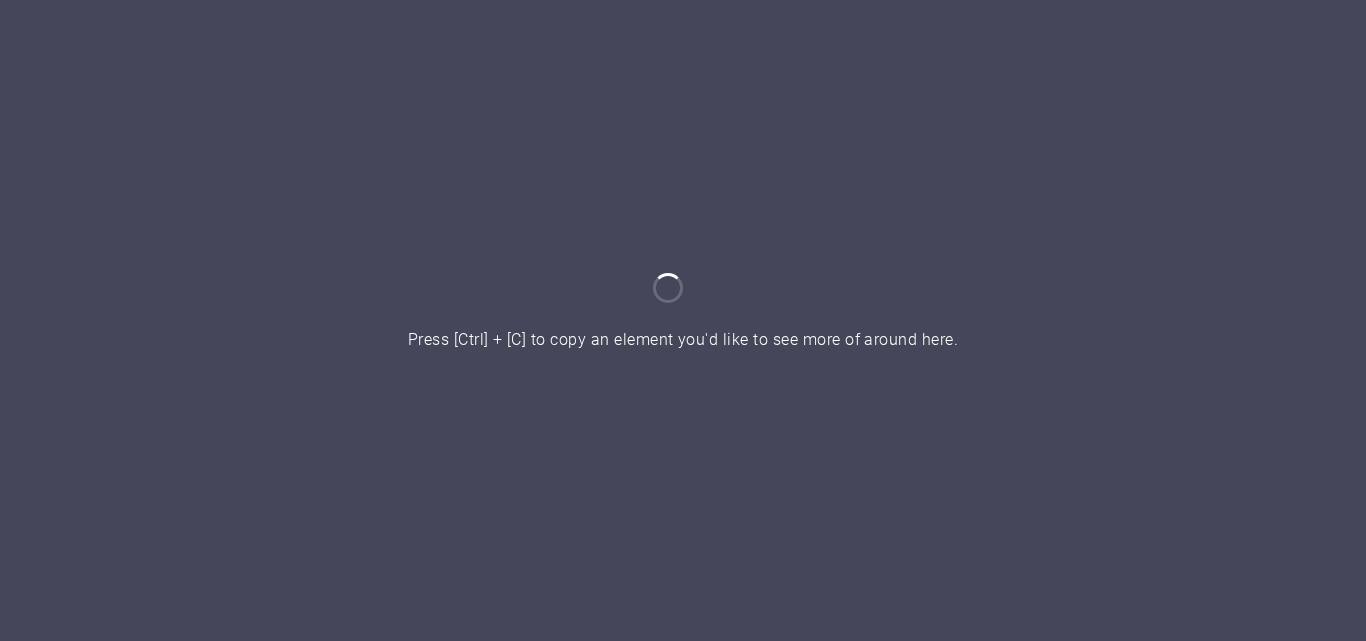 scroll, scrollTop: 0, scrollLeft: 0, axis: both 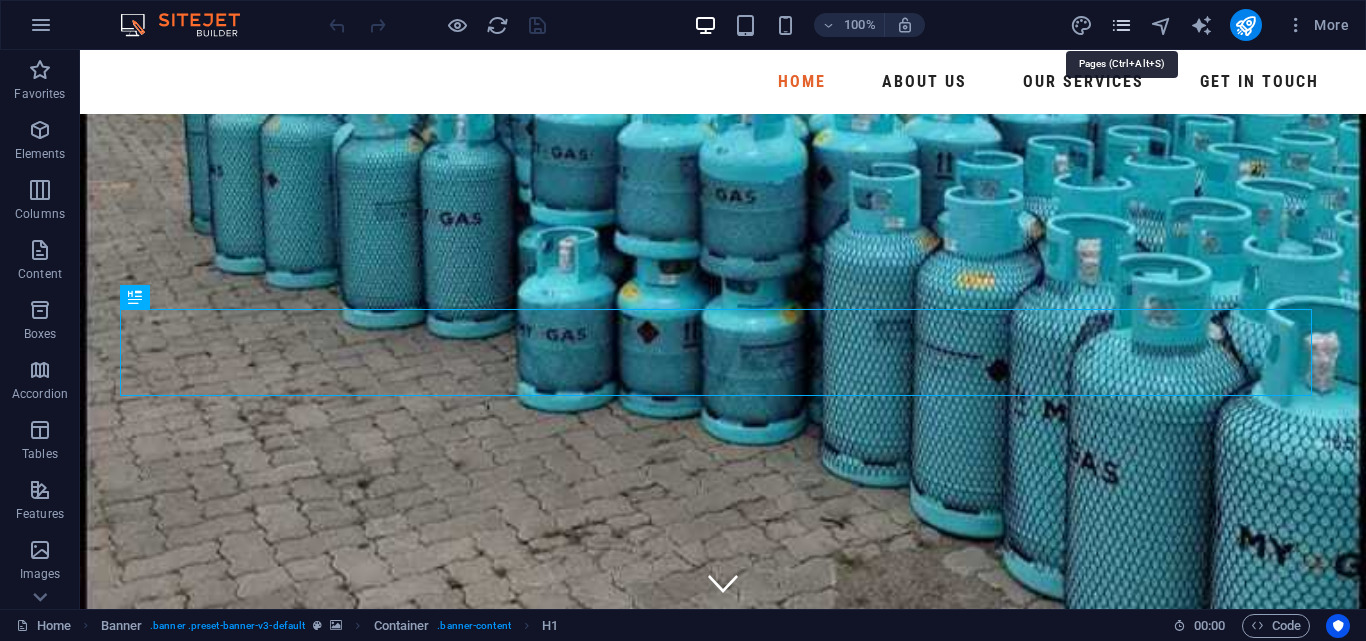 click at bounding box center [1121, 25] 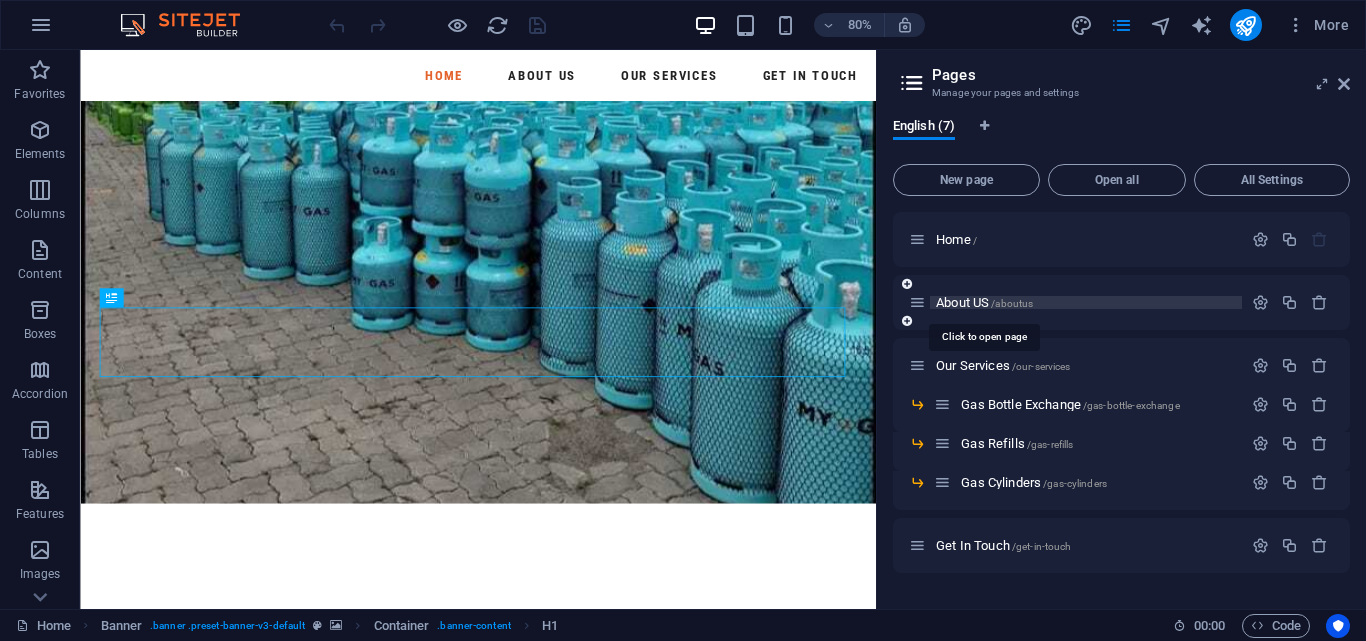 click on "About US /aboutus" at bounding box center (984, 302) 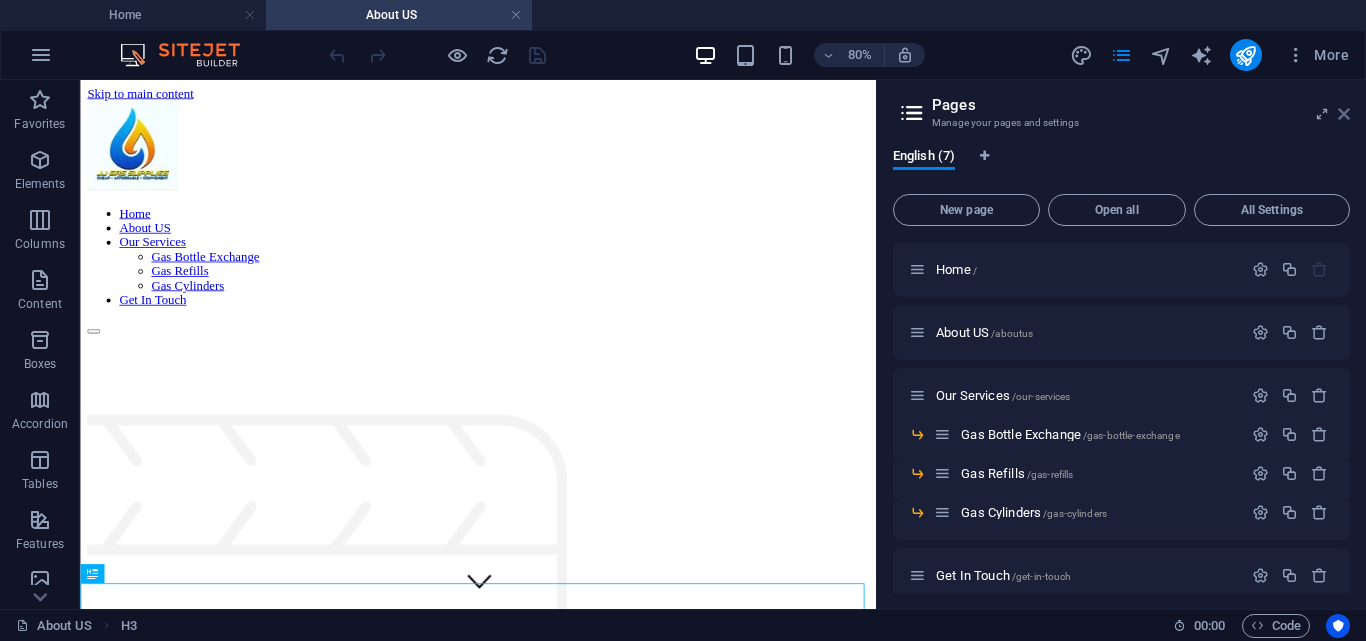 scroll, scrollTop: 109, scrollLeft: 0, axis: vertical 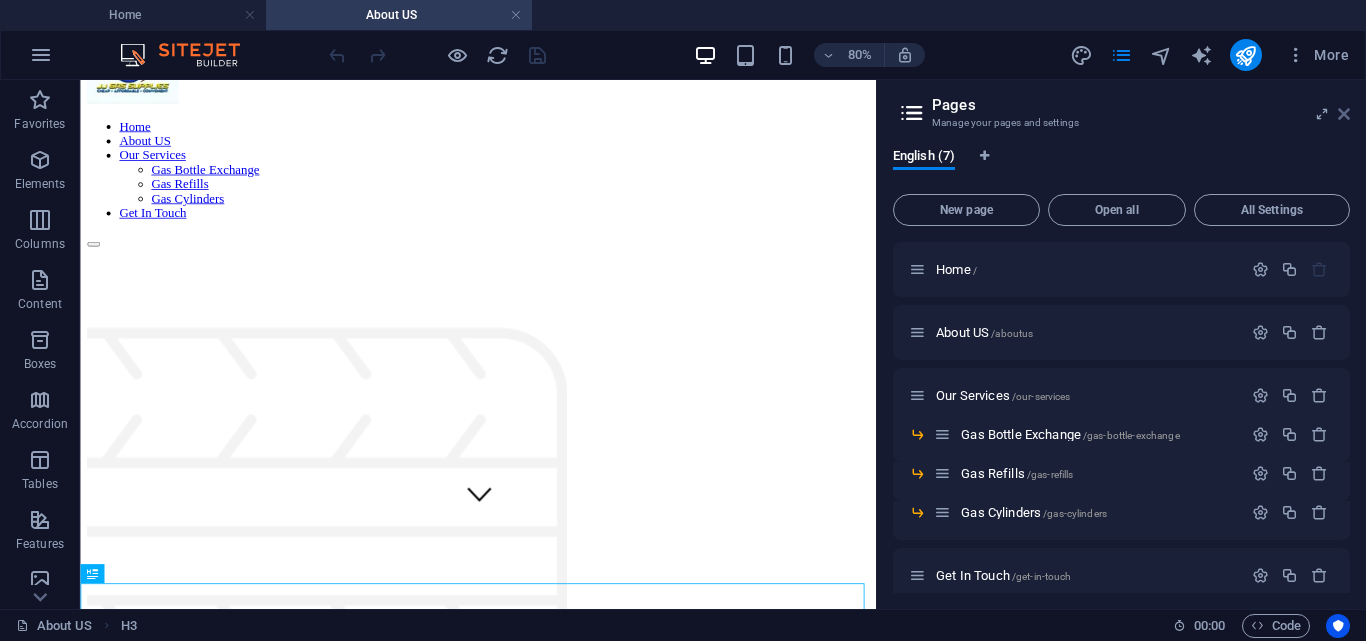 click at bounding box center (1344, 114) 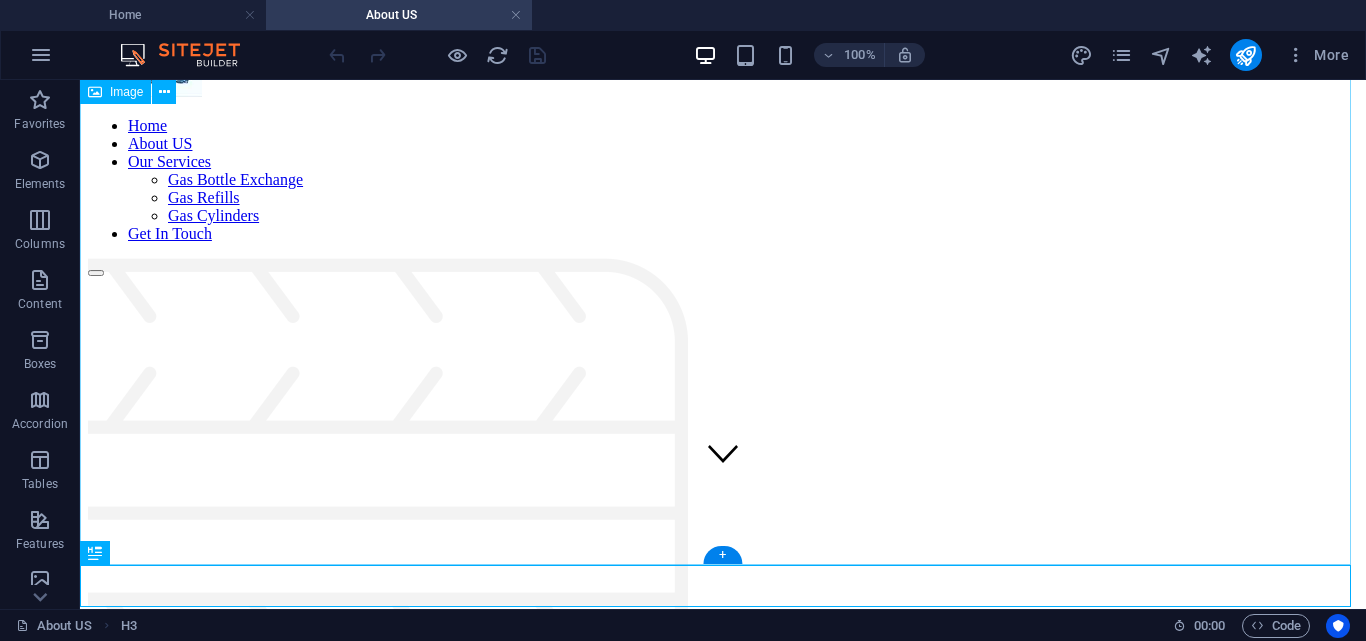 scroll, scrollTop: 106, scrollLeft: 0, axis: vertical 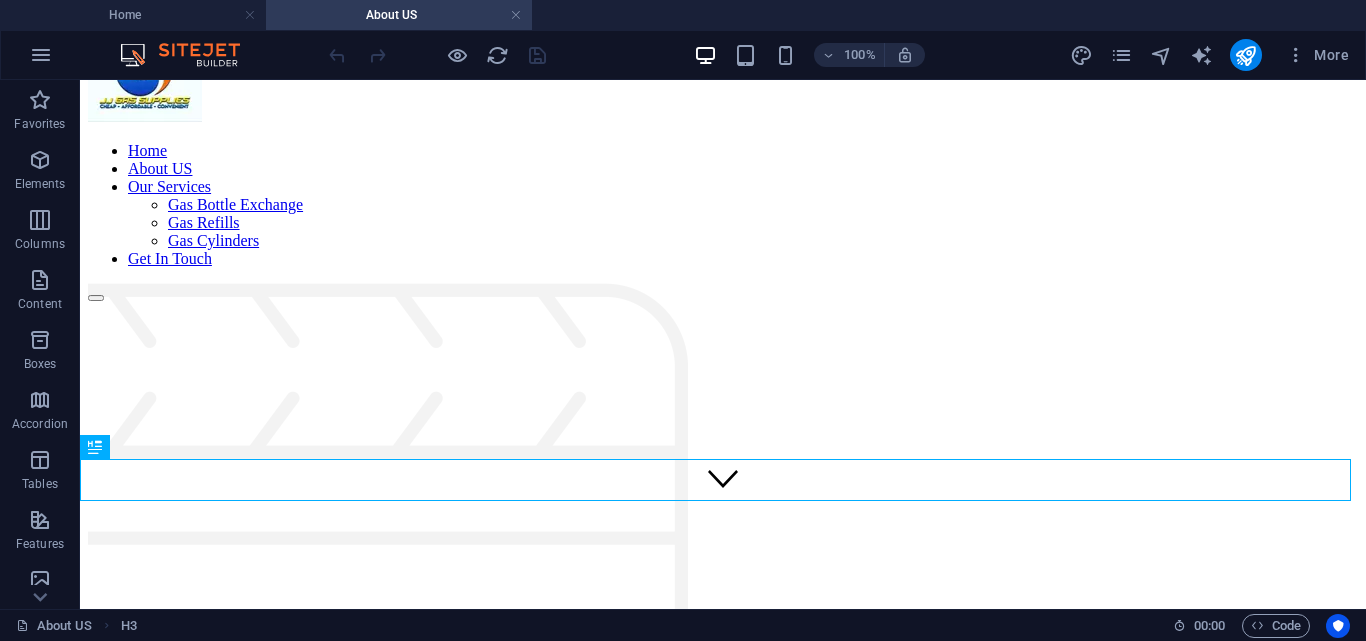 drag, startPoint x: 1360, startPoint y: 481, endPoint x: 1445, endPoint y: 695, distance: 230.2629 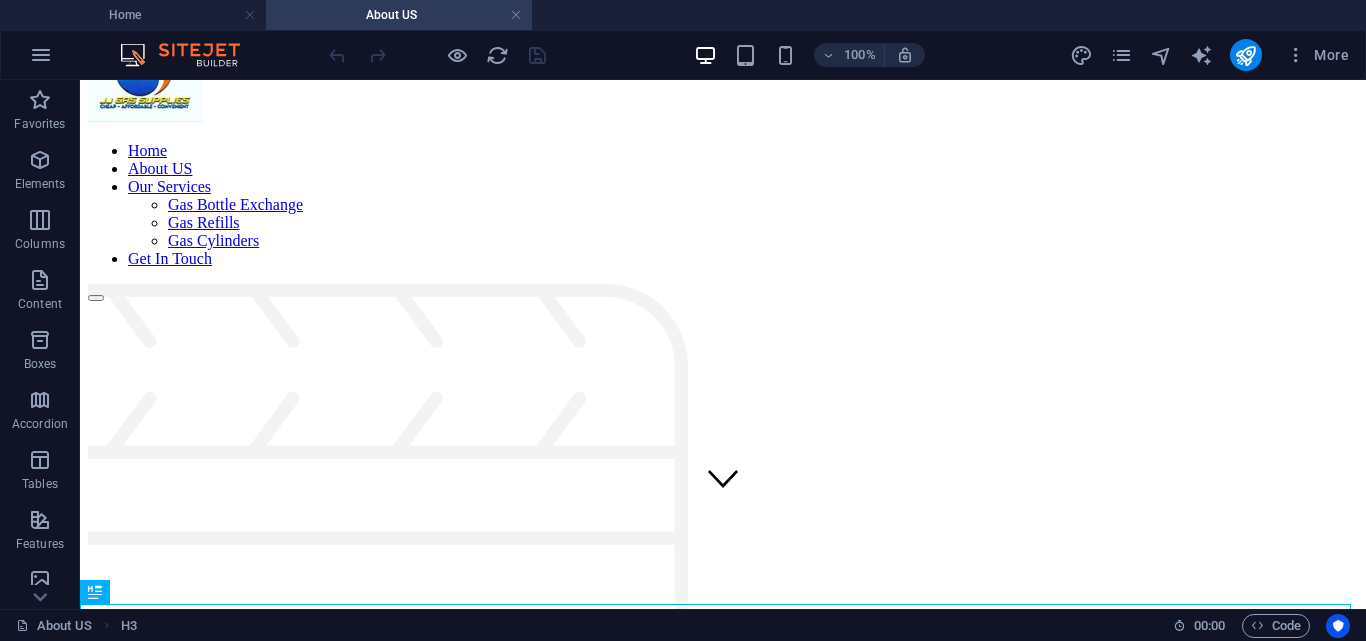 scroll, scrollTop: 96, scrollLeft: 0, axis: vertical 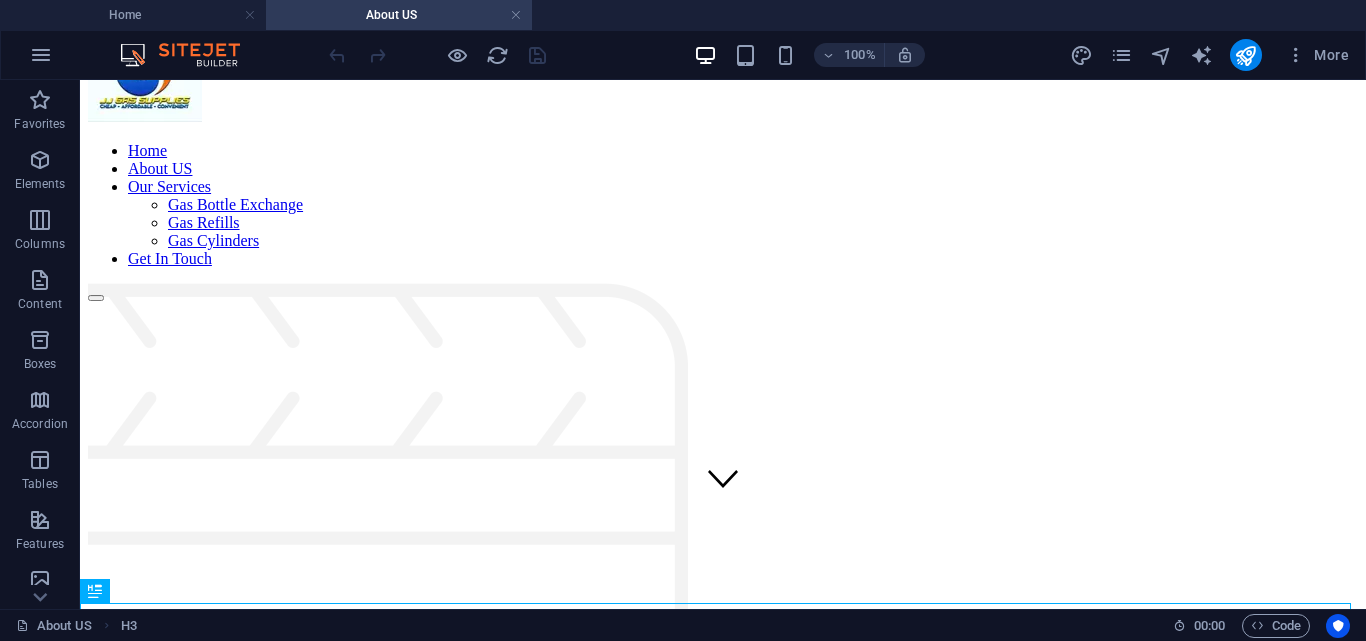 drag, startPoint x: 1357, startPoint y: 471, endPoint x: 1445, endPoint y: 693, distance: 238.80536 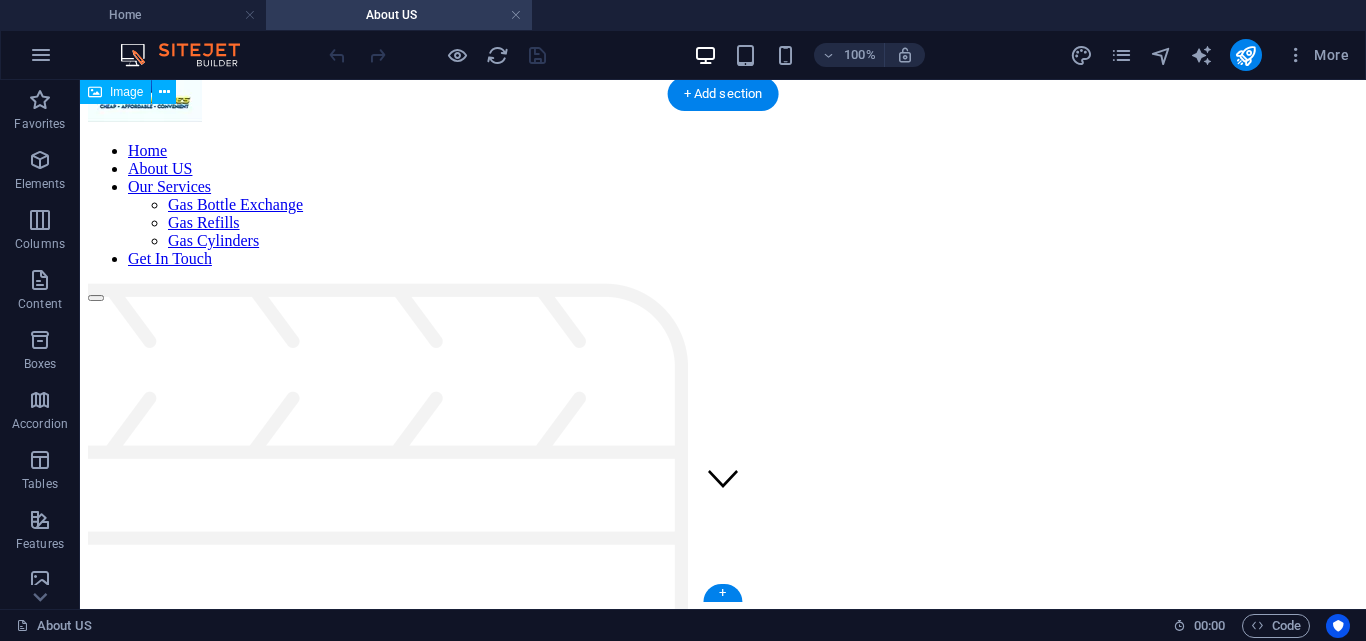 scroll, scrollTop: 104, scrollLeft: 0, axis: vertical 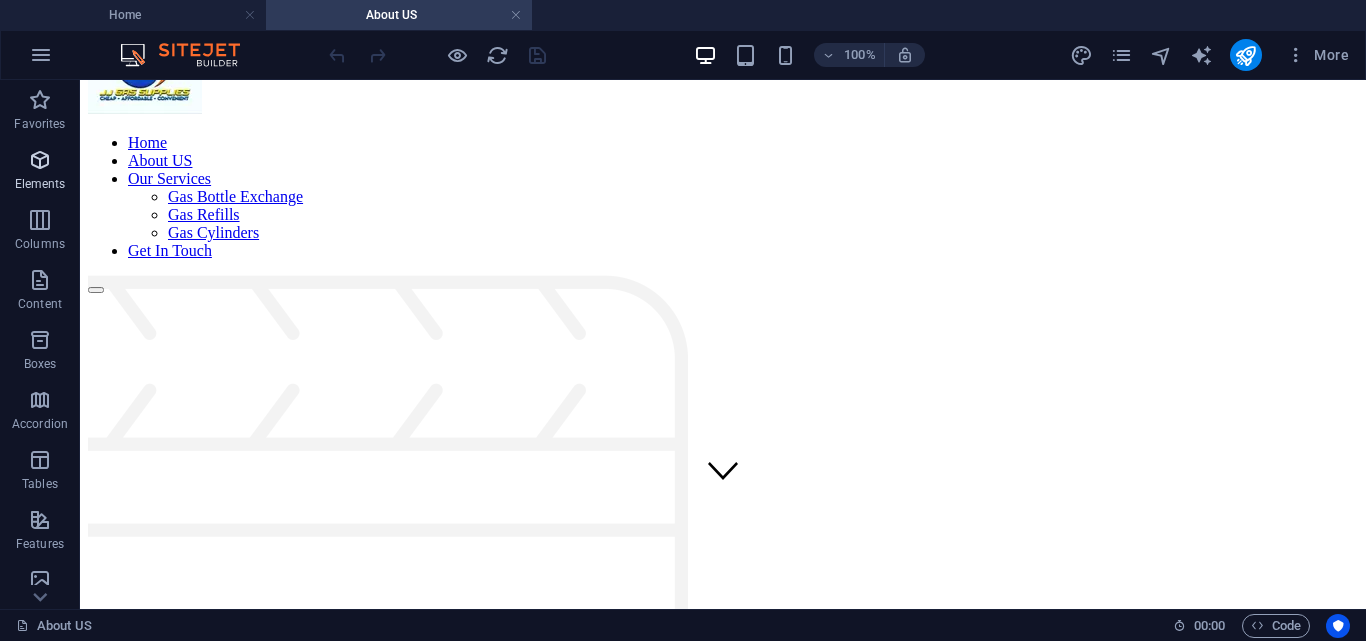 click at bounding box center (40, 160) 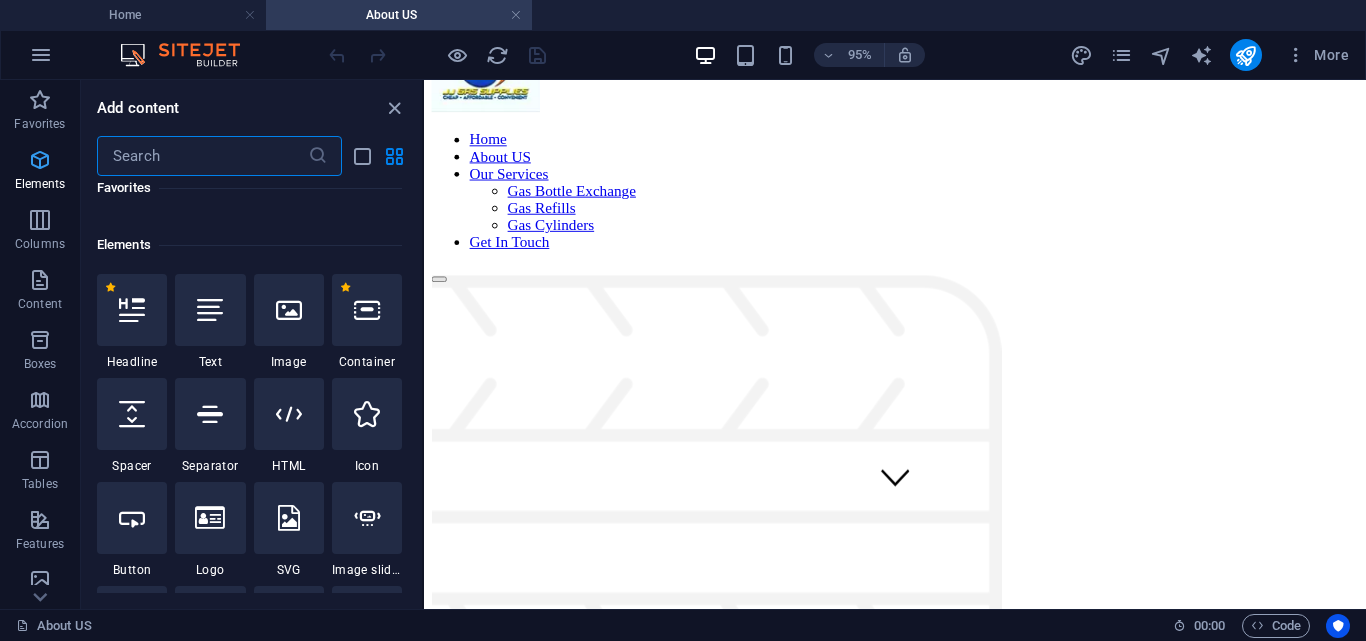 scroll, scrollTop: 213, scrollLeft: 0, axis: vertical 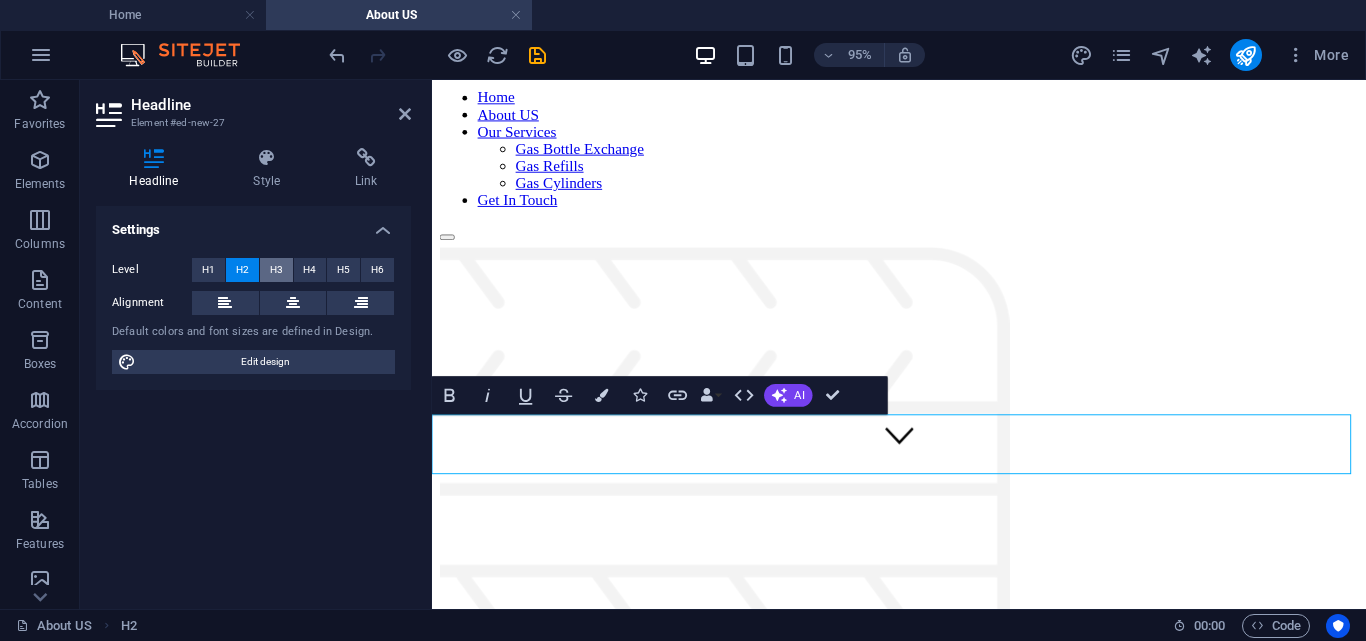 click on "H3" at bounding box center (276, 270) 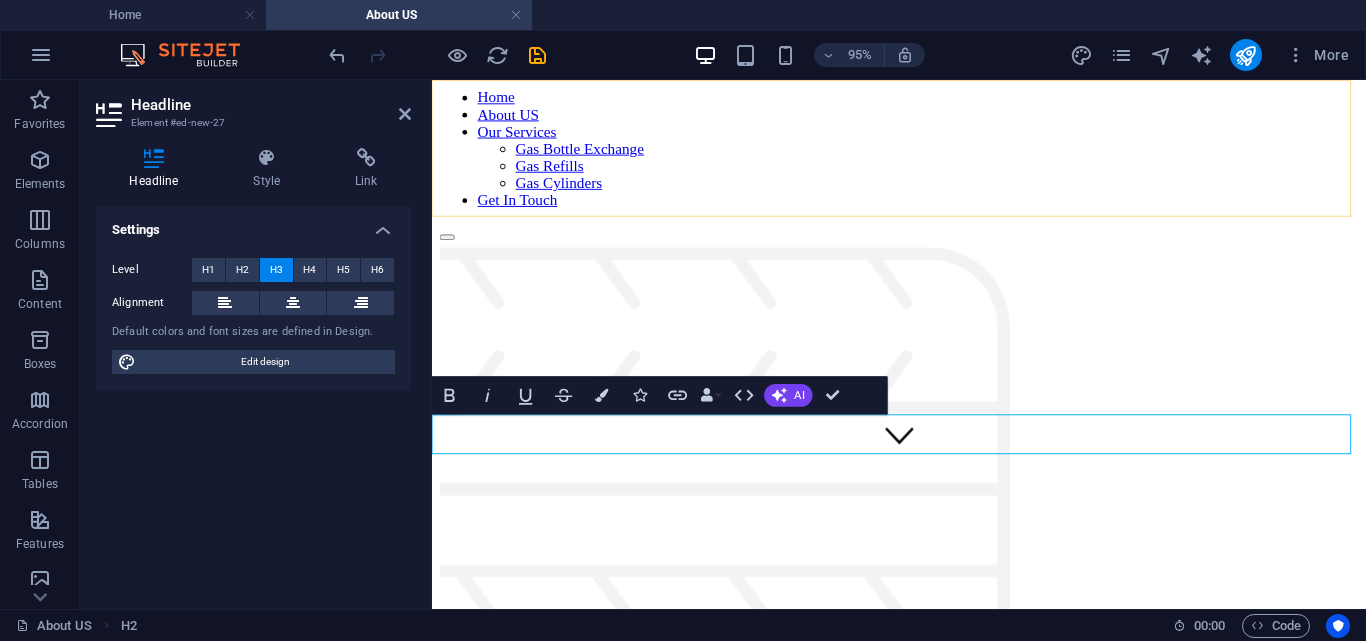 click on "Home About US Our Services Gas Bottle Exchange Gas Refills Gas Cylinders Get In Touch" at bounding box center (923, 104) 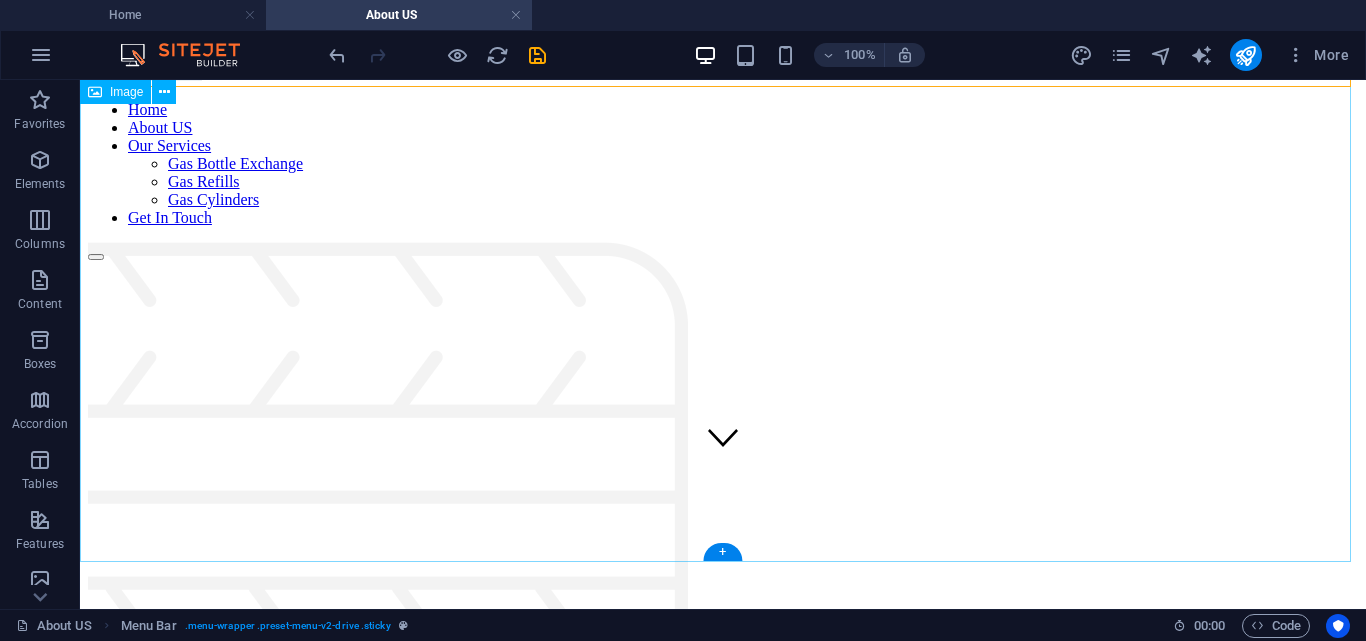 scroll, scrollTop: 137, scrollLeft: 0, axis: vertical 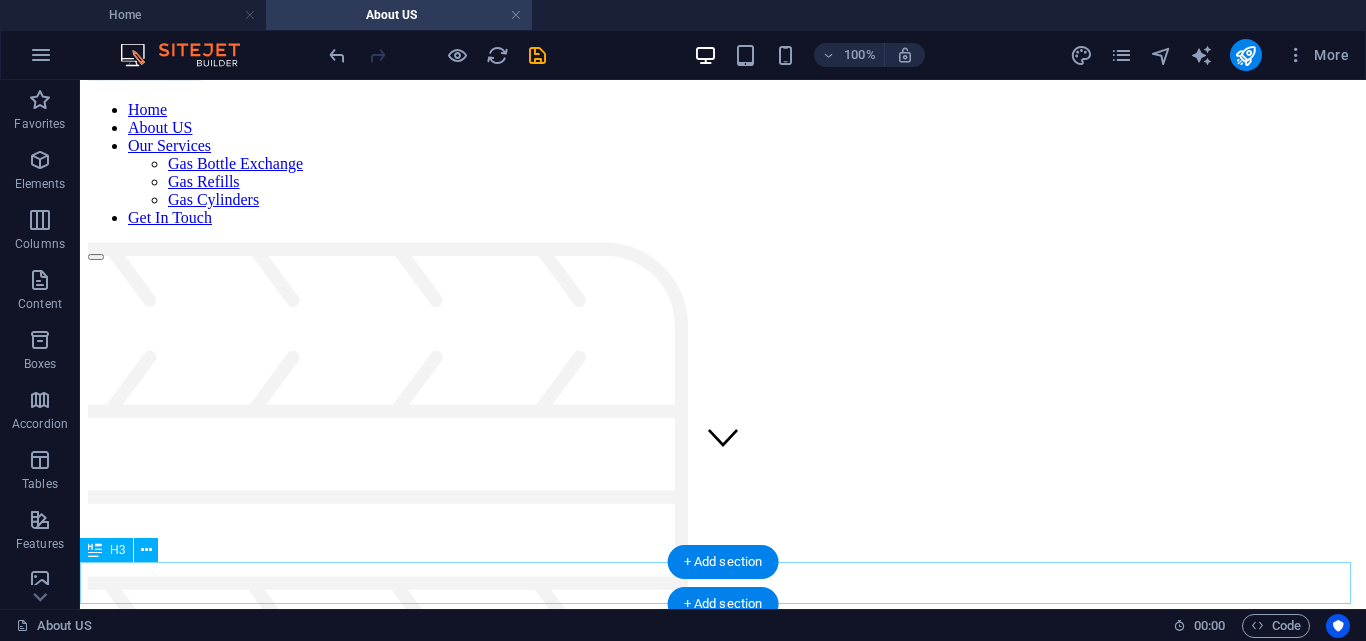 click on "New headline" at bounding box center [723, 785] 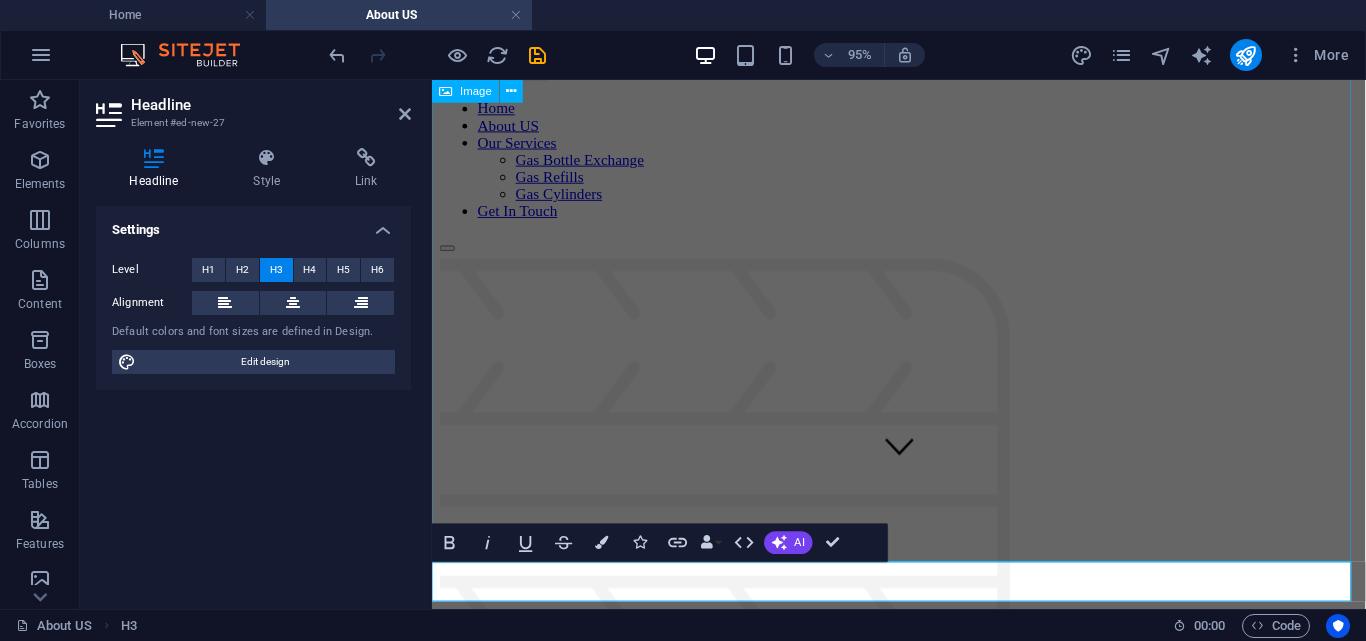 scroll, scrollTop: 0, scrollLeft: 6, axis: horizontal 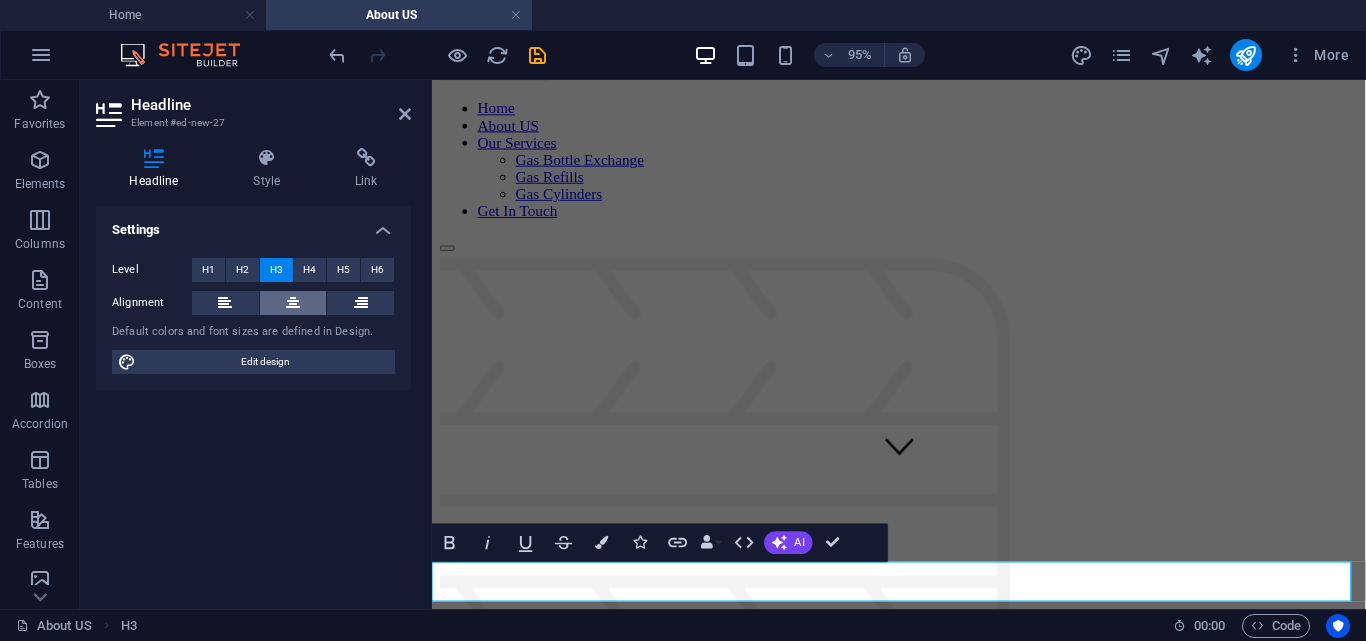 click at bounding box center (293, 303) 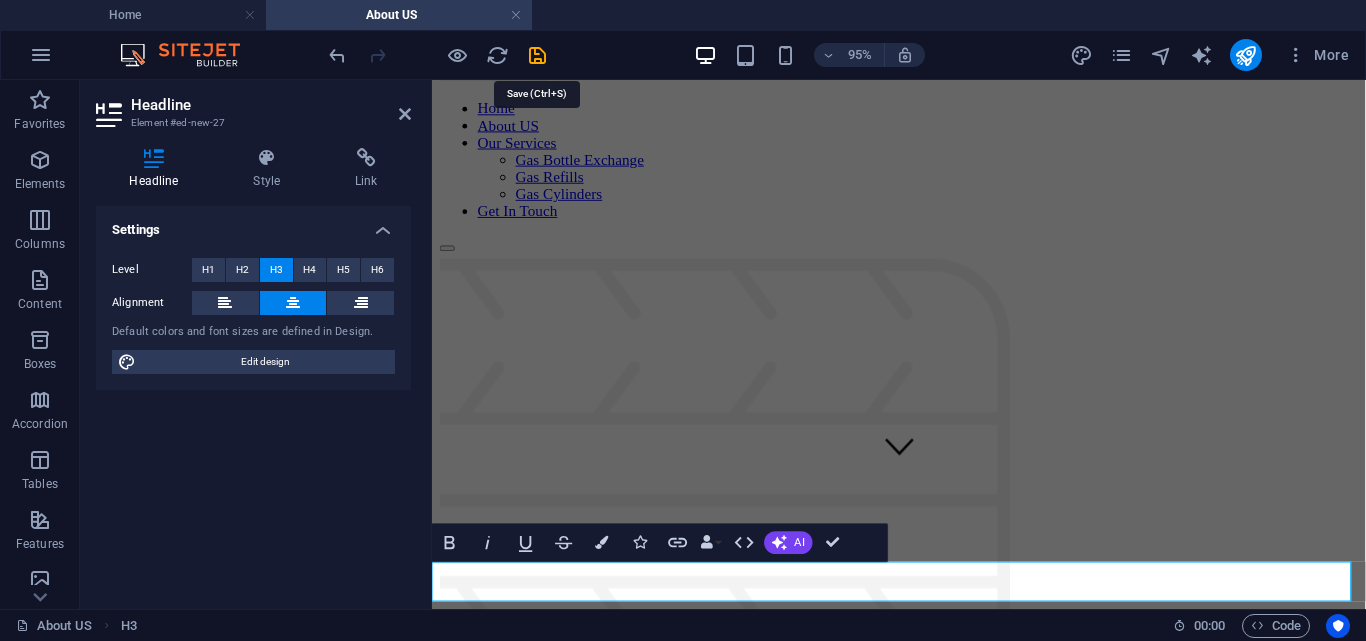 drag, startPoint x: 534, startPoint y: 11, endPoint x: 581, endPoint y: 63, distance: 70.0928 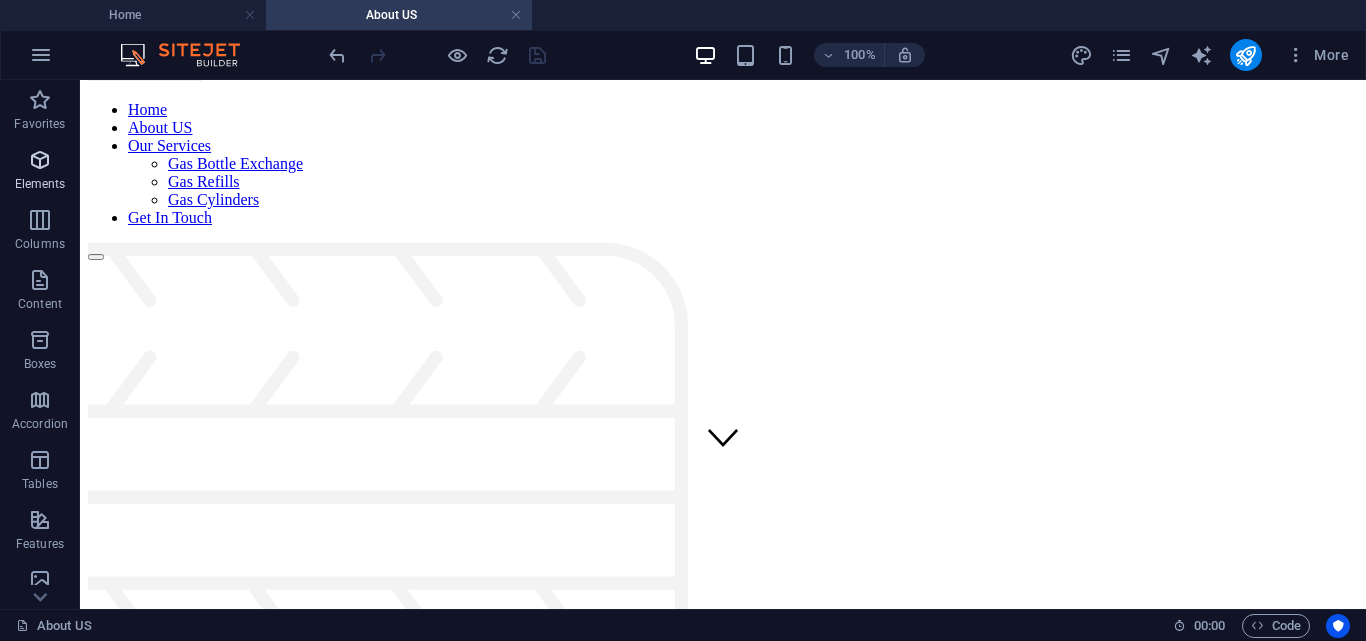 click at bounding box center (40, 160) 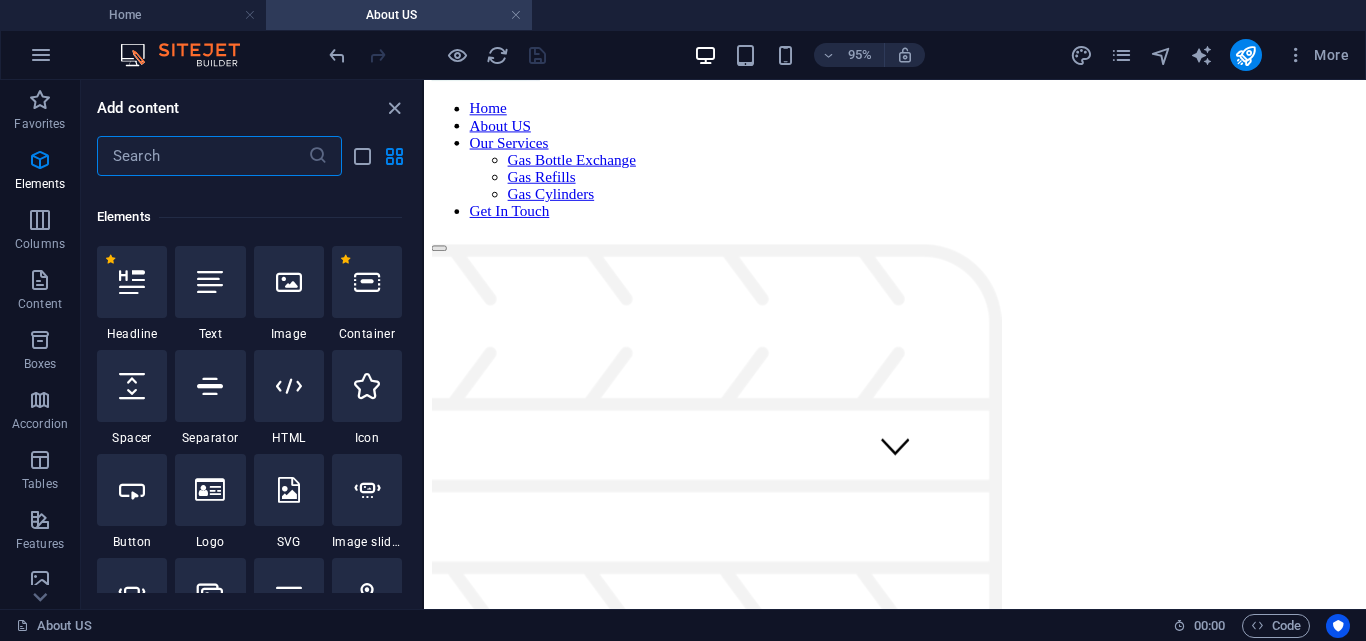 scroll, scrollTop: 213, scrollLeft: 0, axis: vertical 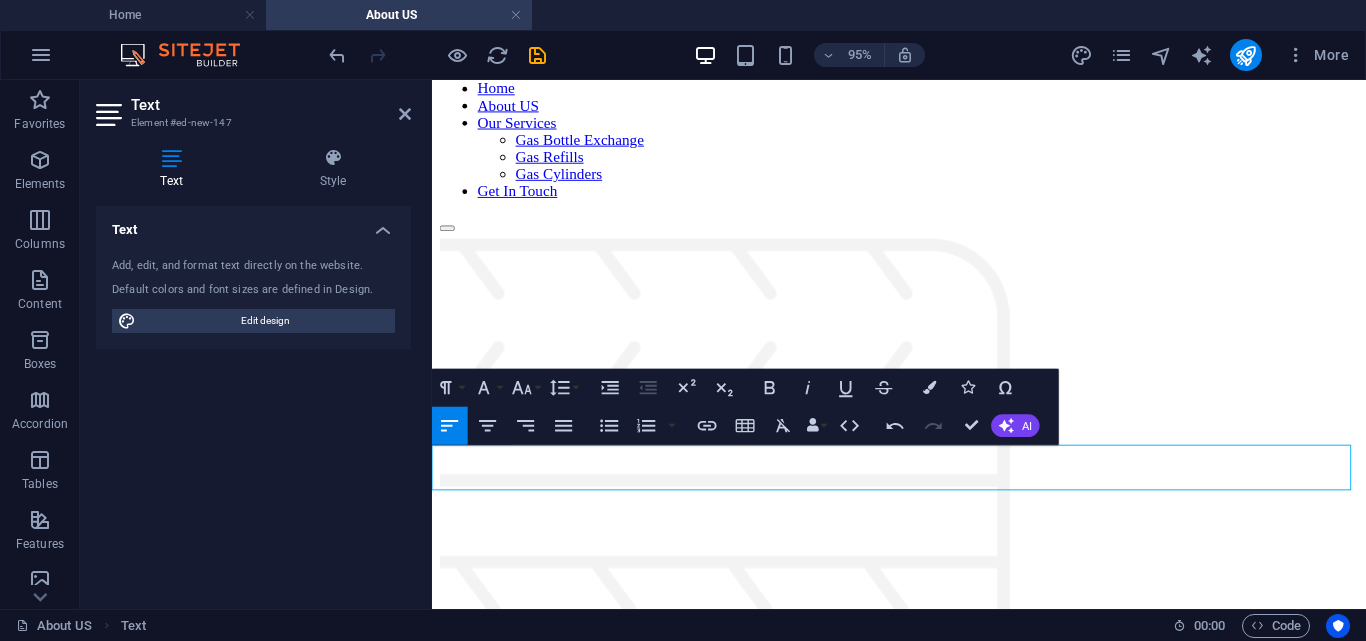 click on "Our vision is to be the leading gas supplier in Tshwane, known for our quality products, efficient services, and professional service. We aim to expand our reach and enhance our offerings, ensuring that all our customers continue to receive technical expertise and reliable gas solutions." at bounding box center [923, 836] 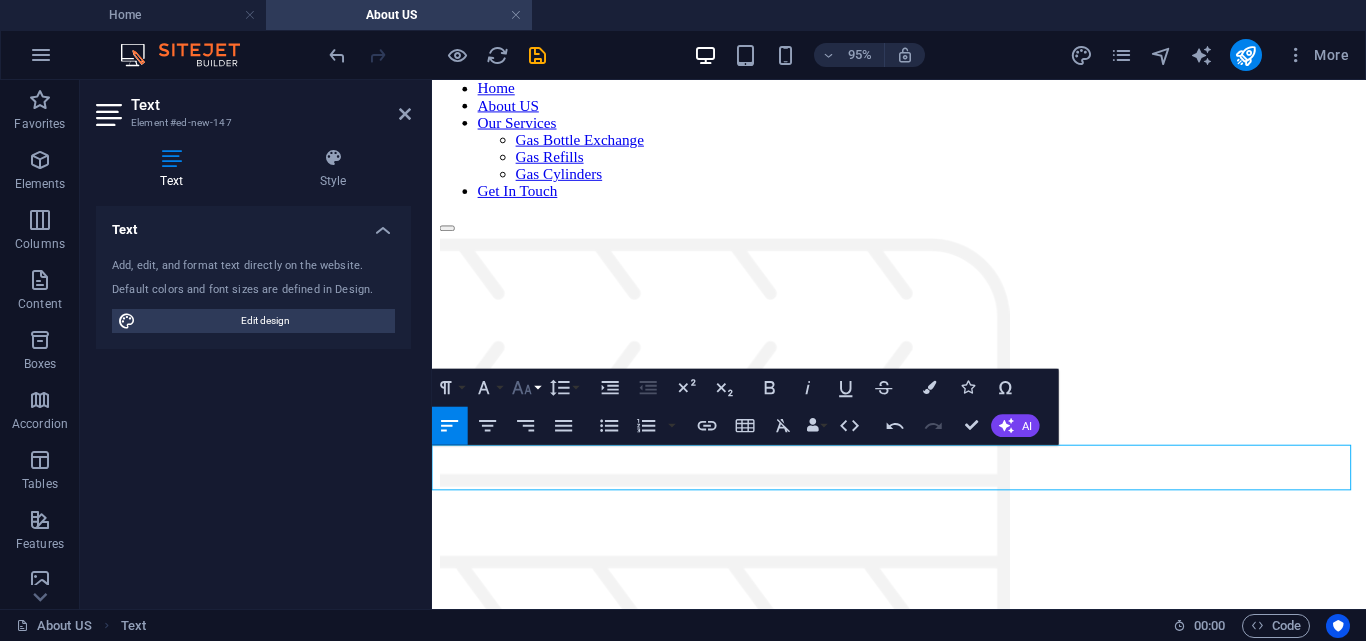 click on "Font Size" at bounding box center [526, 388] 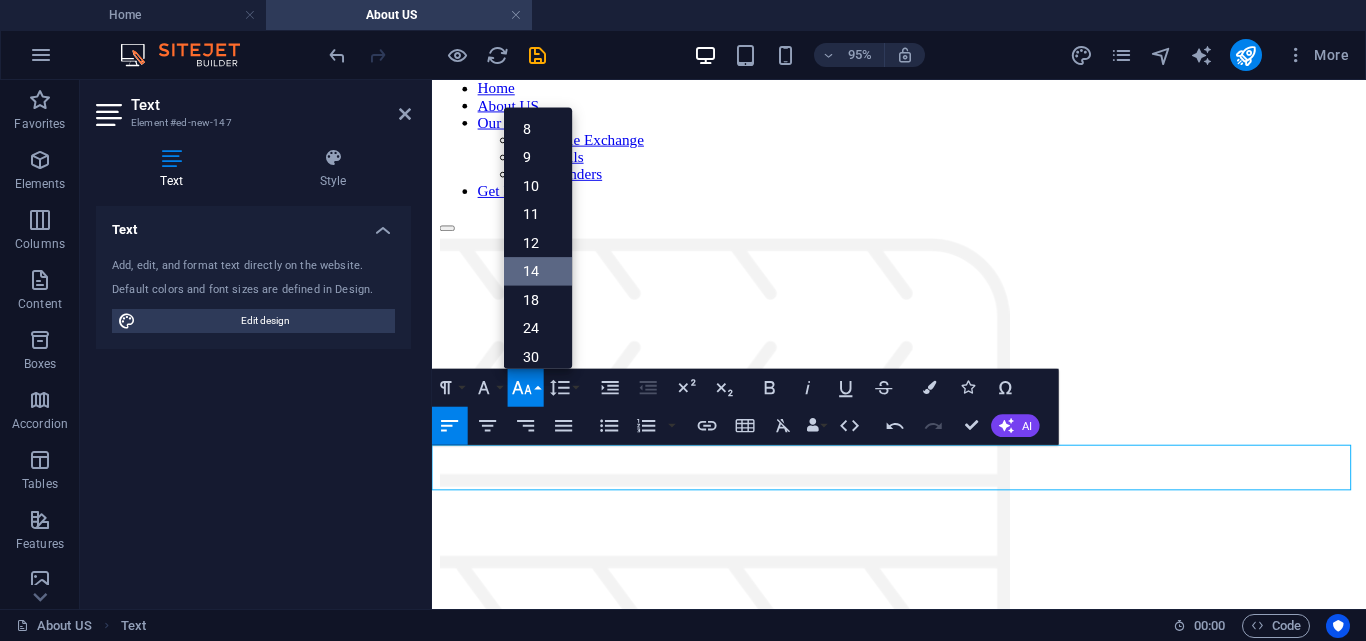 click on "14" at bounding box center (538, 272) 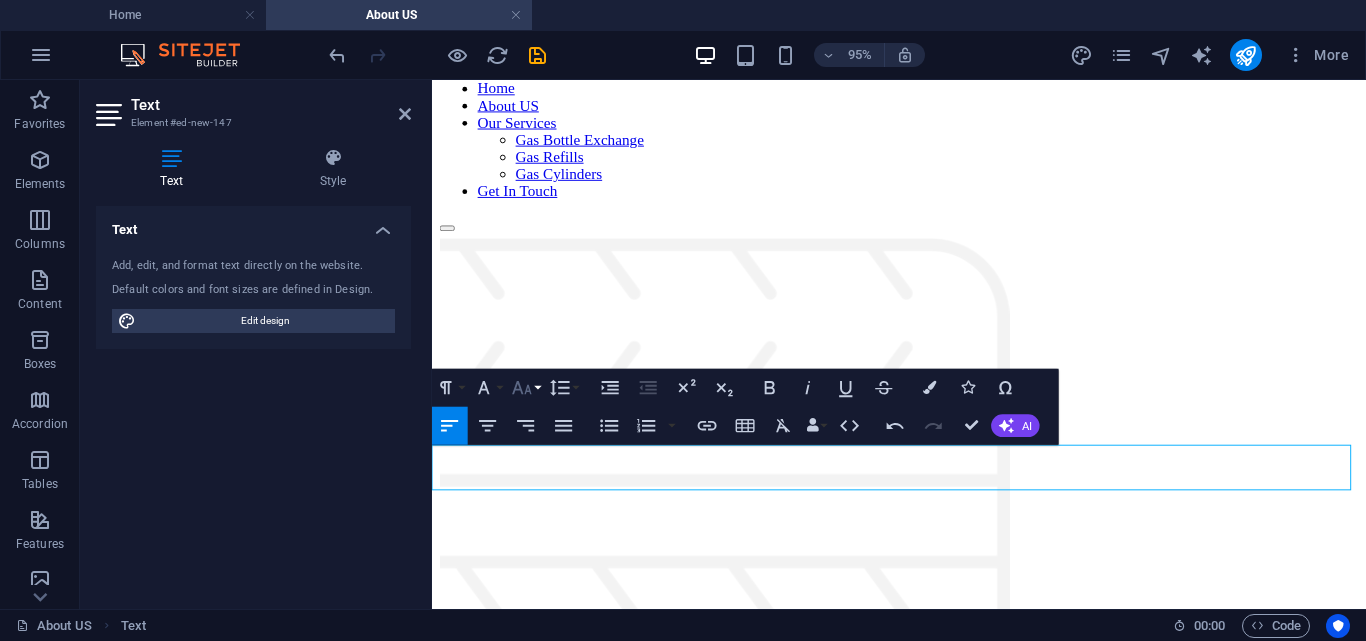 click on "Font Size" at bounding box center [526, 388] 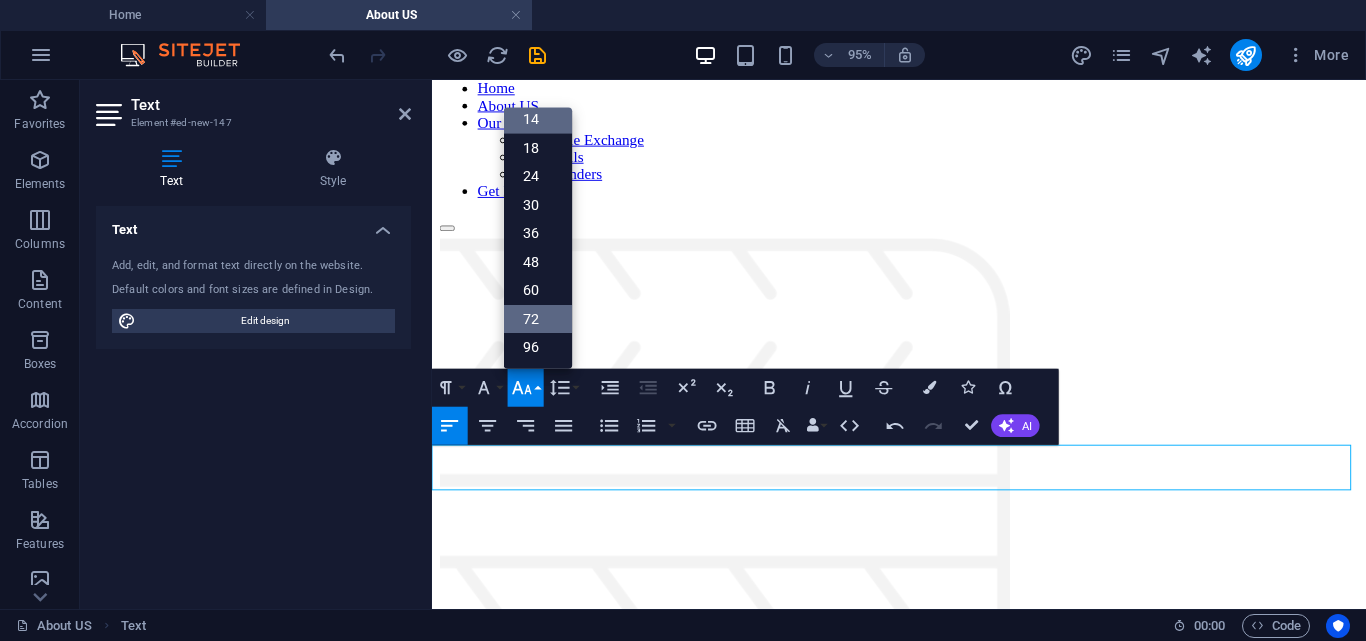 scroll, scrollTop: 161, scrollLeft: 0, axis: vertical 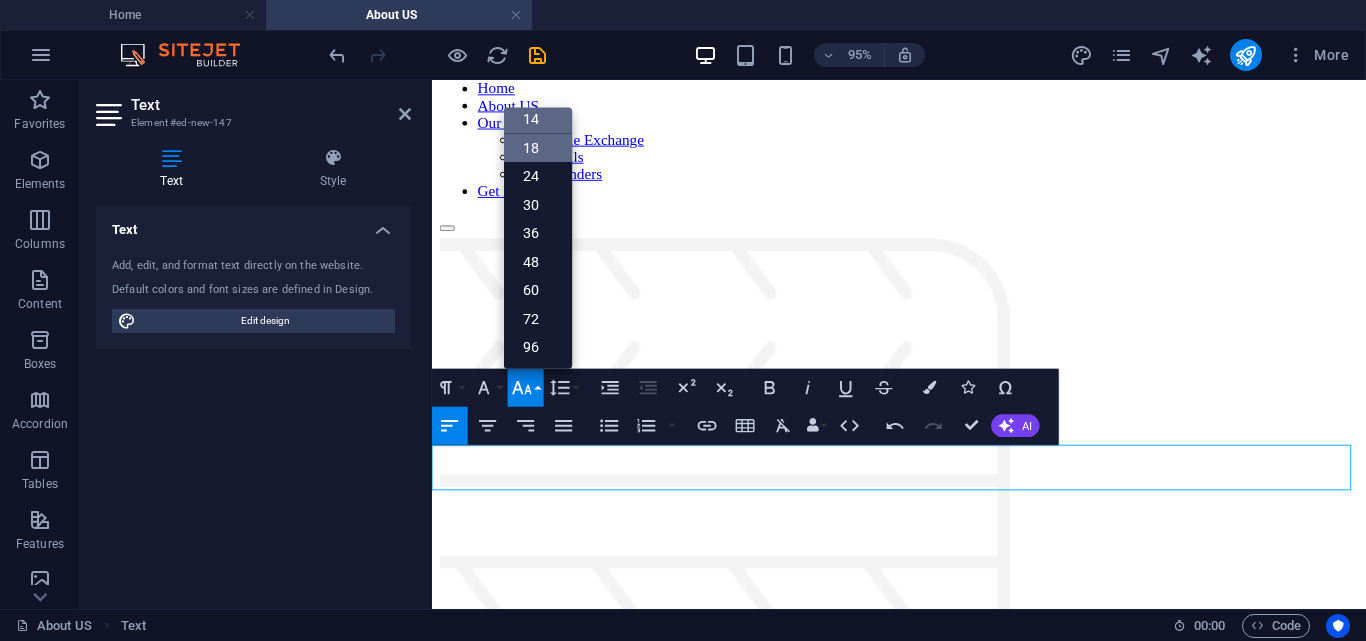 click on "18" at bounding box center (538, 147) 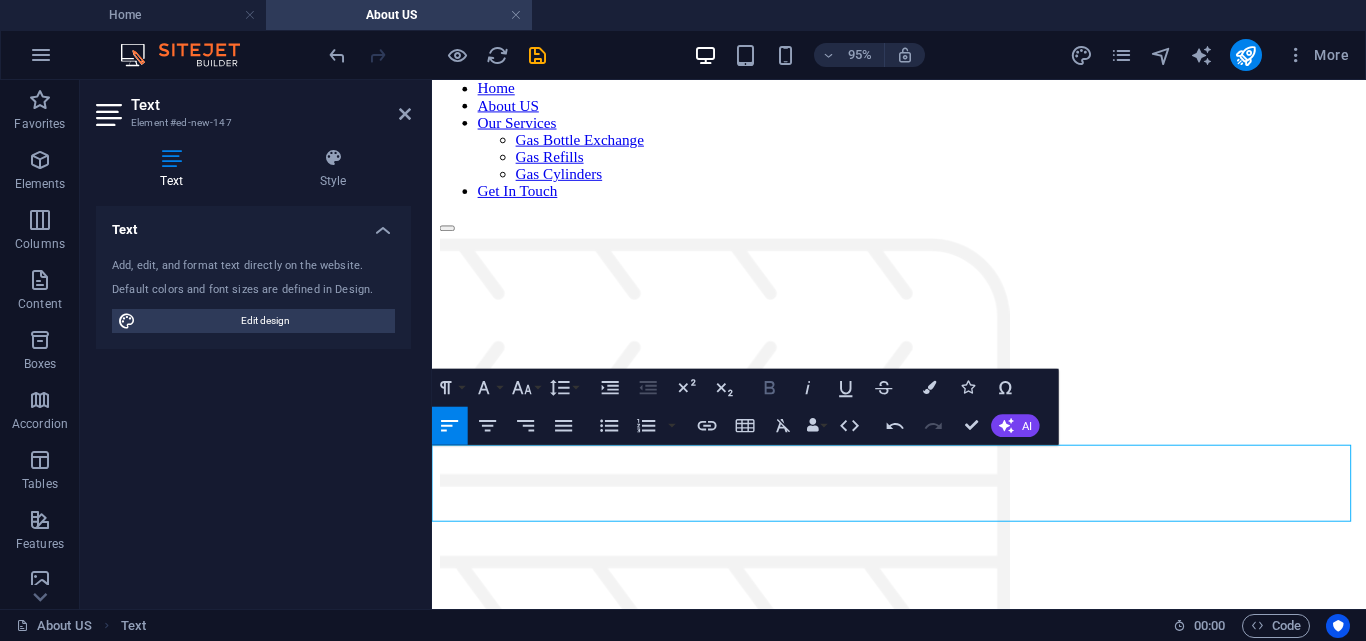 click 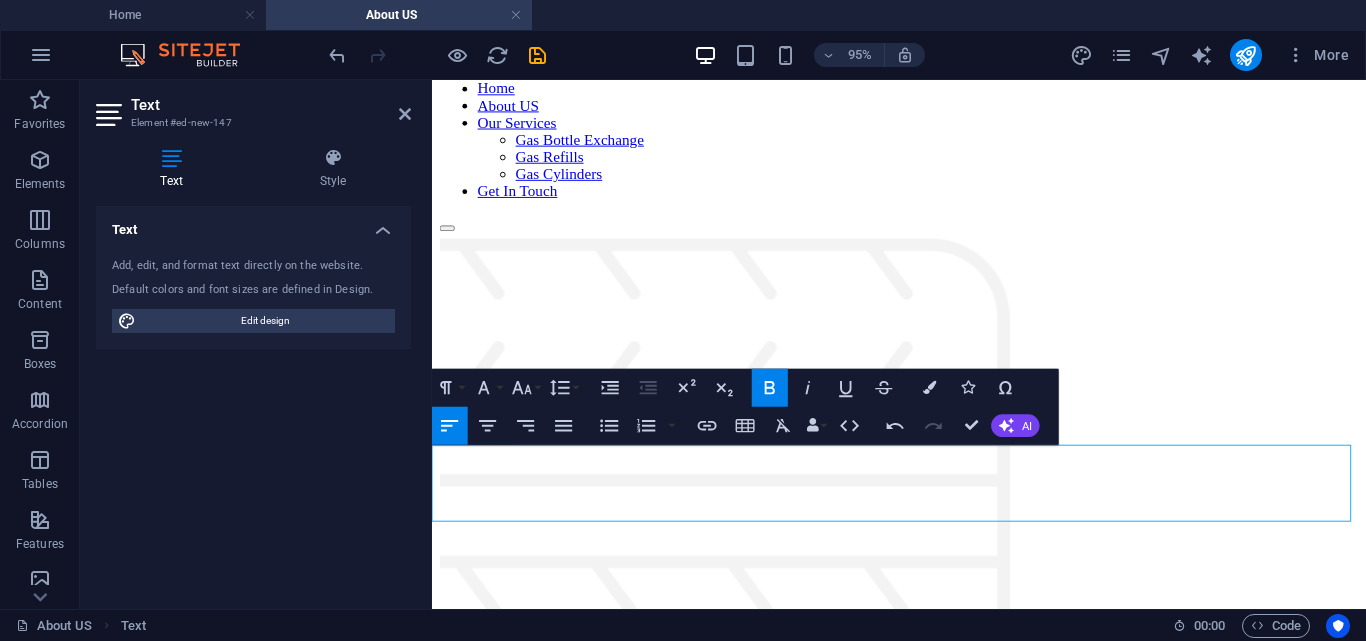 click on "Our vision is to be the leading gas supplier in Tshwane, known for our quality products, efficient services, and professional service. We aim to expand our reach and enhance our offerings, ensuring that all our customers continue to receive technical expertise and reliable gas solutions." at bounding box center (916, 849) 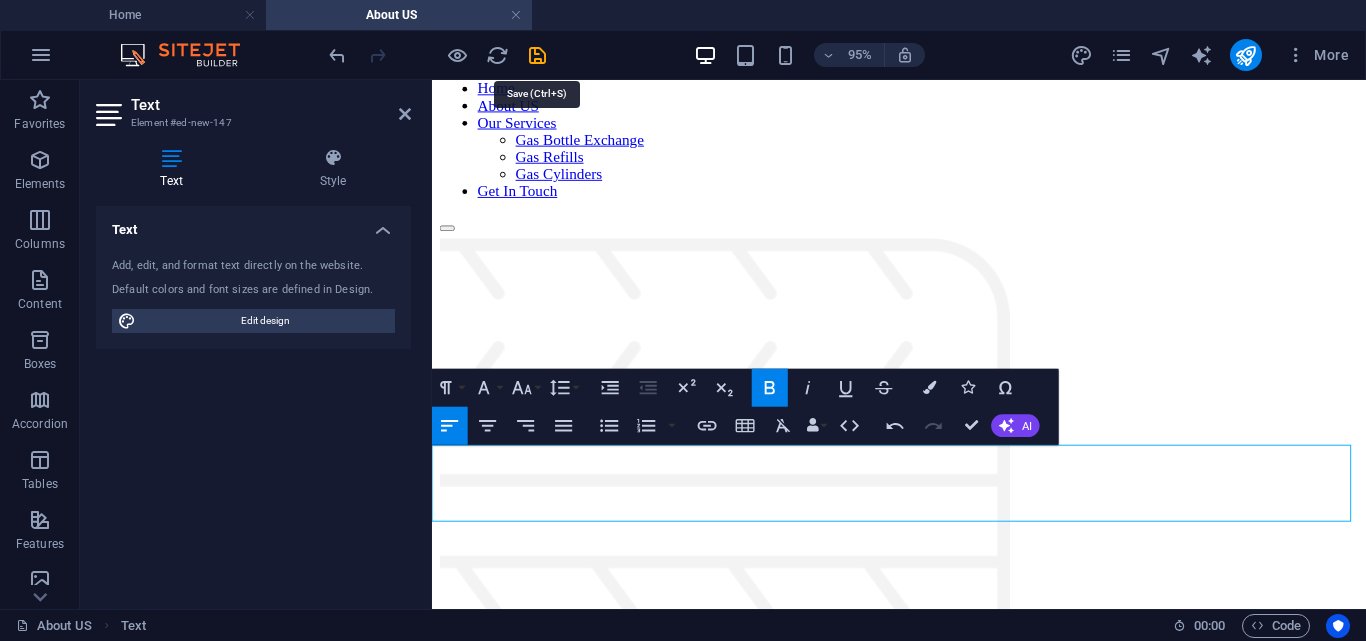 drag, startPoint x: 535, startPoint y: 52, endPoint x: 606, endPoint y: 79, distance: 75.96052 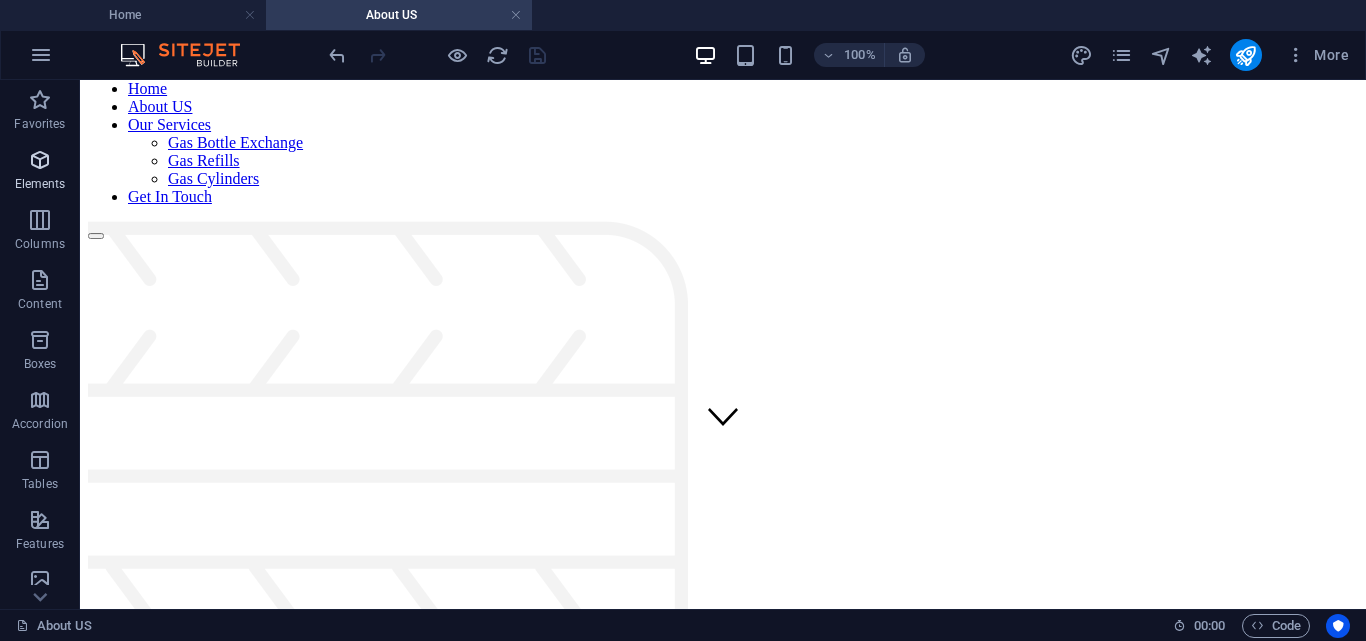click at bounding box center (40, 160) 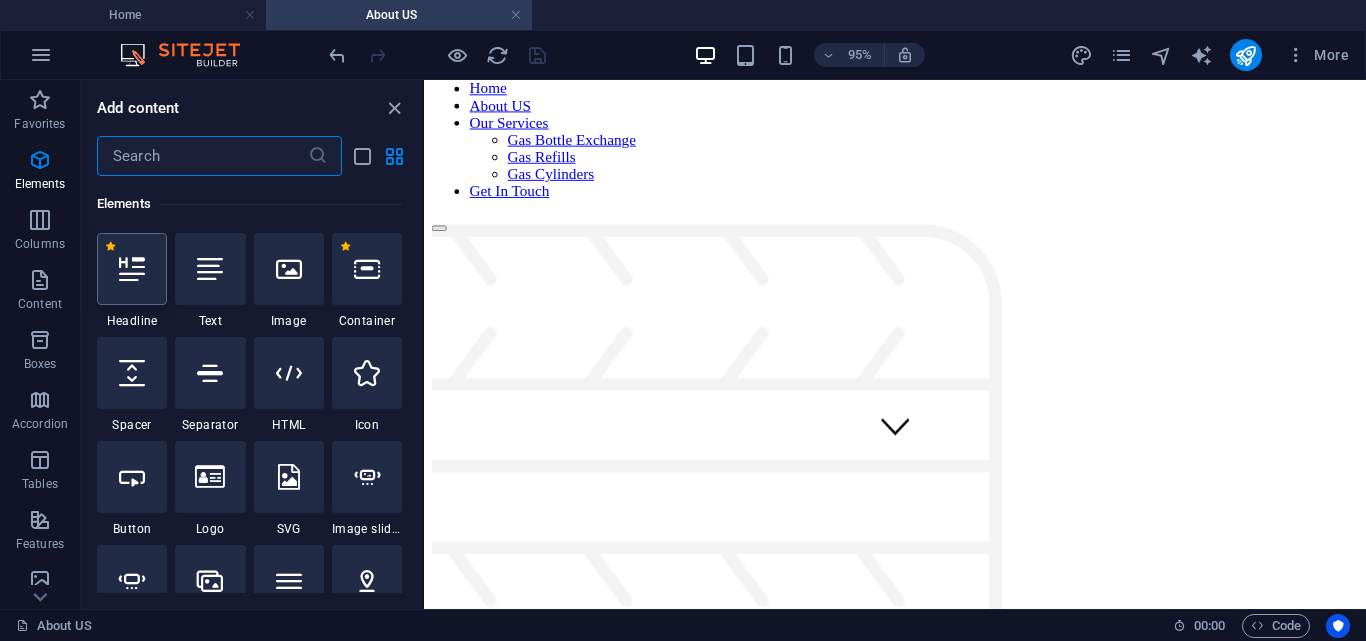 scroll, scrollTop: 213, scrollLeft: 0, axis: vertical 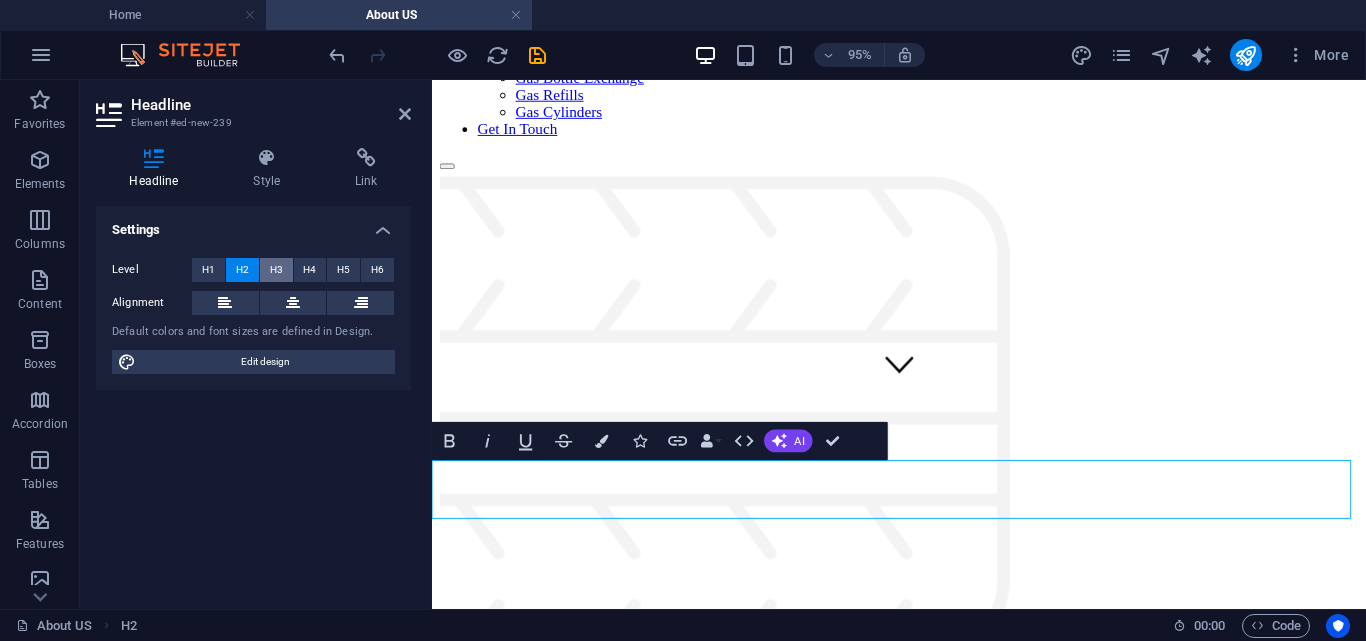 click on "H3" at bounding box center (276, 270) 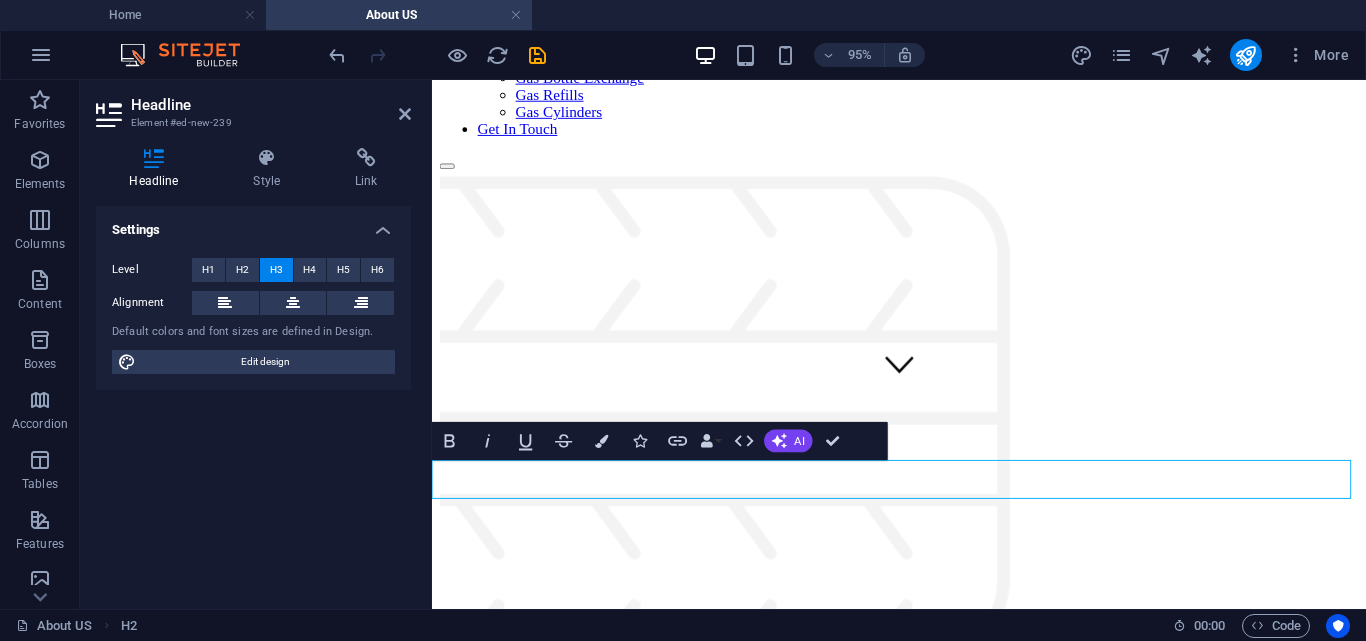 click on "New headline" at bounding box center (923, 846) 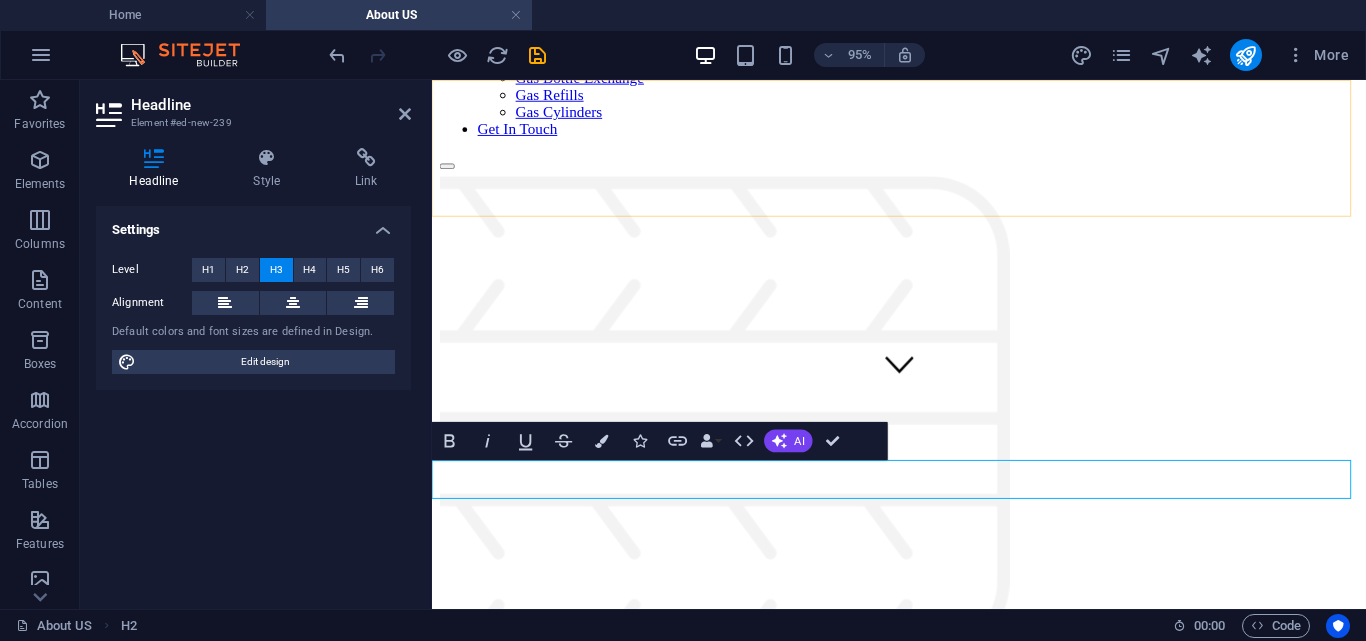 scroll, scrollTop: 0, scrollLeft: 6, axis: horizontal 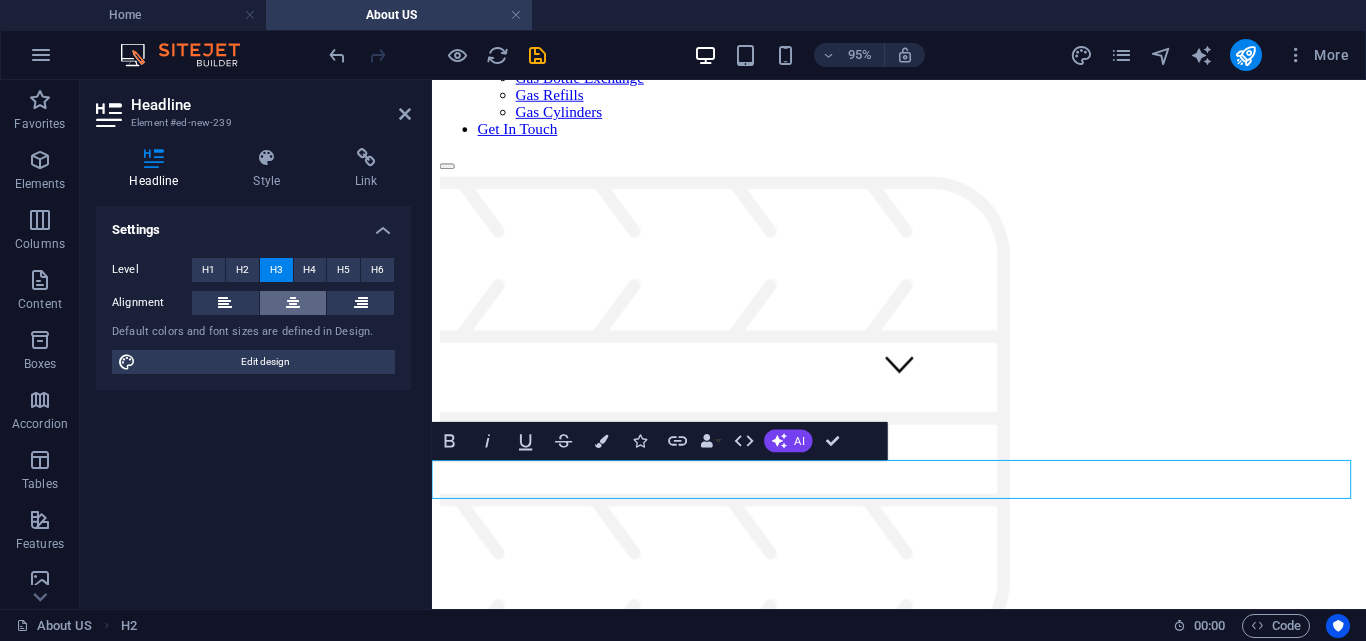 click at bounding box center [293, 303] 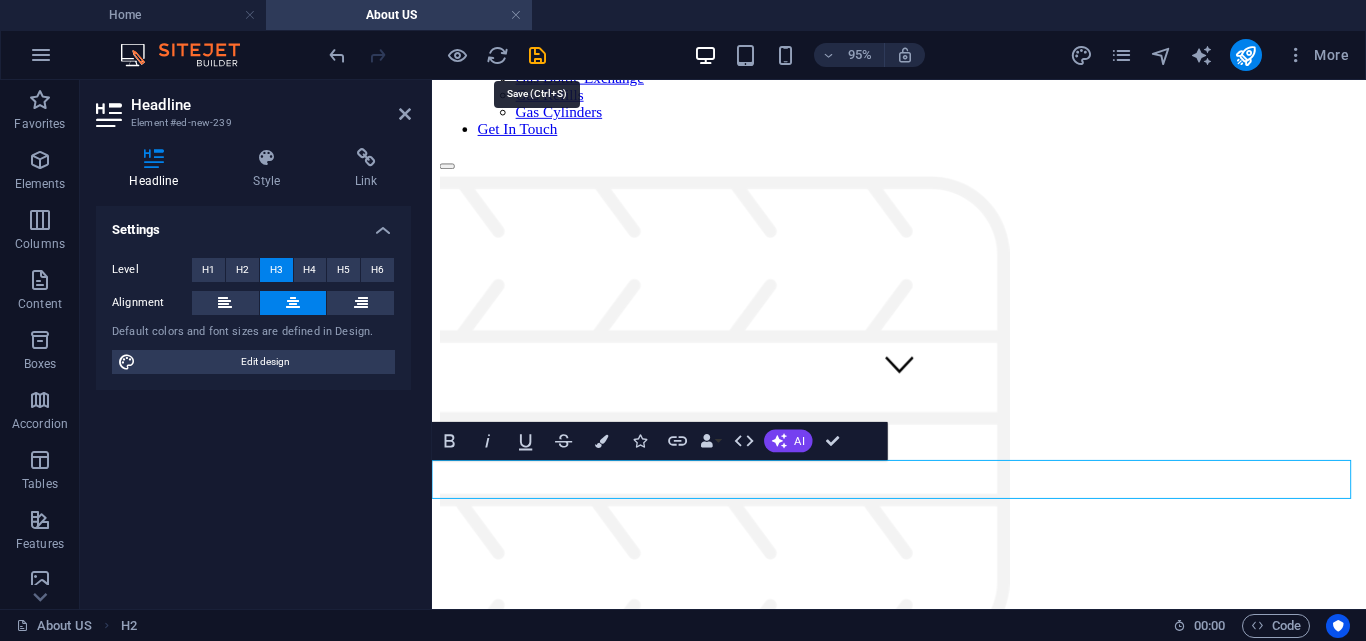 click at bounding box center [537, 55] 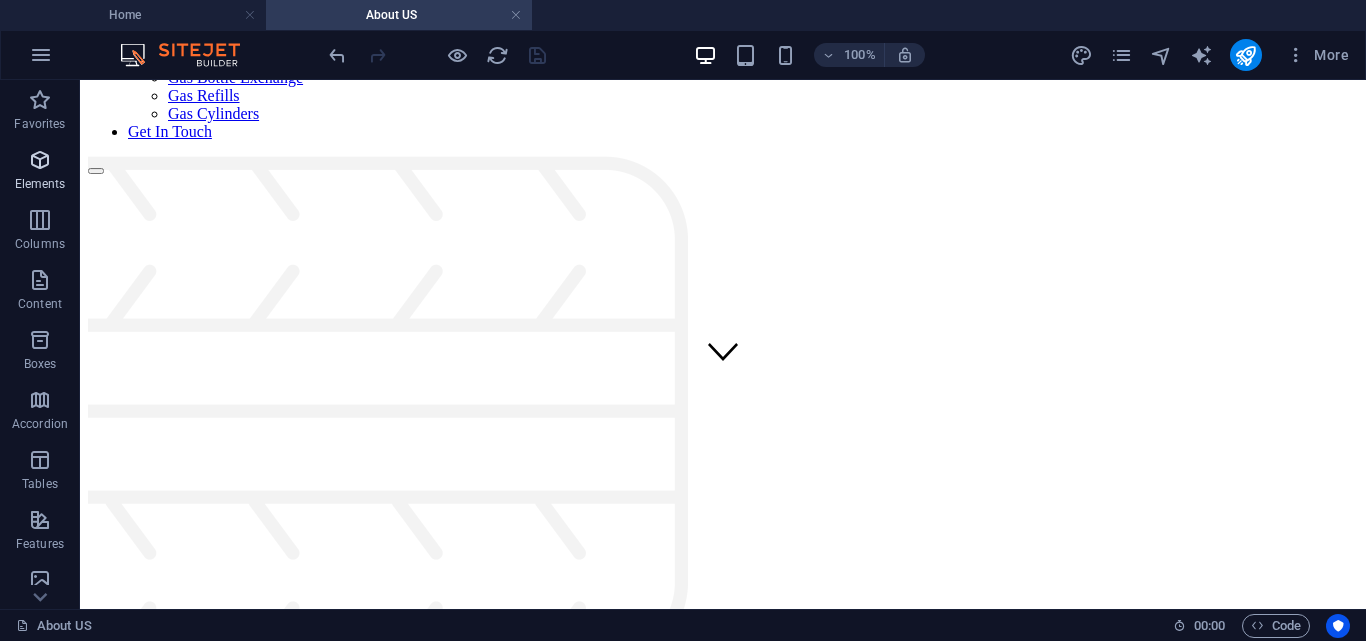 click at bounding box center (40, 160) 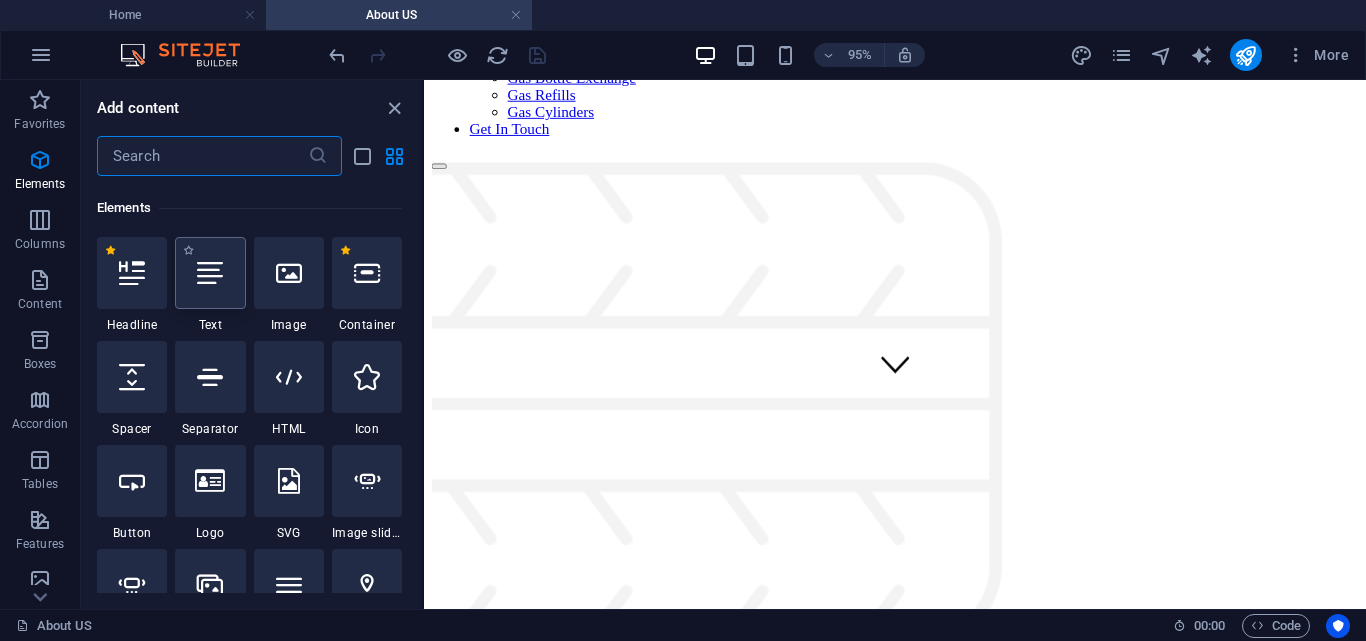 scroll, scrollTop: 213, scrollLeft: 0, axis: vertical 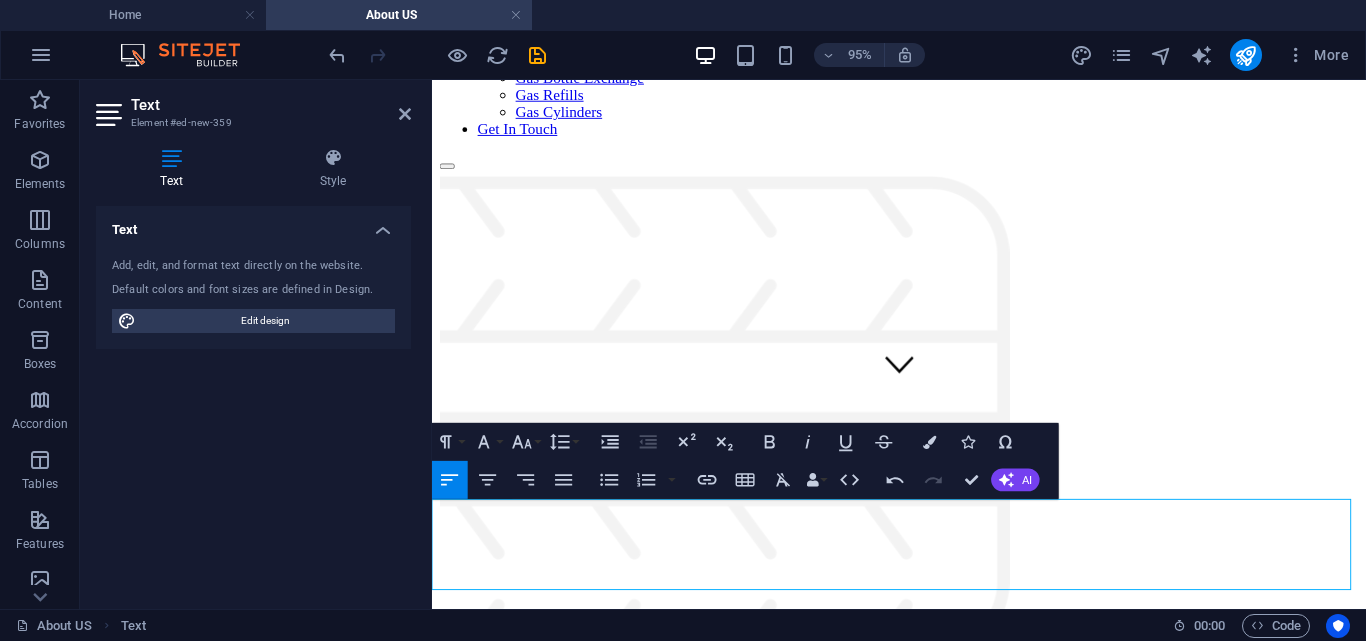 click on "Looking ahead, JJ Gas Supplies aims to further solidify our presence in the gas supply industry by continuously improving our efficient services and expanding our product range. We aspire to become the go-to provider for all gas-related needs in Tshwane, consistently delivering quality products and professional service. Our commitment to technical expertise and innovation will guide our future developments as we strive to maintain our promise of same-day and on-time delivery." at bounding box center [923, 912] 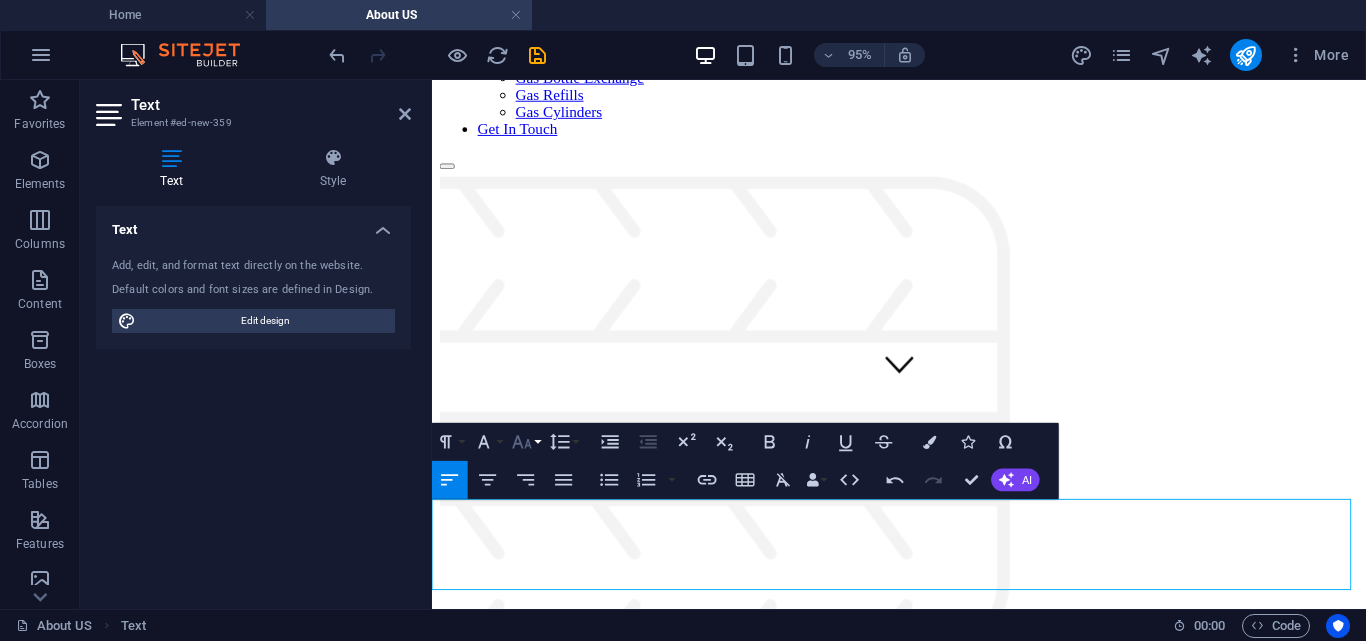 click on "Font Size" at bounding box center [526, 442] 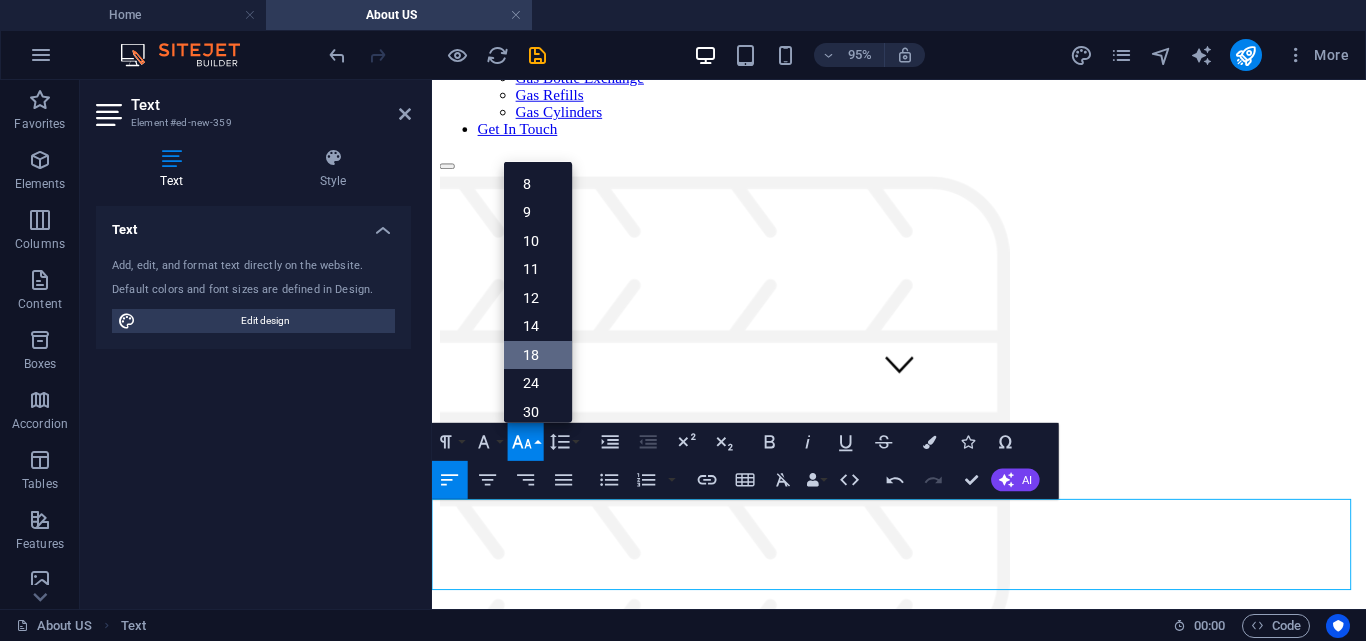 click on "18" at bounding box center [538, 355] 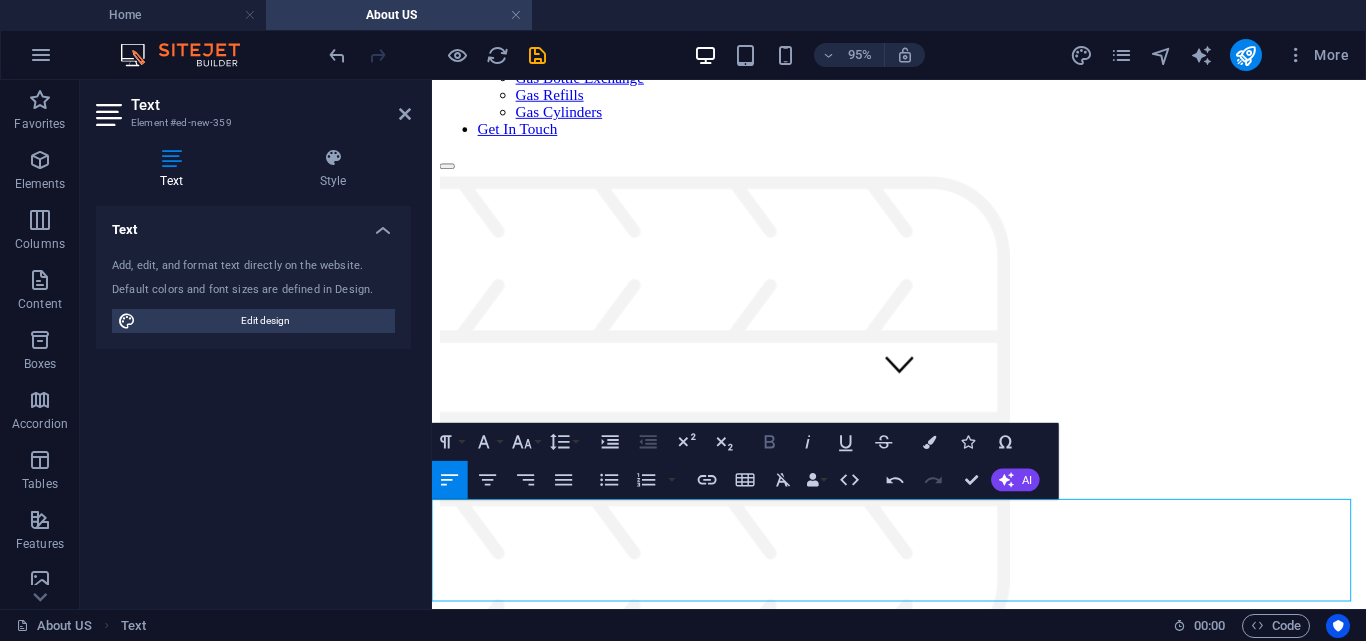click 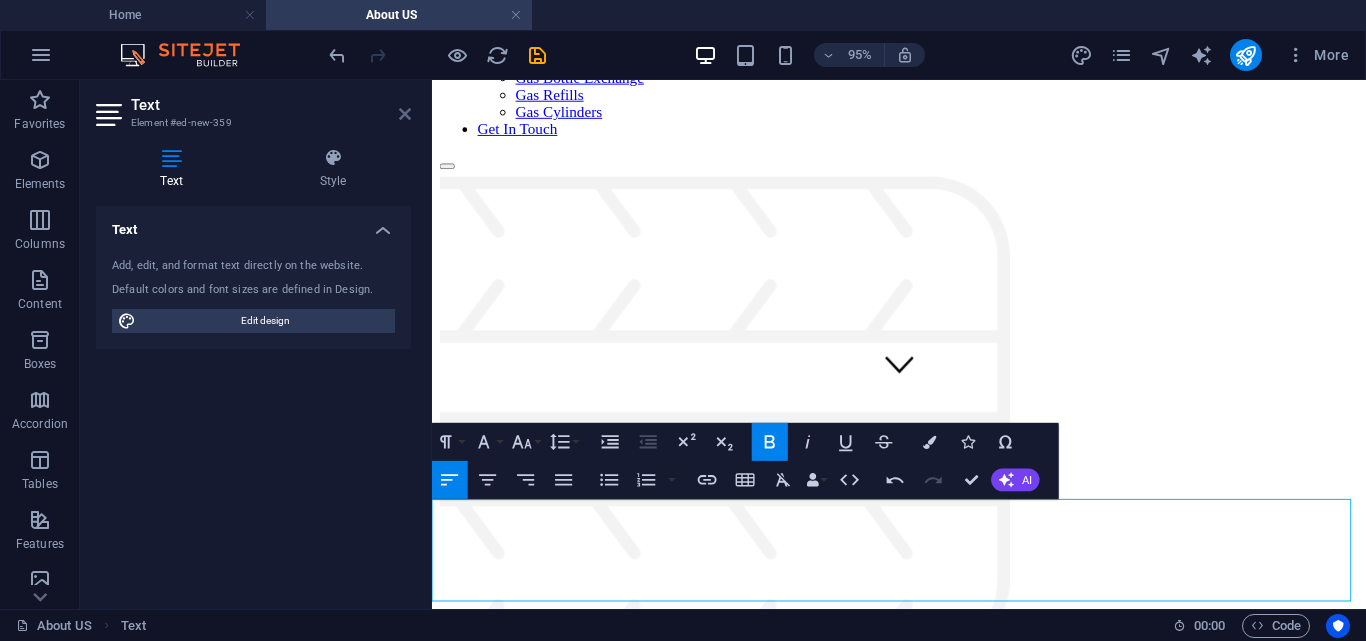 click at bounding box center [405, 114] 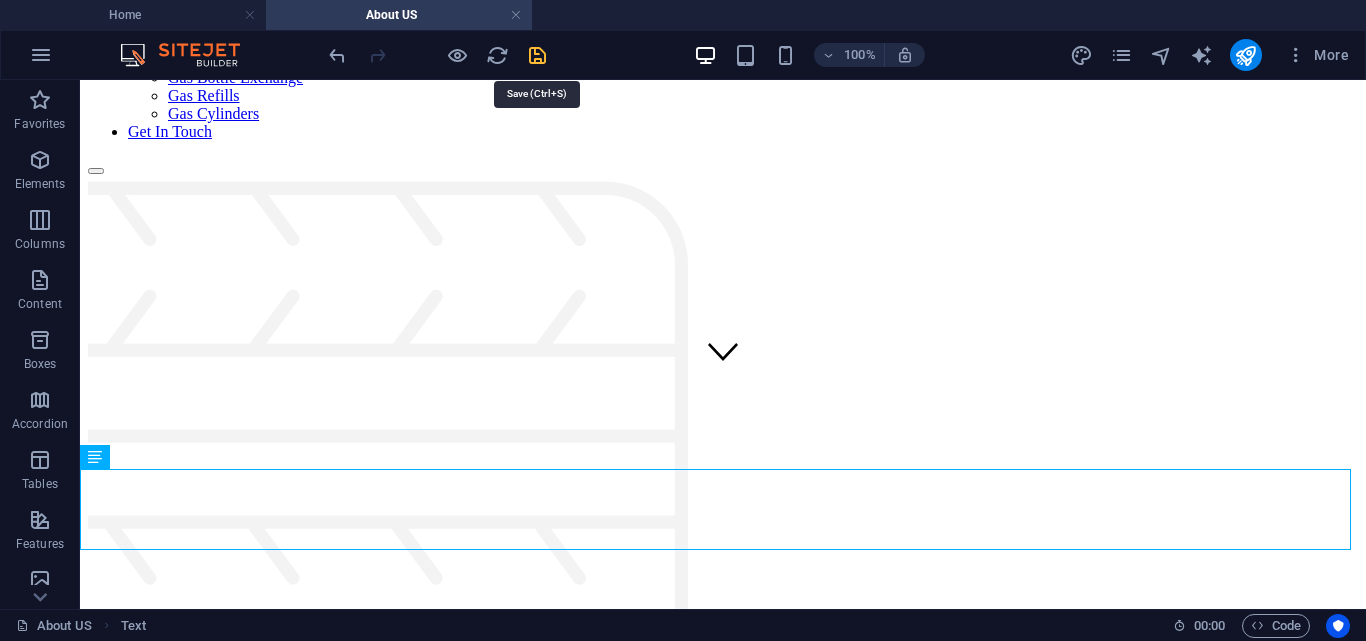 click at bounding box center (537, 55) 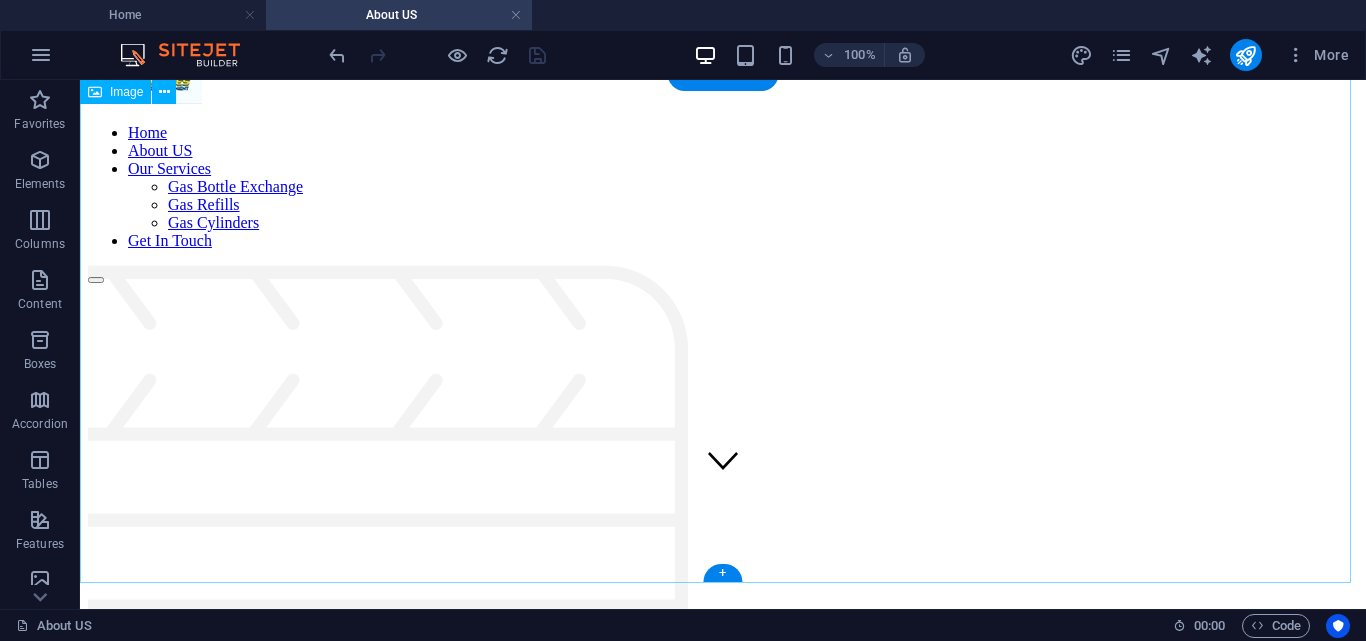 scroll, scrollTop: 314, scrollLeft: 0, axis: vertical 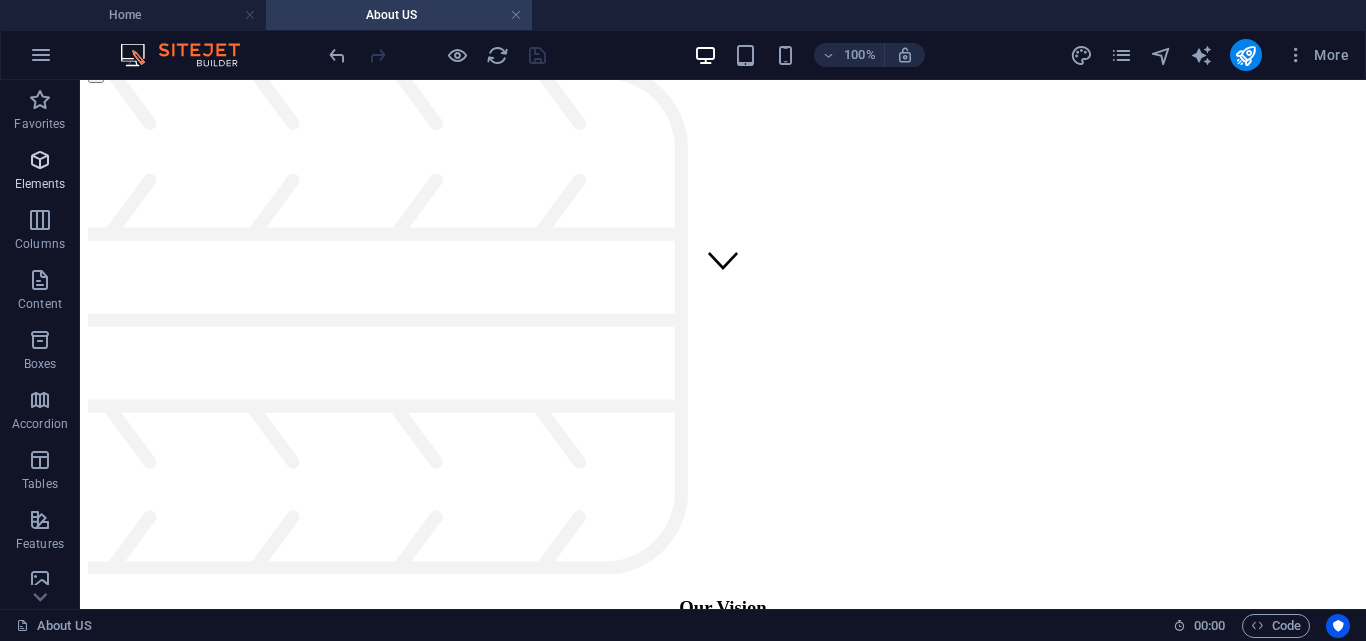 click at bounding box center (40, 160) 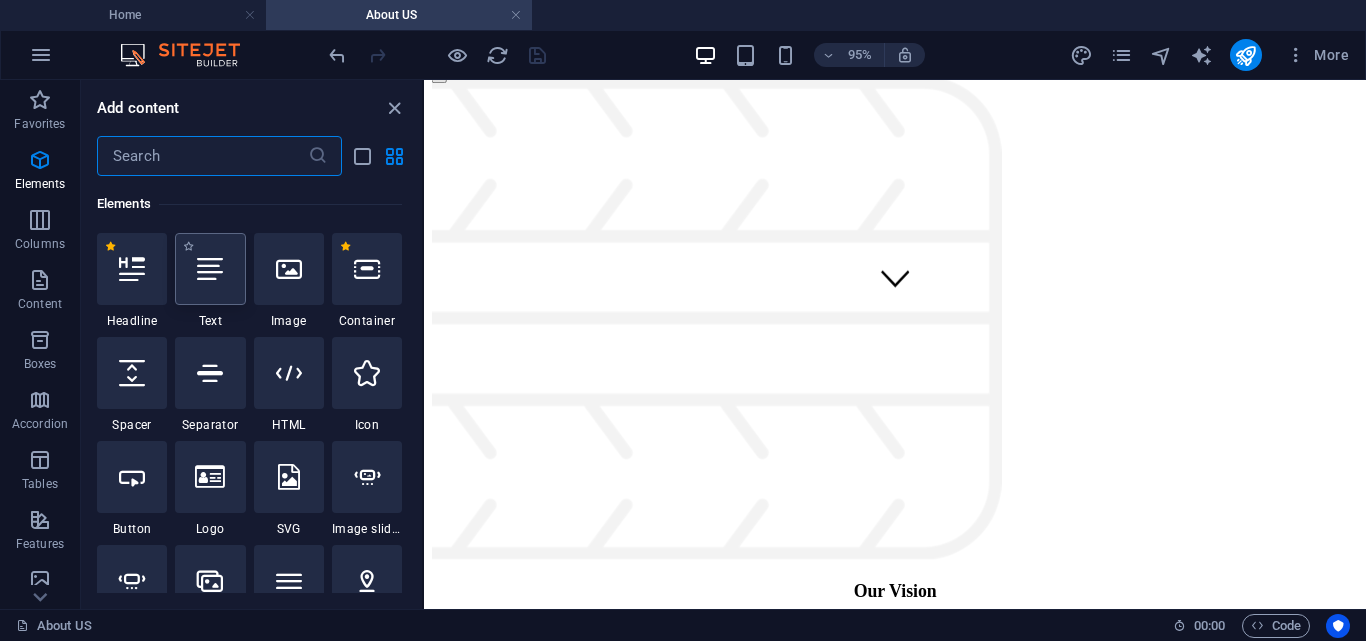scroll, scrollTop: 213, scrollLeft: 0, axis: vertical 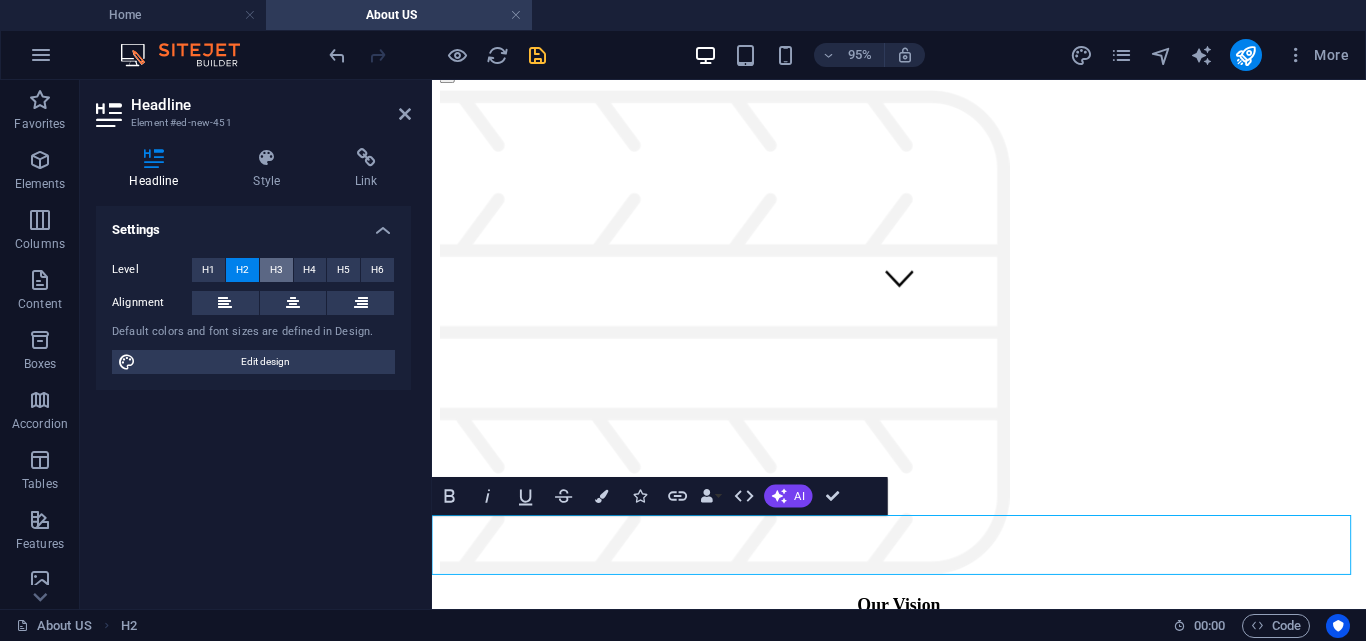 click on "H3" at bounding box center [276, 270] 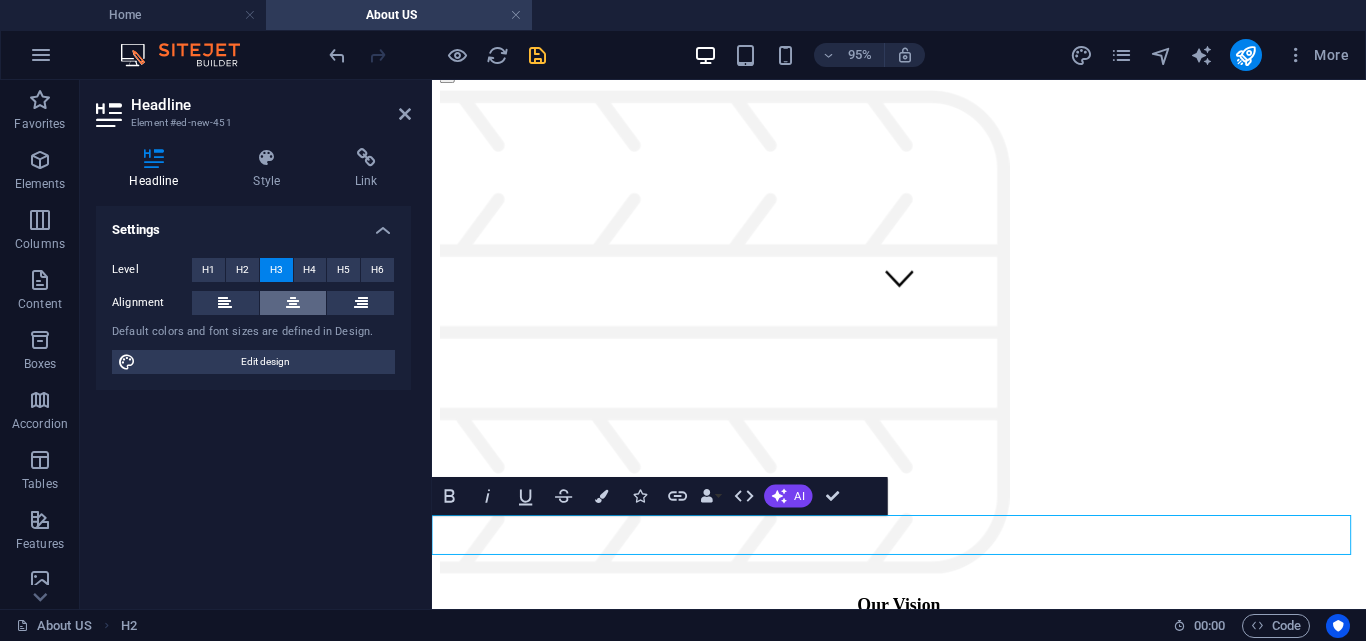 click at bounding box center (293, 303) 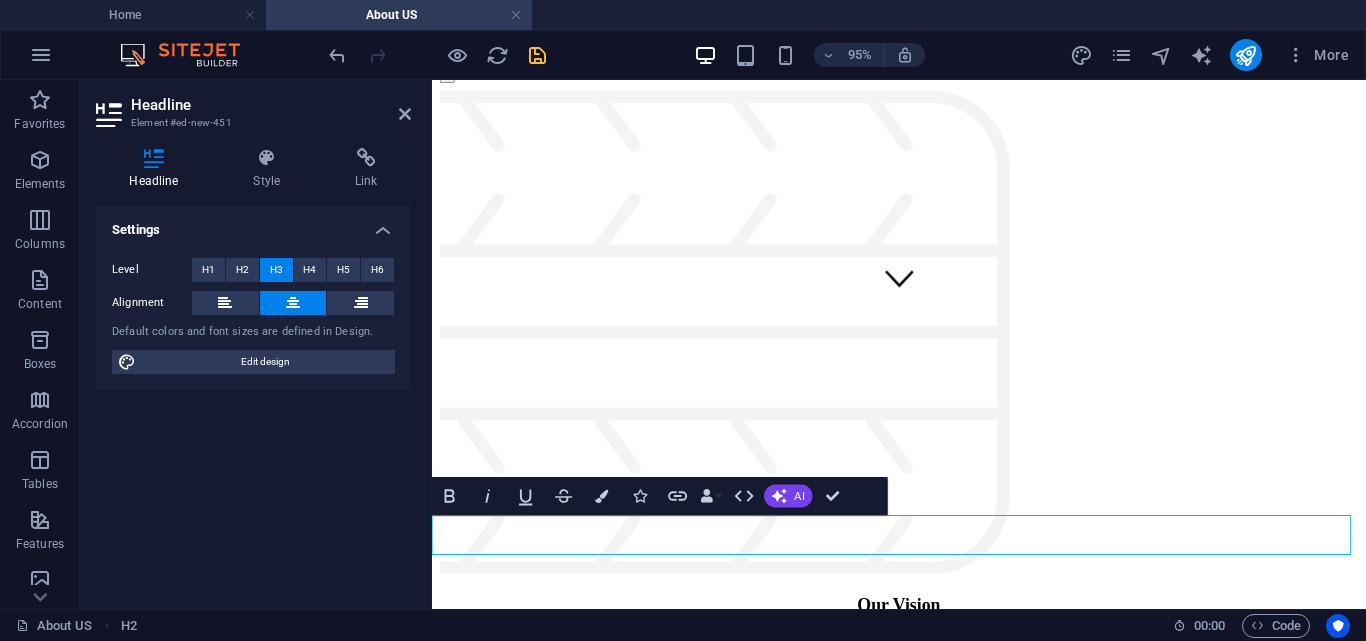 click on "New headline" at bounding box center [923, 899] 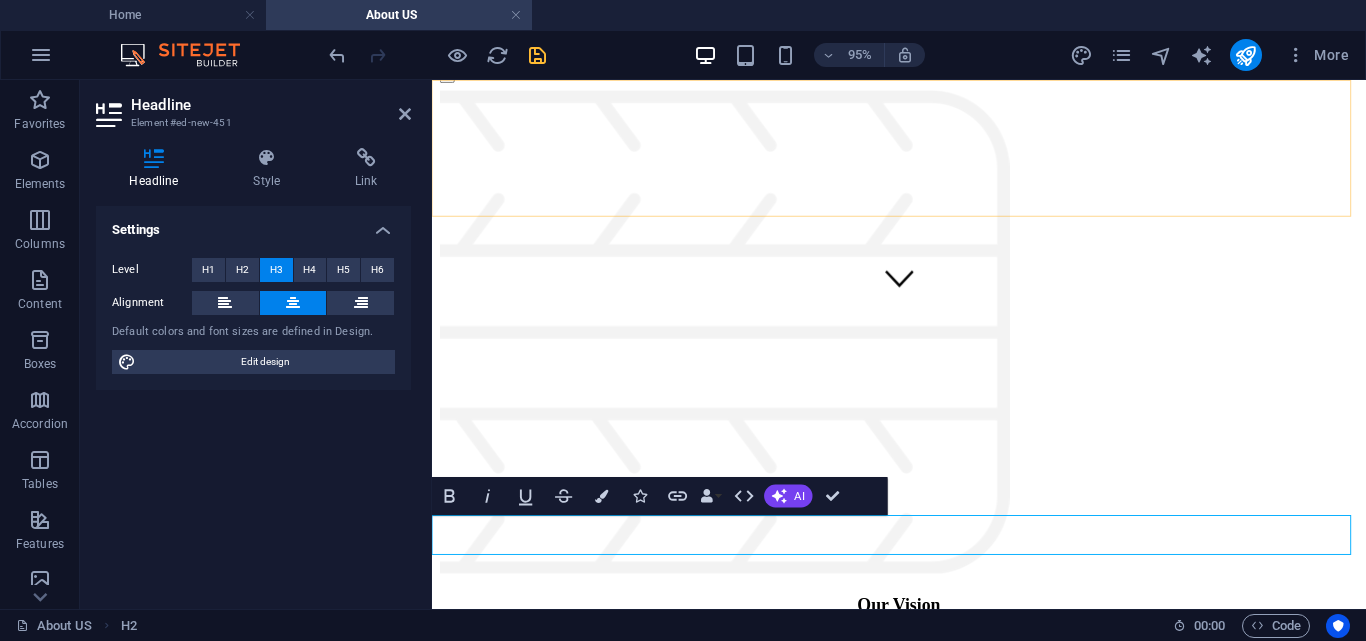 scroll, scrollTop: 0, scrollLeft: 6, axis: horizontal 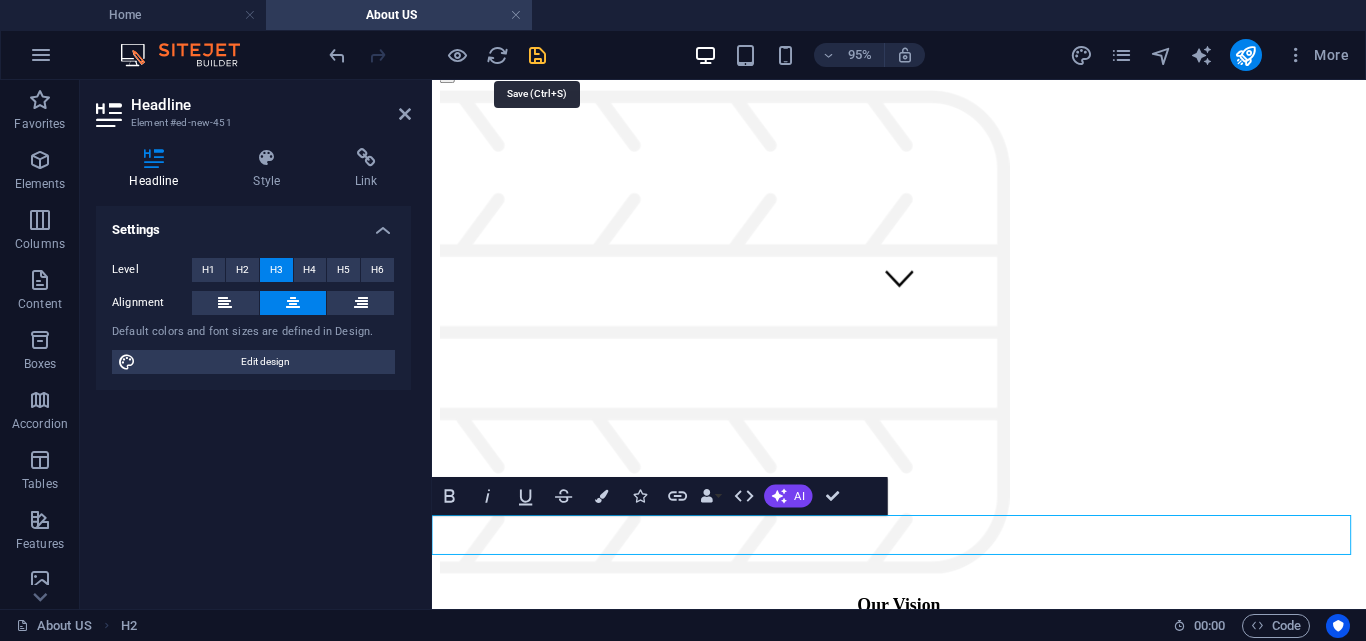 click at bounding box center (537, 55) 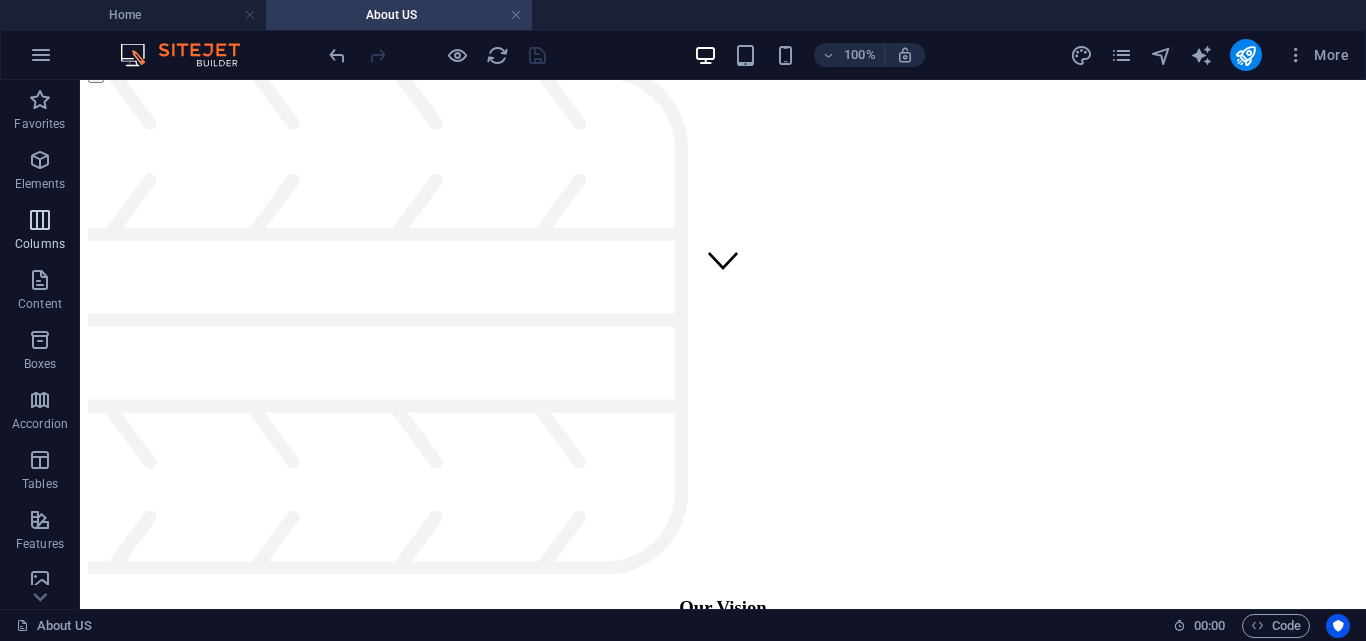 click at bounding box center (40, 160) 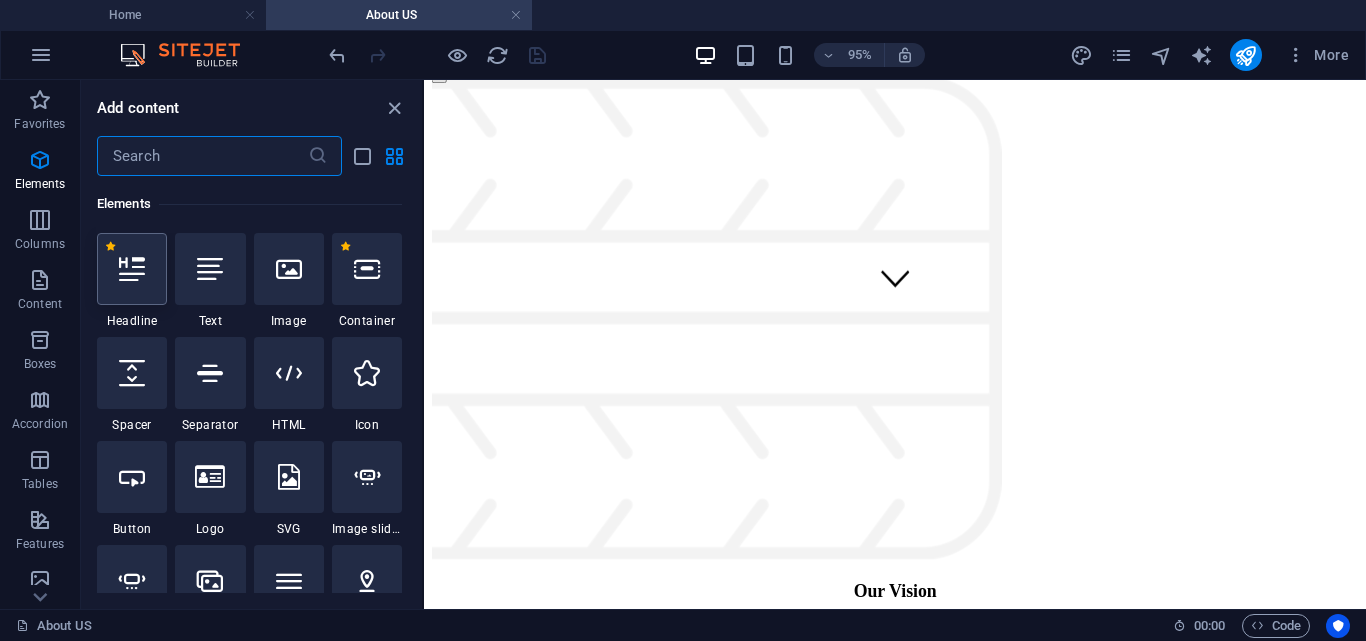 scroll, scrollTop: 213, scrollLeft: 0, axis: vertical 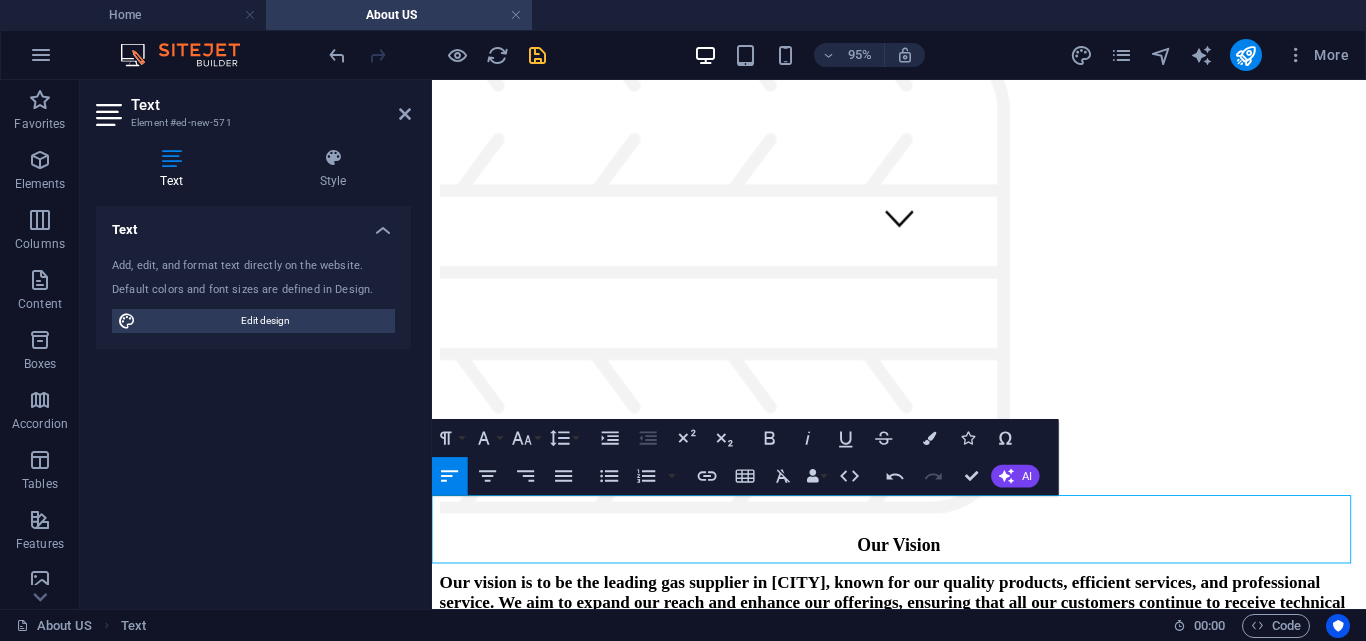 click on "Our mission is to provide quality products and efficient services to every customer, ensuring that their gas needs are met with professional service and technical expertise. We are dedicated to same-day and on-time delivery, offering reliable gas solutions that our customers can depend on." at bounding box center (923, 883) 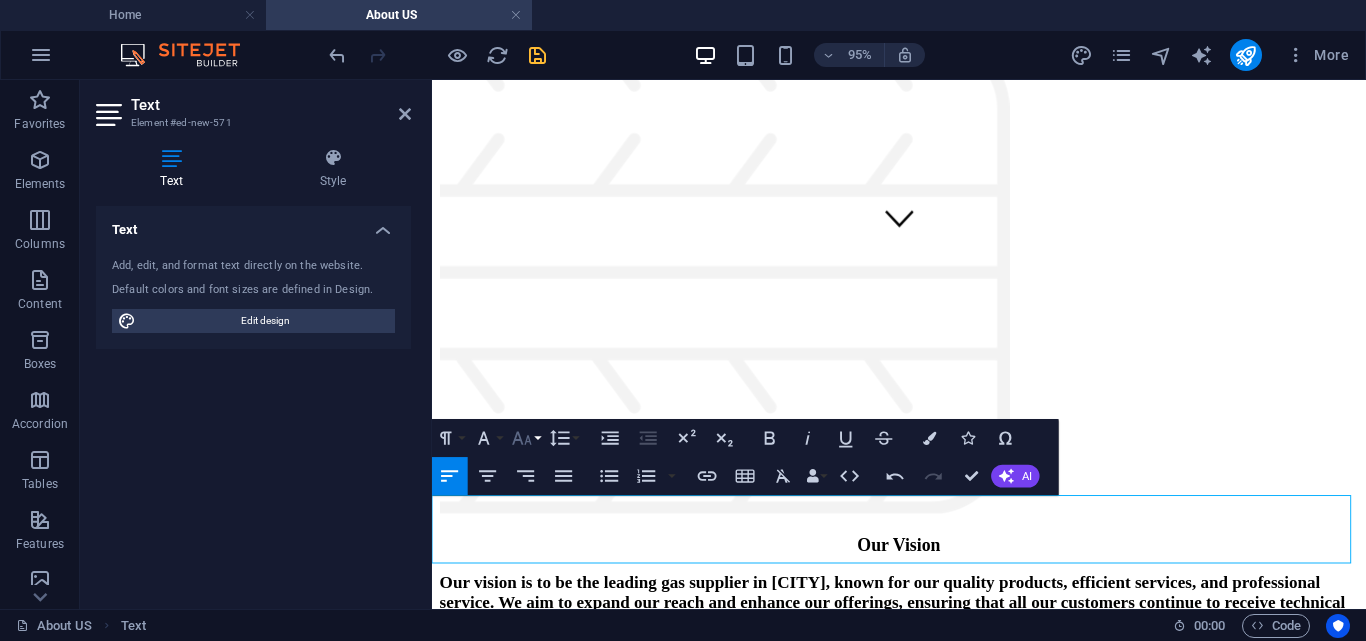 click on "Font Size" at bounding box center [526, 438] 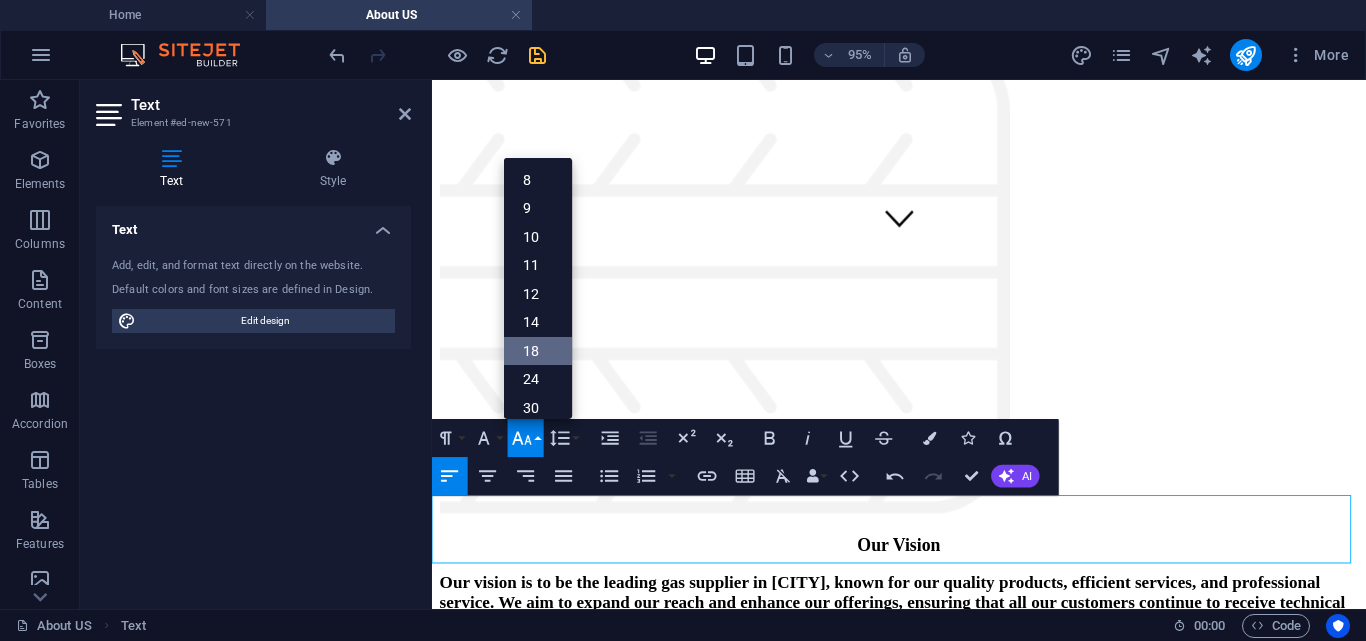 click on "18" at bounding box center [538, 351] 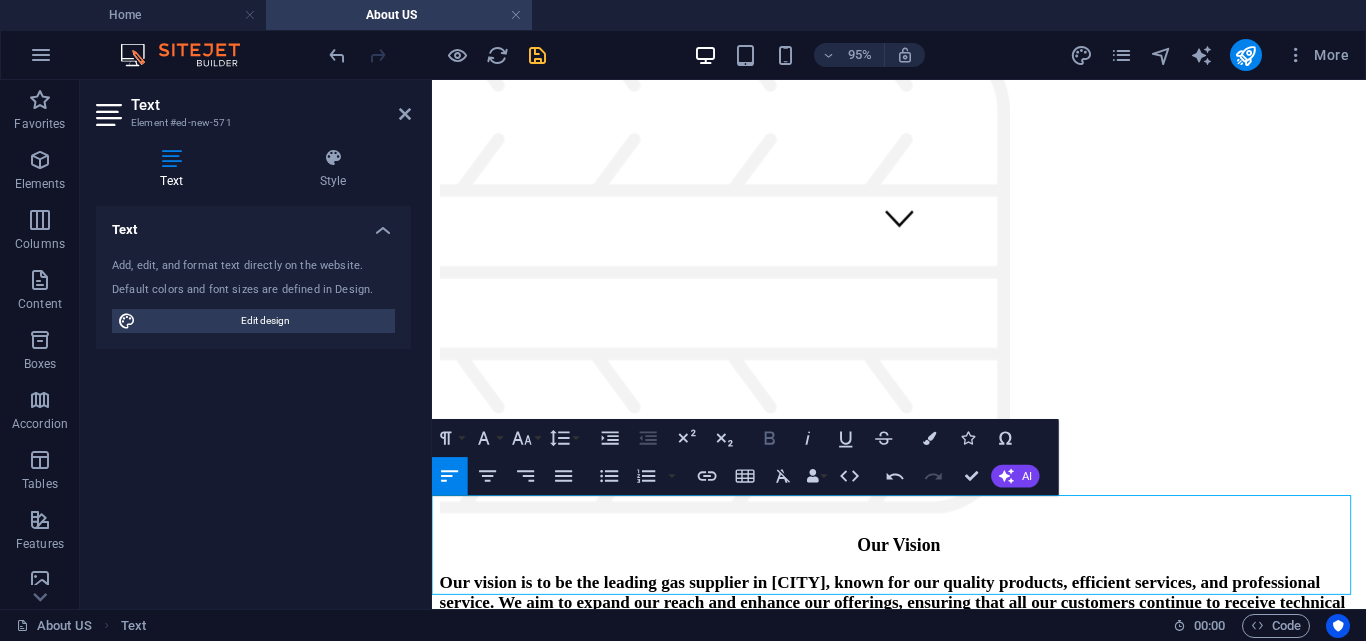 click 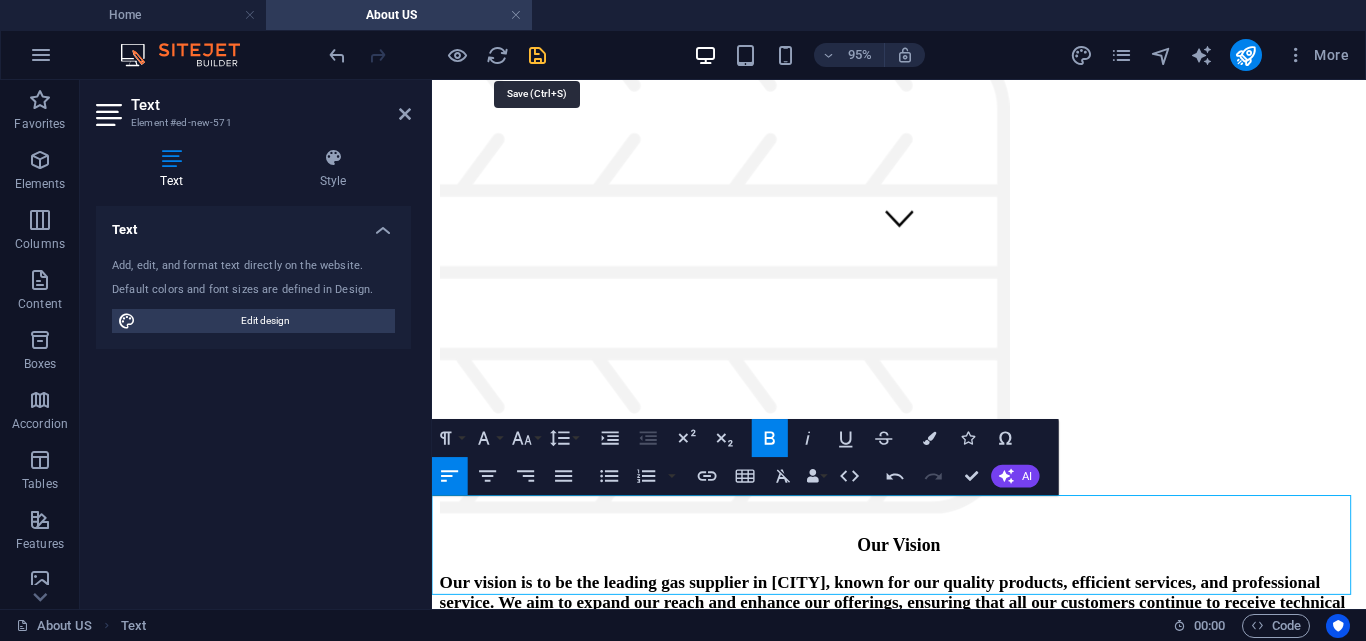 drag, startPoint x: 543, startPoint y: 52, endPoint x: 538, endPoint y: 14, distance: 38.327538 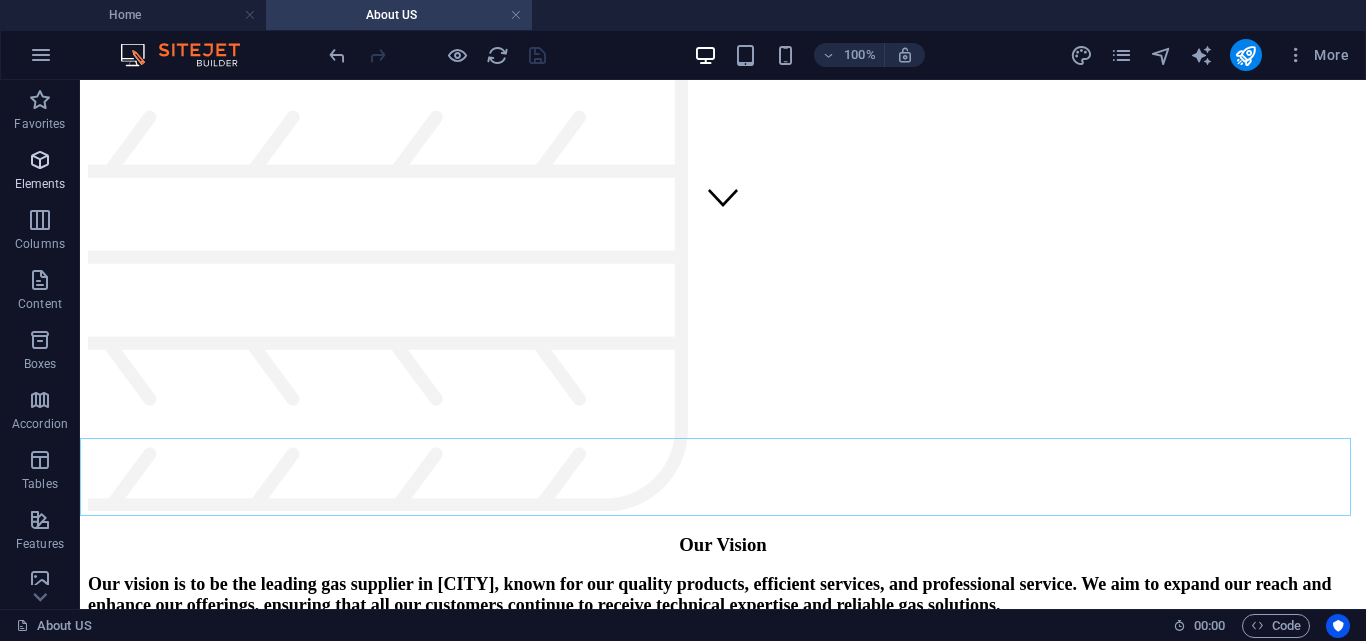 click at bounding box center (40, 160) 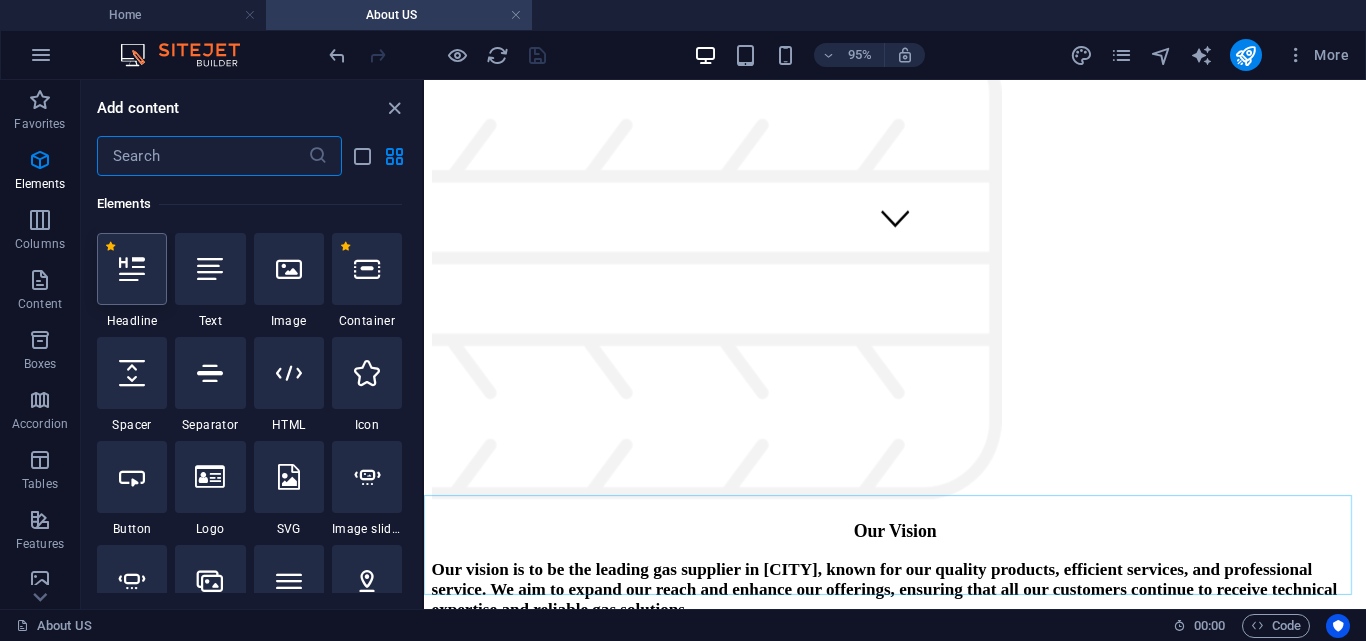 scroll, scrollTop: 213, scrollLeft: 0, axis: vertical 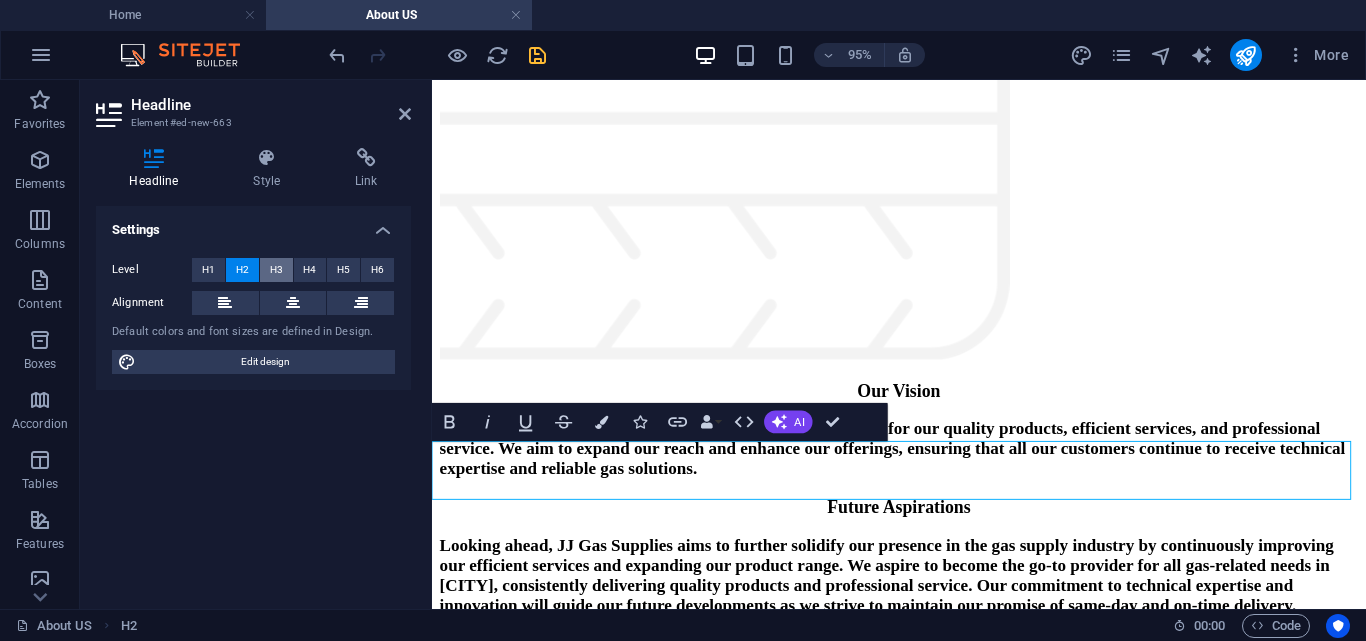 click on "H3" at bounding box center (276, 270) 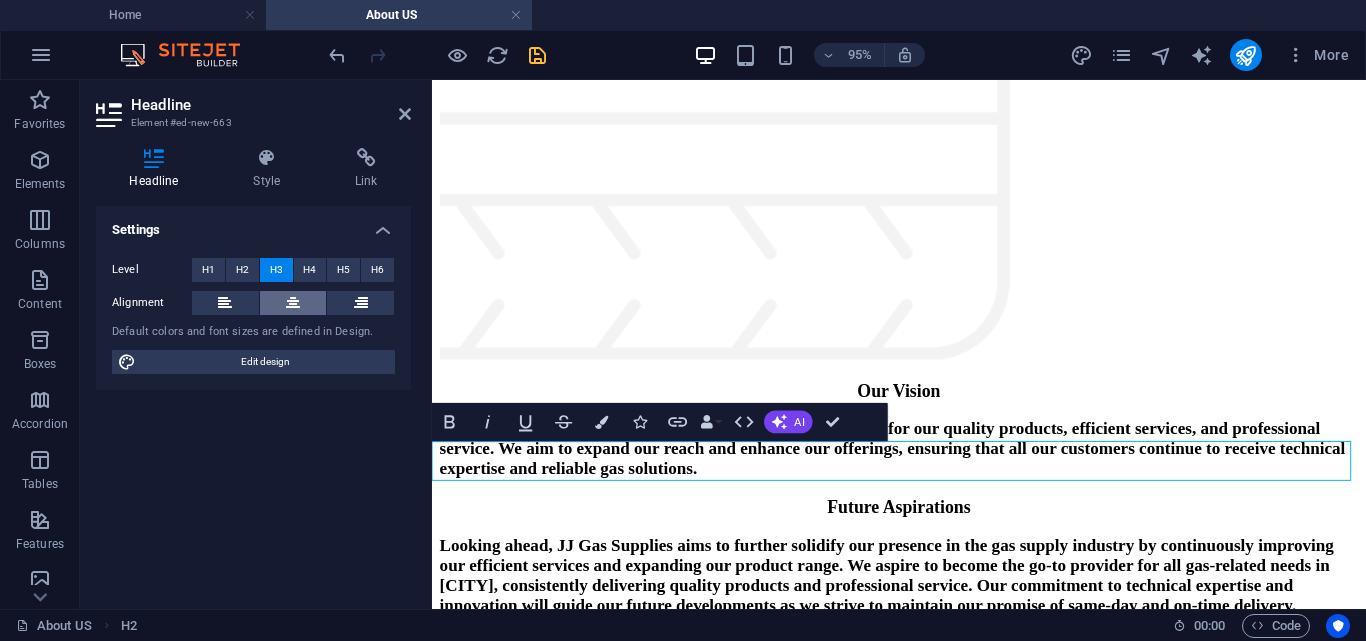 click at bounding box center [293, 303] 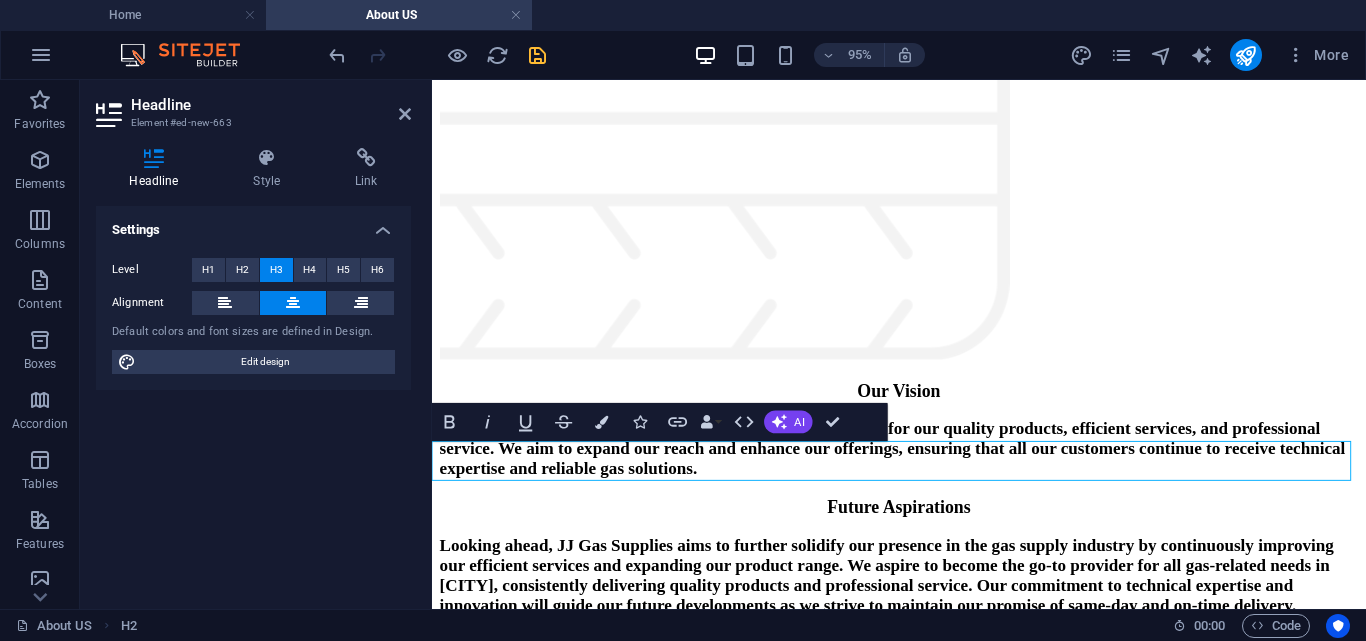 click on "New headline" at bounding box center (923, 830) 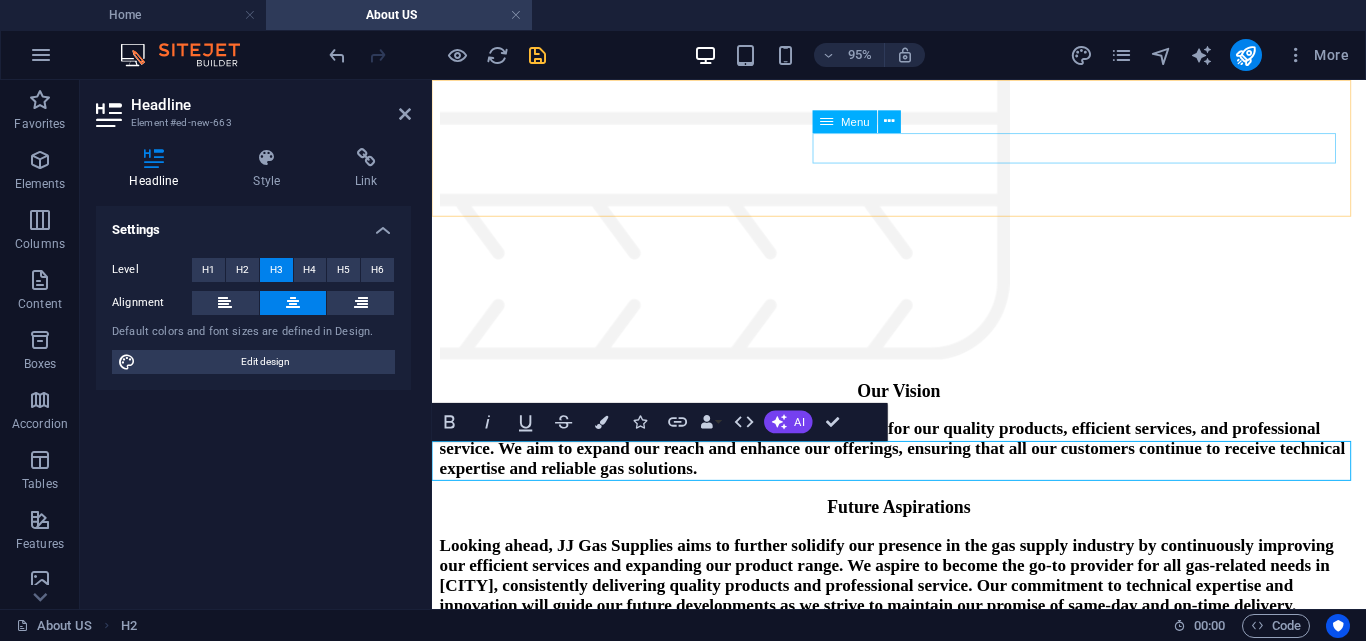 scroll, scrollTop: 0, scrollLeft: 6, axis: horizontal 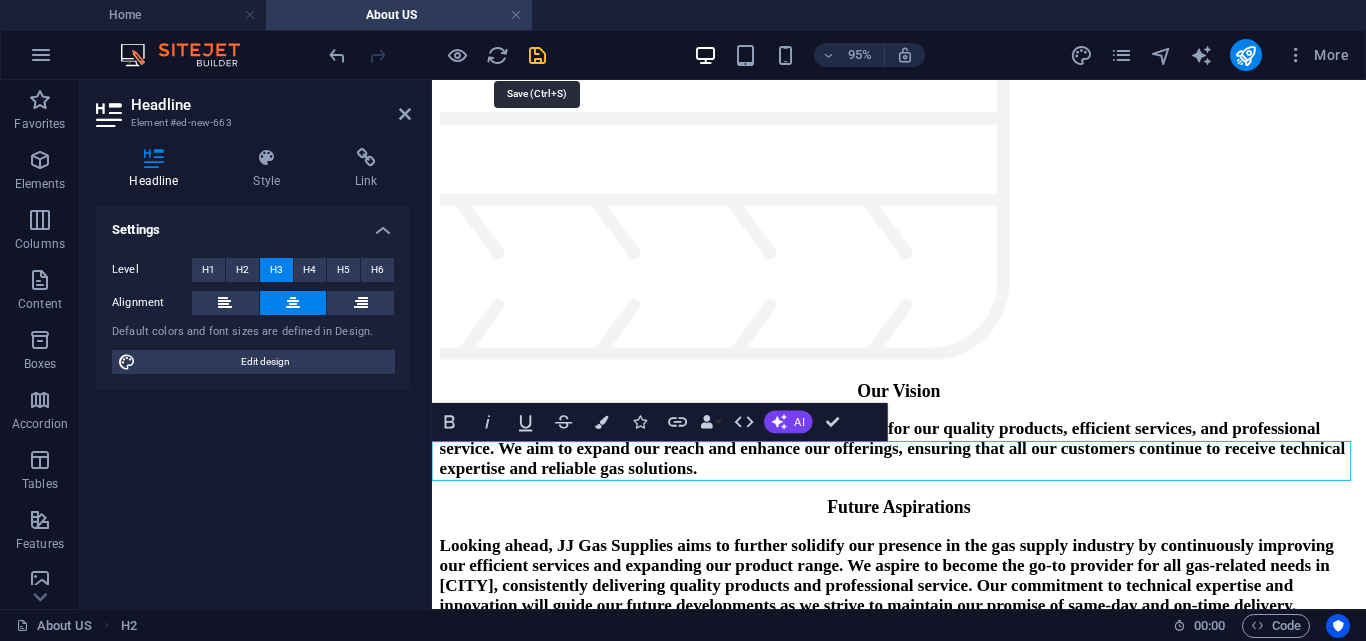 click at bounding box center (537, 55) 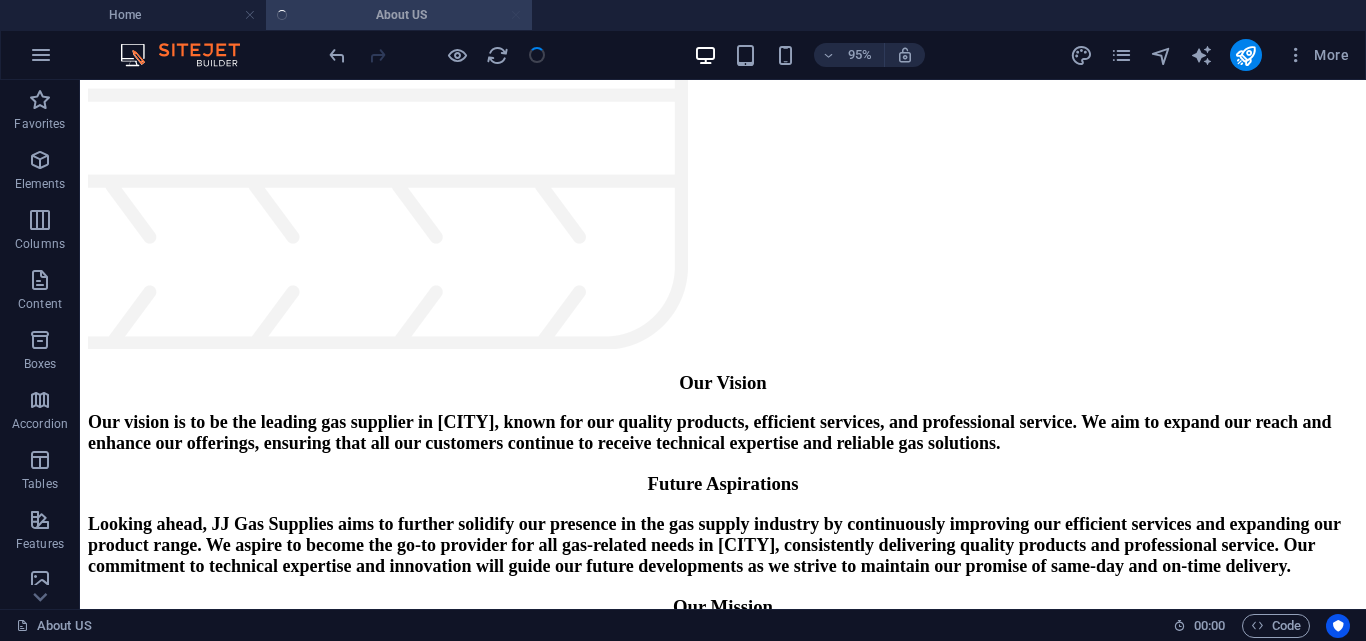 scroll, scrollTop: 475, scrollLeft: 0, axis: vertical 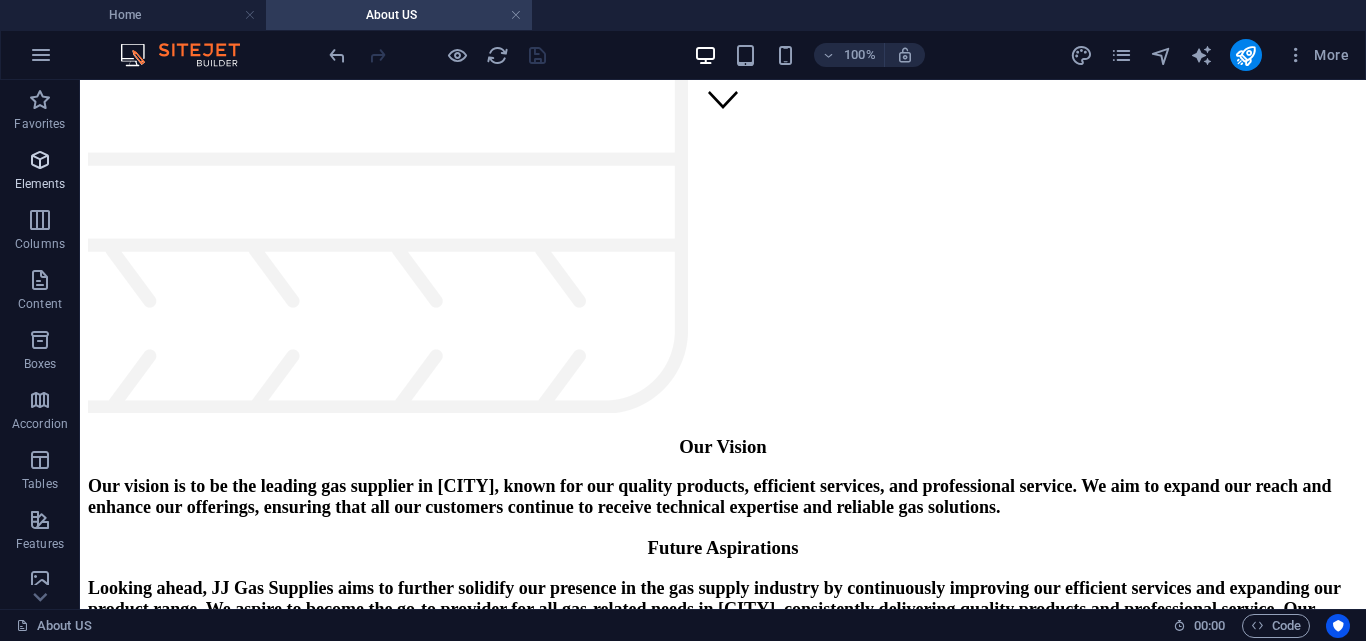 click on "Elements" at bounding box center (40, 172) 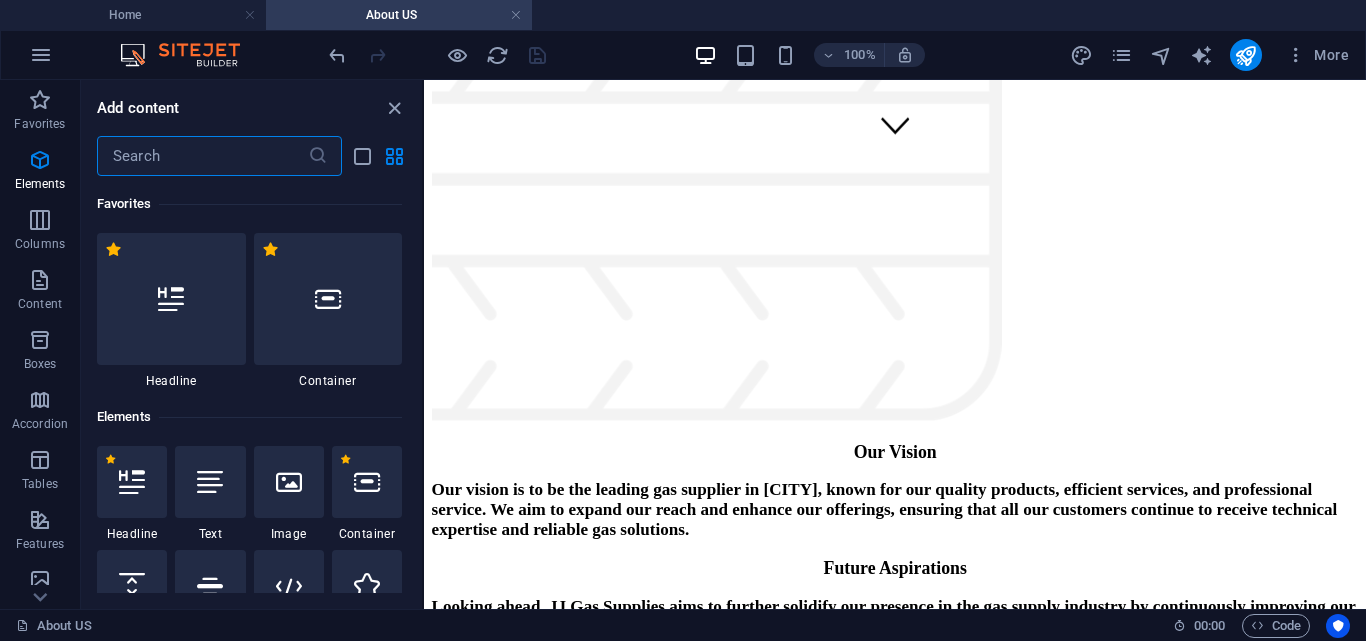scroll, scrollTop: 539, scrollLeft: 0, axis: vertical 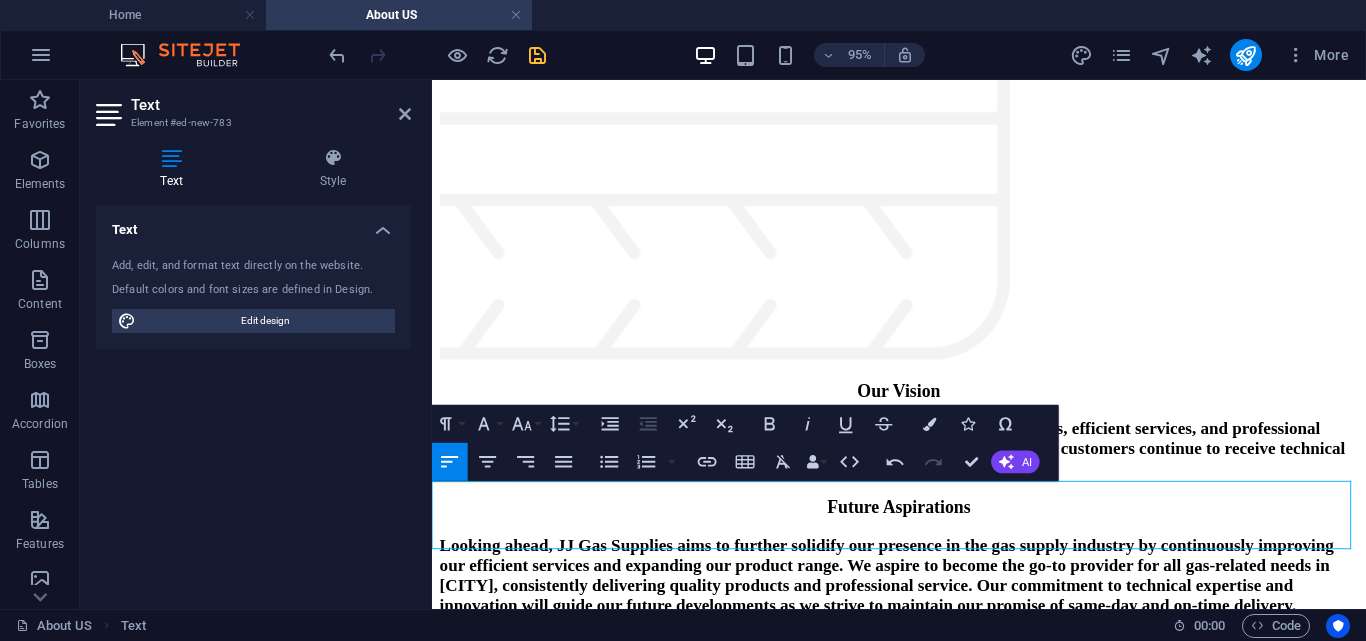 click on "At JJ Gas Supplies, we offer more than just gas; we provide quality products backed by efficient services and professional service. Our technical expertise ensures that every customer receives safe and reliable gas solutions tailored to their specific needs. With a commitment to same-day and on-time delivery, we guarantee a seamless experience, making us the preferred choice for gas supply in [CITY]." at bounding box center (923, 887) 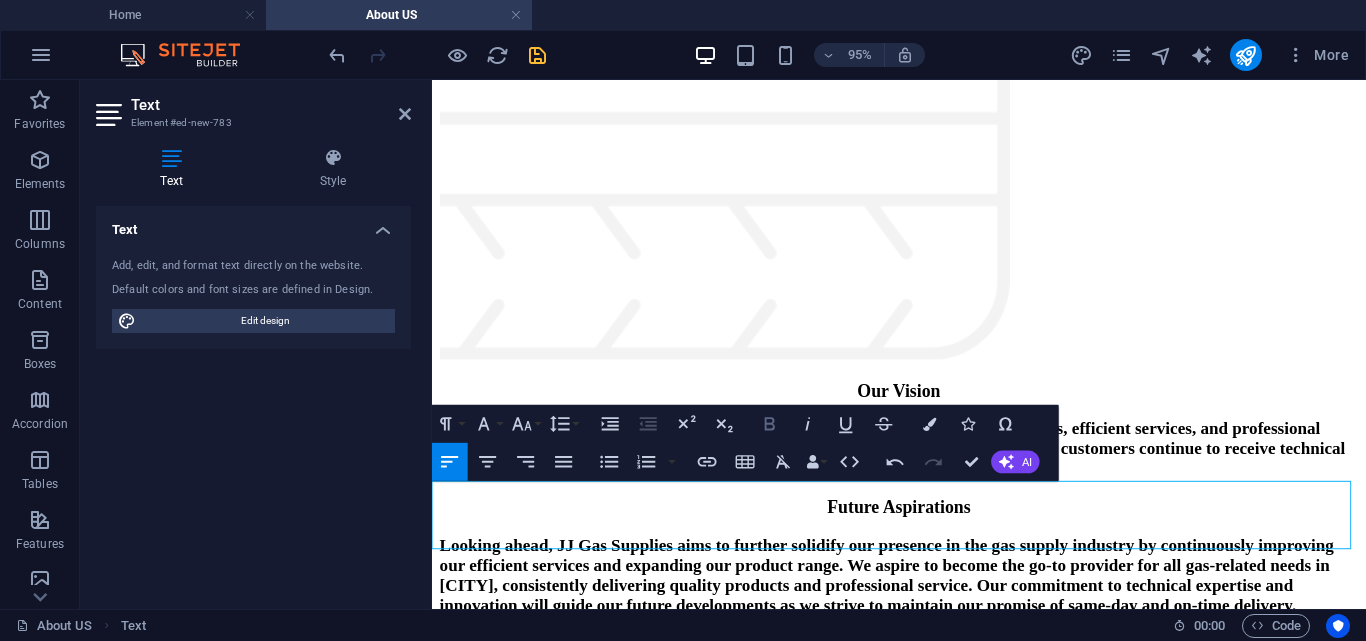 click 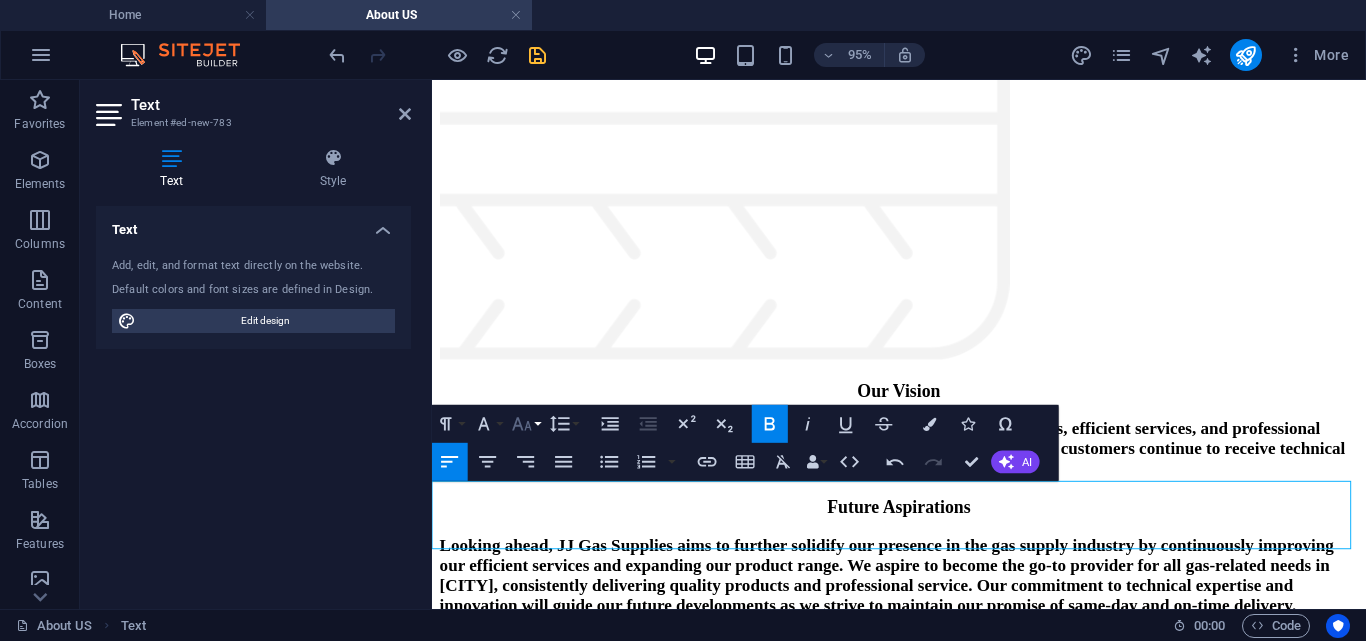 click on "Font Size" at bounding box center [526, 424] 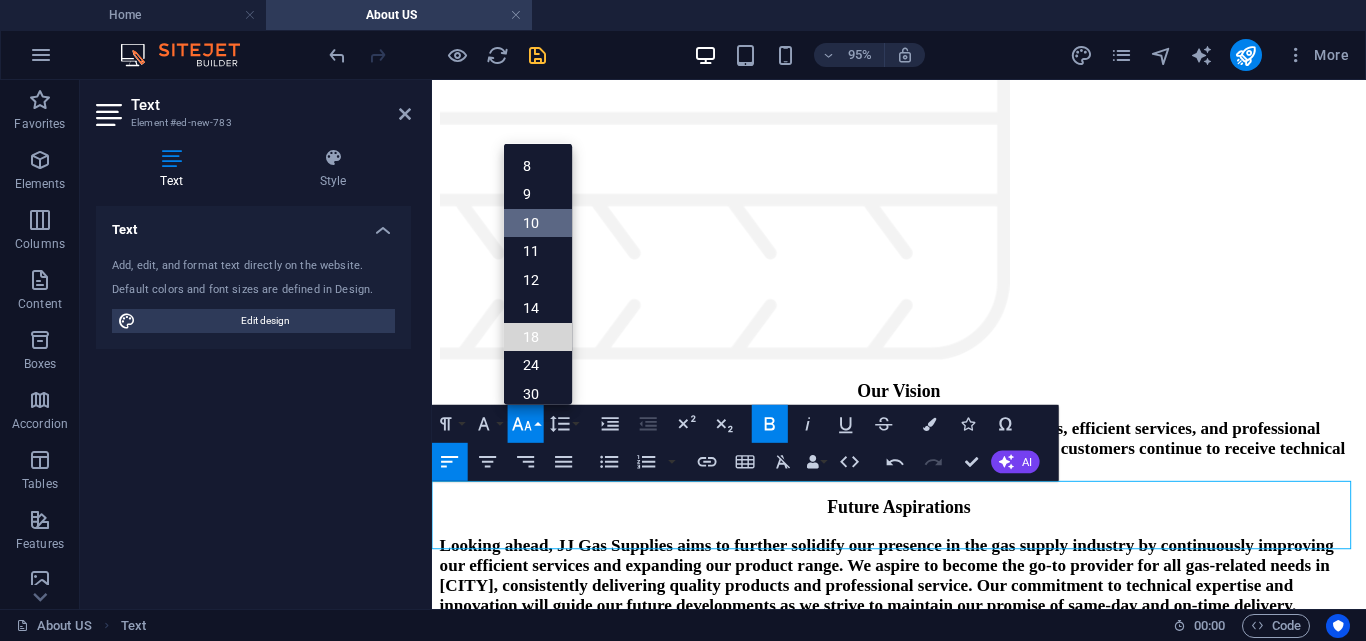 click on "18" at bounding box center (538, 336) 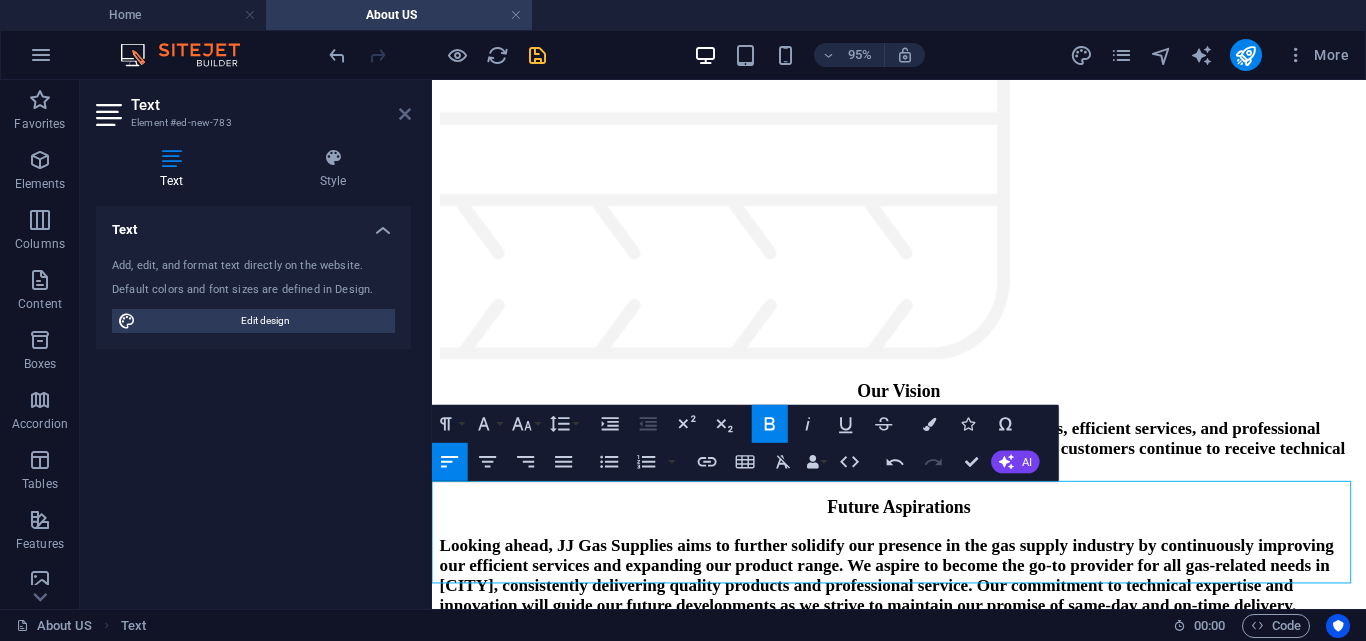 click at bounding box center [405, 114] 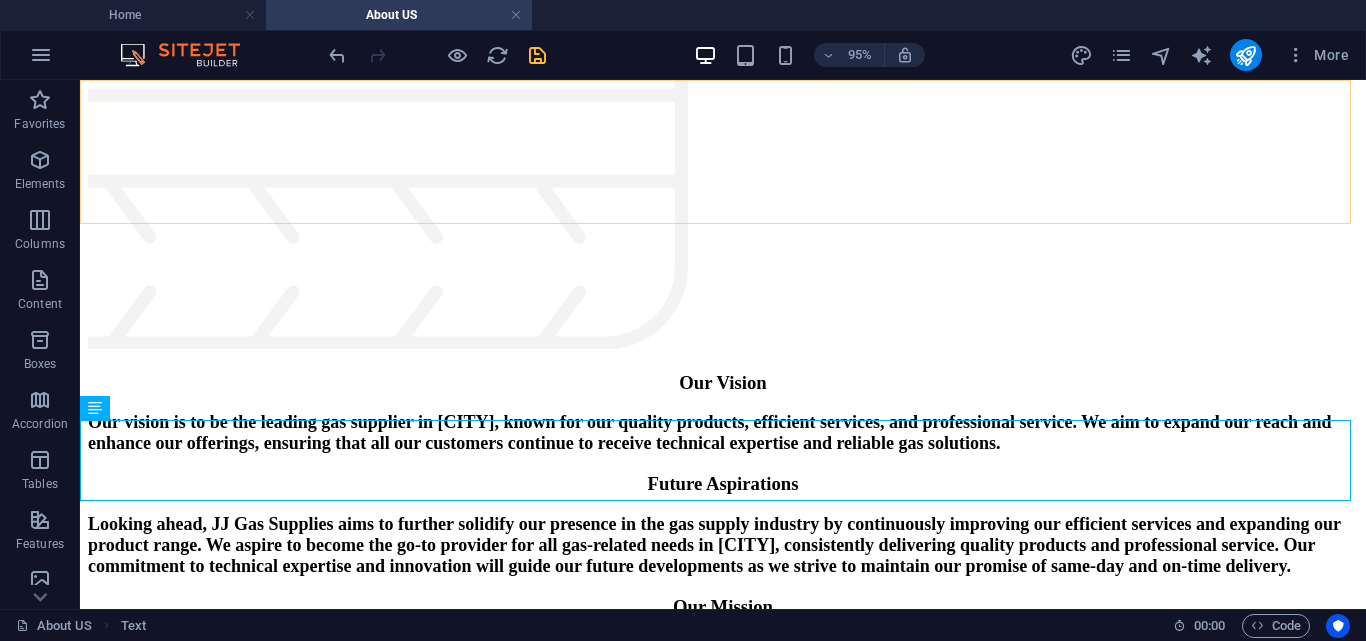 scroll, scrollTop: 514, scrollLeft: 0, axis: vertical 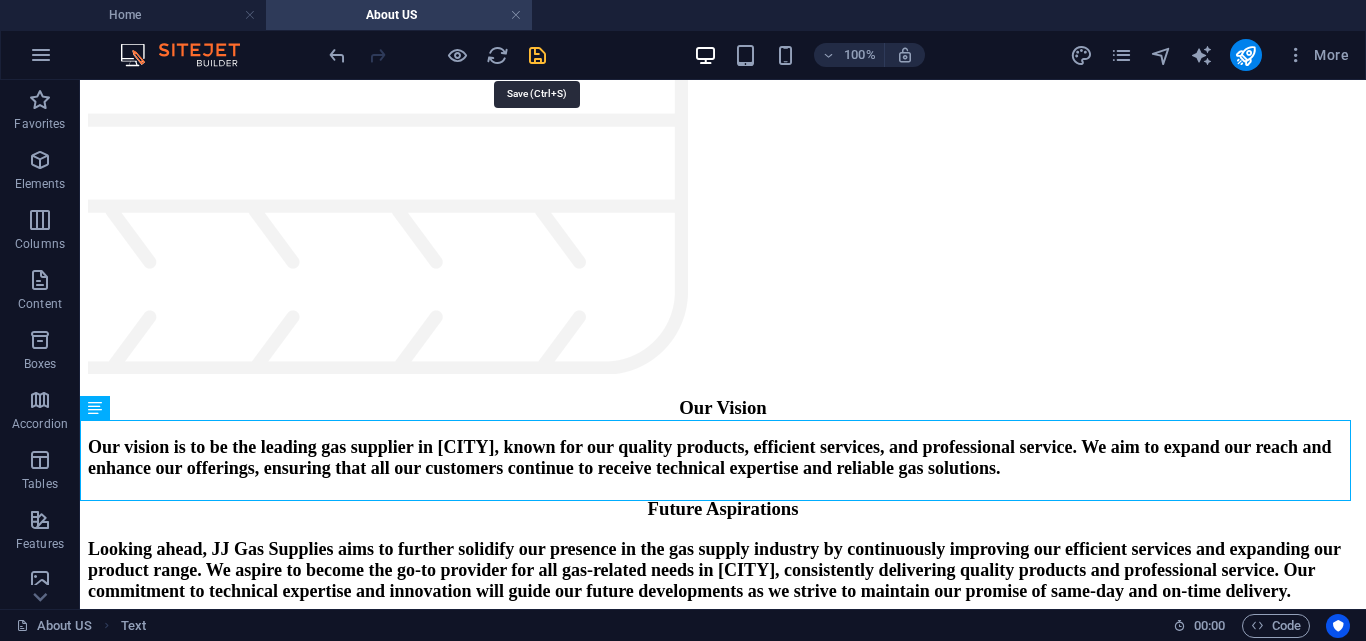 click at bounding box center [537, 55] 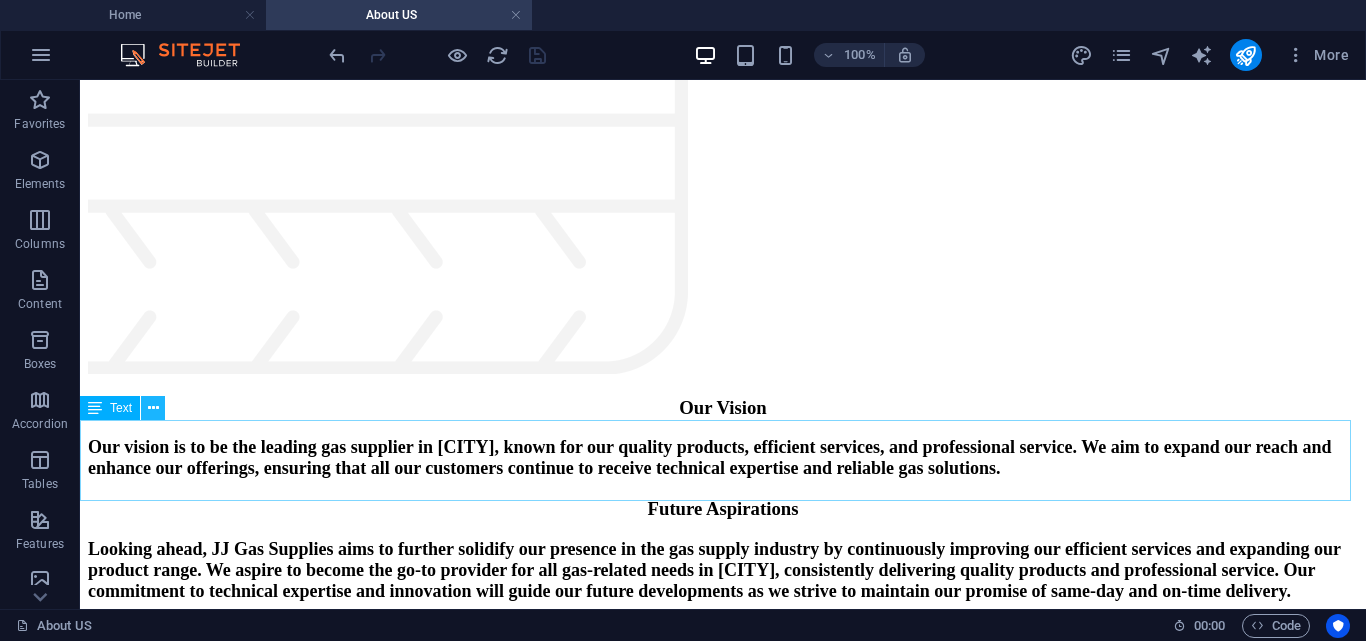 click at bounding box center (153, 408) 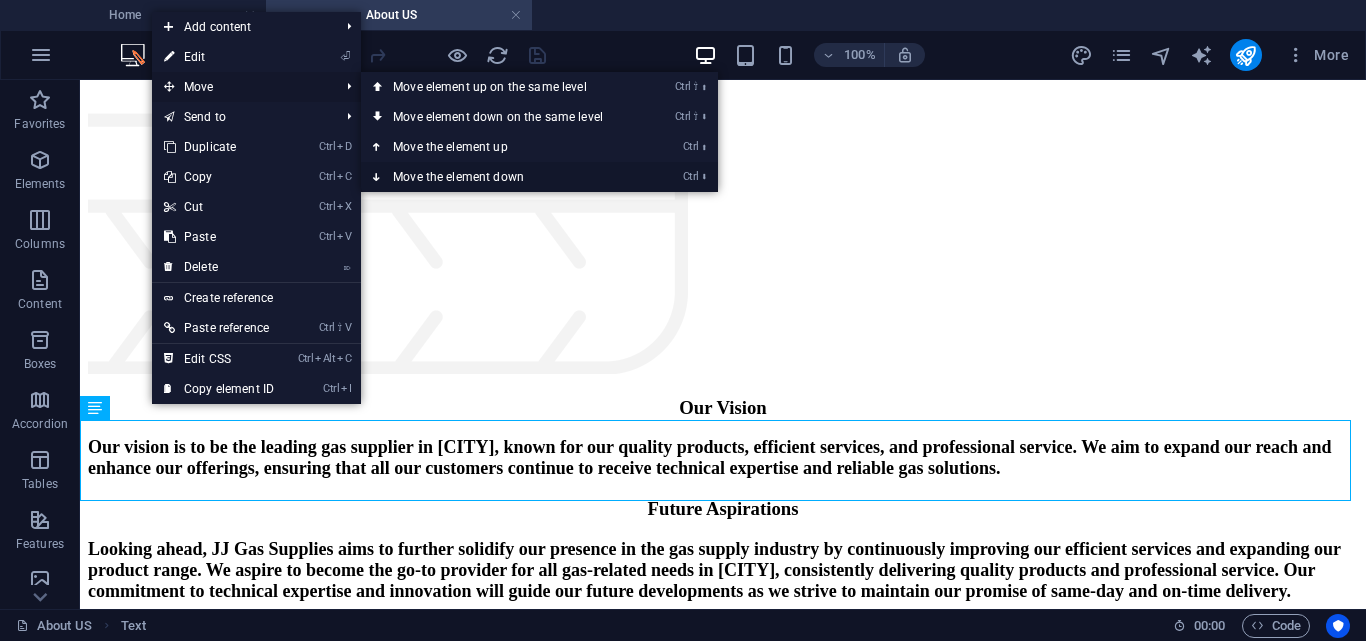 click on "Ctrl ⬇  Move the element down" at bounding box center (502, 177) 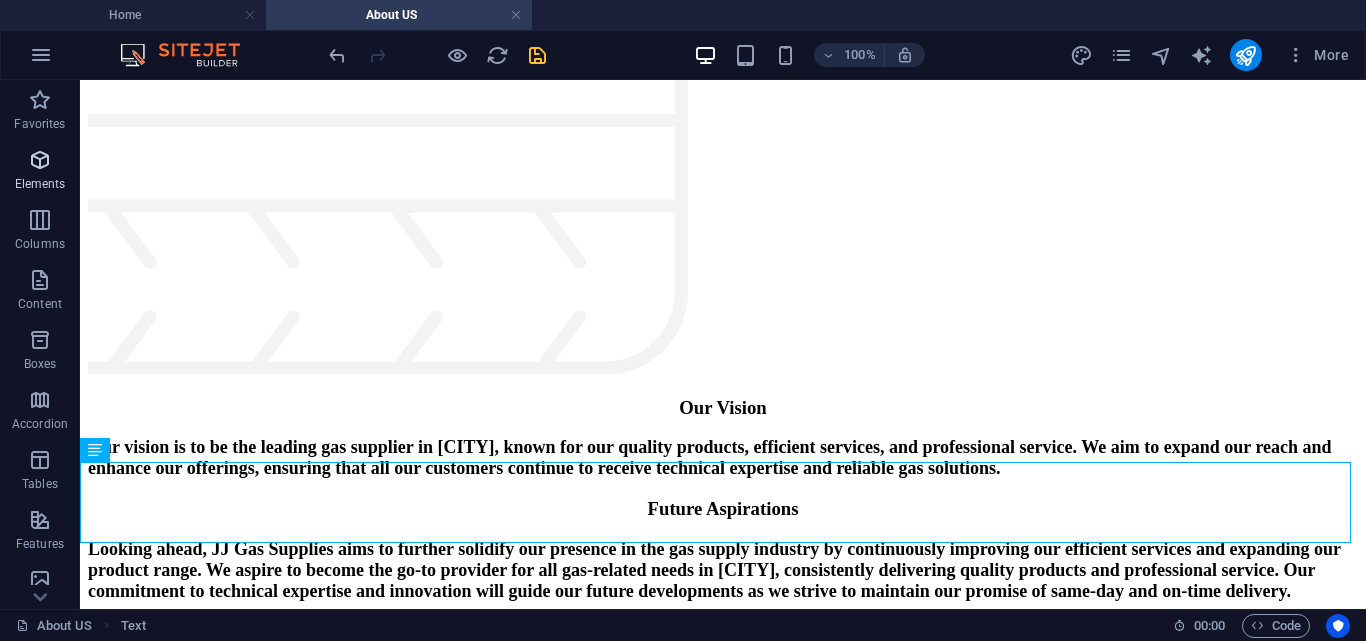 click at bounding box center [40, 160] 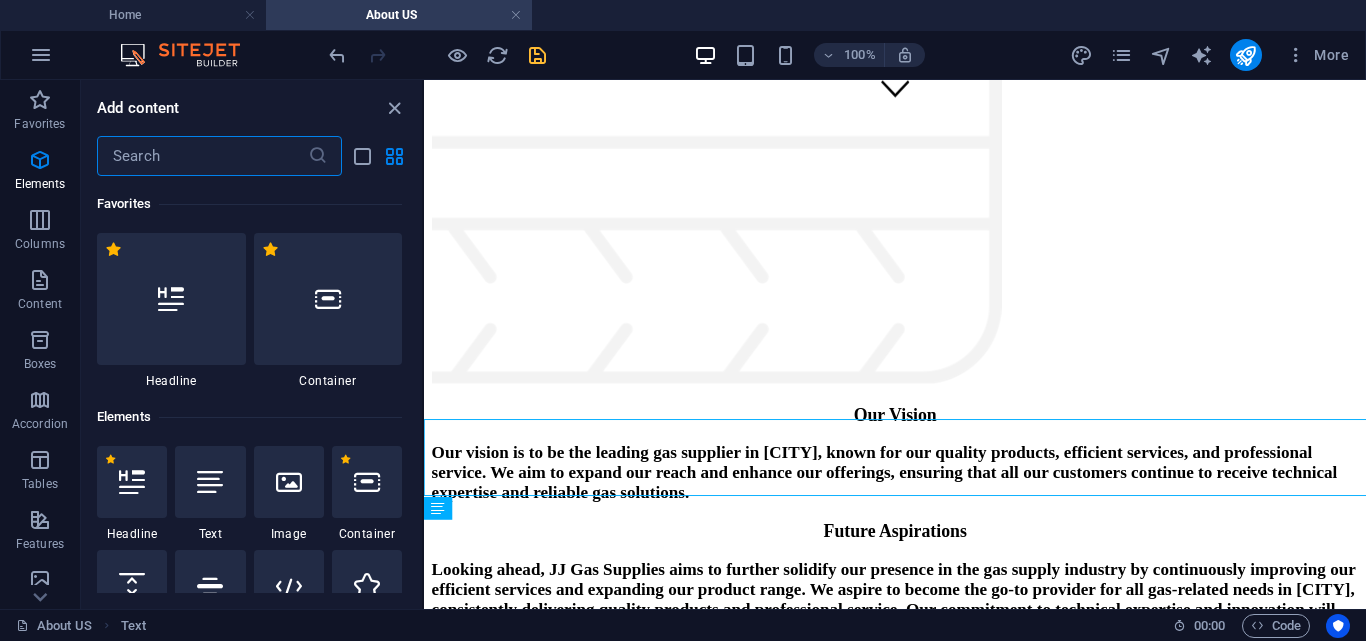 scroll, scrollTop: 539, scrollLeft: 0, axis: vertical 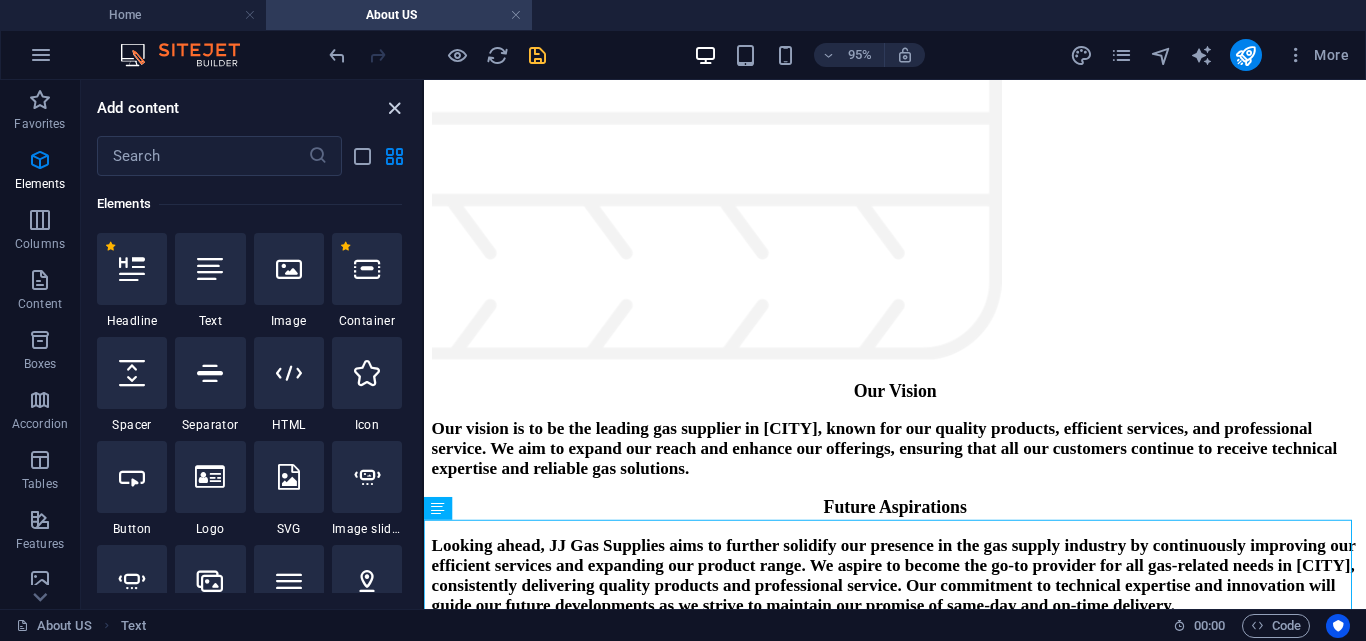 click at bounding box center [394, 108] 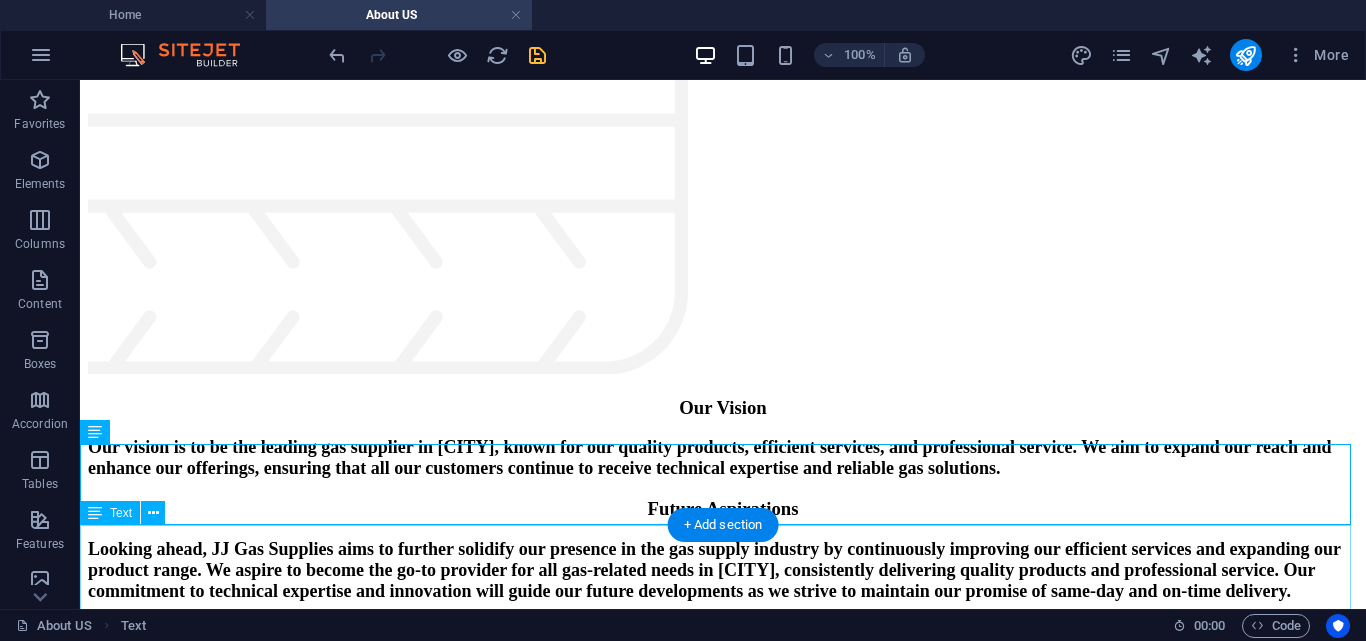 scroll, scrollTop: 556, scrollLeft: 0, axis: vertical 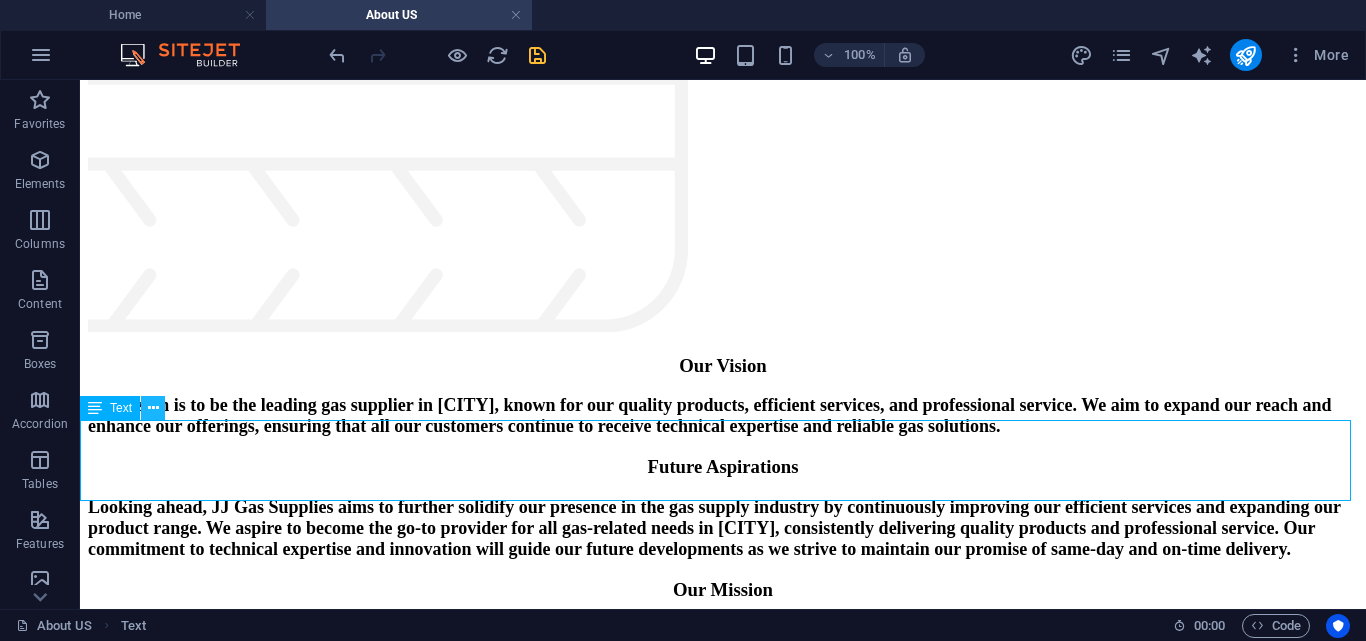 click at bounding box center (153, 408) 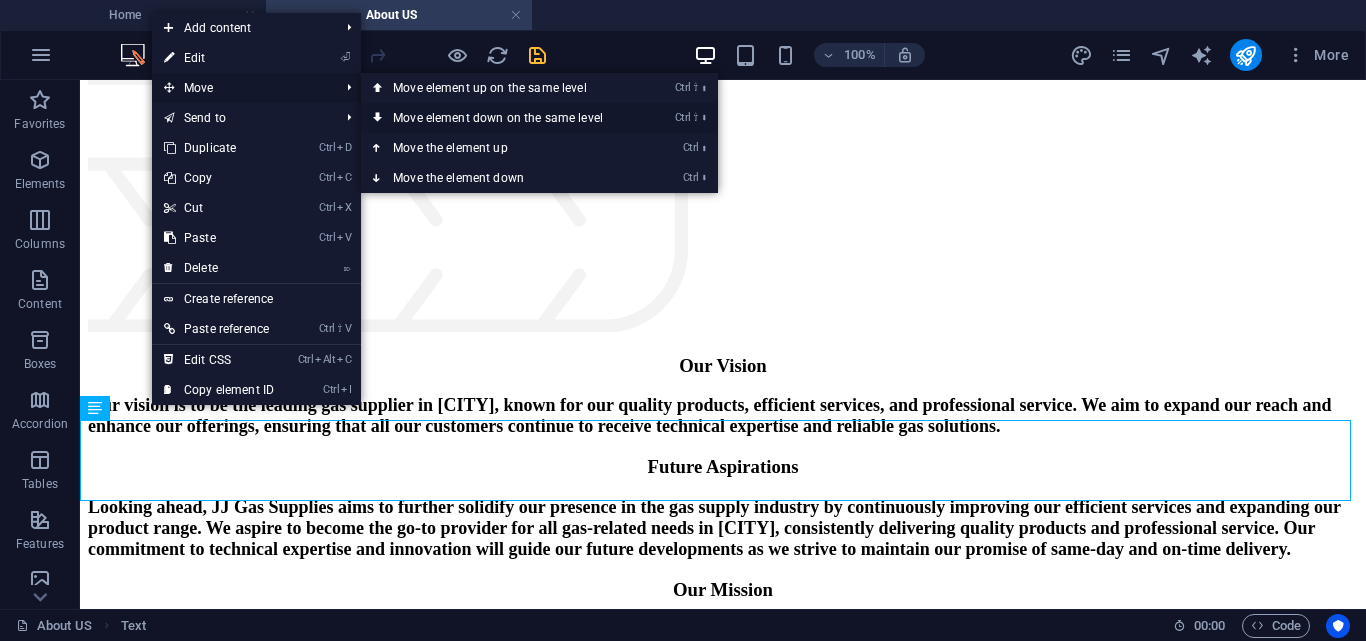 click on "Ctrl ⇧ ⬇  Move element down on the same level" at bounding box center (502, 118) 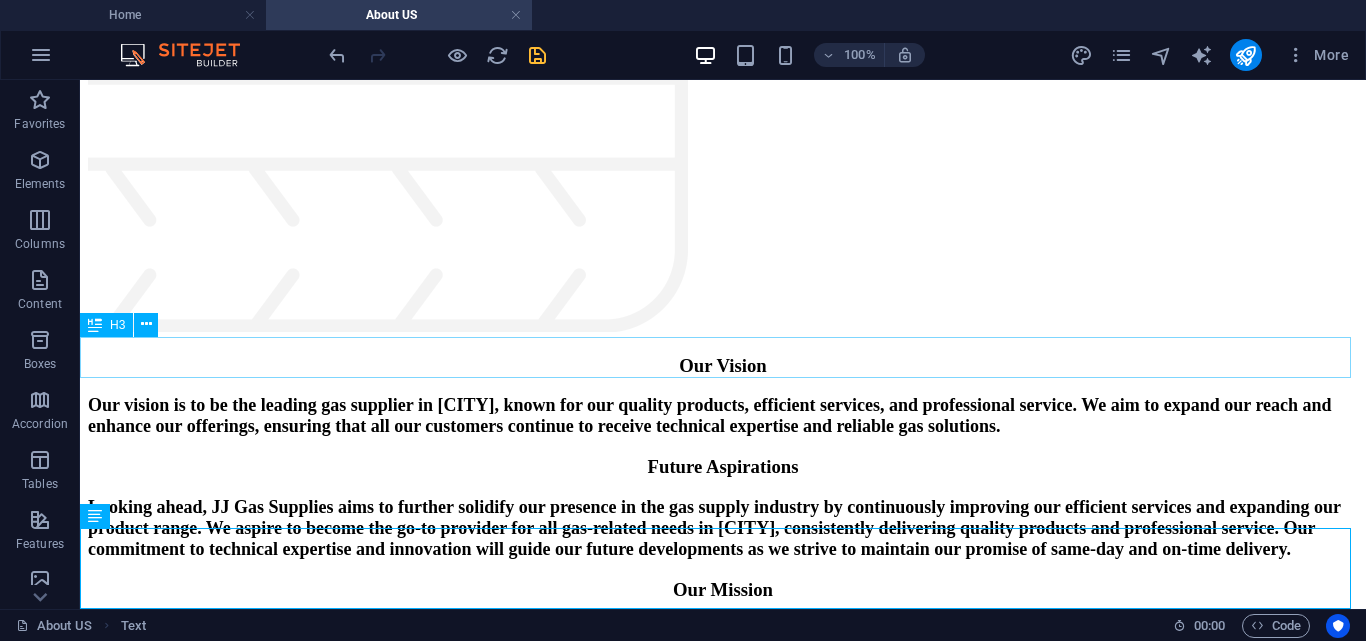 click on "H3" at bounding box center [125, 325] 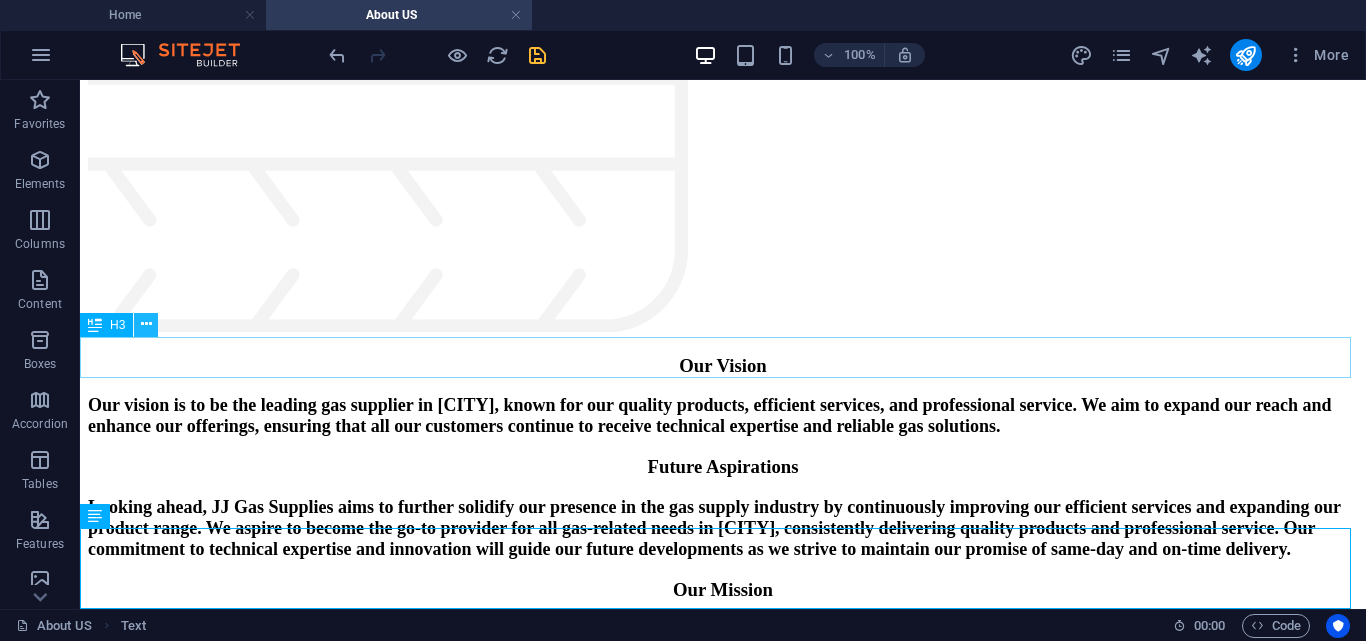 click at bounding box center (146, 324) 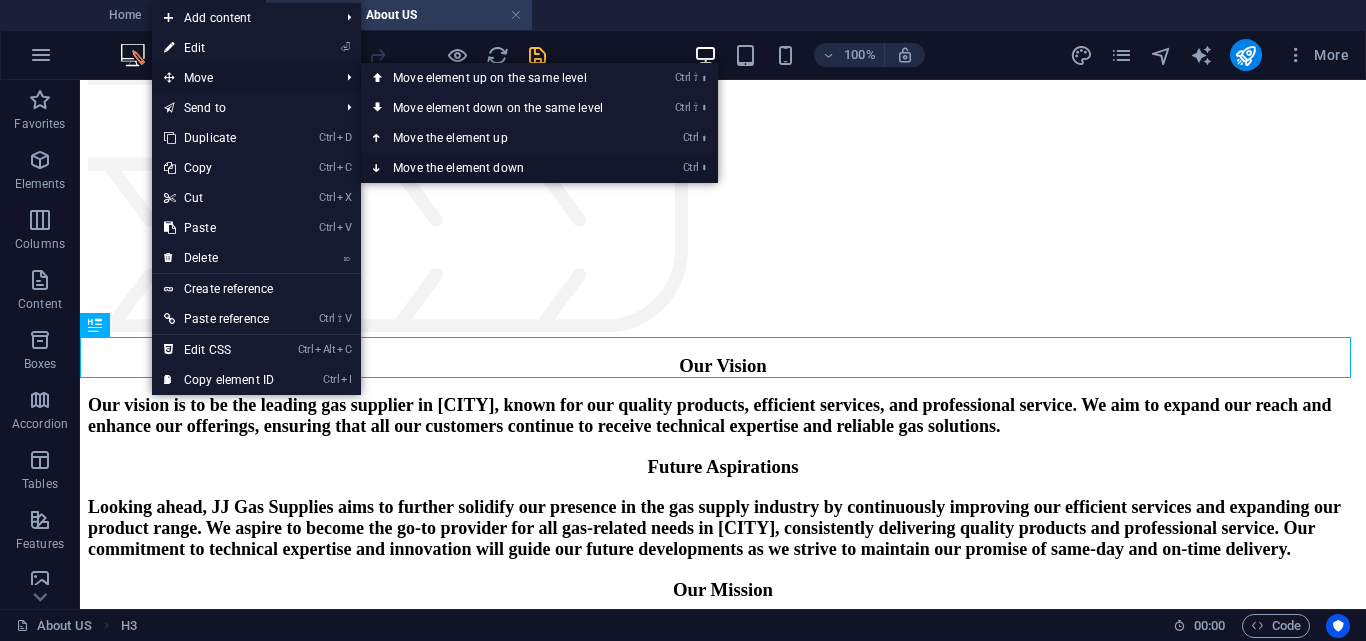 click on "Ctrl ⬇  Move the element down" at bounding box center (502, 168) 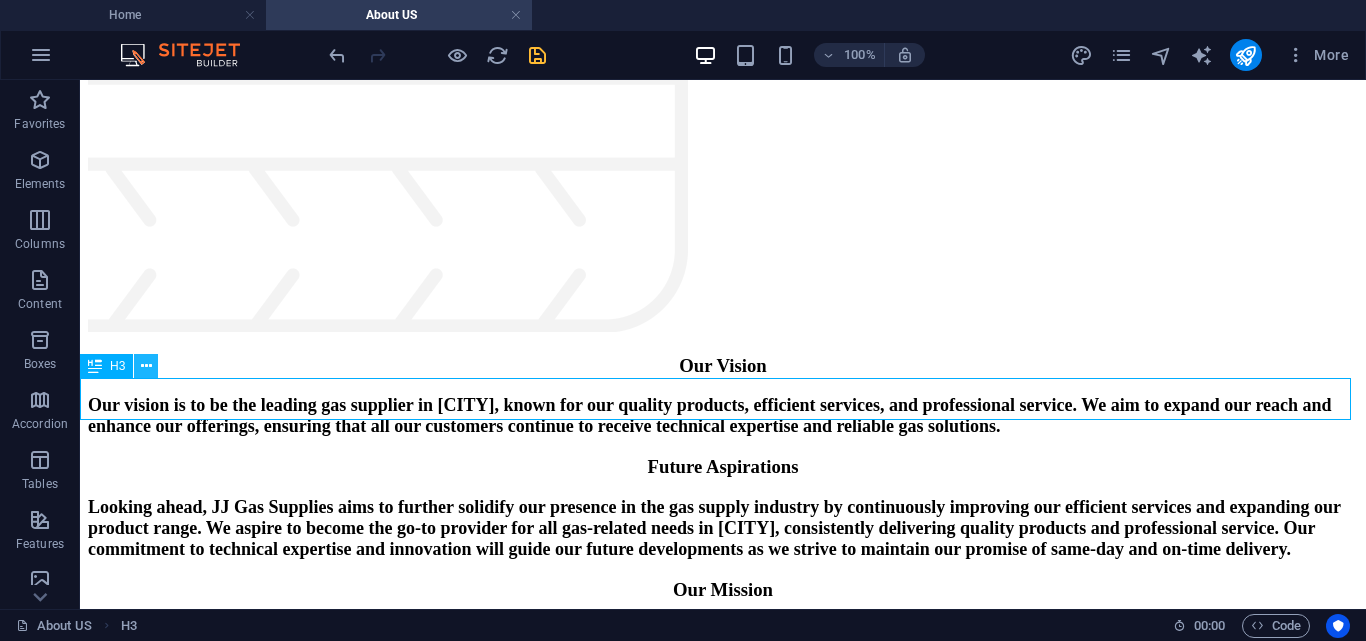 click at bounding box center [146, 366] 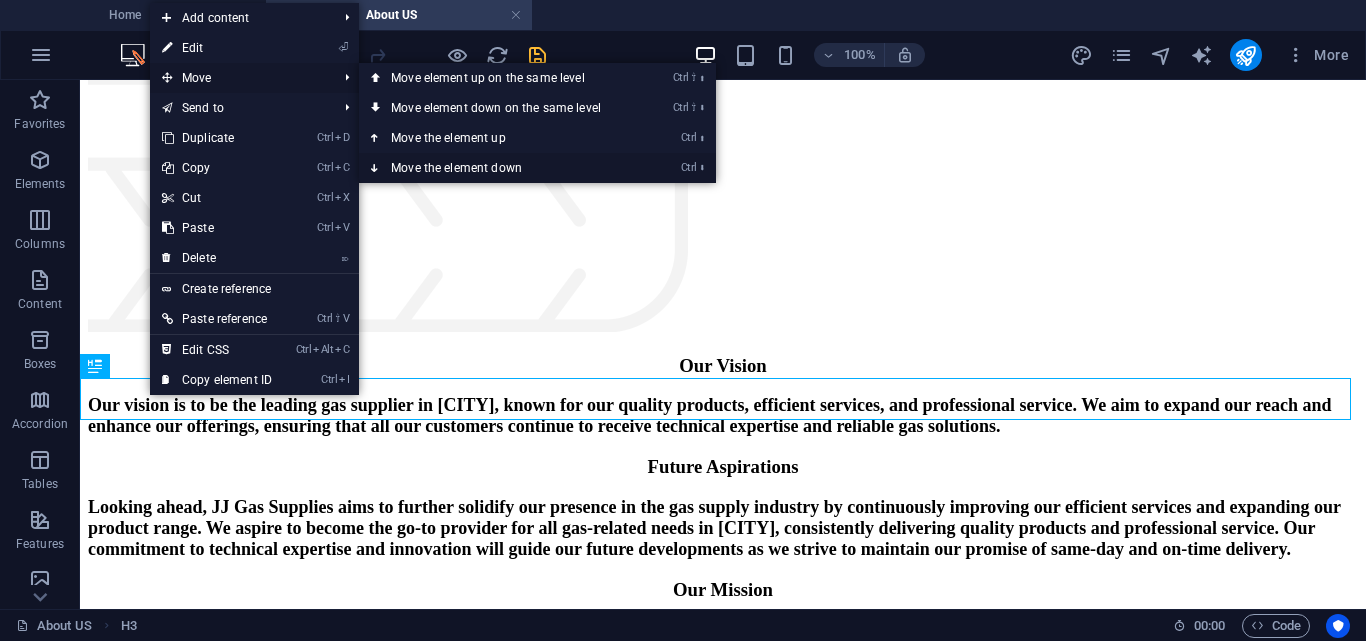click on "Ctrl ⬇  Move the element down" at bounding box center [500, 168] 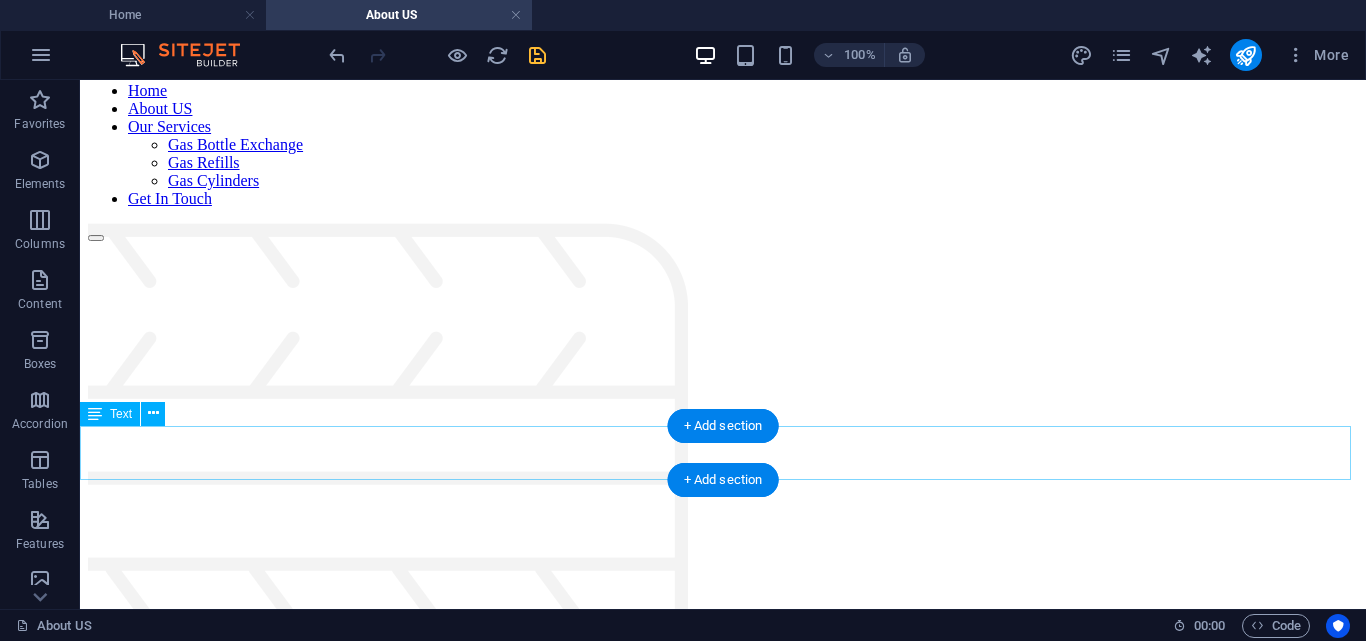 scroll, scrollTop: 356, scrollLeft: 0, axis: vertical 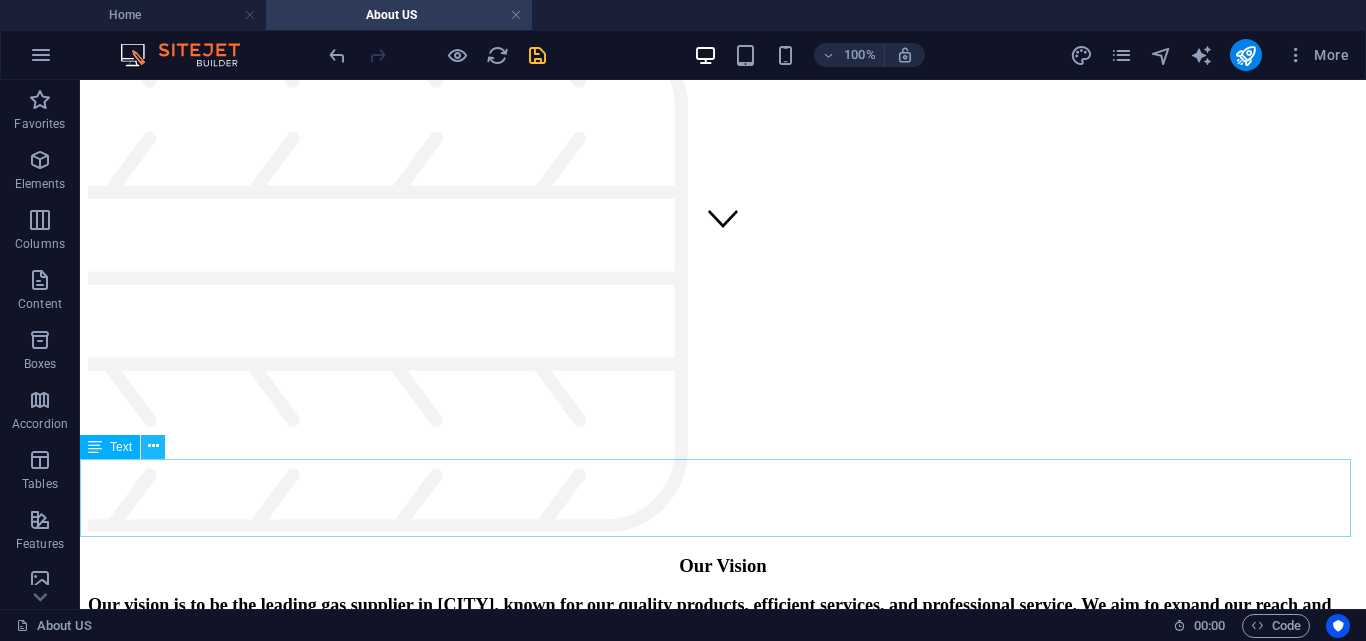 click at bounding box center [153, 446] 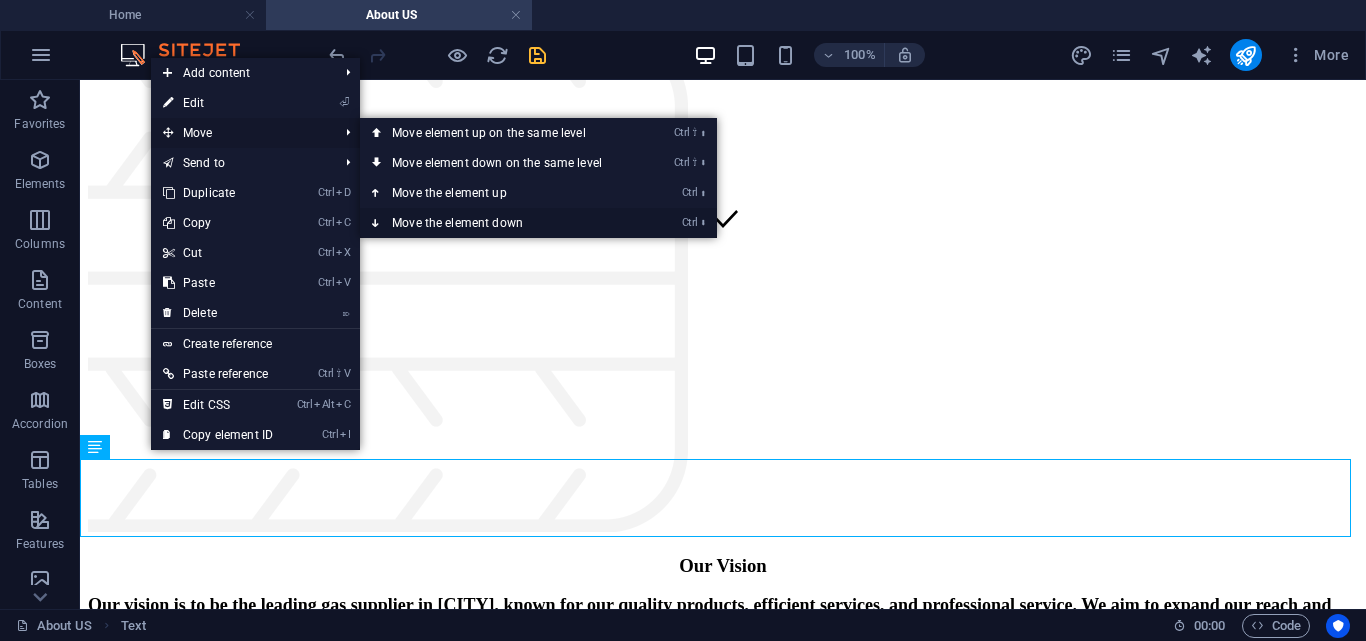 drag, startPoint x: 445, startPoint y: 216, endPoint x: 380, endPoint y: 119, distance: 116.76472 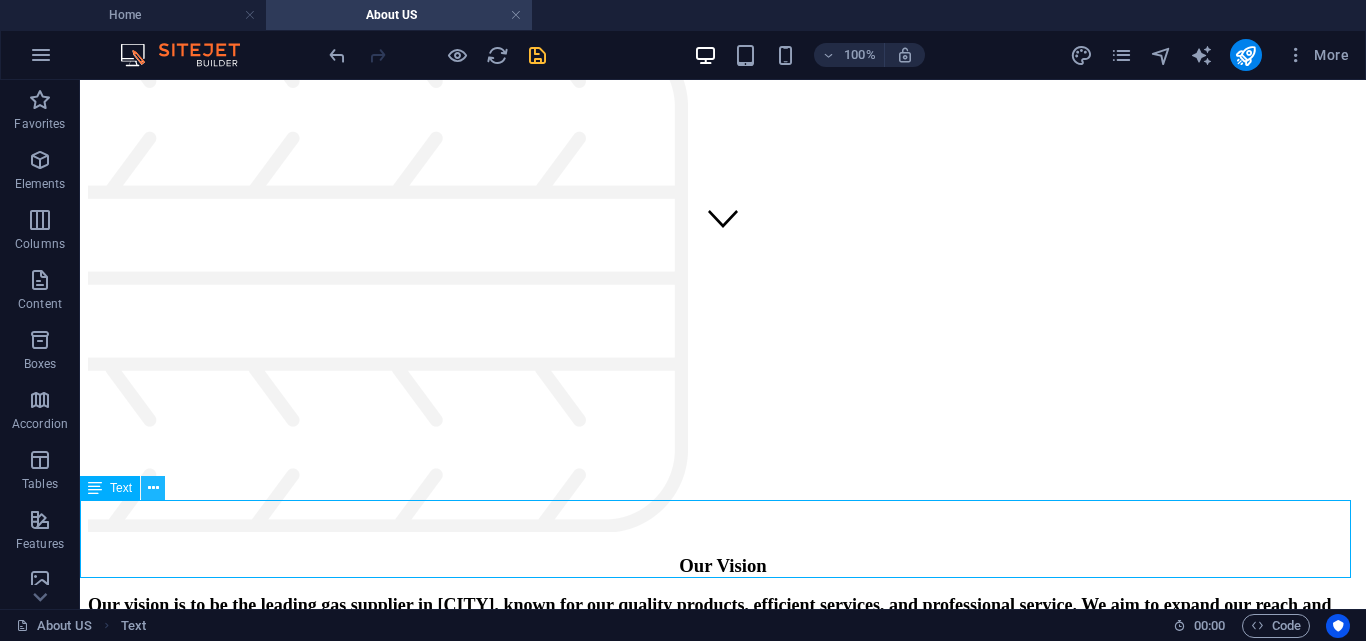 click at bounding box center (153, 488) 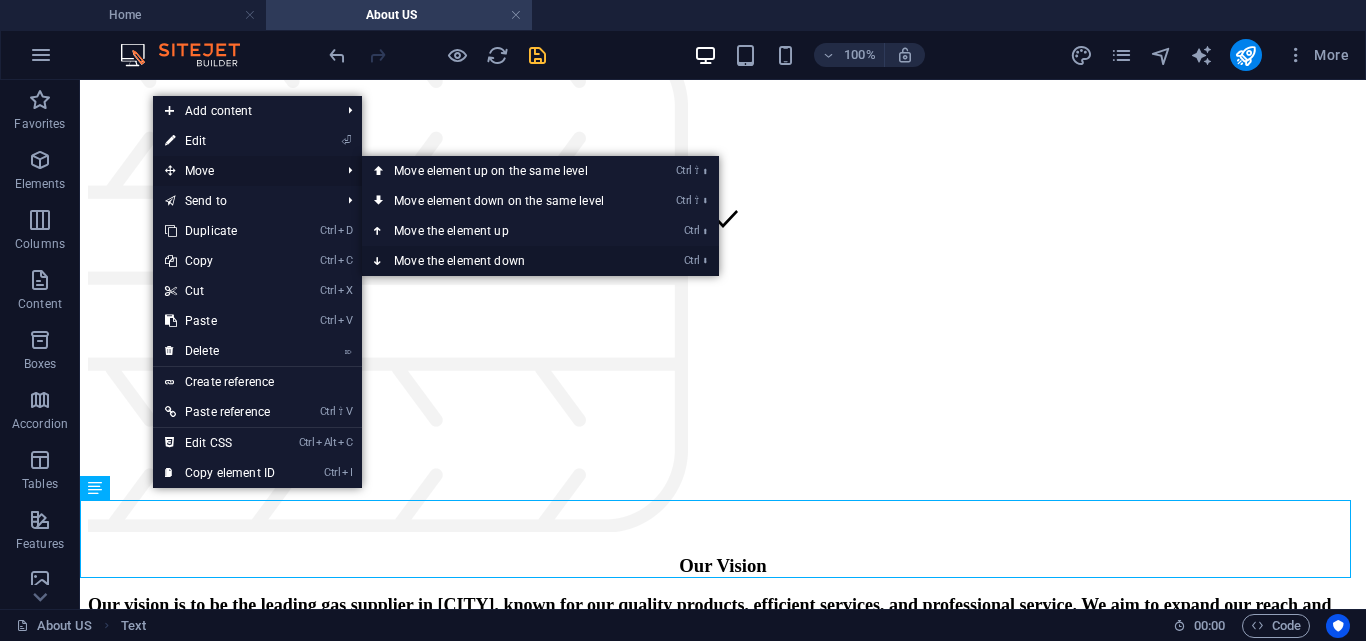 click on "Ctrl ⬇  Move the element down" at bounding box center (503, 261) 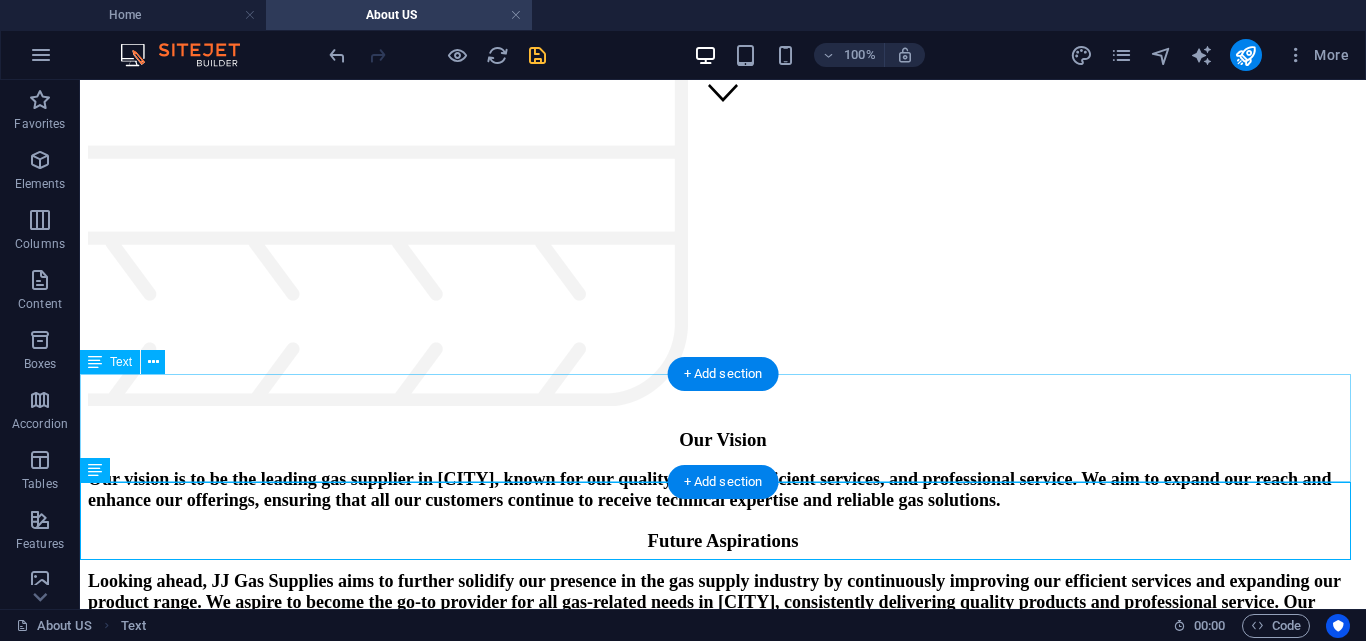 scroll, scrollTop: 456, scrollLeft: 0, axis: vertical 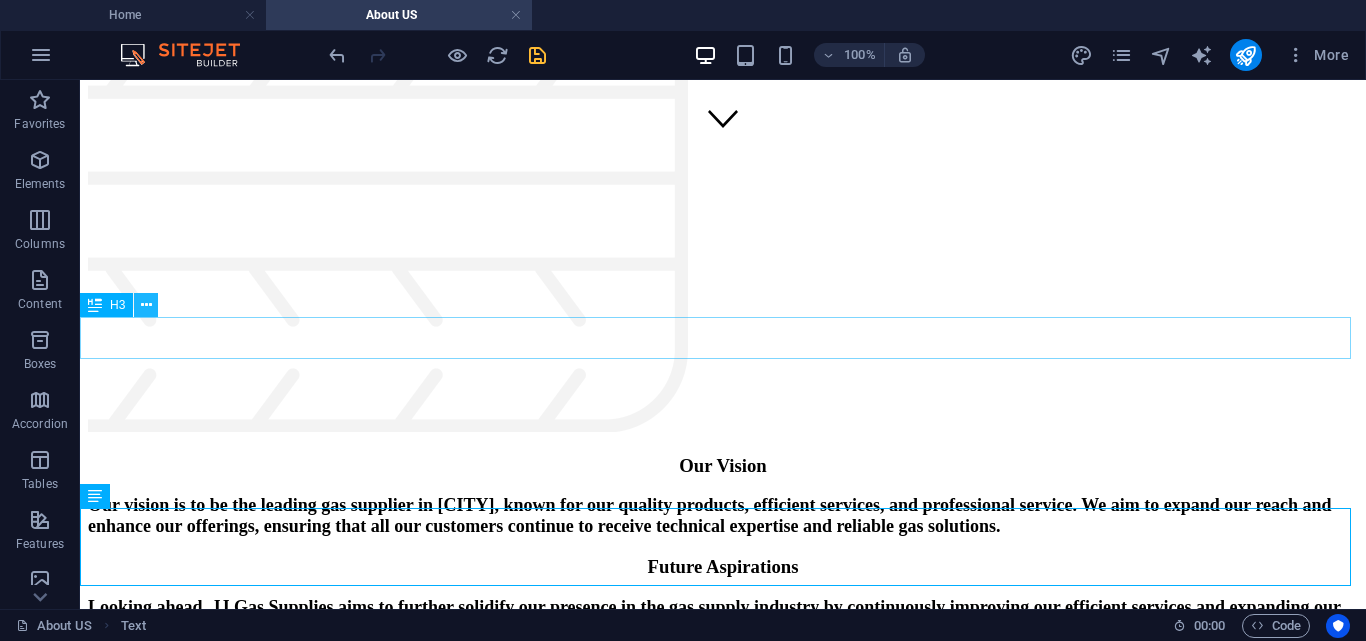 click at bounding box center [146, 305] 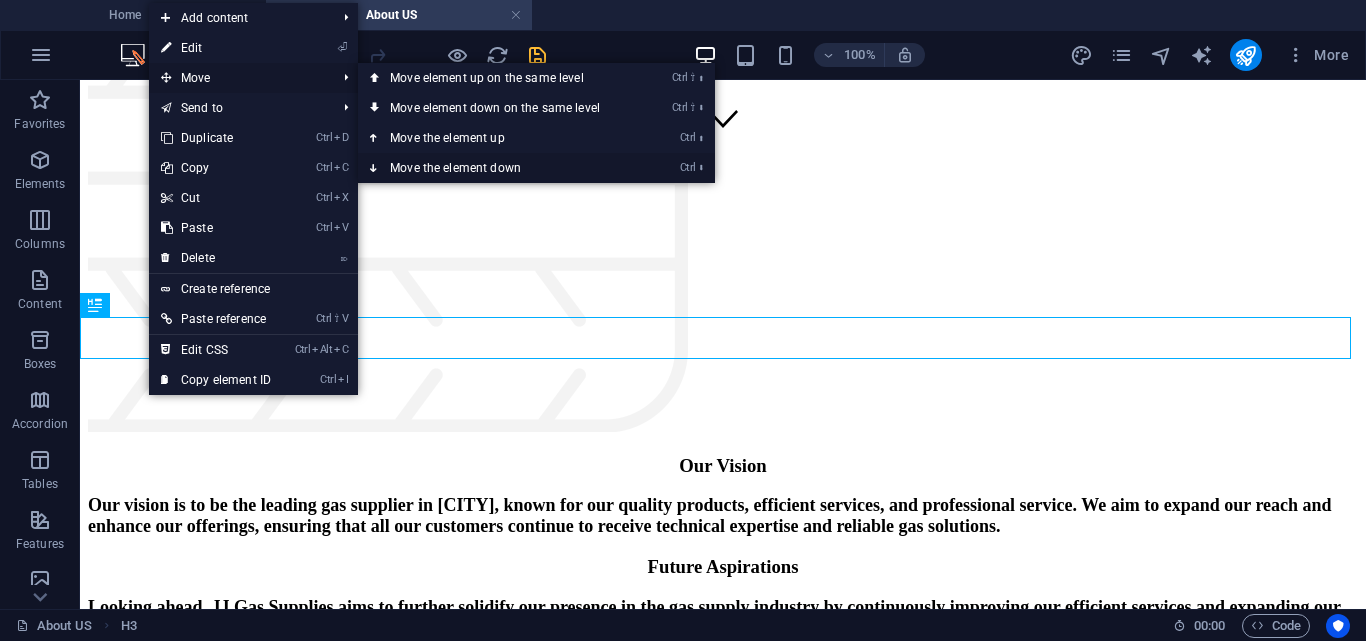 click on "Ctrl ⬇  Move the element down" at bounding box center [499, 168] 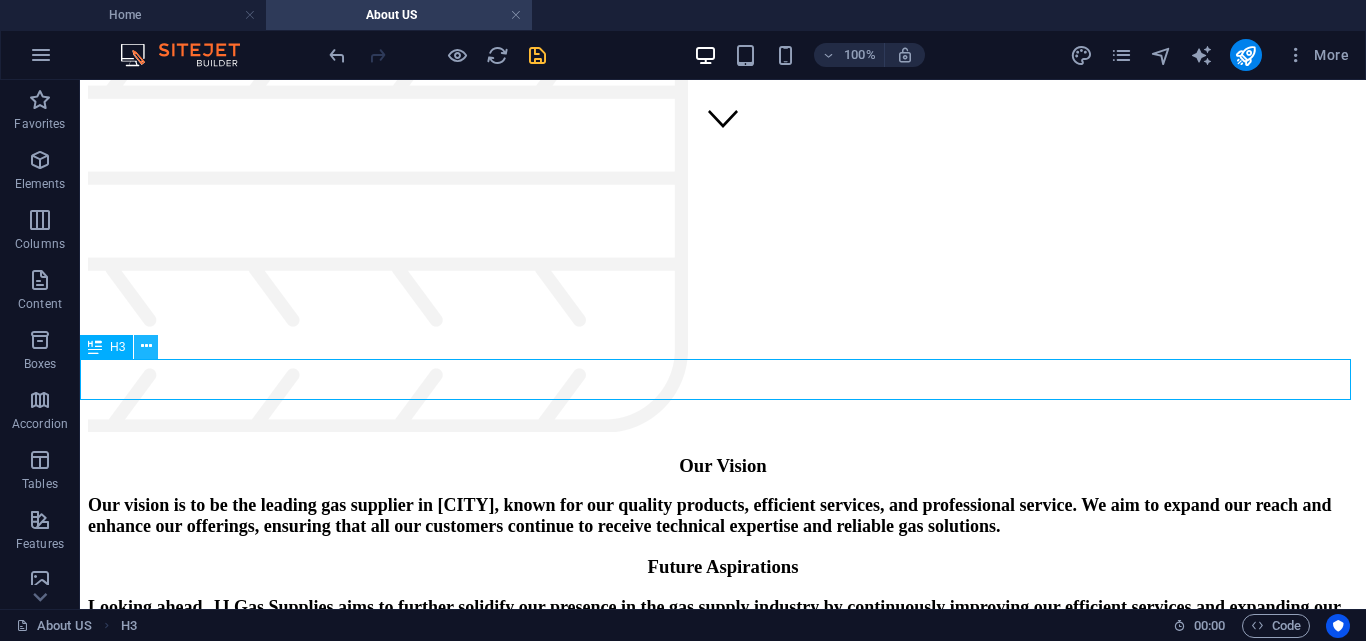 click at bounding box center (146, 346) 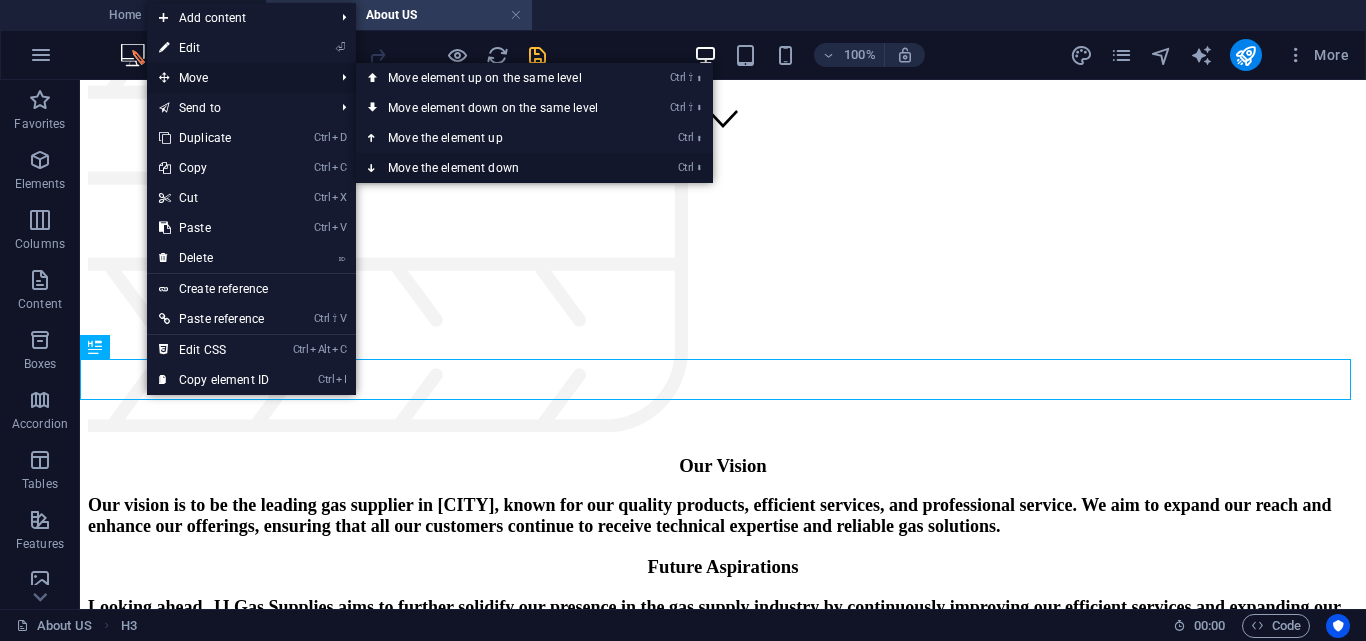 click on "Ctrl ⬇  Move the element down" at bounding box center (497, 168) 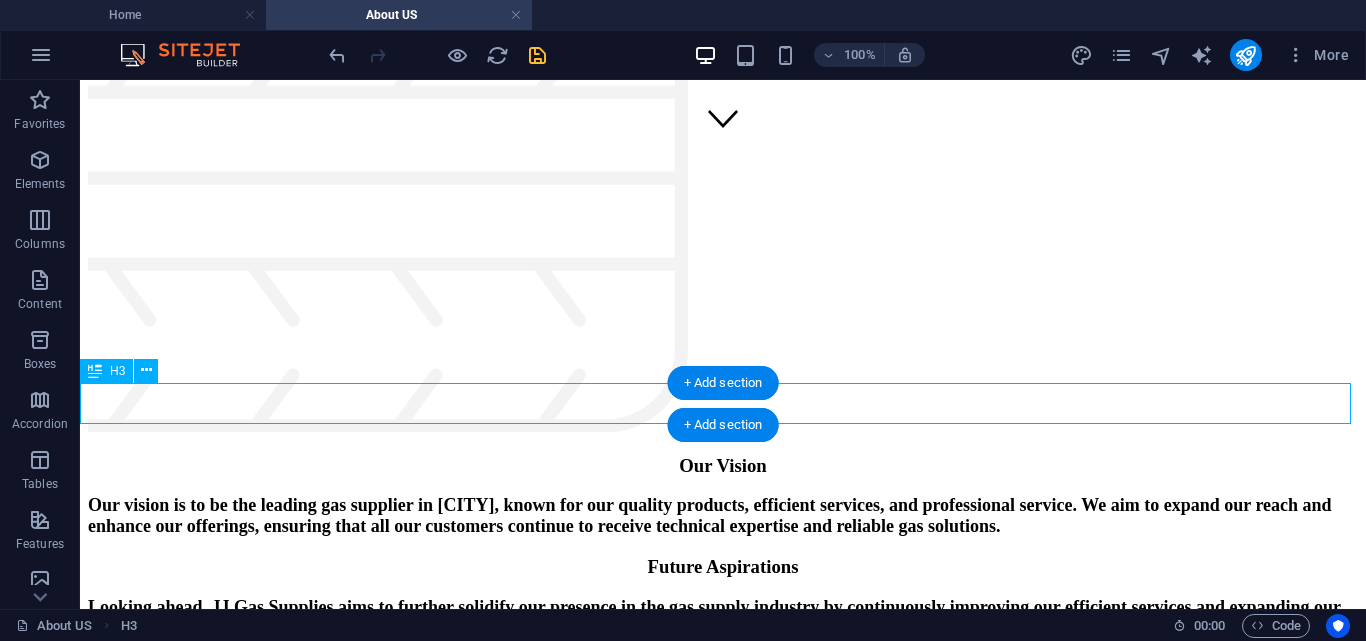 scroll, scrollTop: 556, scrollLeft: 0, axis: vertical 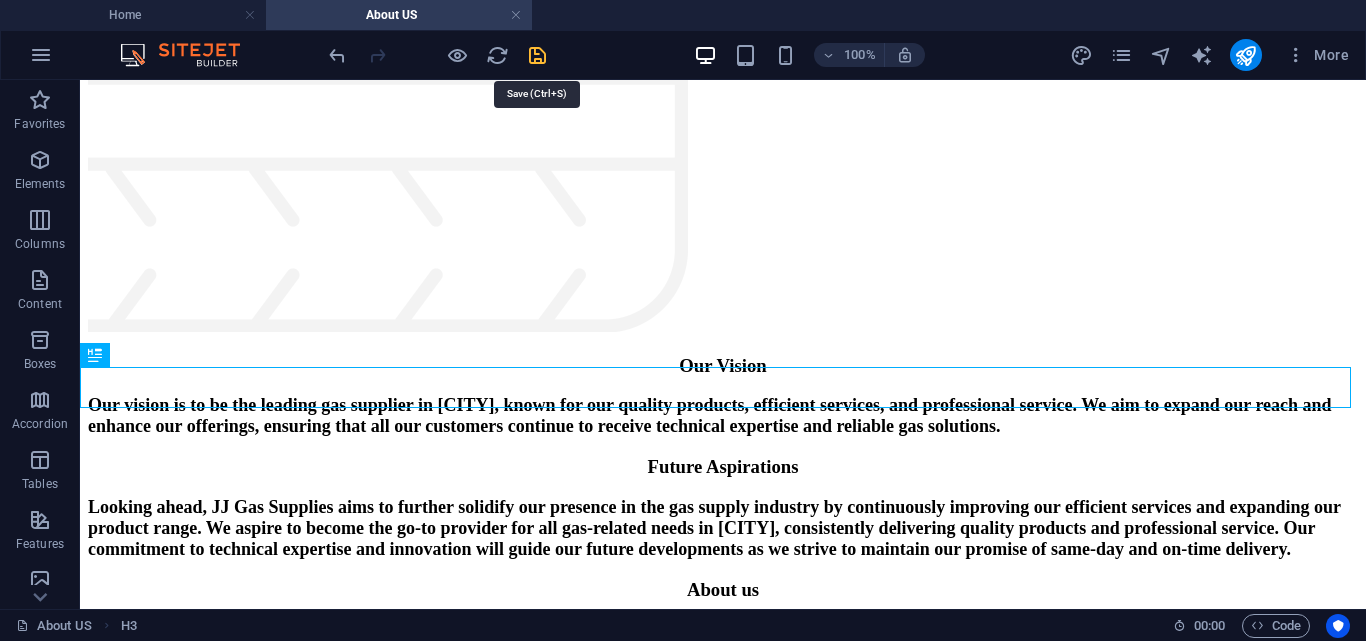 click at bounding box center (537, 55) 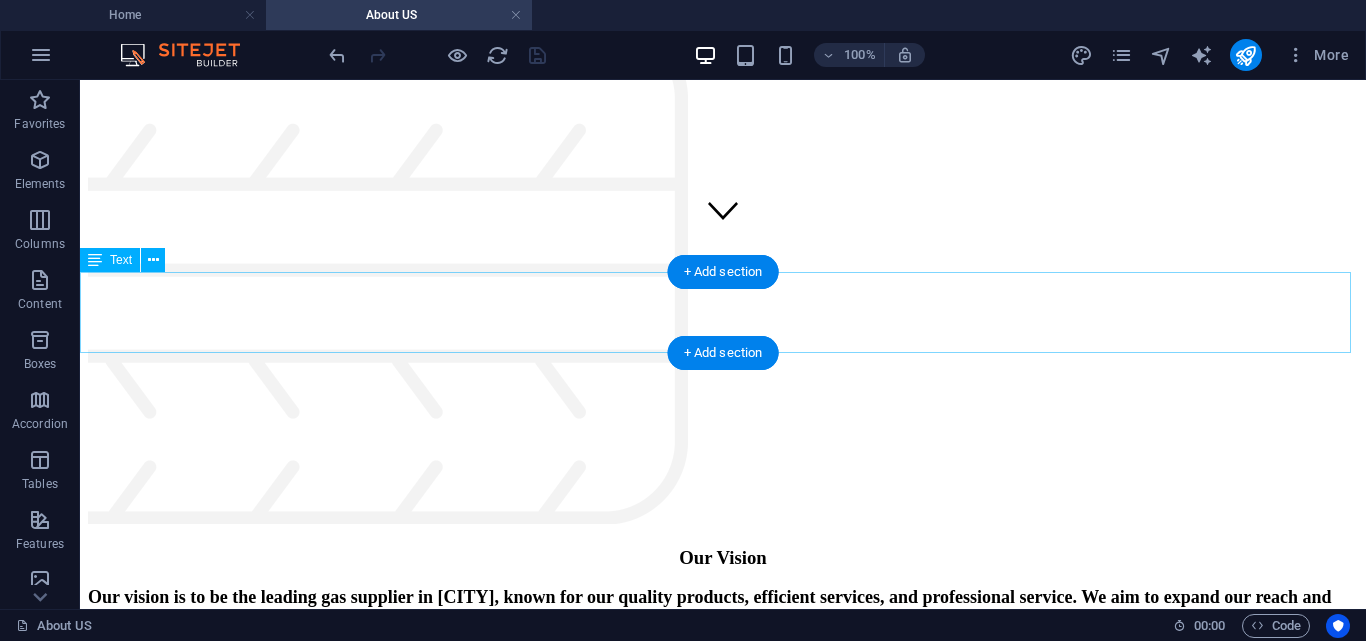 scroll, scrollTop: 356, scrollLeft: 0, axis: vertical 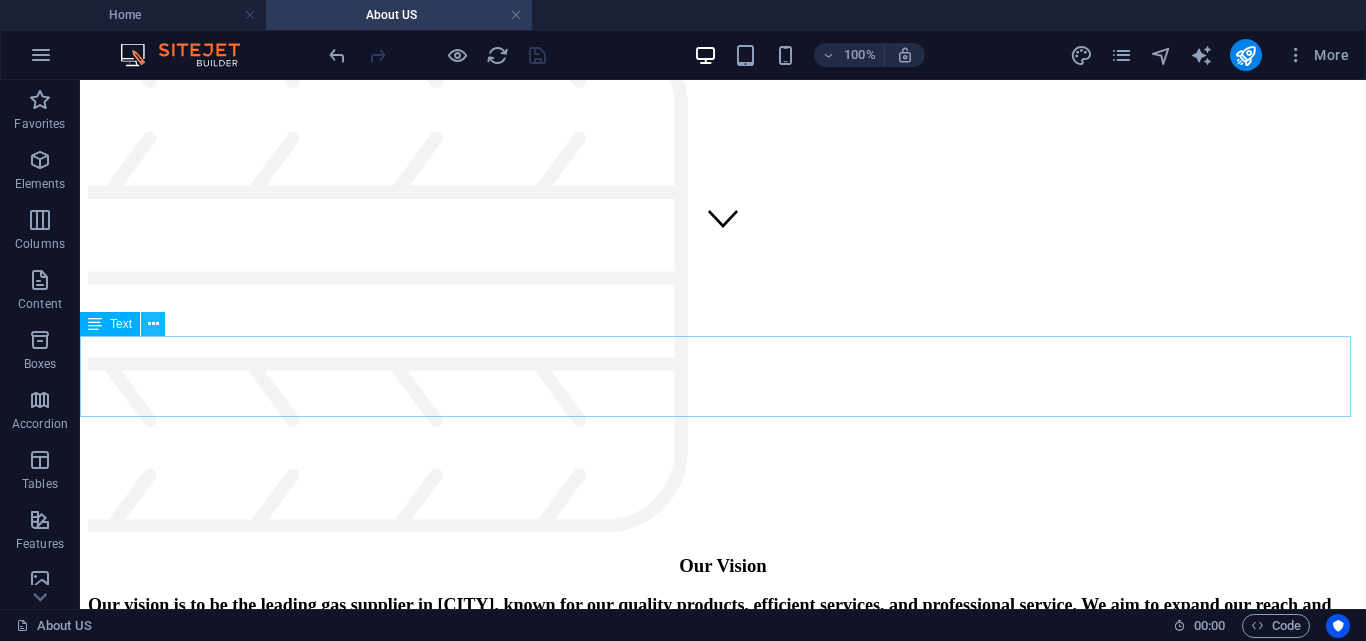 click at bounding box center (153, 324) 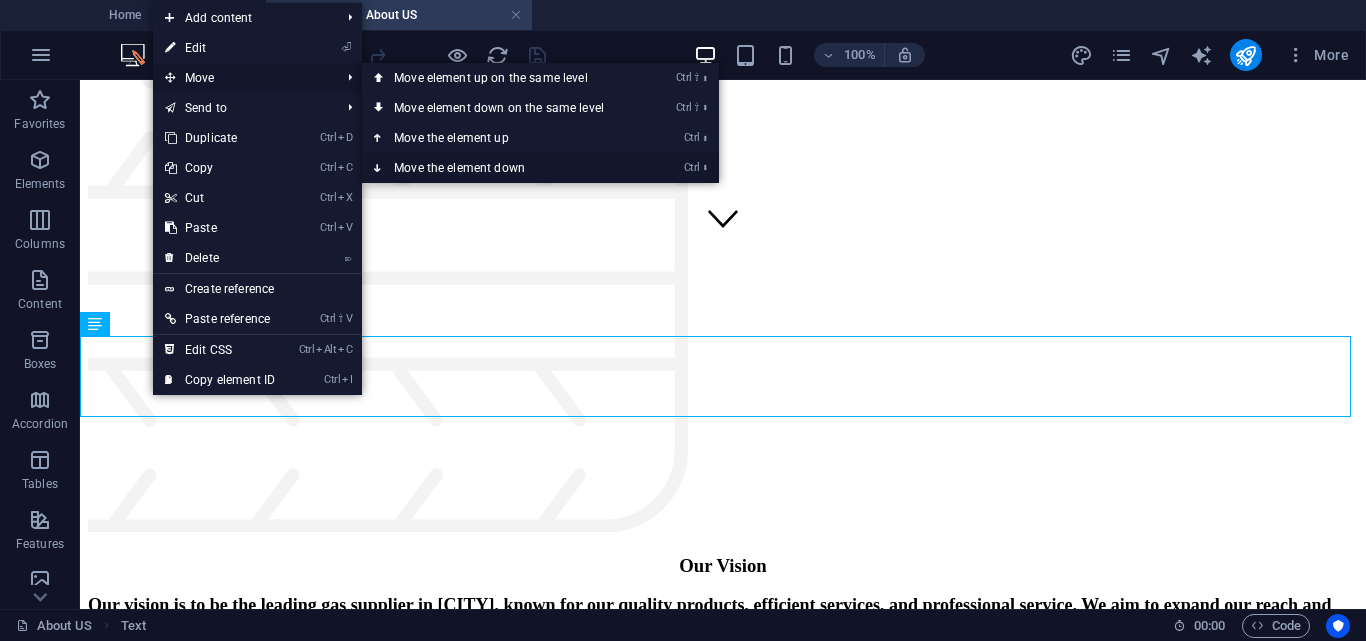 click on "Ctrl ⬇  Move the element down" at bounding box center [503, 168] 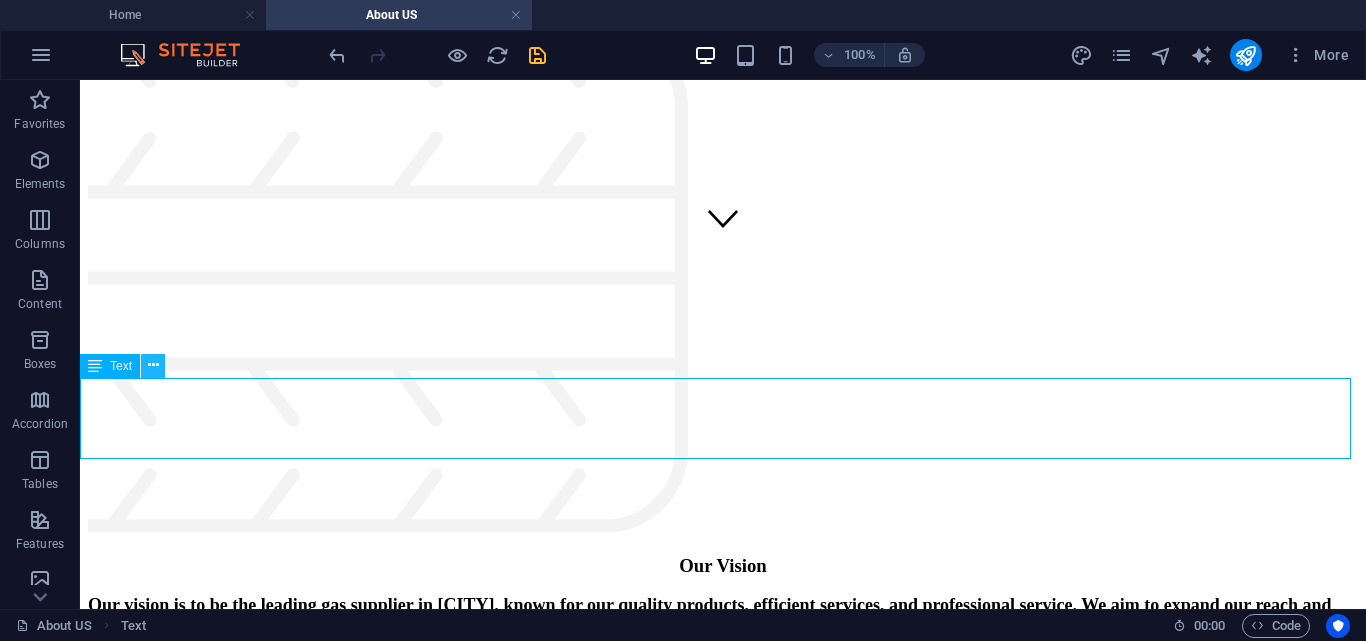 click at bounding box center [153, 365] 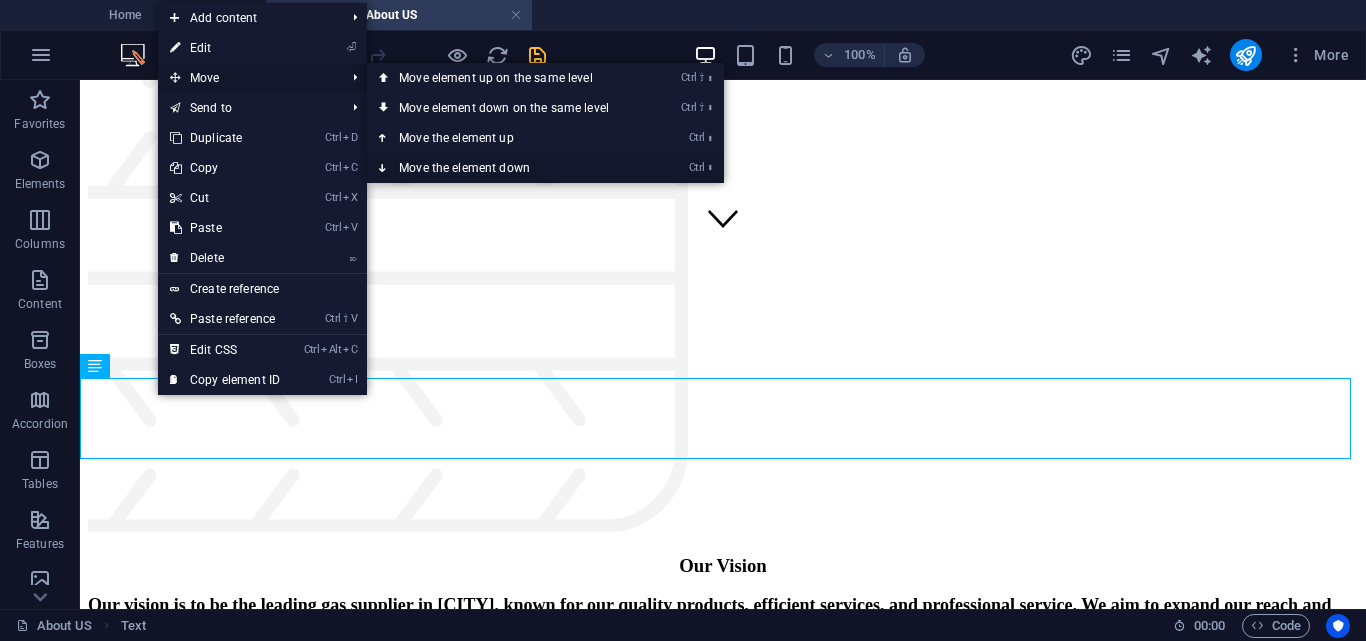 click on "Ctrl ⬇  Move the element down" at bounding box center (508, 168) 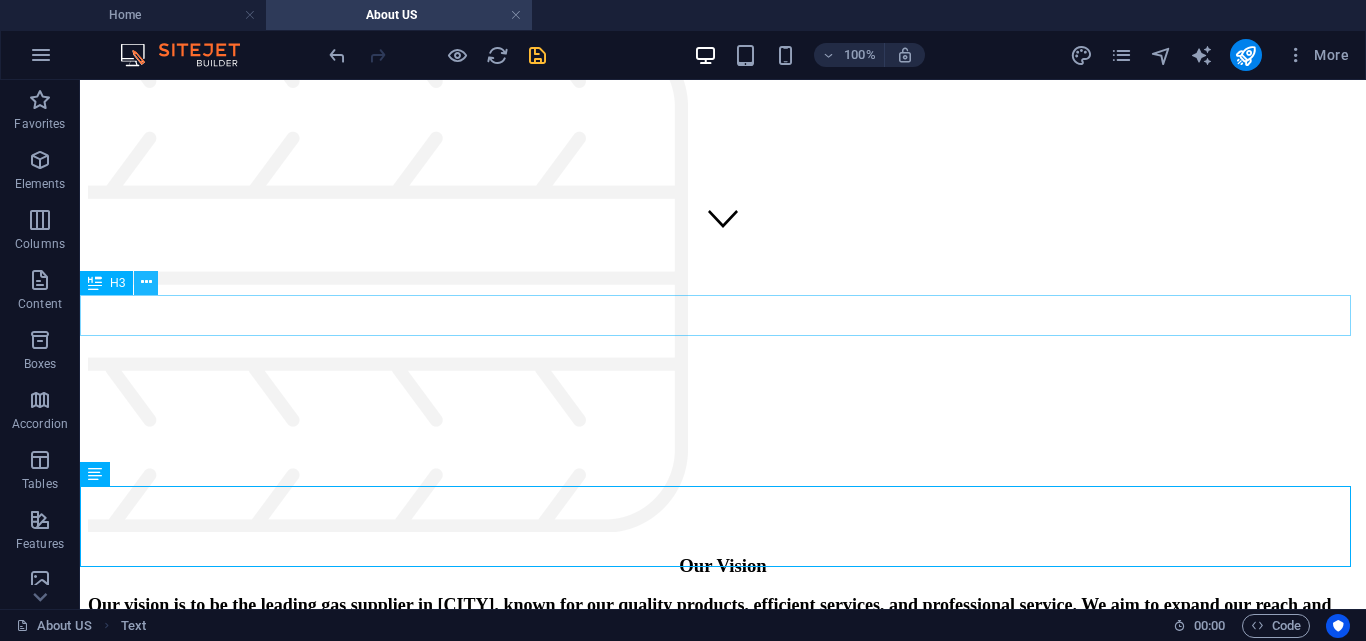 click at bounding box center [146, 282] 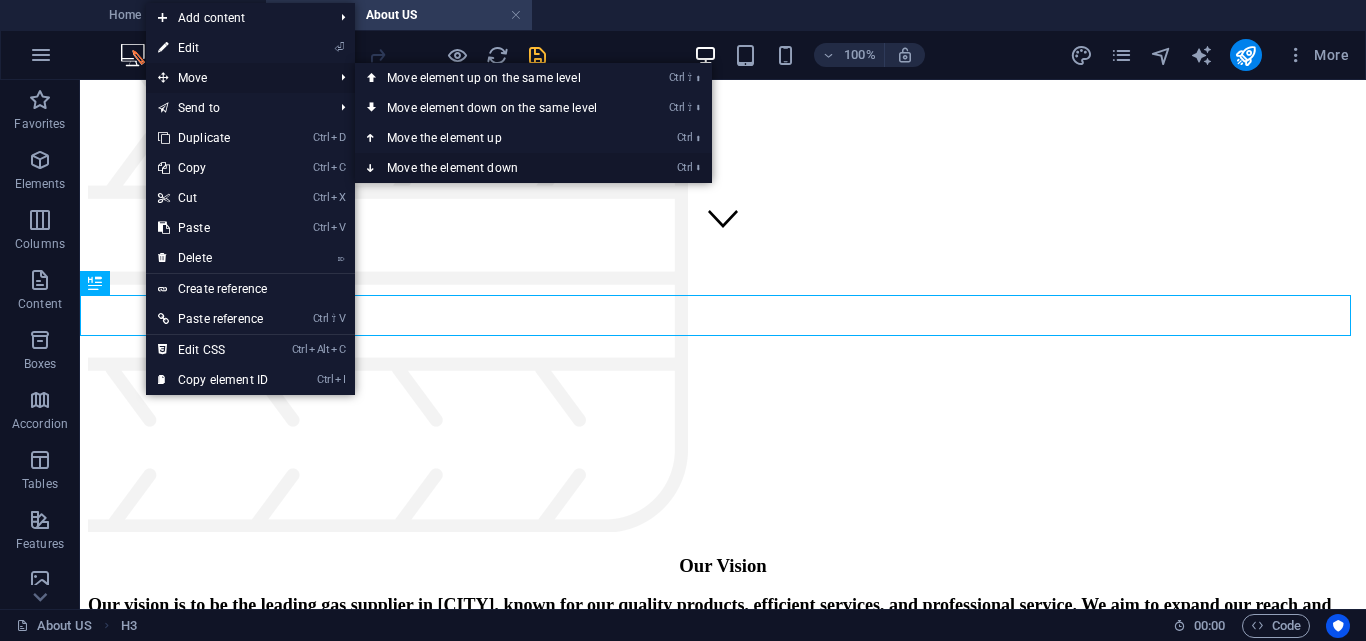 click on "Ctrl ⬇  Move the element down" at bounding box center [496, 168] 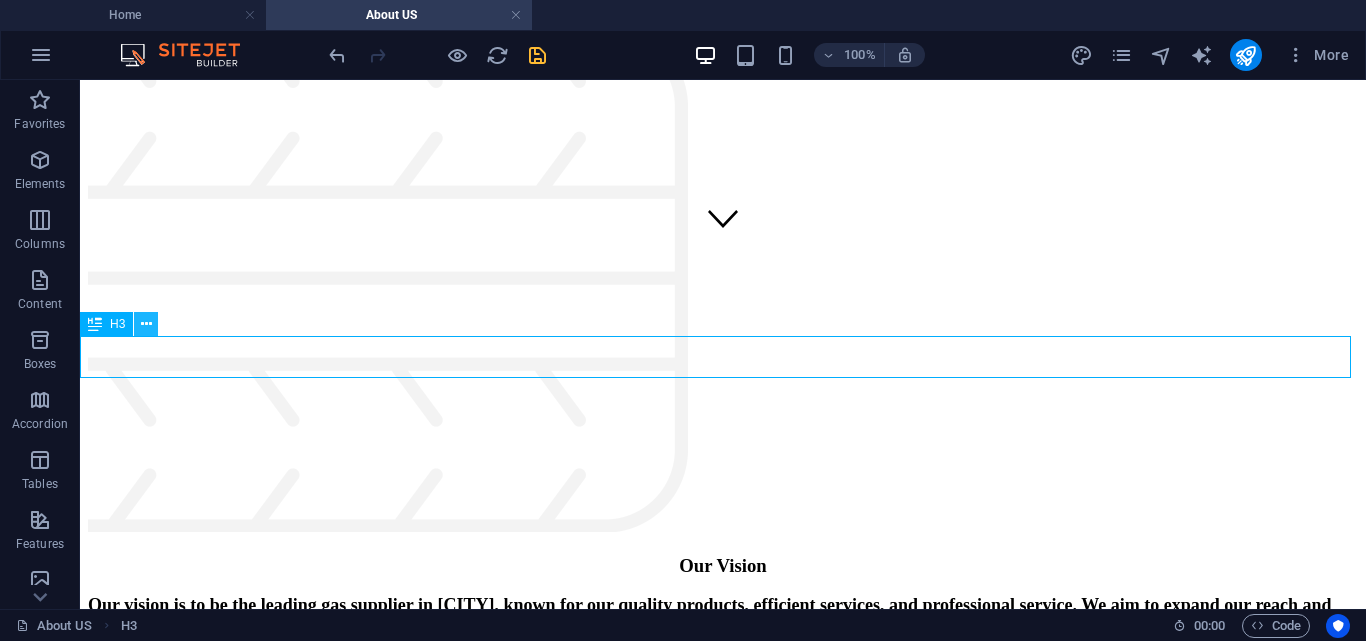 click at bounding box center [146, 324] 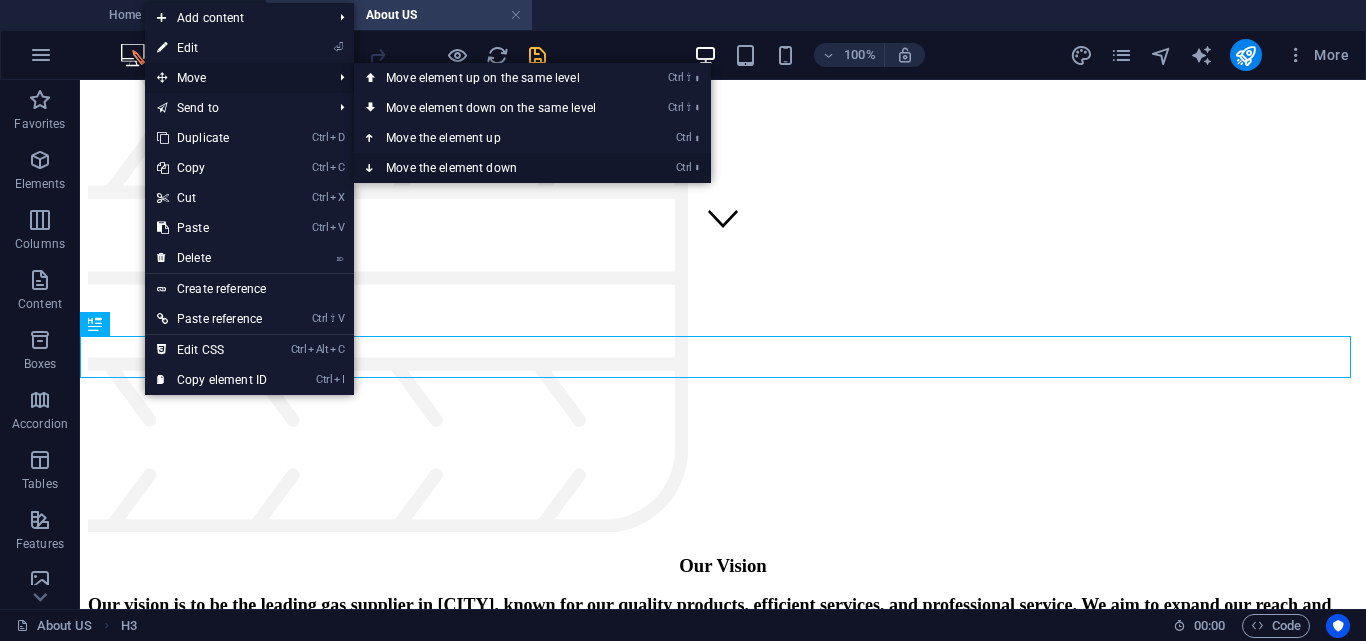 click on "Ctrl ⬇  Move the element down" at bounding box center (495, 168) 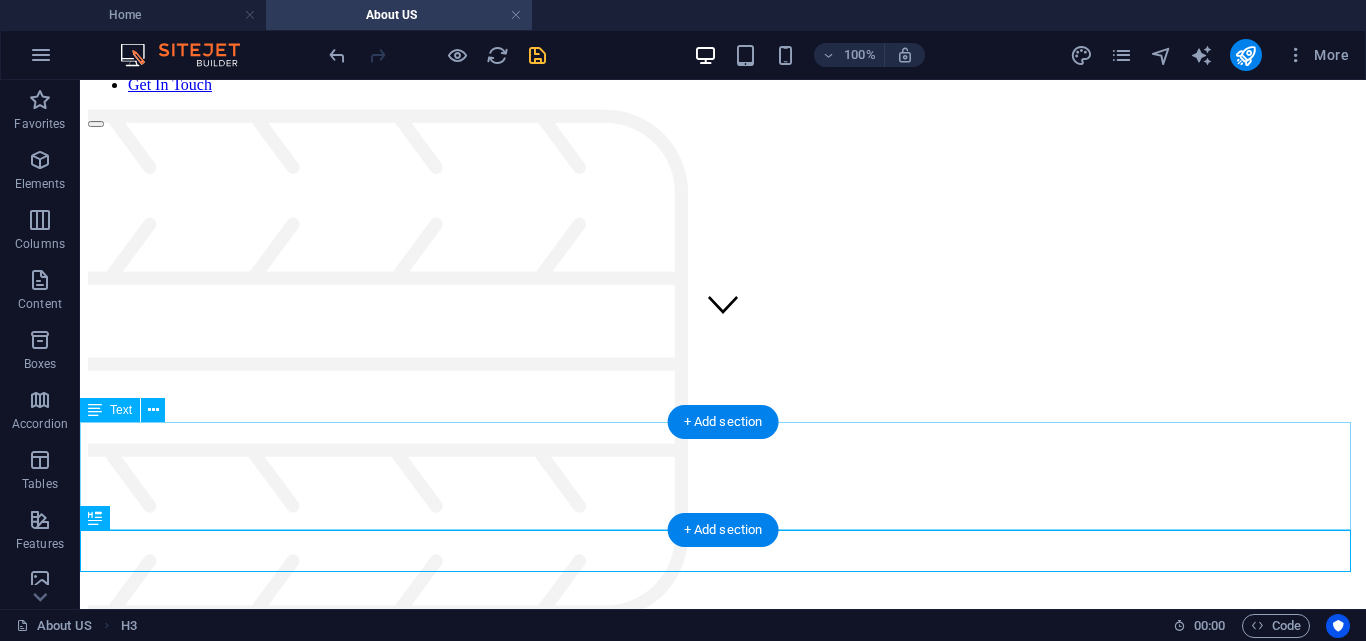 scroll, scrollTop: 256, scrollLeft: 0, axis: vertical 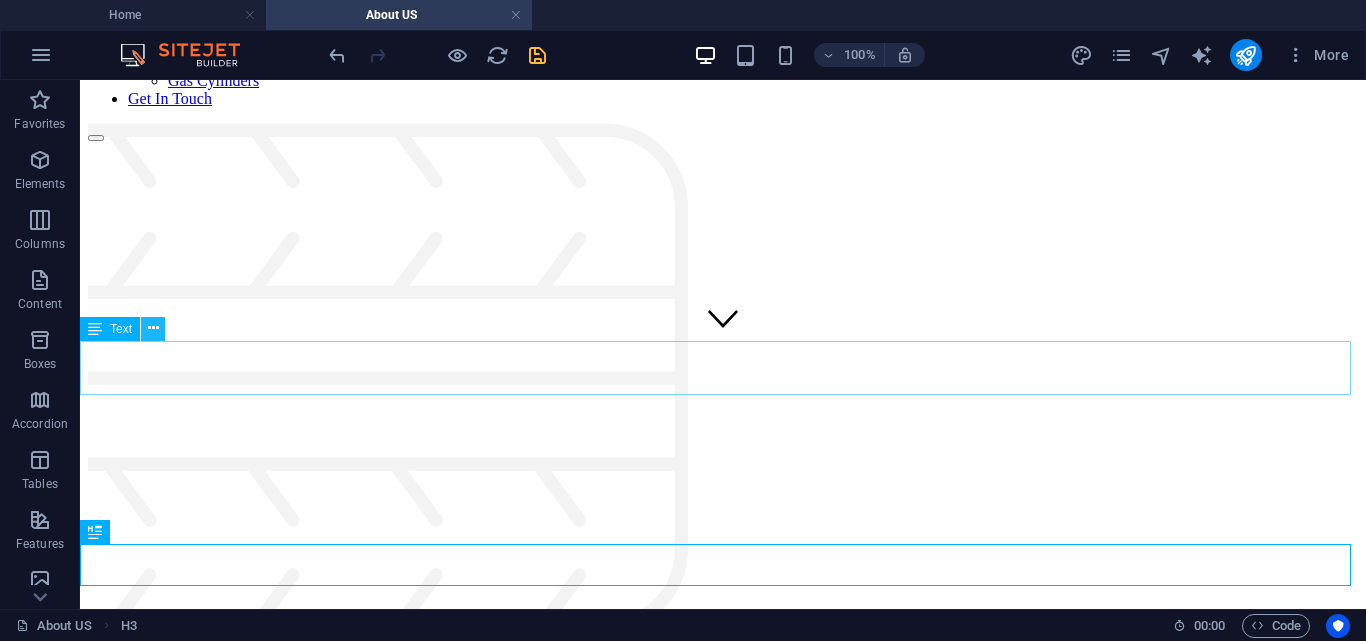click at bounding box center (153, 328) 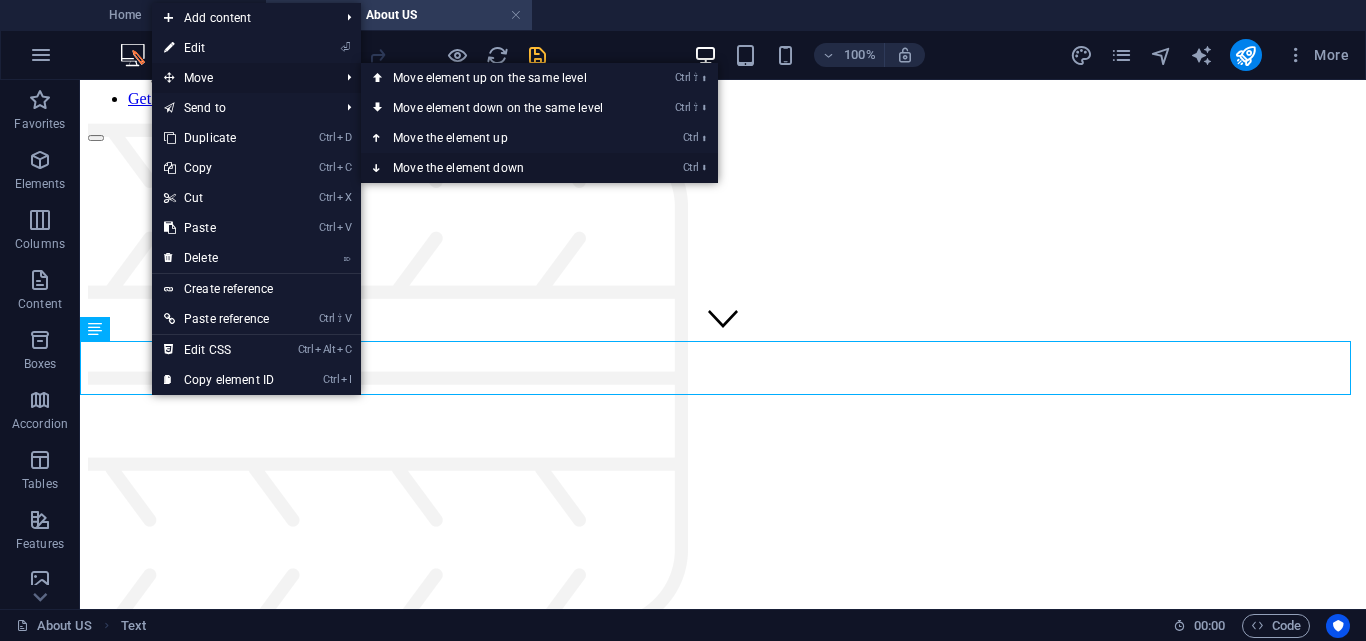drag, startPoint x: 432, startPoint y: 165, endPoint x: 342, endPoint y: 94, distance: 114.6342 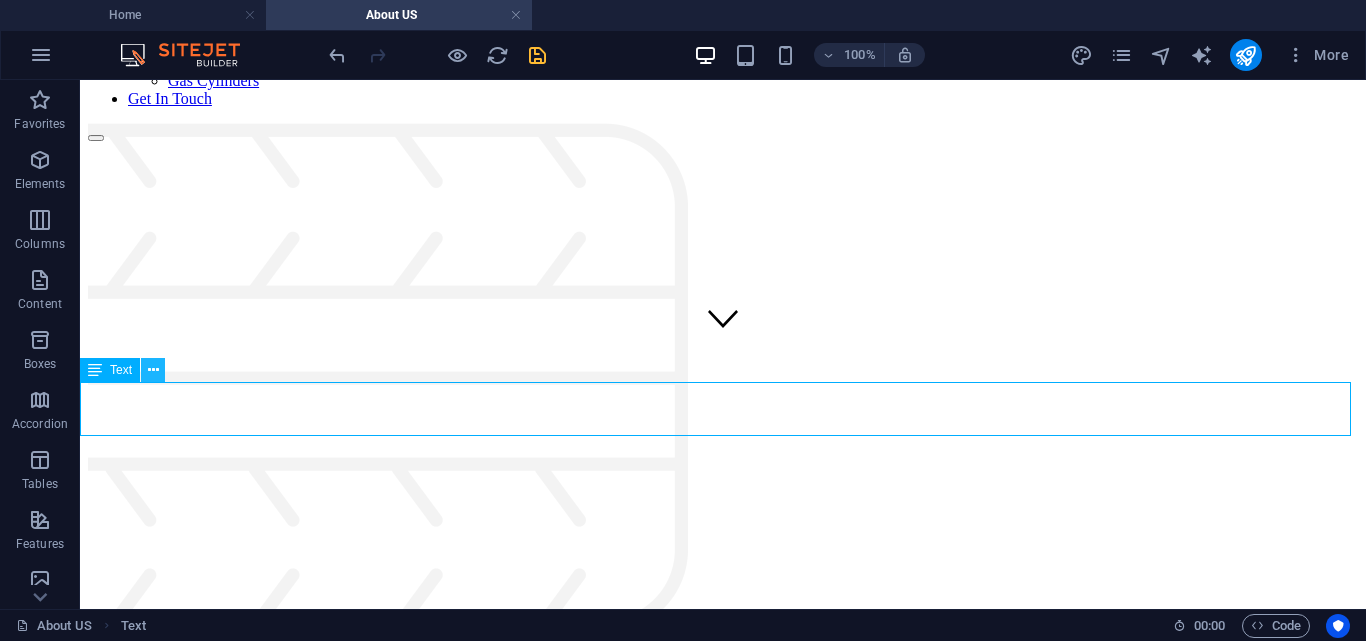 click at bounding box center (153, 370) 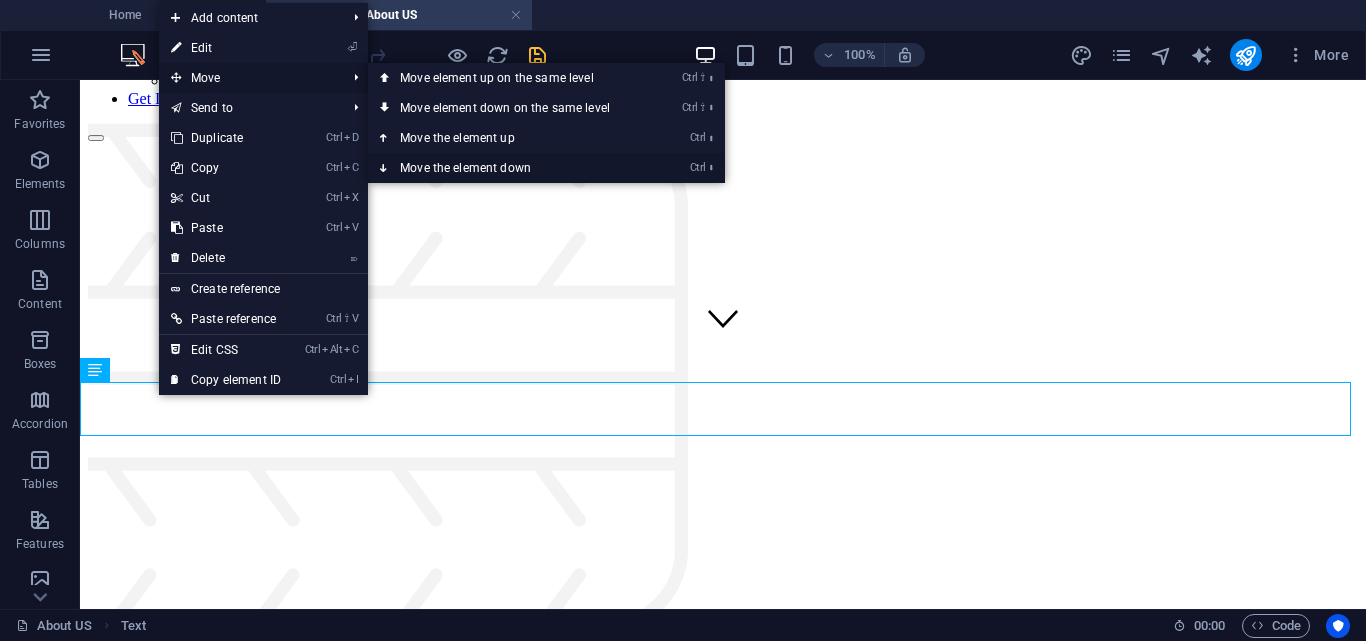 click on "Ctrl ⬇  Move the element down" at bounding box center [509, 168] 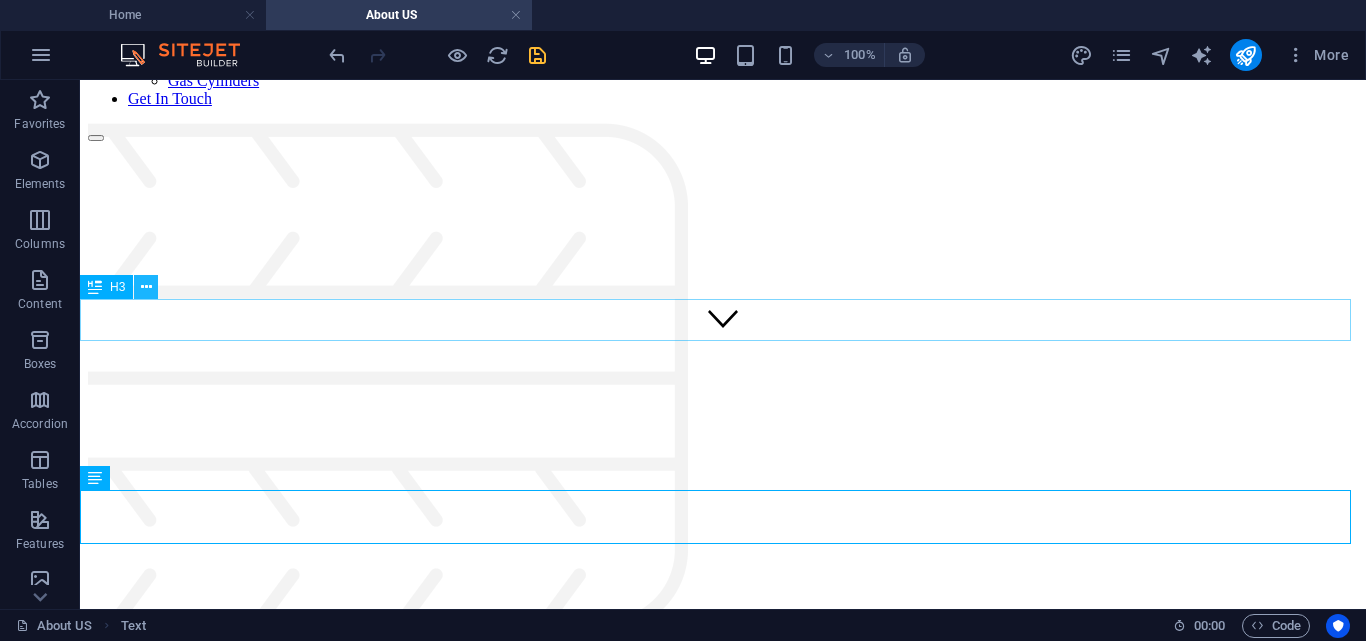 click at bounding box center (146, 287) 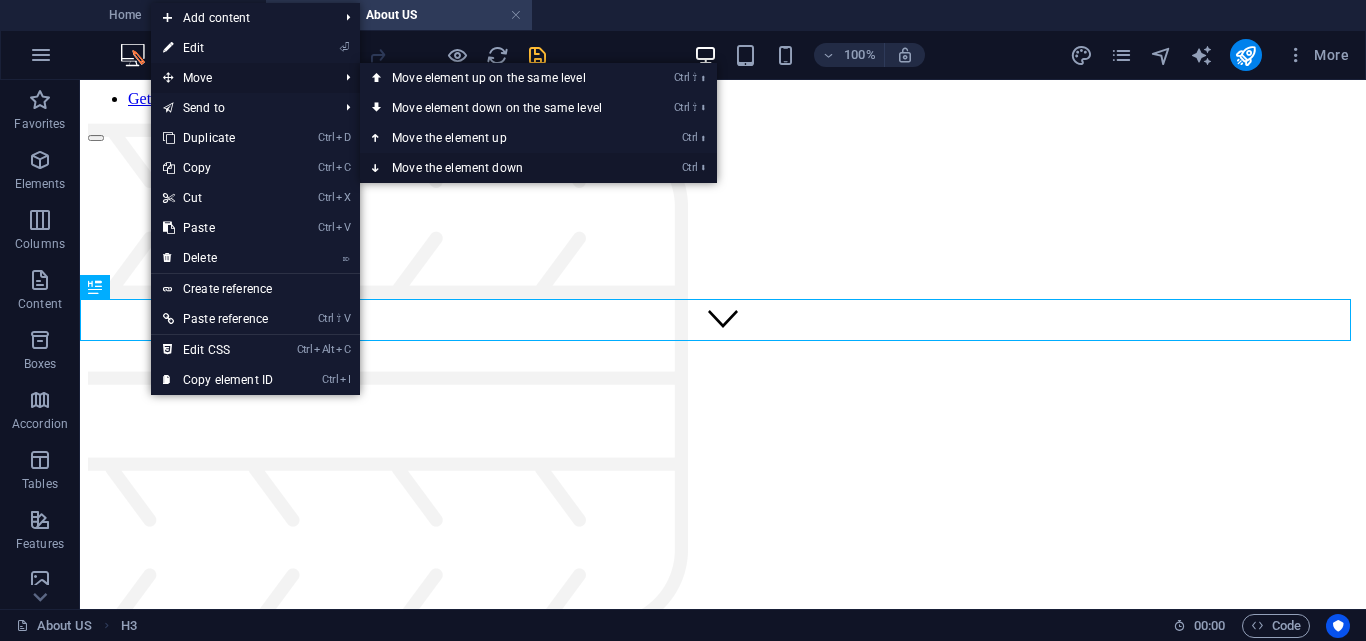 click on "Ctrl ⬇  Move the element down" at bounding box center (501, 168) 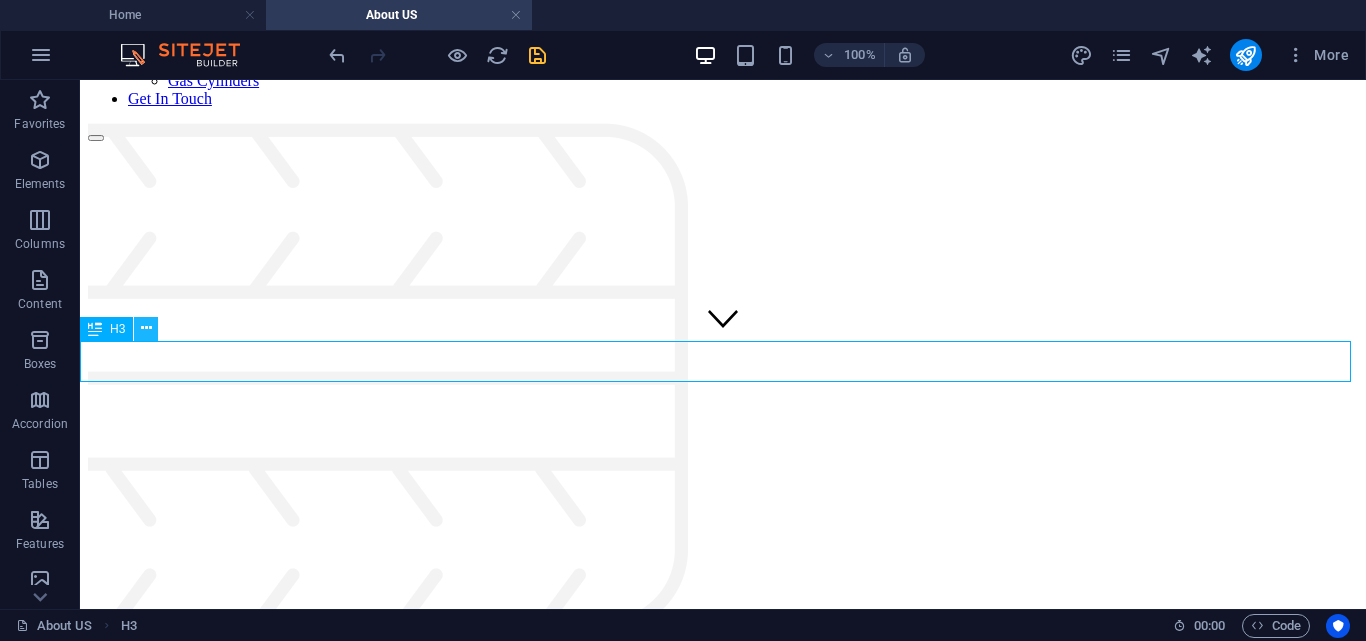 click at bounding box center (146, 328) 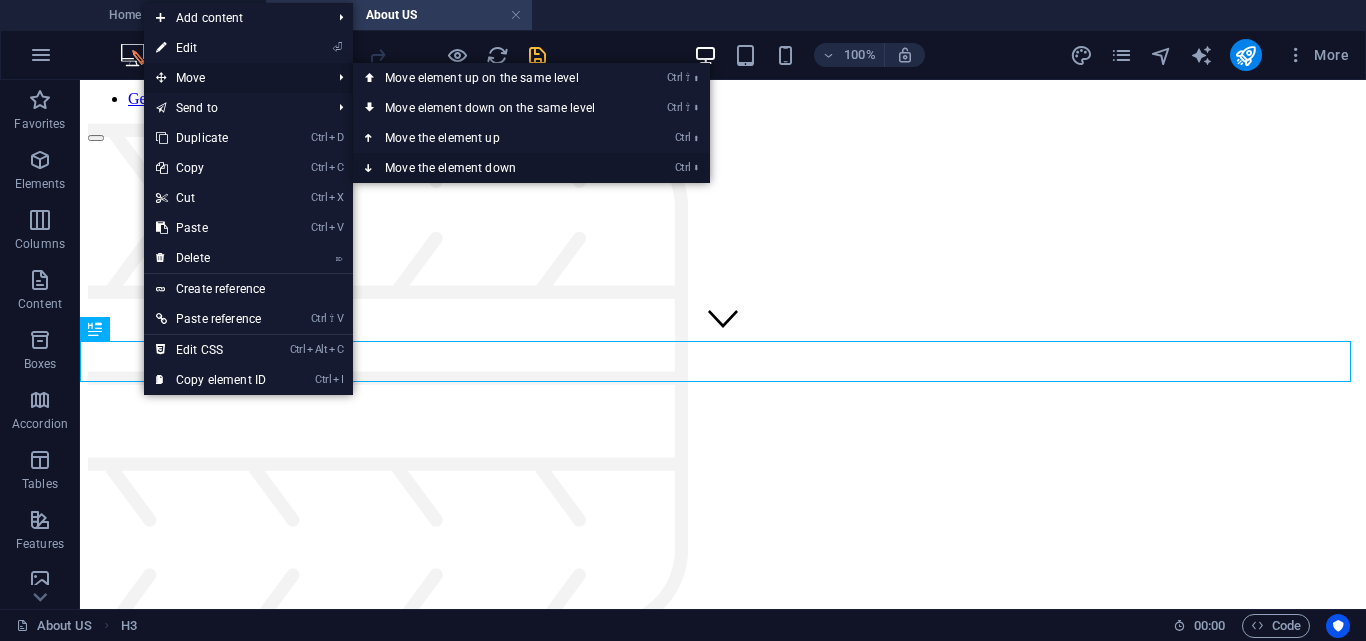 click on "Ctrl ⬇  Move the element down" at bounding box center [494, 168] 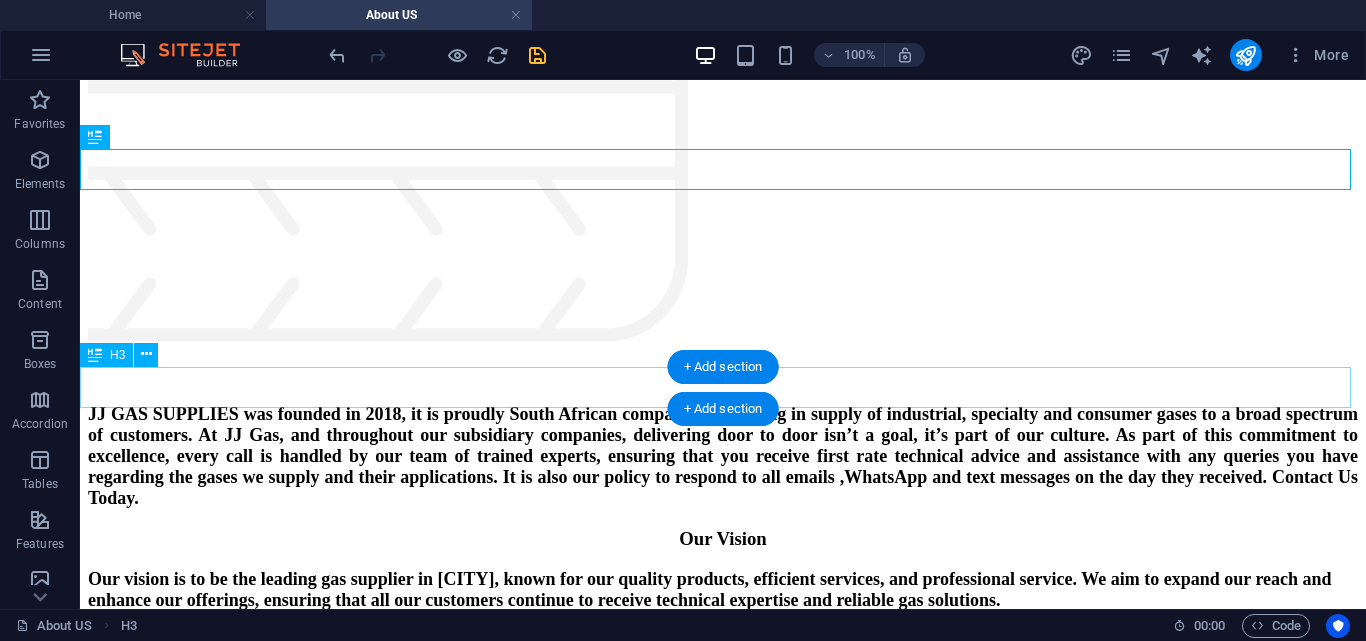 scroll, scrollTop: 556, scrollLeft: 0, axis: vertical 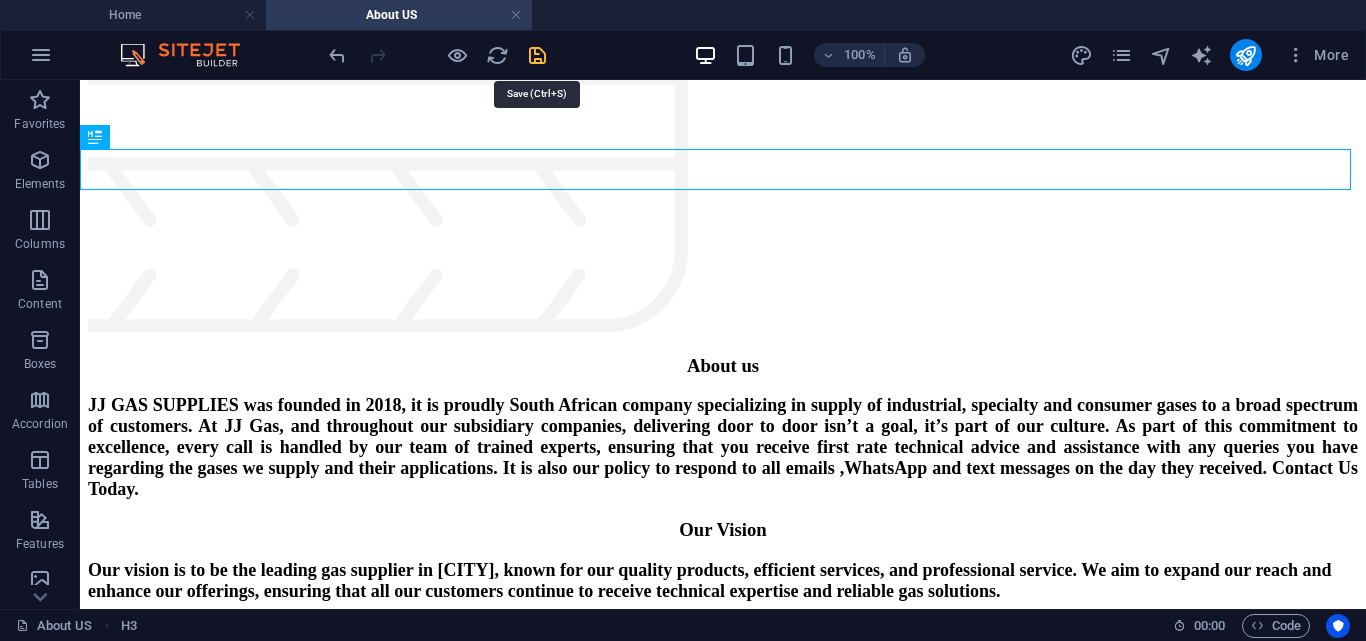 click at bounding box center (537, 55) 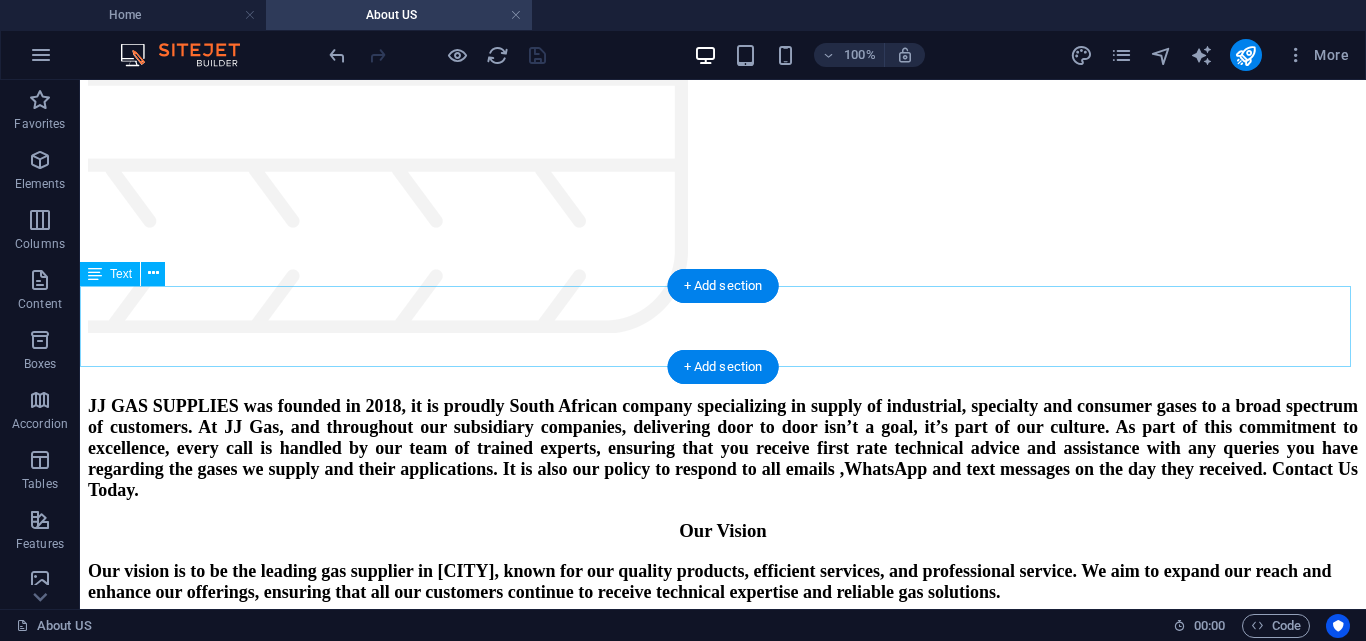 scroll, scrollTop: 556, scrollLeft: 0, axis: vertical 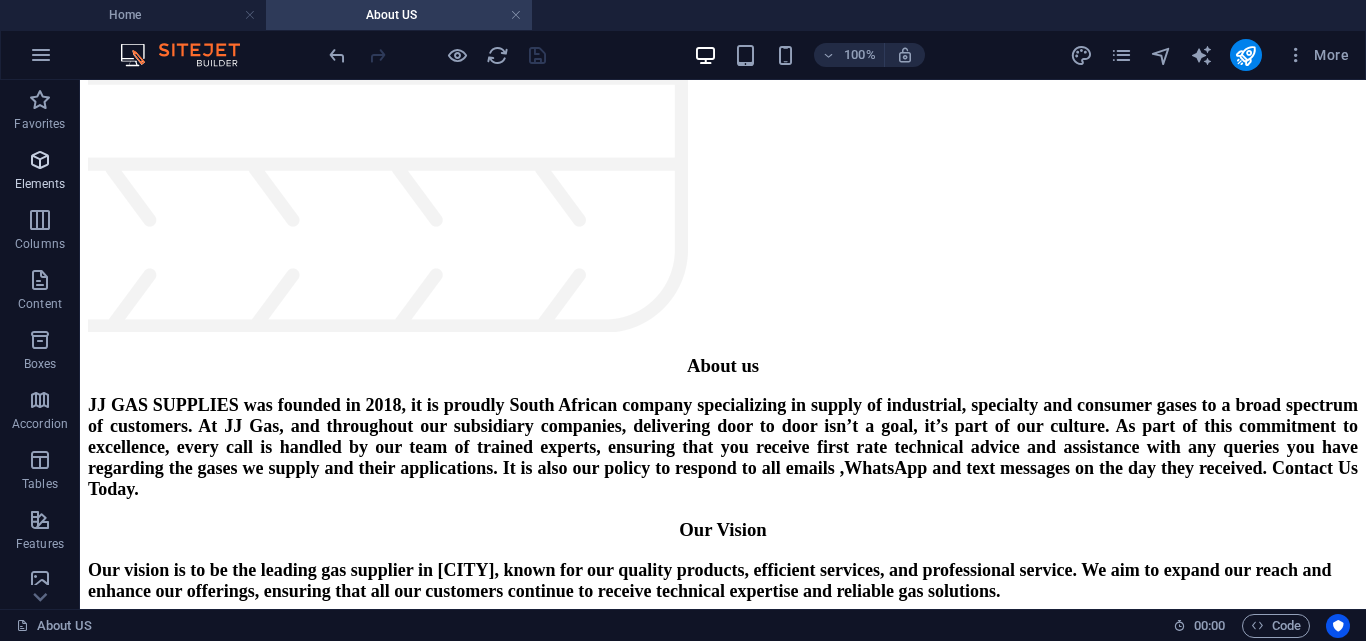 click at bounding box center (40, 160) 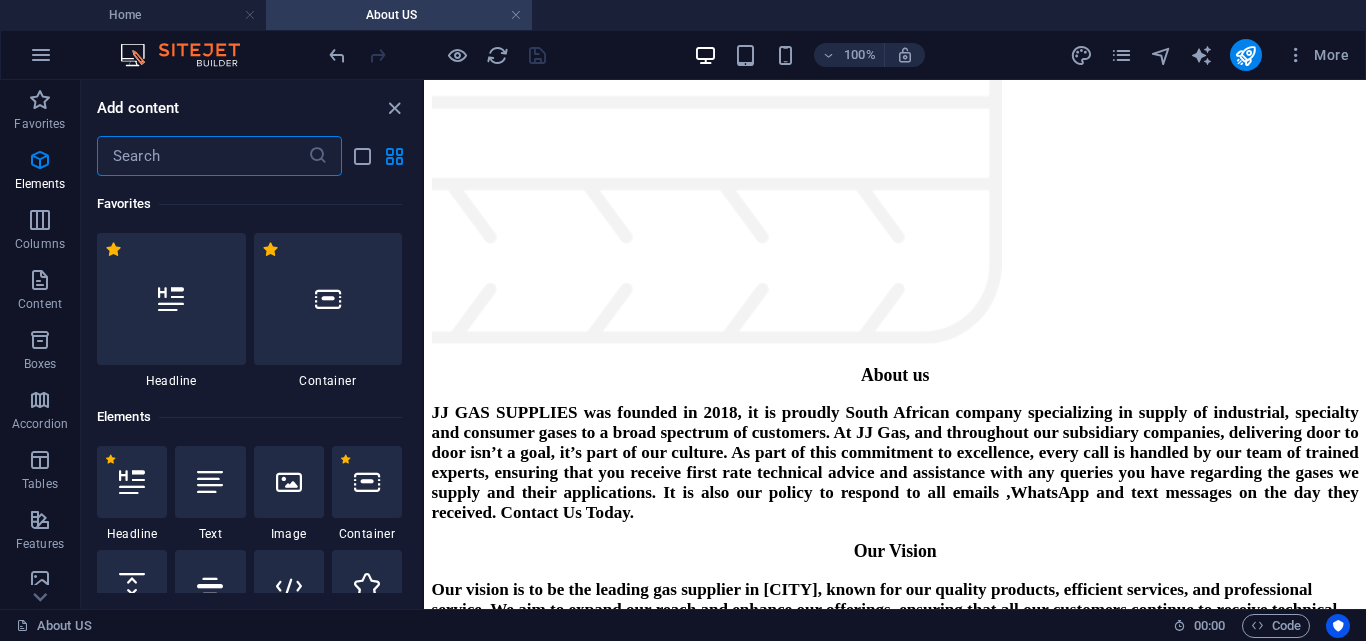 scroll, scrollTop: 581, scrollLeft: 0, axis: vertical 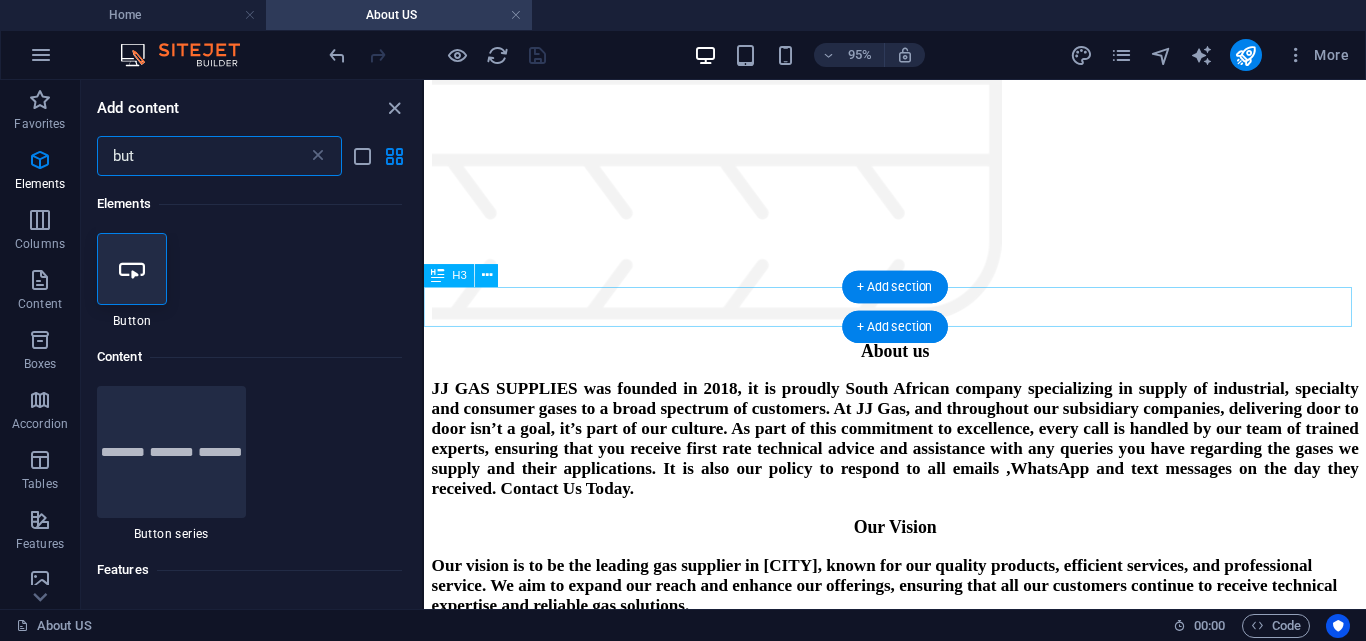 type on "but" 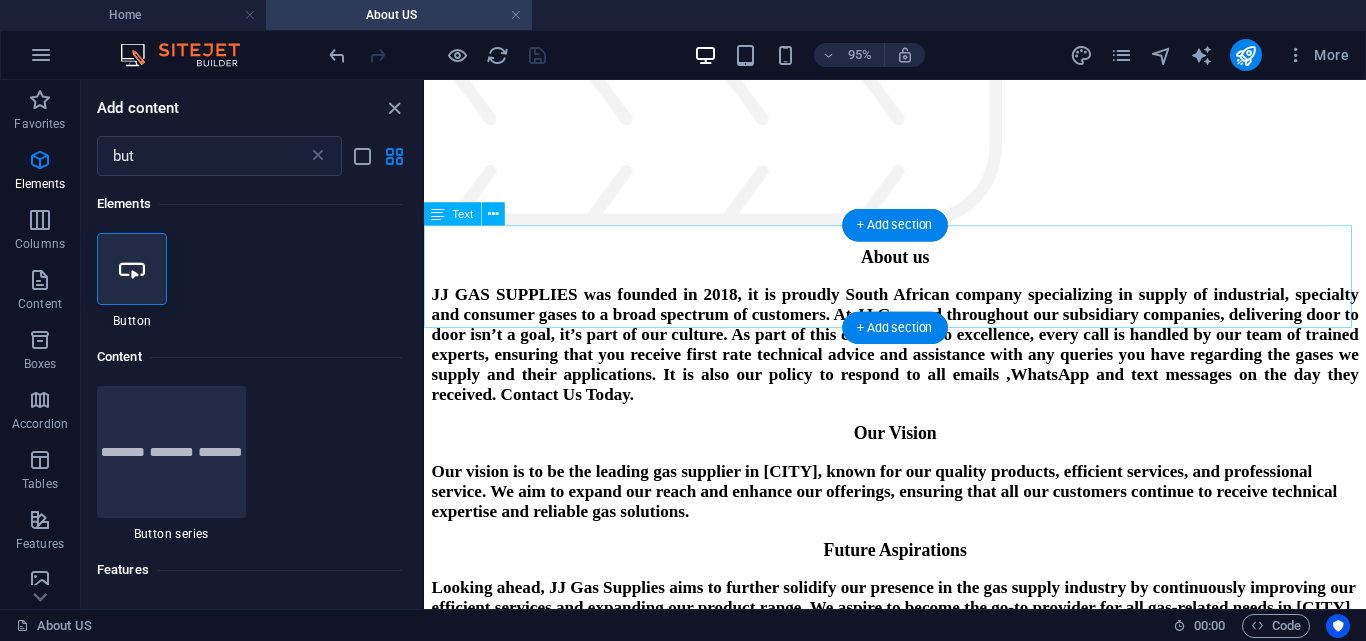 scroll, scrollTop: 688, scrollLeft: 0, axis: vertical 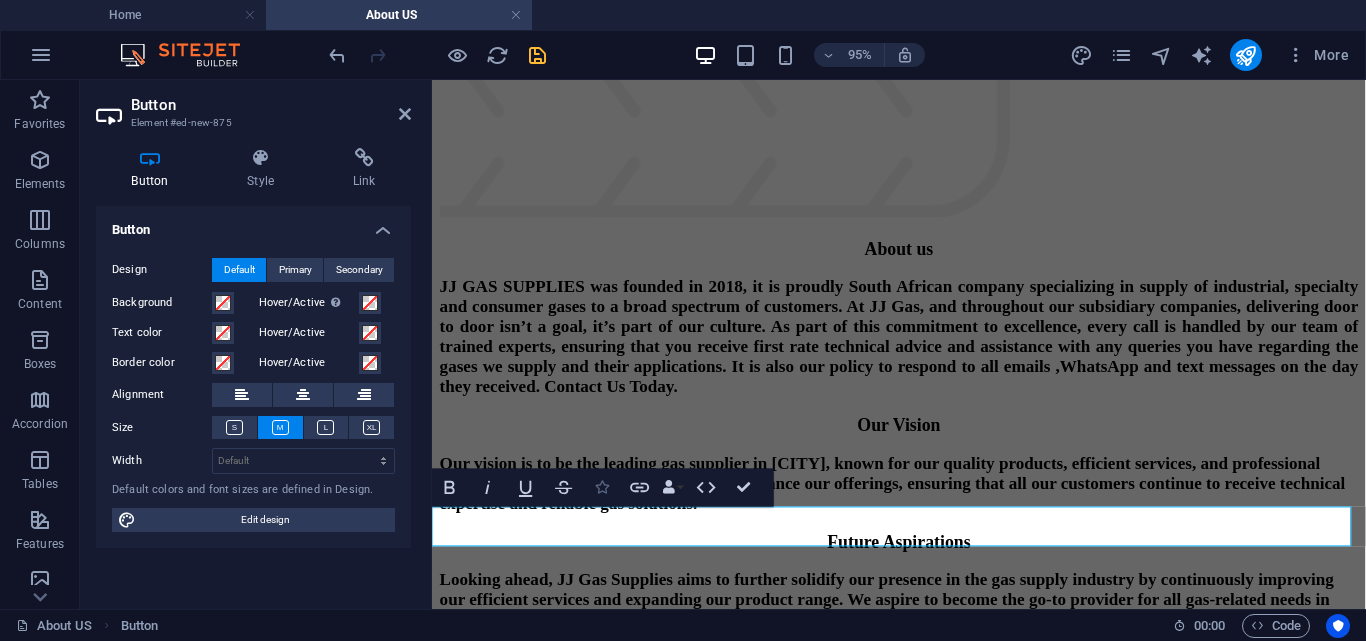 type 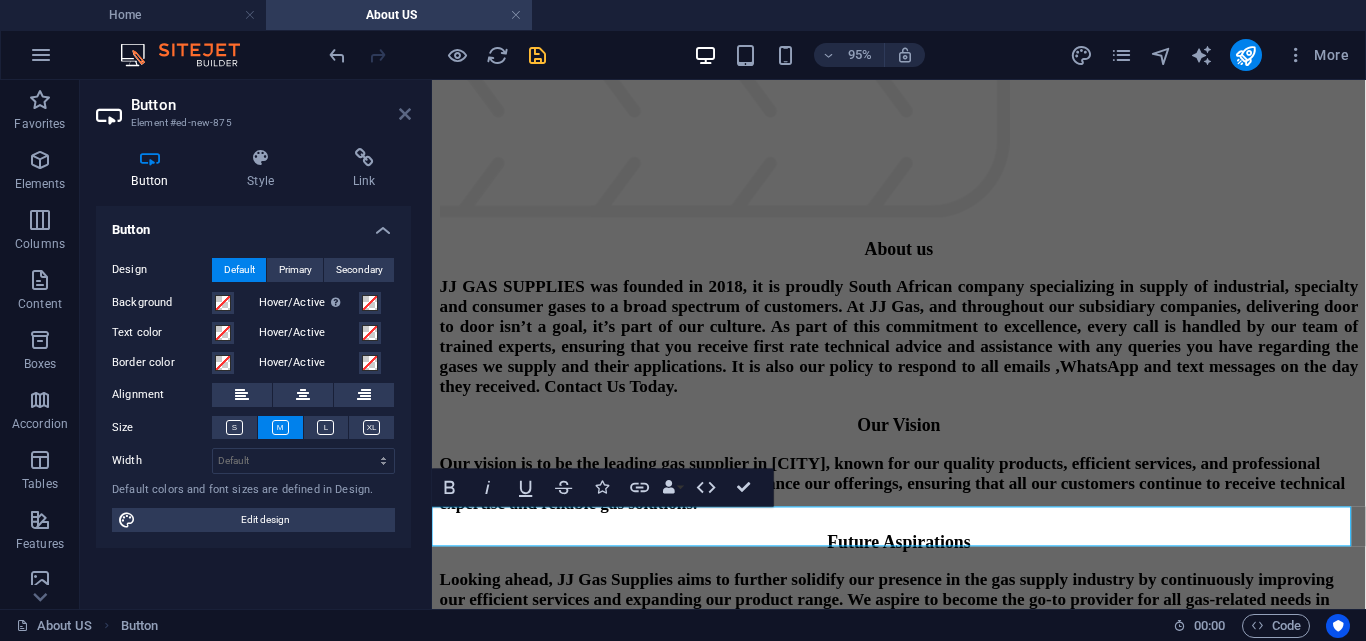 click at bounding box center (405, 114) 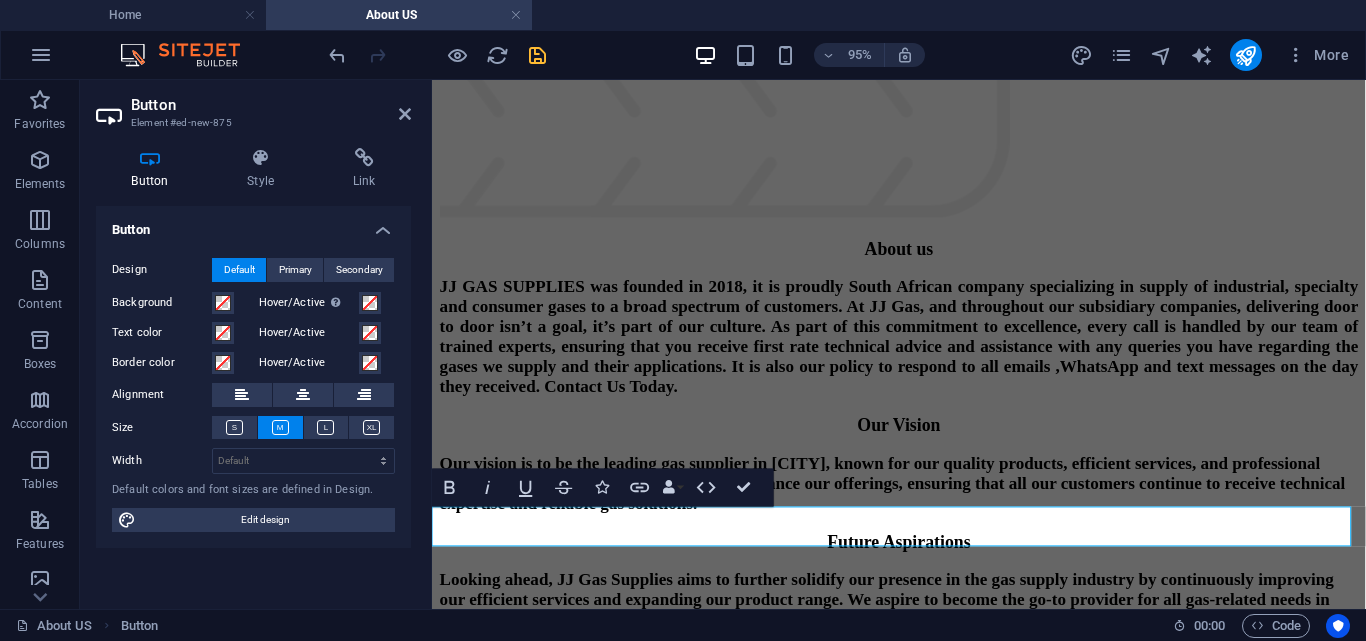 scroll, scrollTop: 598, scrollLeft: 0, axis: vertical 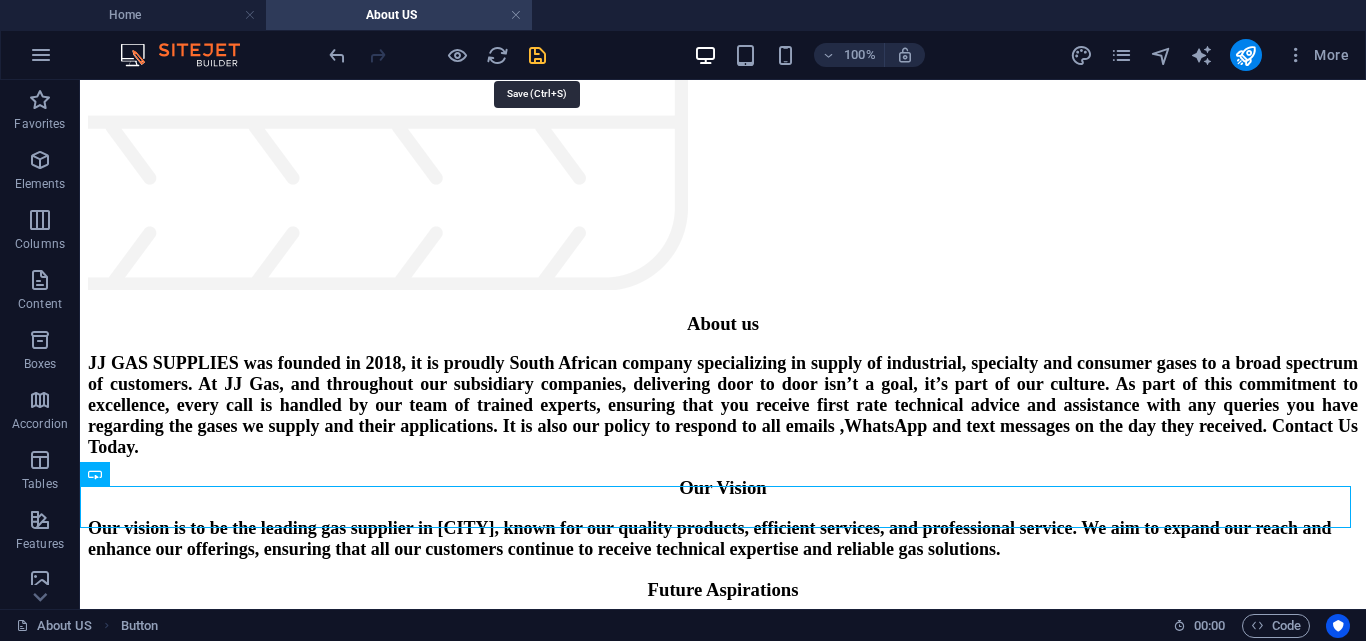 click at bounding box center (537, 55) 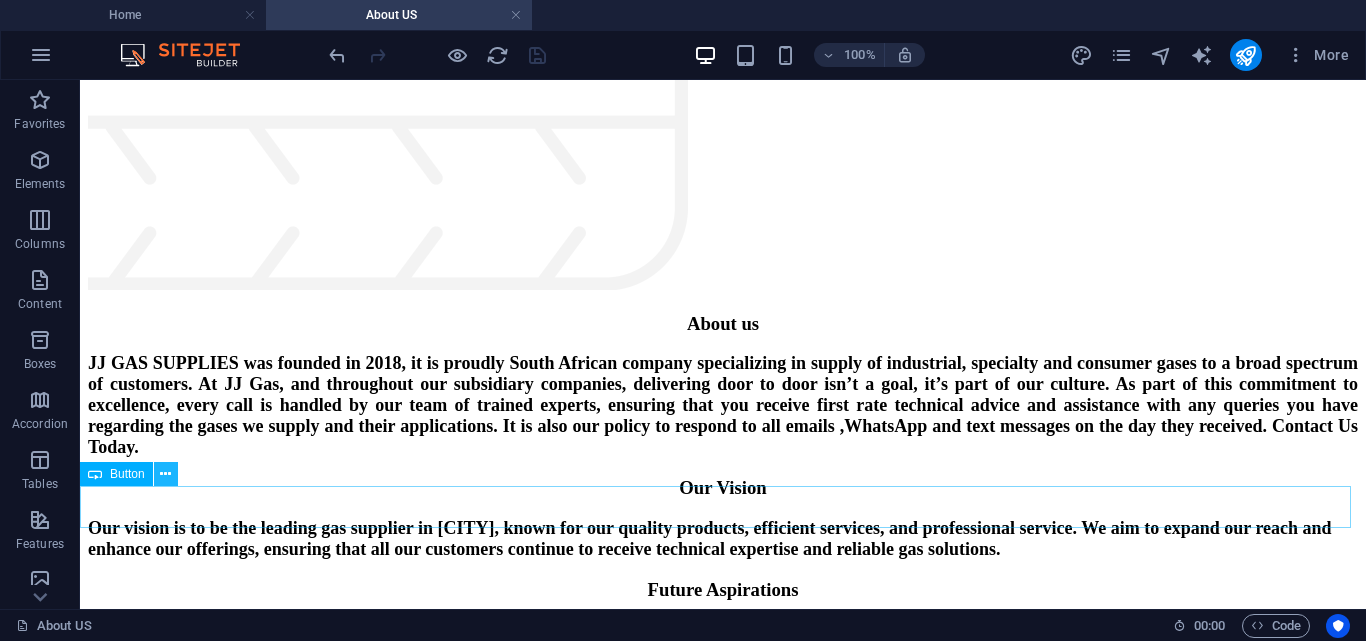 click at bounding box center [165, 474] 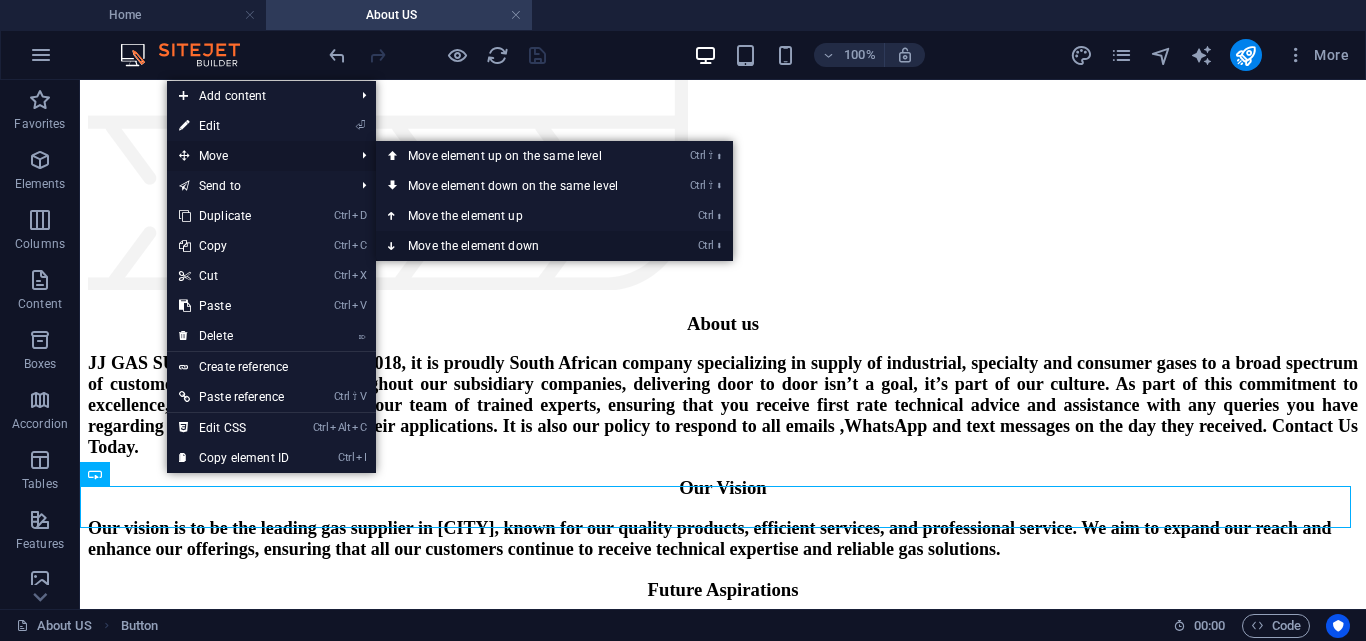 click on "Ctrl ⬇  Move the element down" at bounding box center [517, 246] 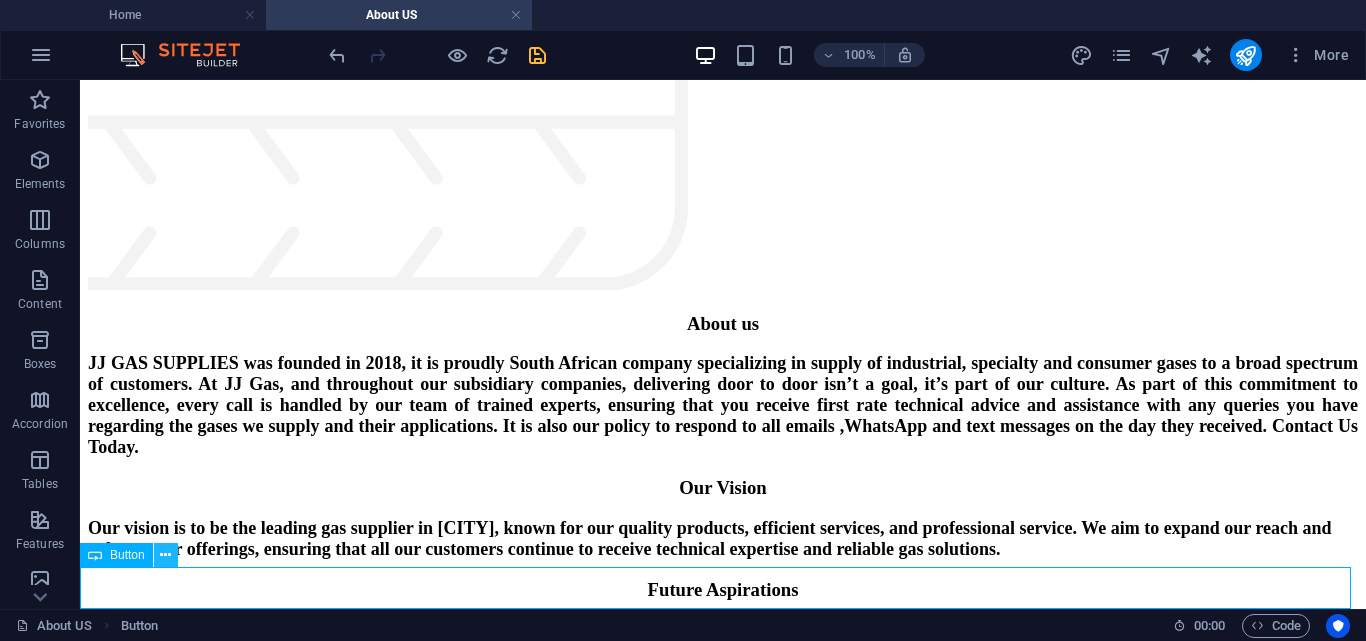 click at bounding box center [165, 555] 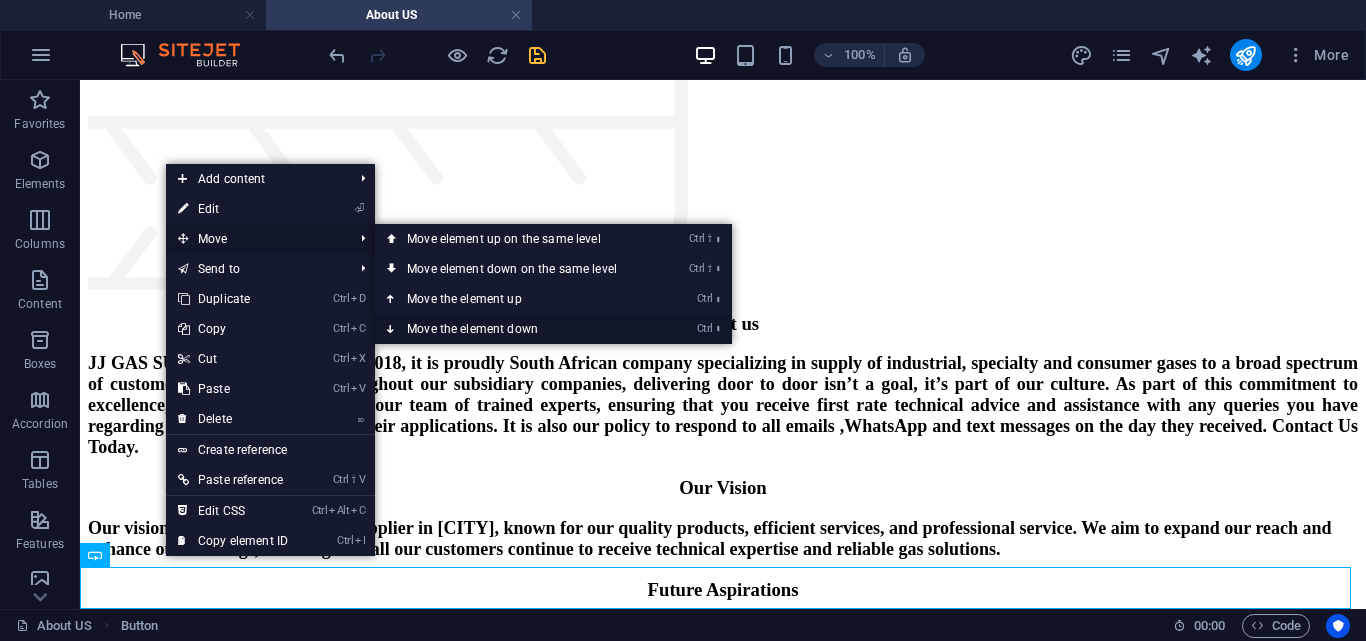 click on "Ctrl ⬇  Move the element down" at bounding box center (516, 329) 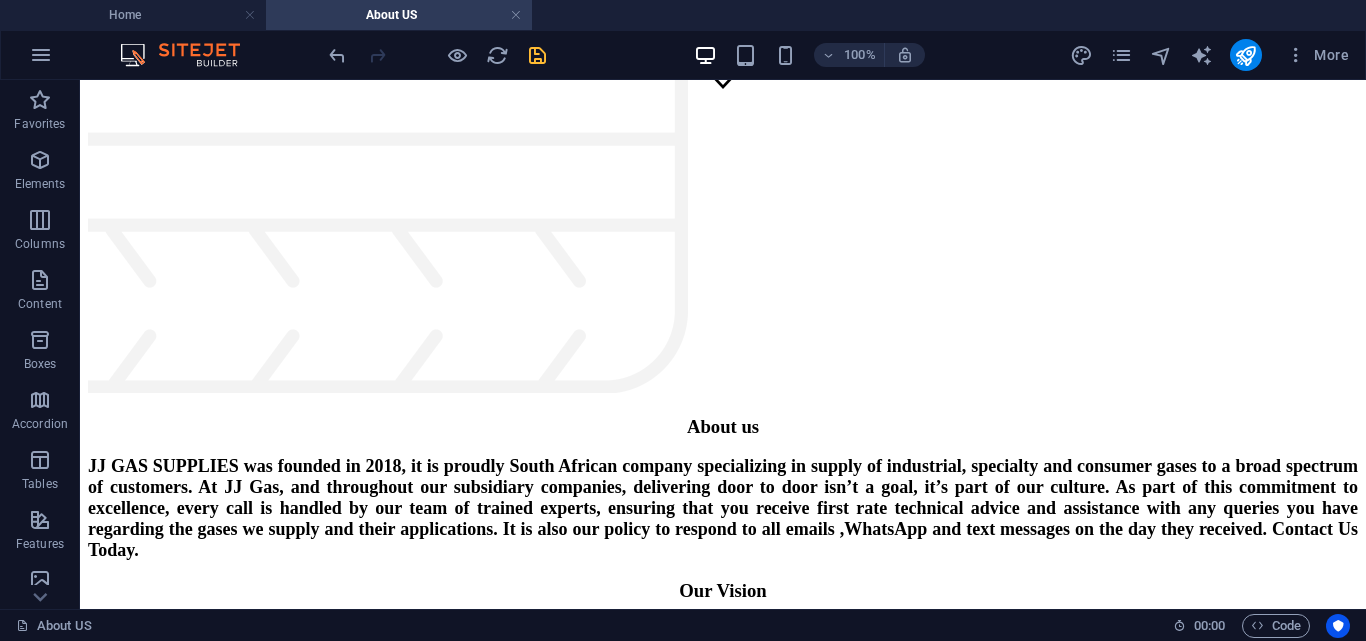 scroll, scrollTop: 598, scrollLeft: 0, axis: vertical 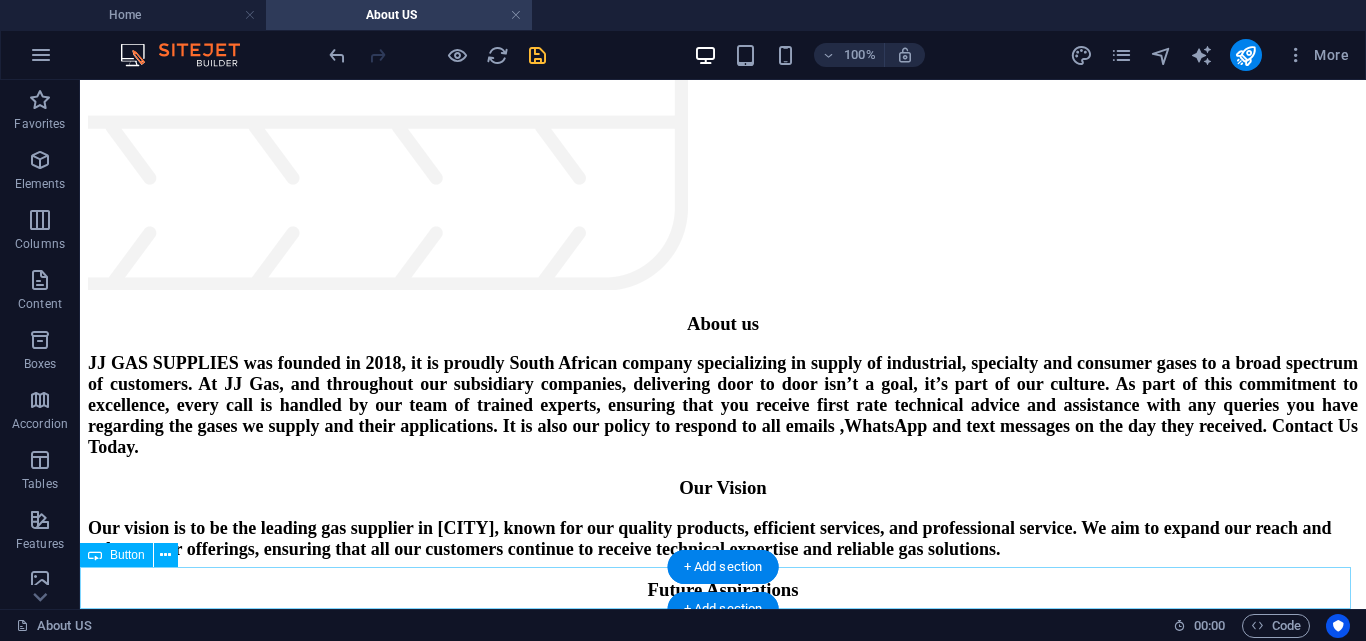 click on "CONTACT US" at bounding box center [723, 965] 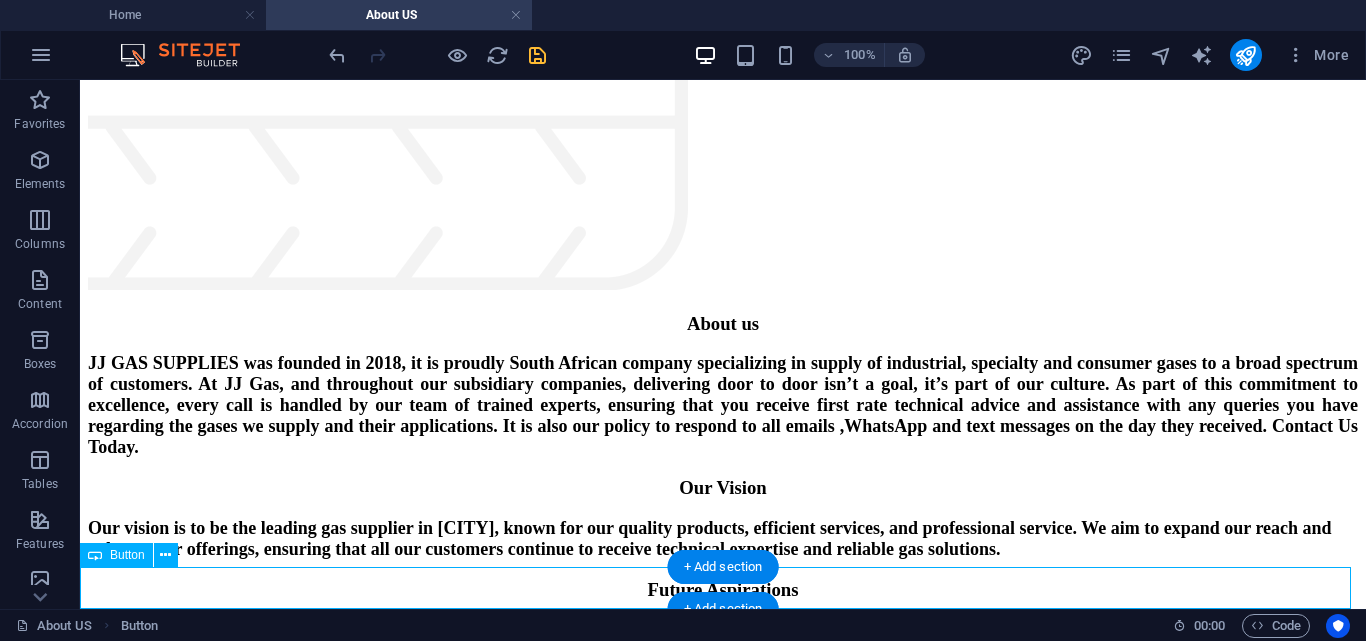 click on "CONTACT US" at bounding box center [723, 965] 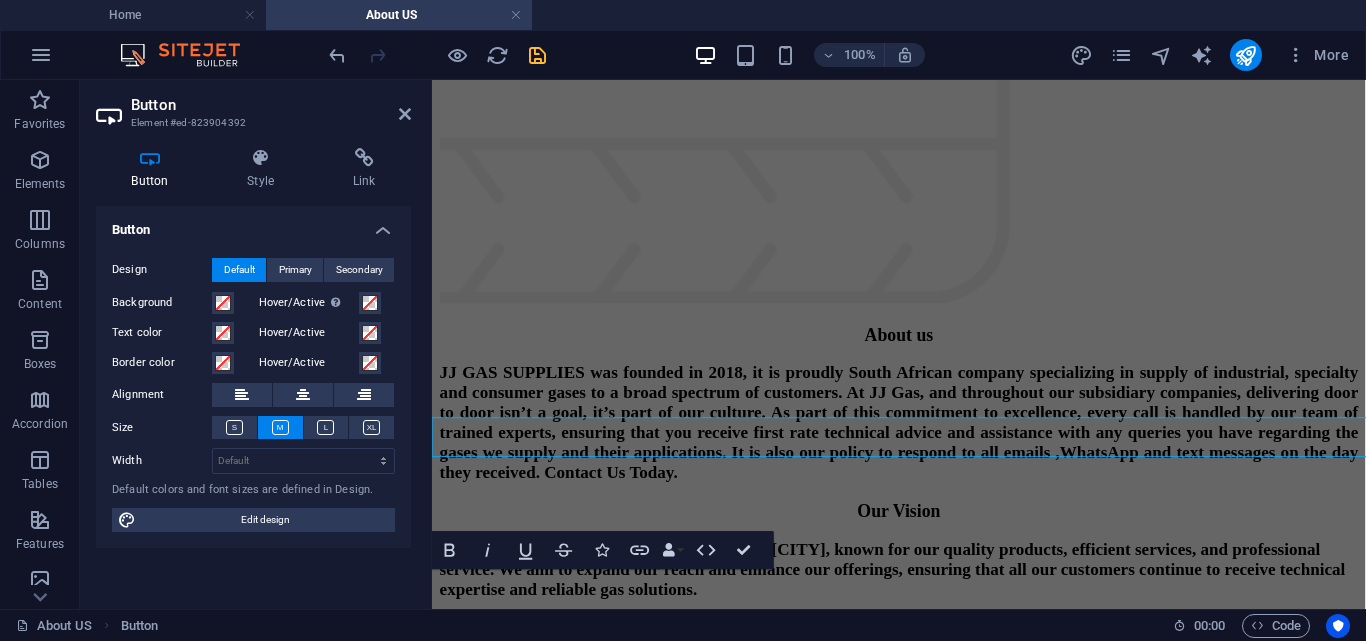 scroll, scrollTop: 730, scrollLeft: 0, axis: vertical 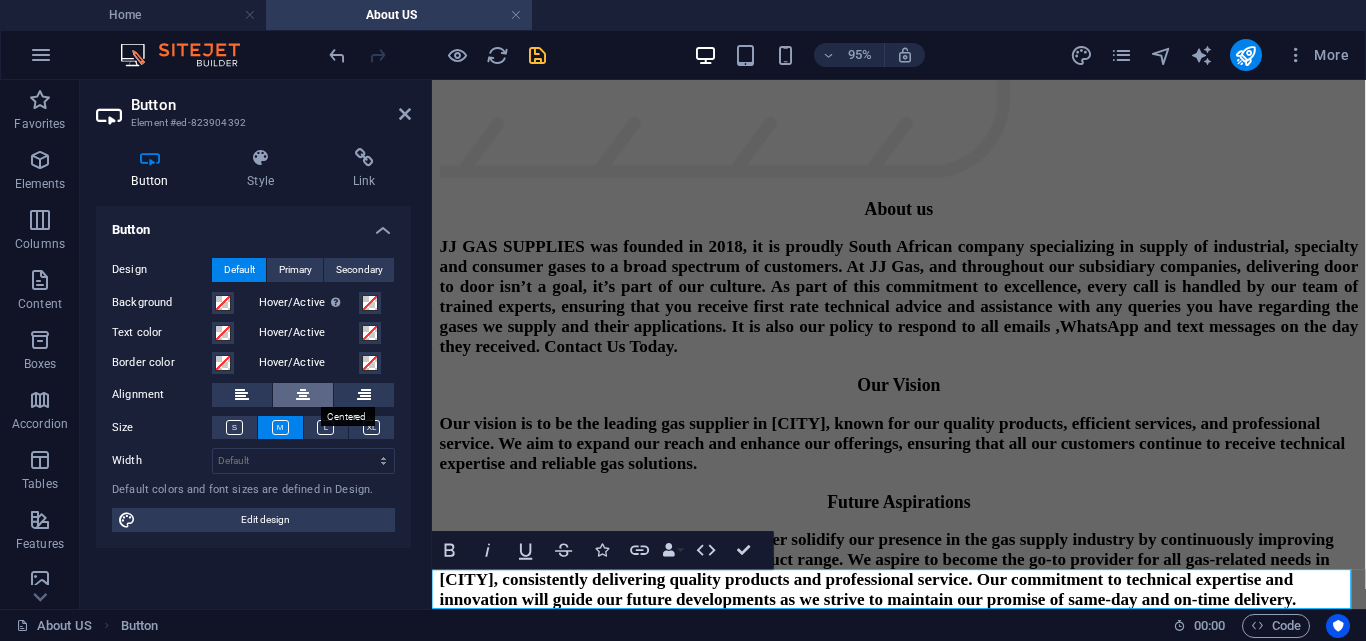 click at bounding box center [303, 395] 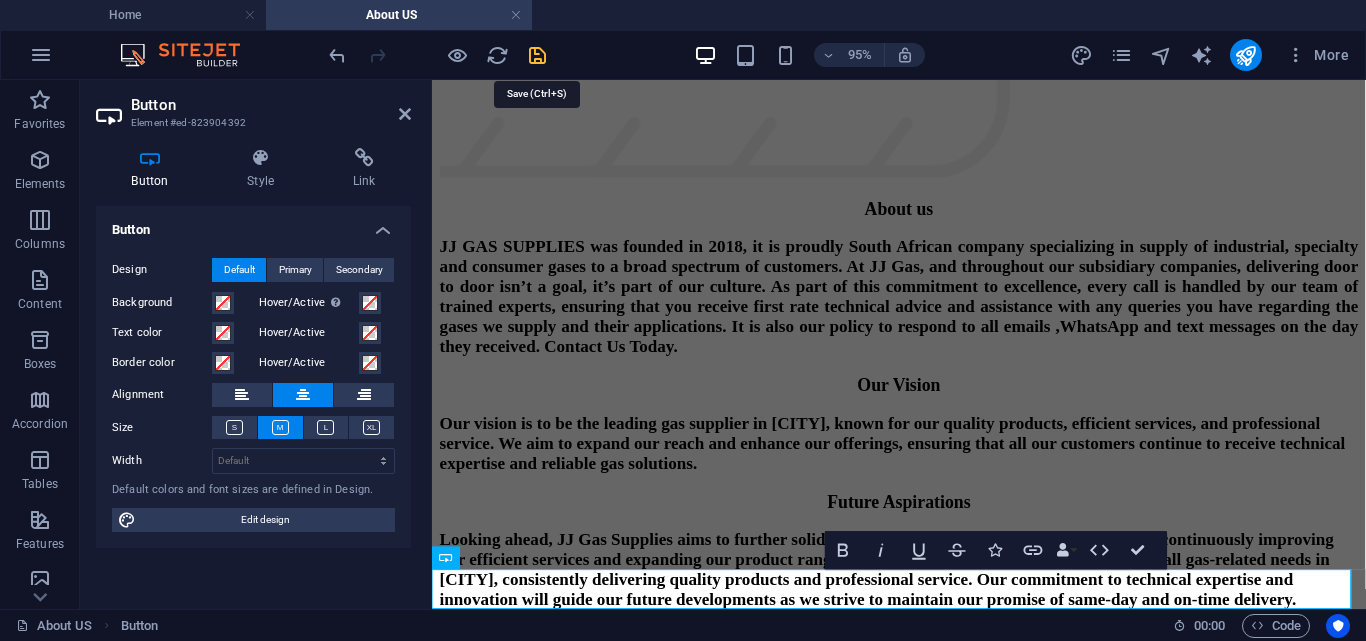 click at bounding box center [537, 55] 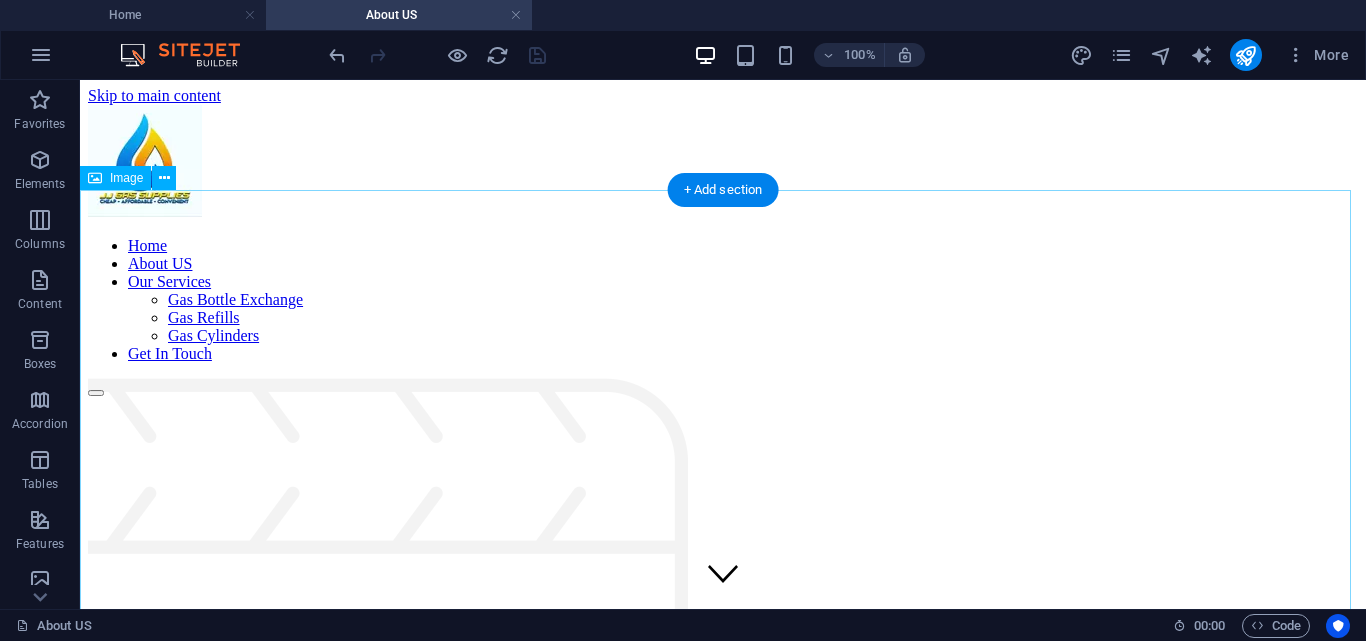 scroll, scrollTop: 0, scrollLeft: 0, axis: both 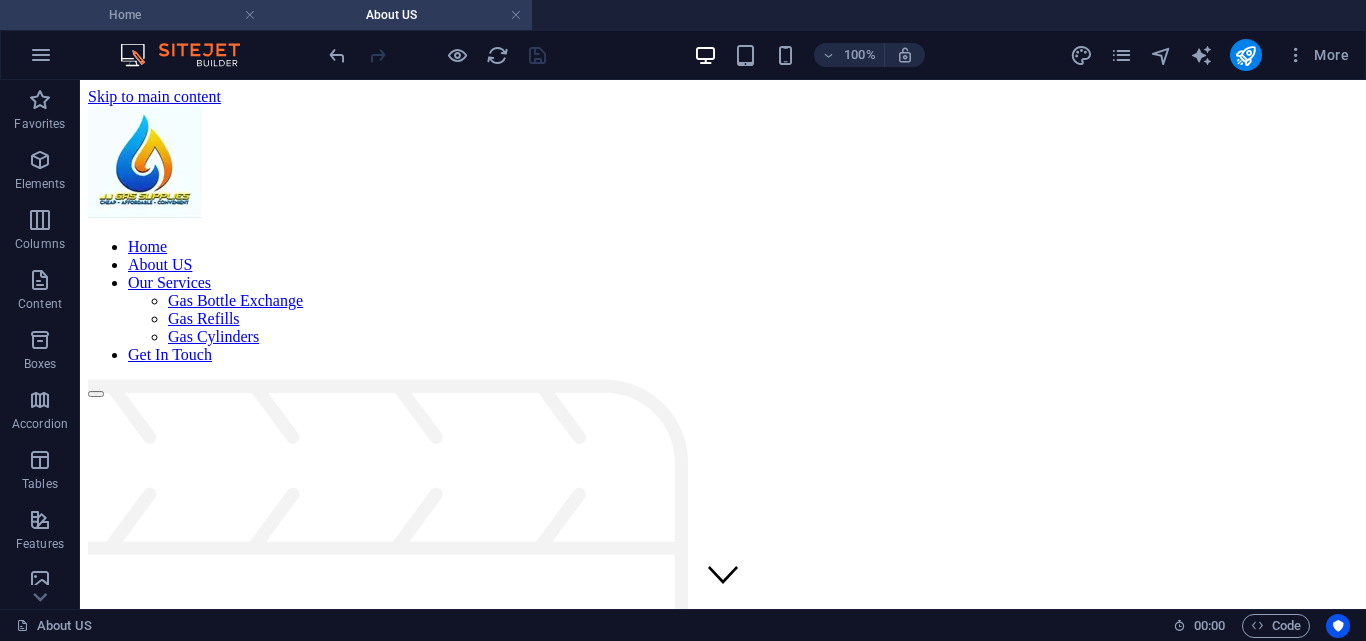 click on "Home" at bounding box center (133, 15) 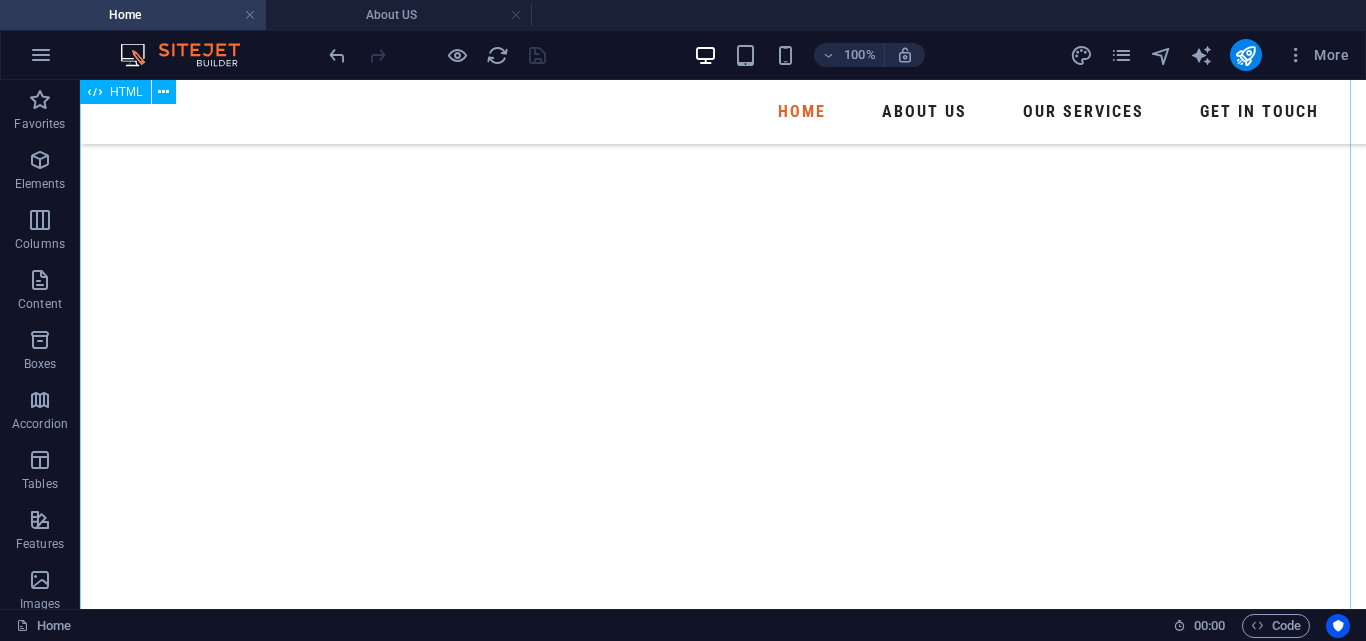 scroll, scrollTop: 4400, scrollLeft: 0, axis: vertical 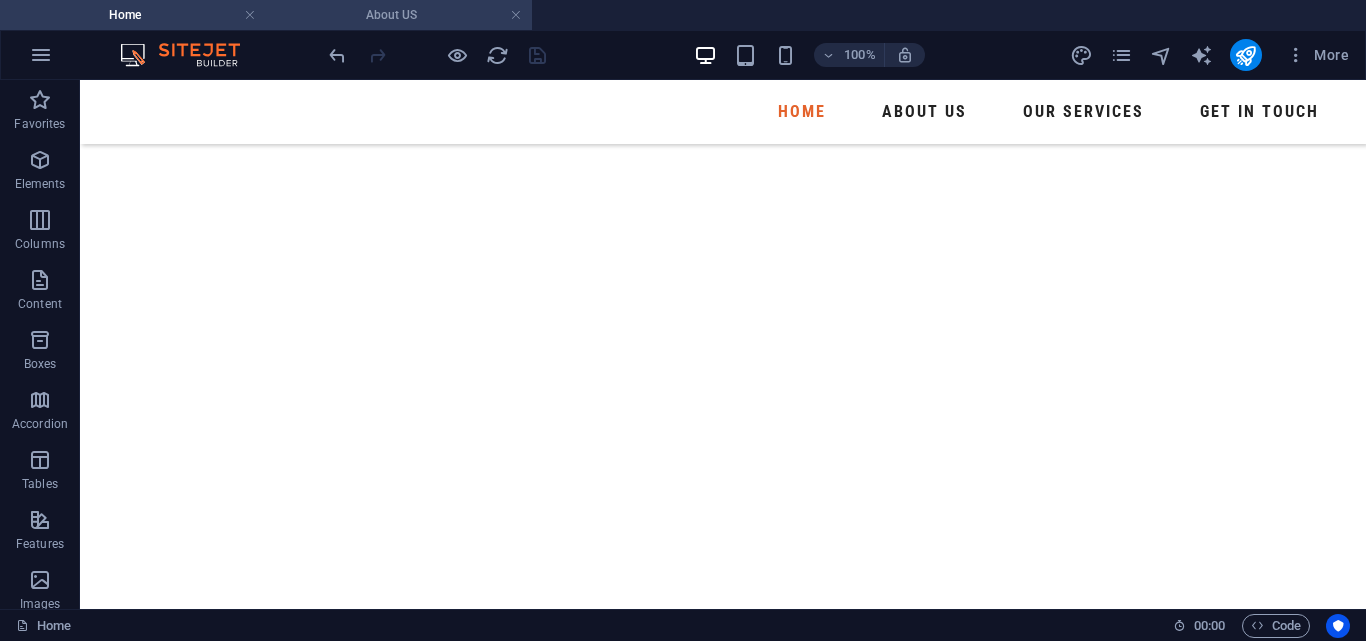 click on "About US" at bounding box center (399, 15) 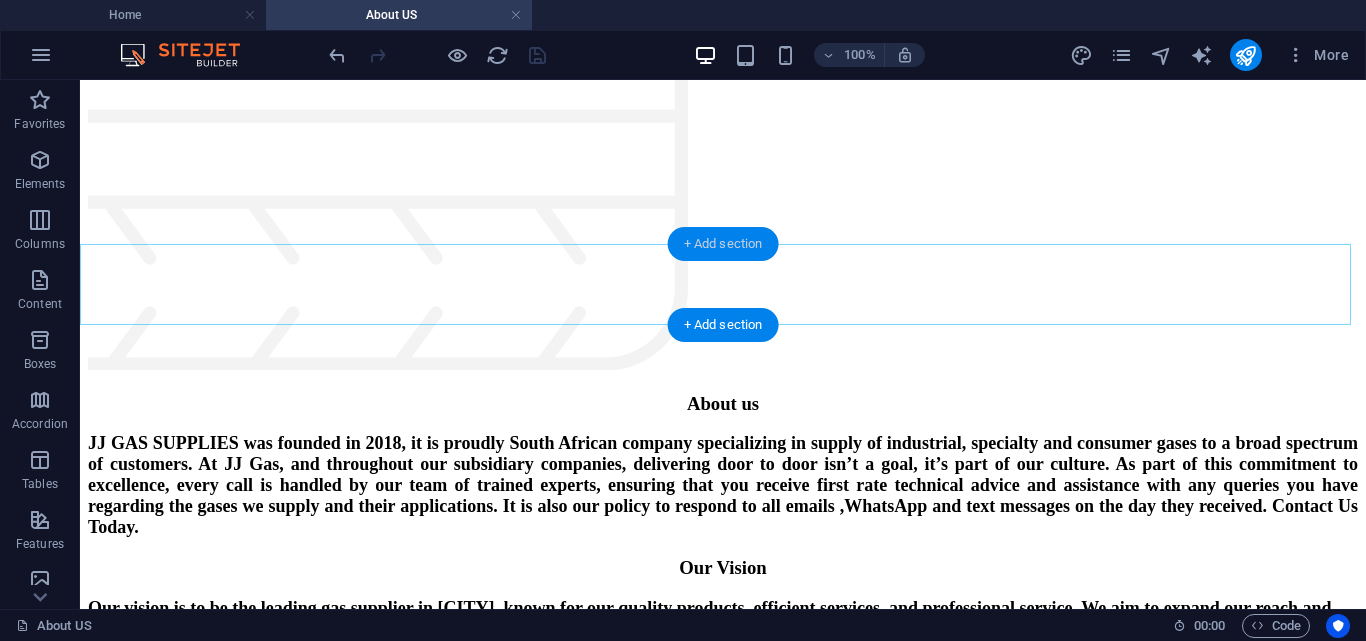scroll, scrollTop: 598, scrollLeft: 0, axis: vertical 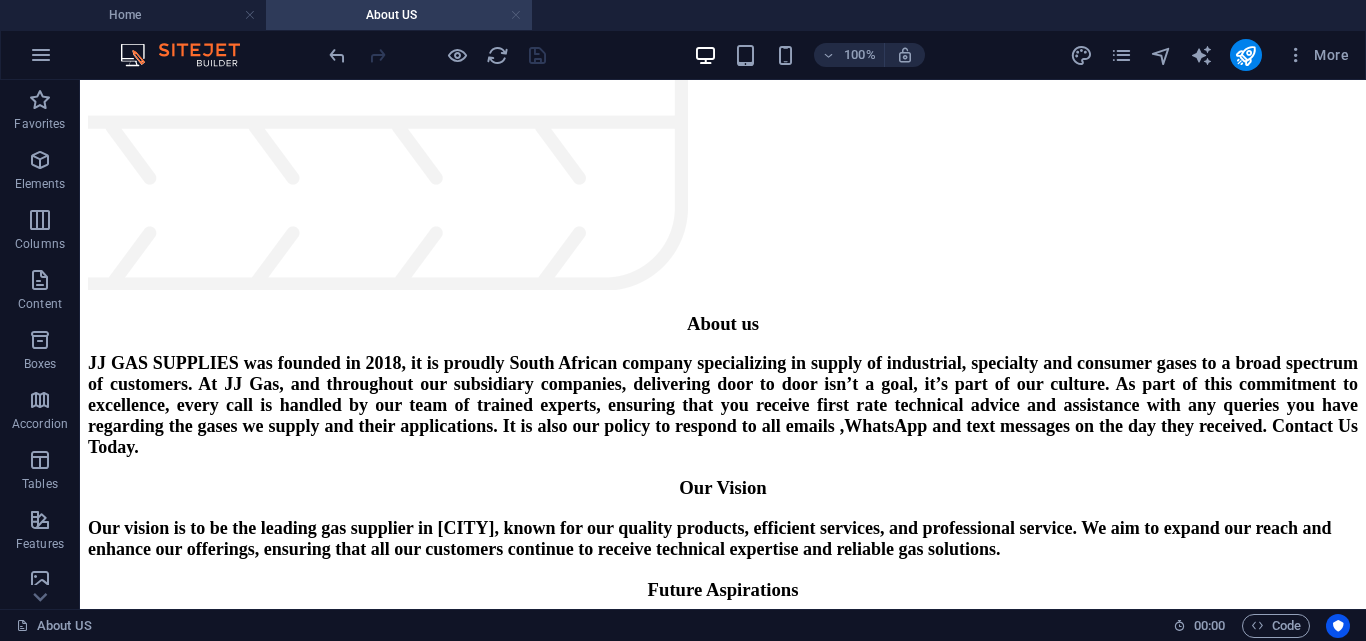 drag, startPoint x: 514, startPoint y: 14, endPoint x: 725, endPoint y: 65, distance: 217.07602 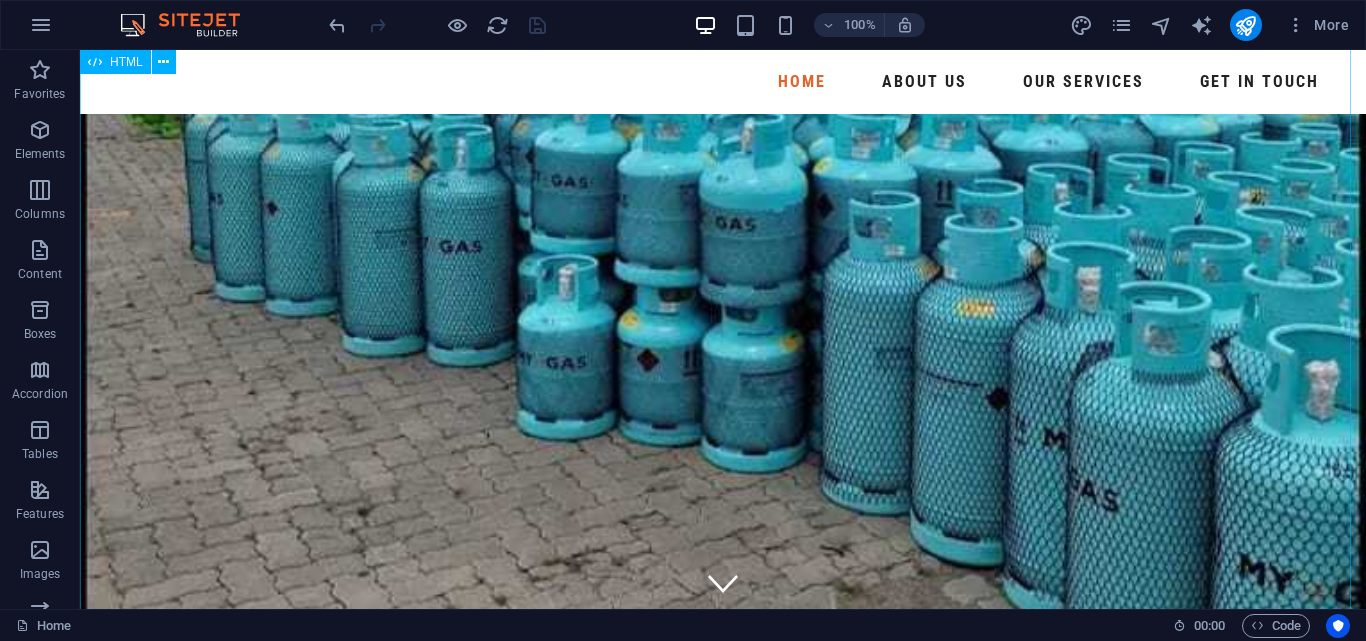 scroll, scrollTop: 4400, scrollLeft: 0, axis: vertical 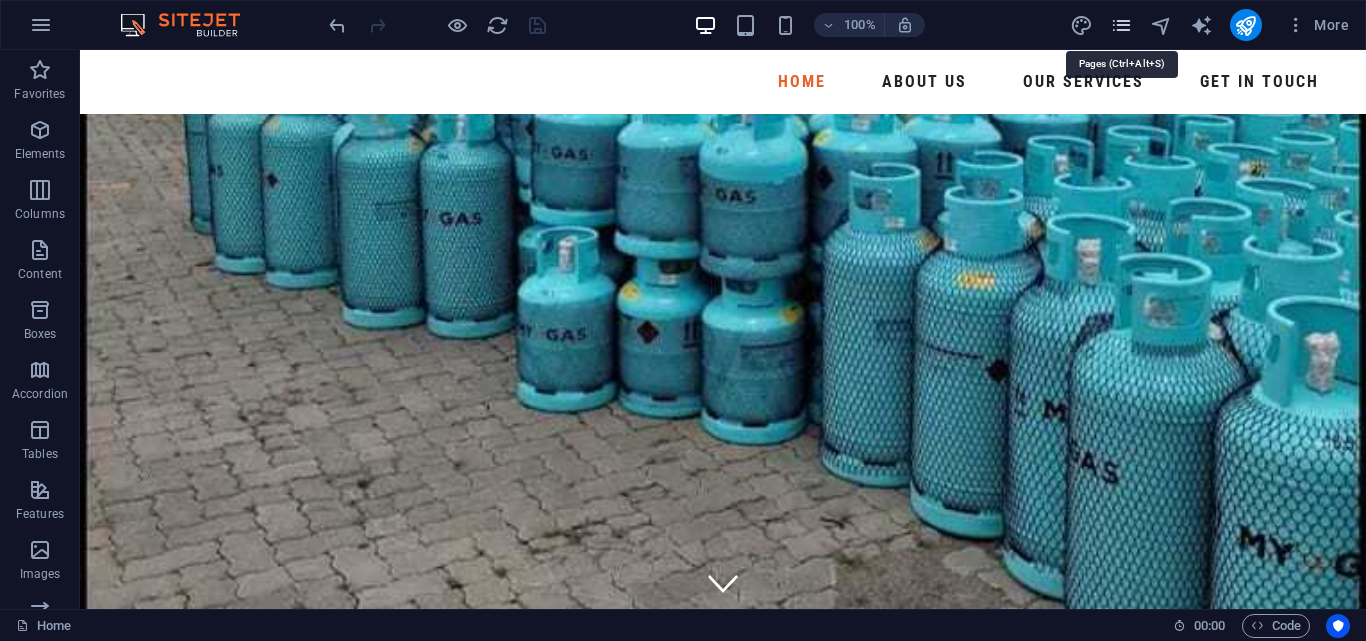 click at bounding box center (1121, 25) 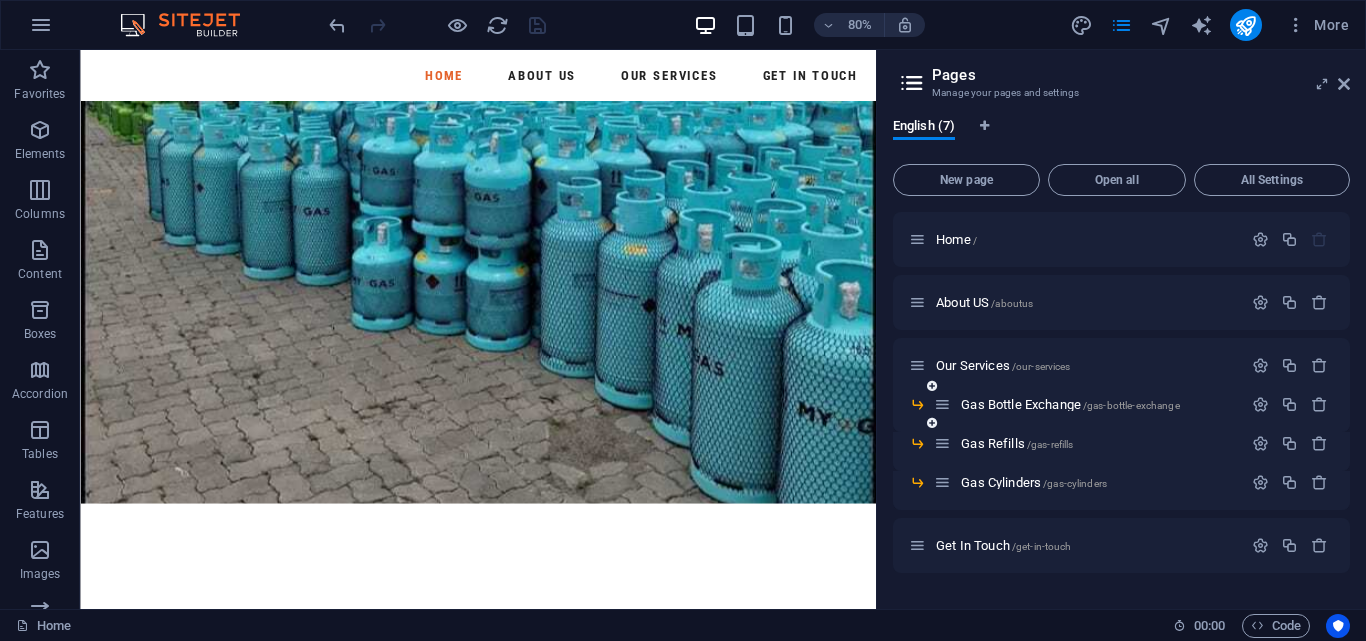 click on "Gas Bottle Exchange /gas-bottle-exchange" at bounding box center (1070, 404) 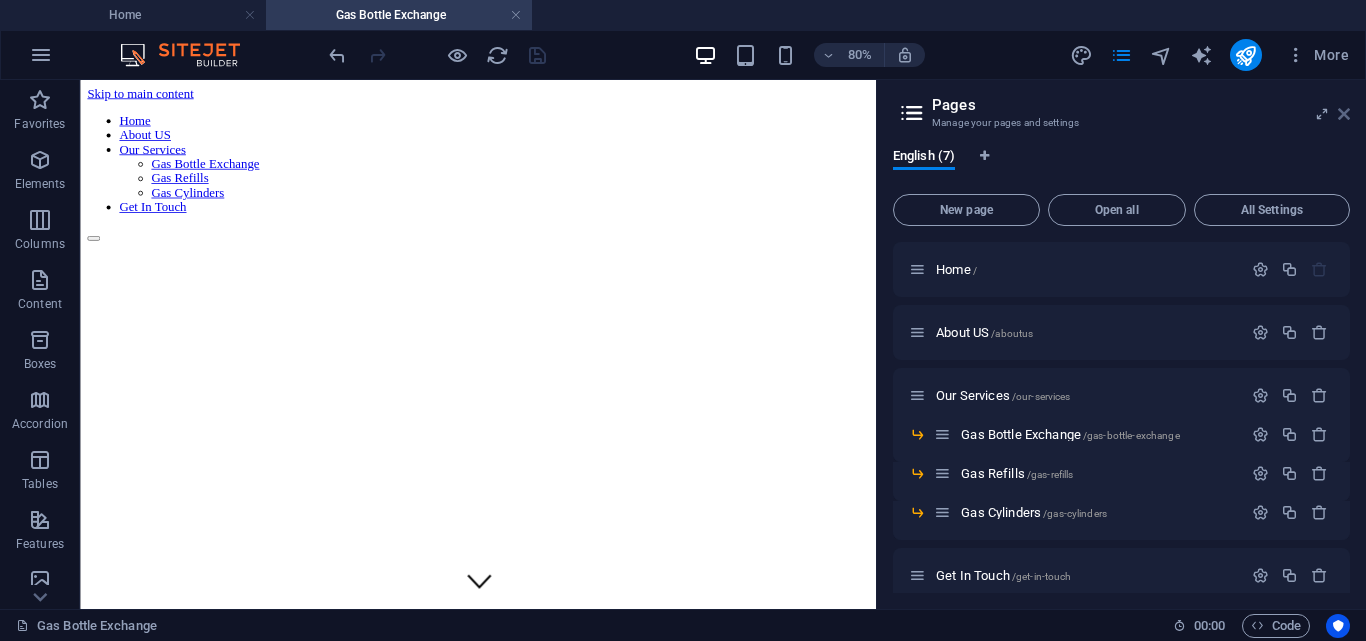 scroll, scrollTop: 0, scrollLeft: 0, axis: both 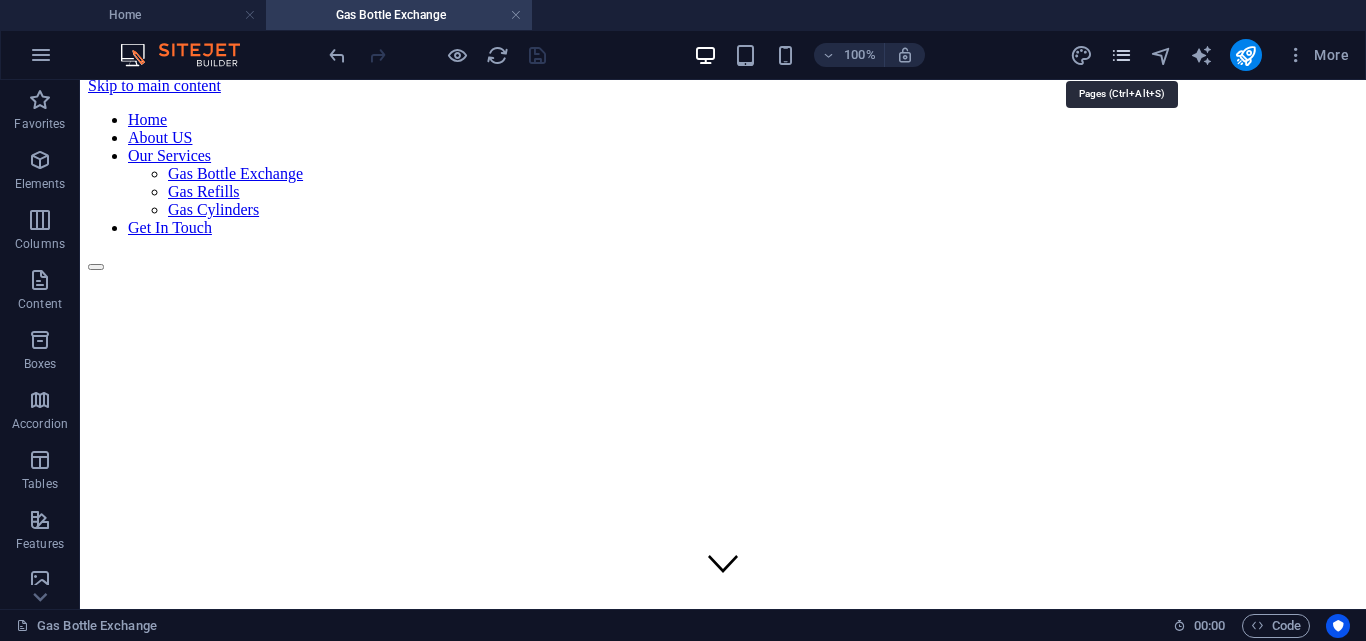click at bounding box center [1121, 55] 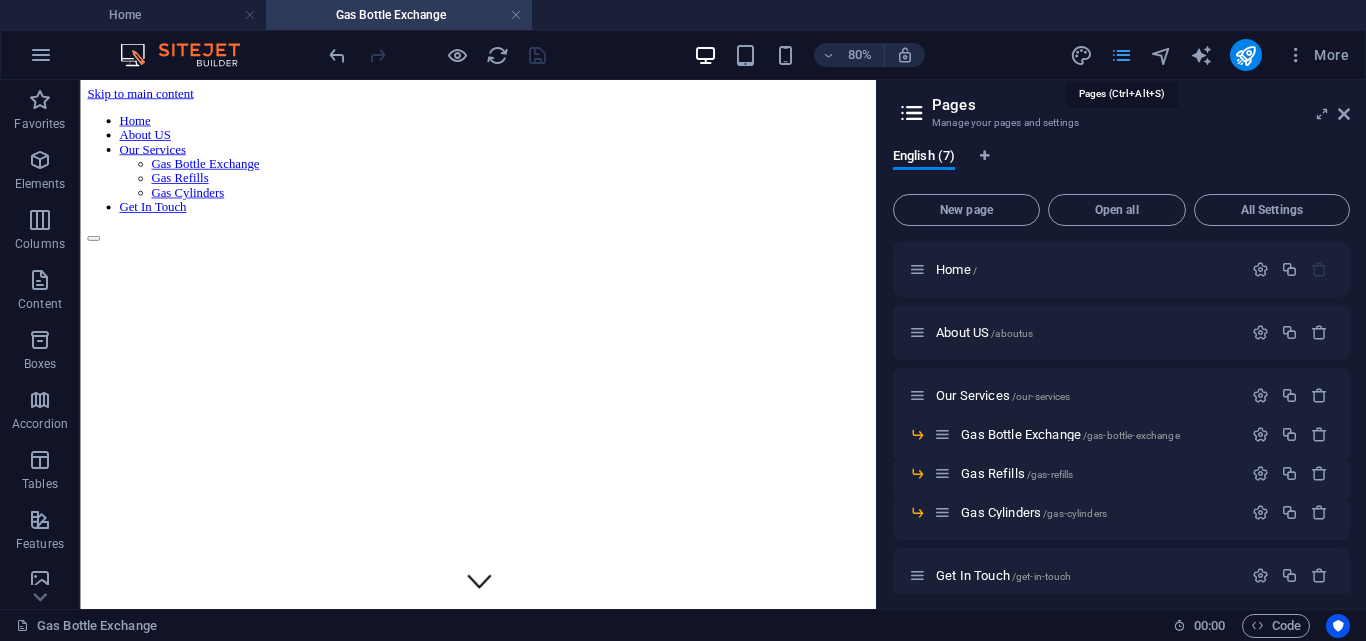 click at bounding box center (1121, 55) 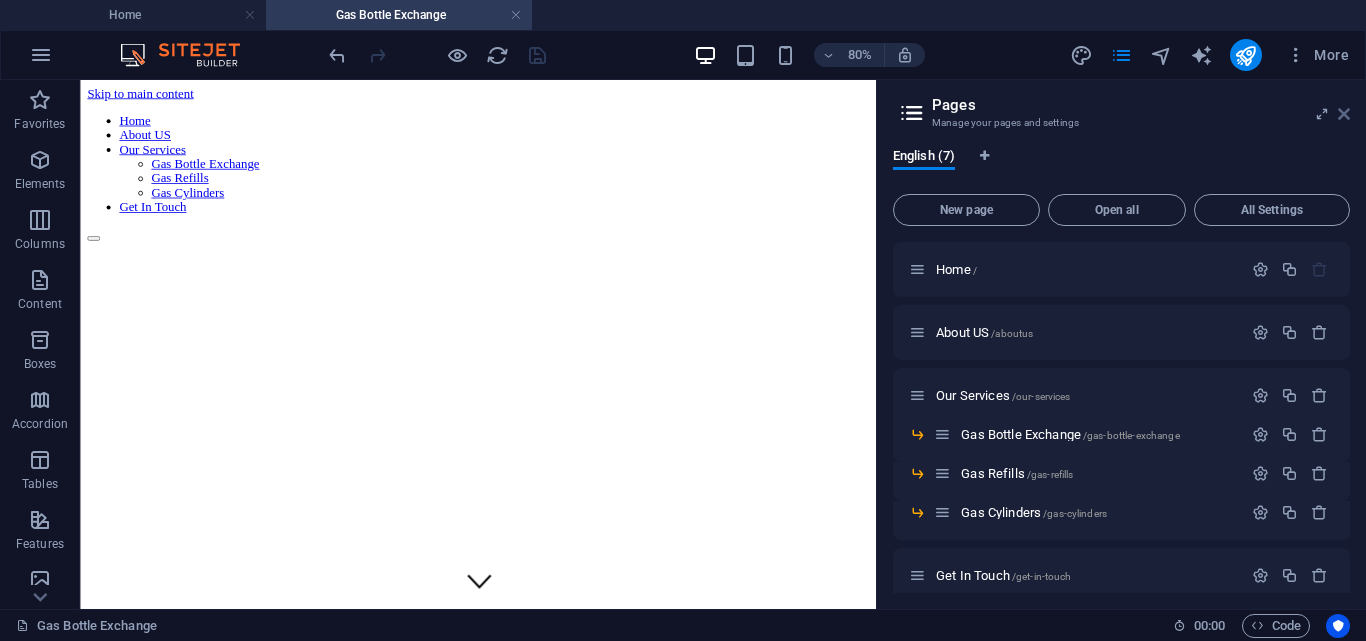 drag, startPoint x: 1341, startPoint y: 118, endPoint x: 1262, endPoint y: 39, distance: 111.72287 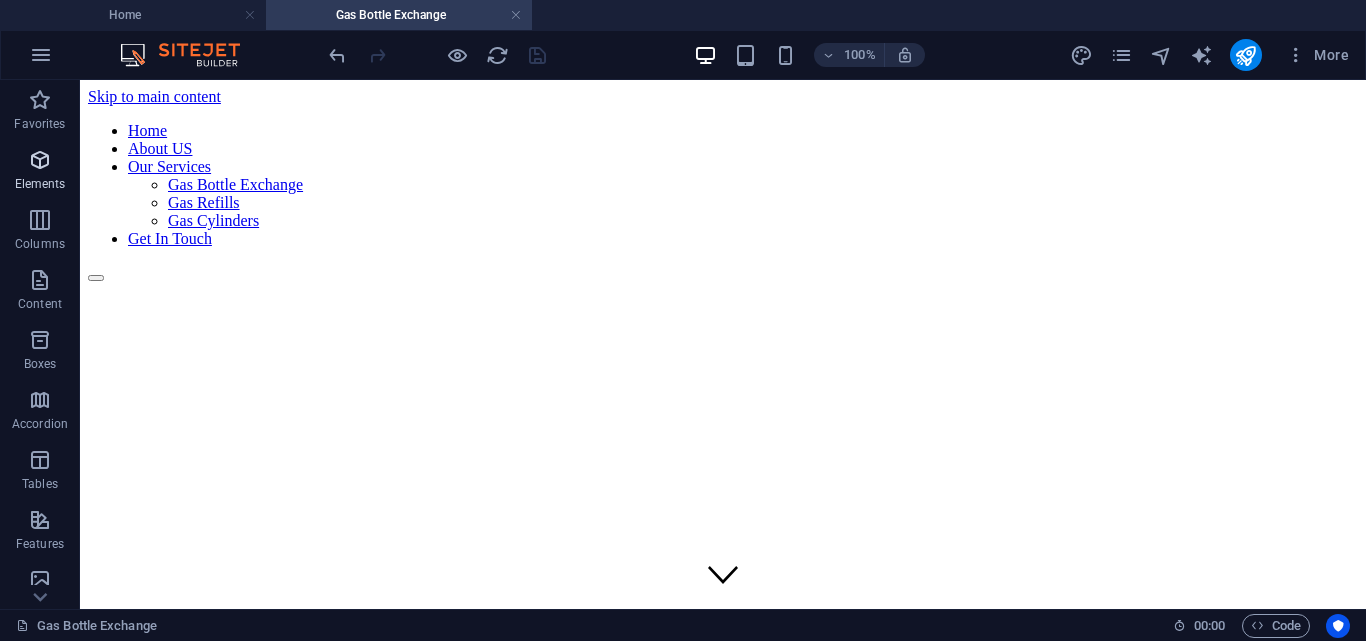 click at bounding box center (40, 160) 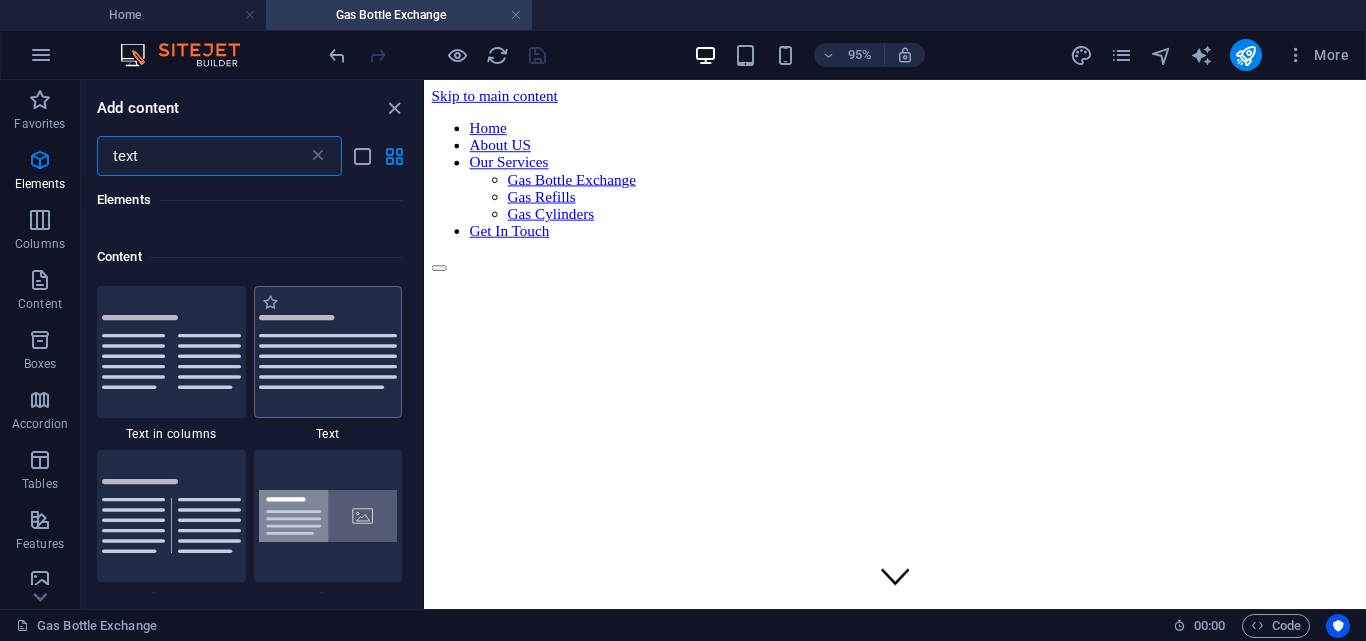 scroll, scrollTop: 200, scrollLeft: 0, axis: vertical 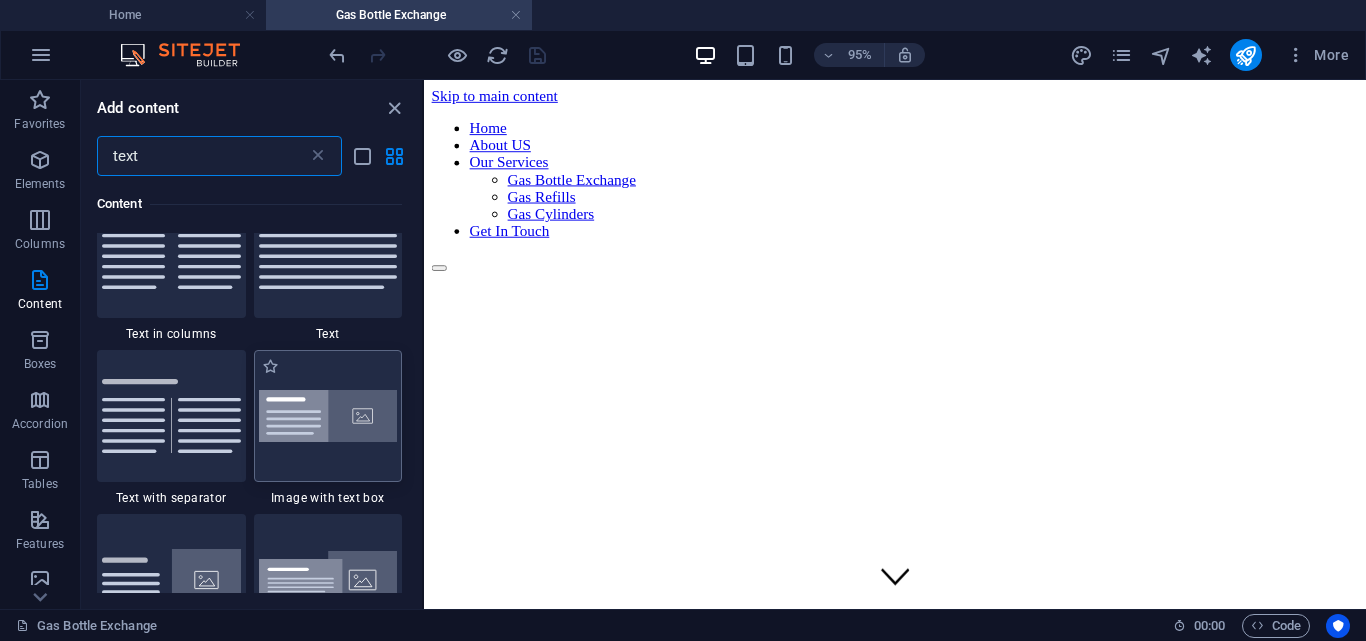 type on "text" 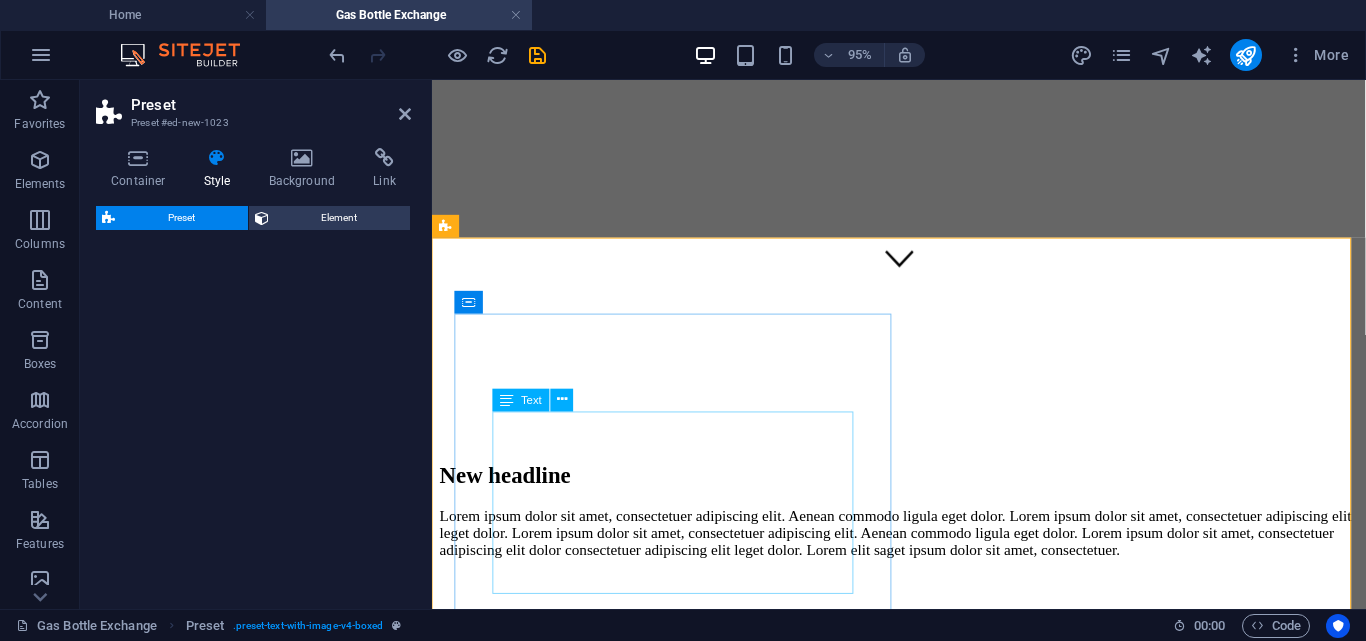 scroll, scrollTop: 339, scrollLeft: 0, axis: vertical 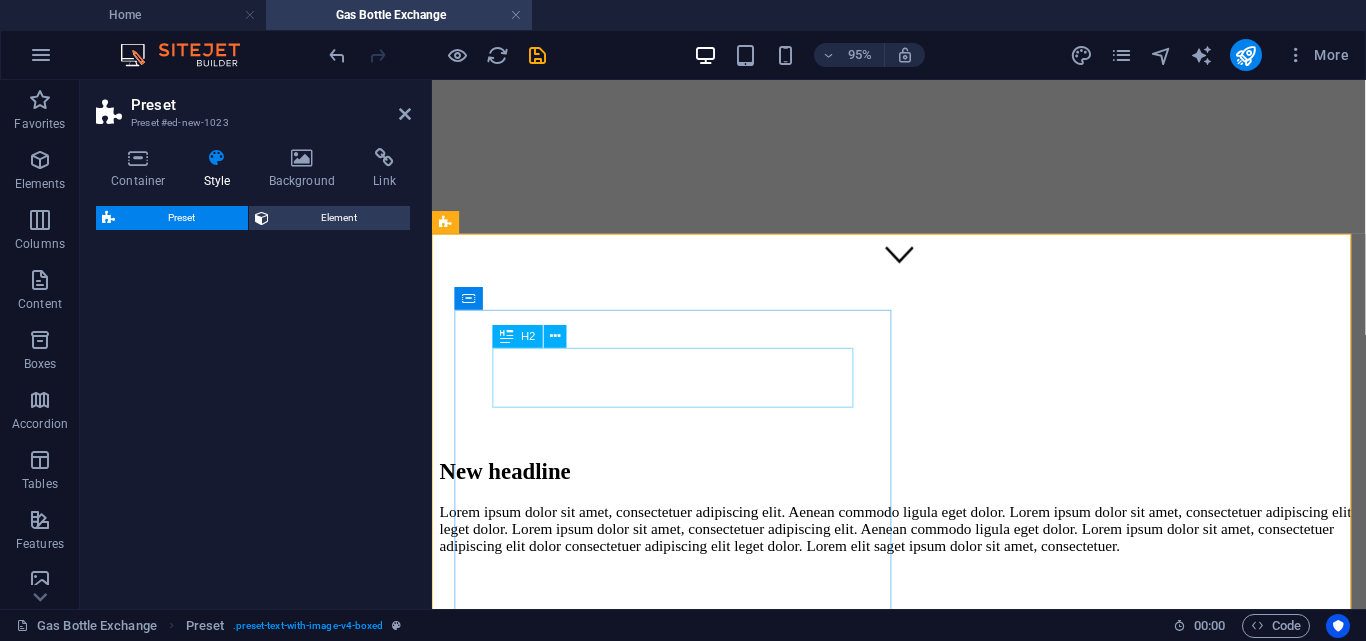 click on "New headline" at bounding box center [923, 492] 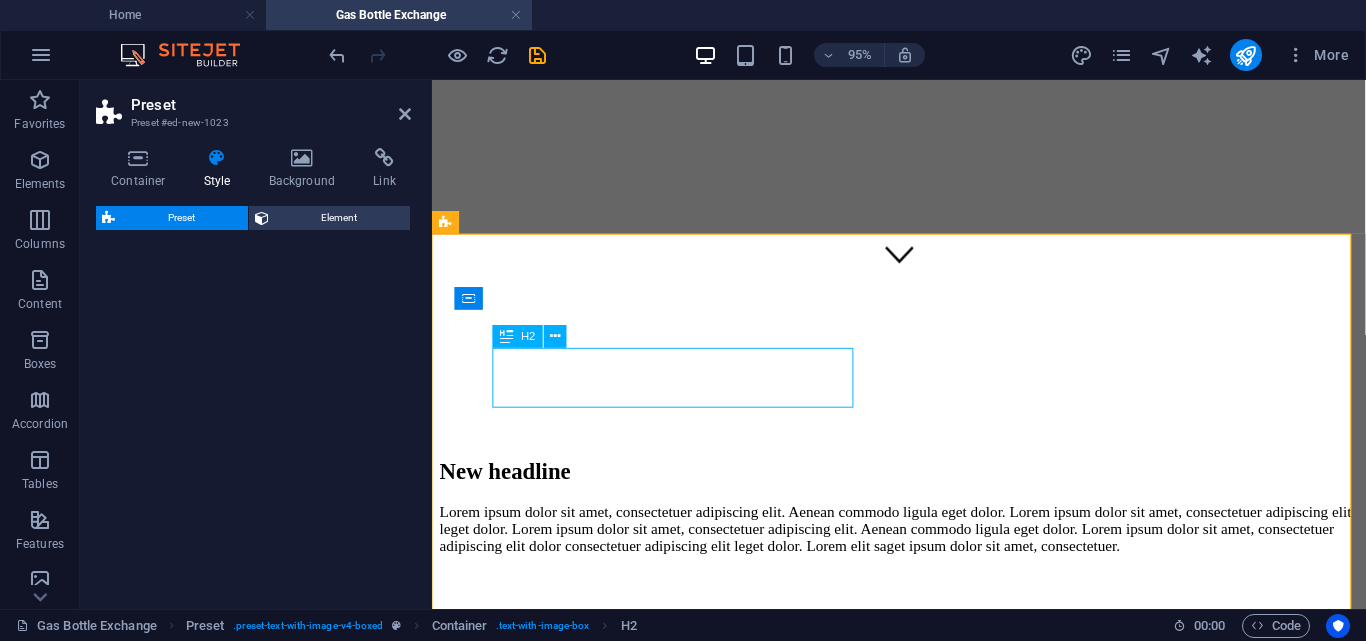 click on "New headline" at bounding box center [923, 492] 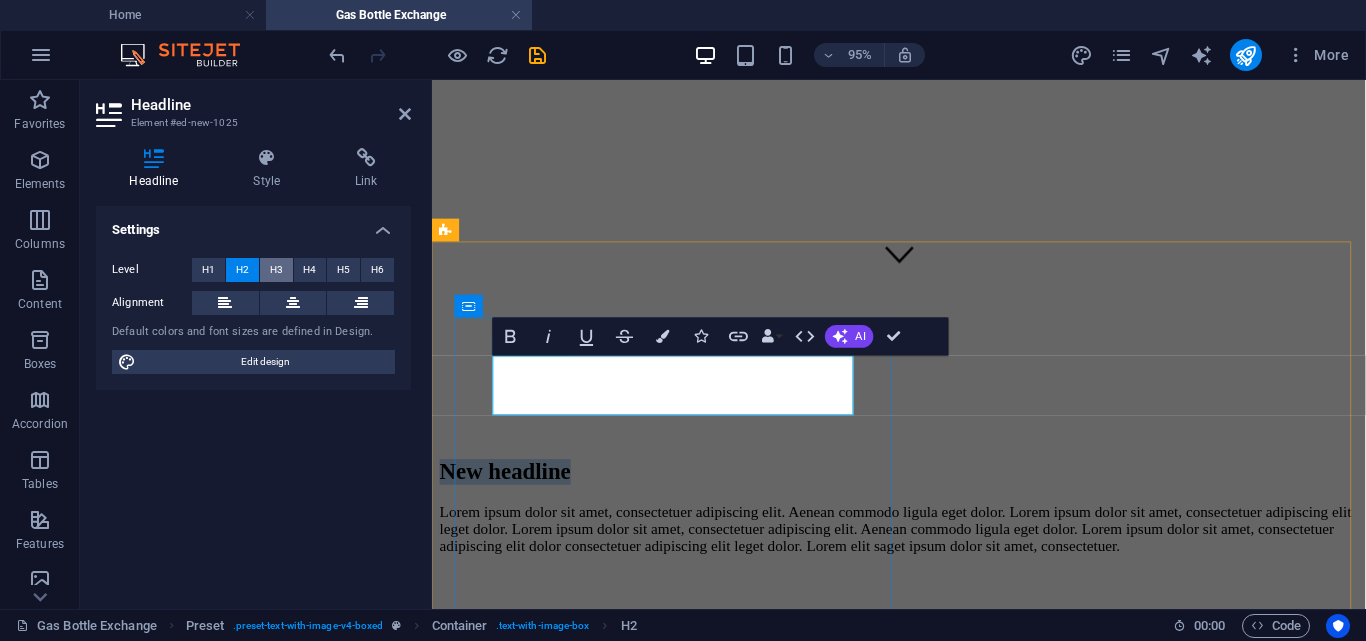 scroll, scrollTop: 331, scrollLeft: 0, axis: vertical 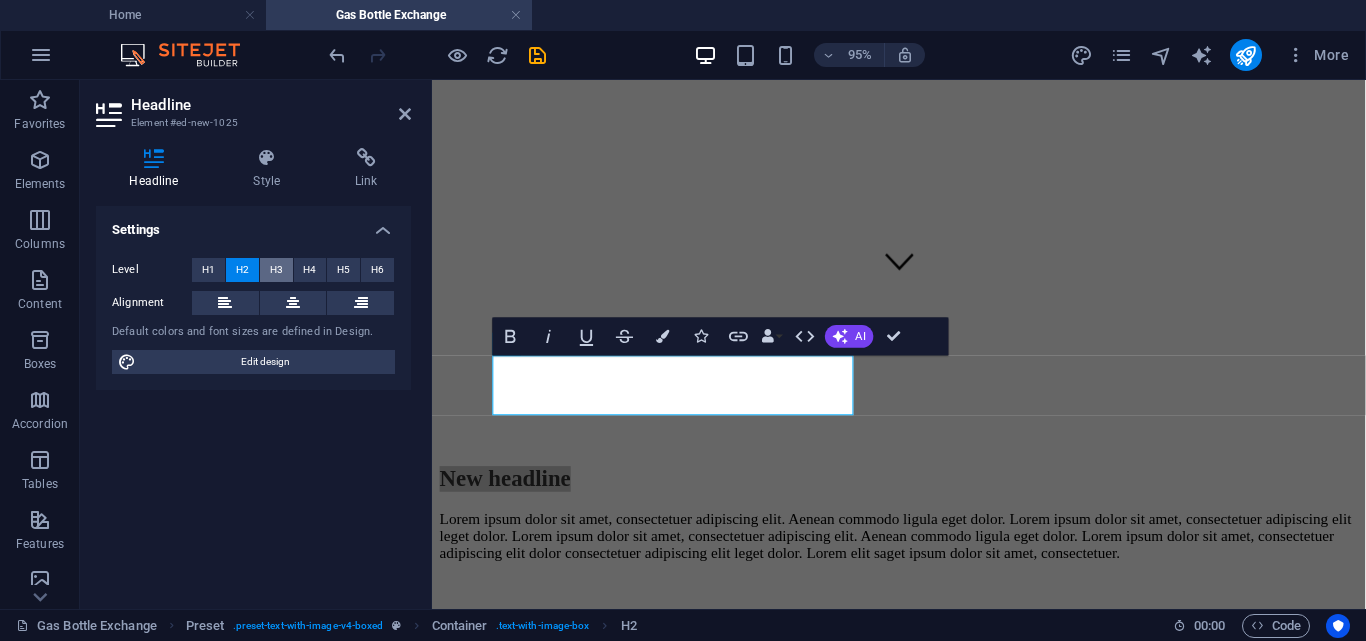 click on "H3" at bounding box center [276, 270] 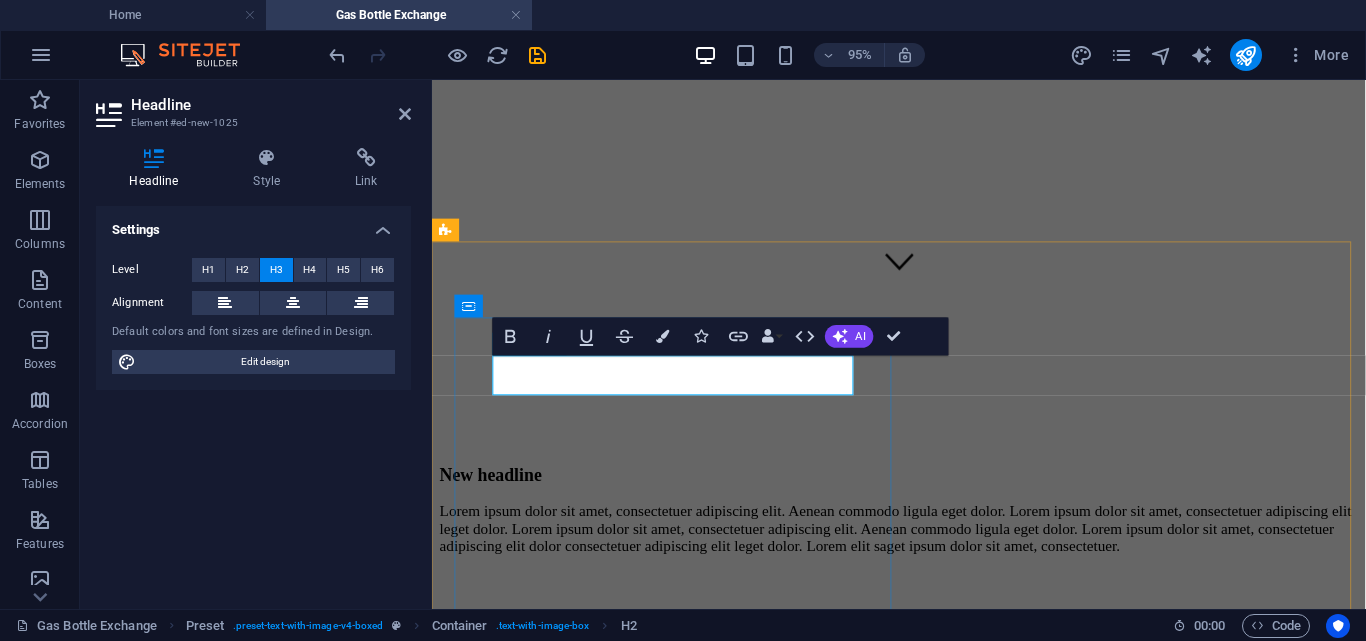 click on "New headline" at bounding box center (923, 497) 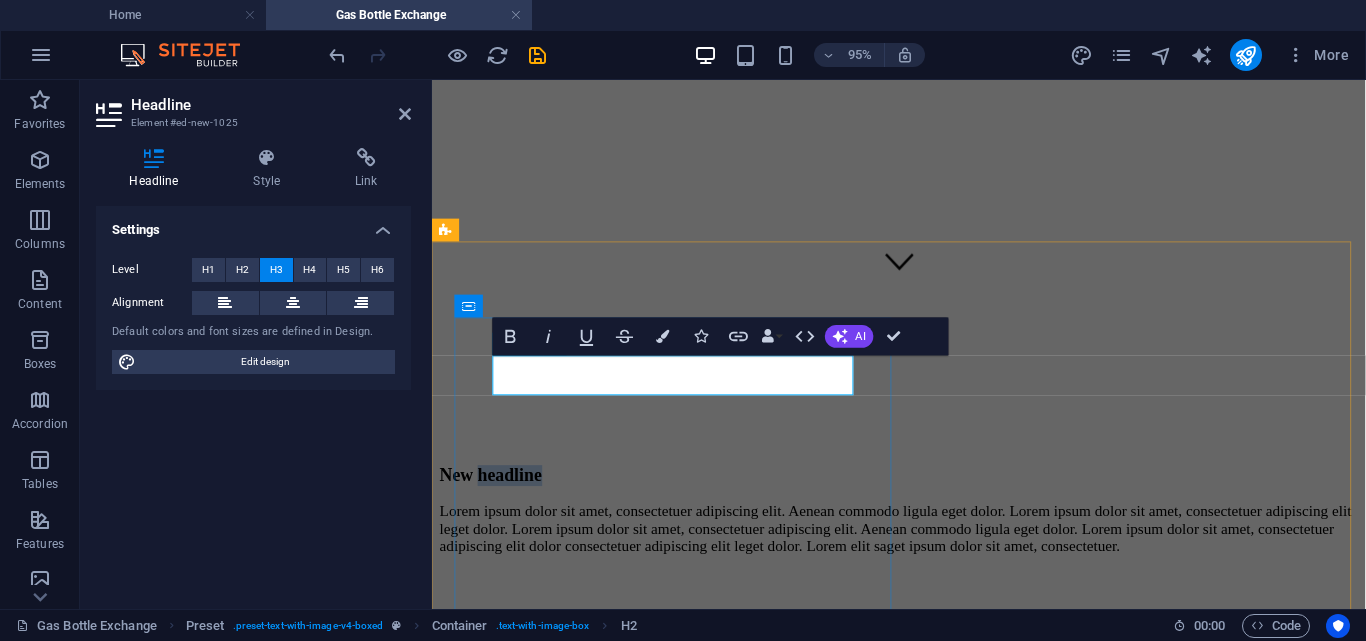 click on "New headline" at bounding box center [923, 497] 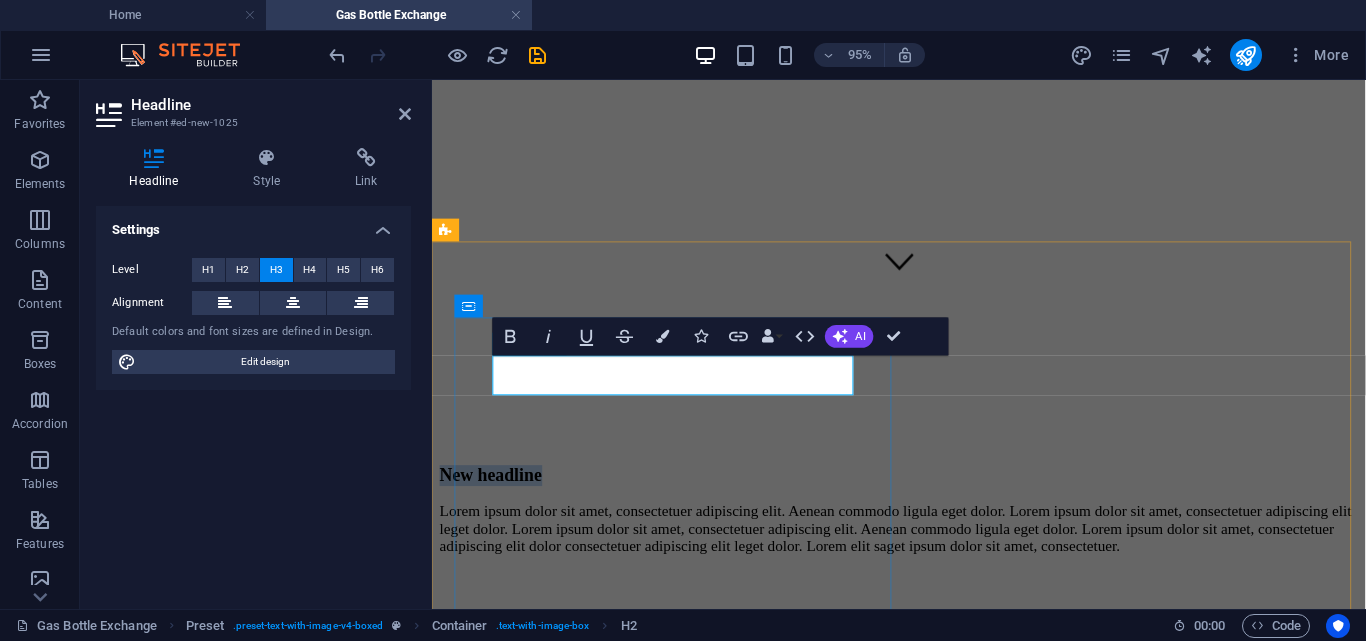 click on "New headline" at bounding box center [923, 497] 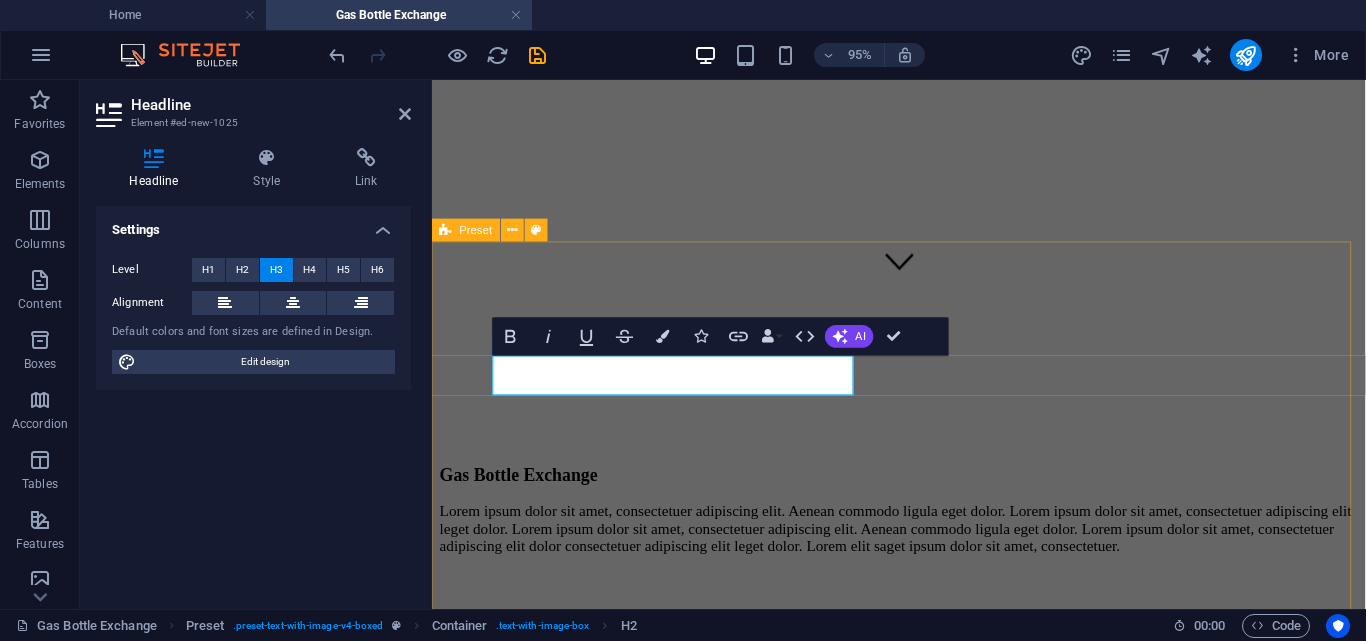 scroll, scrollTop: 0, scrollLeft: 6, axis: horizontal 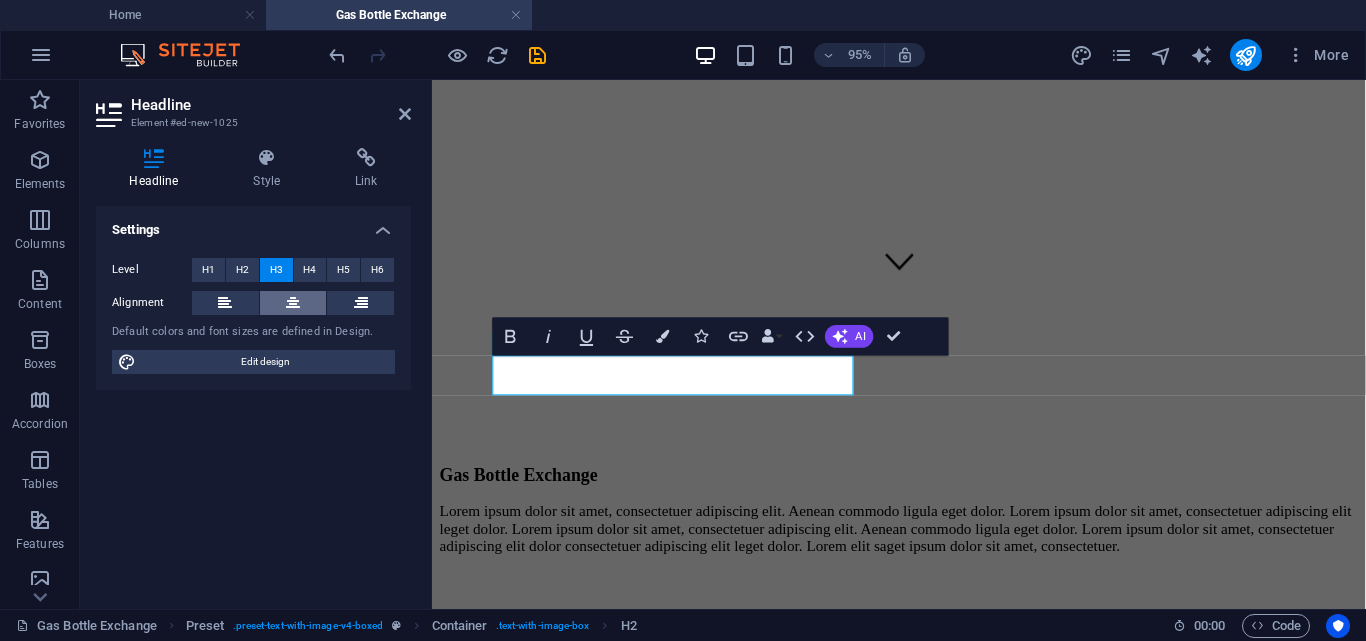 click at bounding box center (293, 303) 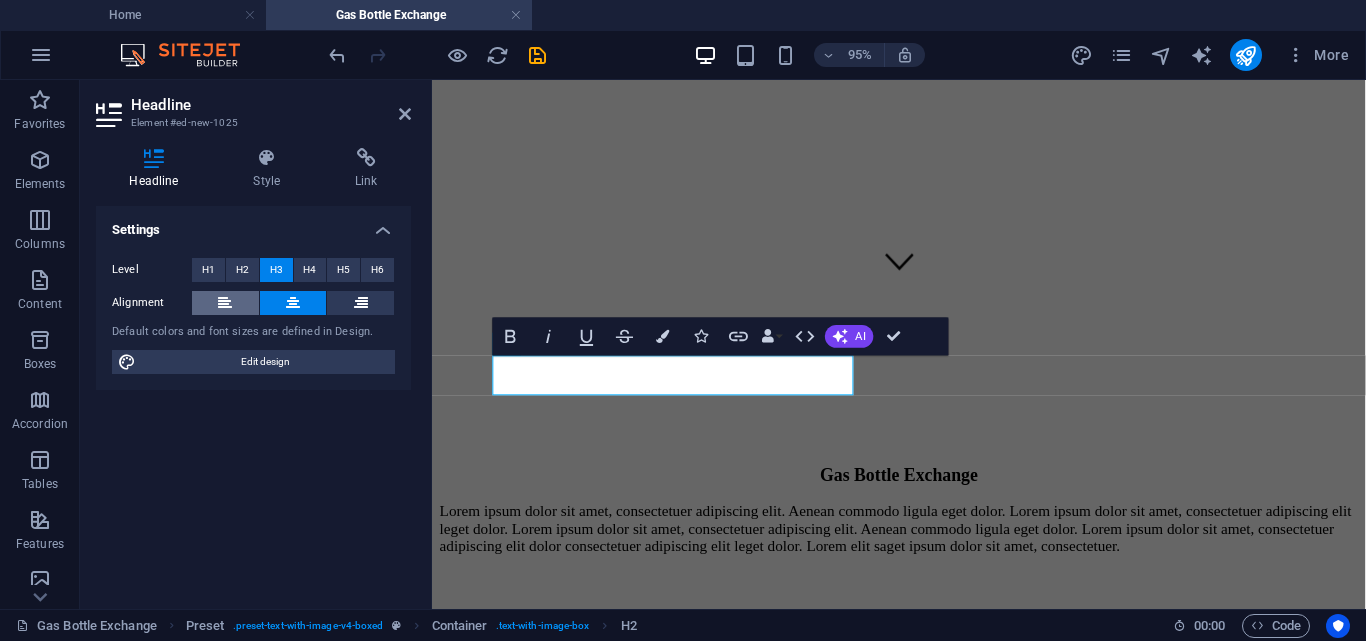 click at bounding box center (225, 303) 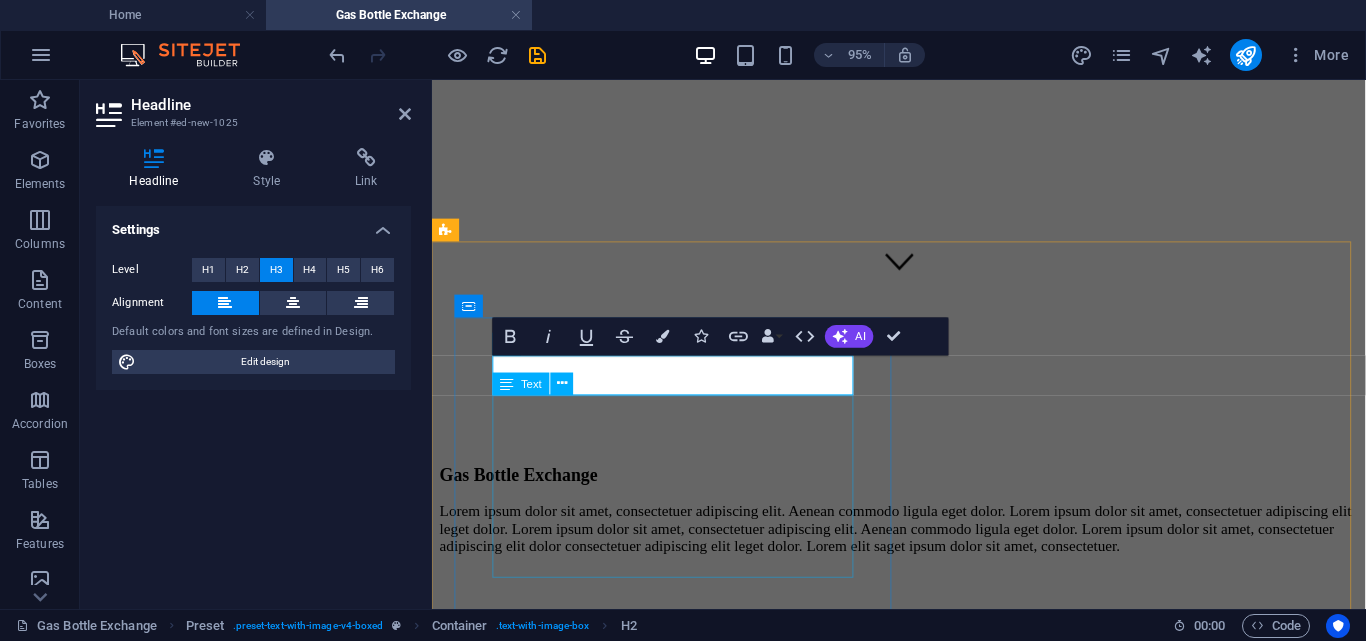 click on "Lorem ipsum dolor sit amet, consectetuer adipiscing elit. Aenean commodo ligula eget dolor. Lorem ipsum dolor sit amet, consectetuer adipiscing elit leget dolor. Lorem ipsum dolor sit amet, consectetuer adipiscing elit. Aenean commodo ligula eget dolor. Lorem ipsum dolor sit amet, consectetuer adipiscing elit dolor consectetuer adipiscing elit leget dolor. Lorem elit saget ipsum dolor sit amet, consectetuer." at bounding box center (923, 553) 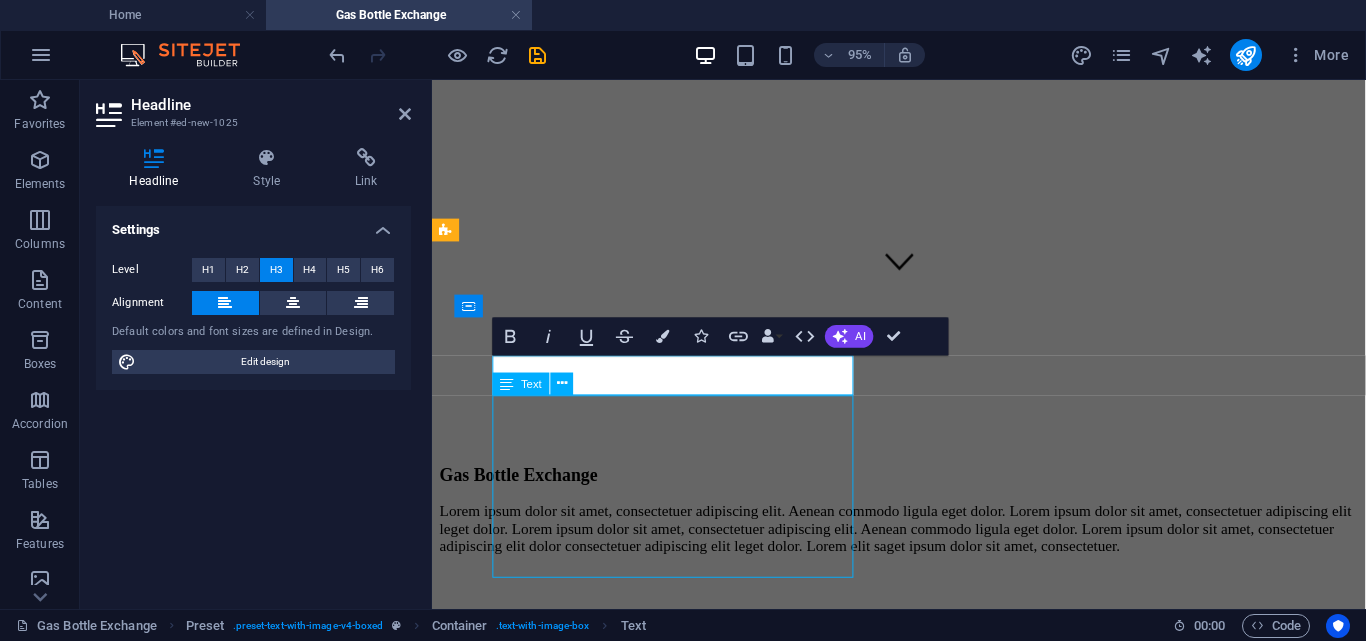 click on "Lorem ipsum dolor sit amet, consectetuer adipiscing elit. Aenean commodo ligula eget dolor. Lorem ipsum dolor sit amet, consectetuer adipiscing elit leget dolor. Lorem ipsum dolor sit amet, consectetuer adipiscing elit. Aenean commodo ligula eget dolor. Lorem ipsum dolor sit amet, consectetuer adipiscing elit dolor consectetuer adipiscing elit leget dolor. Lorem elit saget ipsum dolor sit amet, consectetuer." at bounding box center (923, 553) 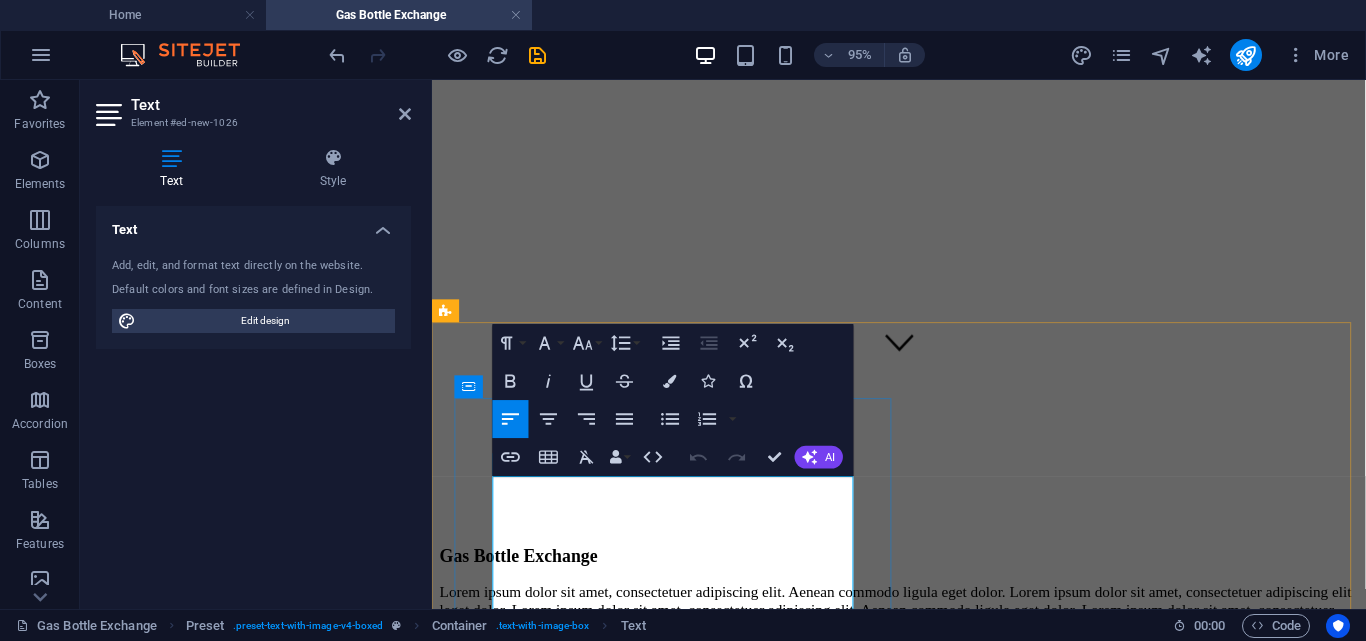 click on "Lorem ipsum dolor sit amet, consectetuer adipiscing elit. Aenean commodo ligula eget dolor. Lorem ipsum dolor sit amet, consectetuer adipiscing elit leget dolor. Lorem ipsum dolor sit amet, consectetuer adipiscing elit. Aenean commodo ligula eget dolor. Lorem ipsum dolor sit amet, consectetuer adipiscing elit dolor consectetuer adipiscing elit leget dolor. Lorem elit saget ipsum dolor sit amet, consectetuer." at bounding box center [923, 638] 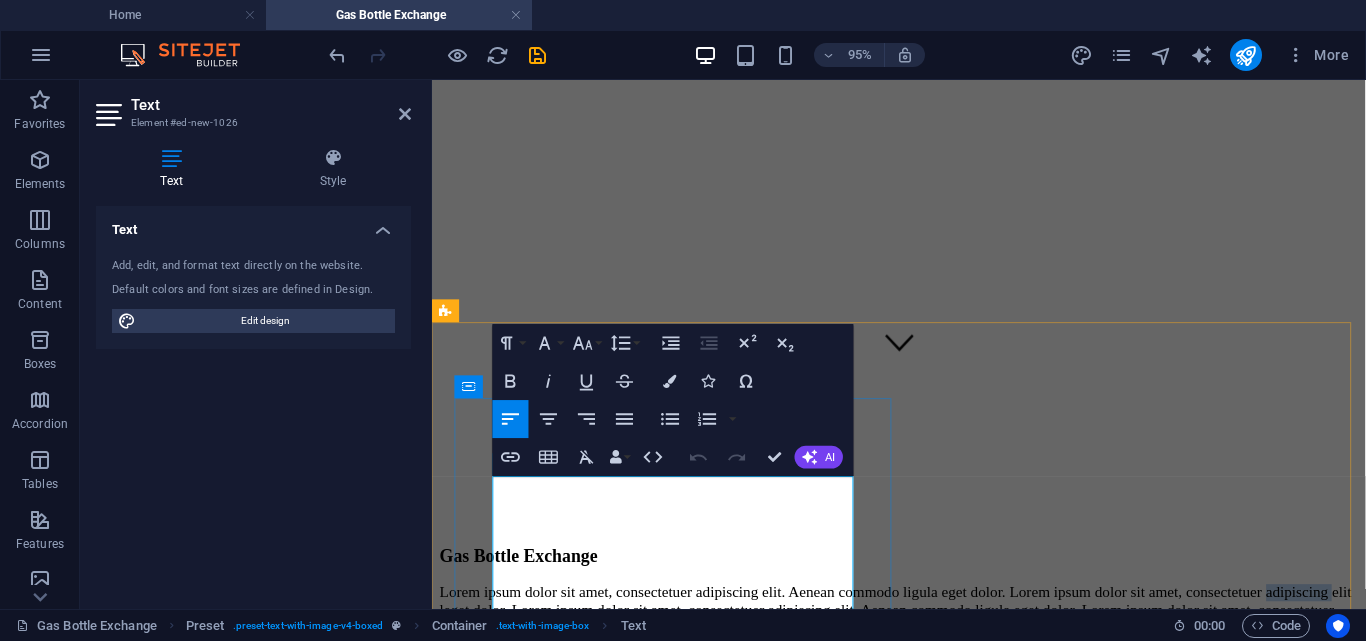 click on "Lorem ipsum dolor sit amet, consectetuer adipiscing elit. Aenean commodo ligula eget dolor. Lorem ipsum dolor sit amet, consectetuer adipiscing elit leget dolor. Lorem ipsum dolor sit amet, consectetuer adipiscing elit. Aenean commodo ligula eget dolor. Lorem ipsum dolor sit amet, consectetuer adipiscing elit dolor consectetuer adipiscing elit leget dolor. Lorem elit saget ipsum dolor sit amet, consectetuer." at bounding box center [923, 638] 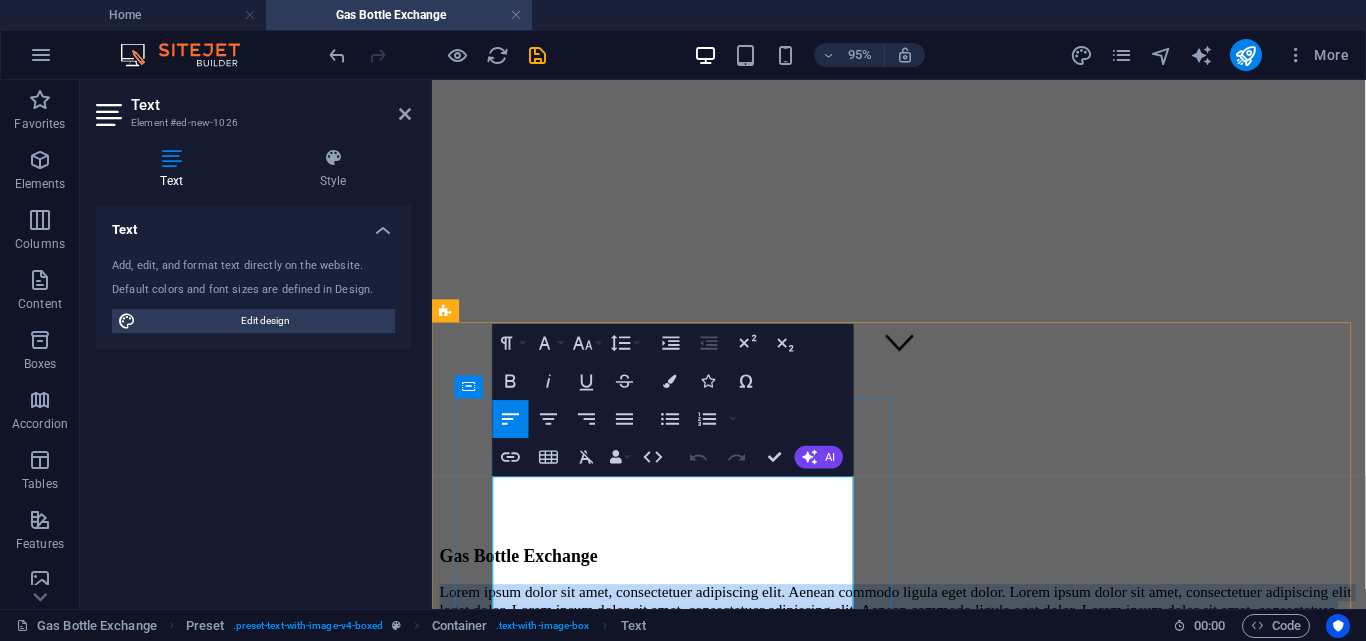 click on "Lorem ipsum dolor sit amet, consectetuer adipiscing elit. Aenean commodo ligula eget dolor. Lorem ipsum dolor sit amet, consectetuer adipiscing elit leget dolor. Lorem ipsum dolor sit amet, consectetuer adipiscing elit. Aenean commodo ligula eget dolor. Lorem ipsum dolor sit amet, consectetuer adipiscing elit dolor consectetuer adipiscing elit leget dolor. Lorem elit saget ipsum dolor sit amet, consectetuer." at bounding box center [923, 638] 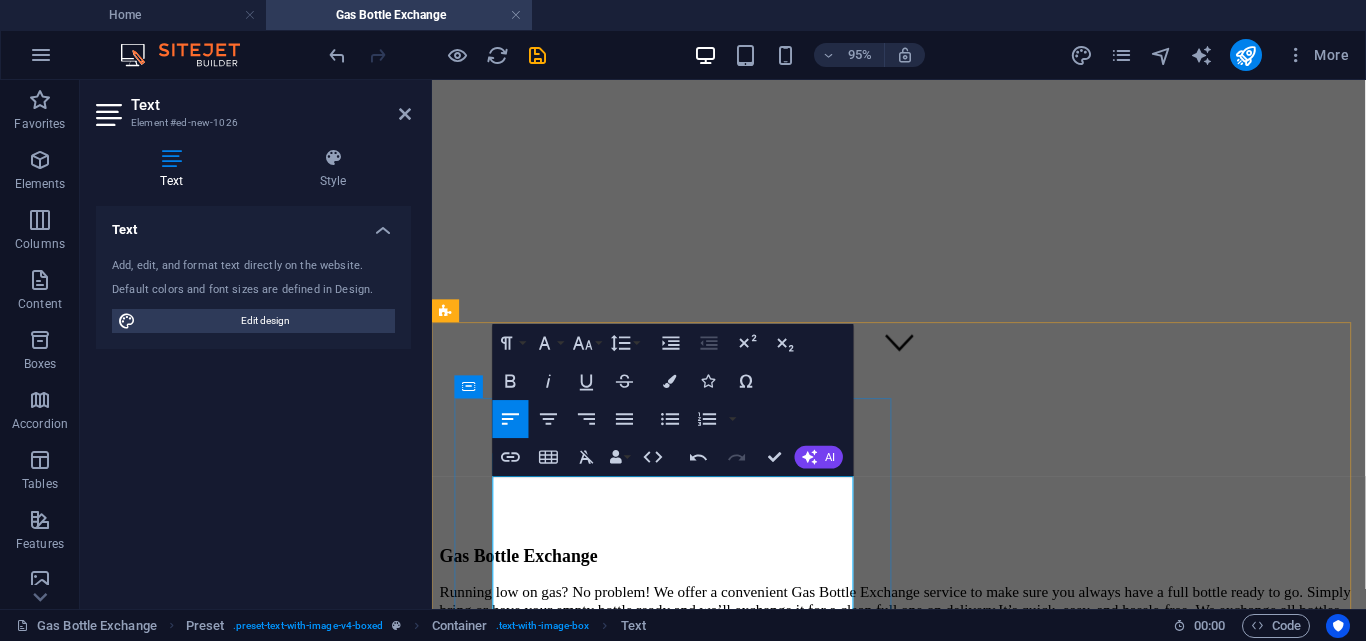 scroll, scrollTop: 4931, scrollLeft: 3, axis: both 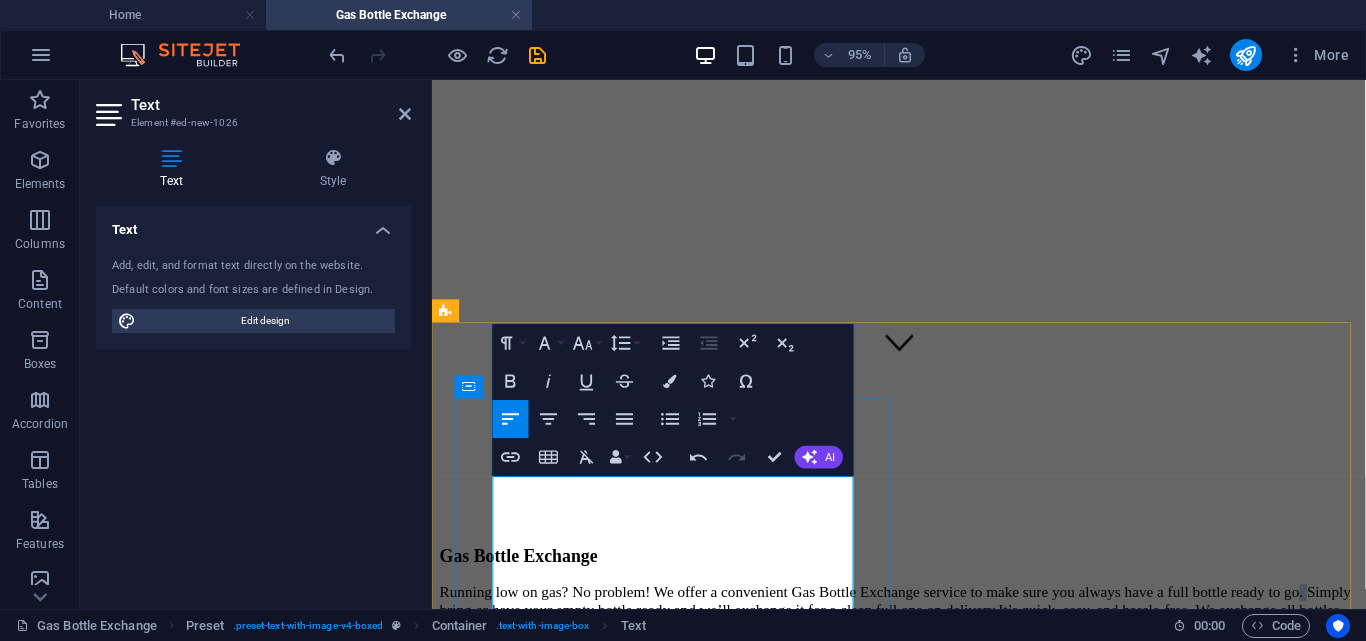 click on "Running low on gas? No problem! We offer a convenient Gas Bottle Exchange service to make sure you always have a full bottle ready to go. Simply bring or have your empty bottle ready and we’ll exchange it for a clean full one on delivery.It’s quick, easy, and hassle-free. We exchange all bottles." at bounding box center [923, 629] 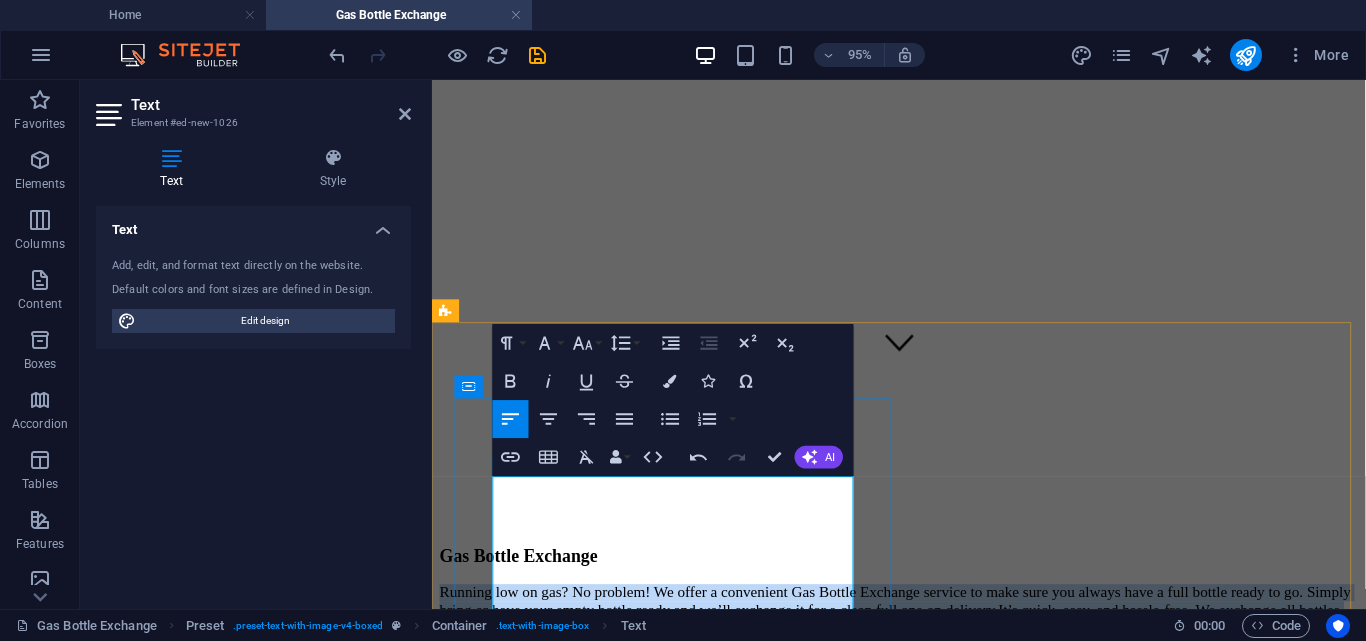 click on "Running low on gas? No problem! We offer a convenient Gas Bottle Exchange service to make sure you always have a full bottle ready to go. Simply bring or have your empty bottle ready and we’ll exchange it for a clean full one on delivery.It’s quick, easy, and hassle-free. We exchange all bottles." at bounding box center (923, 629) 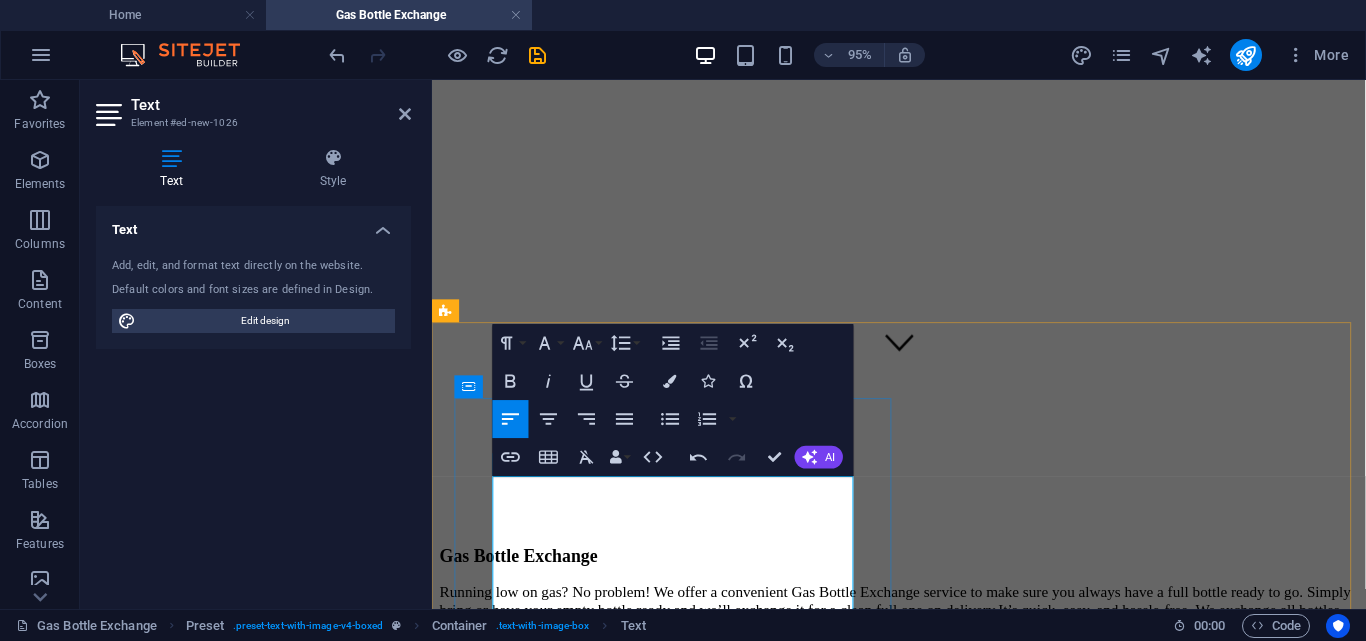 click on "Running low on gas? No problem! We offer a convenient Gas Bottle Exchange service to make sure you always have a full bottle ready to go. Simply bring or have your empty bottle ready and we’ll exchange it for a clean full one on delivery.It’s quick, easy, and hassle-free. We exchange all bottles." at bounding box center (923, 629) 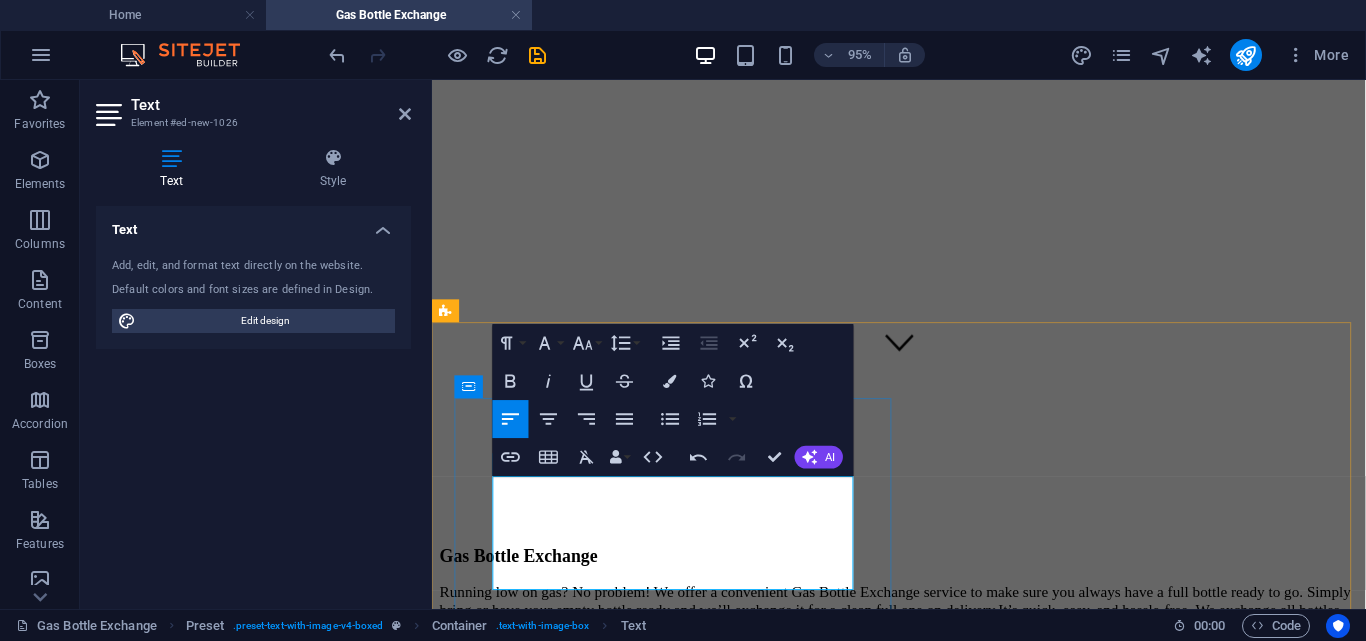 click on "Running low on gas? No problem! We offer a convenient Gas Bottle Exchange service to make sure you always have a full bottle ready to go. Simply bring or have your empty bottle ready and we’ll exchange it for a clean full one on delivery.  It’s quick, easy, and hassle-free. We exchange all bottles." at bounding box center (923, 629) 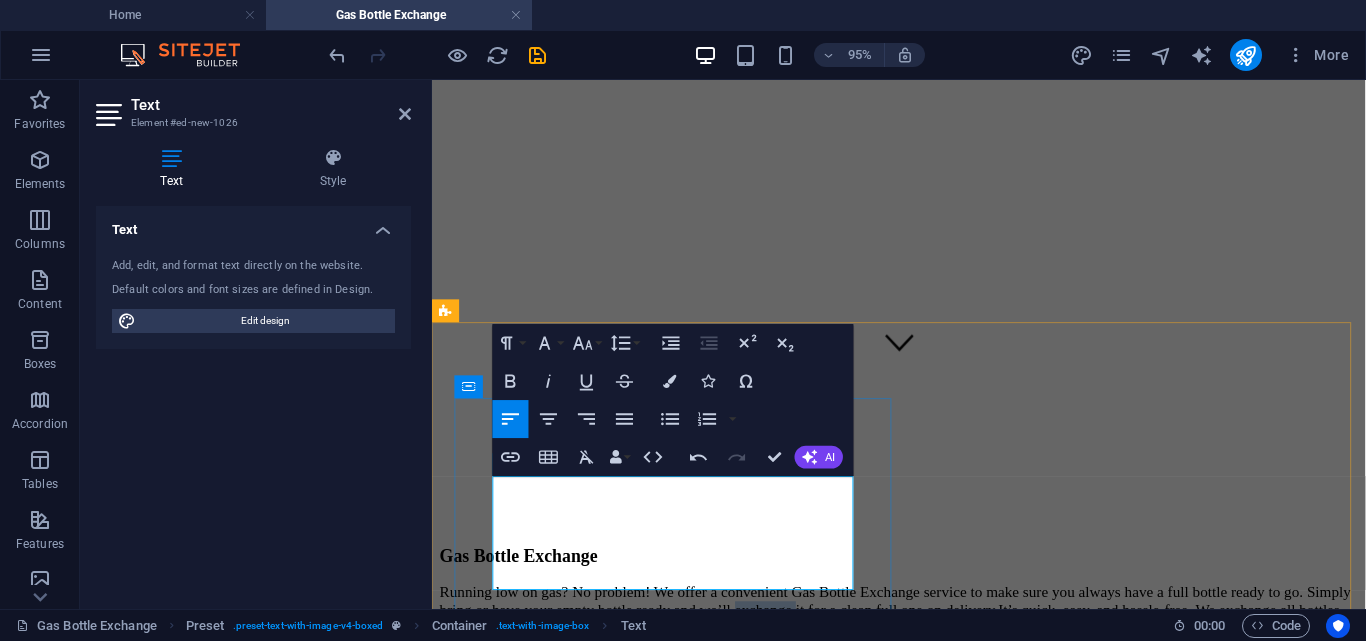 click on "Running low on gas? No problem! We offer a convenient Gas Bottle Exchange service to make sure you always have a full bottle ready to go. Simply bring or have your empty bottle ready and we’ll exchange it for a clean full one on delivery.  It’s quick, easy, and hassle-free. We exchange all bottles." at bounding box center [923, 629] 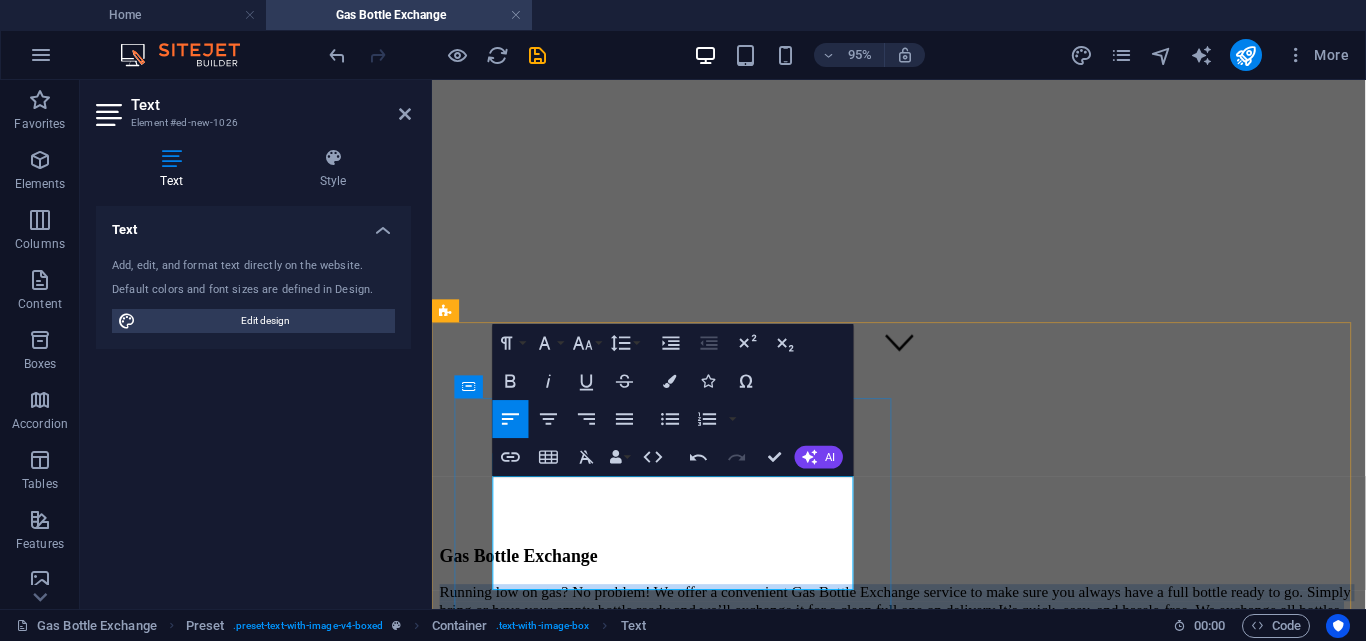 click on "Running low on gas? No problem! We offer a convenient Gas Bottle Exchange service to make sure you always have a full bottle ready to go. Simply bring or have your empty bottle ready and we’ll exchange it for a clean full one on delivery.  It’s quick, easy, and hassle-free. We exchange all bottles." at bounding box center [923, 629] 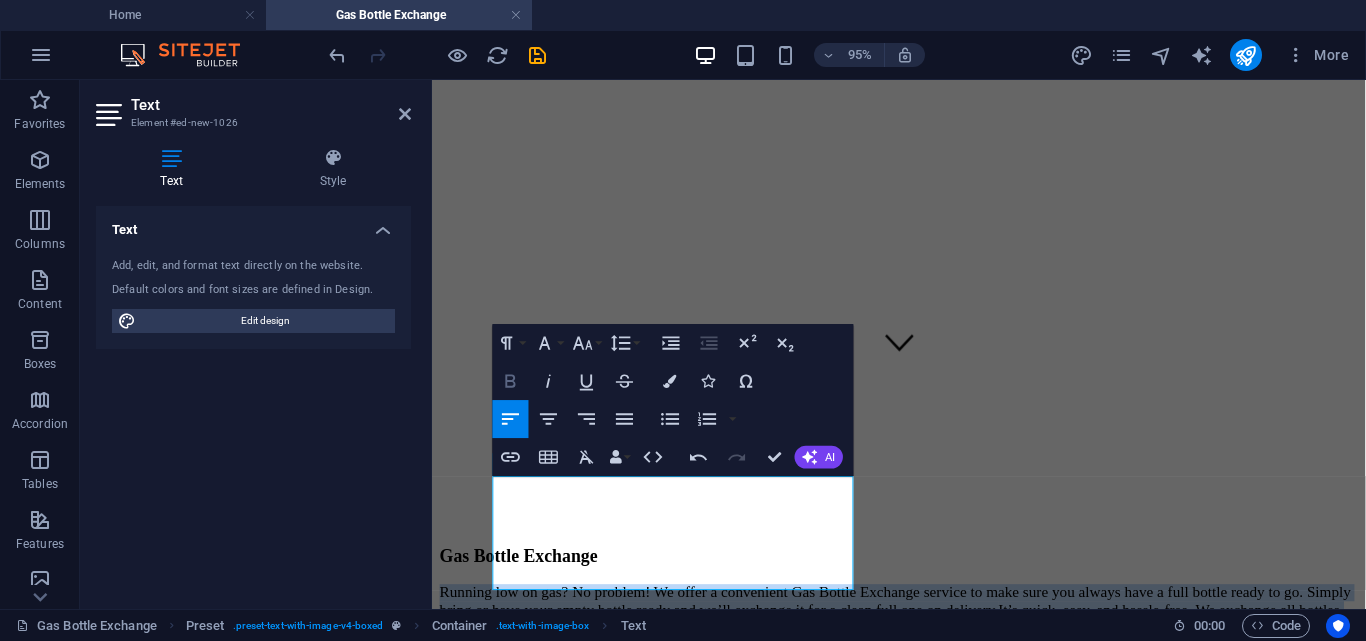 click 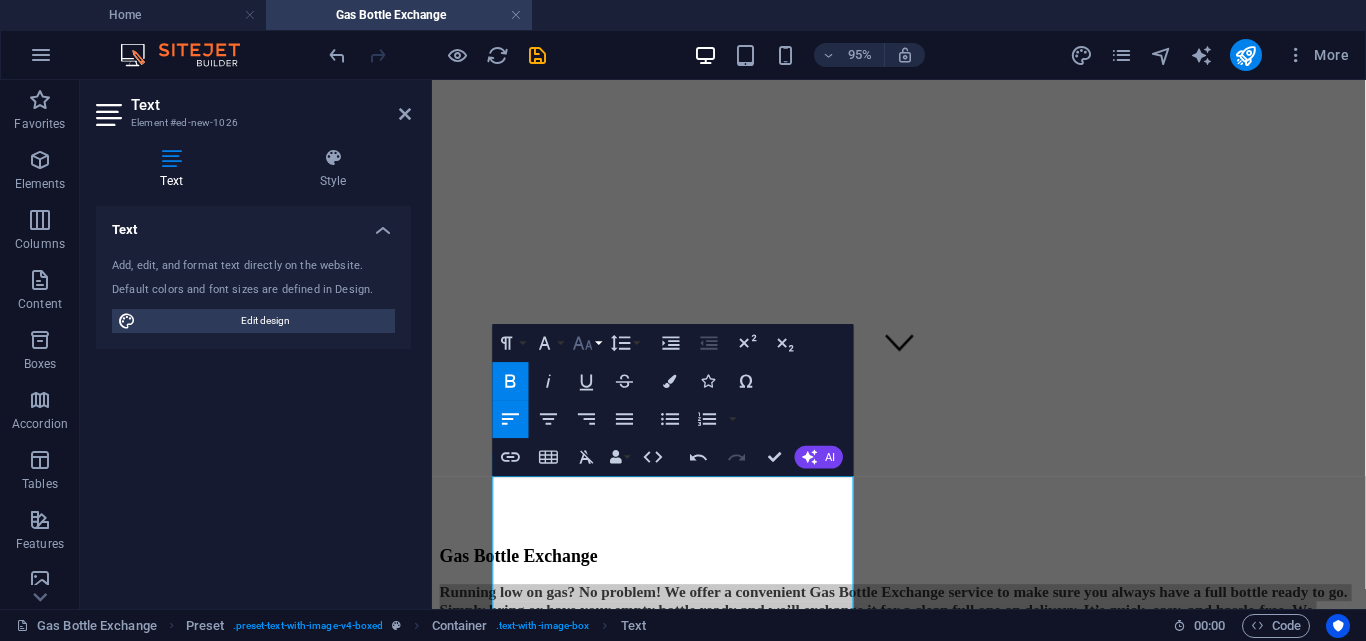 click on "Font Size" at bounding box center (587, 343) 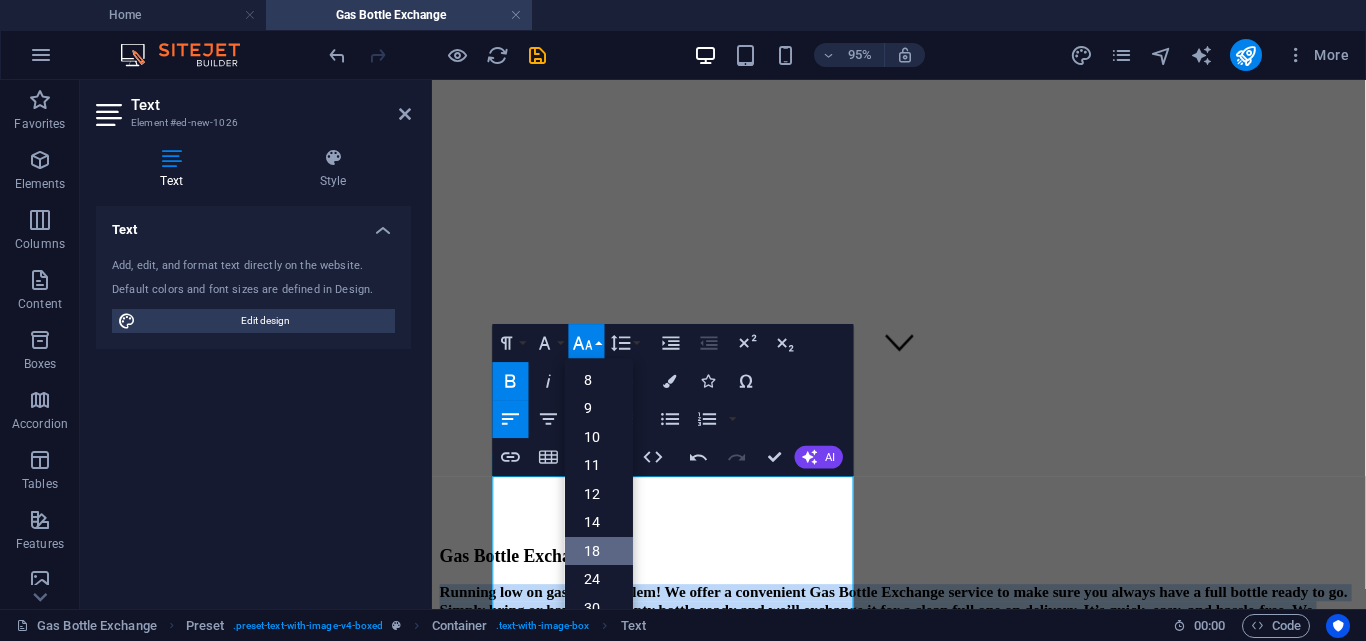 click on "18" at bounding box center [599, 551] 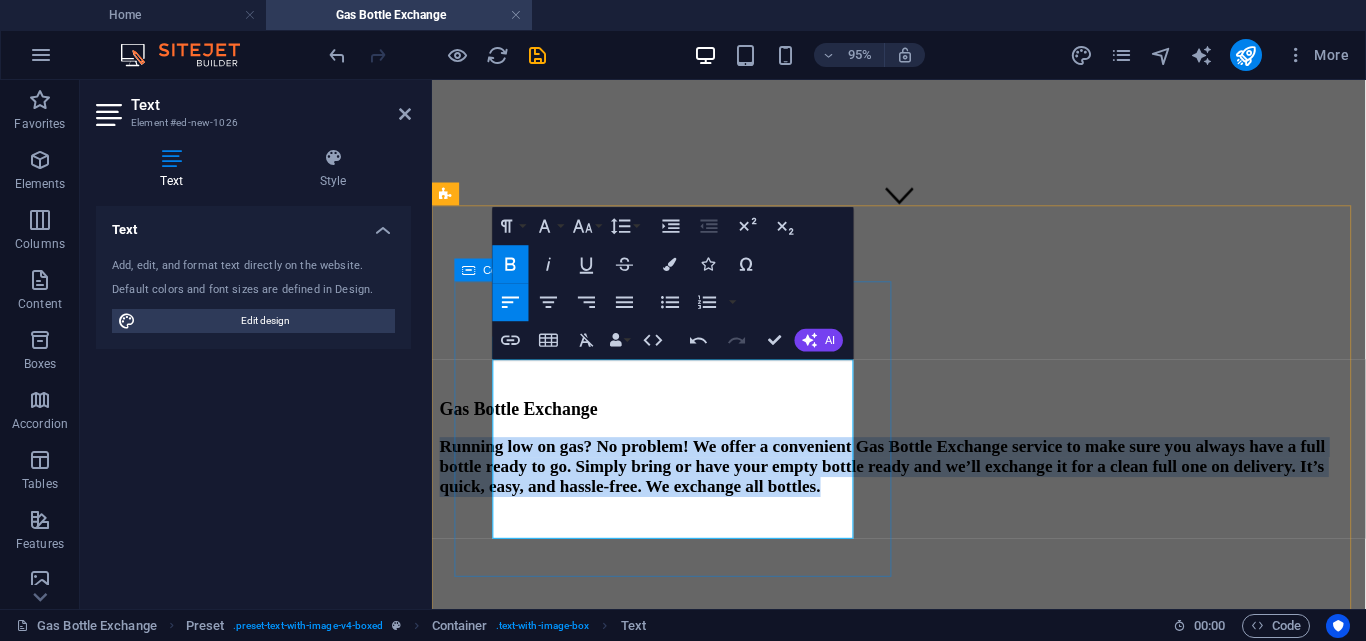 scroll, scrollTop: 415, scrollLeft: 0, axis: vertical 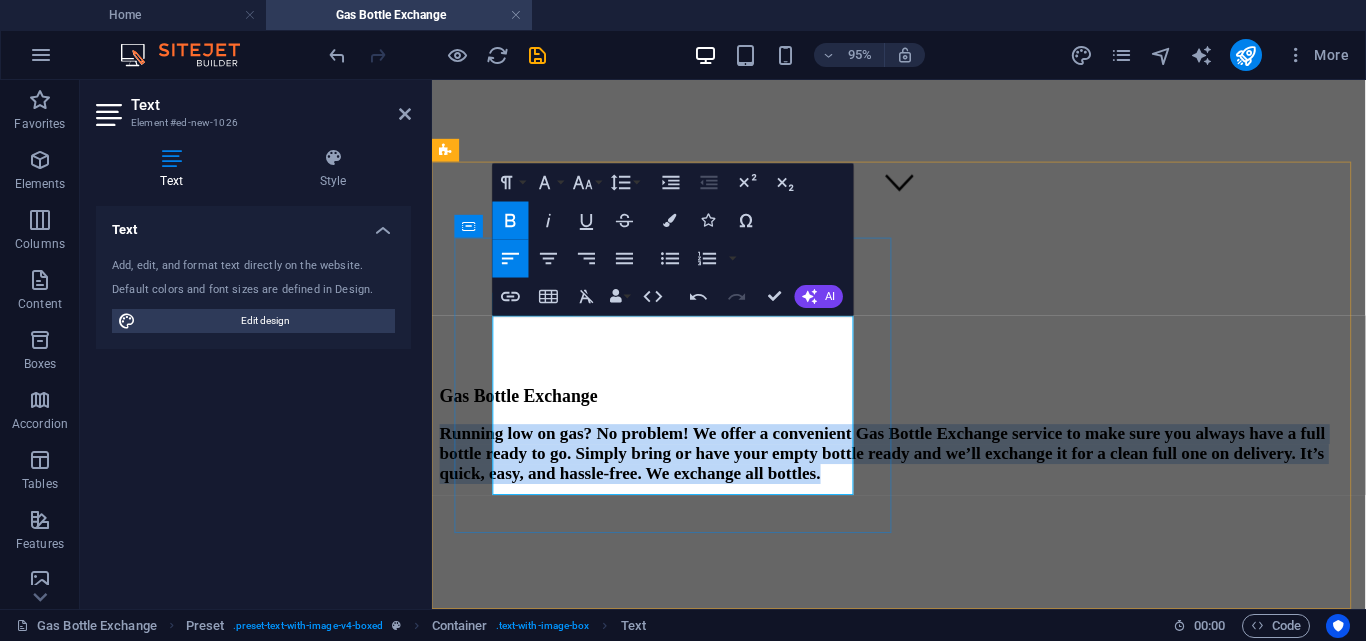 click on "Running low on gas? No problem! We offer a convenient Gas Bottle Exchange service to make sure you always have a full bottle ready to go. Simply bring or have your empty bottle ready and we’ll exchange it for a clean full one on delivery. It’s quick, easy, and hassle-free. We exchange all bottles." at bounding box center (923, 473) 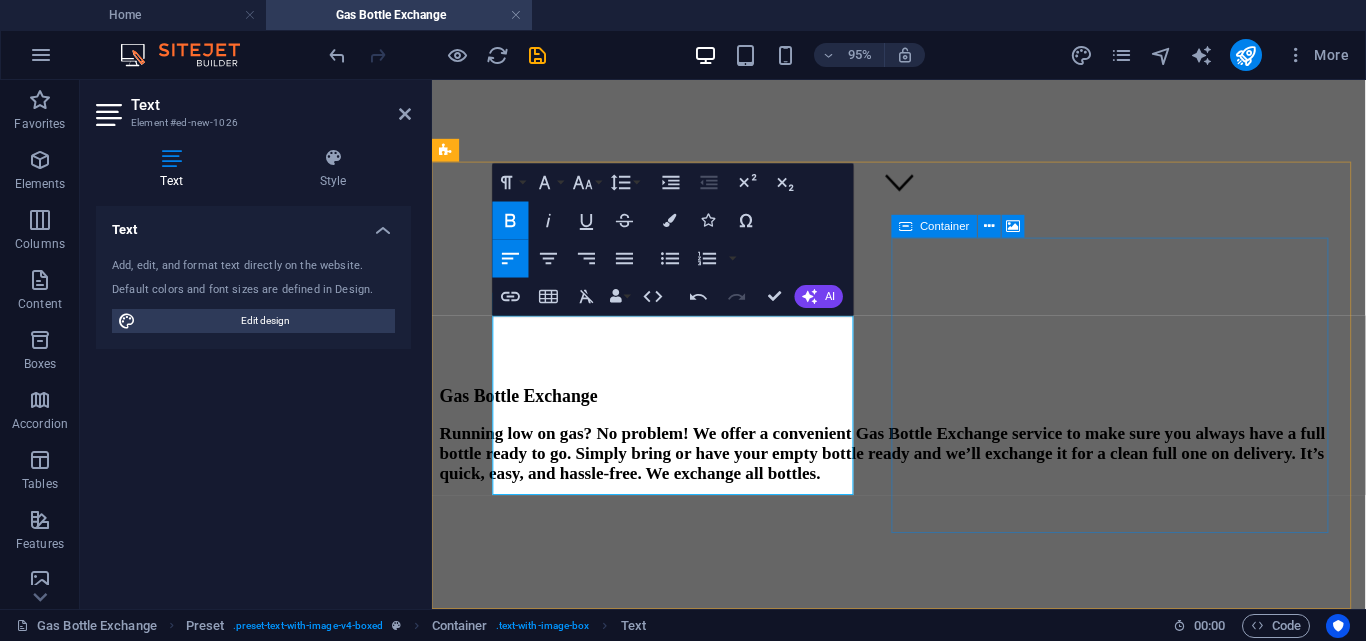 click on "Add elements" at bounding box center [864, 933] 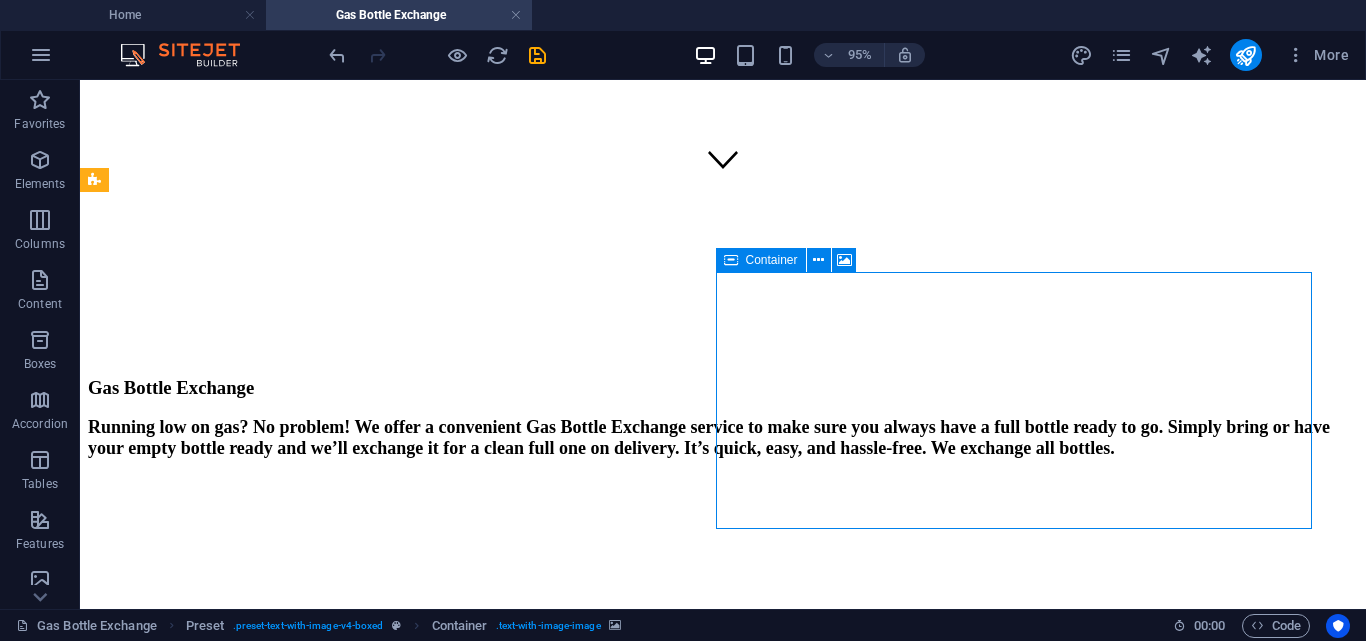 scroll, scrollTop: 364, scrollLeft: 0, axis: vertical 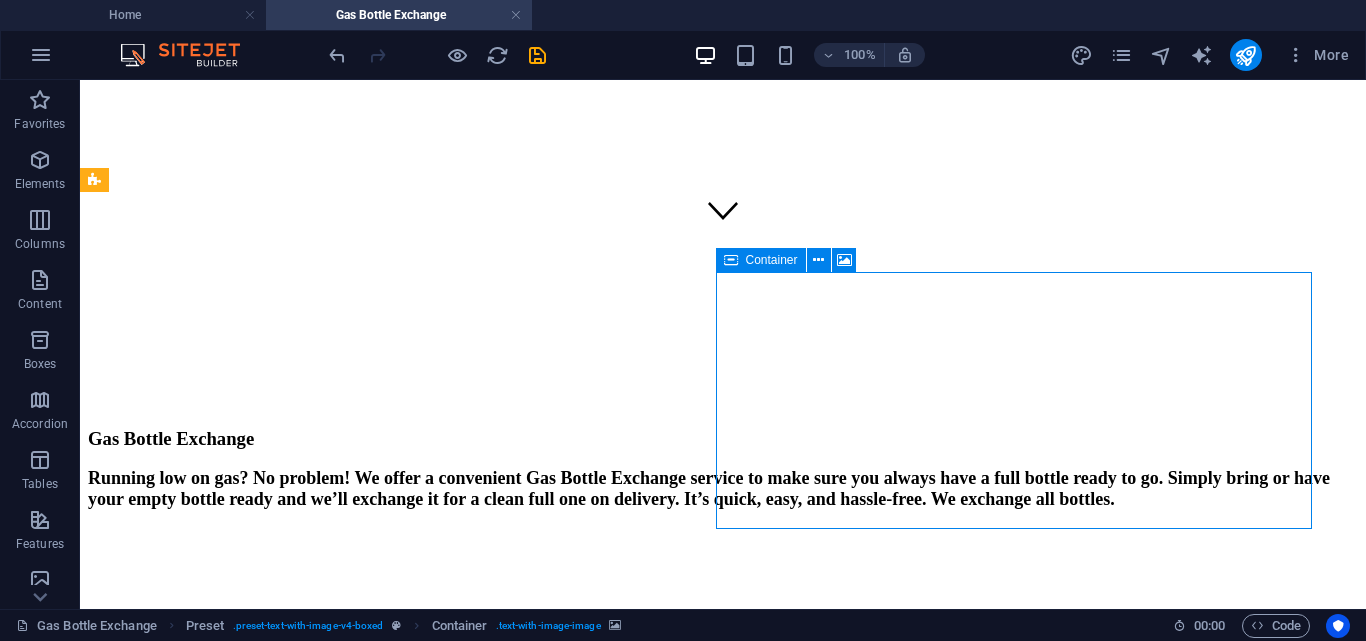 click on "Add elements" at bounding box center (664, 884) 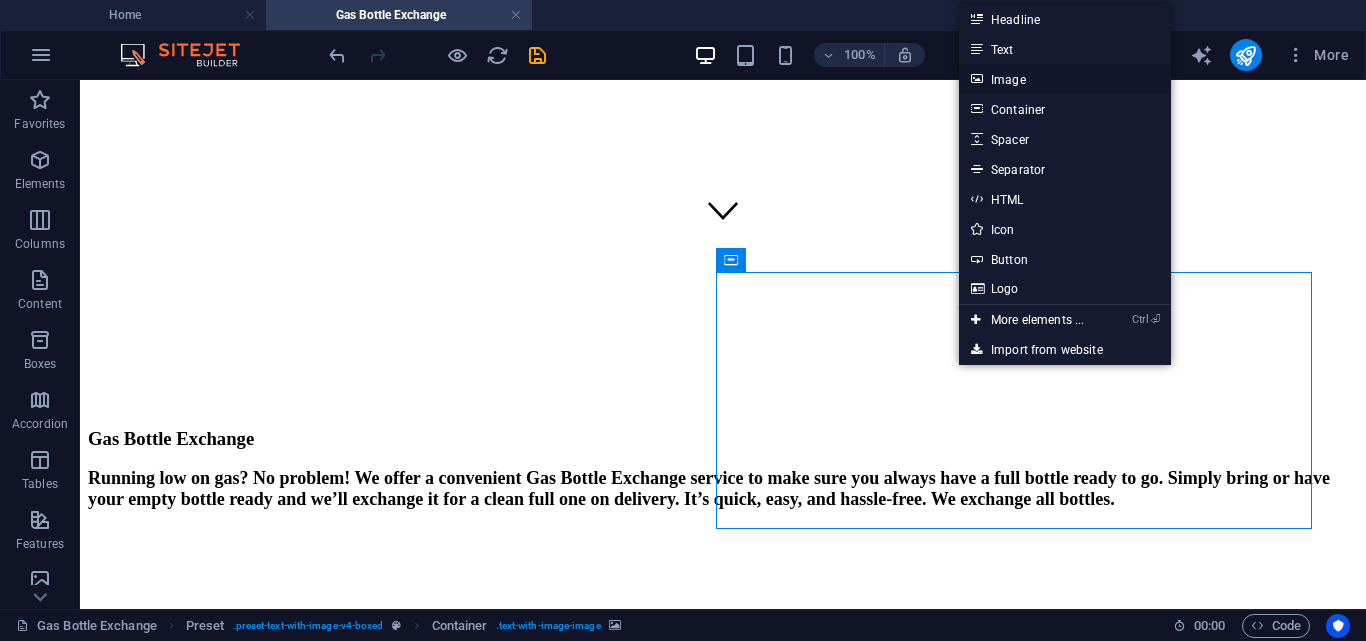 click on "Image" at bounding box center [1065, 79] 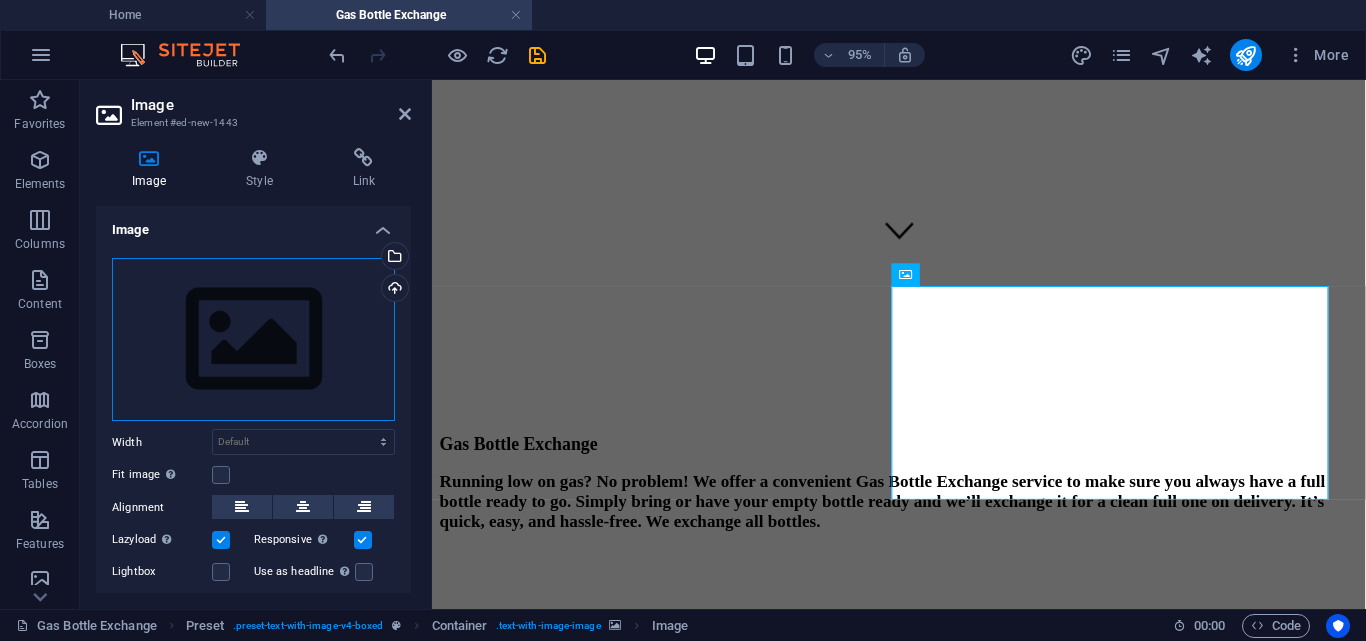 click on "Drag files here, click to choose files or select files from Files or our free stock photos & videos" at bounding box center (253, 340) 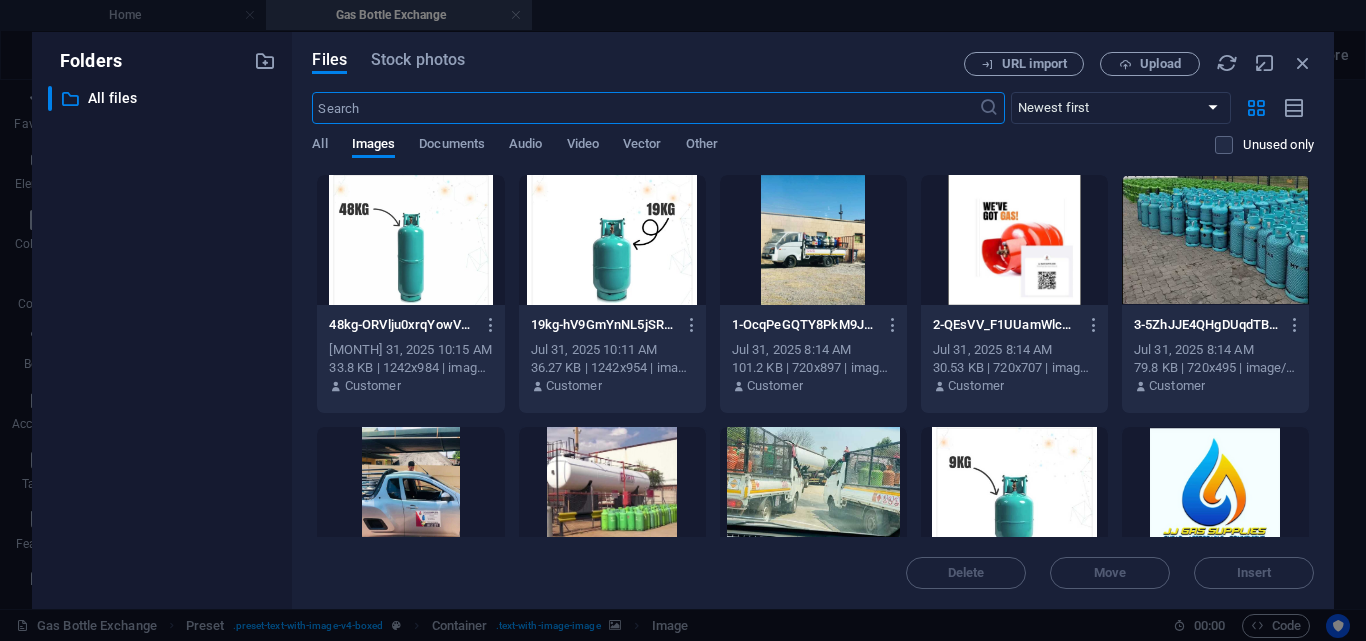 scroll, scrollTop: 353, scrollLeft: 0, axis: vertical 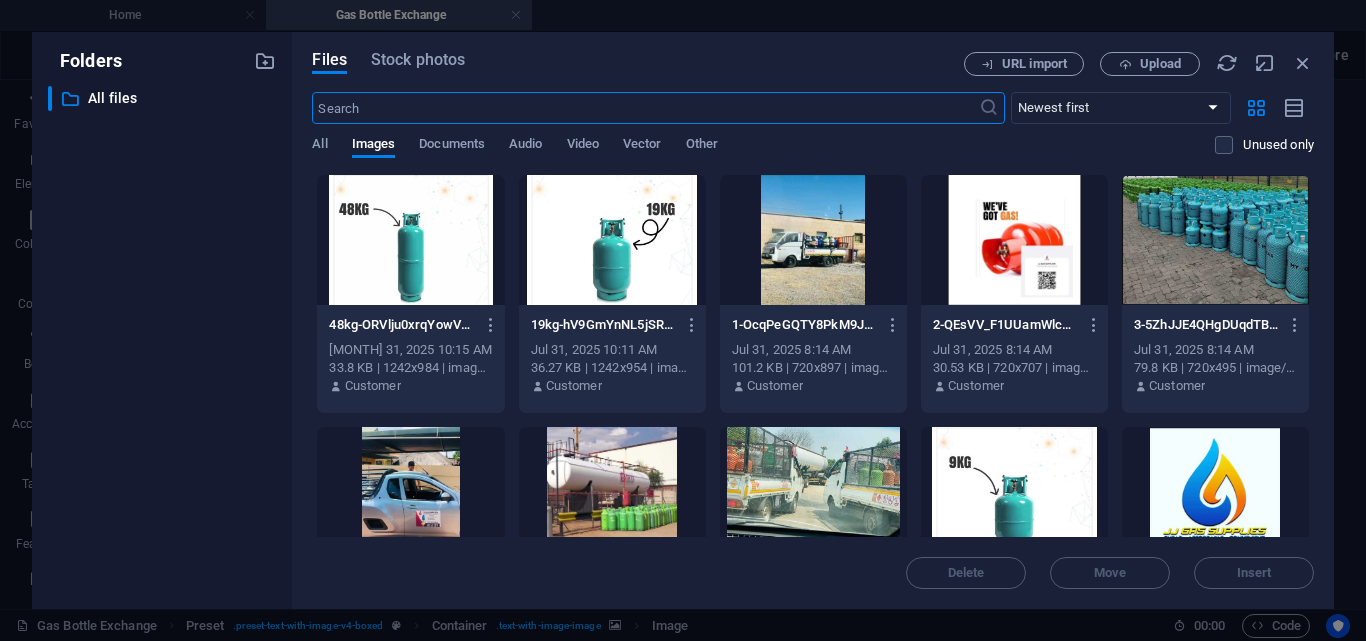 click on "Files Stock photos URL import Upload ​ Newest first Oldest first Name (A-Z) Name (Z-A) Size (0-9) Size (9-0) Resolution (0-9) Resolution (9-0) All Images Documents Audio Video Vector Other Unused only Drop files here to upload them instantly 48kg-ORVlju0xrqYowVHYB_Qf7A.jpg 48kg-ORVlju0xrqYowVHYB_Qf7A.jpg Jul 31, 2025 10:15 AM 33.8 KB | 1242x984 | image/jpeg Customer 19kg-hV9GmYnNL5jSRab7VJI6mA.jpg 19kg-hV9GmYnNL5jSRab7VJI6mA.jpg Jul 31, 2025 10:11 AM 36.27 KB | 1242x954 | image/jpeg Customer 1-OcqPeGQTY8PkM9J3XfiqsA.jpg 1-OcqPeGQTY8PkM9J3XfiqsA.jpg Jul 31, 2025 8:14 AM 101.2 KB | 720x897 | image/jpeg Customer 2-QEsVV_F1UUamWlcz93mAqg.jpg 2-QEsVV_F1UUamWlcz93mAqg.jpg Jul 31, 2025 8:14 AM 30.53 KB | 720x707 | image/jpeg Customer 3-5ZhJJE4QHgDUqdTBfkyg8w.jpg 3-5ZhJJE4QHgDUqdTBfkyg8w.jpg Jul 31, 2025 8:14 AM 79.8 KB | 720x495 | image/jpeg Customer 4-LYDOOXqyoVD9ZLf1Z9zmtQ.jpg 4-LYDOOXqyoVD9ZLf1Z9zmtQ.jpg Jul 31, 2025 8:14 AM 85.42 KB | 720x960 | image/jpeg Customer 5-j0r1u8LYD6liHrs8sFF2gQ.jpg Customer Customer" at bounding box center (813, 320) 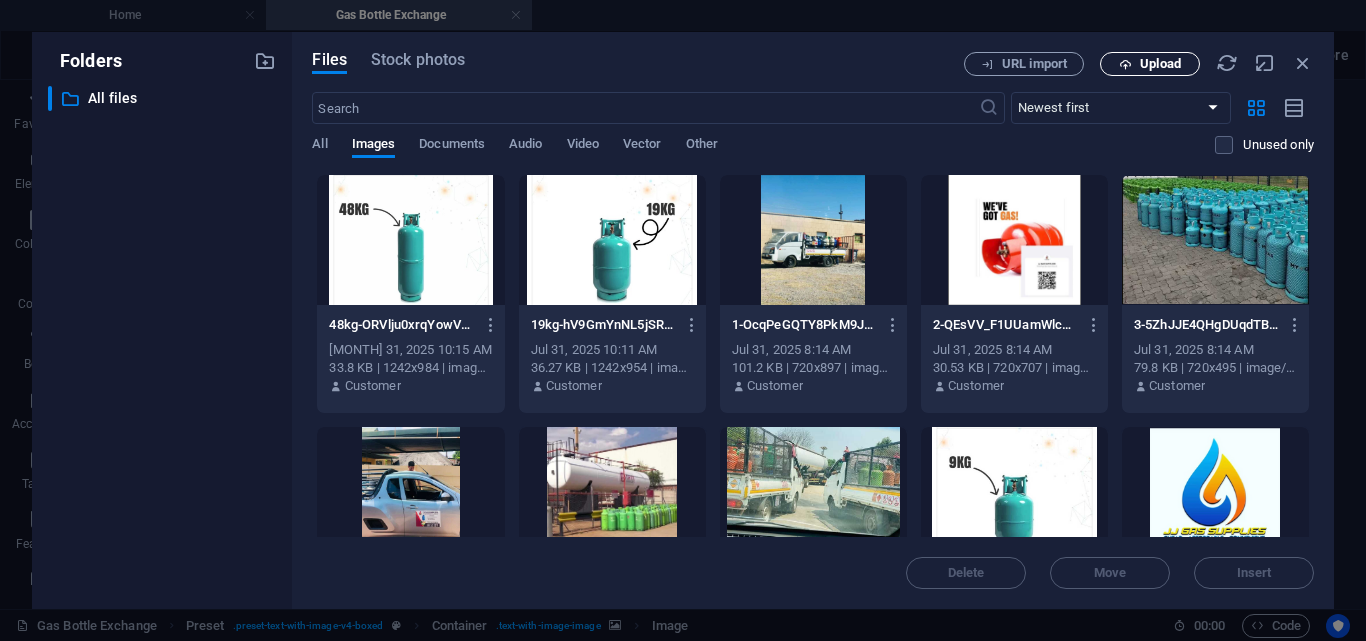 click on "Upload" at bounding box center (1160, 64) 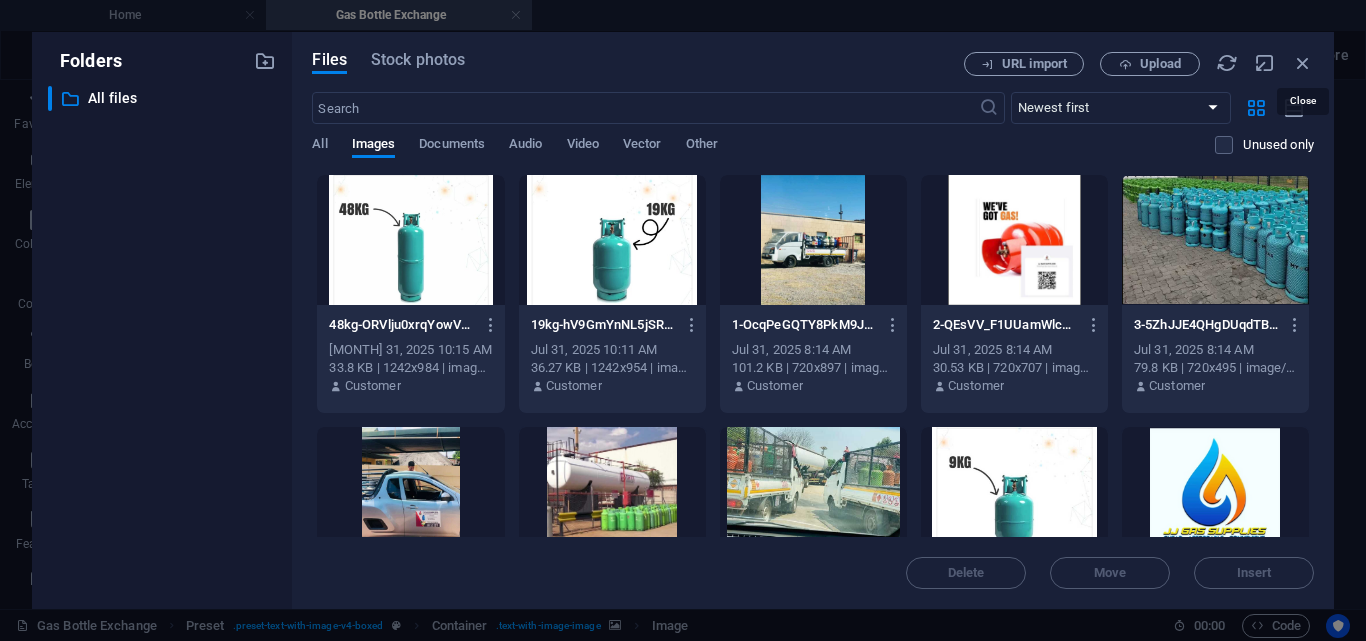 click at bounding box center (1303, 63) 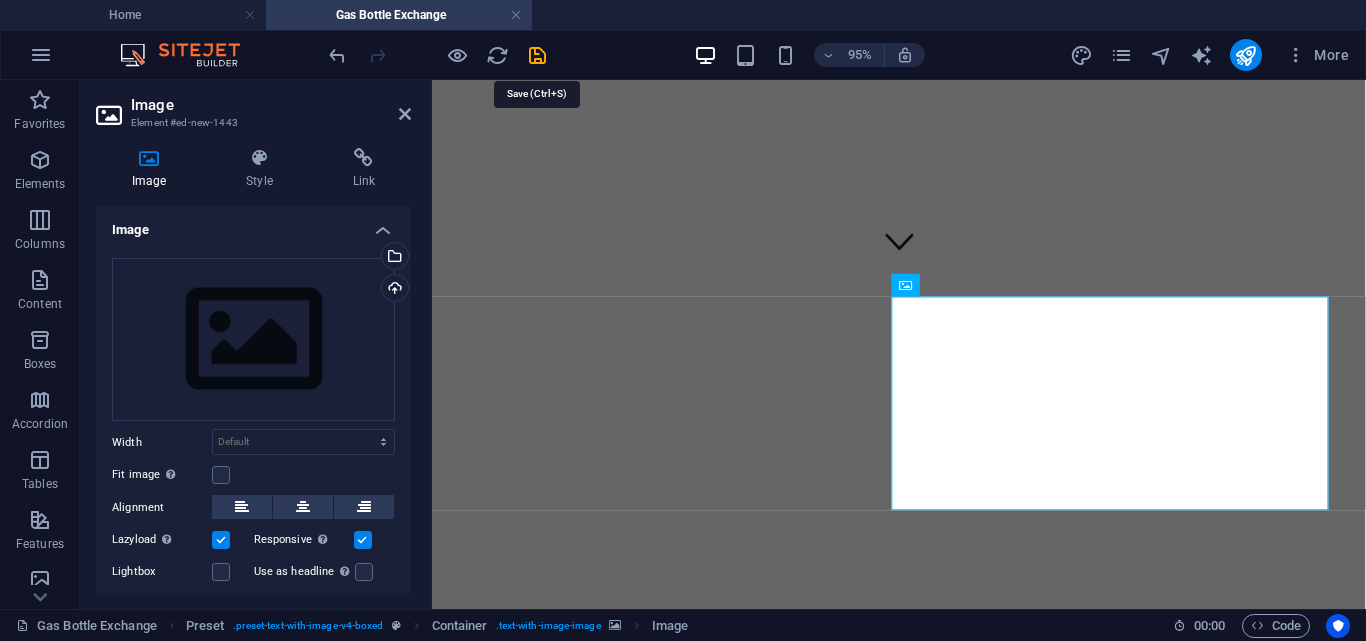 click at bounding box center (537, 55) 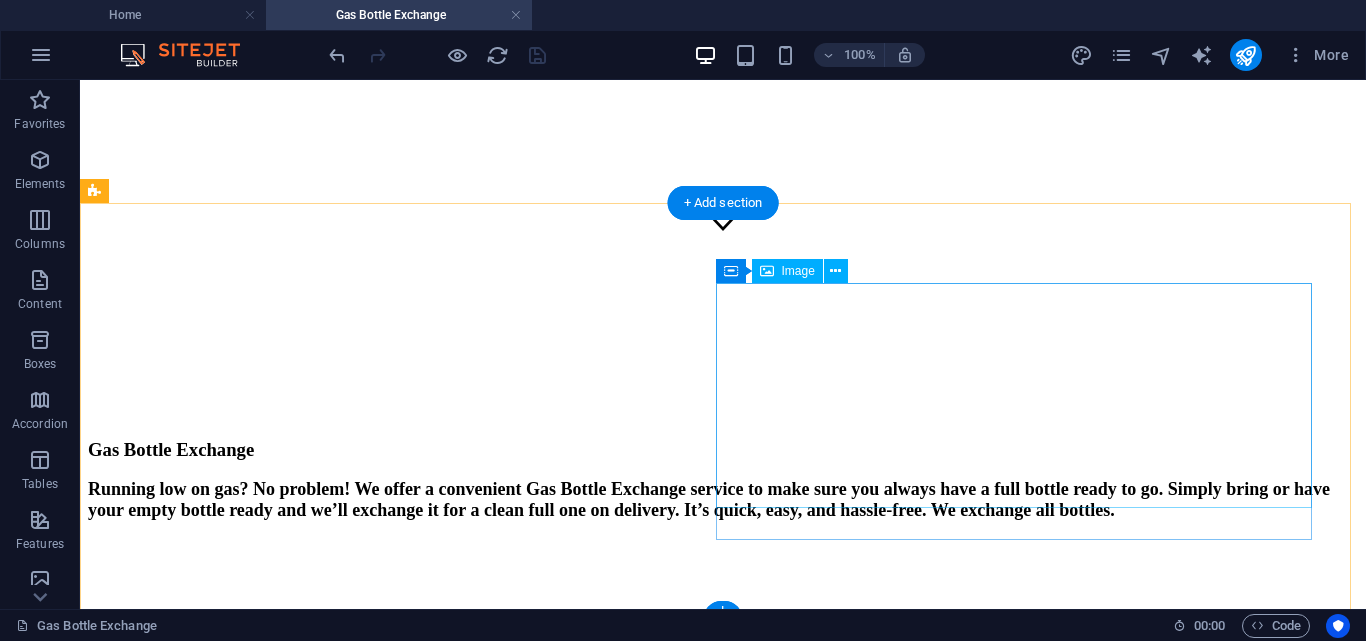 click at bounding box center (723, 908) 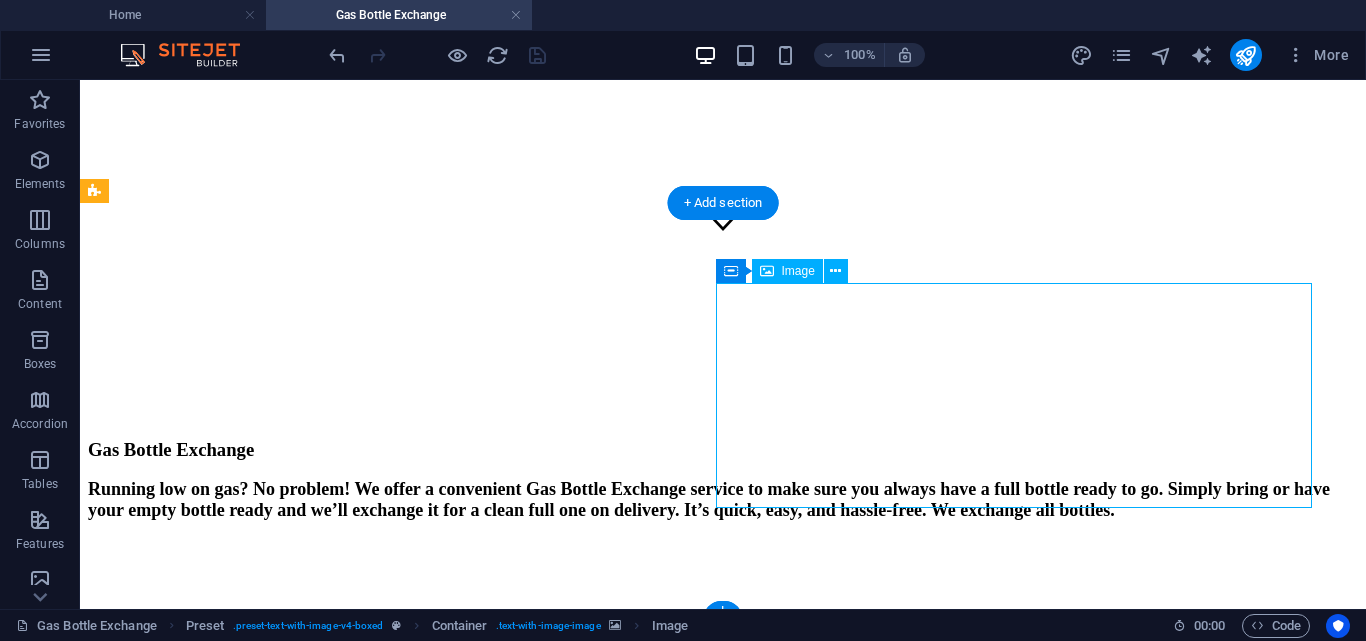 click at bounding box center (723, 908) 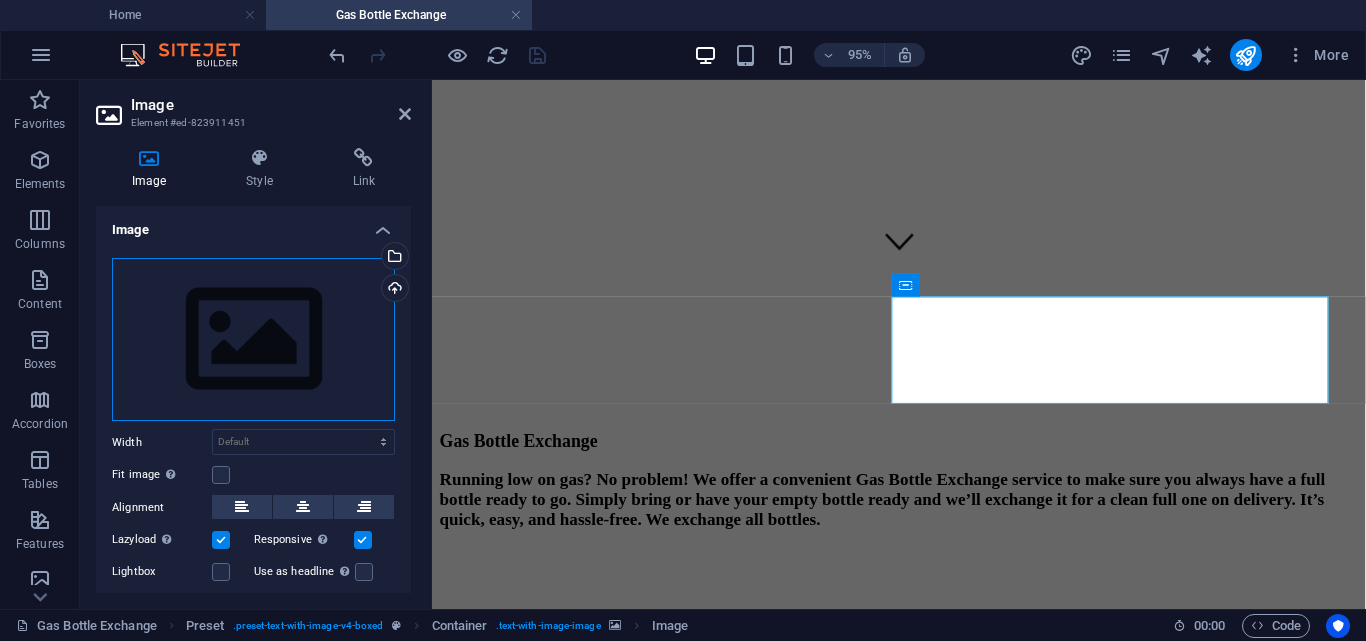 click on "Drag files here, click to choose files or select files from Files or our free stock photos & videos" at bounding box center [253, 340] 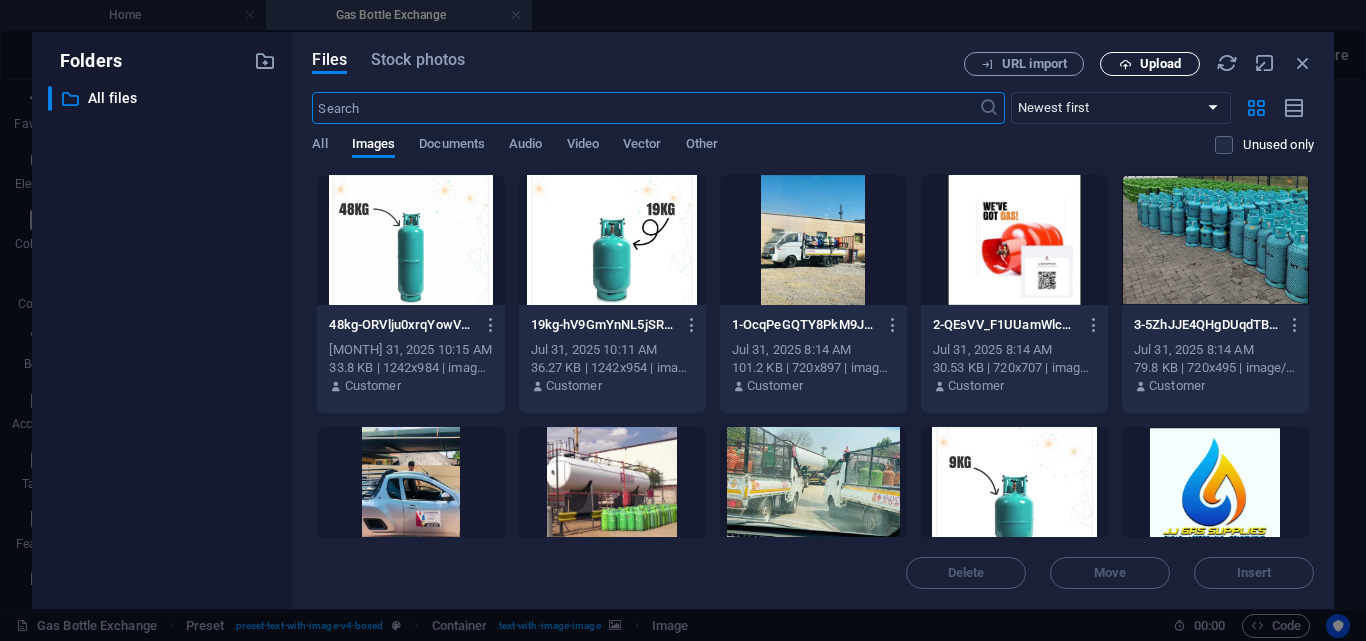 click on "Upload" at bounding box center (1160, 64) 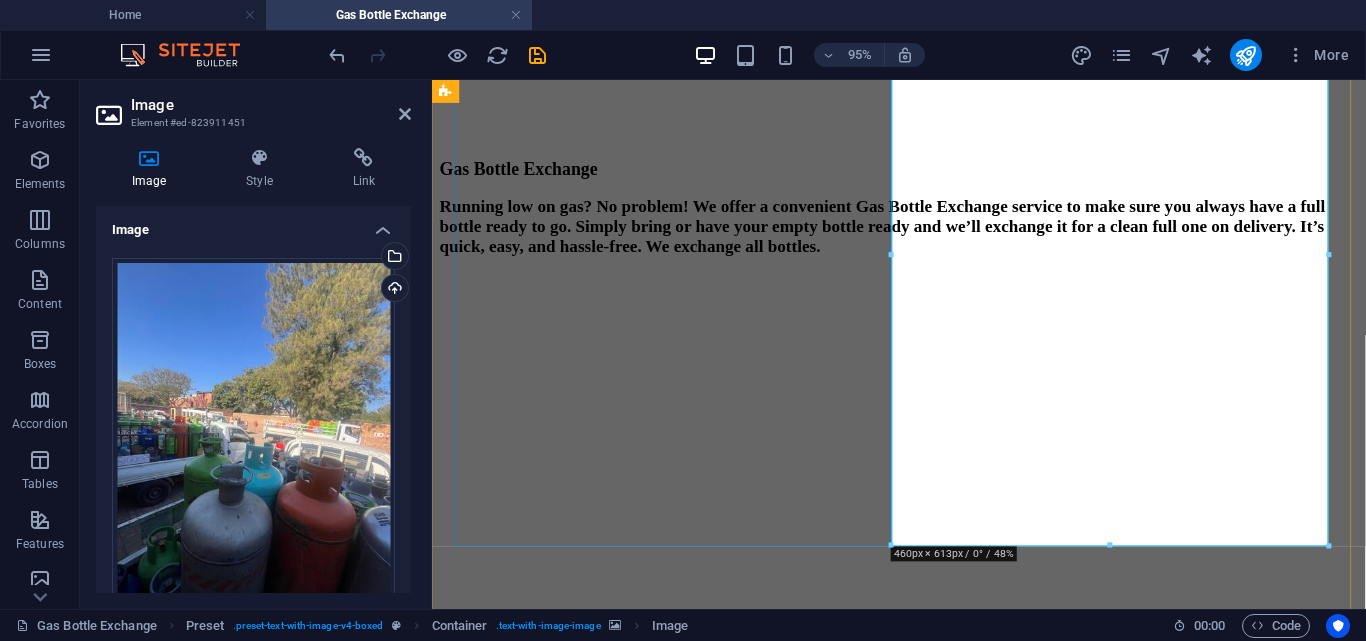 scroll, scrollTop: 718, scrollLeft: 0, axis: vertical 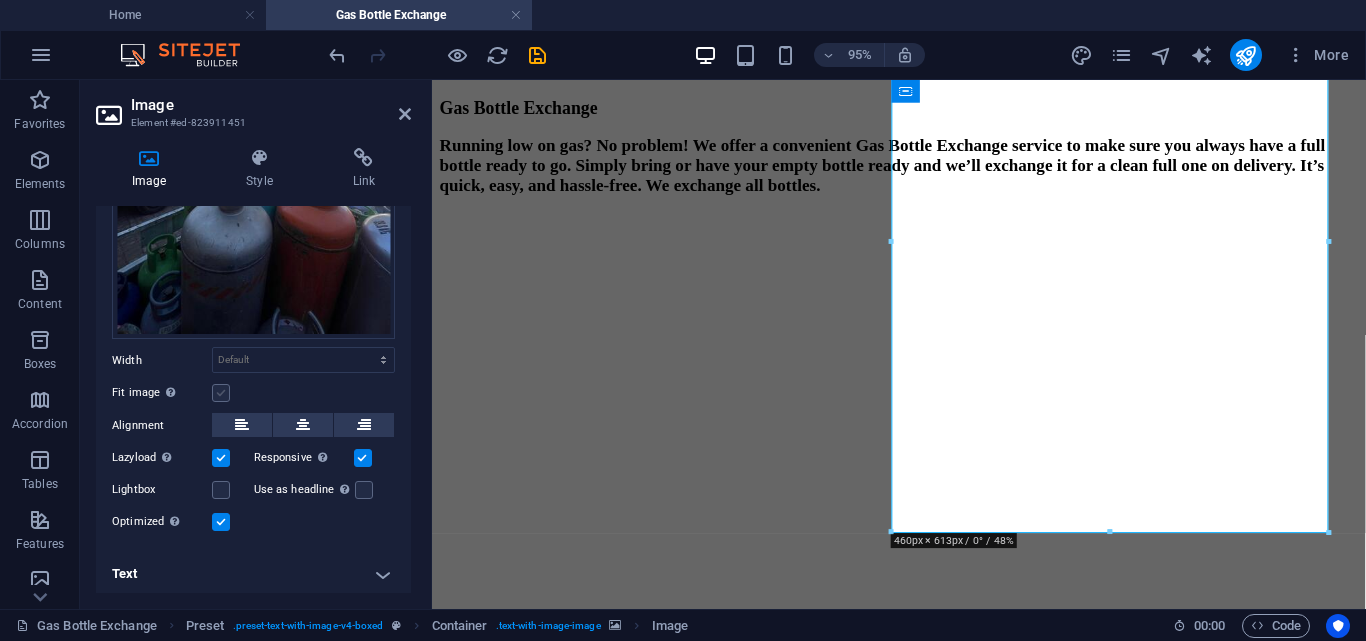 click at bounding box center (221, 393) 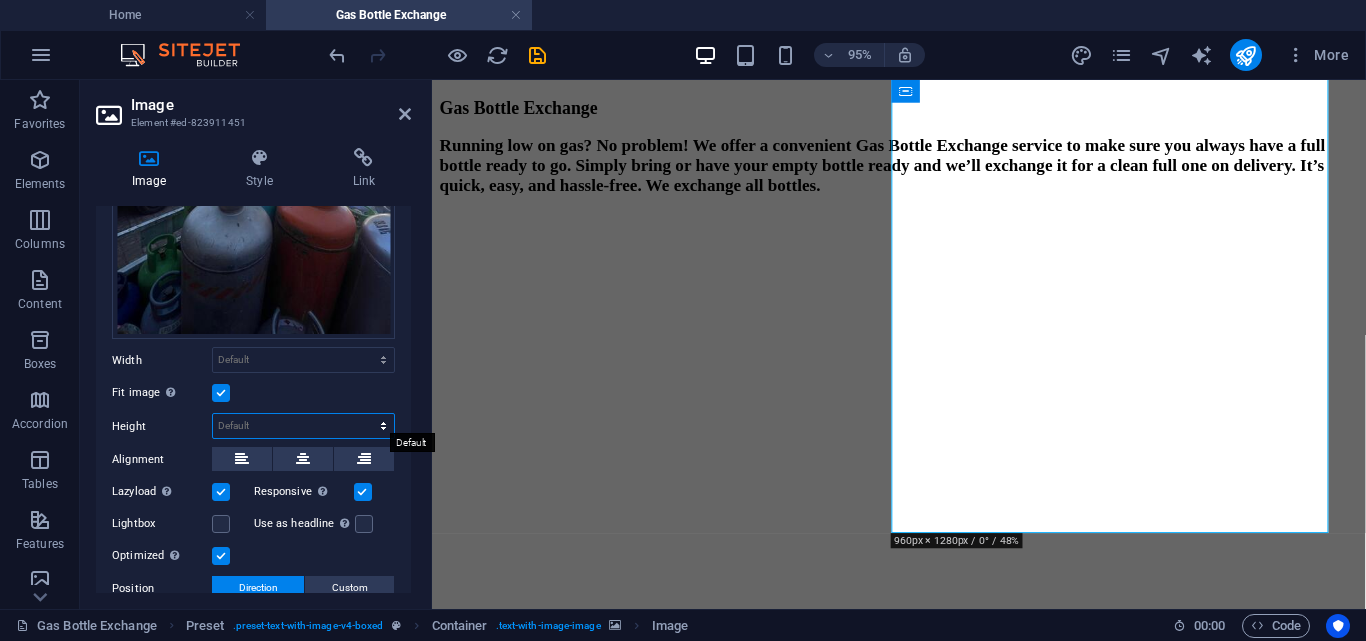 click on "Default auto px" at bounding box center [303, 426] 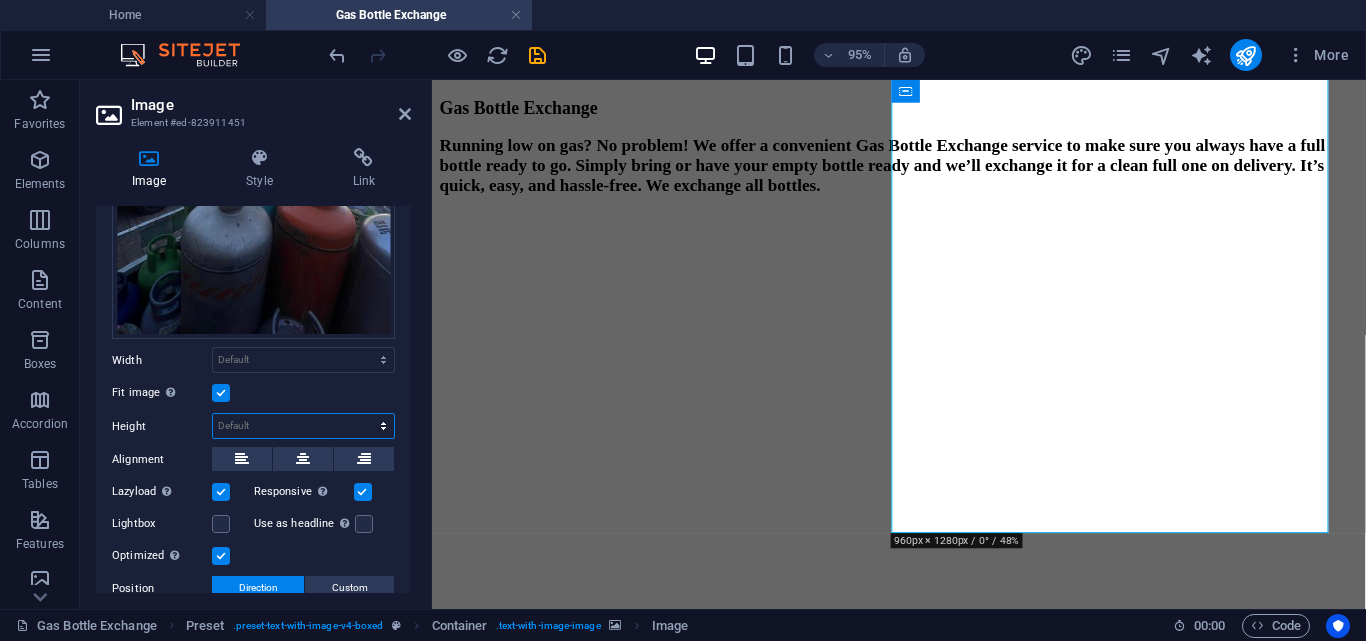 click on "Default auto px" at bounding box center [303, 426] 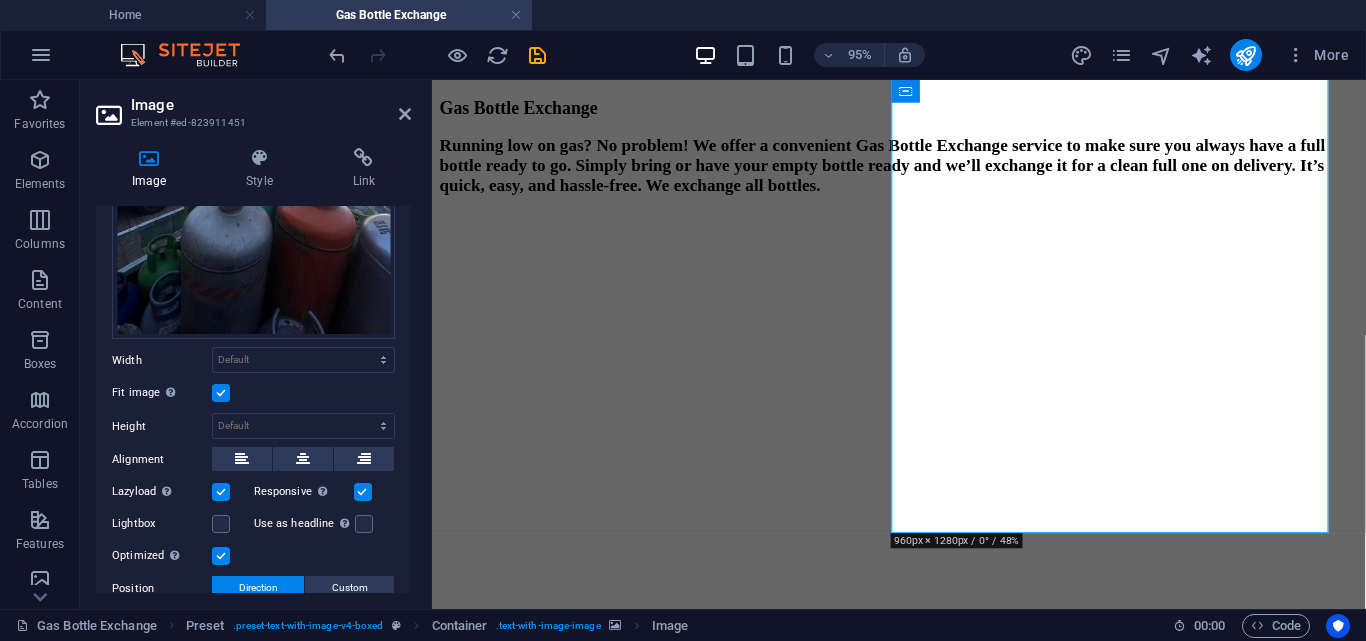 click at bounding box center [221, 393] 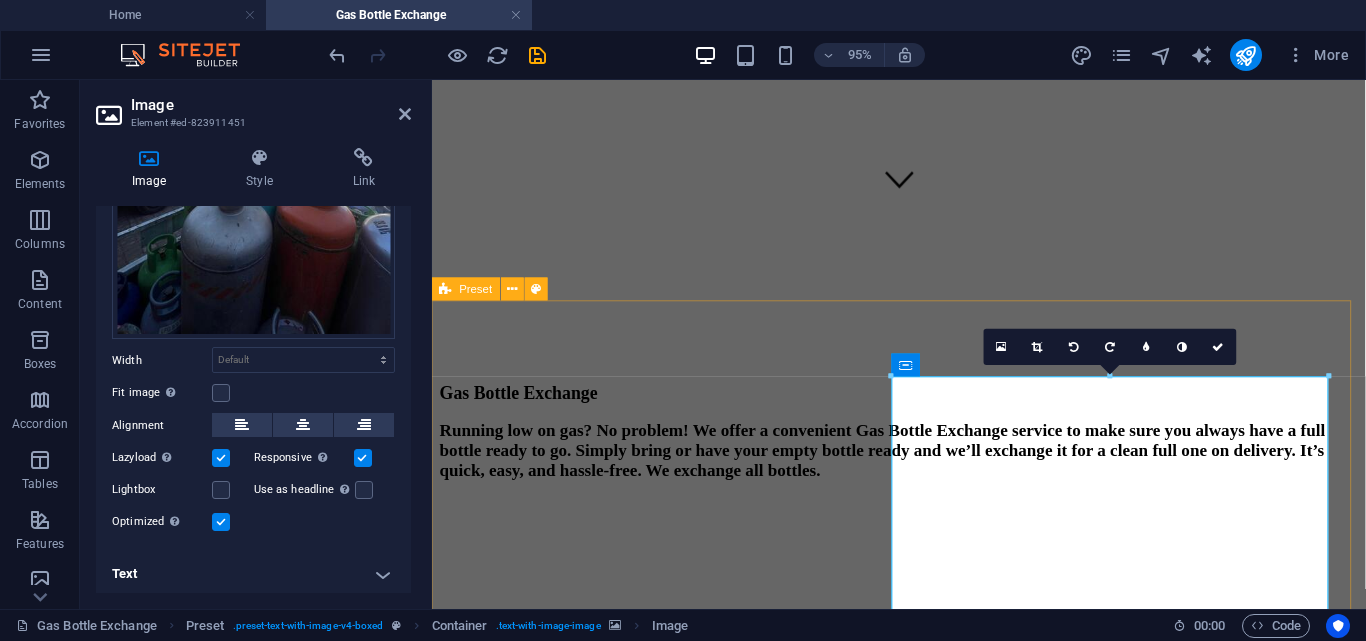 scroll, scrollTop: 218, scrollLeft: 0, axis: vertical 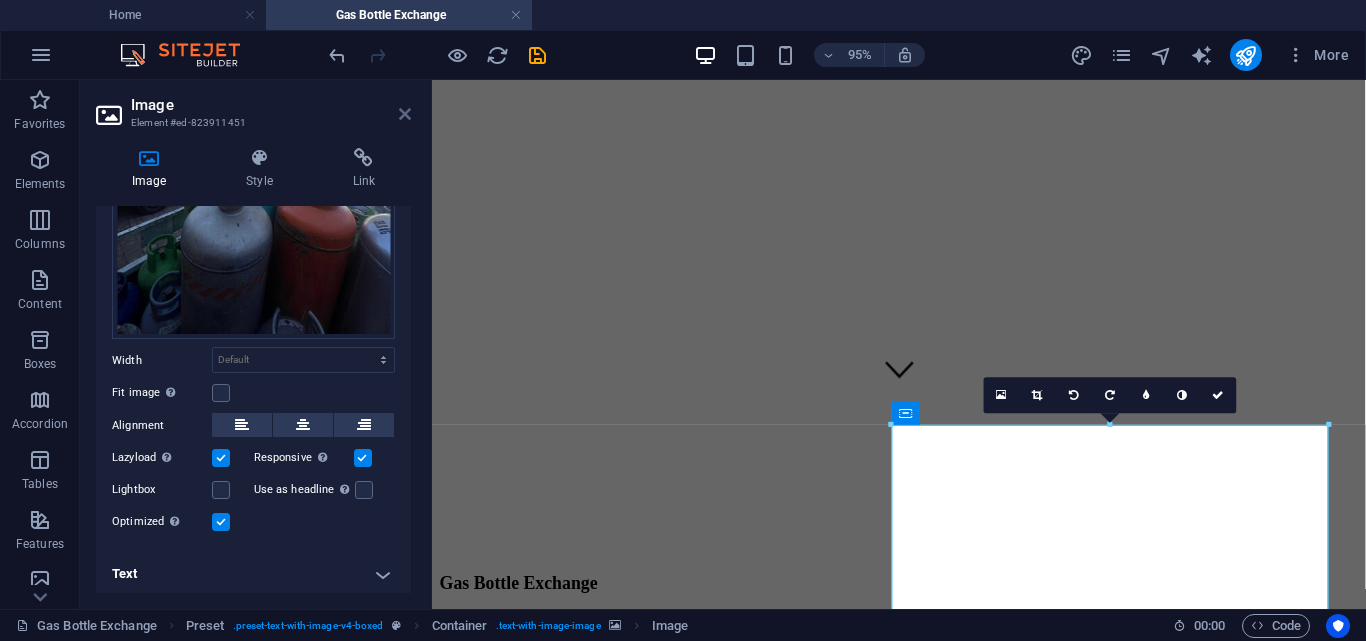 click at bounding box center [405, 114] 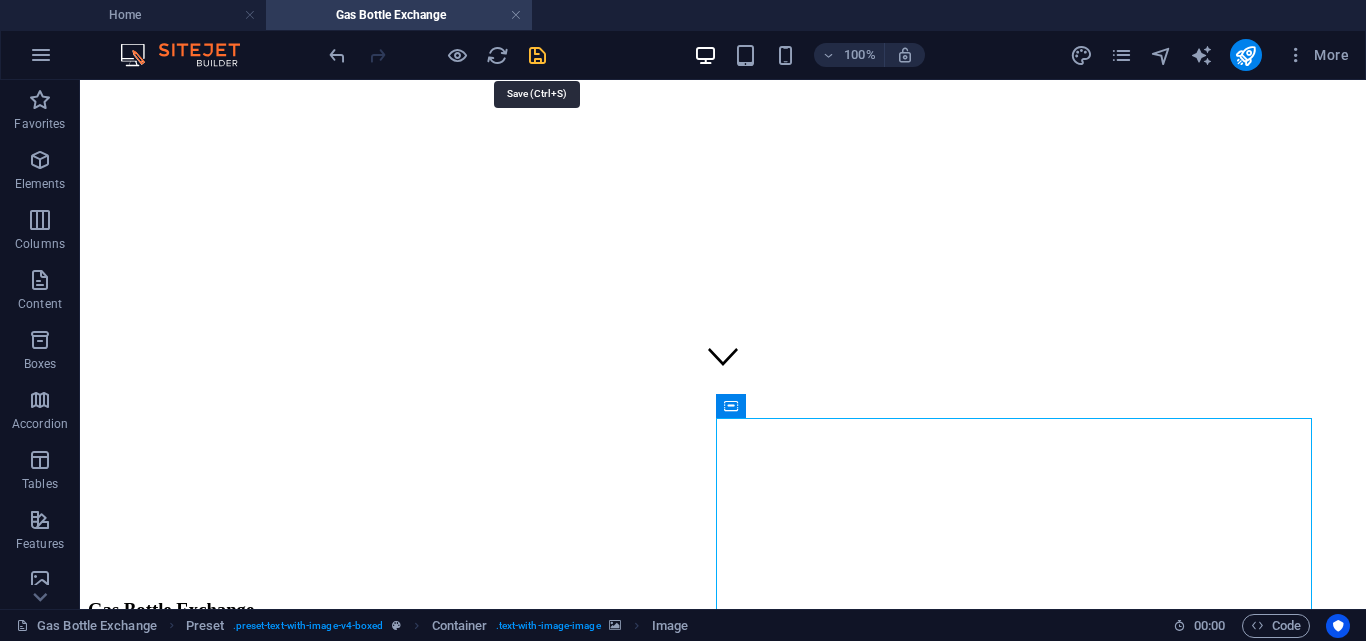 click at bounding box center (537, 55) 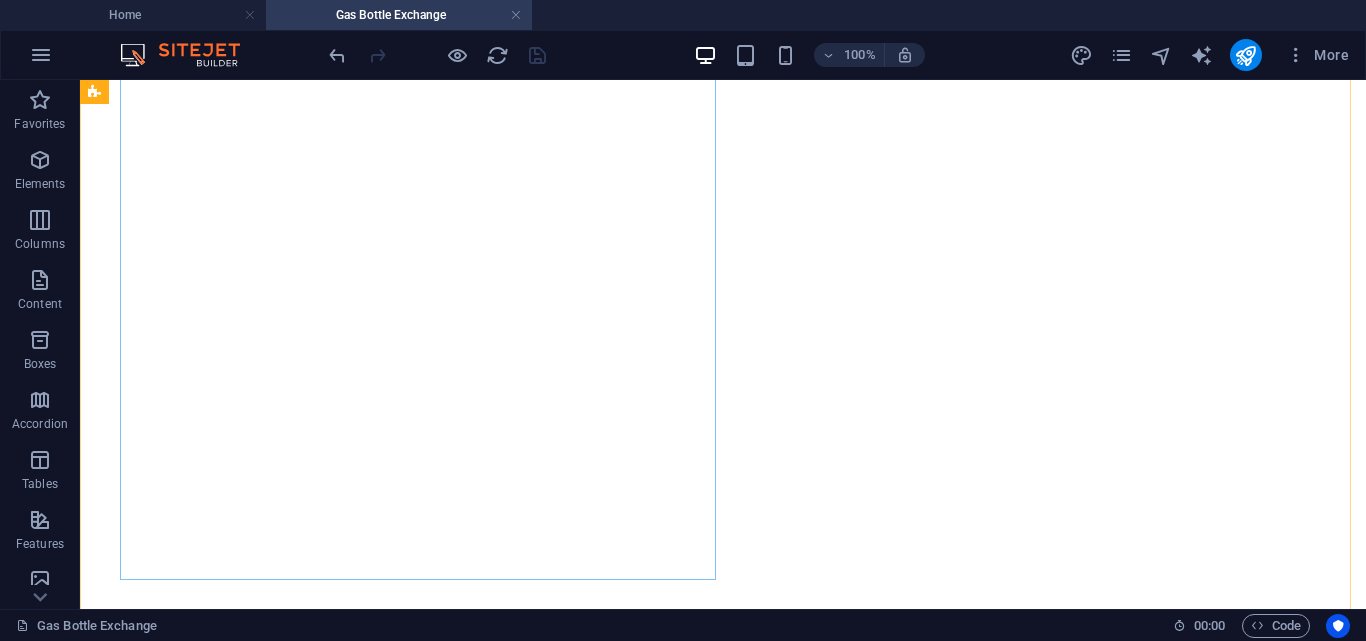 scroll, scrollTop: 902, scrollLeft: 0, axis: vertical 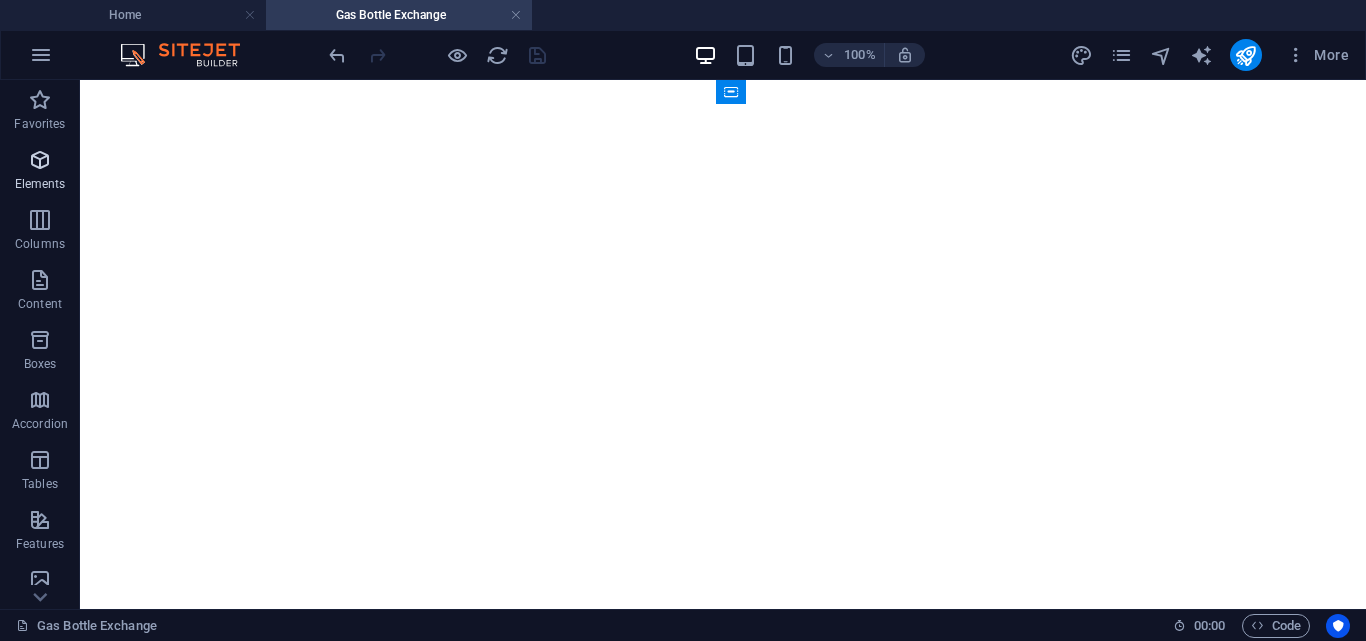 click on "Elements" at bounding box center (40, 184) 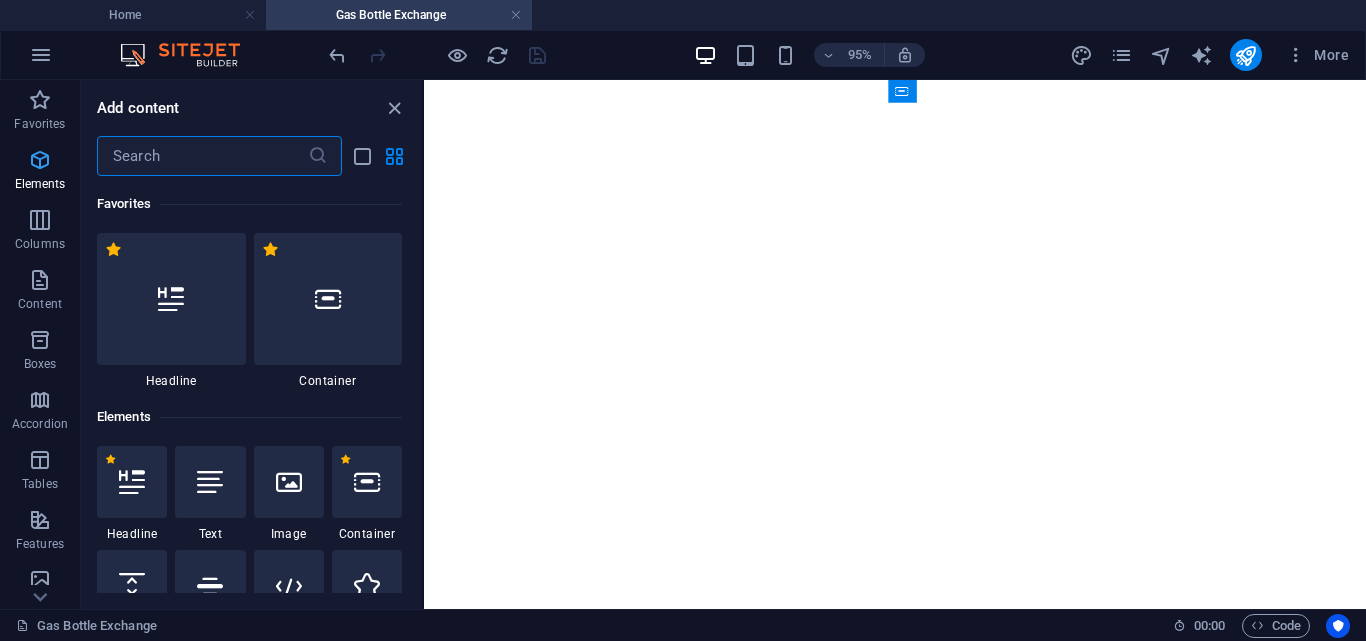scroll, scrollTop: 724, scrollLeft: 0, axis: vertical 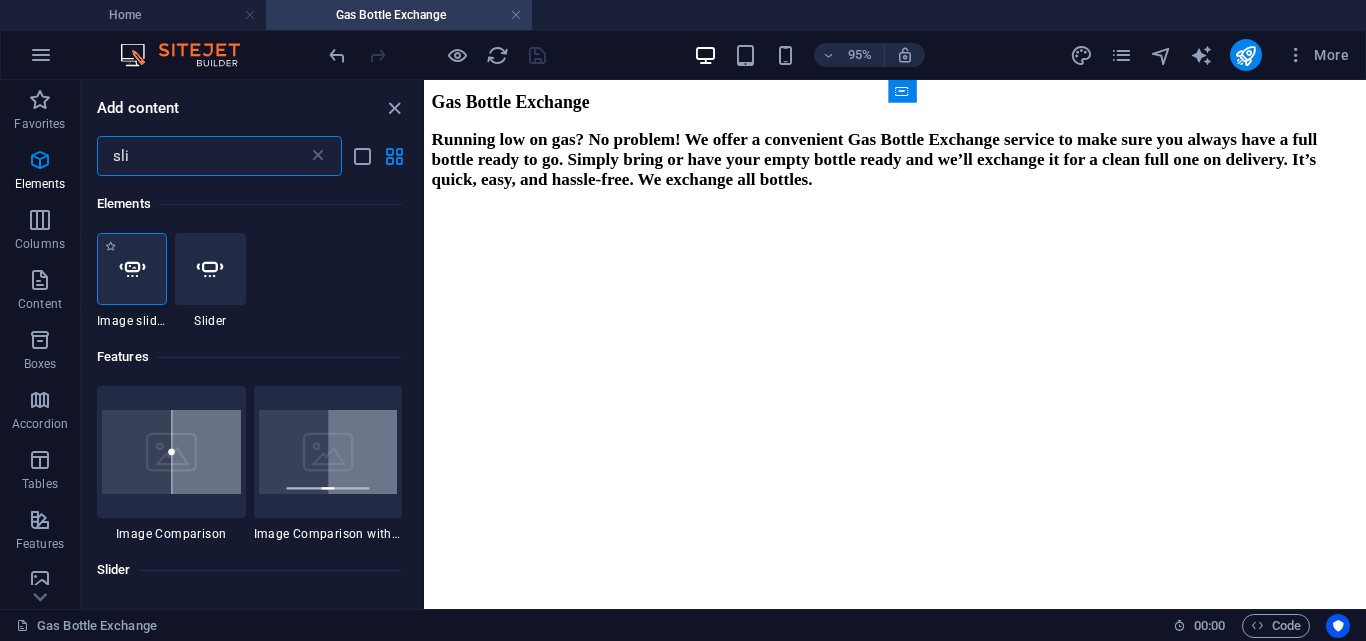 type on "sli" 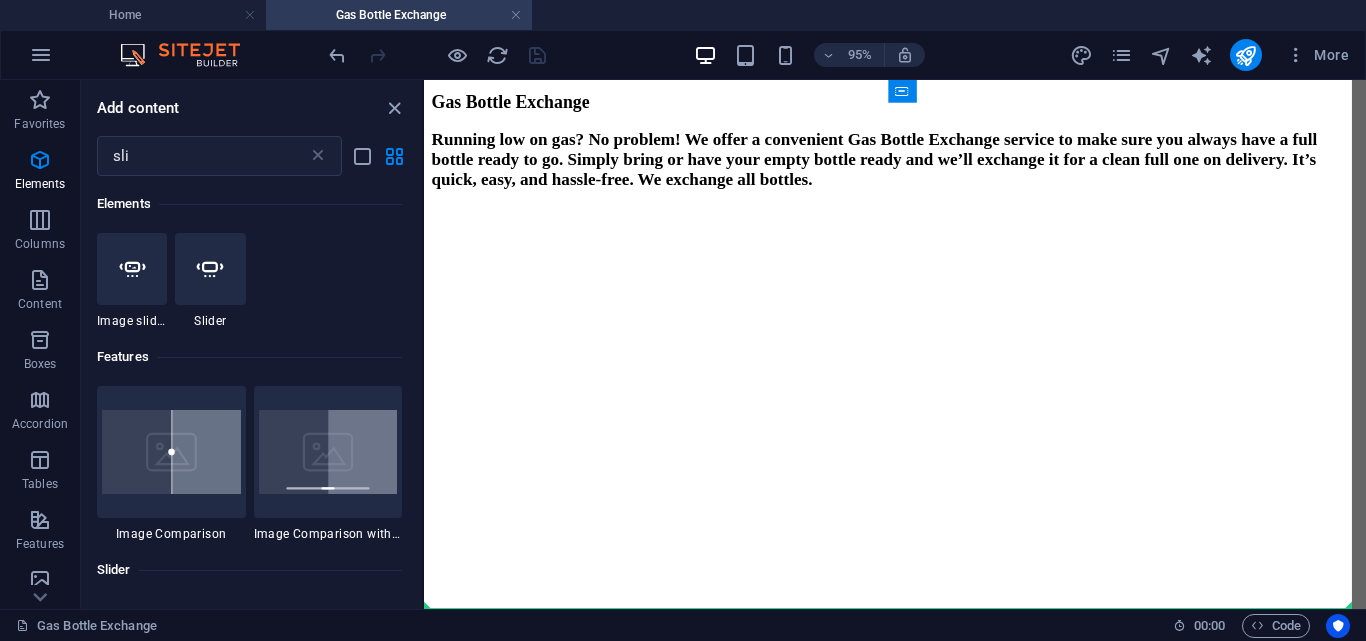 select on "ms" 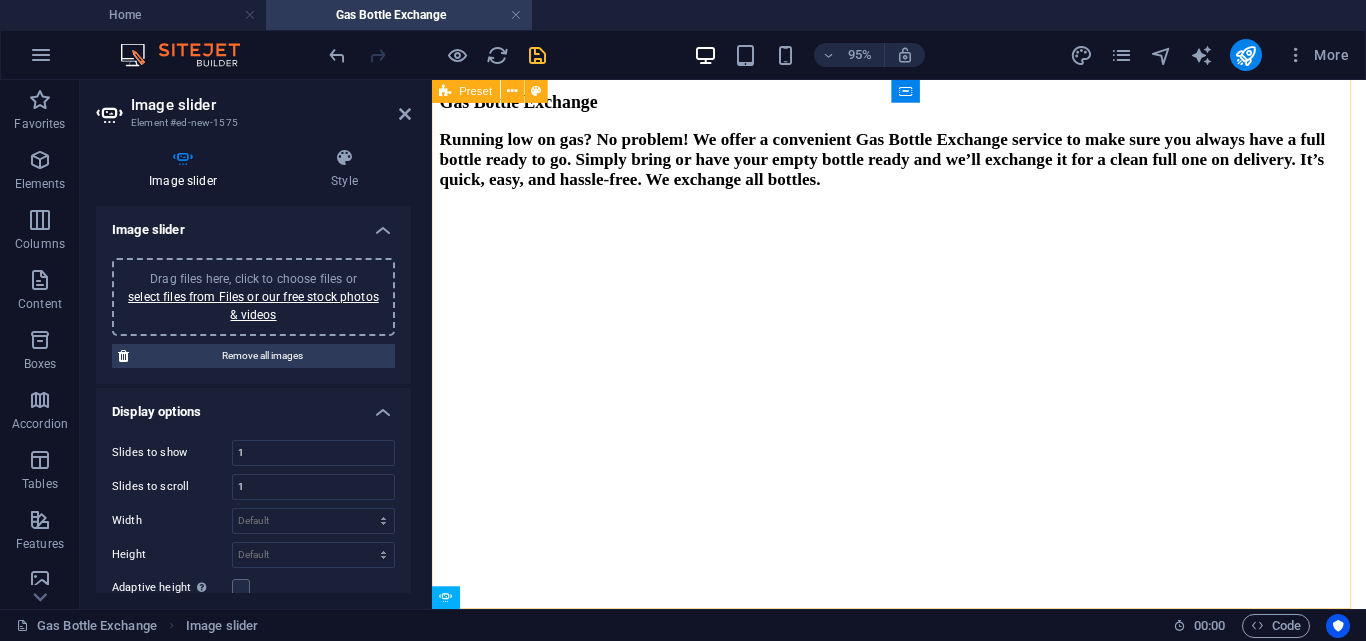 scroll, scrollTop: 718, scrollLeft: 0, axis: vertical 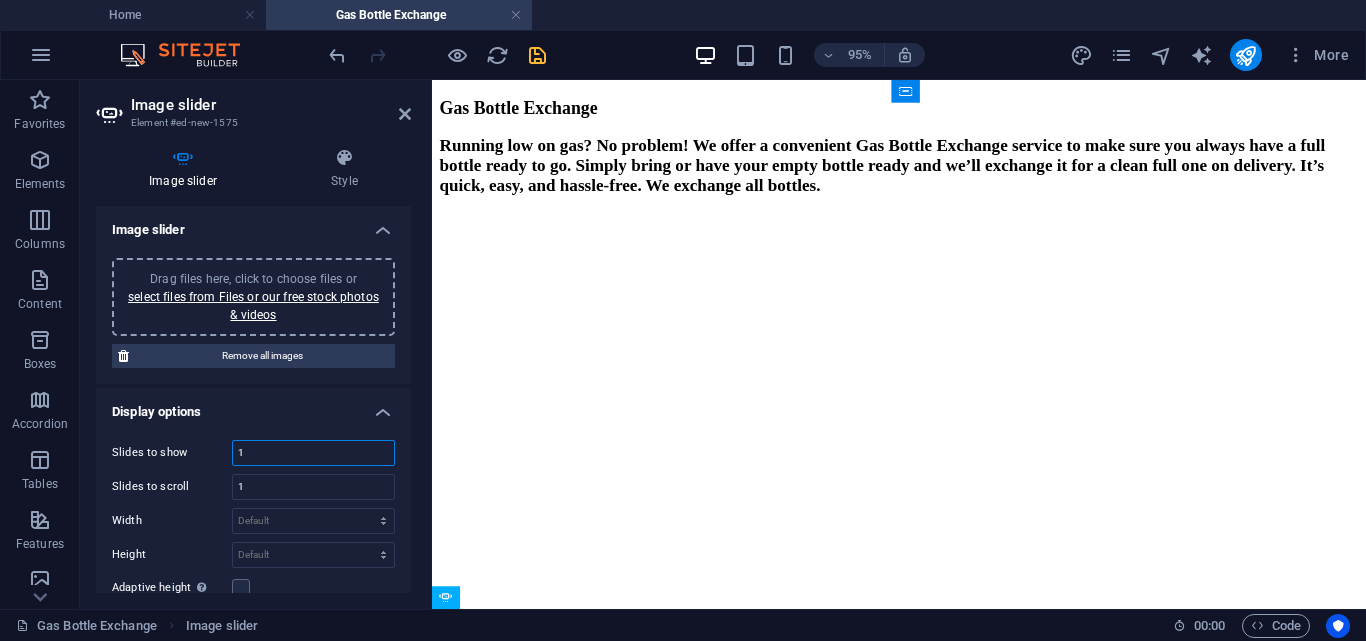 click on "1" at bounding box center [313, 453] 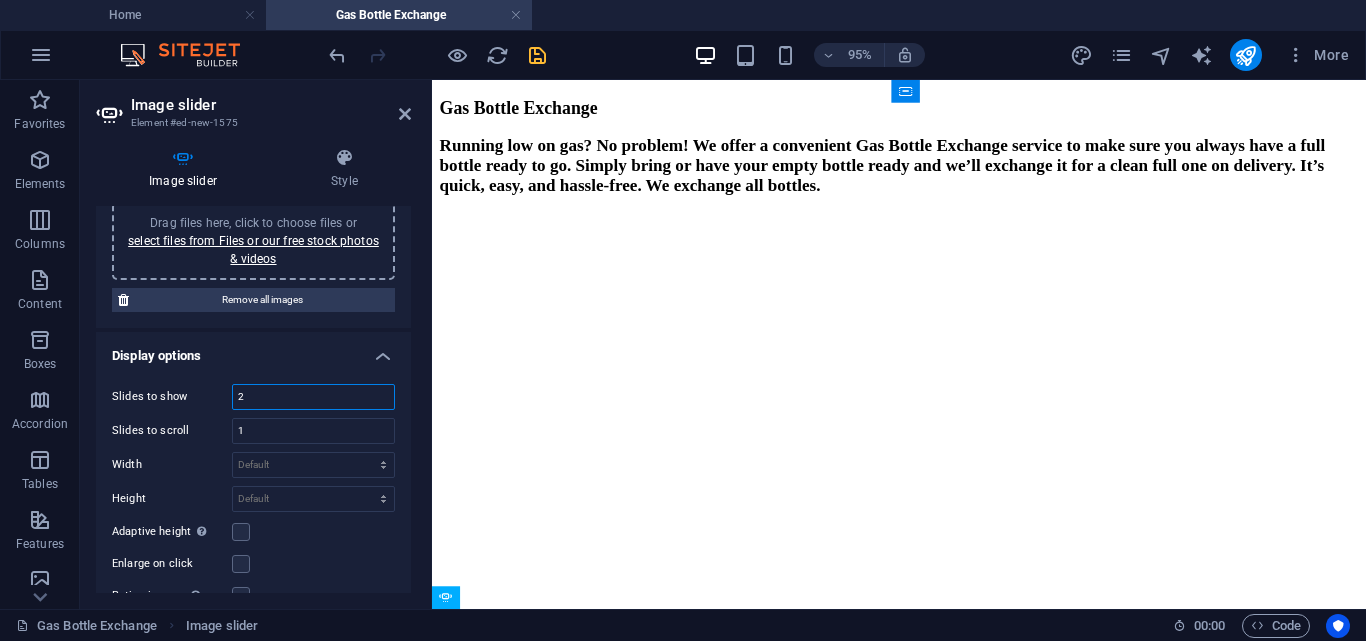 scroll, scrollTop: 100, scrollLeft: 0, axis: vertical 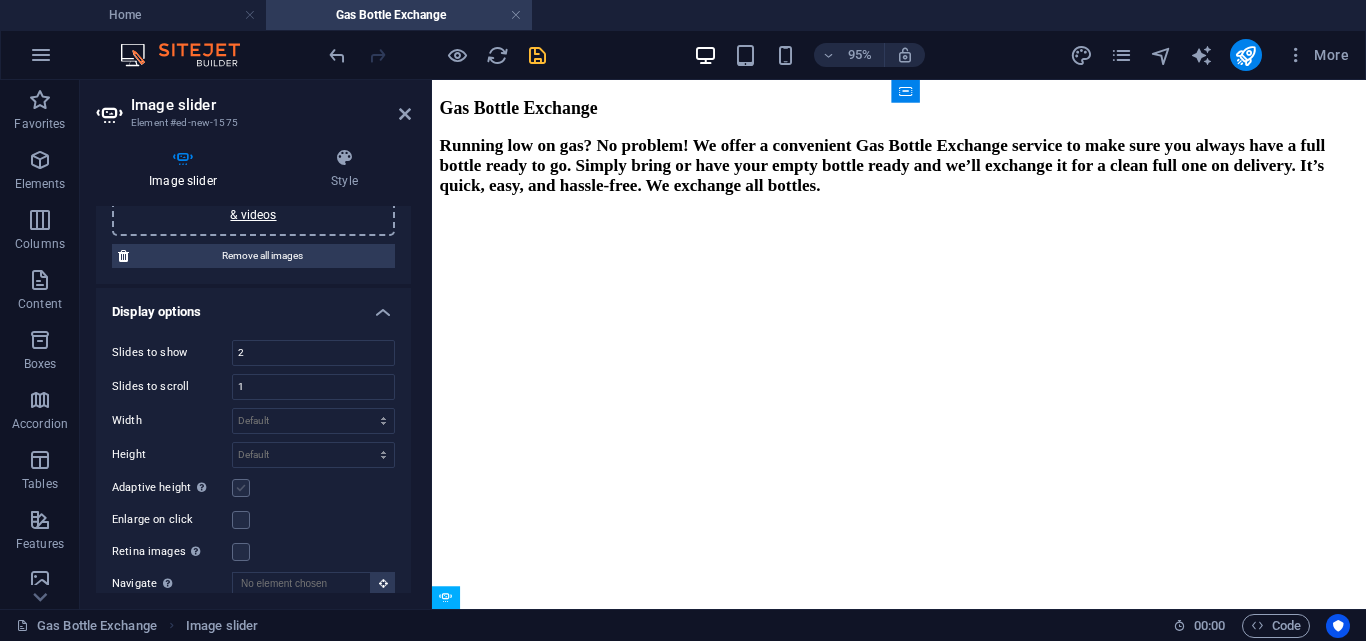click at bounding box center (241, 488) 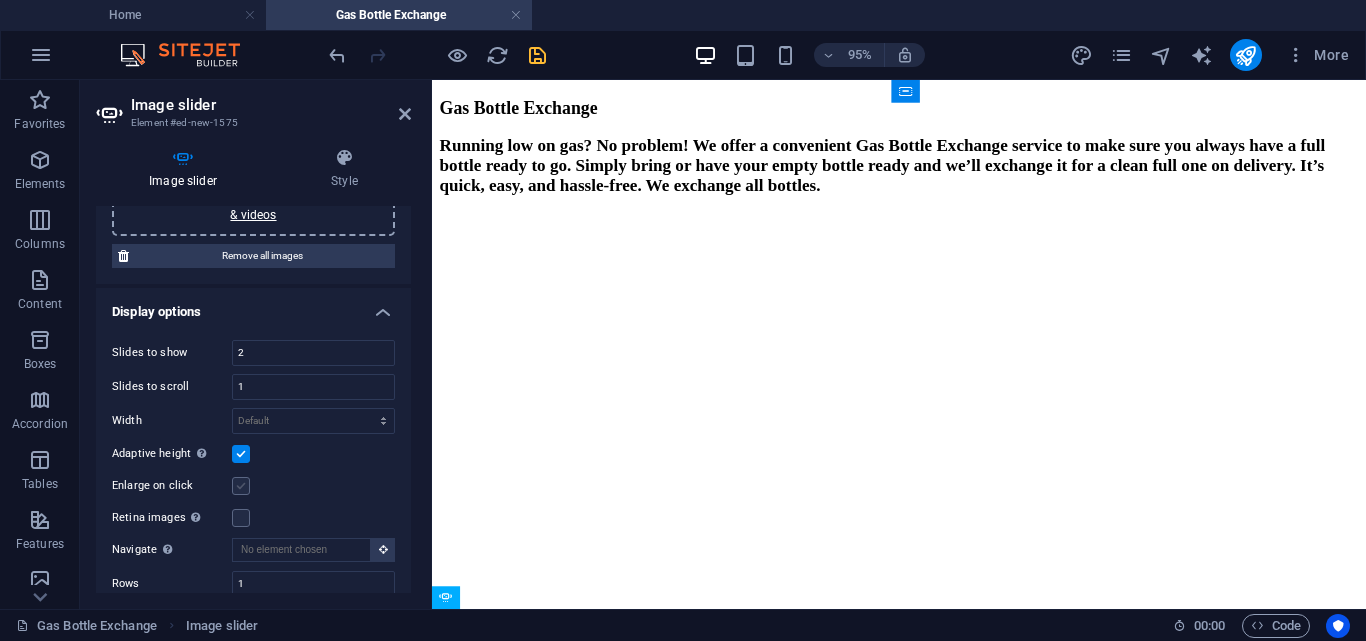 click at bounding box center [241, 486] 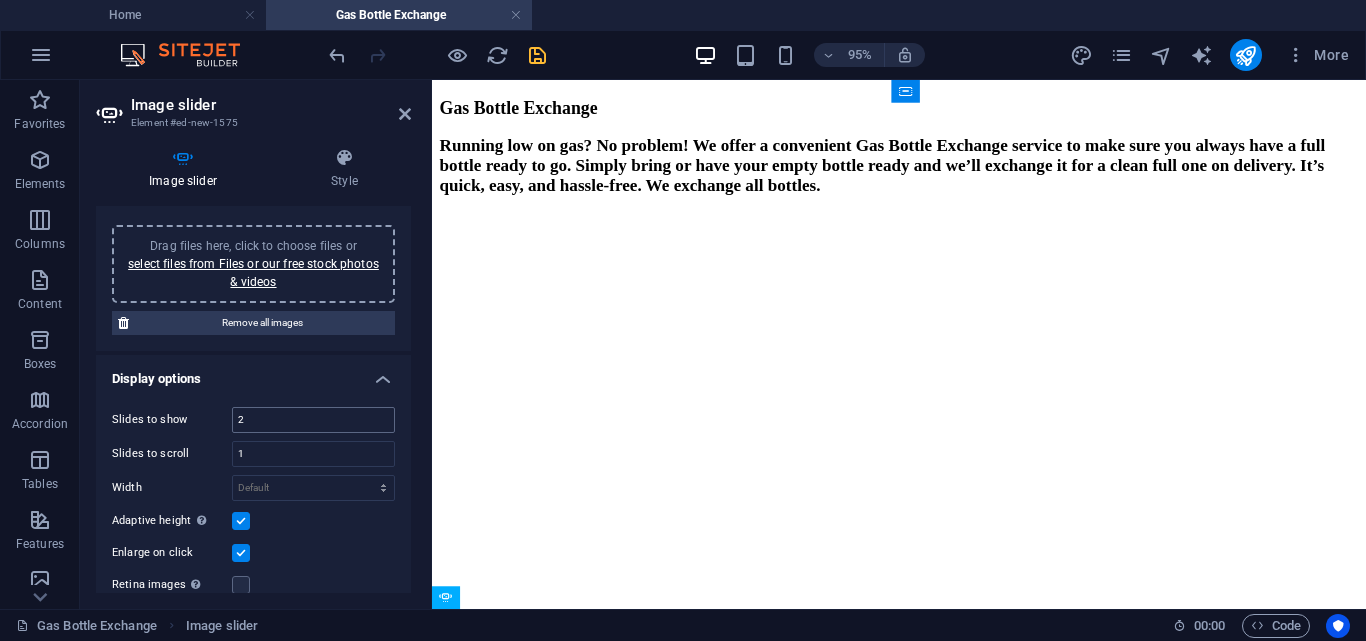 scroll, scrollTop: 0, scrollLeft: 0, axis: both 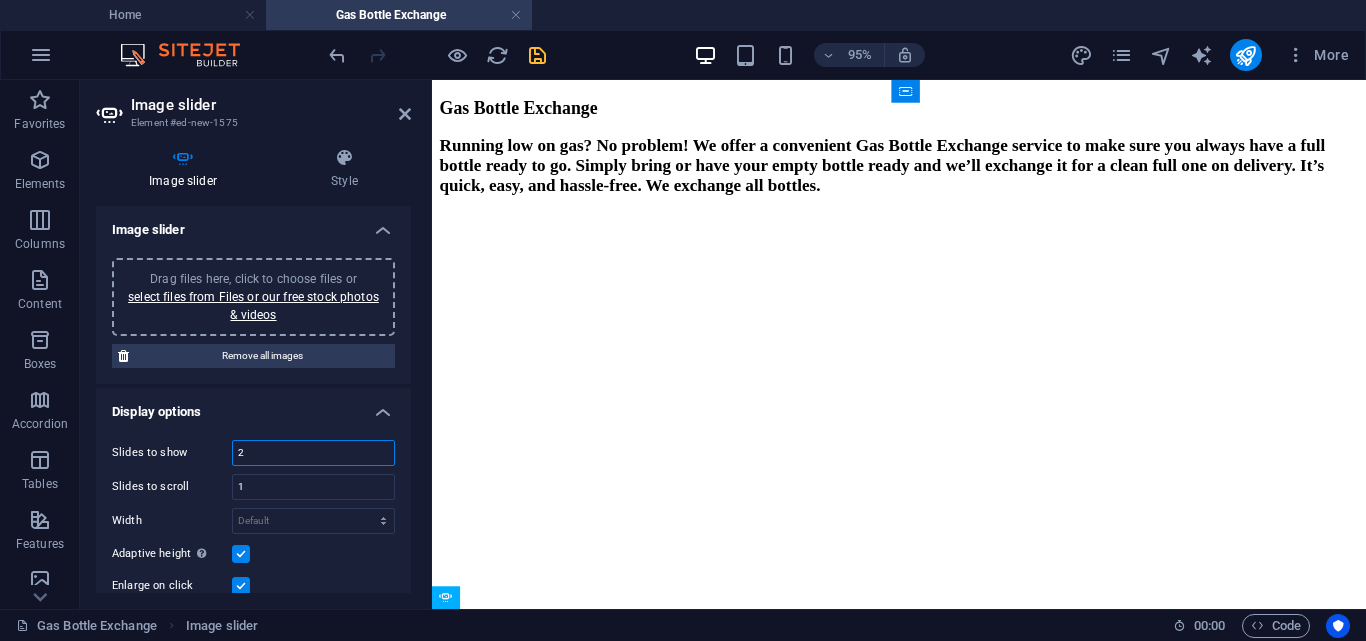 click on "2" at bounding box center [313, 453] 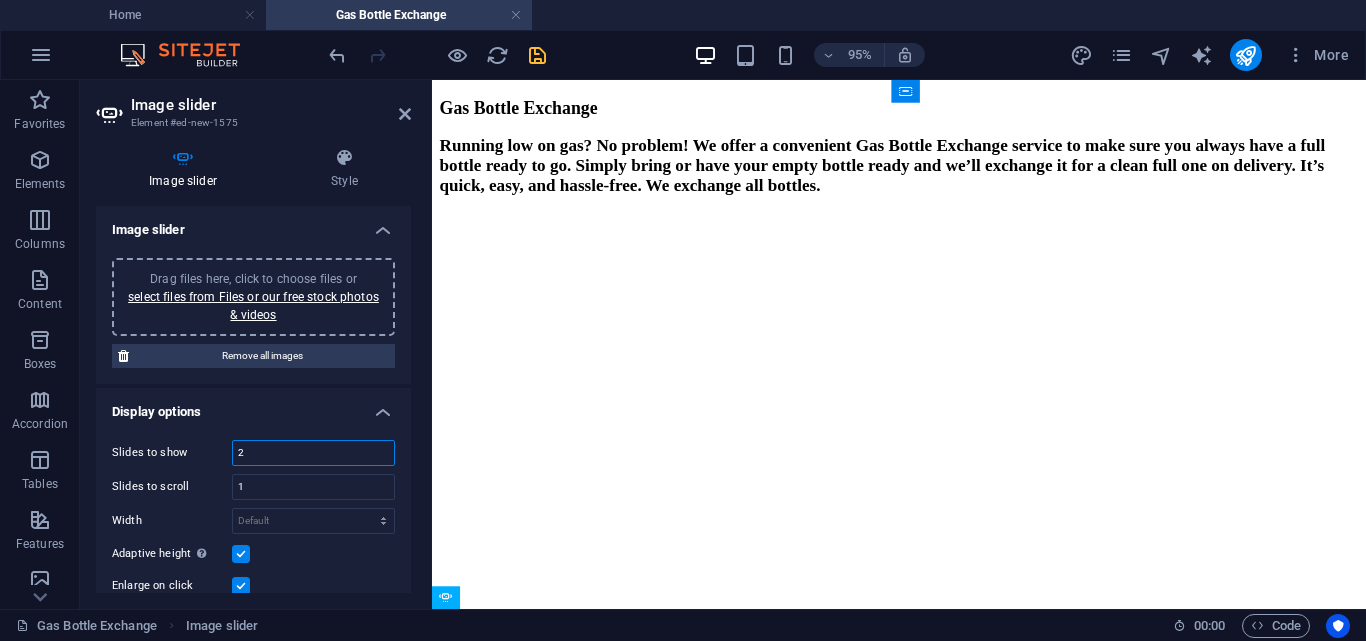 type on "6" 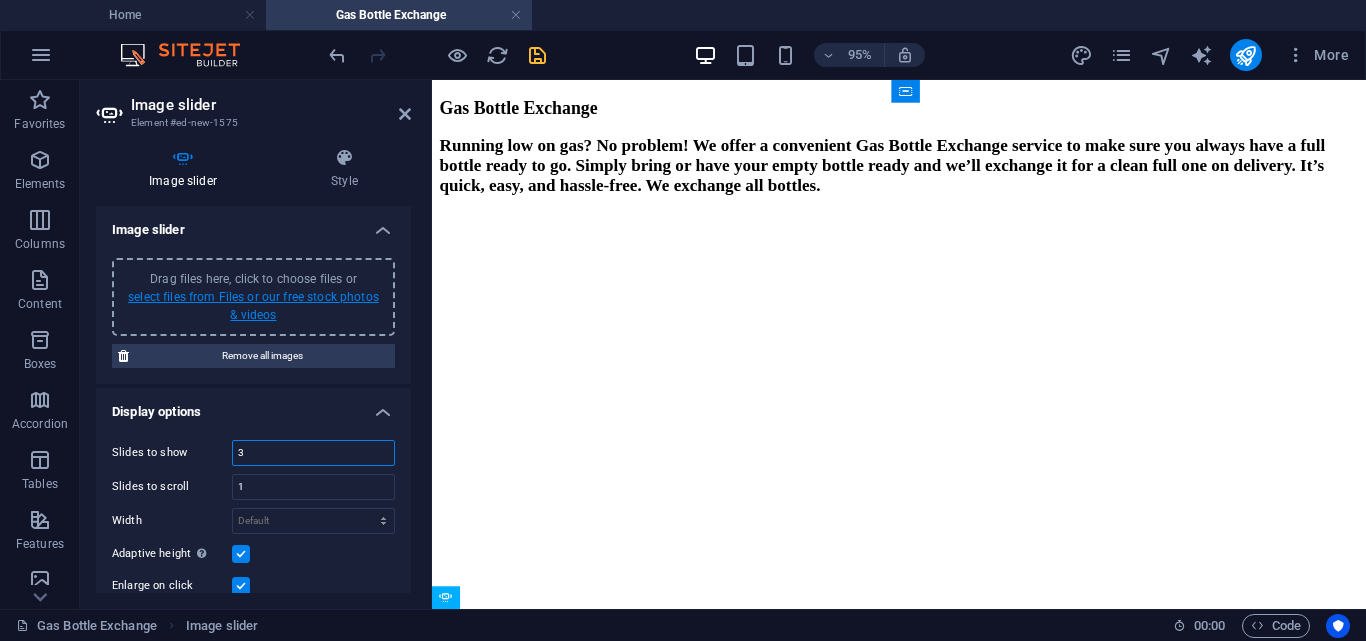 type on "3" 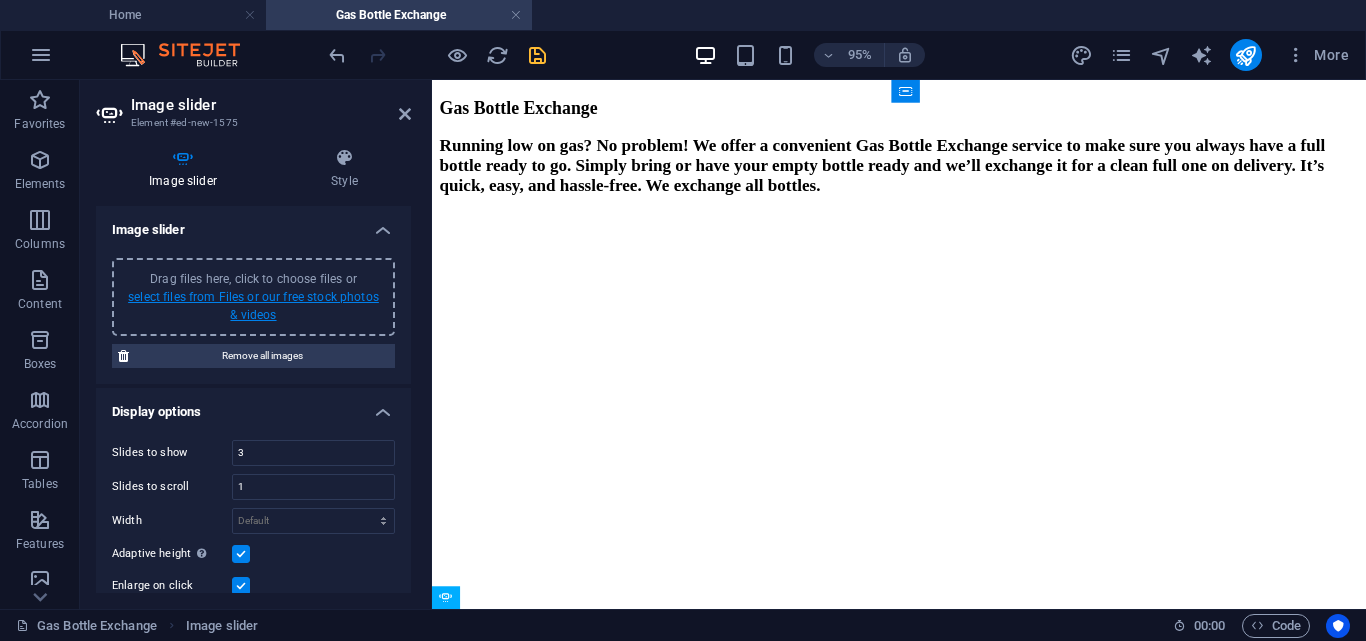 click on "select files from Files or our free stock photos & videos" at bounding box center (253, 306) 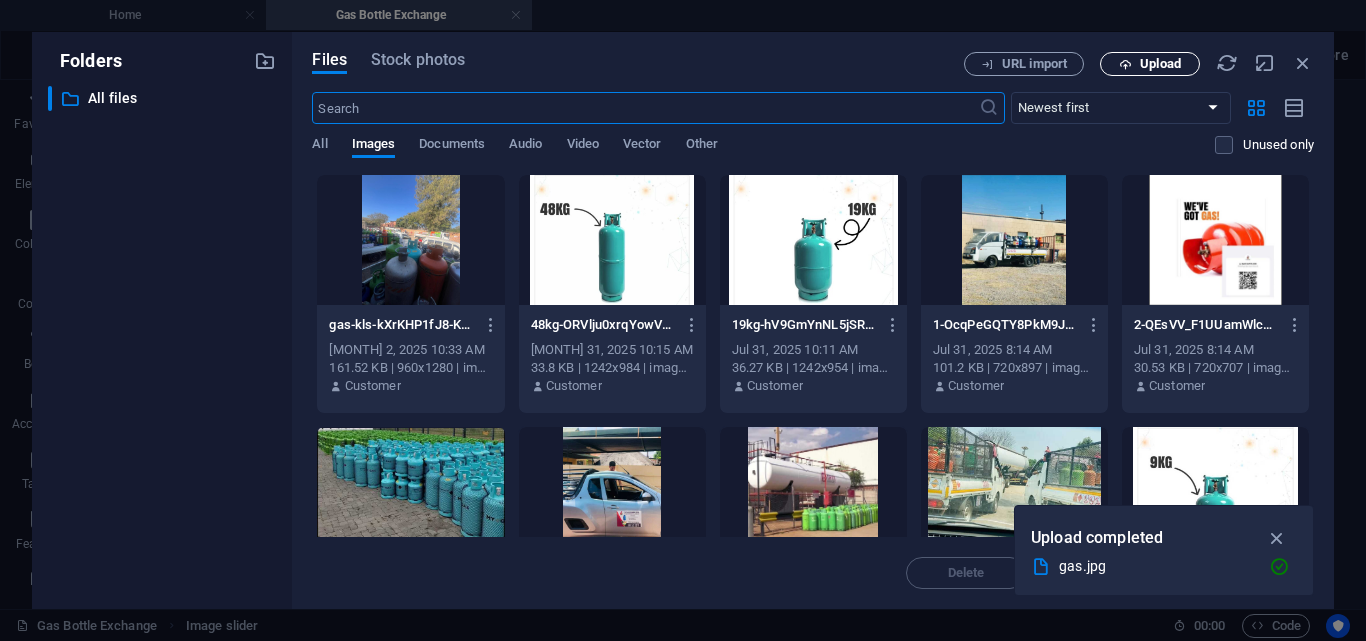 click on "Upload" at bounding box center (1150, 64) 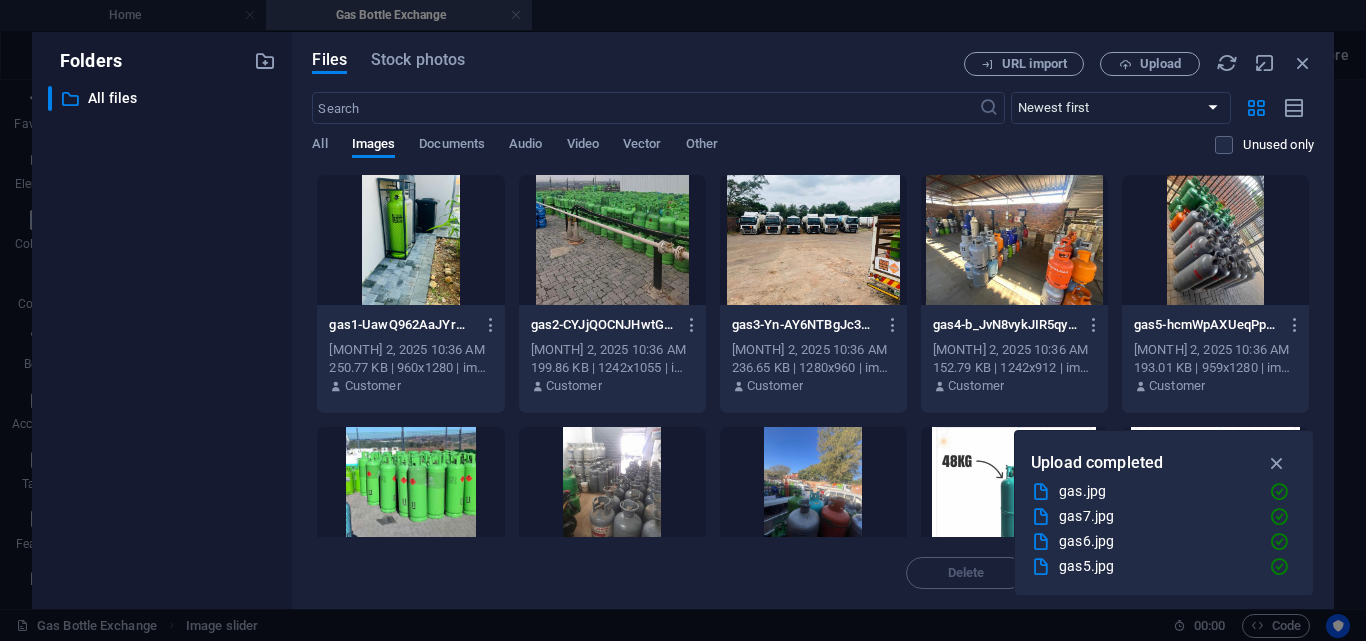 click at bounding box center (1277, 463) 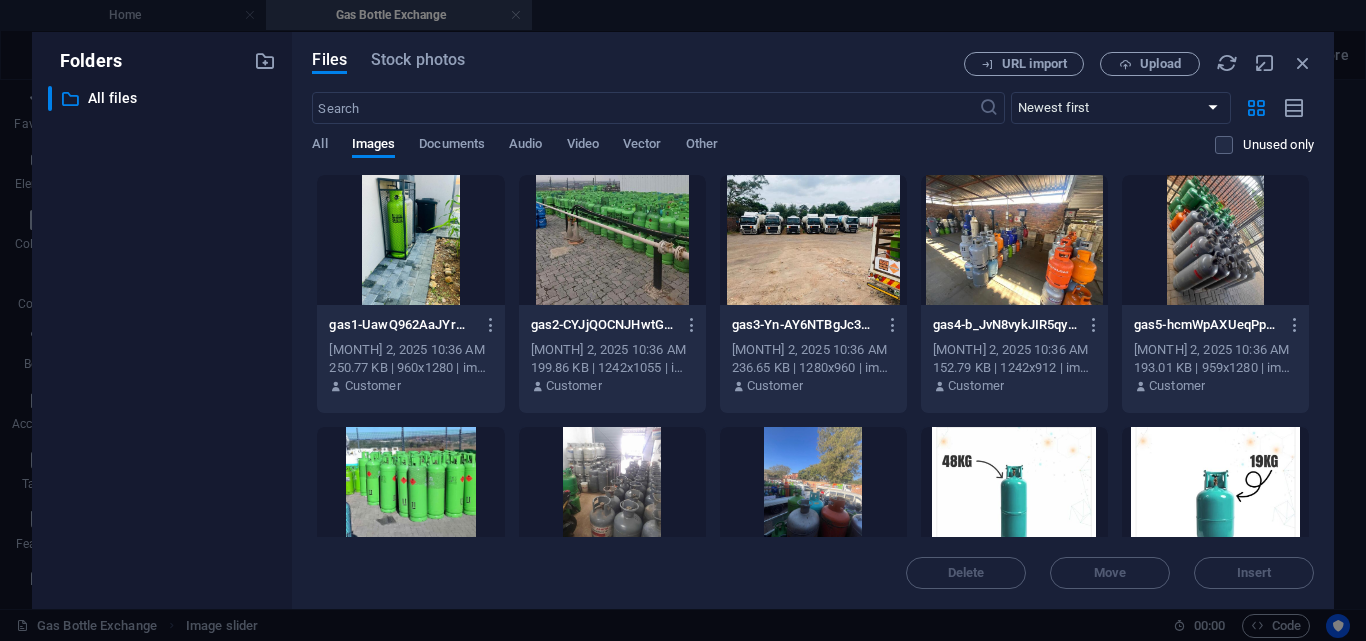 click at bounding box center [813, 492] 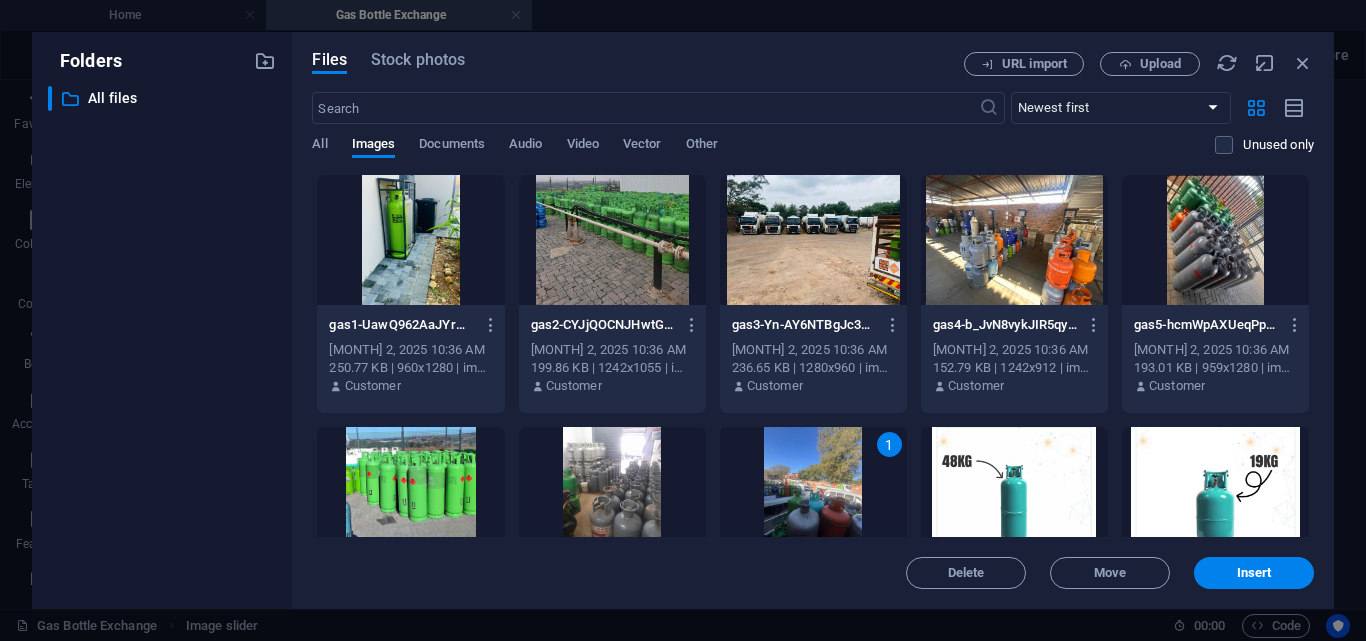 click at bounding box center [612, 492] 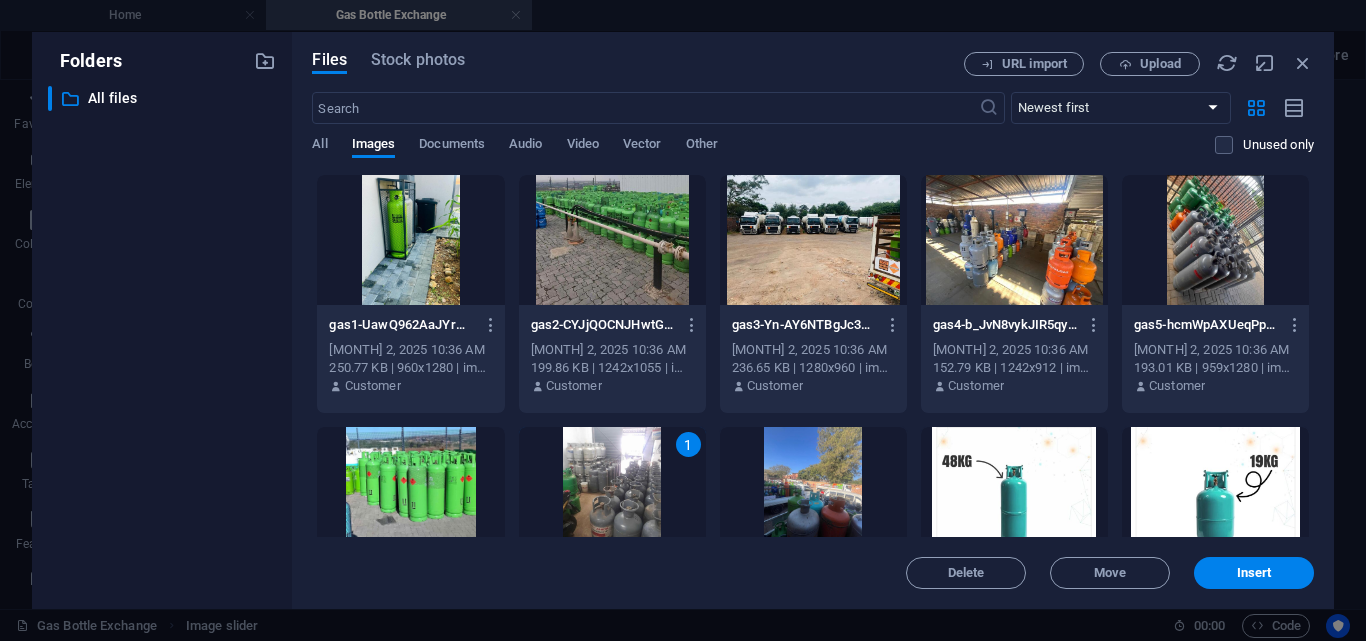 click at bounding box center [410, 492] 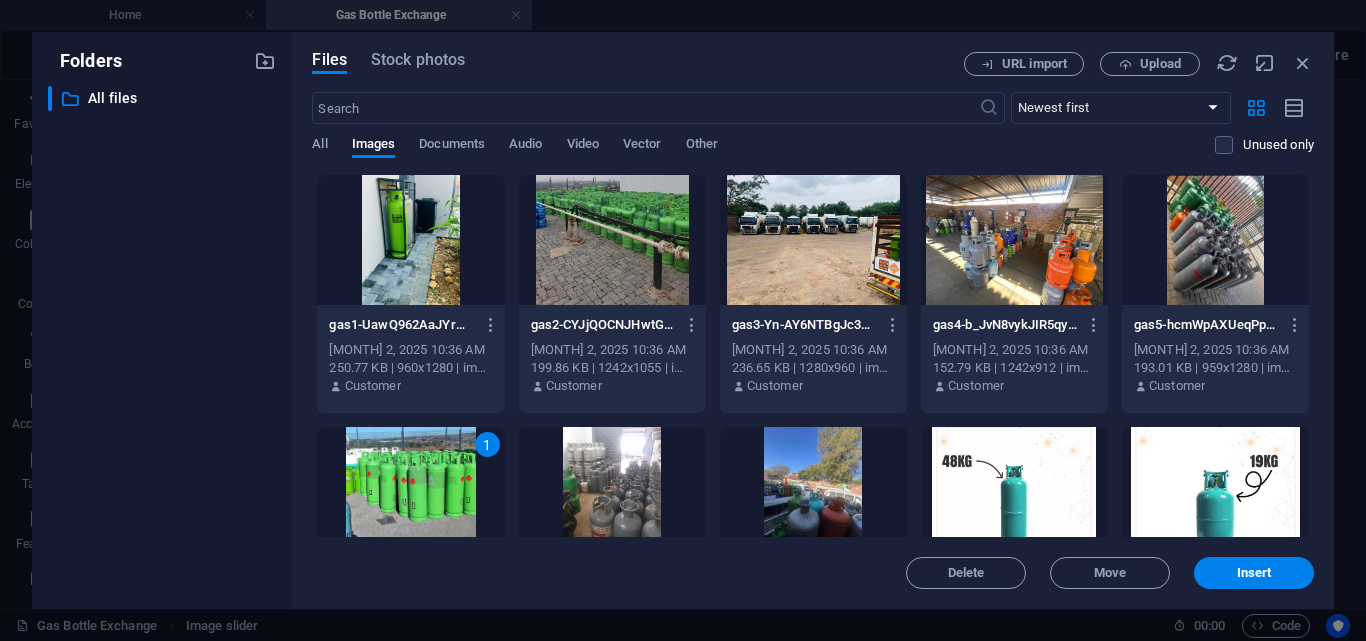 click at bounding box center (612, 240) 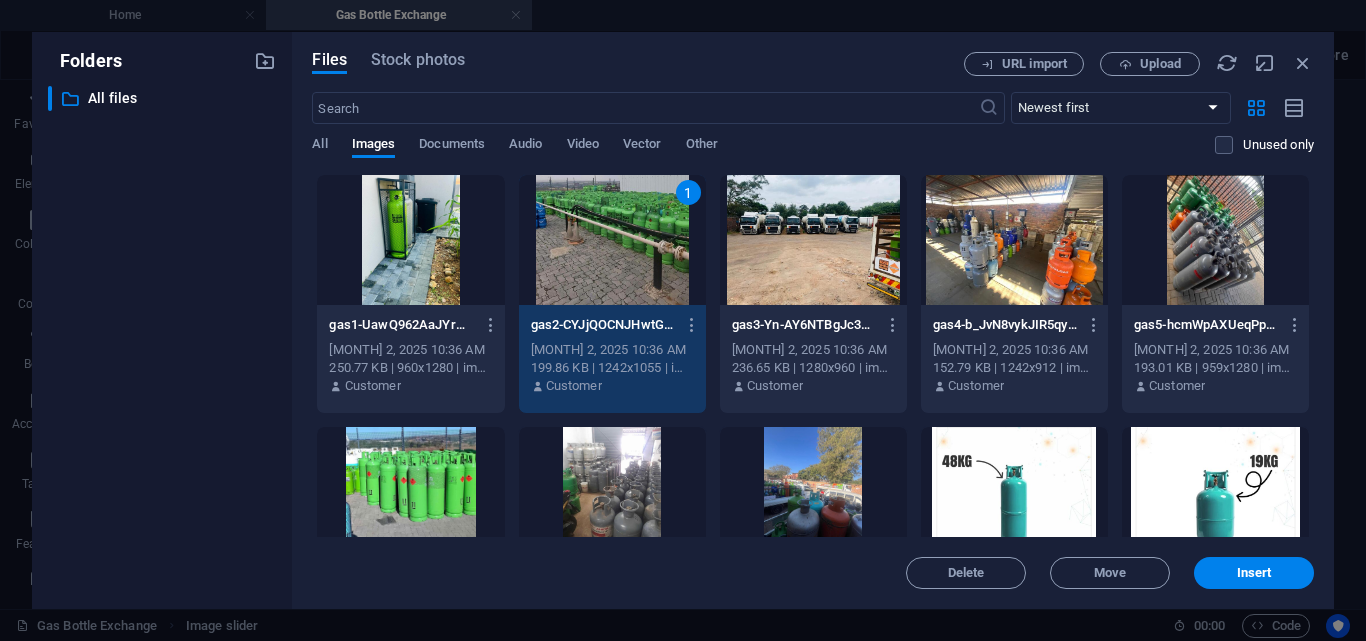 click at bounding box center [813, 240] 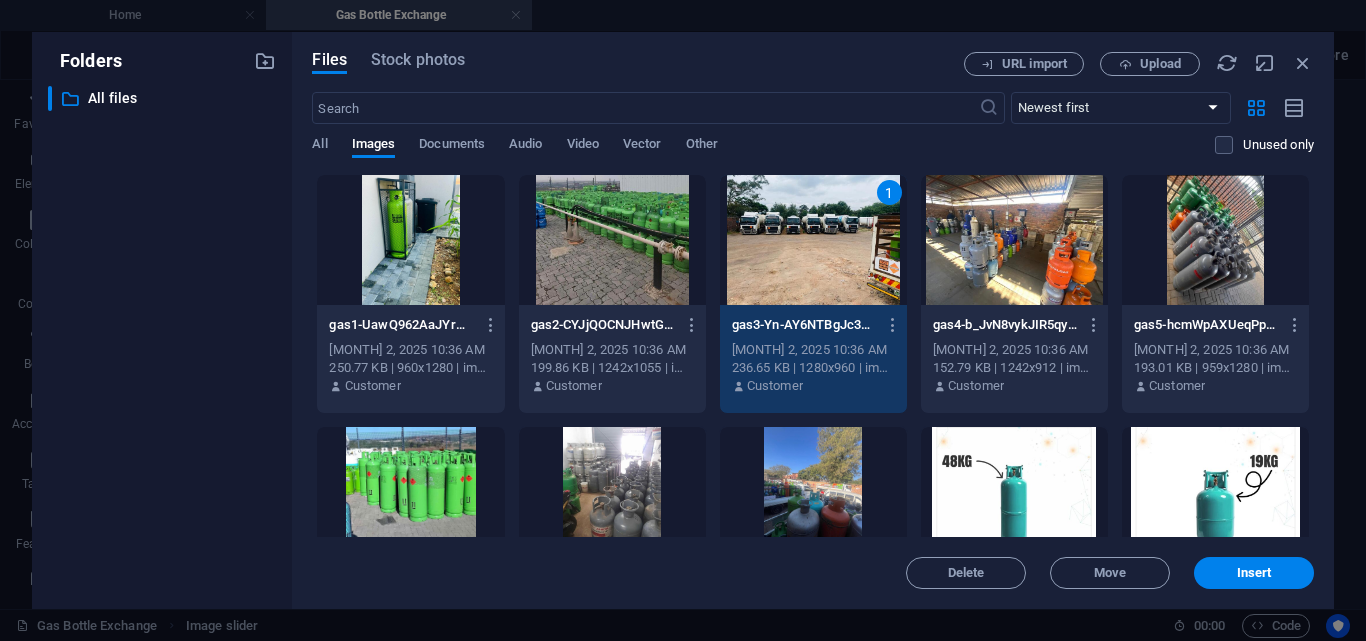click at bounding box center [1014, 240] 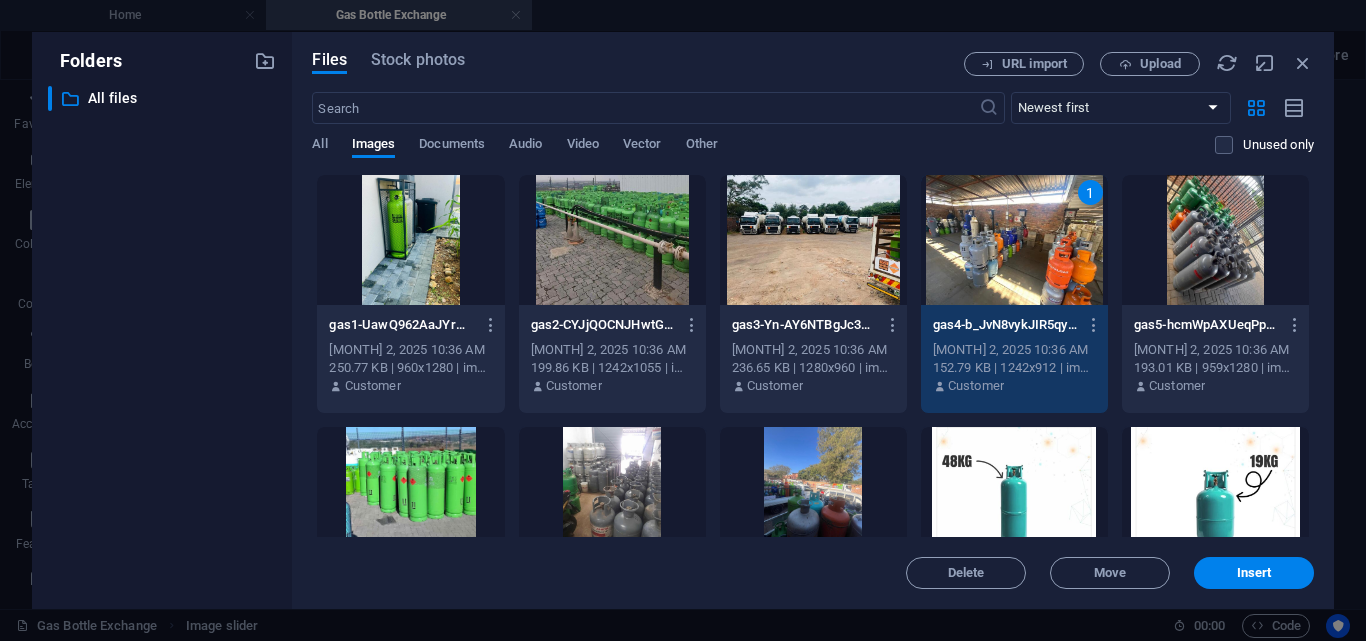 click at bounding box center [1215, 240] 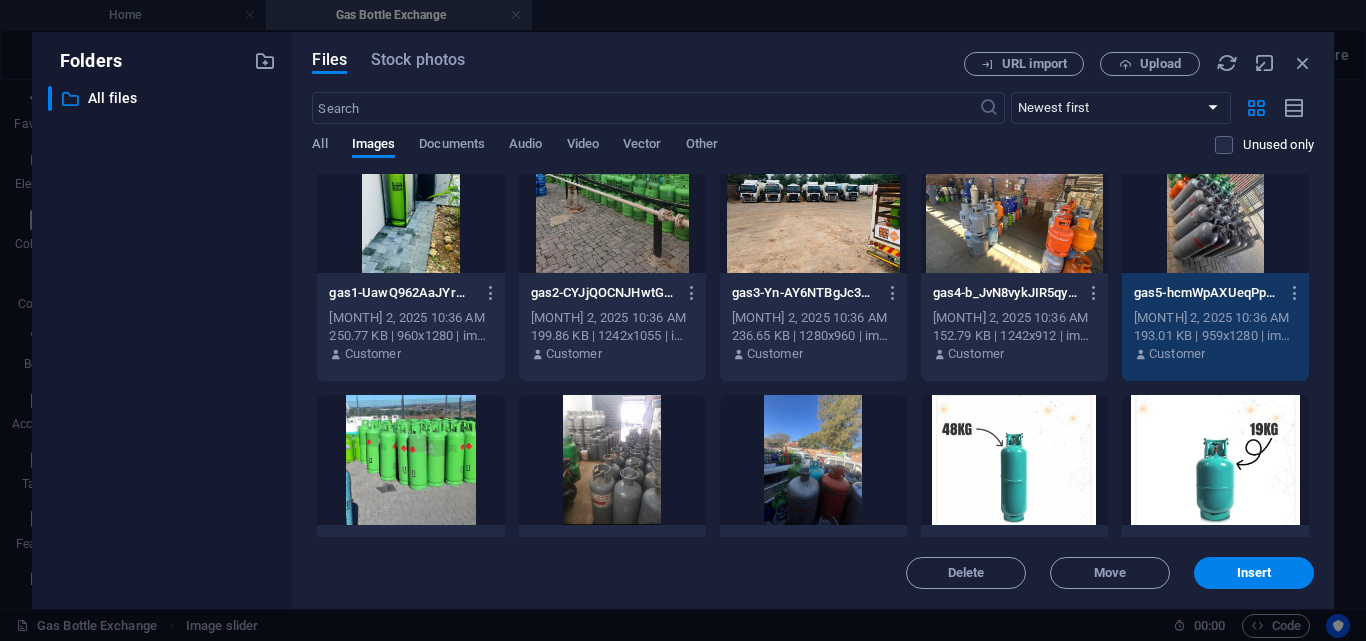 scroll, scrollTop: 0, scrollLeft: 0, axis: both 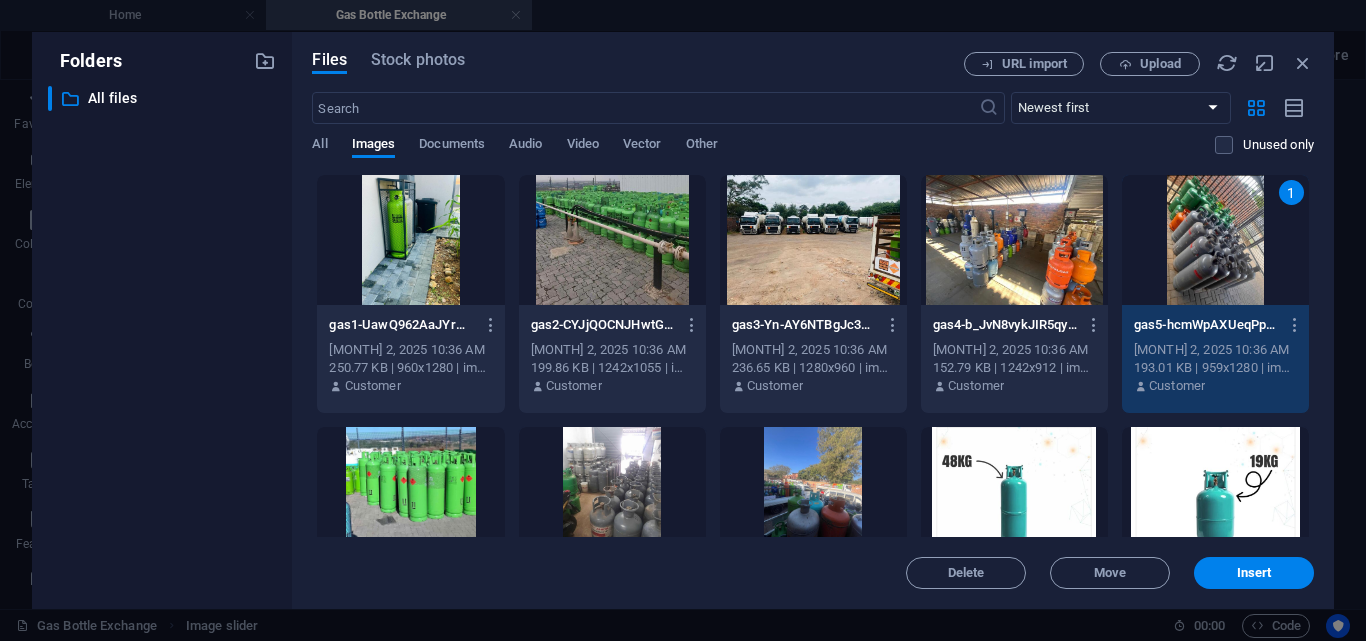 click at bounding box center (813, 240) 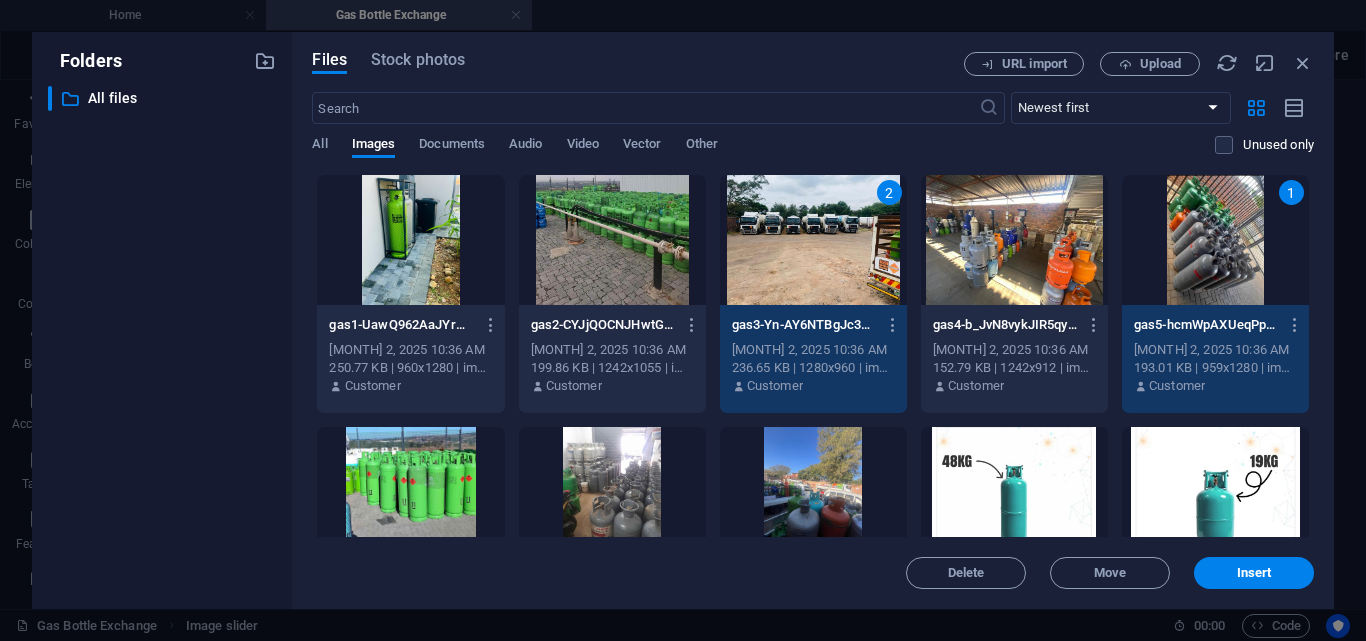 click at bounding box center [1014, 240] 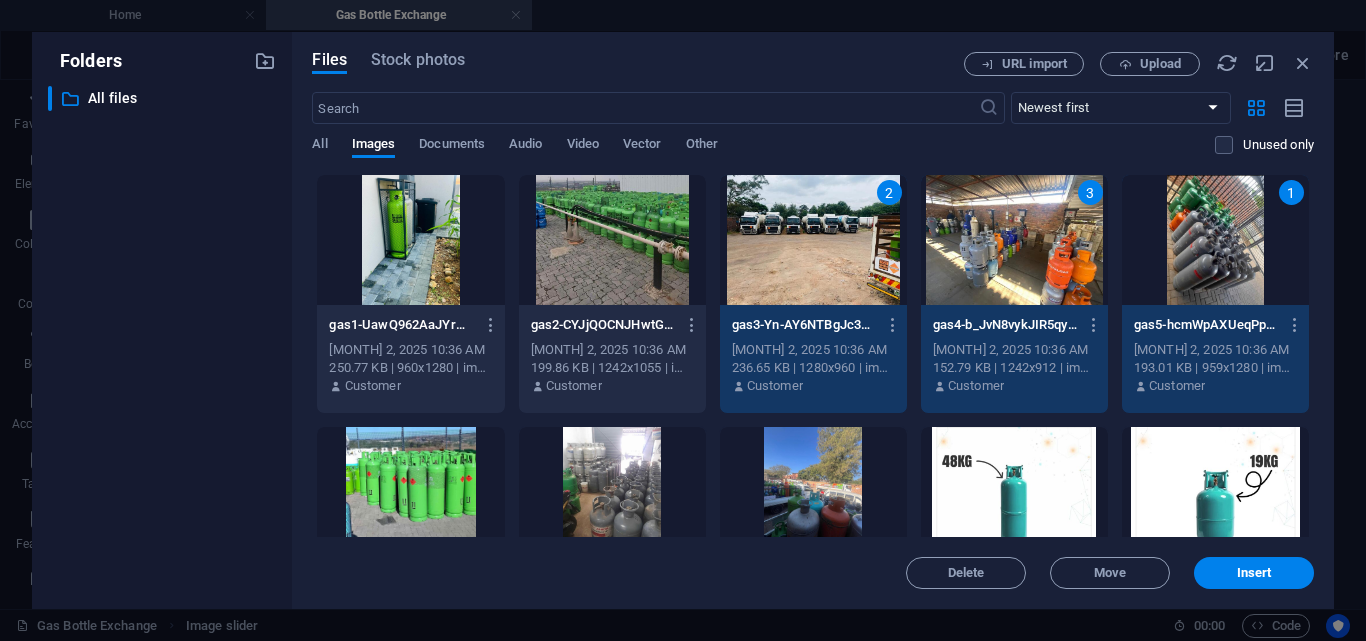 click at bounding box center (612, 240) 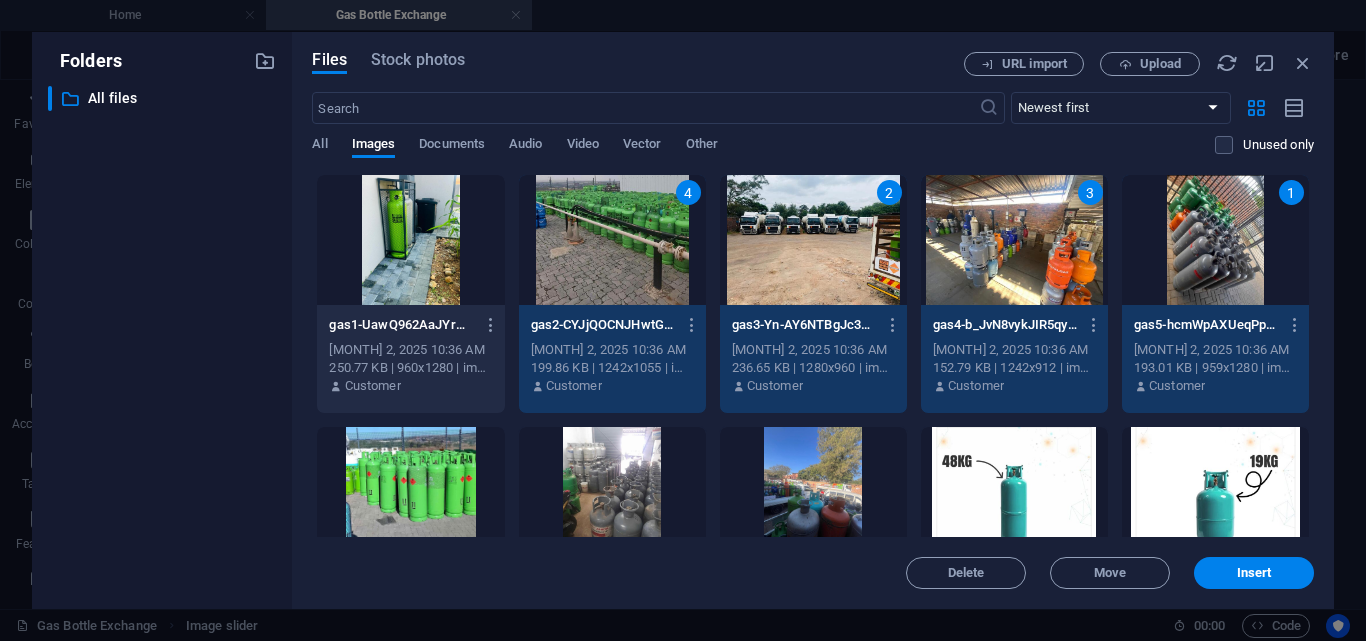click at bounding box center (410, 492) 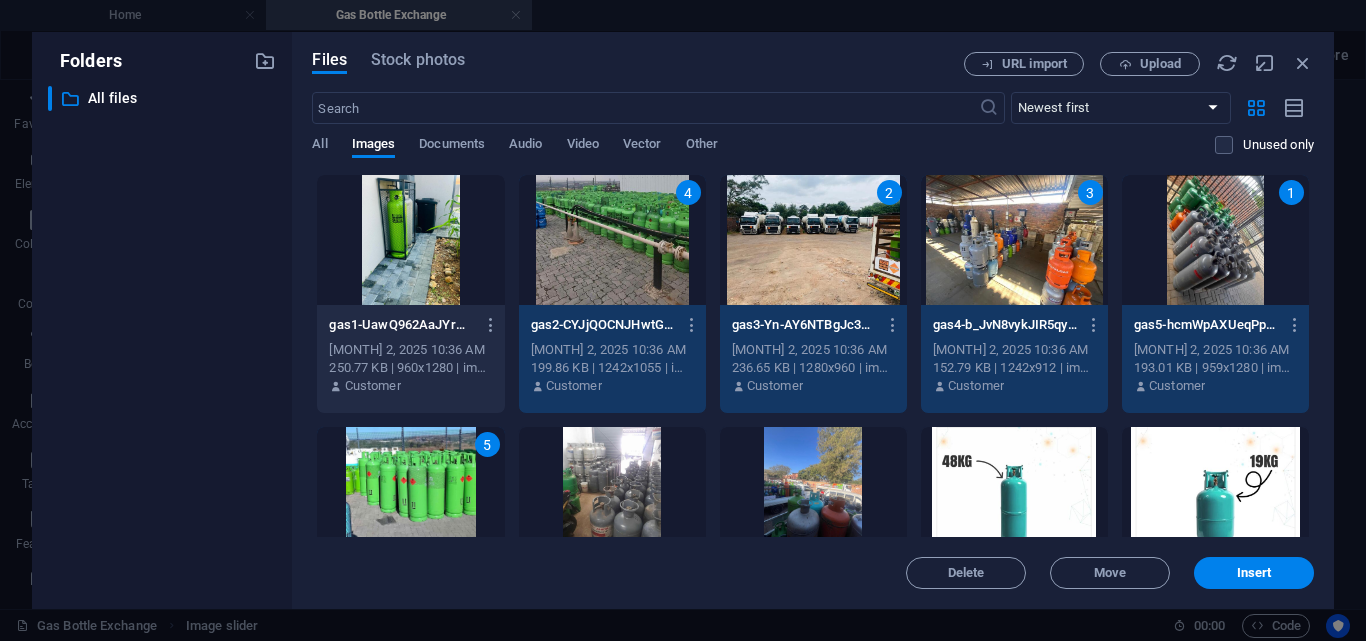 click at bounding box center (612, 492) 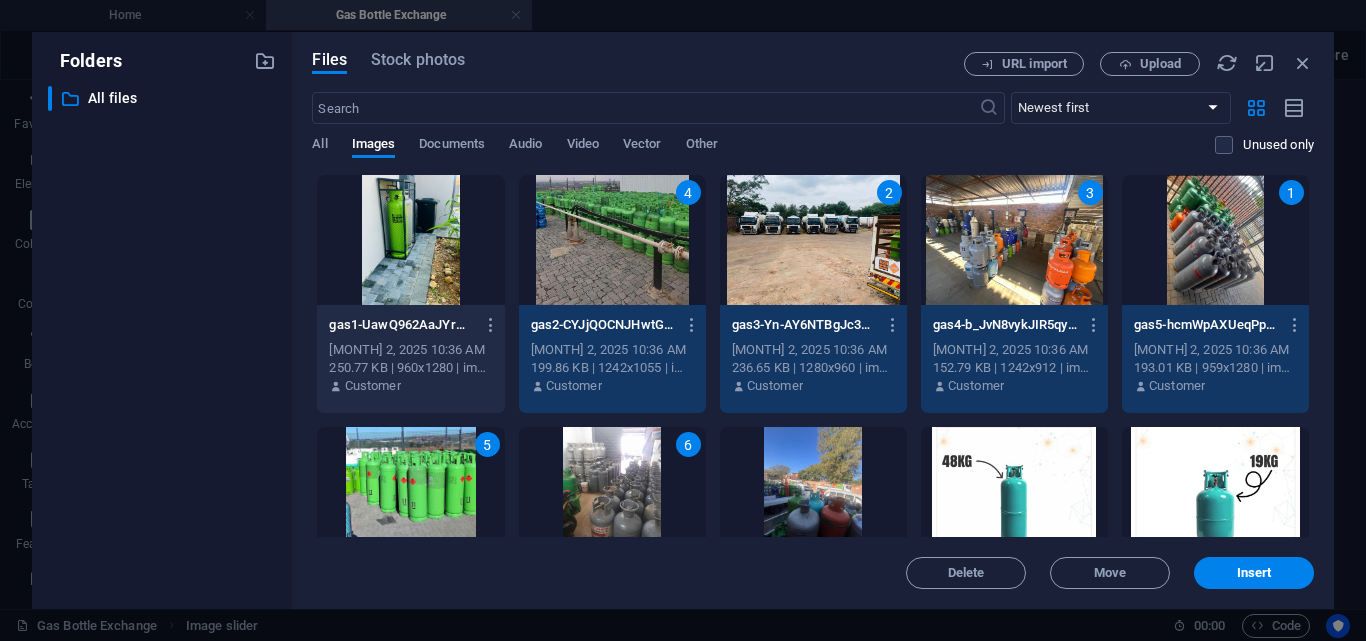 click at bounding box center [410, 240] 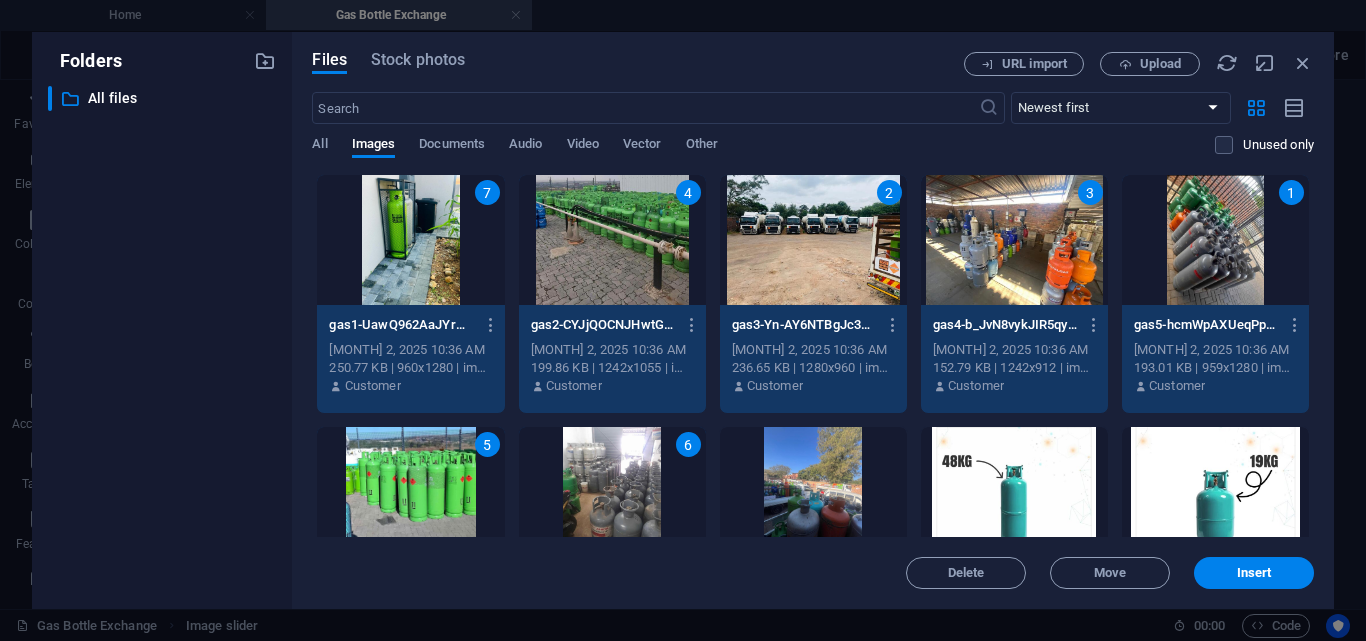click on "1" at bounding box center [1215, 240] 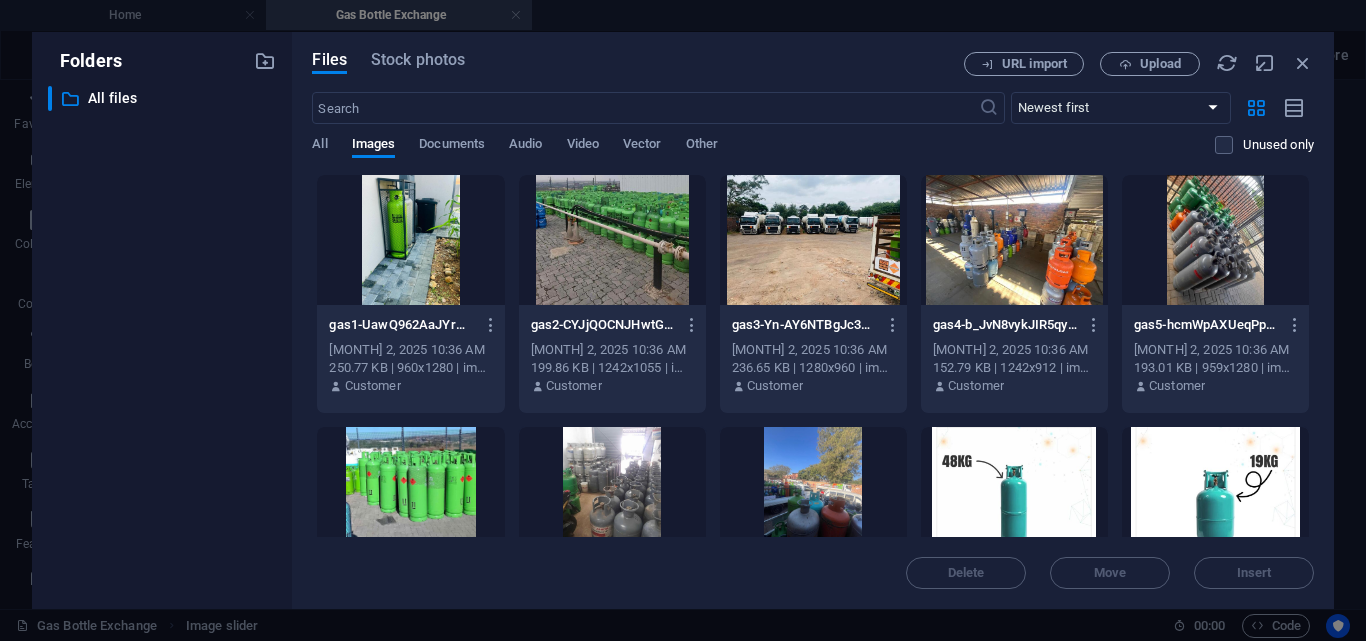 click at bounding box center (612, 240) 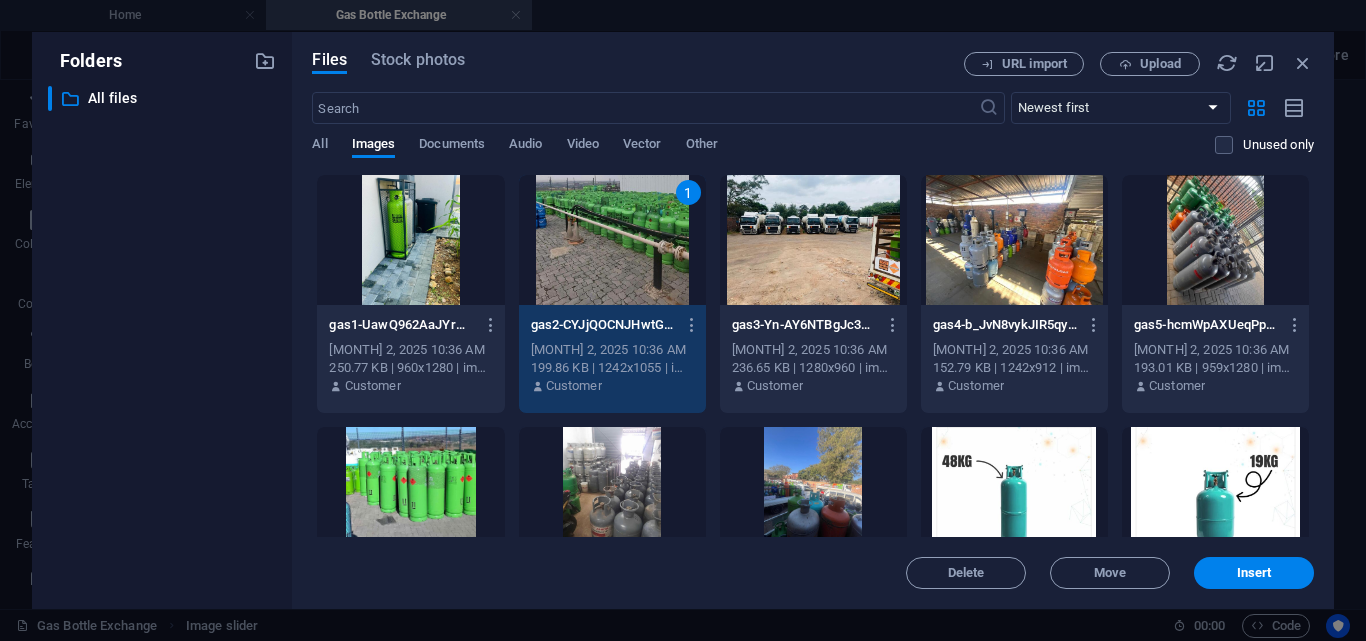 click at bounding box center [813, 240] 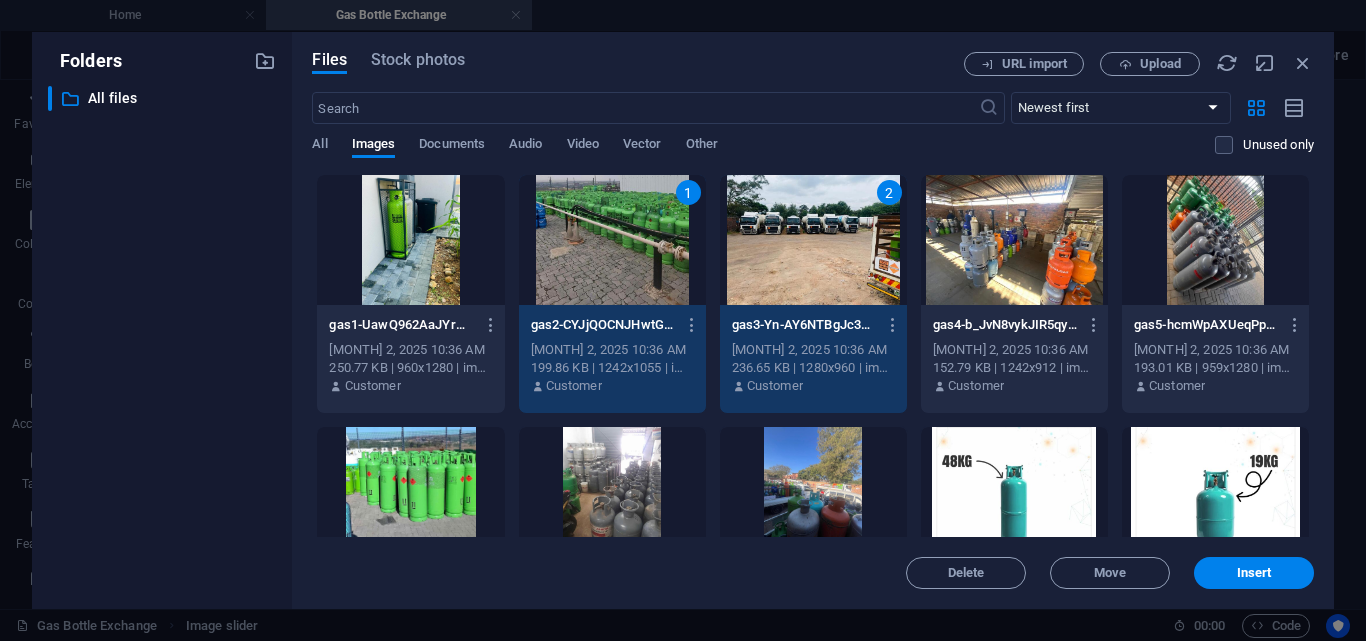 click at bounding box center (1014, 240) 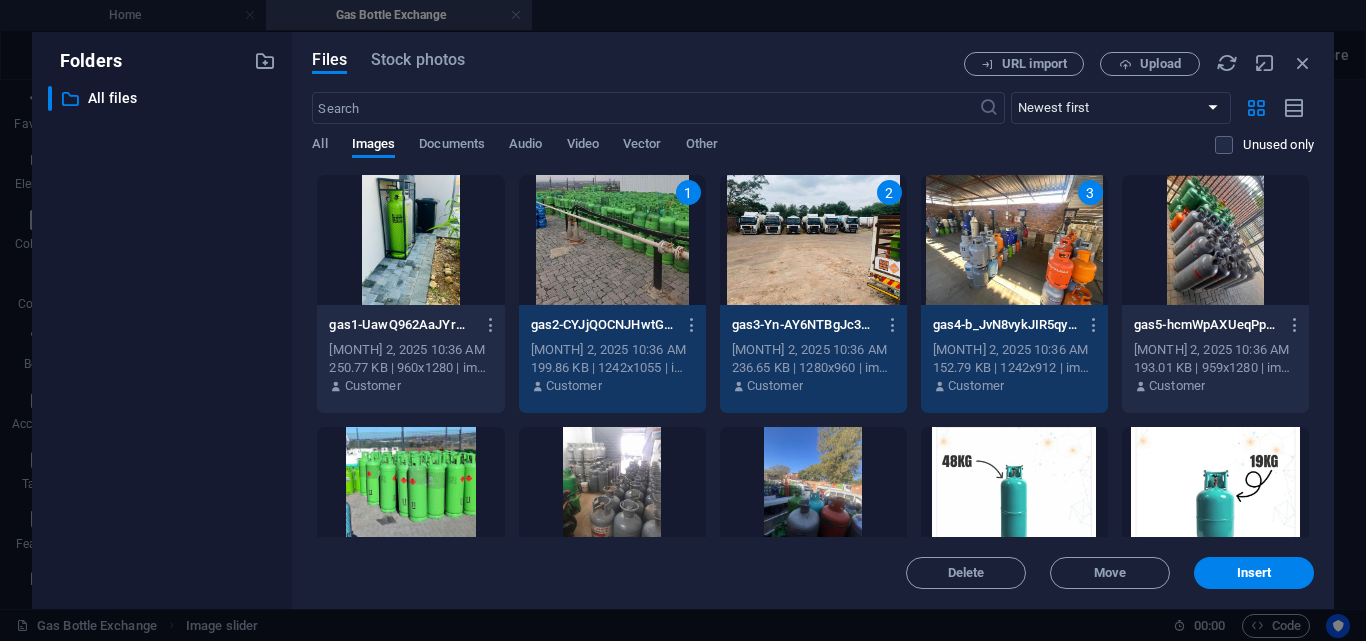 click at bounding box center [410, 492] 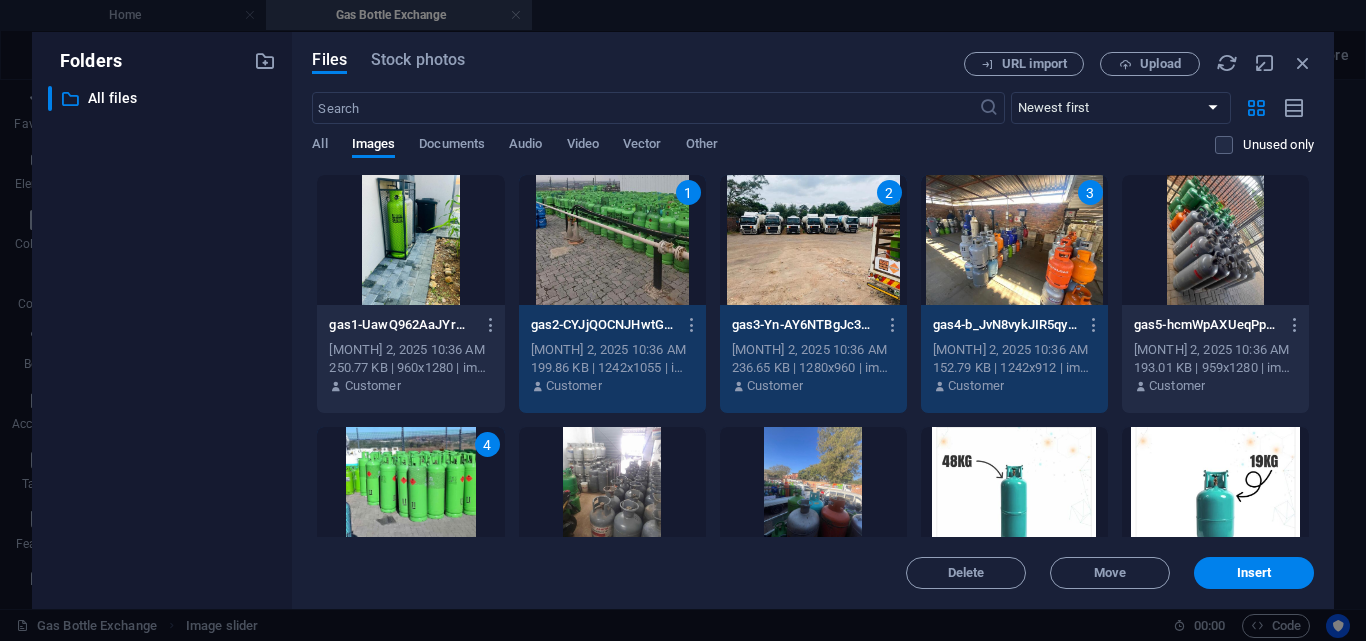 click at bounding box center (612, 492) 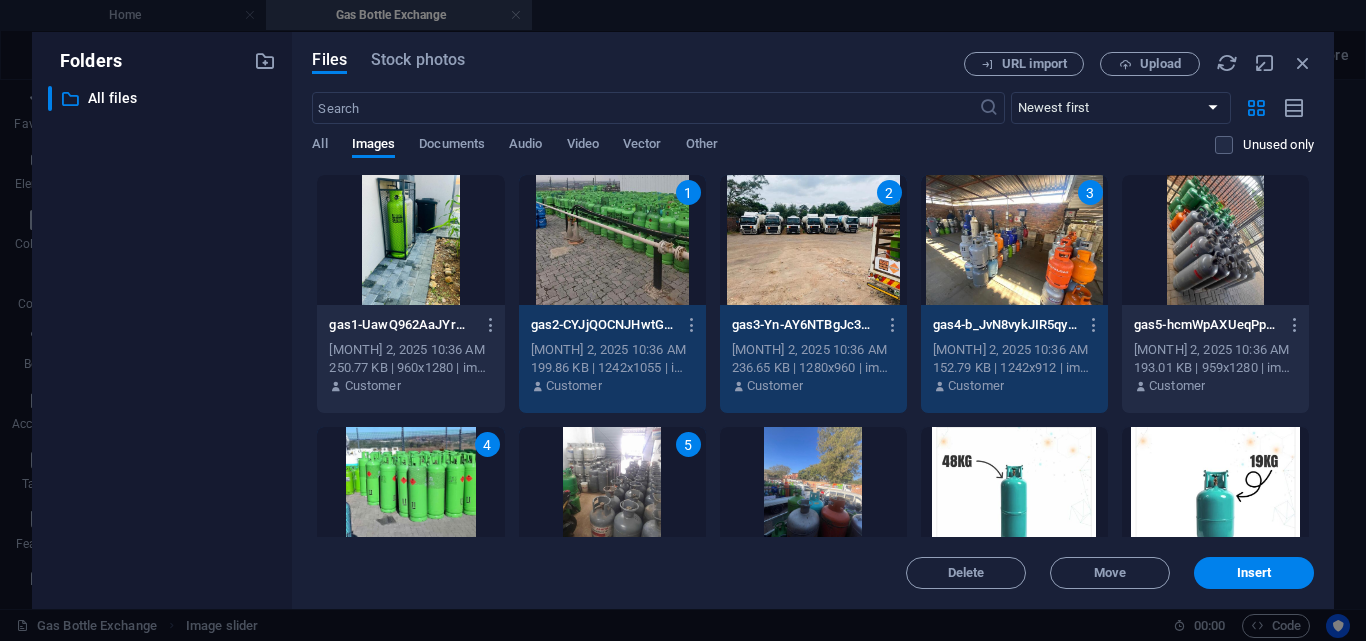 click at bounding box center [1215, 240] 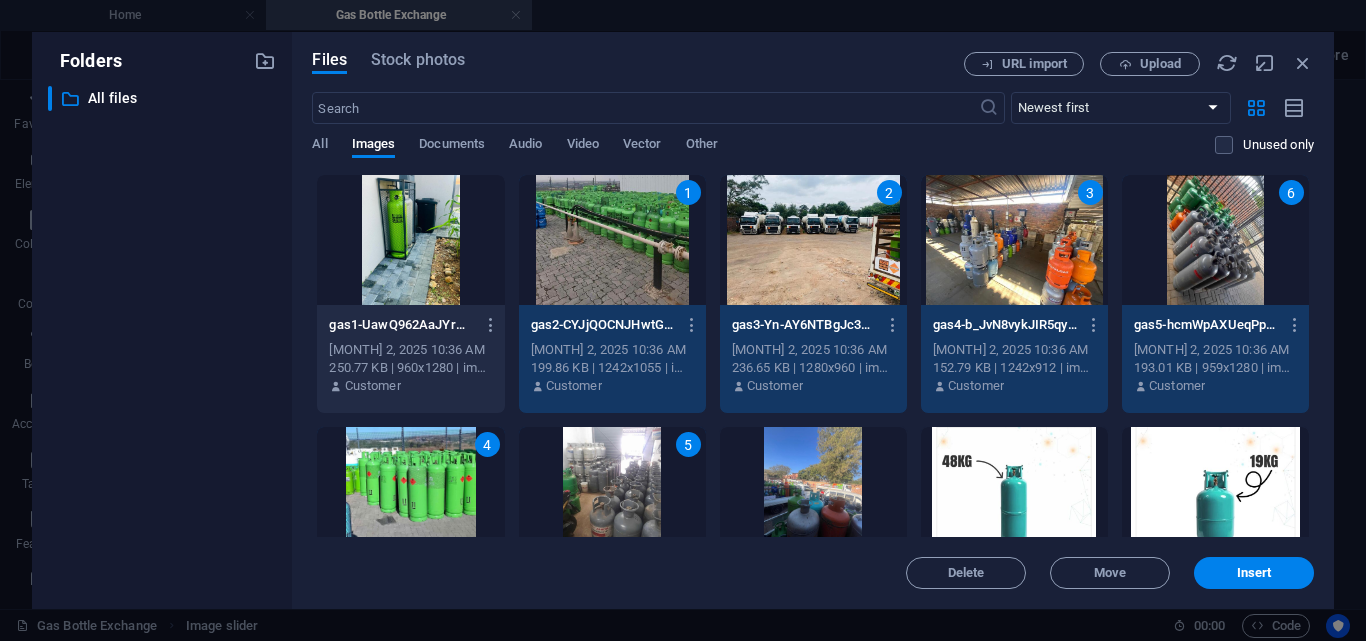 click at bounding box center (410, 240) 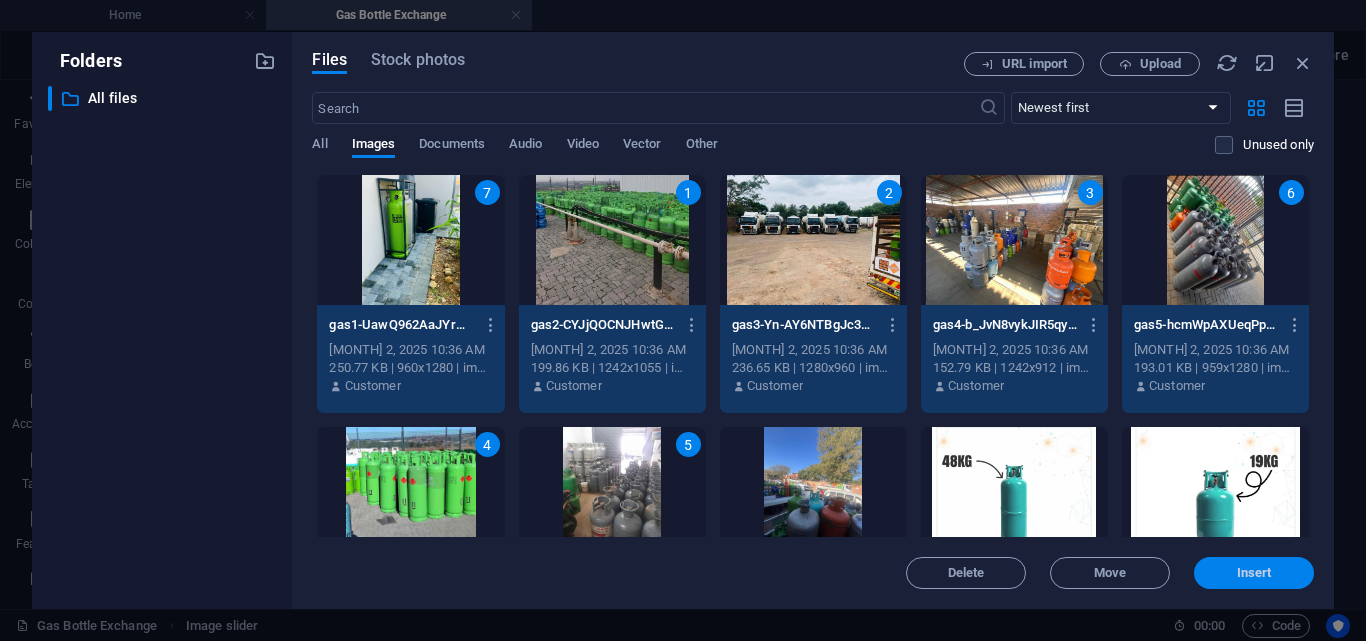 click on "Insert" at bounding box center [1254, 573] 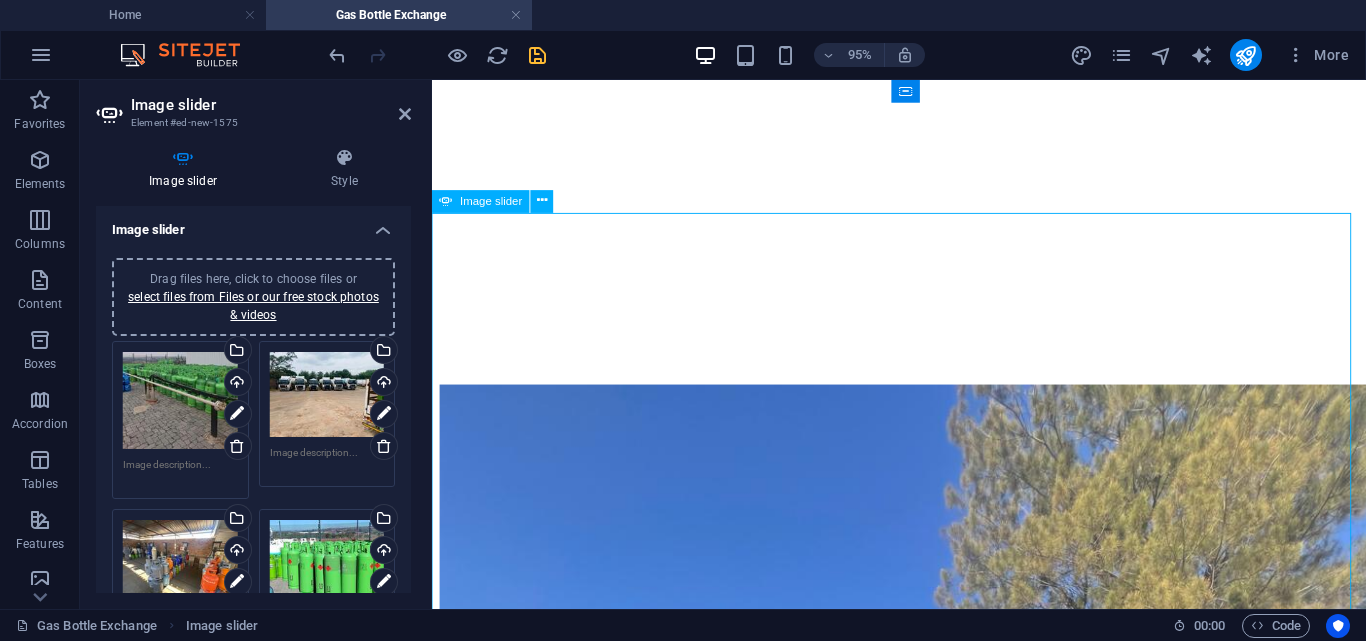 scroll, scrollTop: 1149, scrollLeft: 0, axis: vertical 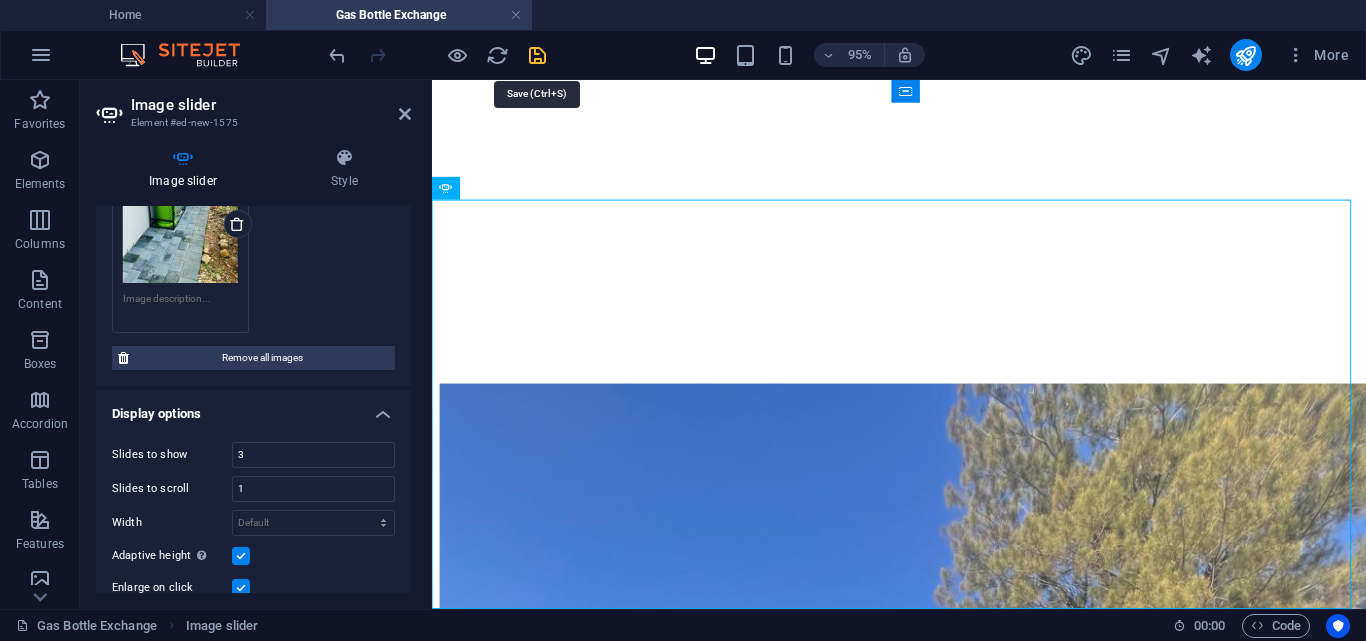 click at bounding box center (537, 55) 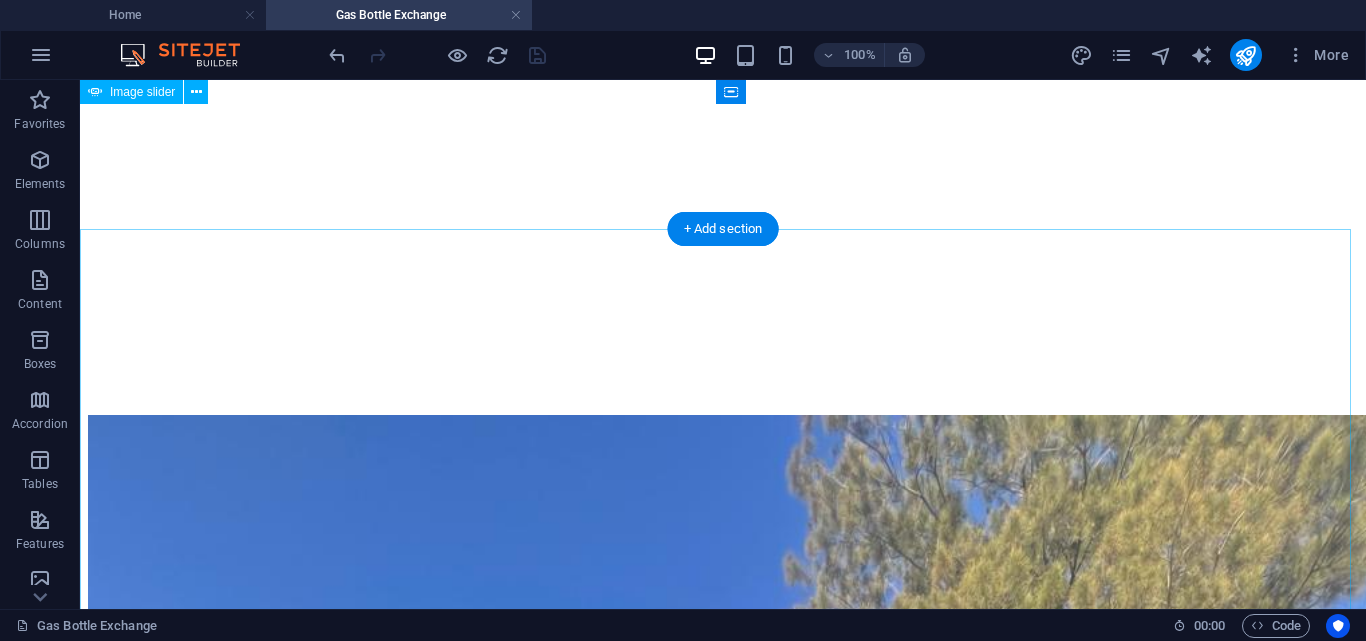 scroll, scrollTop: 1268, scrollLeft: 0, axis: vertical 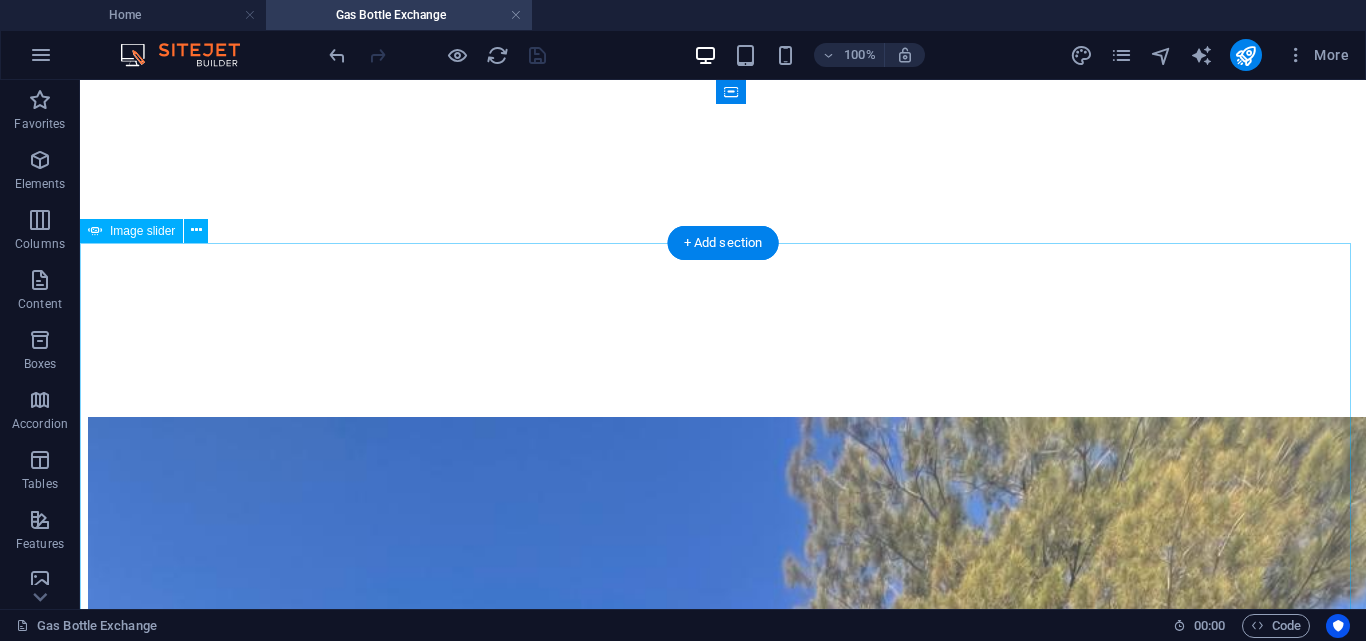 click at bounding box center (723, 4690) 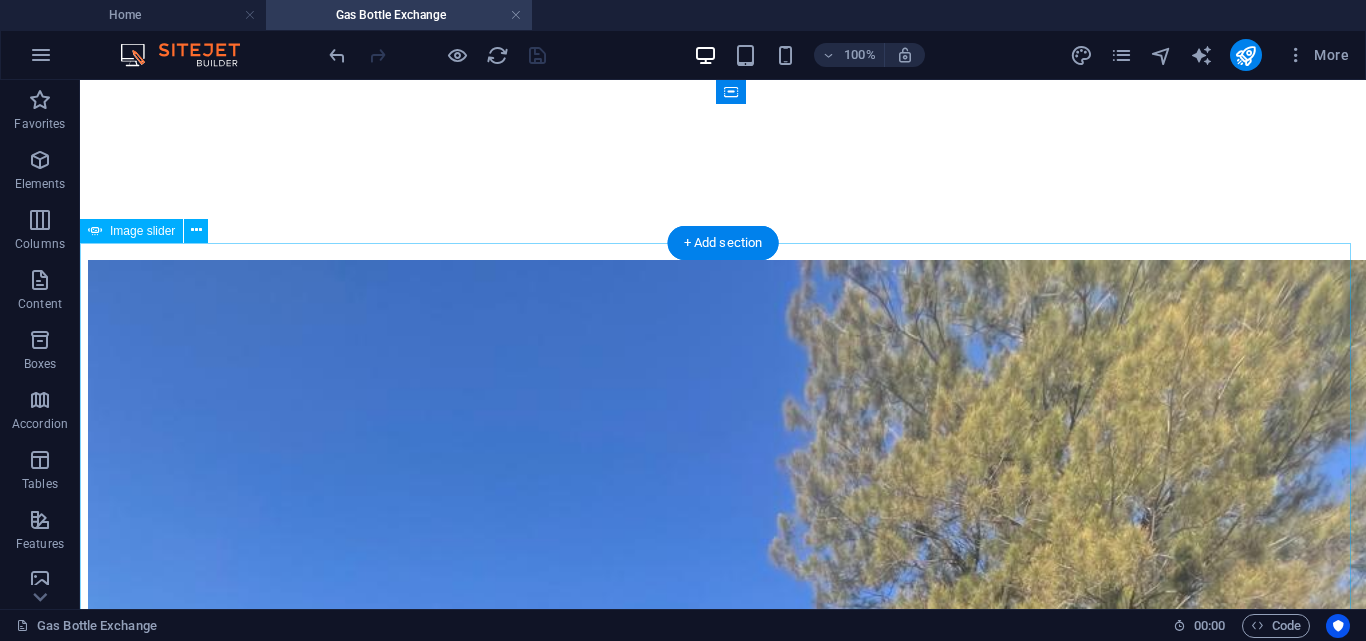 select on "ms" 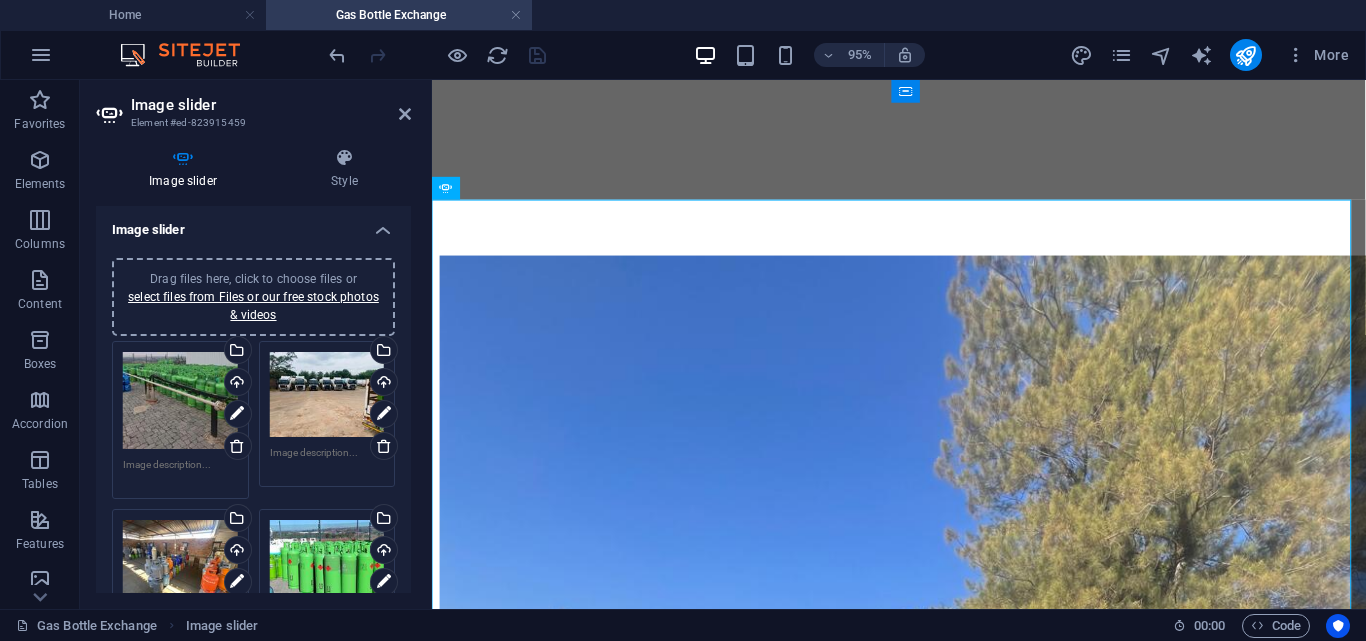scroll, scrollTop: 1149, scrollLeft: 0, axis: vertical 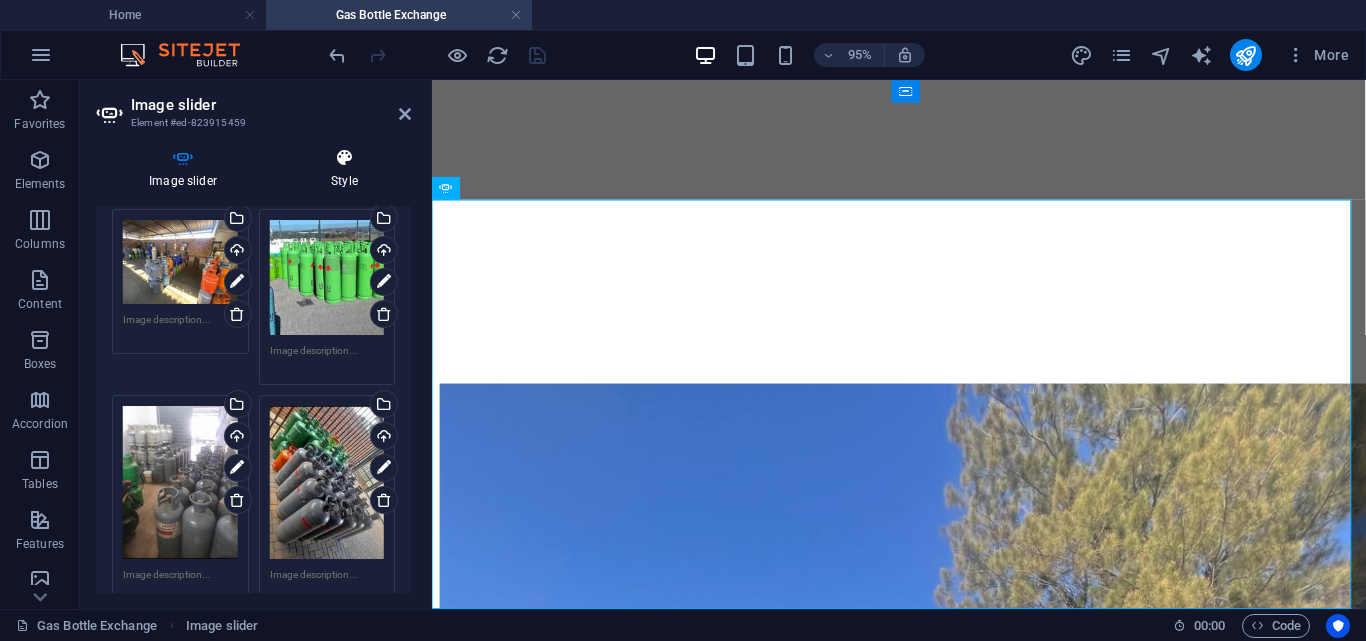 click on "Style" at bounding box center [344, 169] 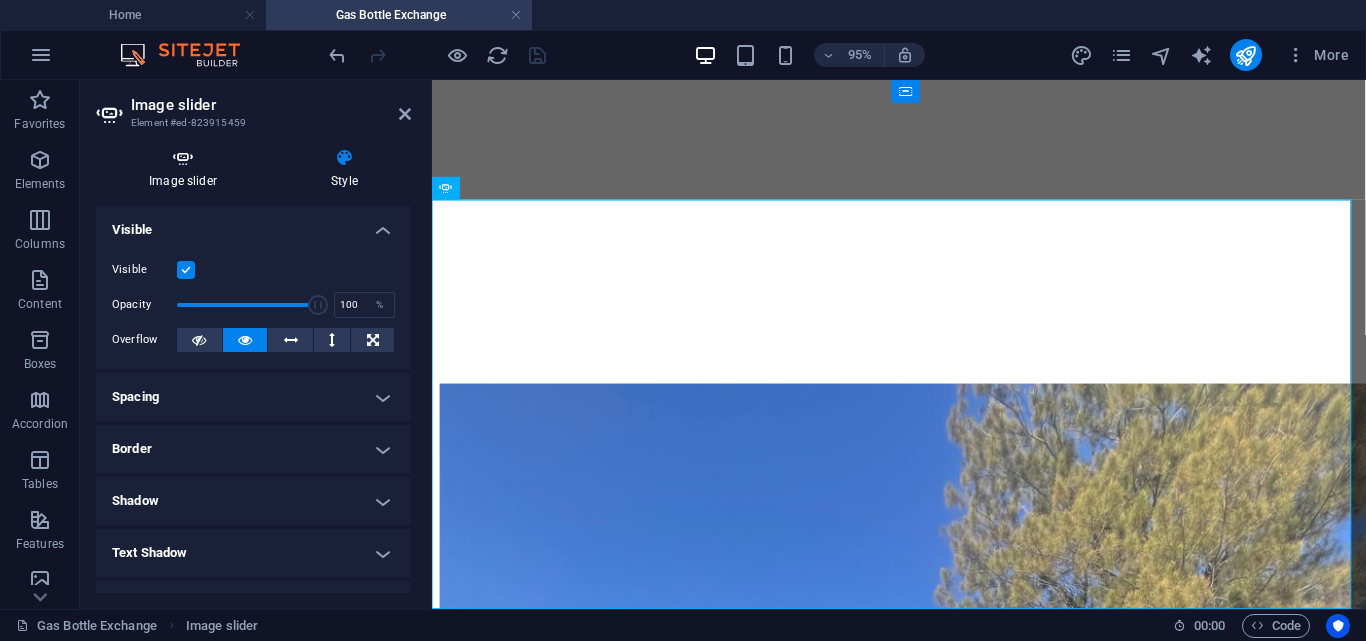 click at bounding box center (183, 158) 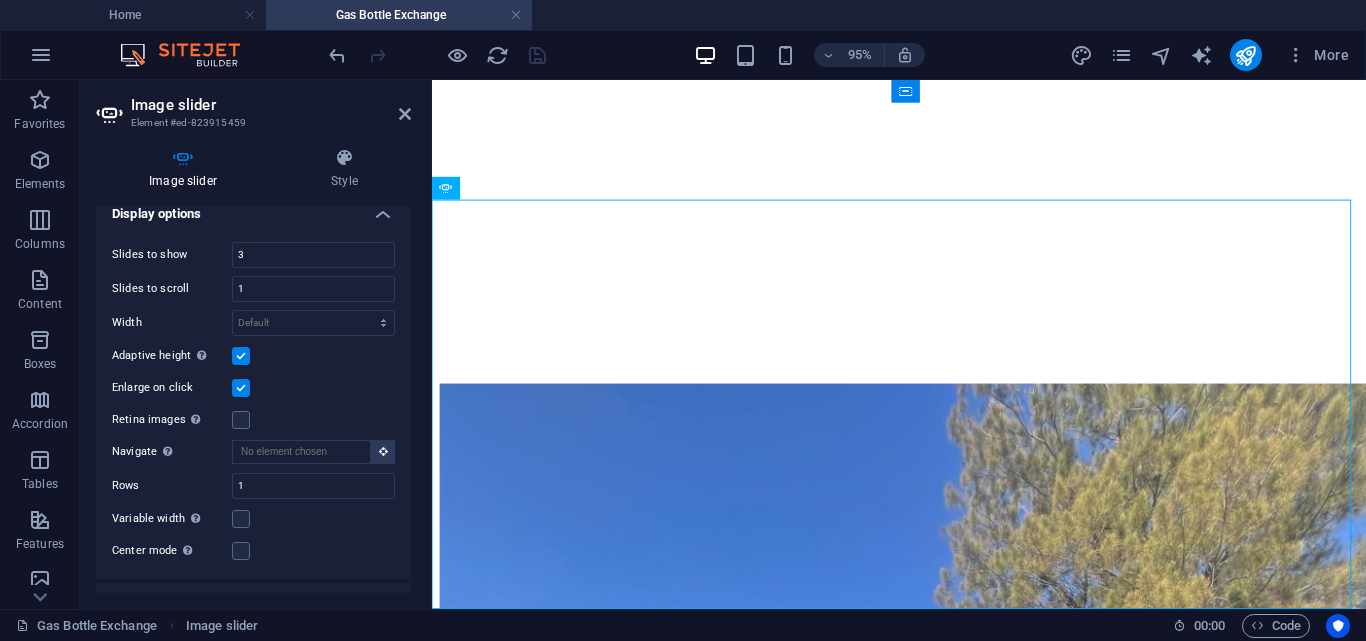 scroll, scrollTop: 1100, scrollLeft: 0, axis: vertical 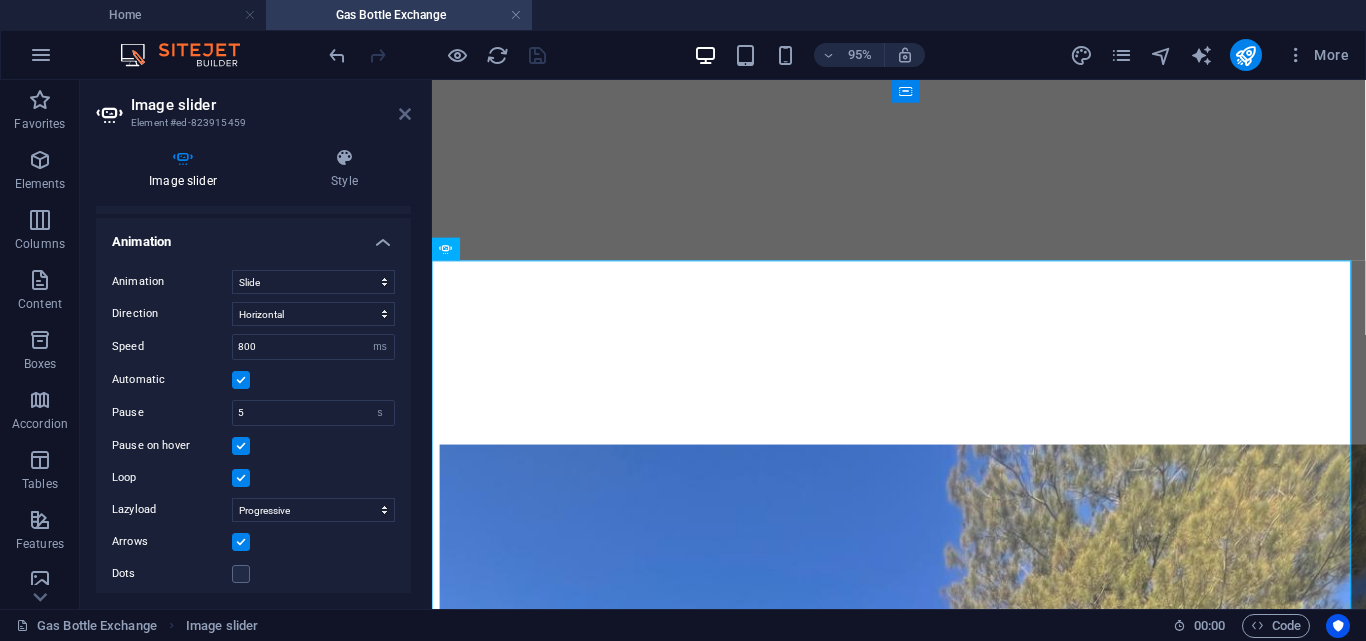 click at bounding box center (405, 114) 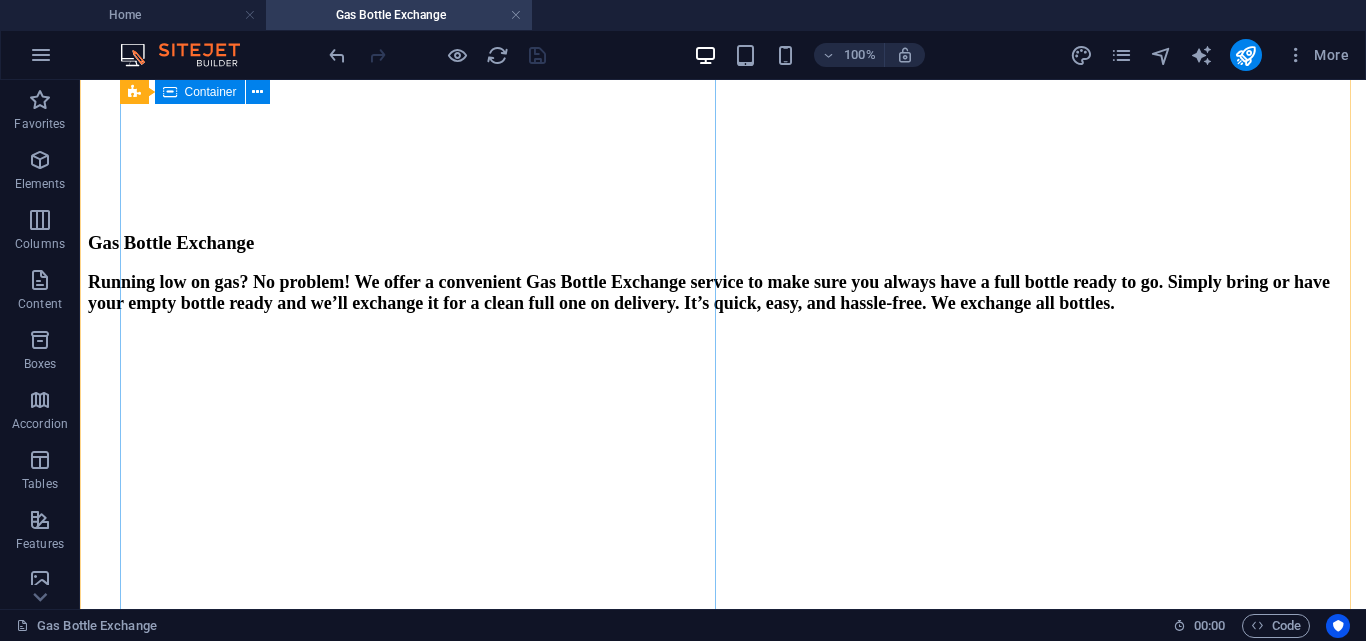 scroll, scrollTop: 460, scrollLeft: 0, axis: vertical 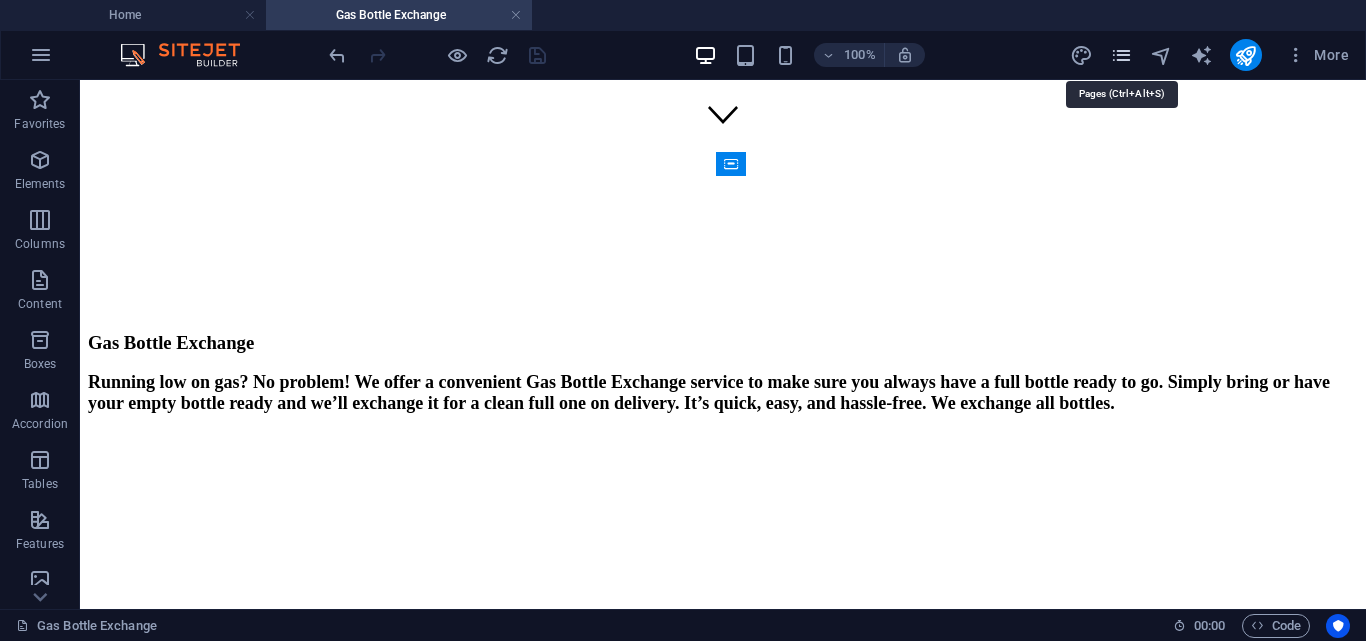 click at bounding box center (1121, 55) 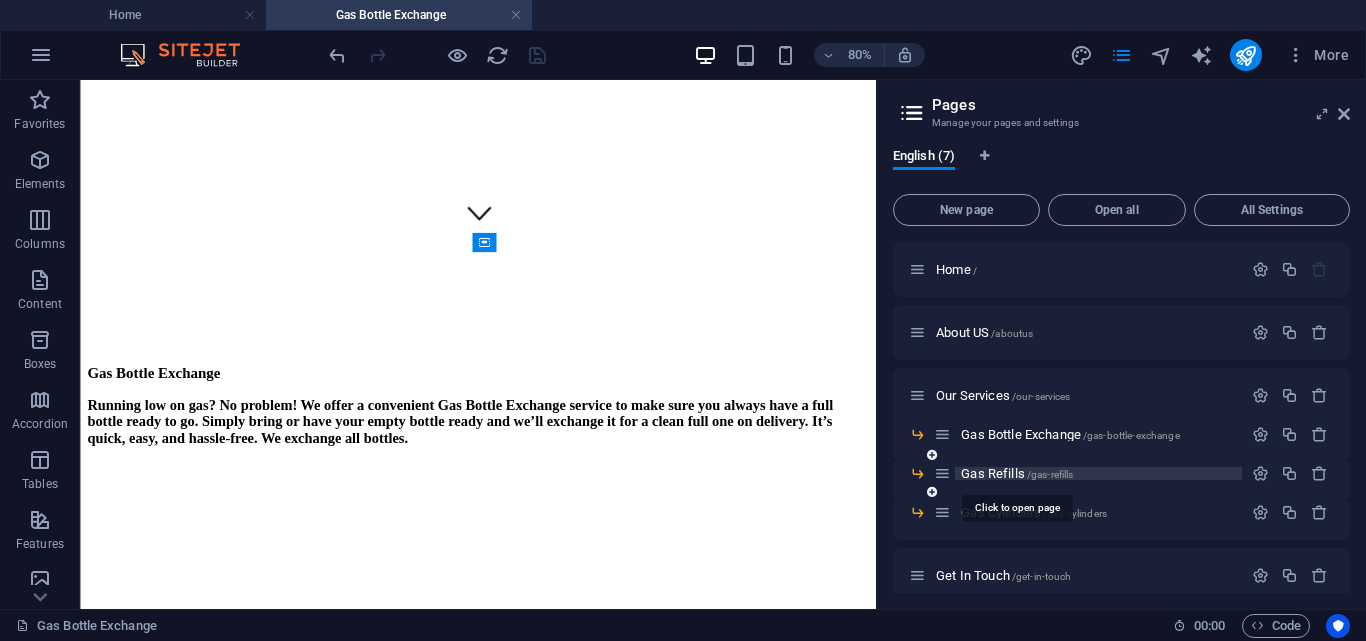 click on "Gas Refills /gas-refills" at bounding box center (1017, 473) 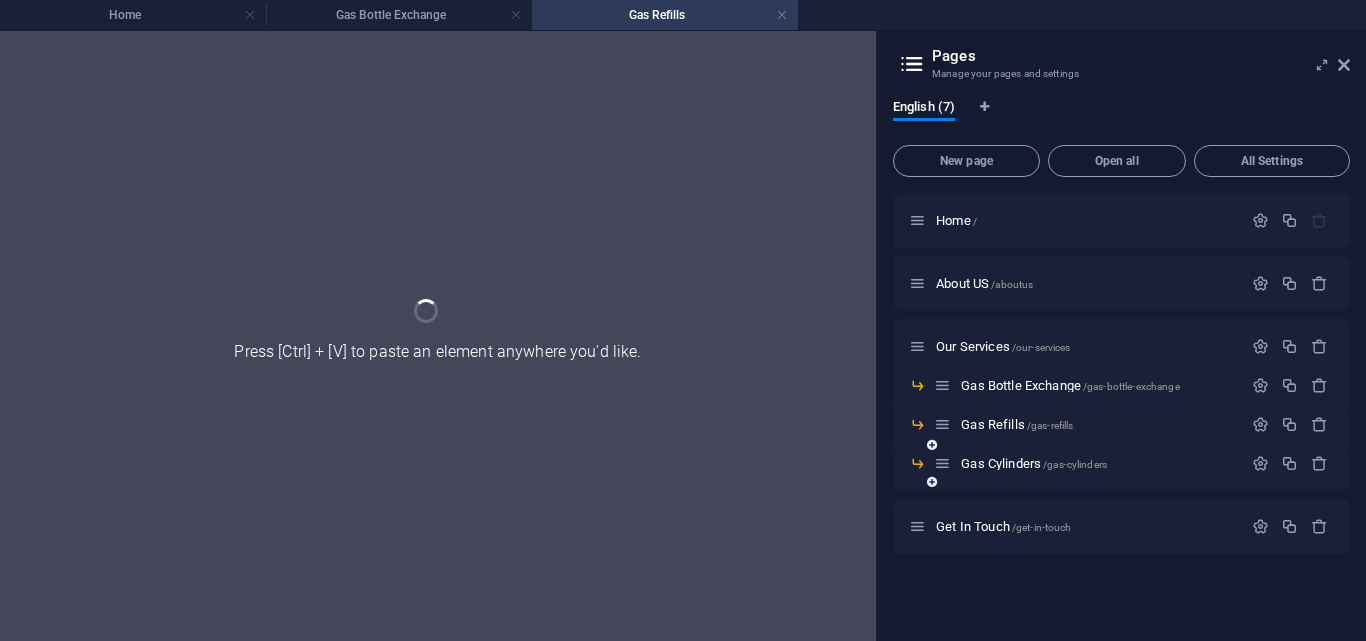 scroll, scrollTop: 0, scrollLeft: 0, axis: both 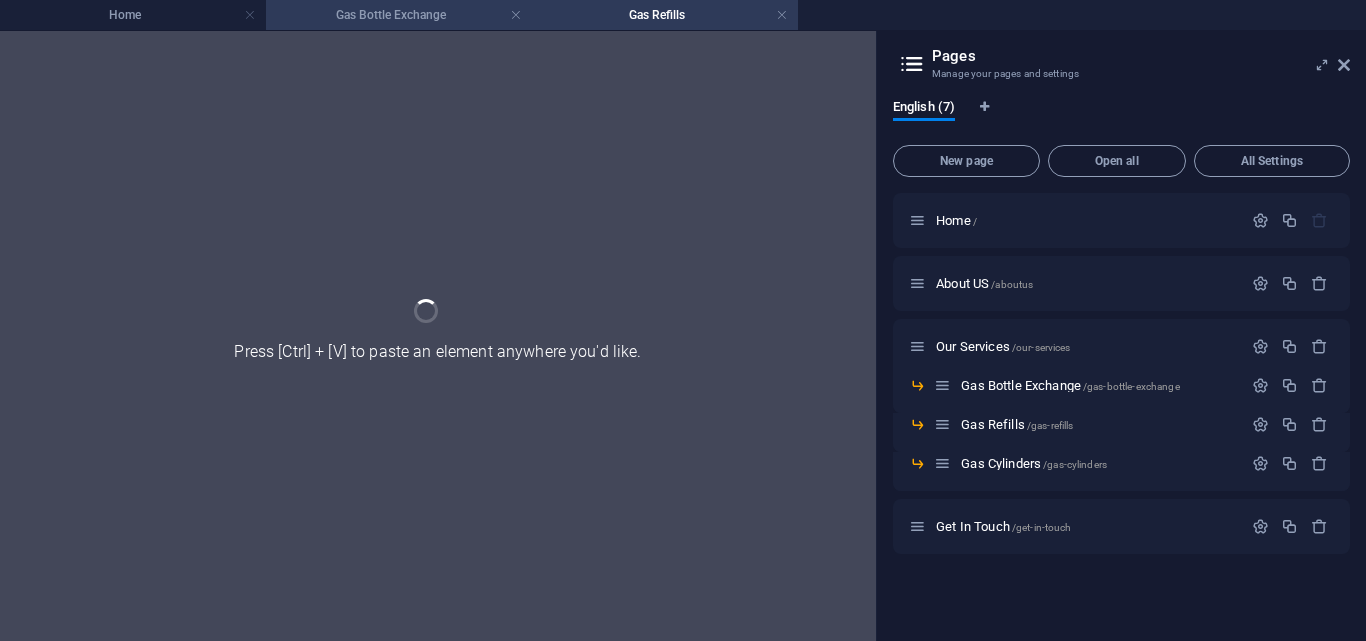 click on "Gas Bottle Exchange" at bounding box center (399, 15) 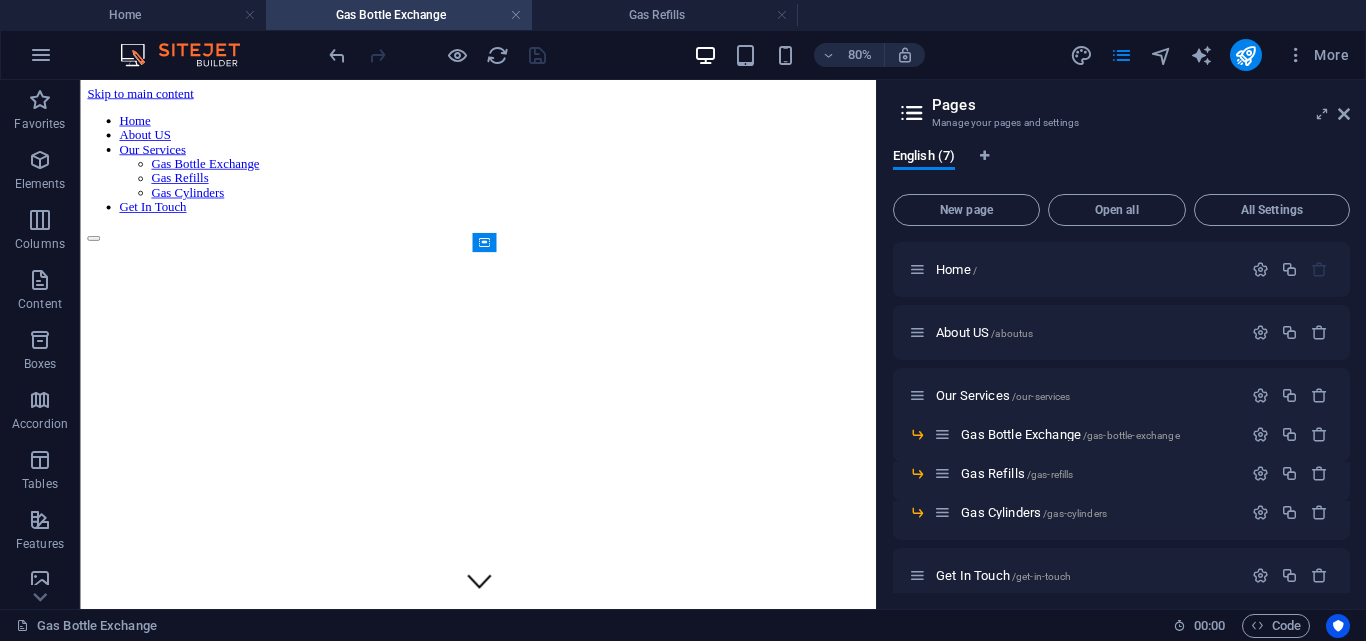 scroll, scrollTop: 460, scrollLeft: 0, axis: vertical 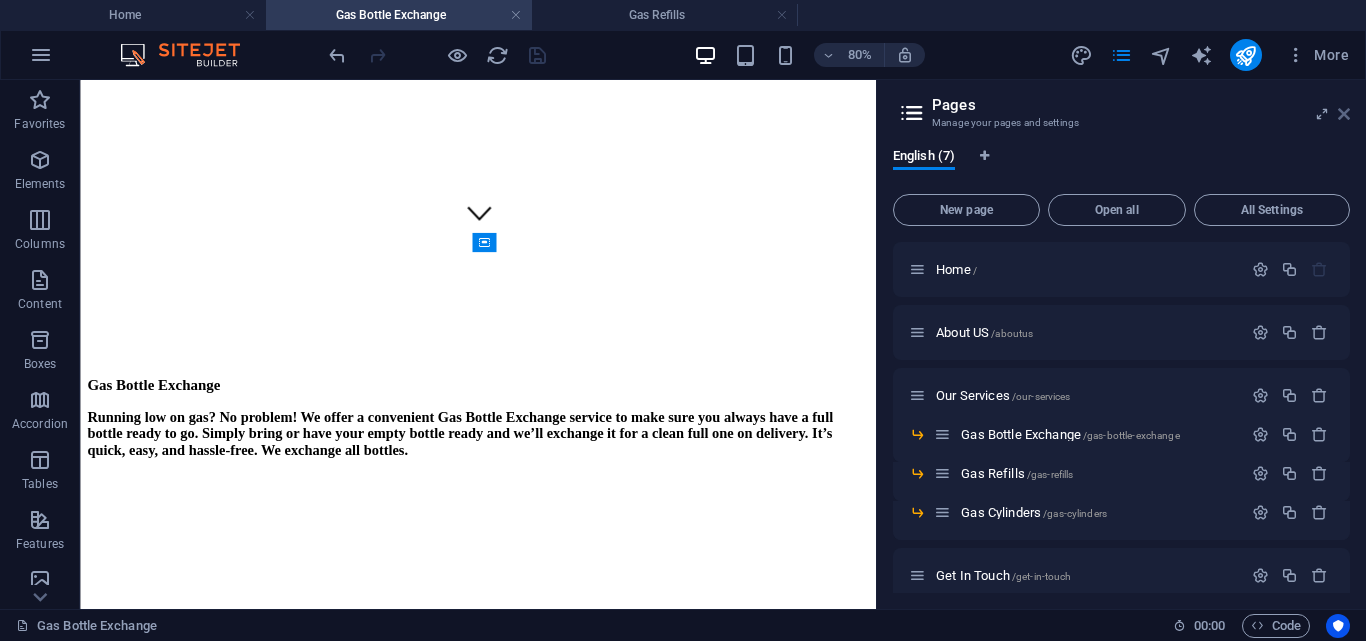drag, startPoint x: 1346, startPoint y: 114, endPoint x: 1140, endPoint y: 100, distance: 206.47517 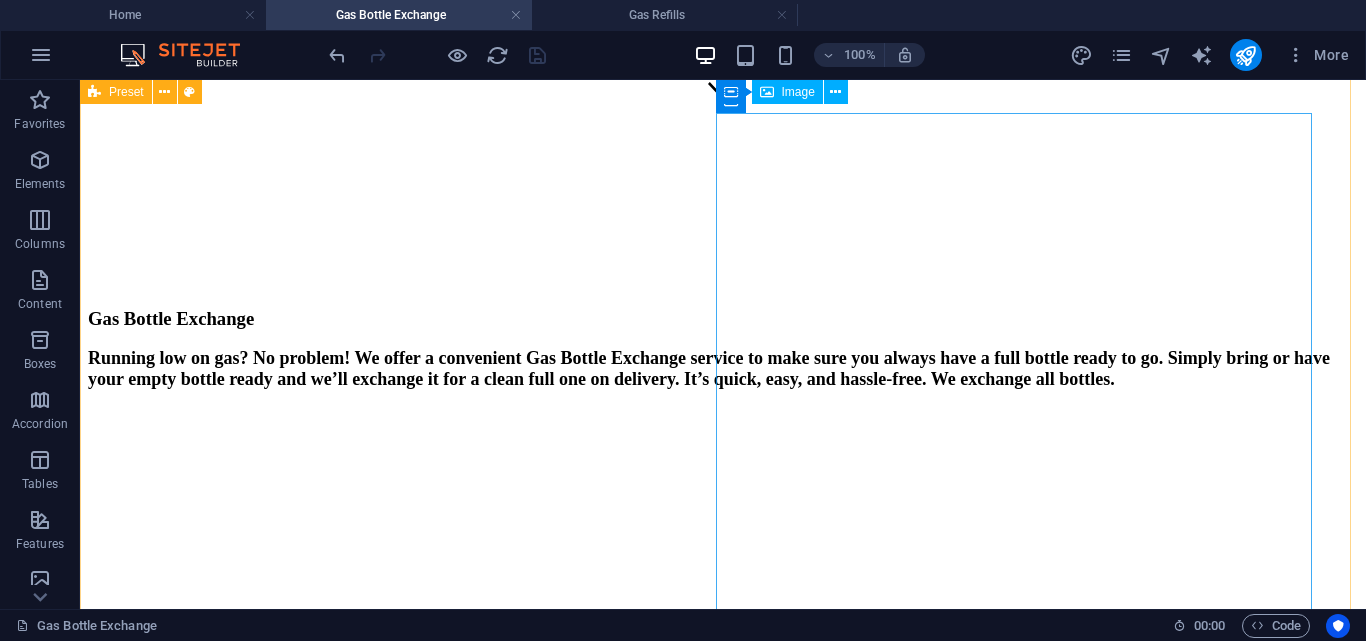 scroll, scrollTop: 368, scrollLeft: 0, axis: vertical 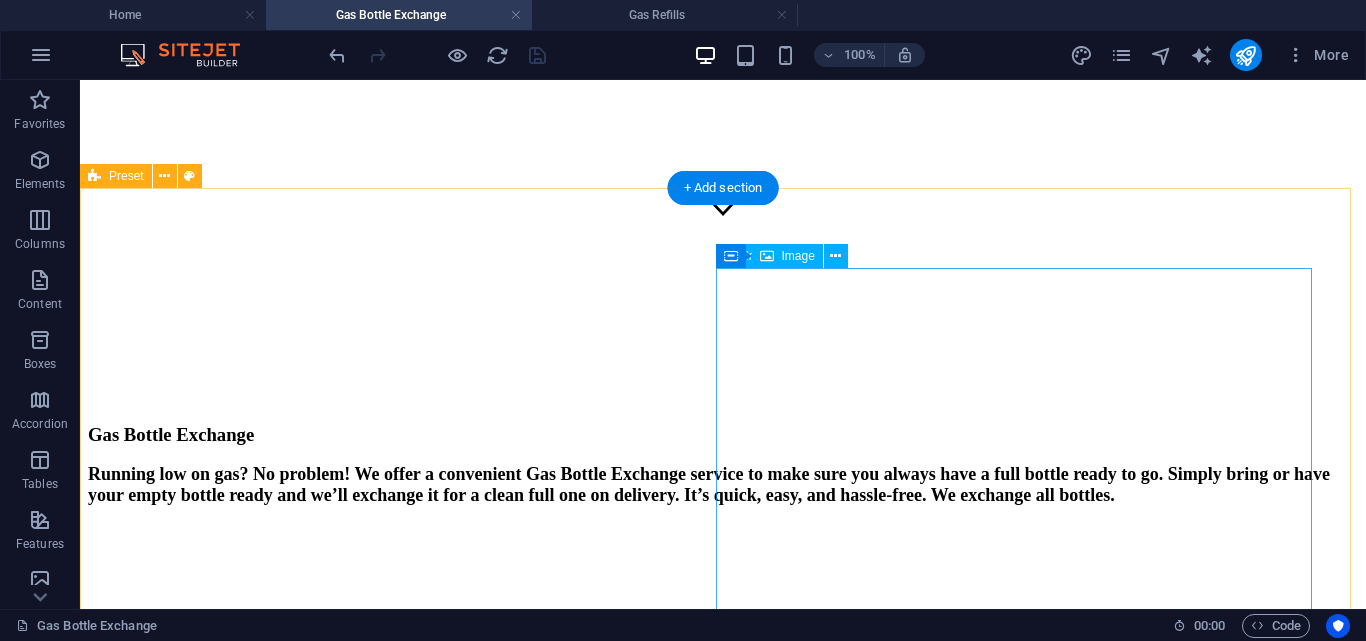 click at bounding box center (723, 2176) 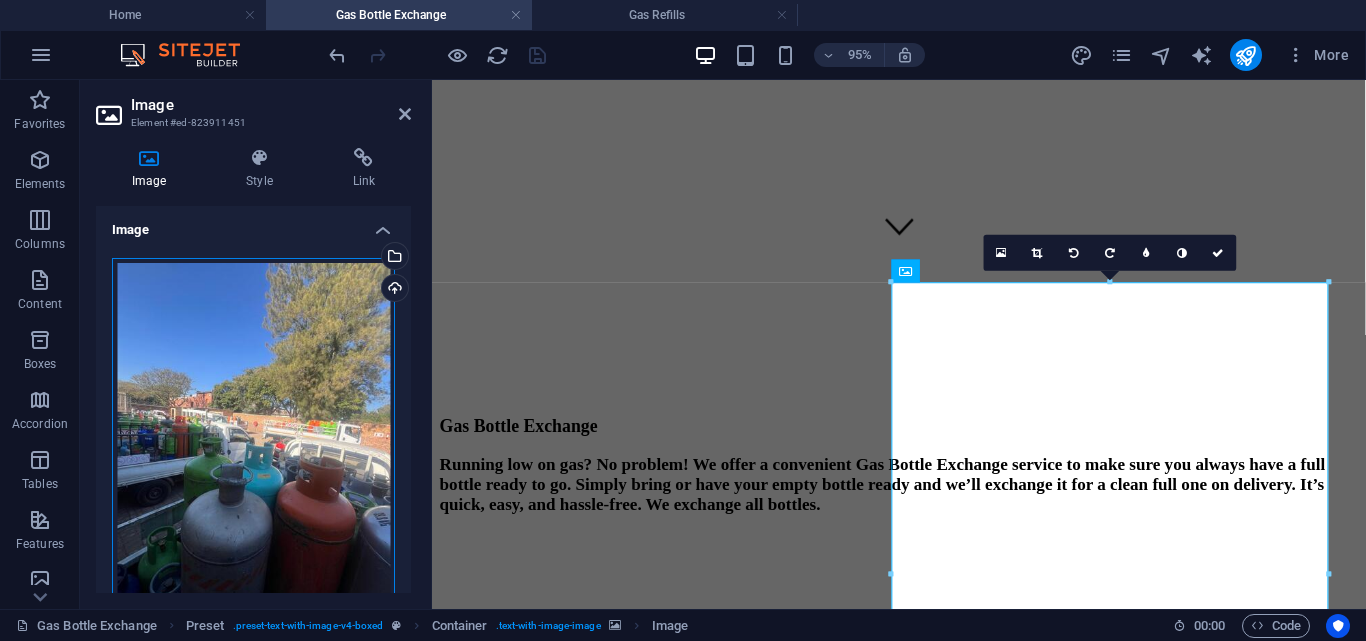click on "Drag files here, click to choose files or select files from Files or our free stock photos & videos" at bounding box center (253, 445) 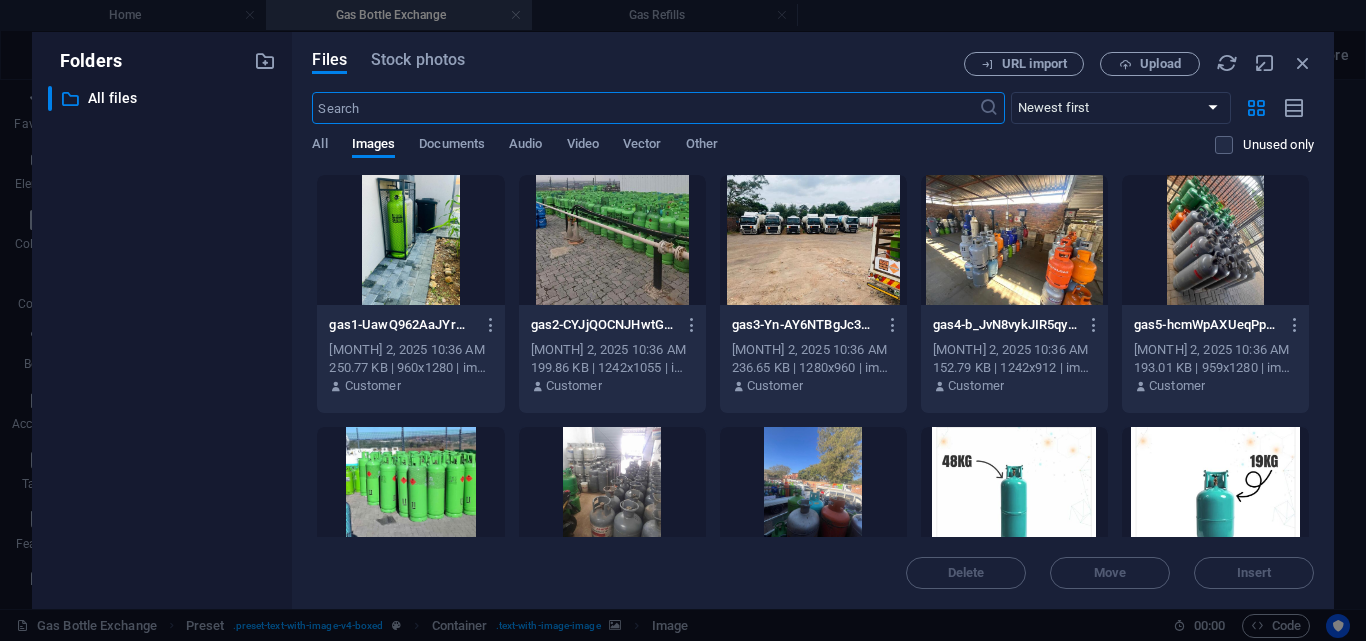 click at bounding box center [1014, 240] 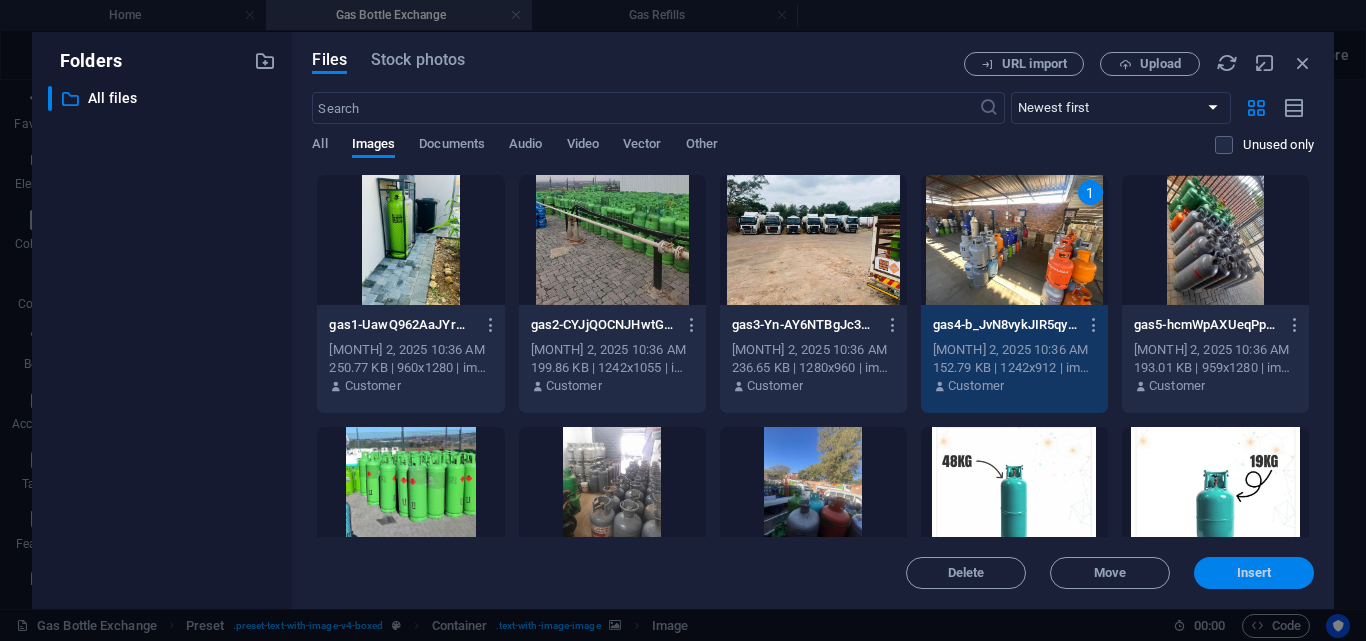 drag, startPoint x: 1274, startPoint y: 564, endPoint x: 737, endPoint y: 539, distance: 537.5816 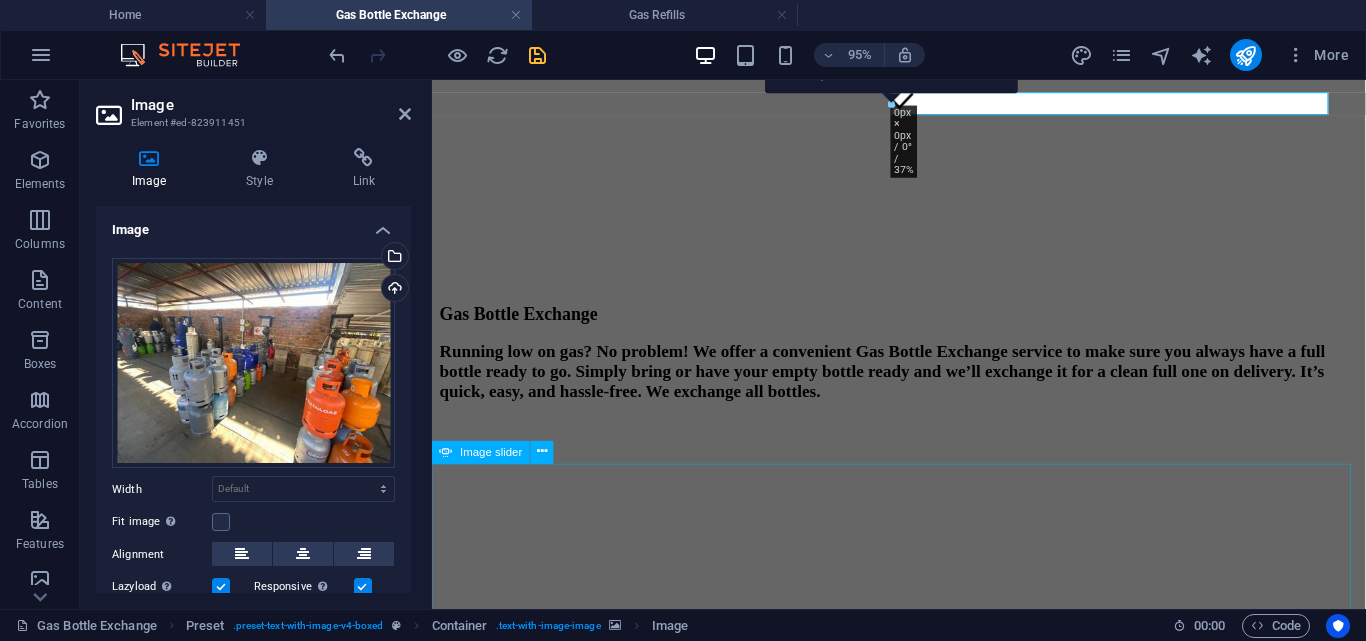 scroll, scrollTop: 468, scrollLeft: 0, axis: vertical 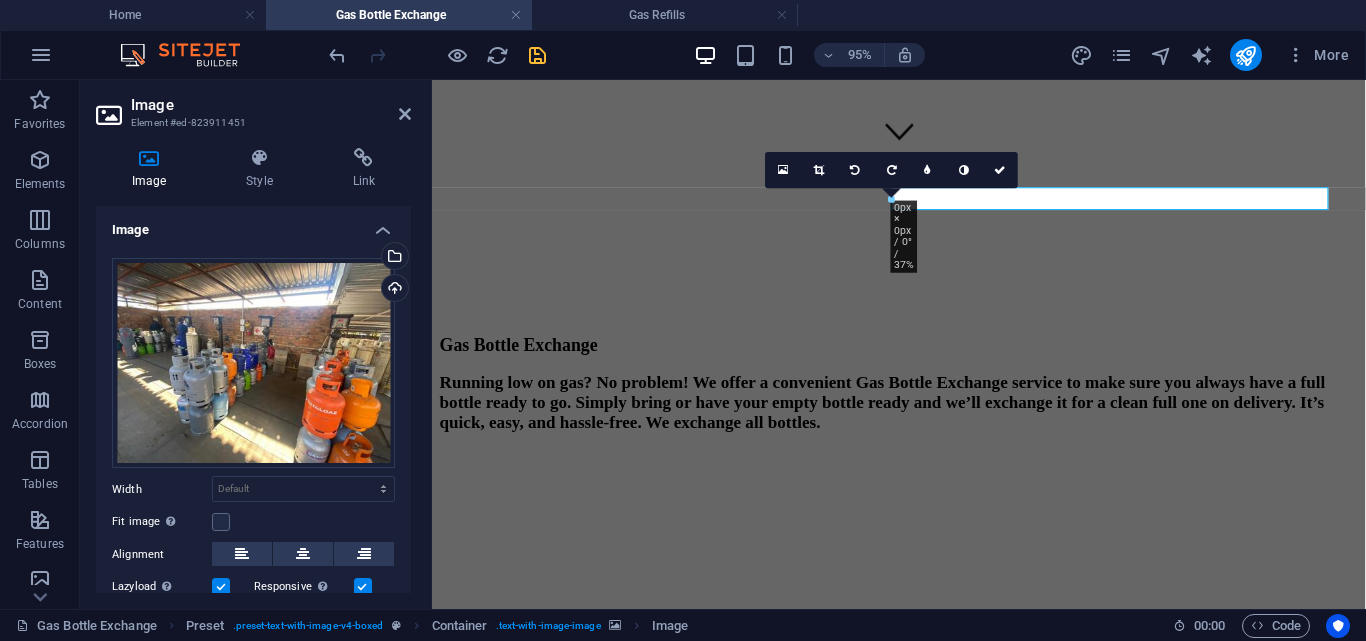 click on "Image" at bounding box center [271, 105] 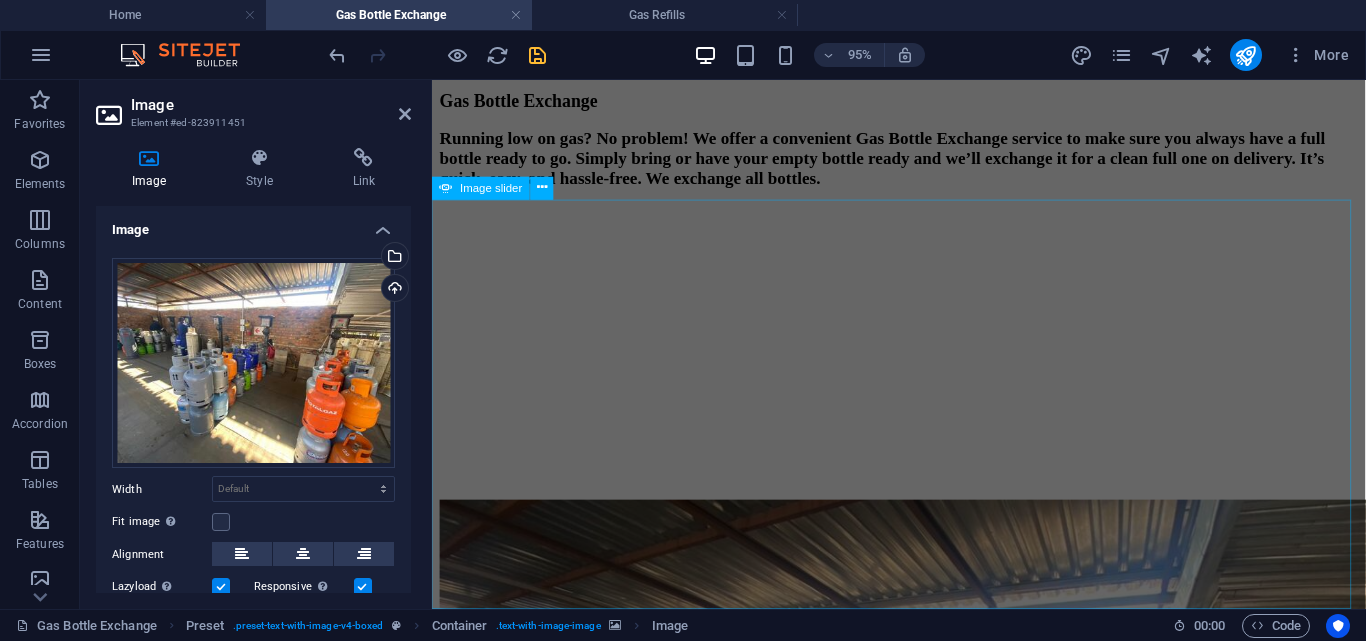 scroll, scrollTop: 846, scrollLeft: 0, axis: vertical 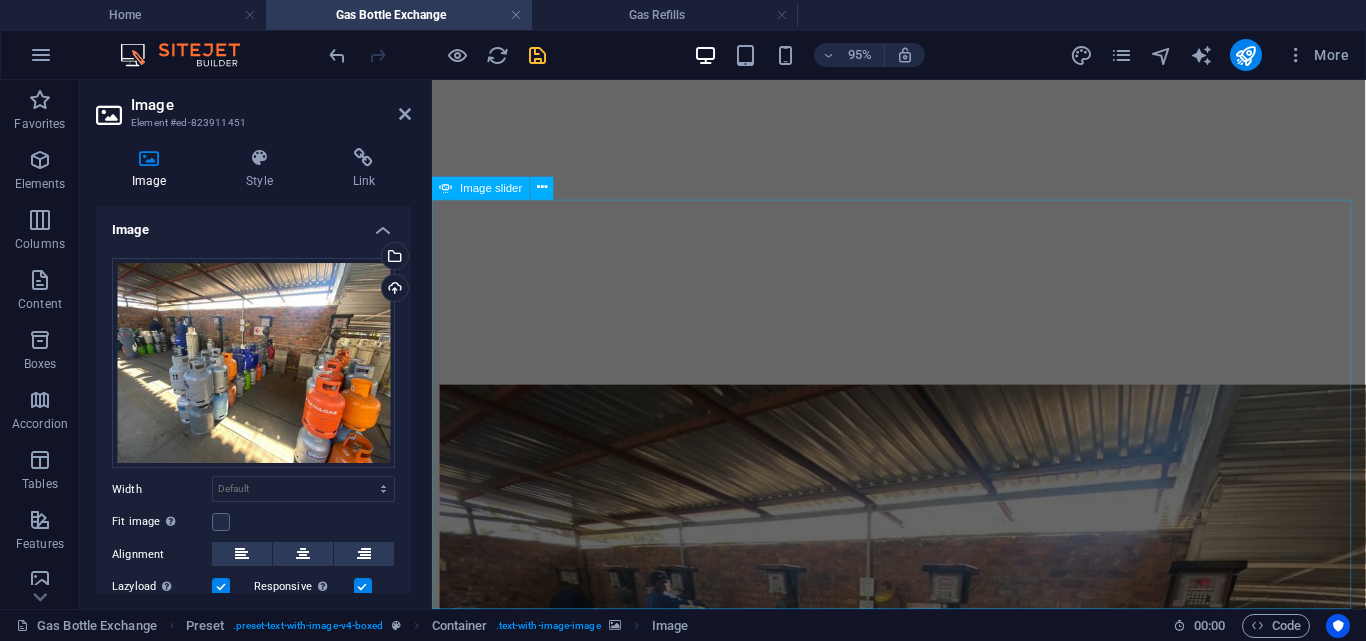 click at bounding box center (448, 1141) 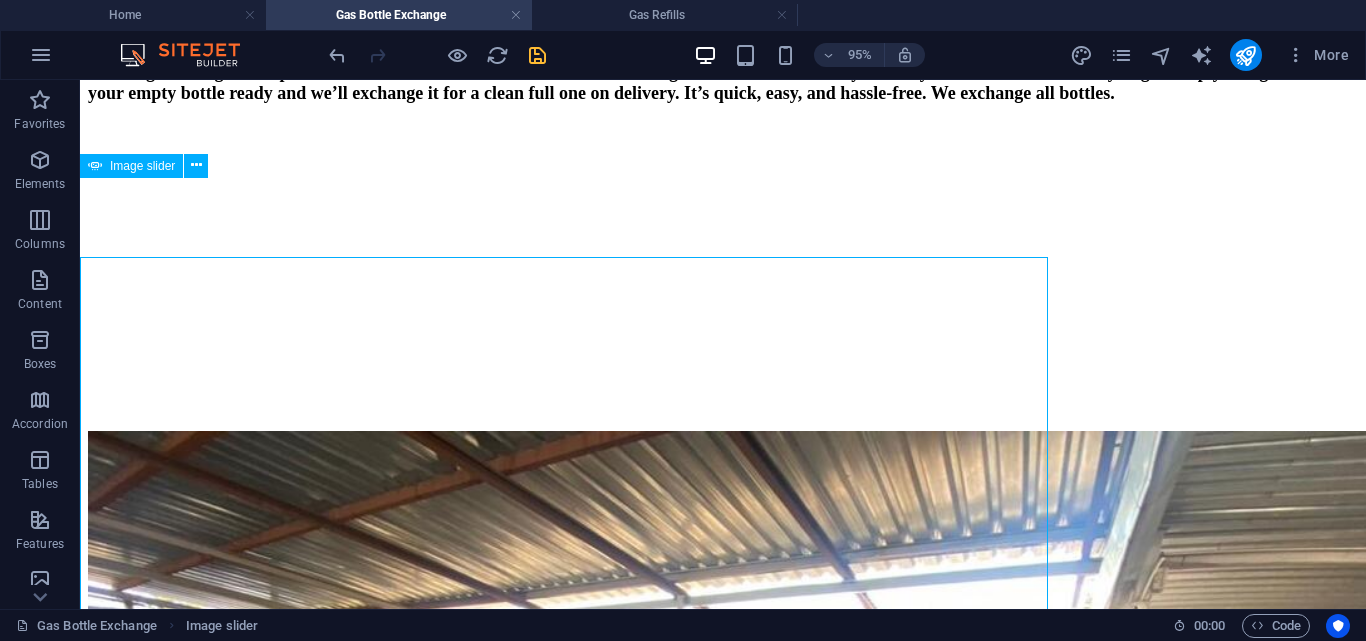 scroll, scrollTop: 821, scrollLeft: 0, axis: vertical 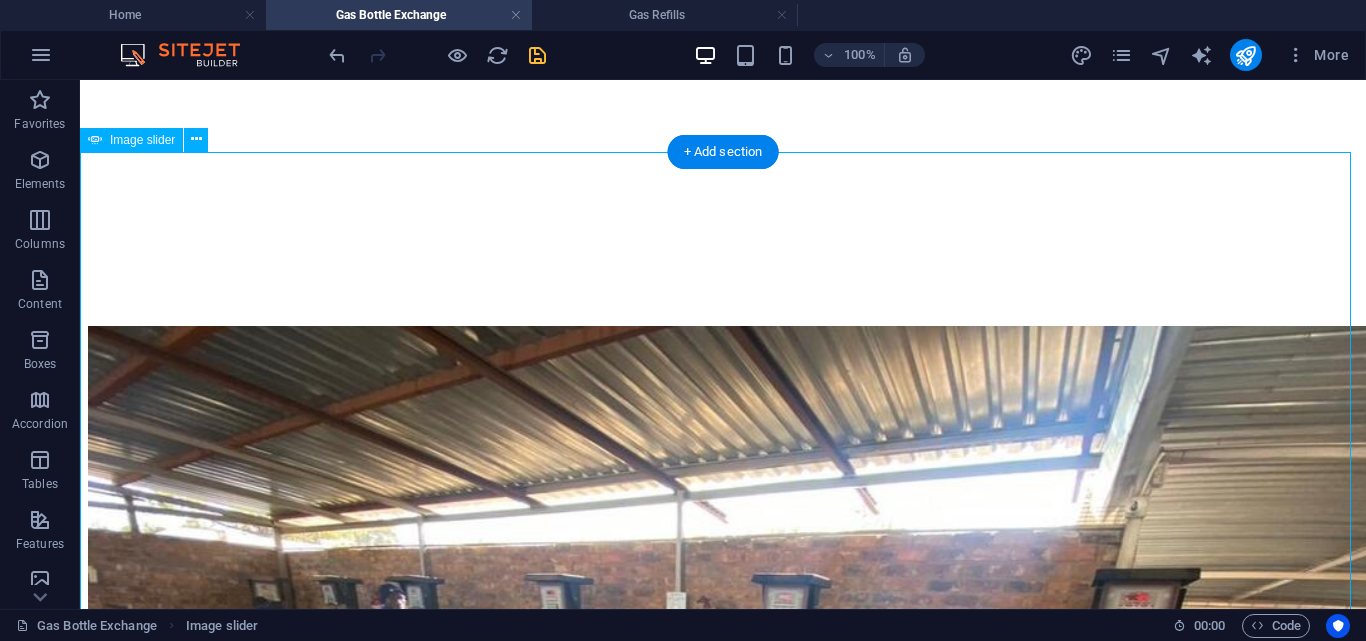 click at bounding box center [96, 1289] 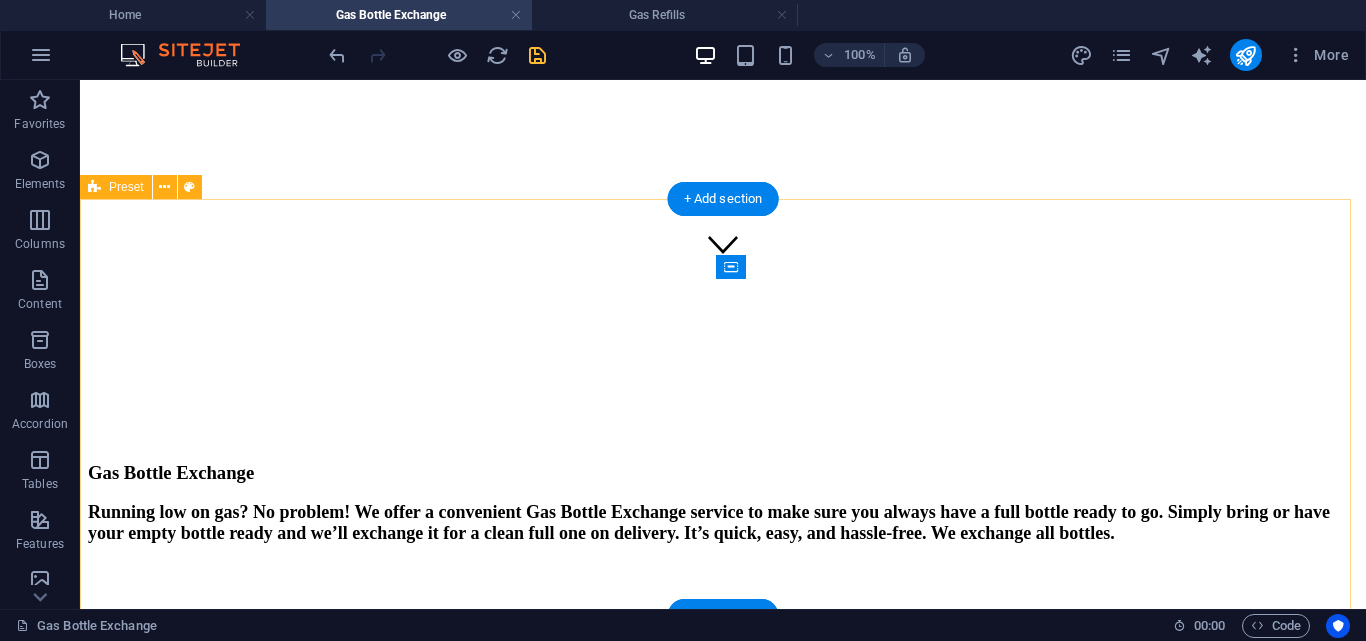 scroll, scrollTop: 430, scrollLeft: 0, axis: vertical 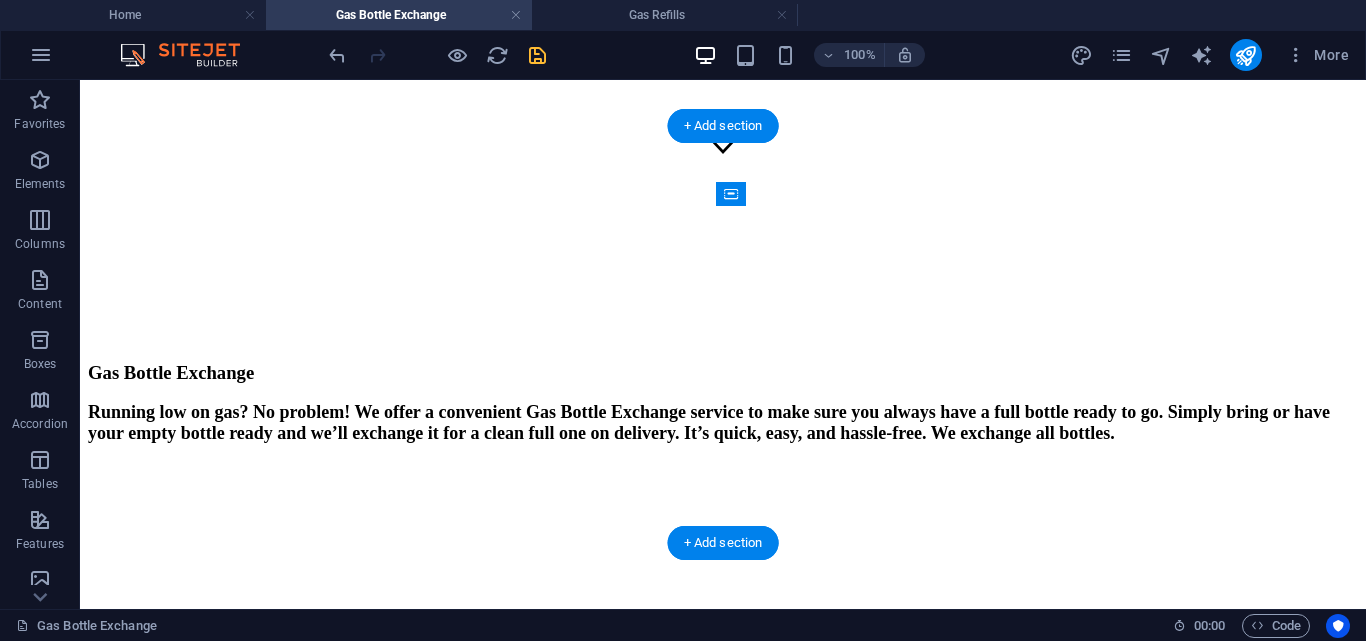 click at bounding box center (723, 460) 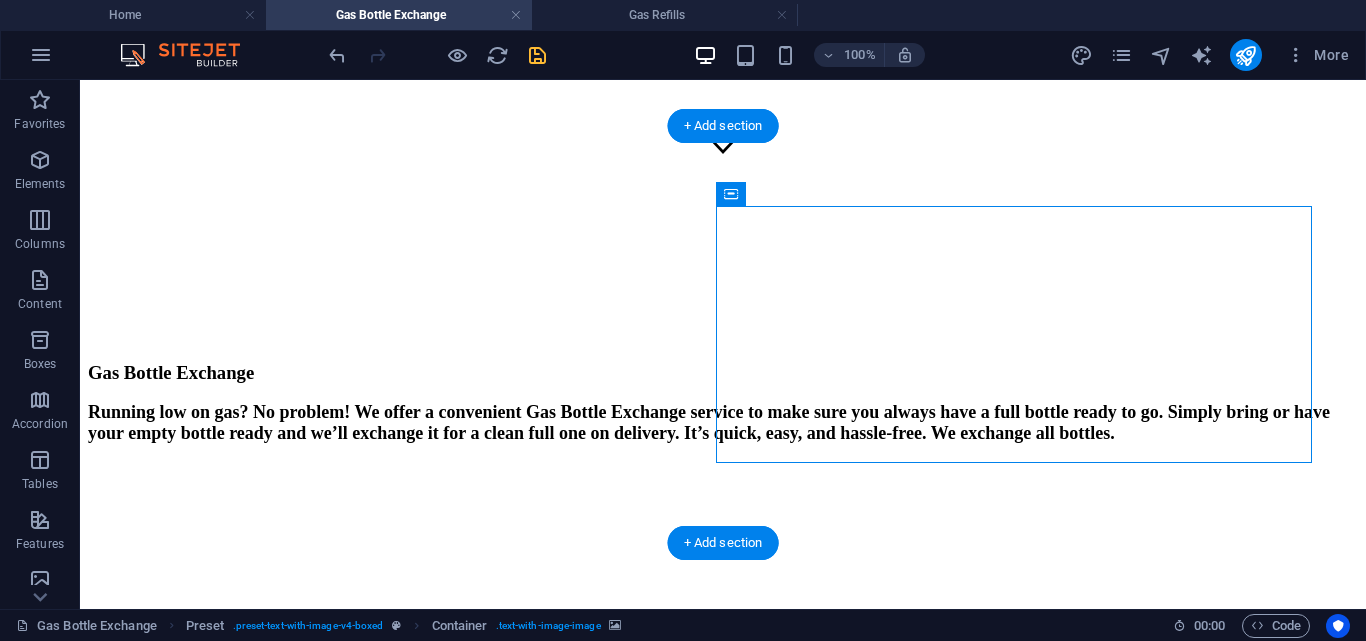 click at bounding box center (723, 460) 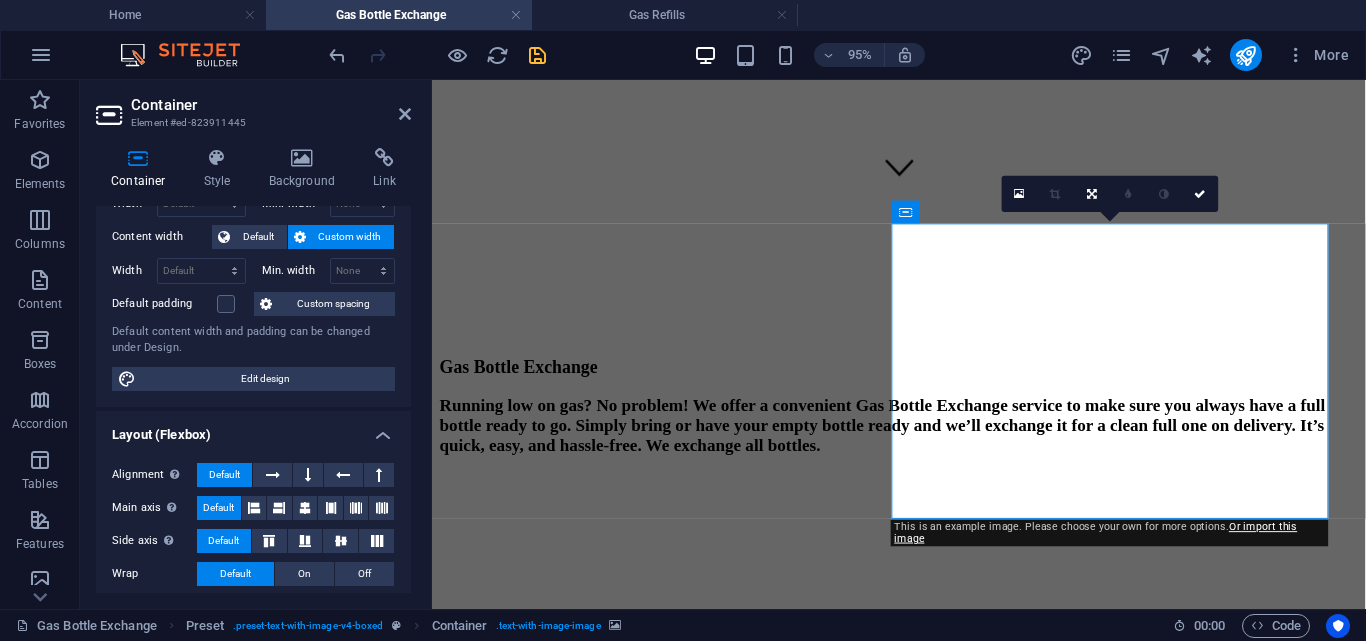 scroll, scrollTop: 0, scrollLeft: 0, axis: both 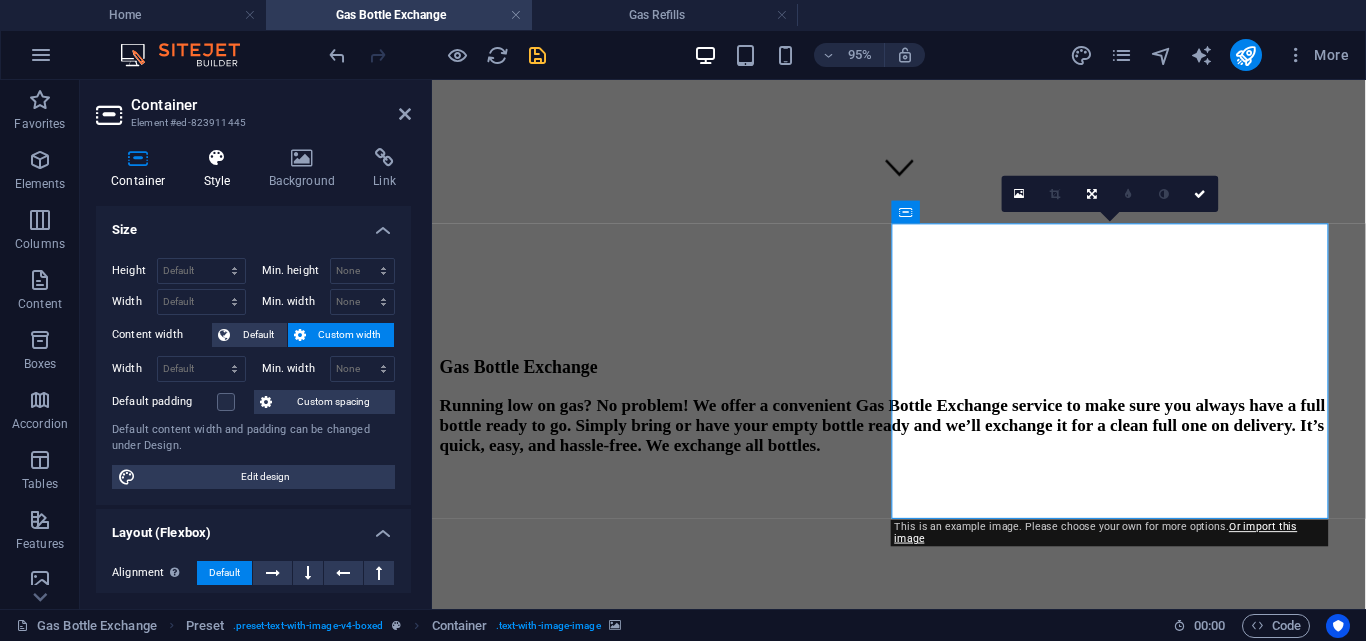 click on "Style" at bounding box center (221, 169) 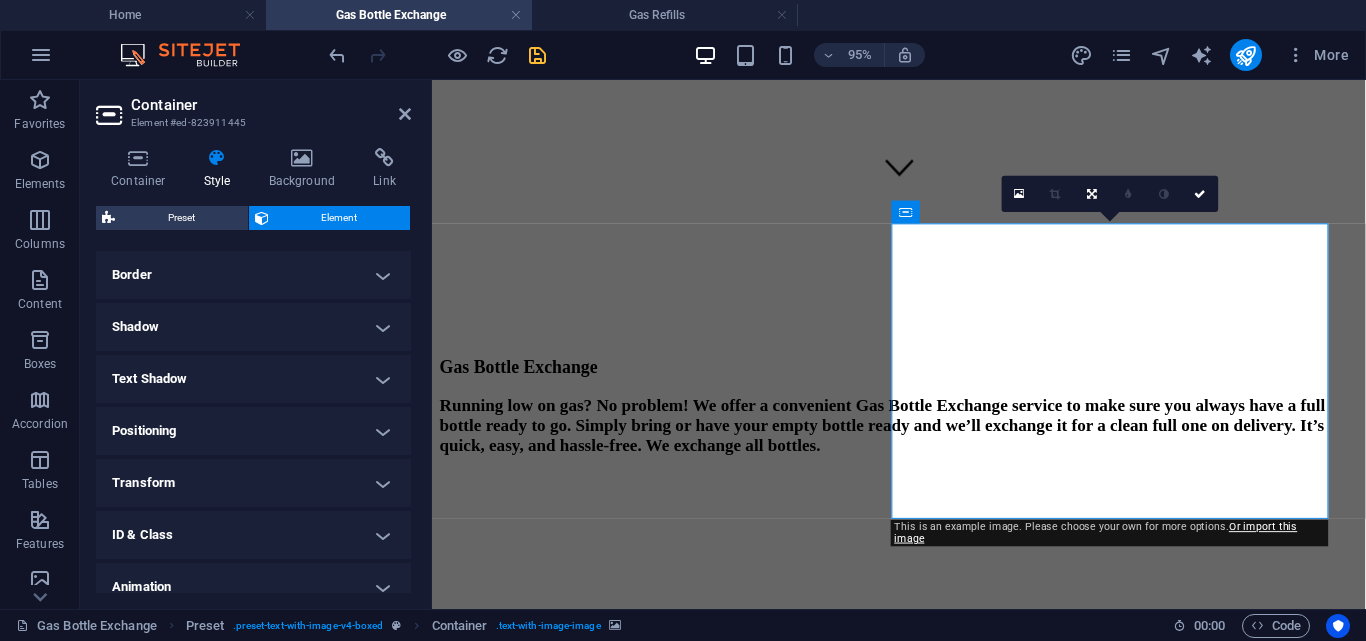 scroll, scrollTop: 499, scrollLeft: 0, axis: vertical 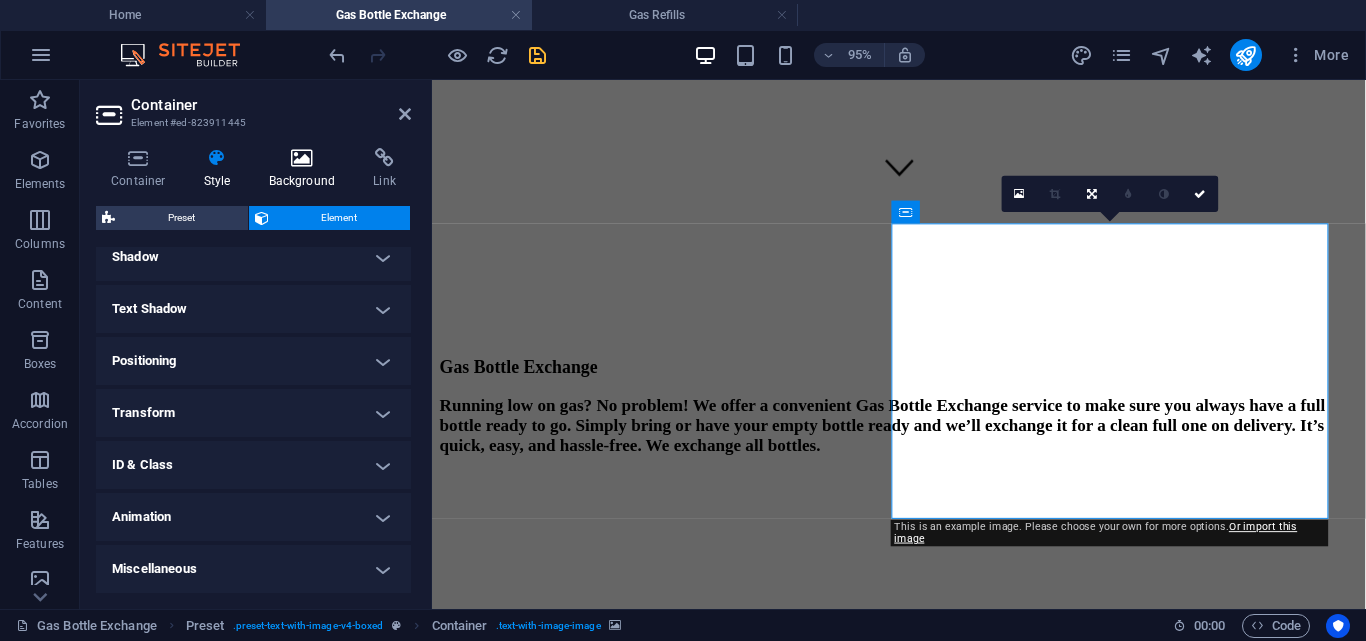 click at bounding box center (302, 158) 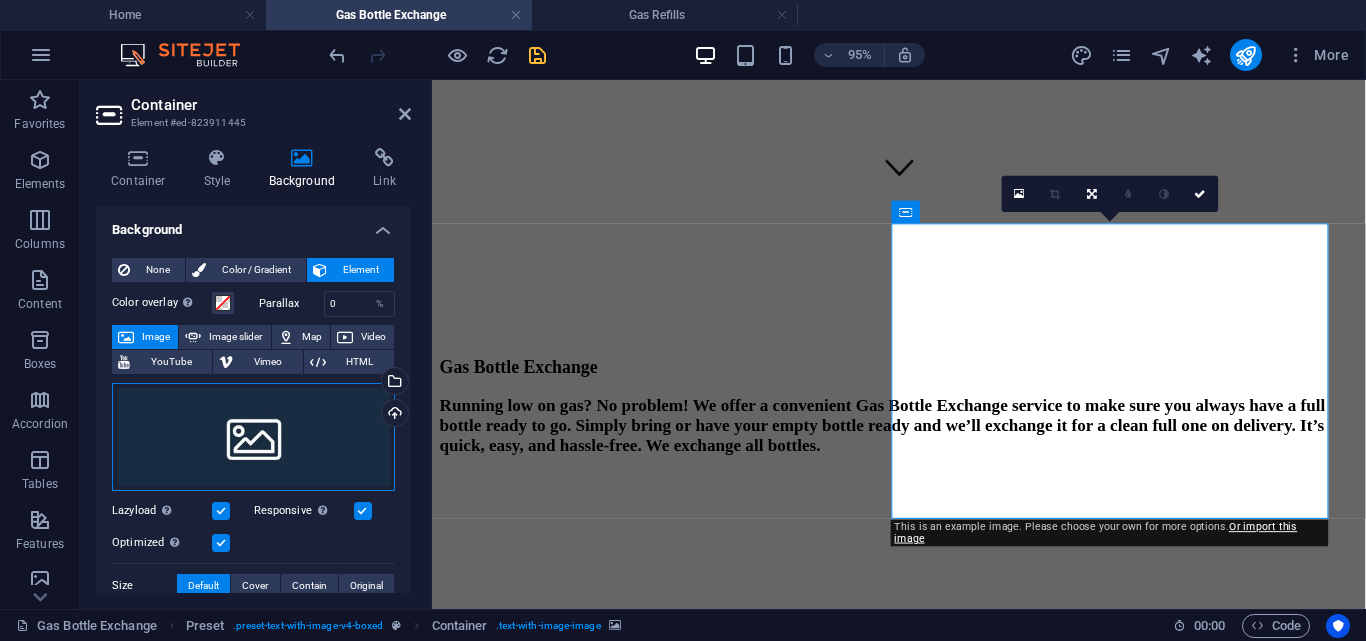 click on "Drag files here, click to choose files or select files from Files or our free stock photos & videos" at bounding box center [253, 437] 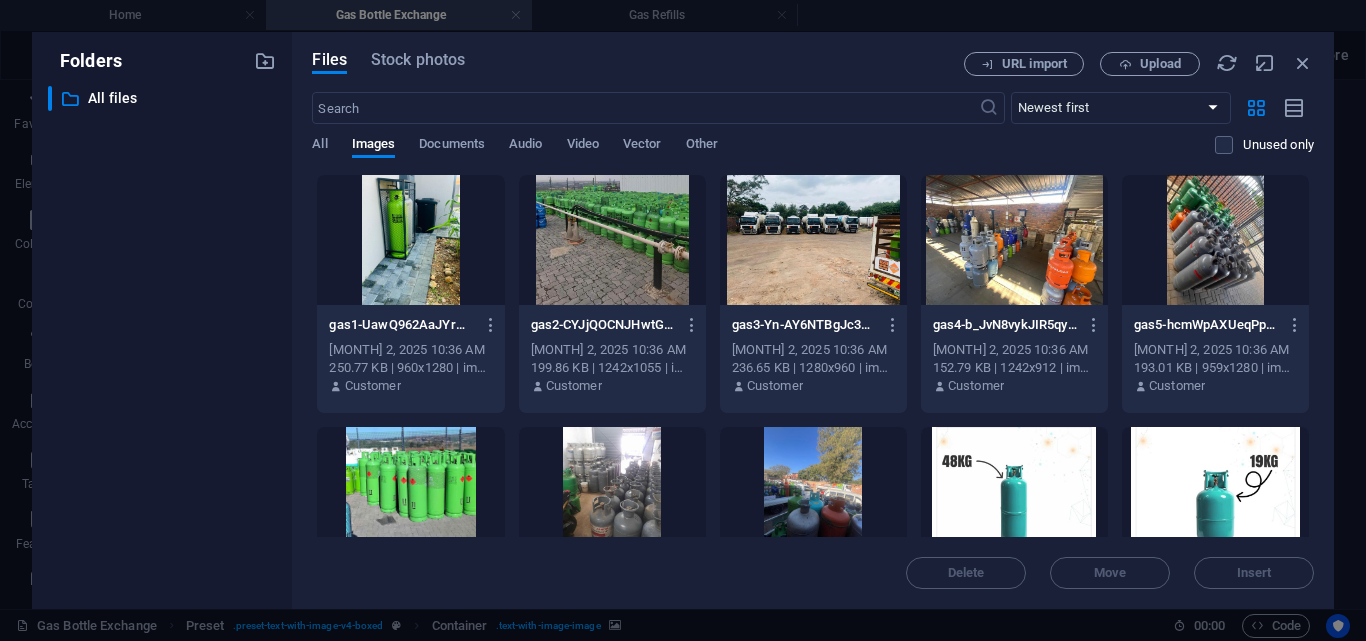 click at bounding box center [1014, 240] 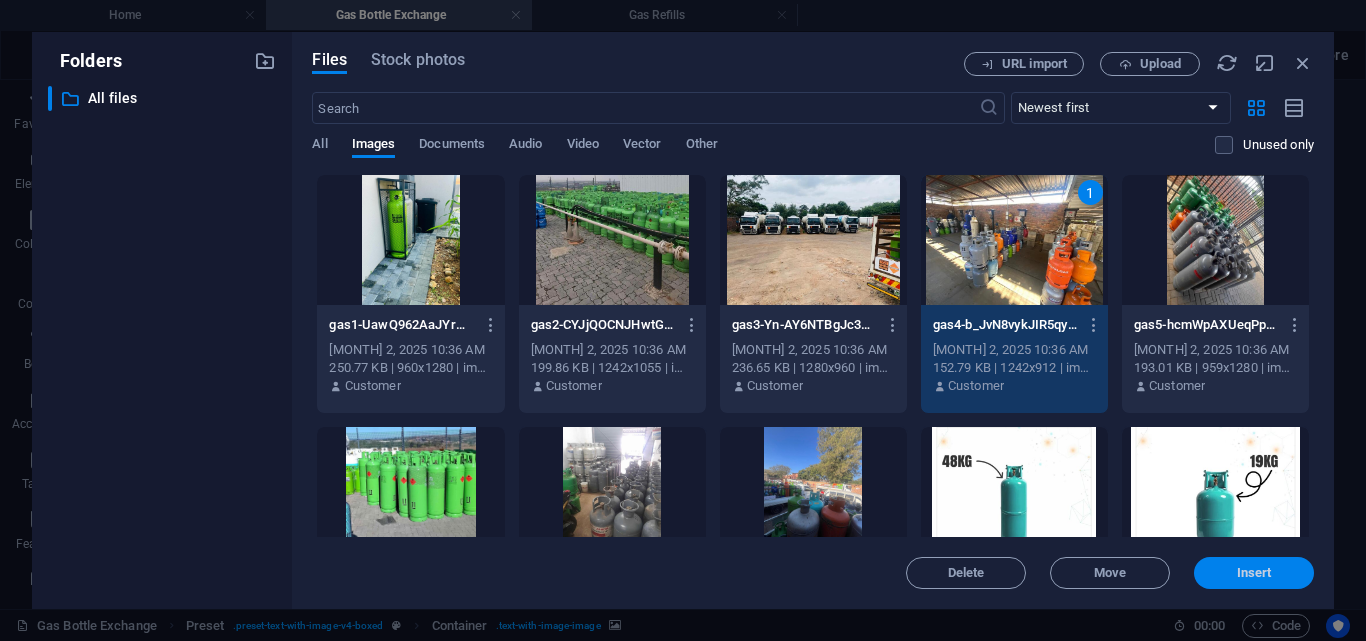 drag, startPoint x: 1286, startPoint y: 561, endPoint x: 890, endPoint y: 514, distance: 398.7794 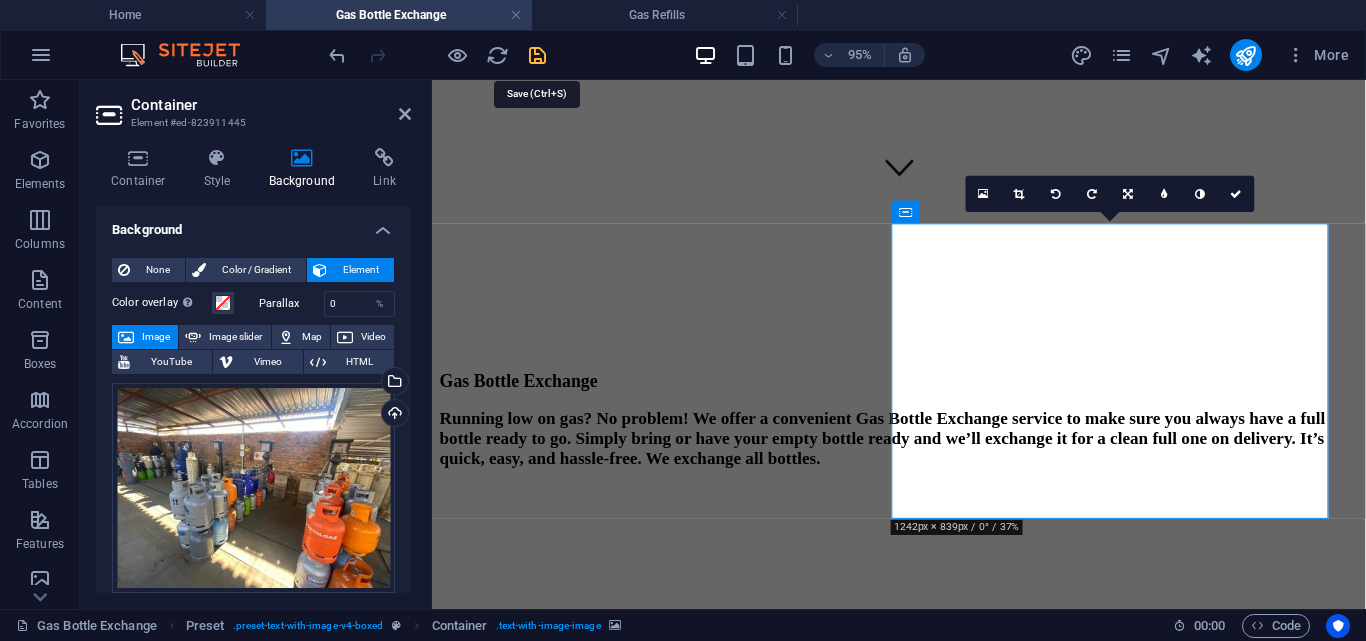 click at bounding box center [537, 55] 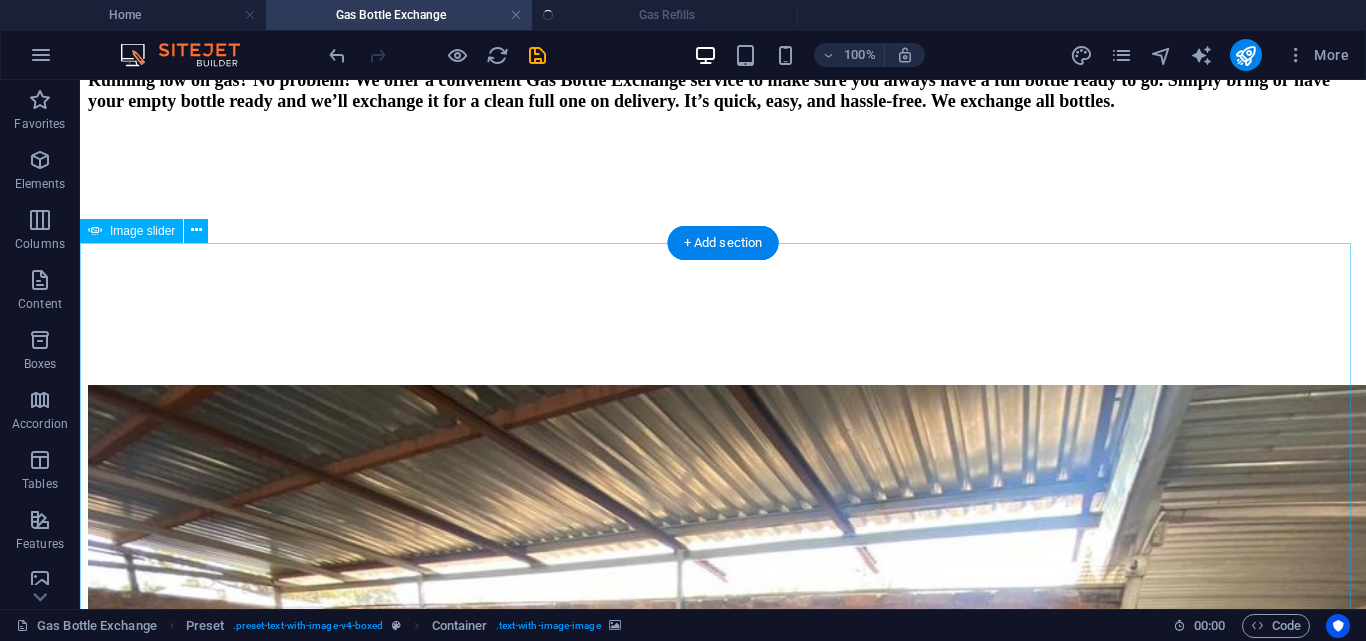 scroll, scrollTop: 730, scrollLeft: 0, axis: vertical 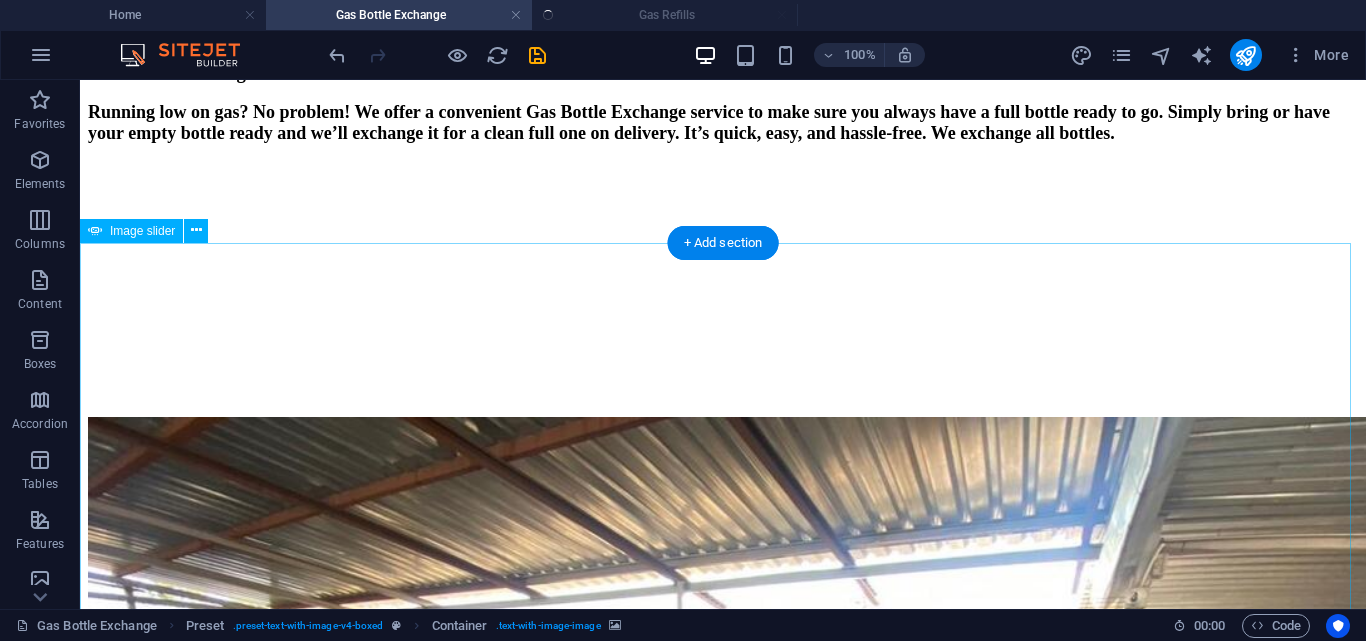 click at bounding box center [723, 6340] 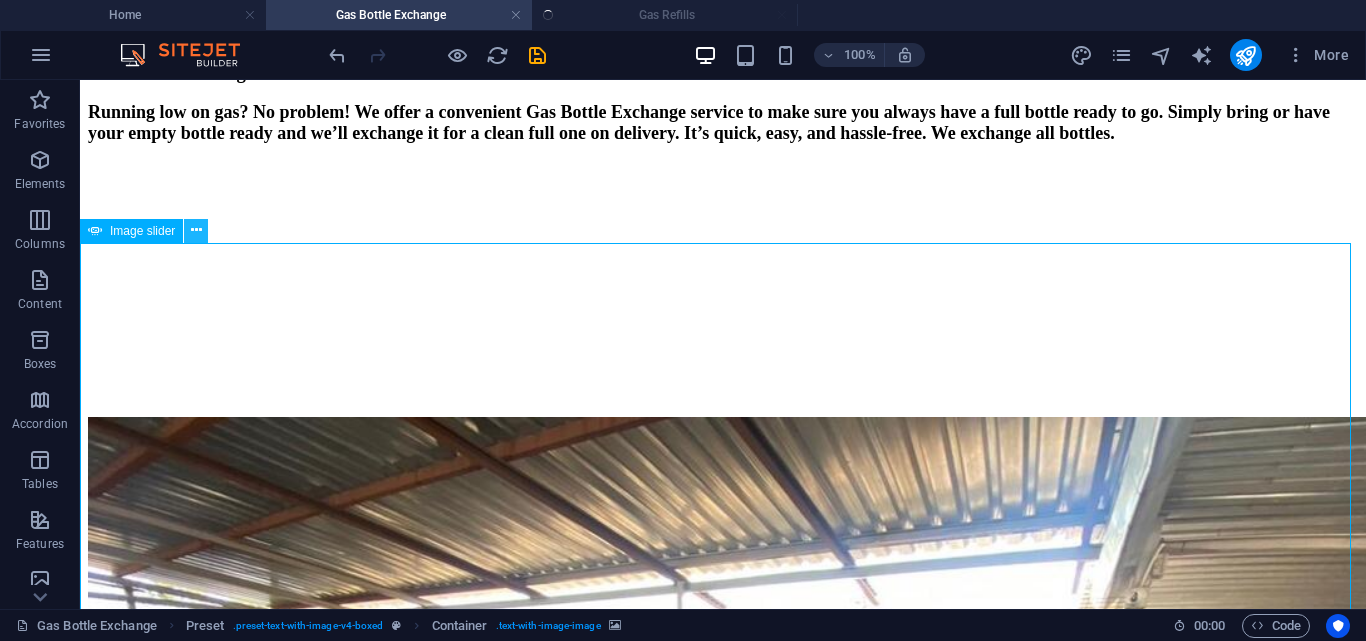 click at bounding box center (196, 230) 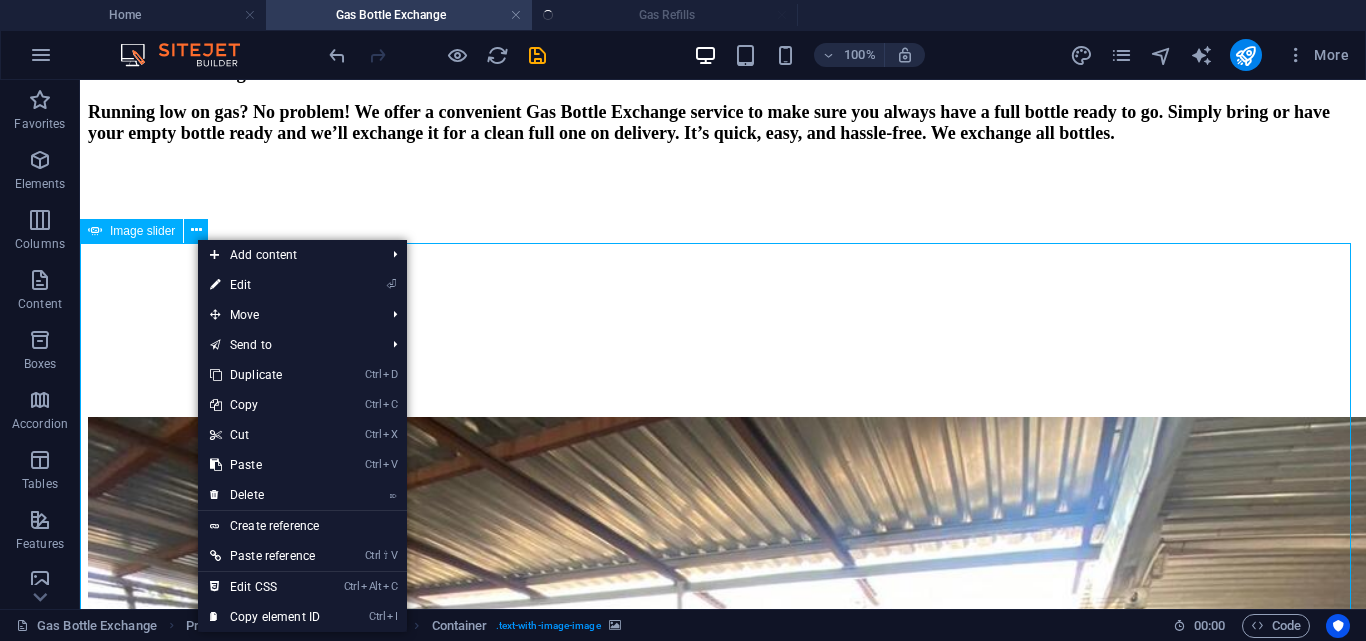 click on "Image slider" at bounding box center [142, 231] 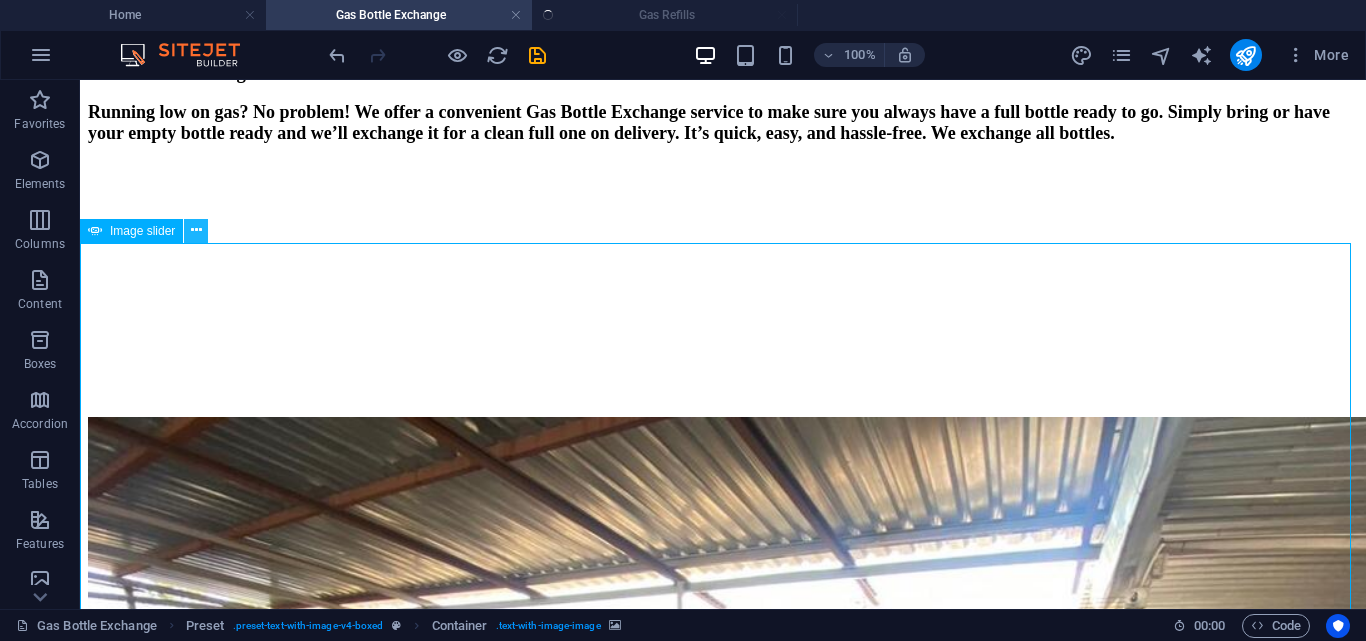 click at bounding box center [196, 230] 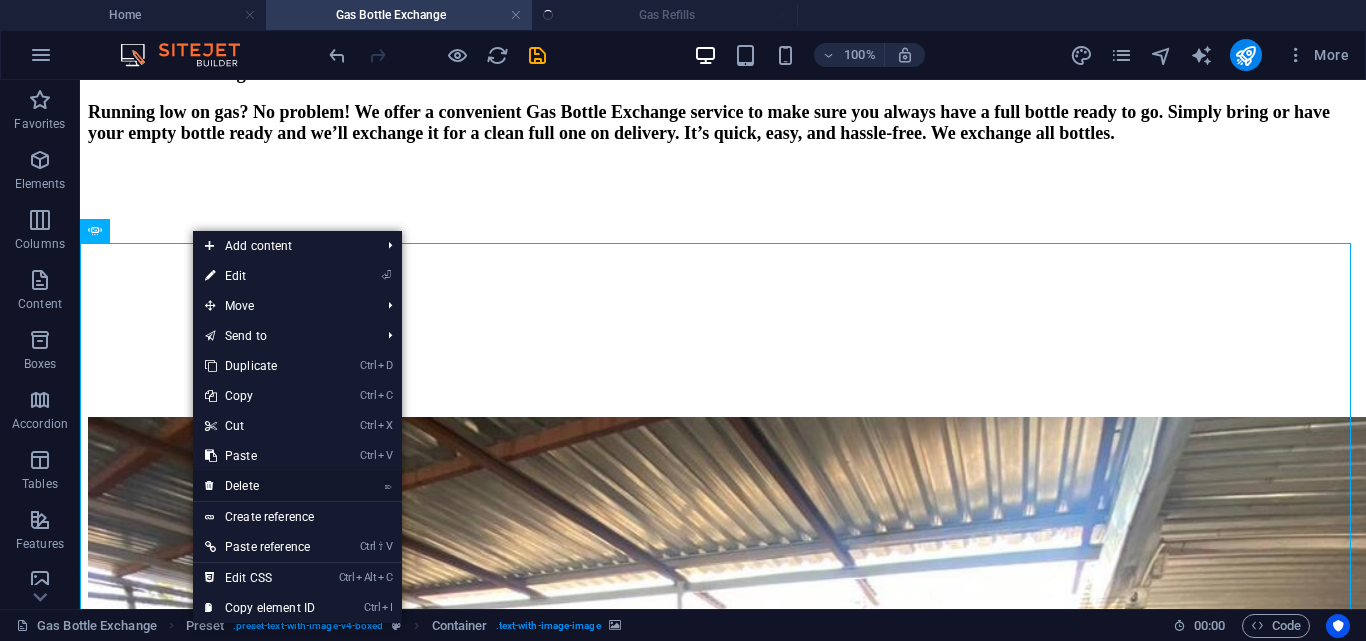 drag, startPoint x: 276, startPoint y: 485, endPoint x: 194, endPoint y: 434, distance: 96.56604 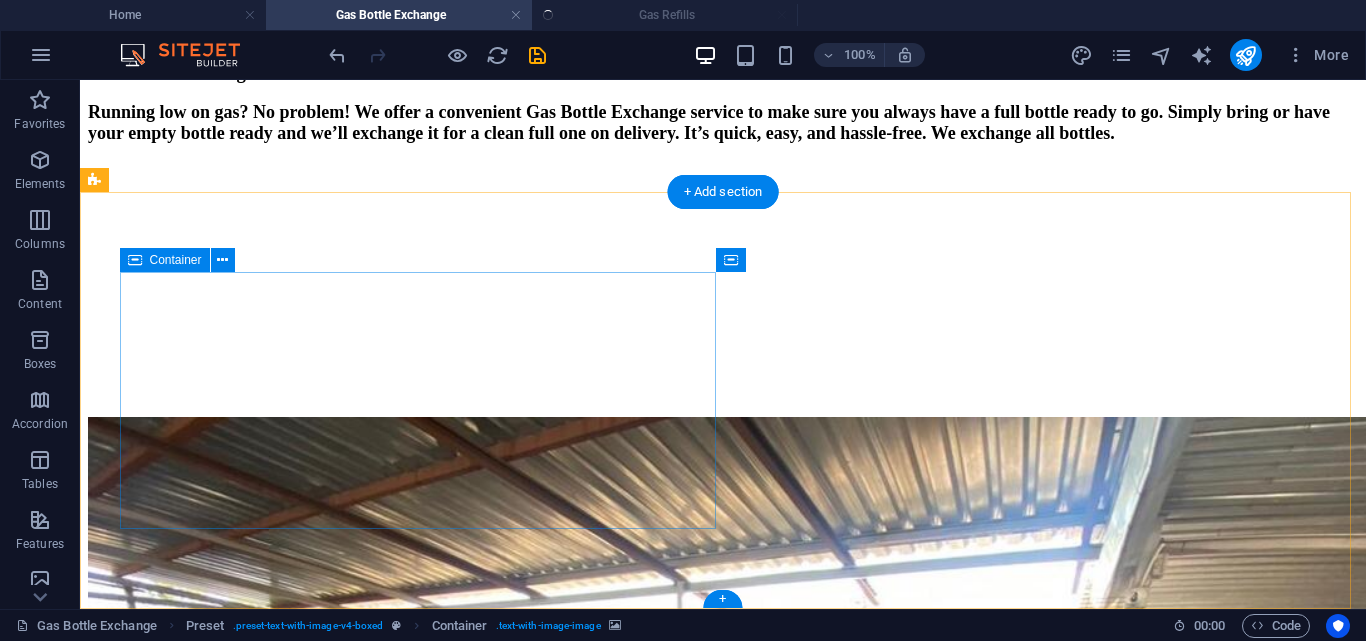 scroll, scrollTop: 364, scrollLeft: 0, axis: vertical 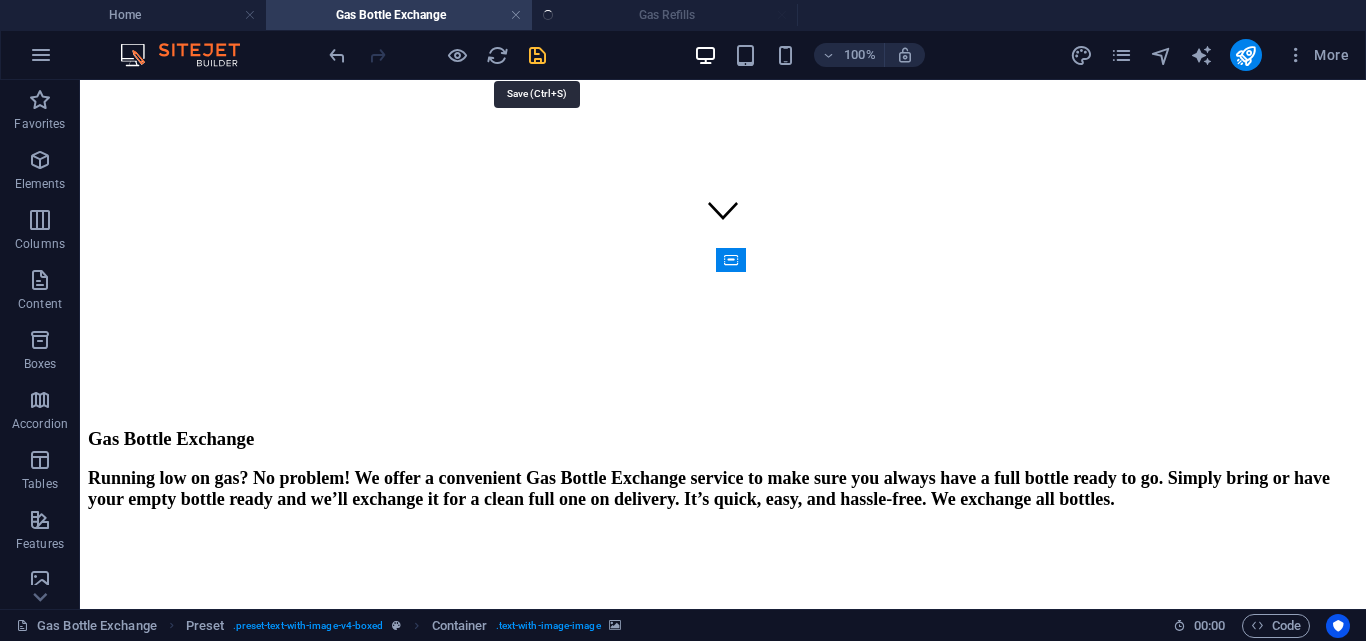 click at bounding box center [537, 55] 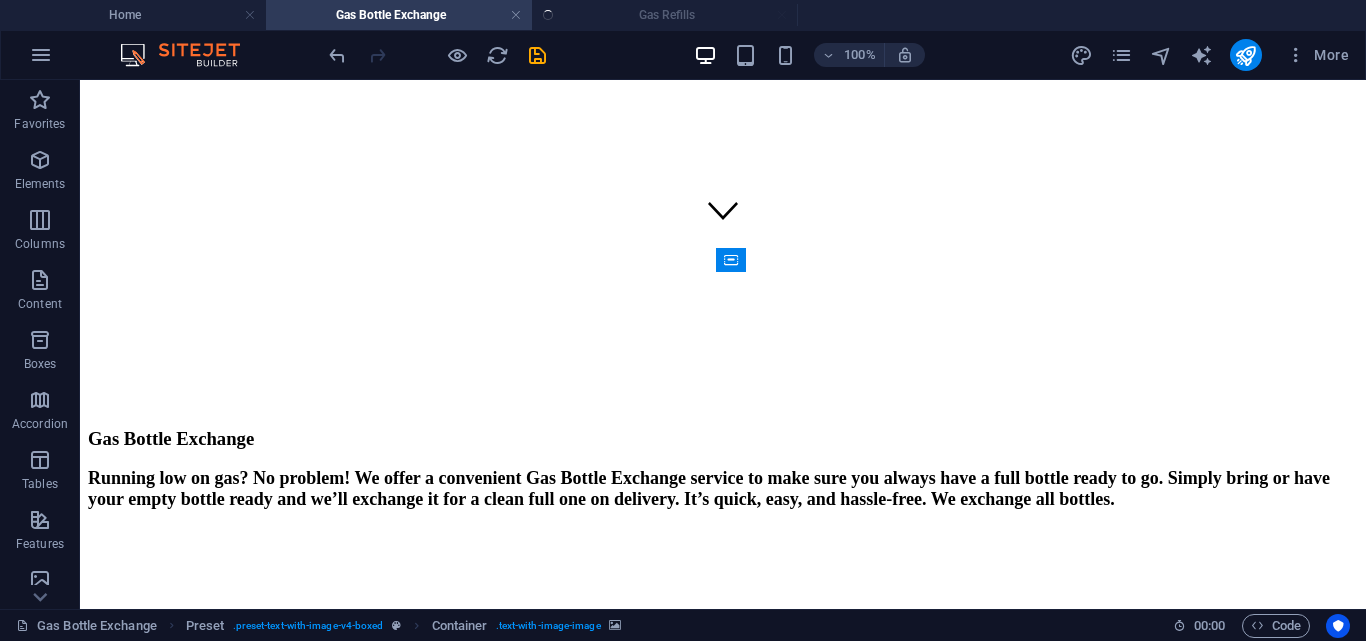 click on "Home Gas Bottle Exchange Gas Refills" at bounding box center [683, 15] 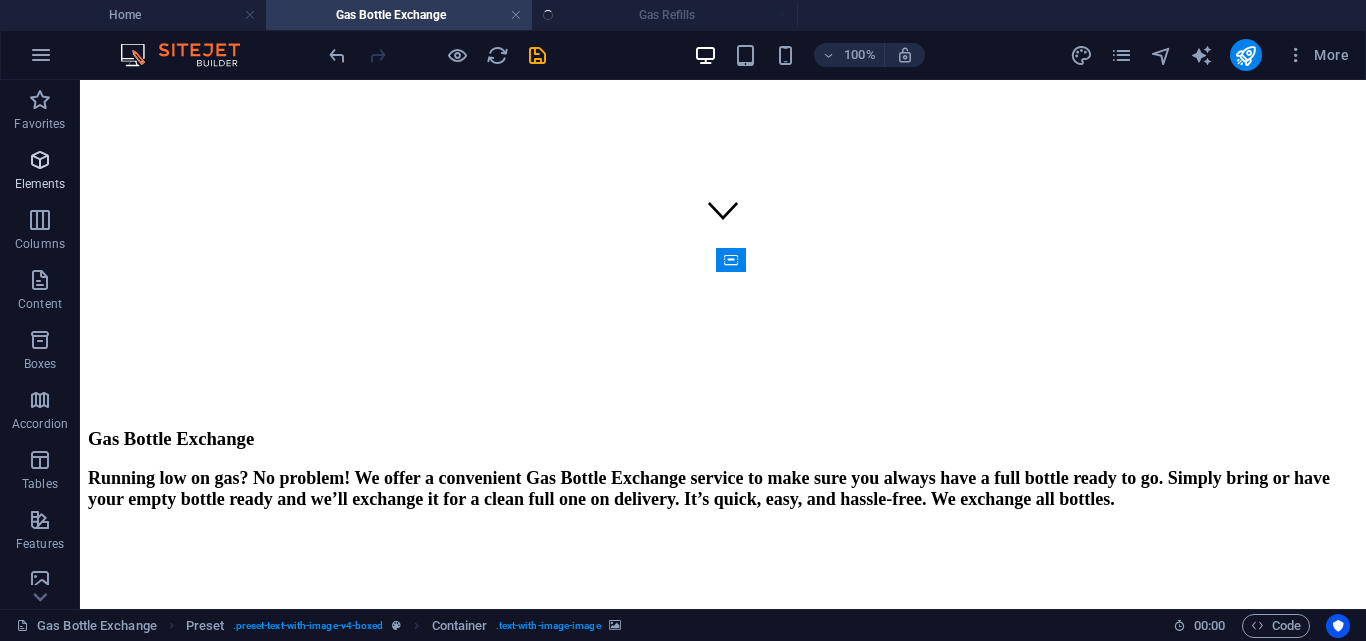 click at bounding box center [40, 160] 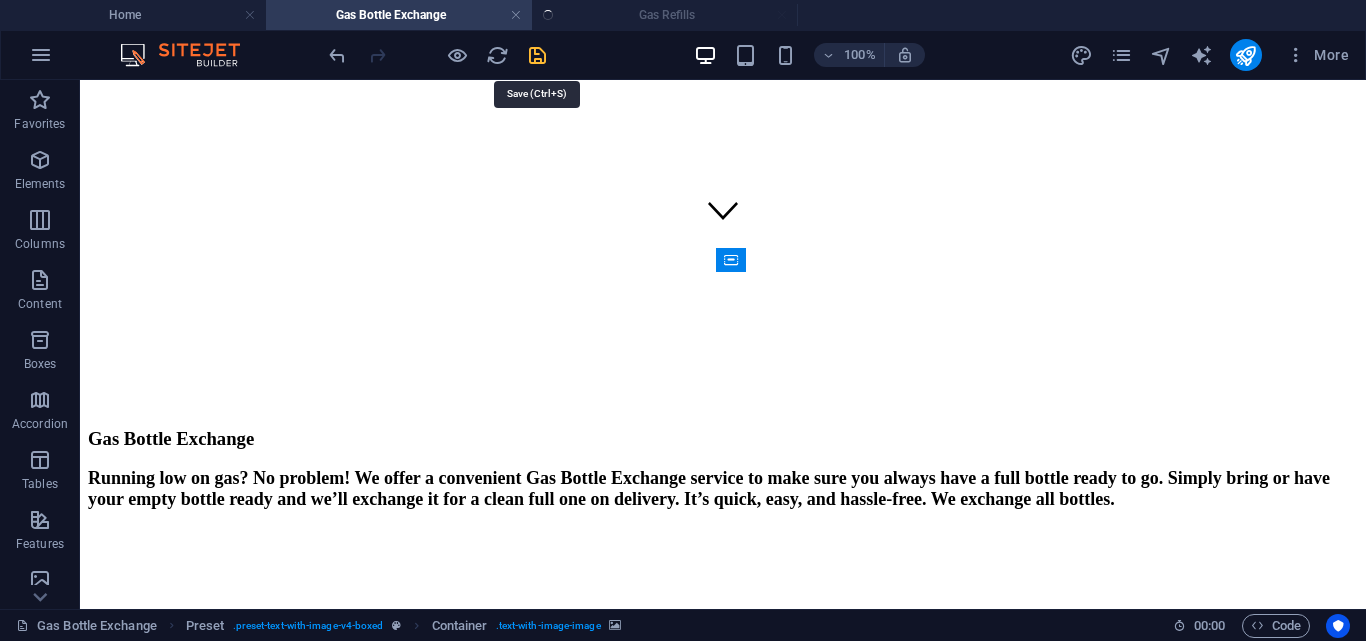 click at bounding box center [537, 55] 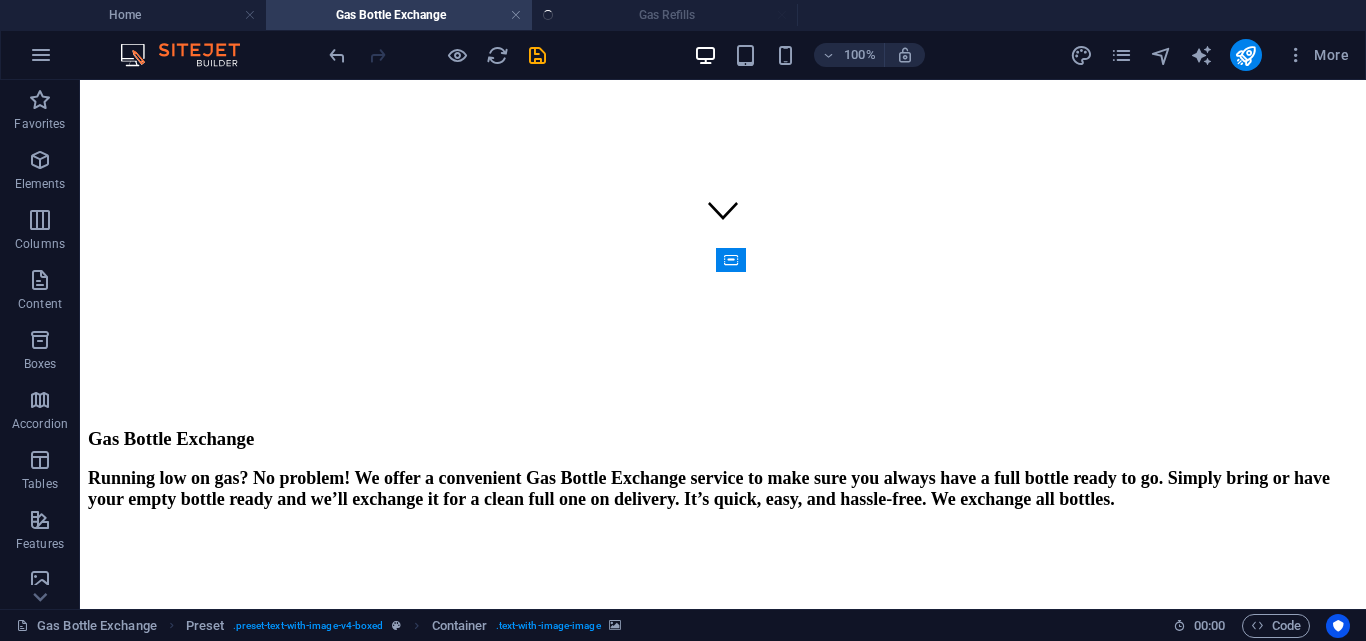 click on "Home Gas Bottle Exchange Gas Refills" at bounding box center (683, 15) 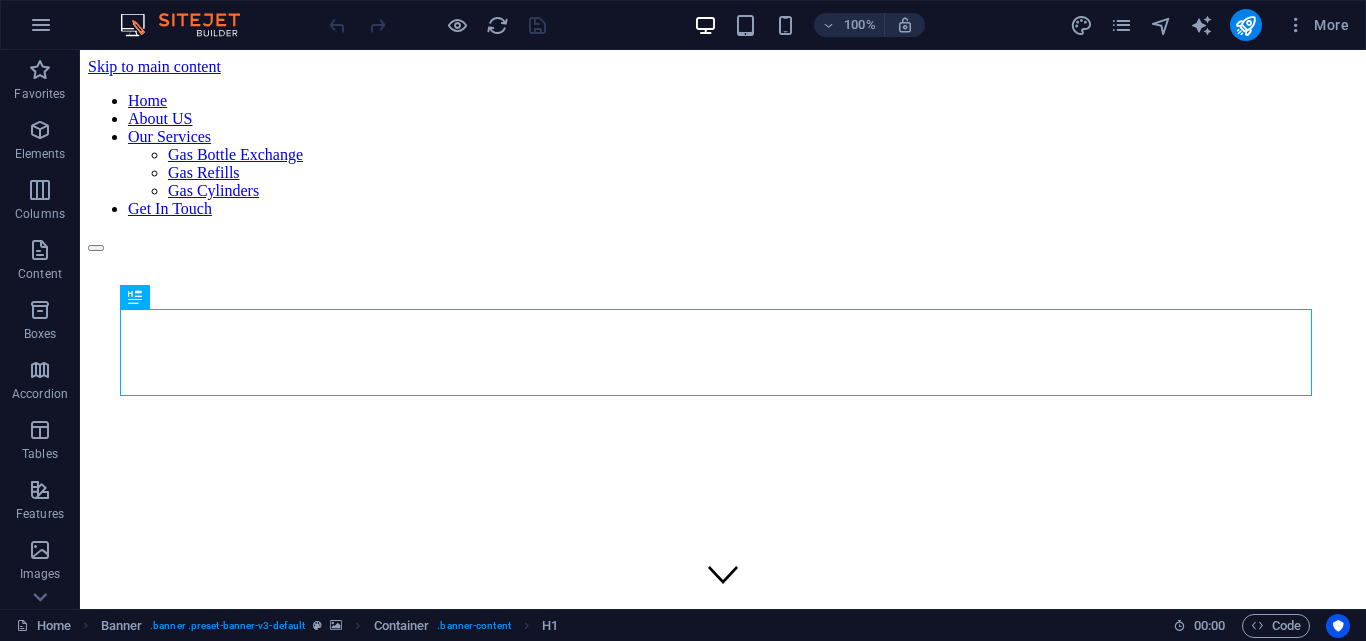 scroll, scrollTop: 0, scrollLeft: 0, axis: both 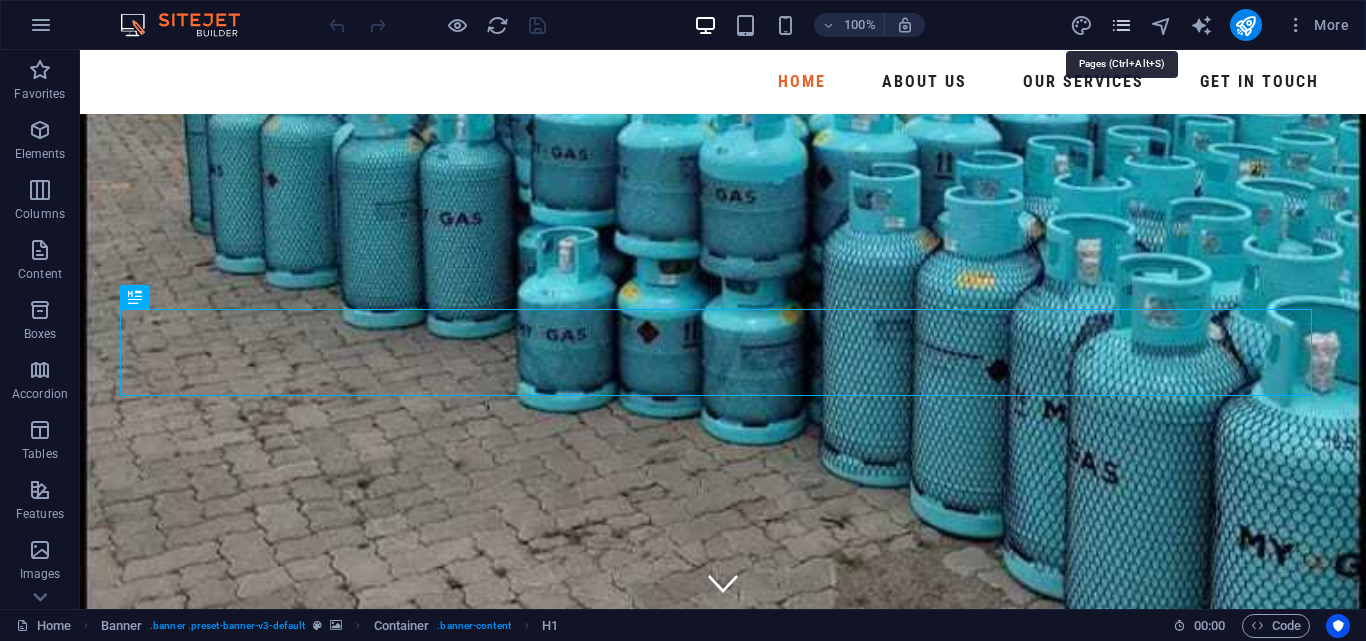 click at bounding box center (1121, 25) 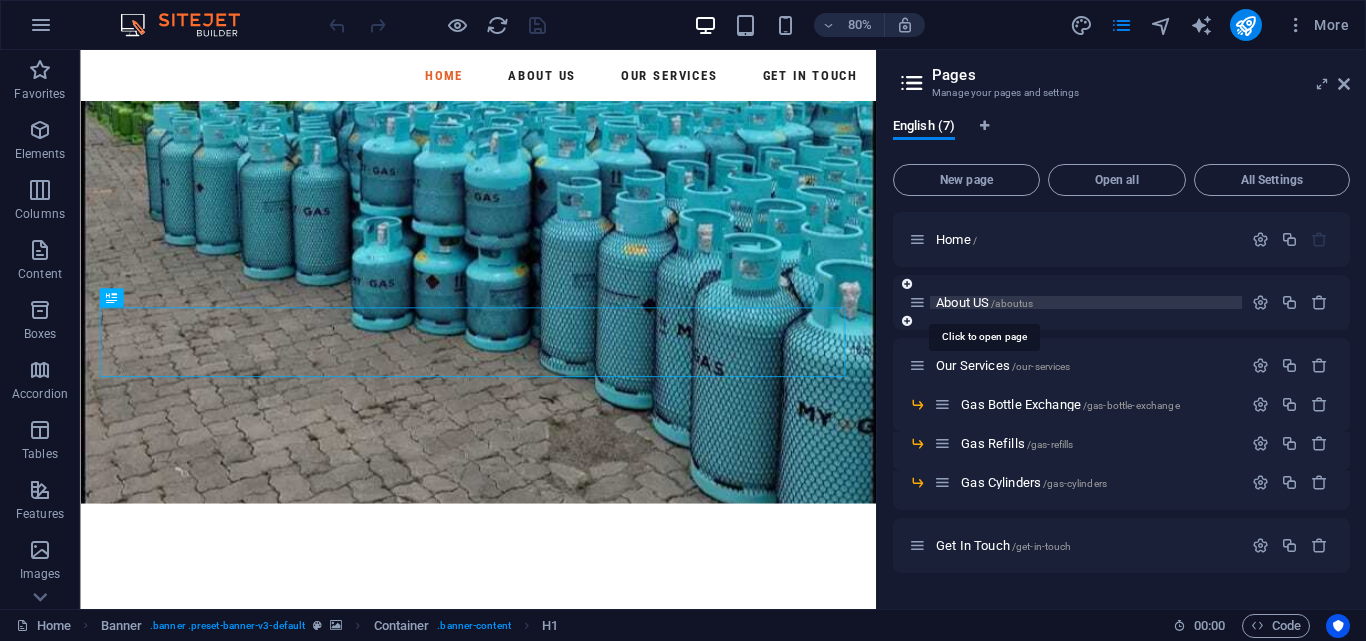 click on "About US /aboutus" at bounding box center [984, 302] 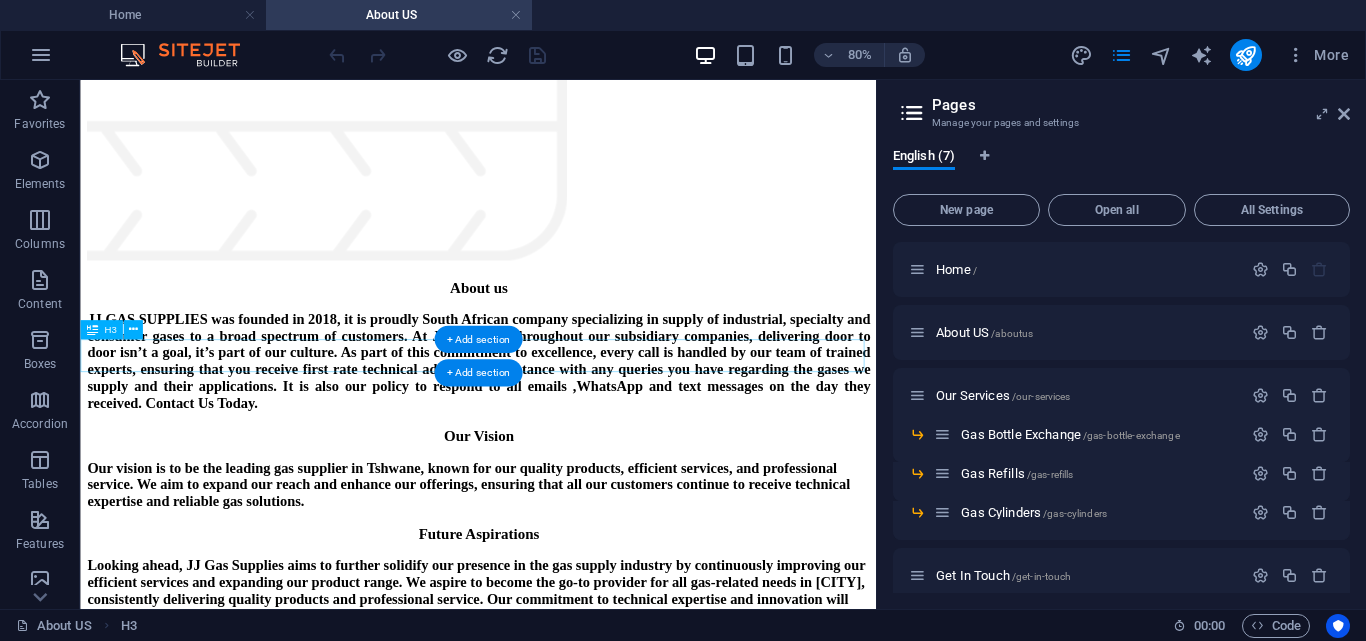 scroll, scrollTop: 720, scrollLeft: 0, axis: vertical 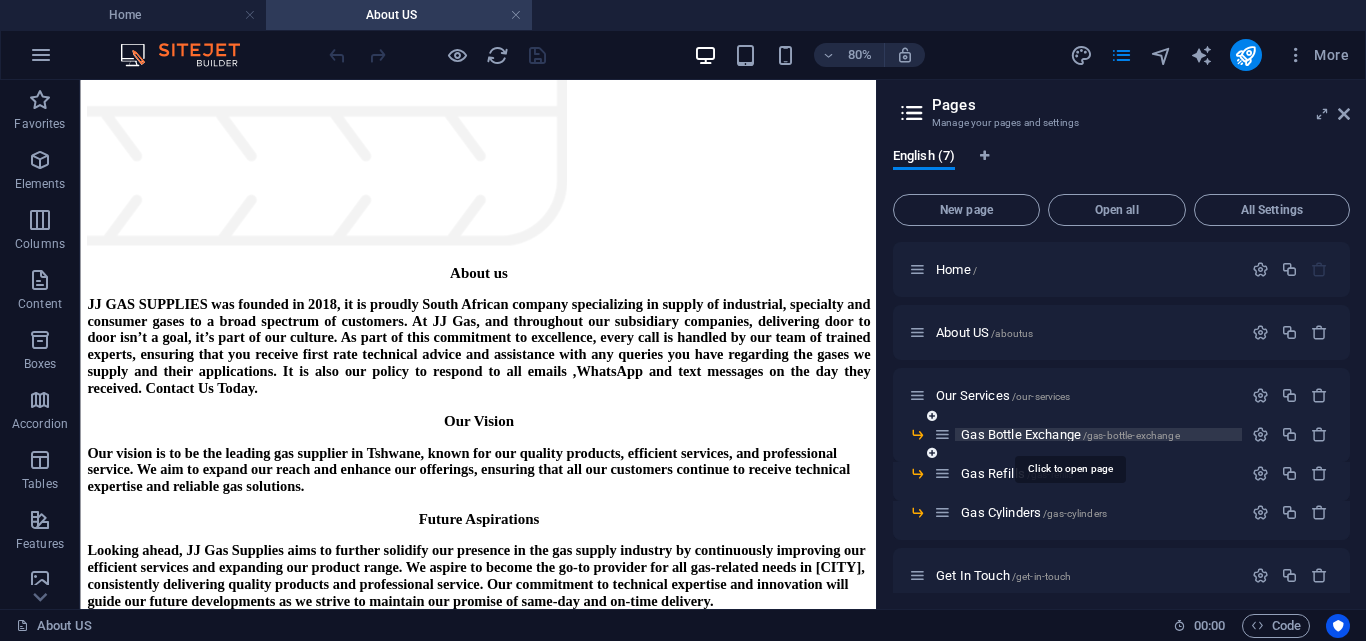 click on "Gas Bottle Exchange /gas-bottle-exchange" at bounding box center (1070, 434) 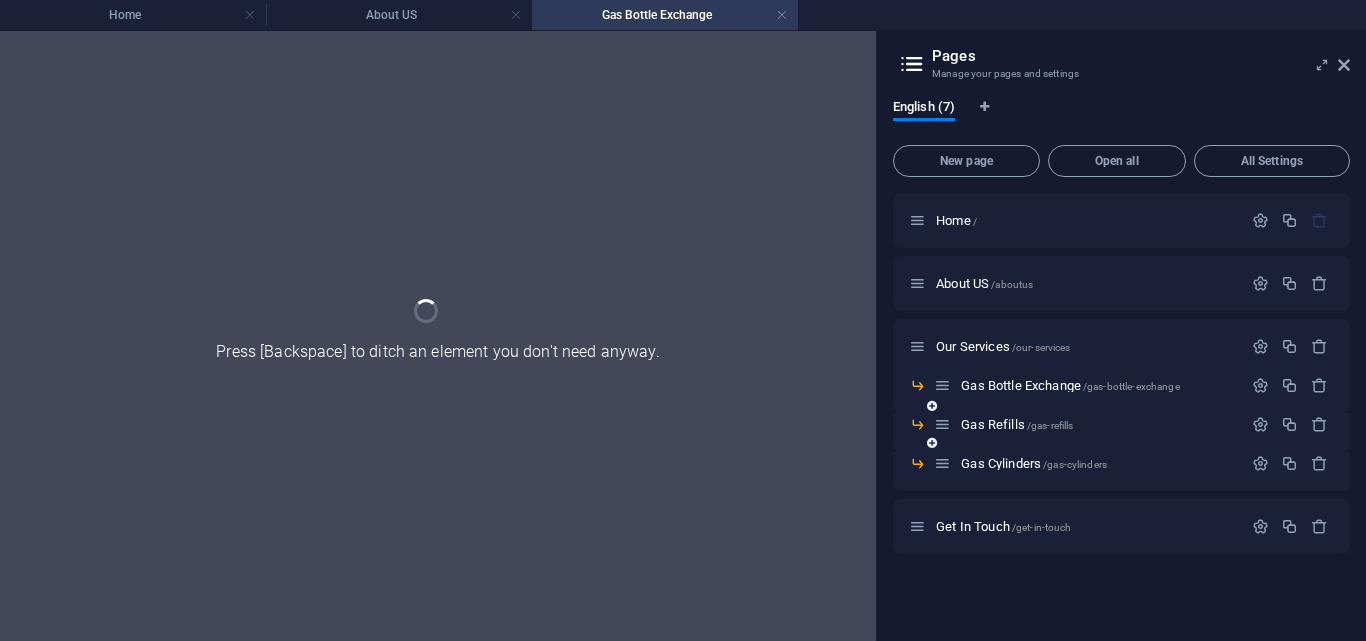 scroll, scrollTop: 0, scrollLeft: 0, axis: both 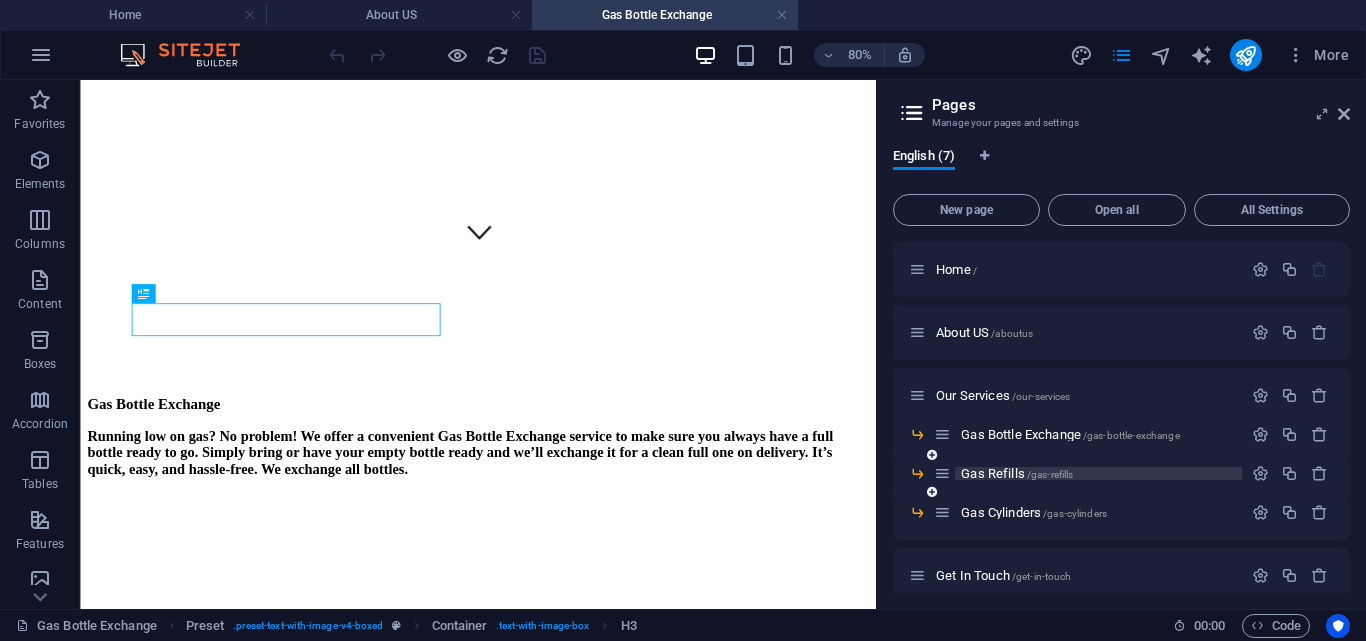 click on "Gas Refills /gas-refills" at bounding box center (1017, 473) 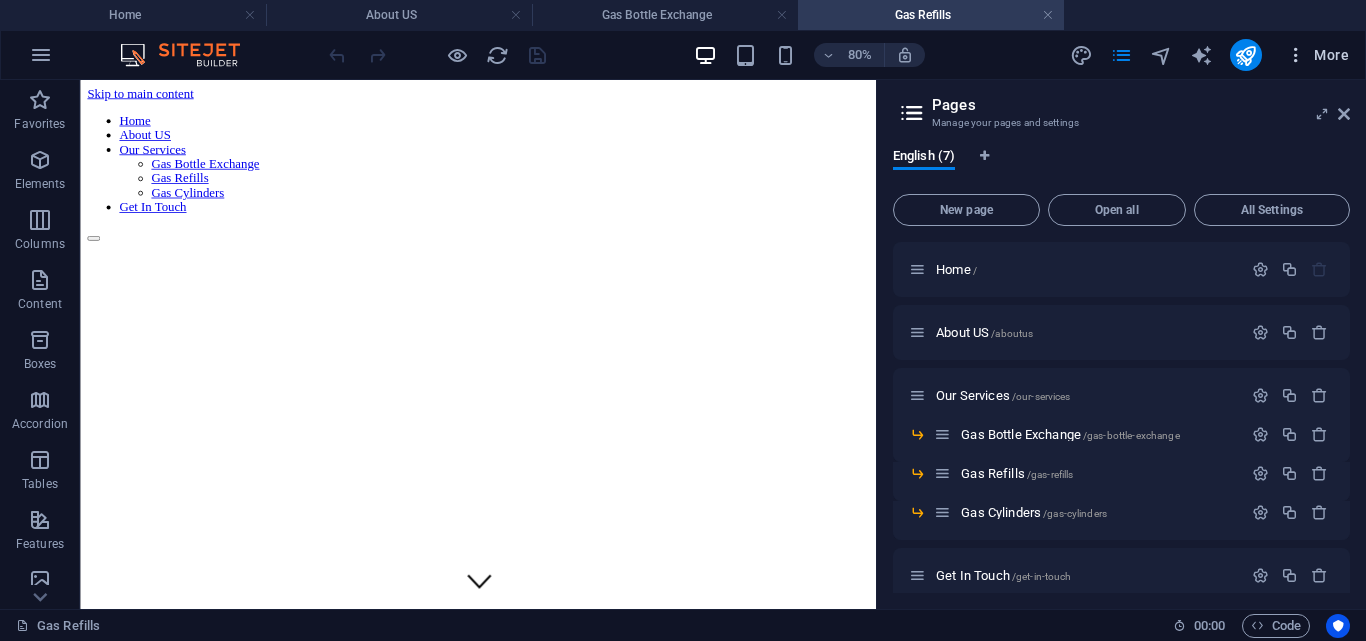 scroll, scrollTop: 0, scrollLeft: 0, axis: both 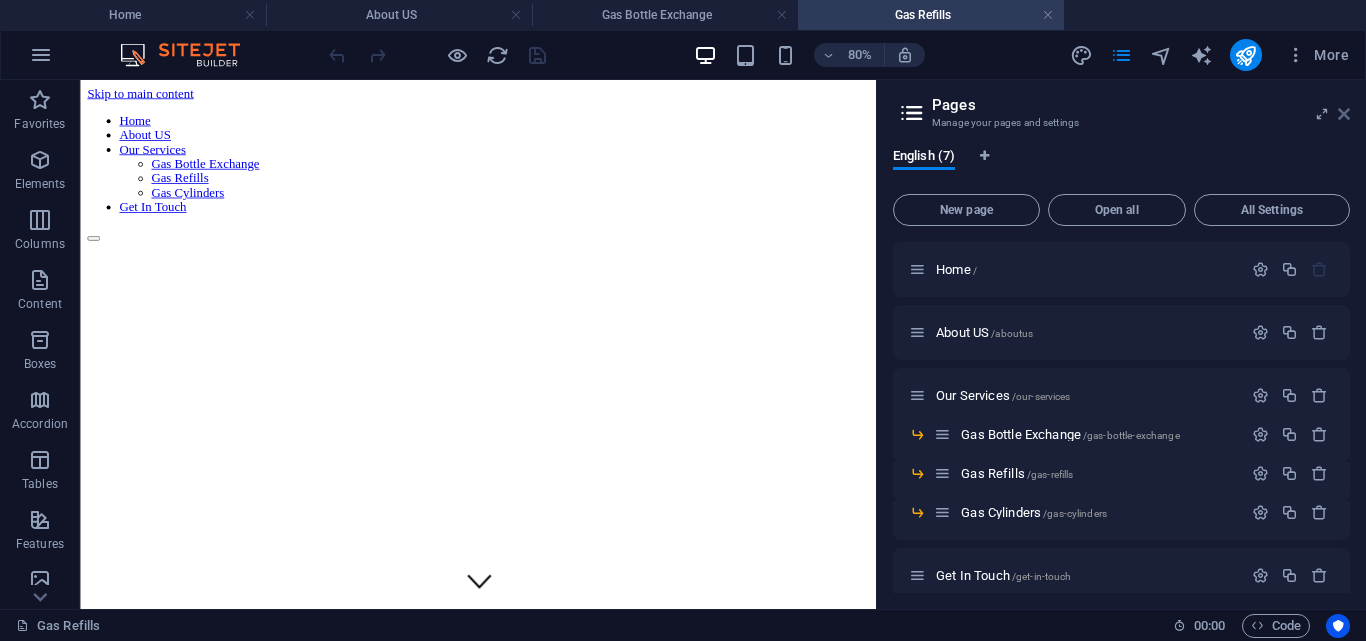 drag, startPoint x: 1347, startPoint y: 112, endPoint x: 589, endPoint y: 267, distance: 773.68536 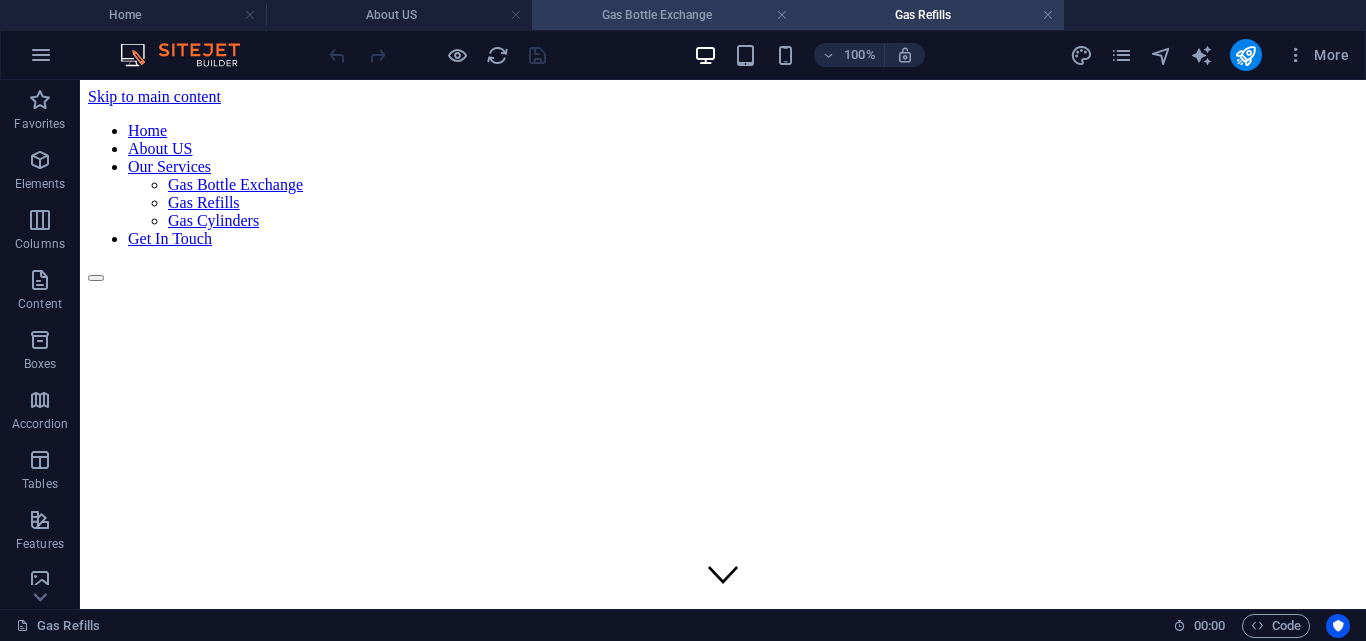 click on "Gas Bottle Exchange" at bounding box center [665, 15] 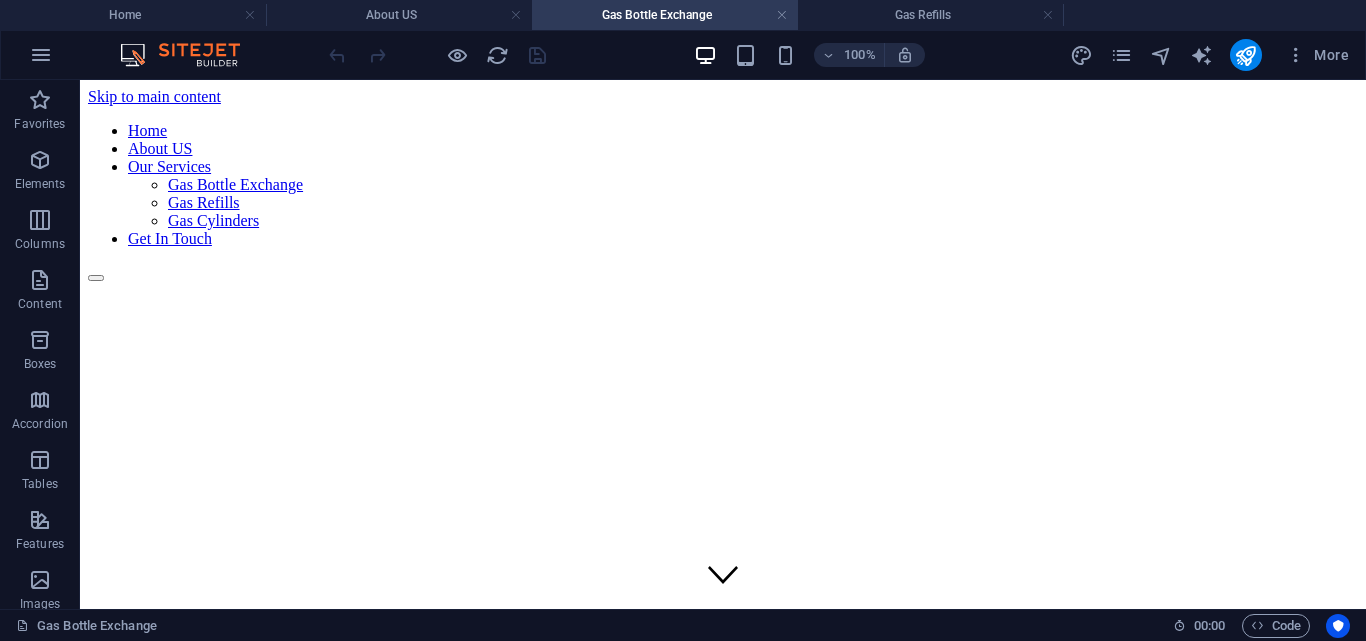 scroll, scrollTop: 436, scrollLeft: 0, axis: vertical 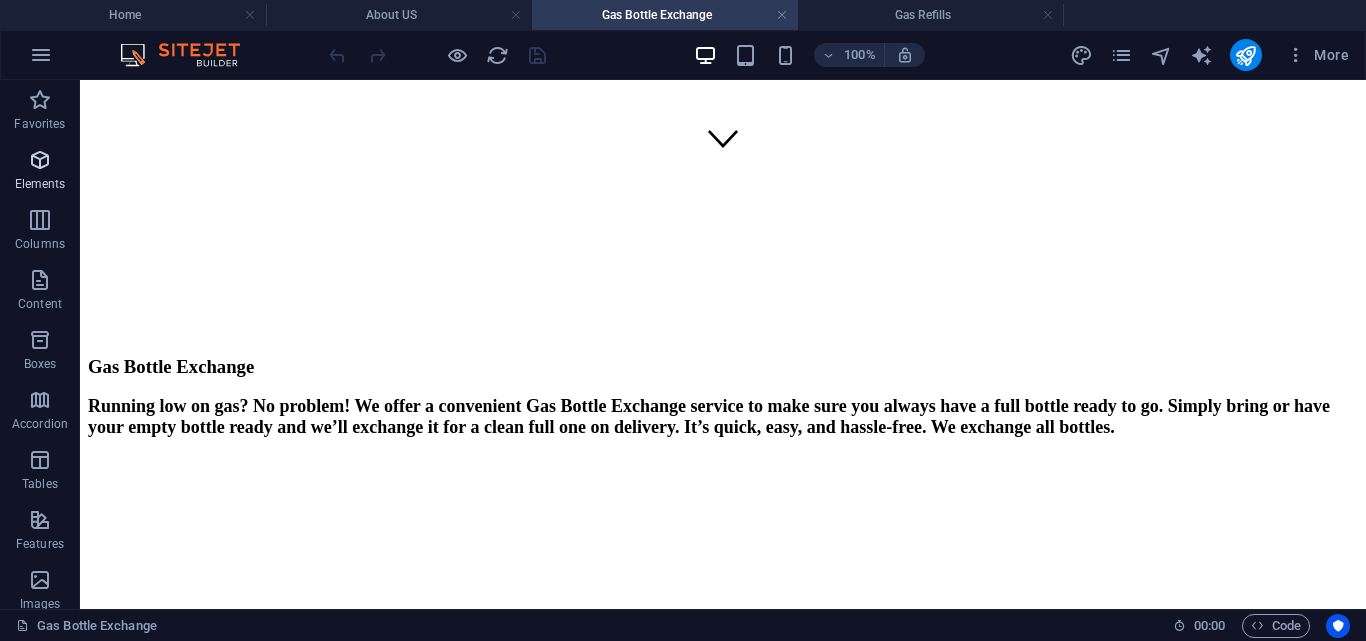 click on "Elements" at bounding box center [40, 184] 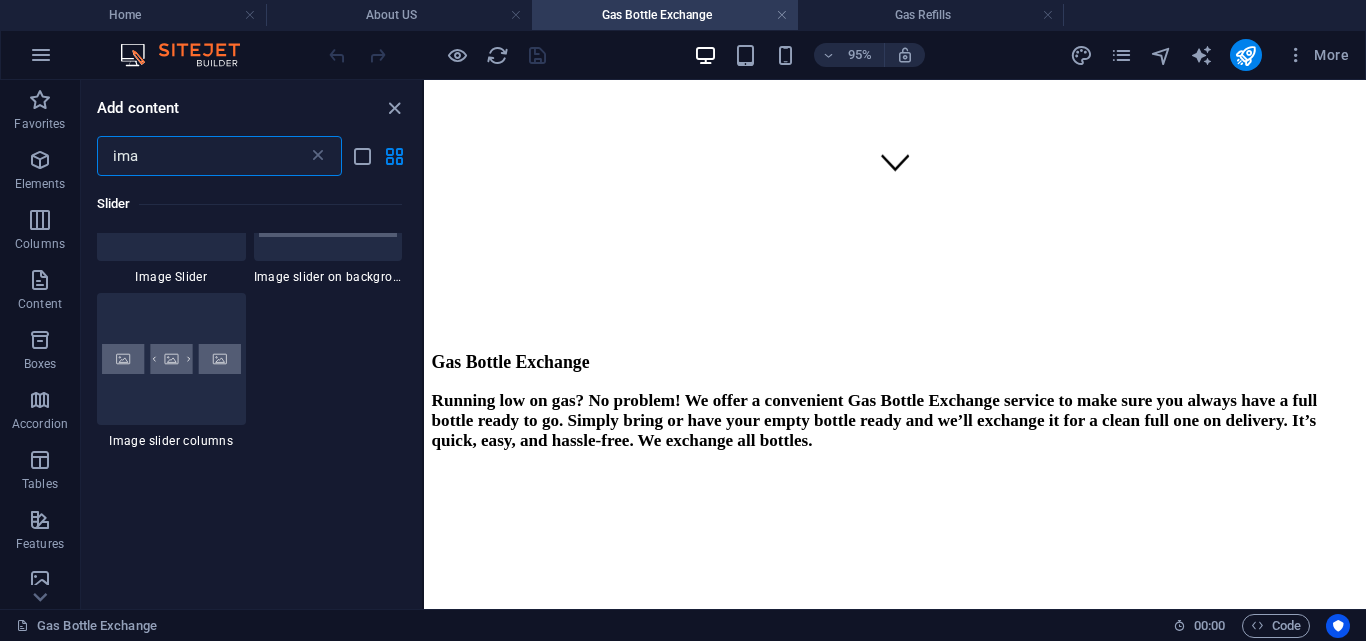 scroll, scrollTop: 2500, scrollLeft: 0, axis: vertical 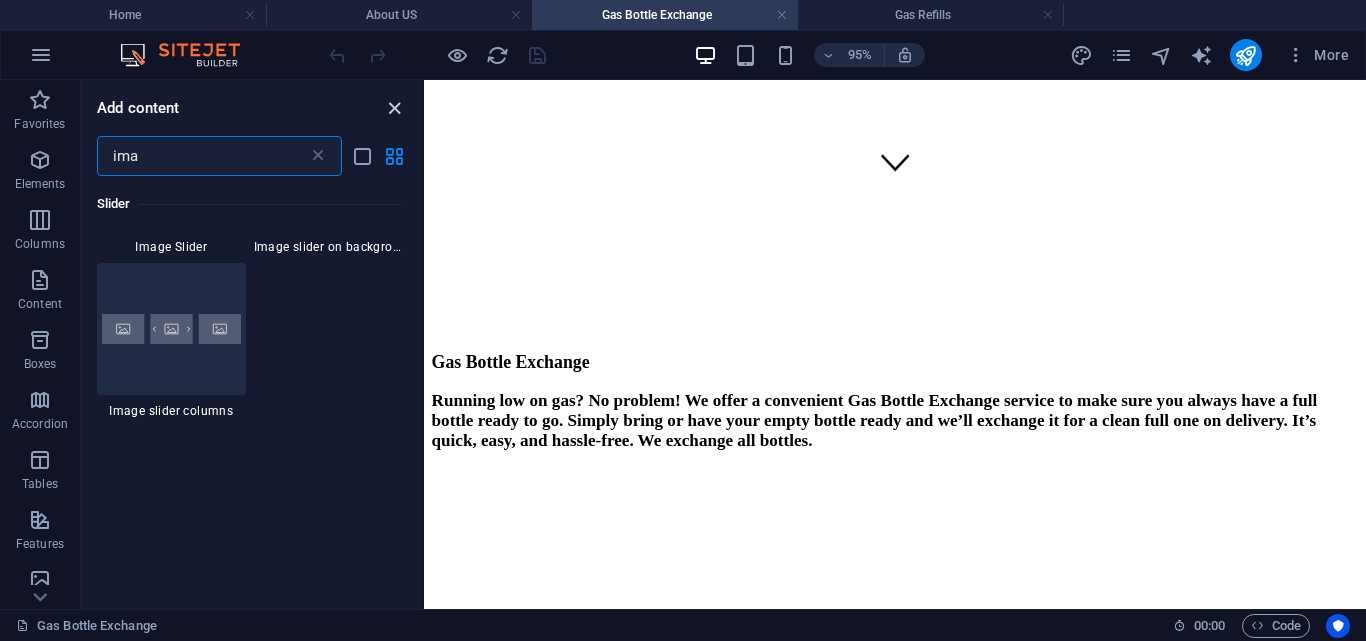 type on "ima" 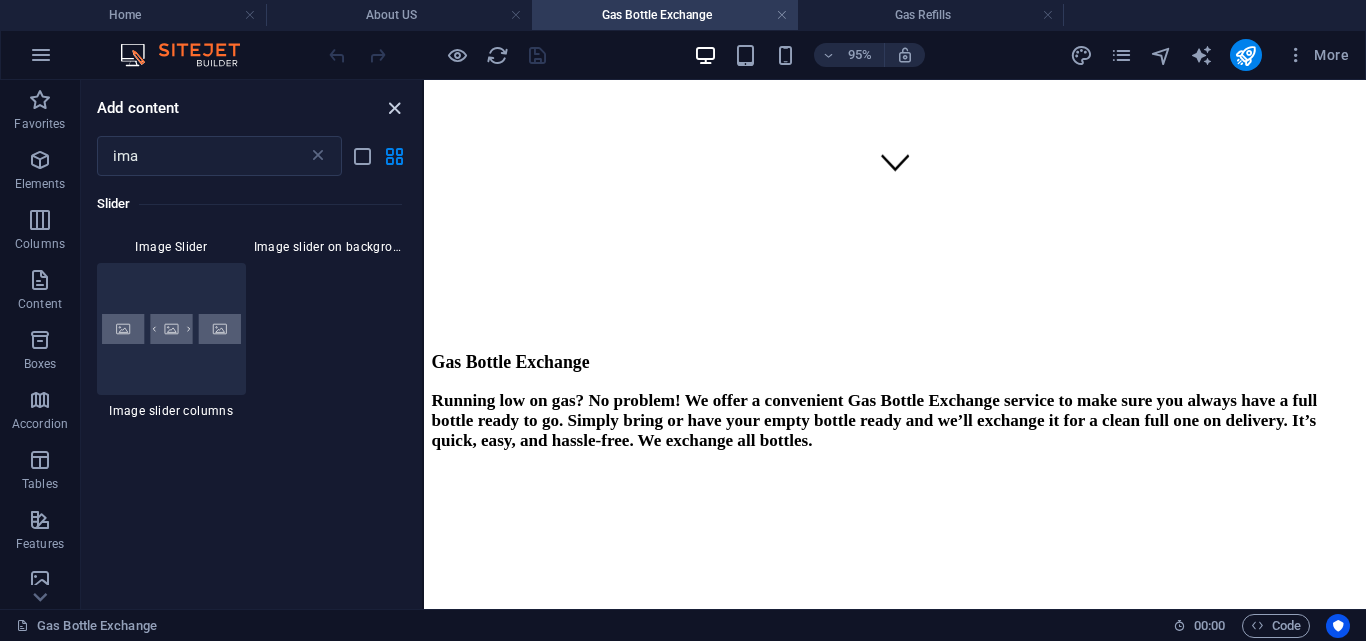 drag, startPoint x: 402, startPoint y: 101, endPoint x: 308, endPoint y: 25, distance: 120.880104 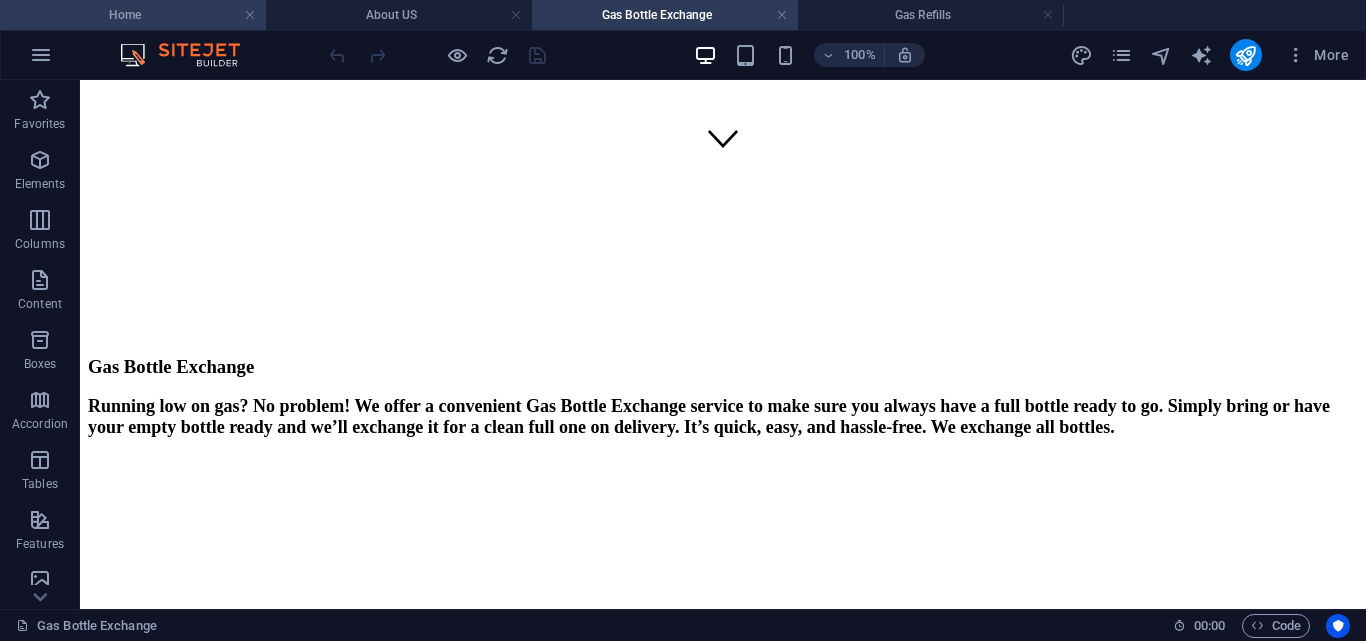 click on "Home" at bounding box center (133, 15) 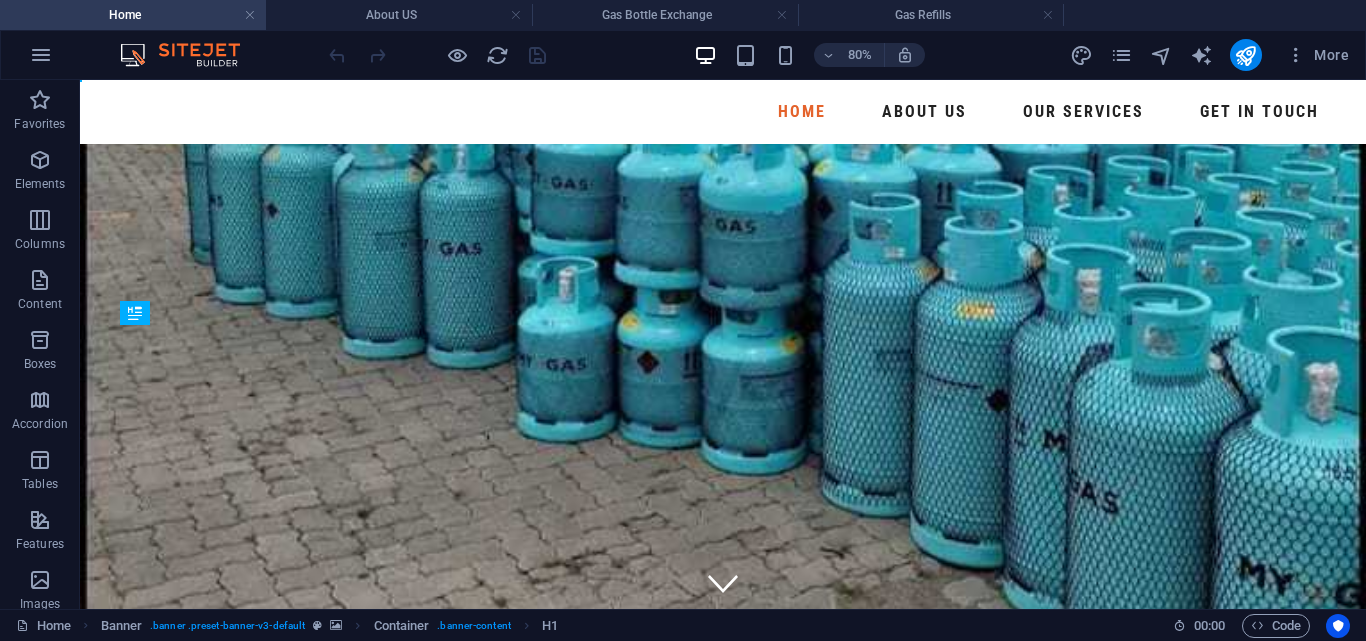 scroll, scrollTop: 0, scrollLeft: 0, axis: both 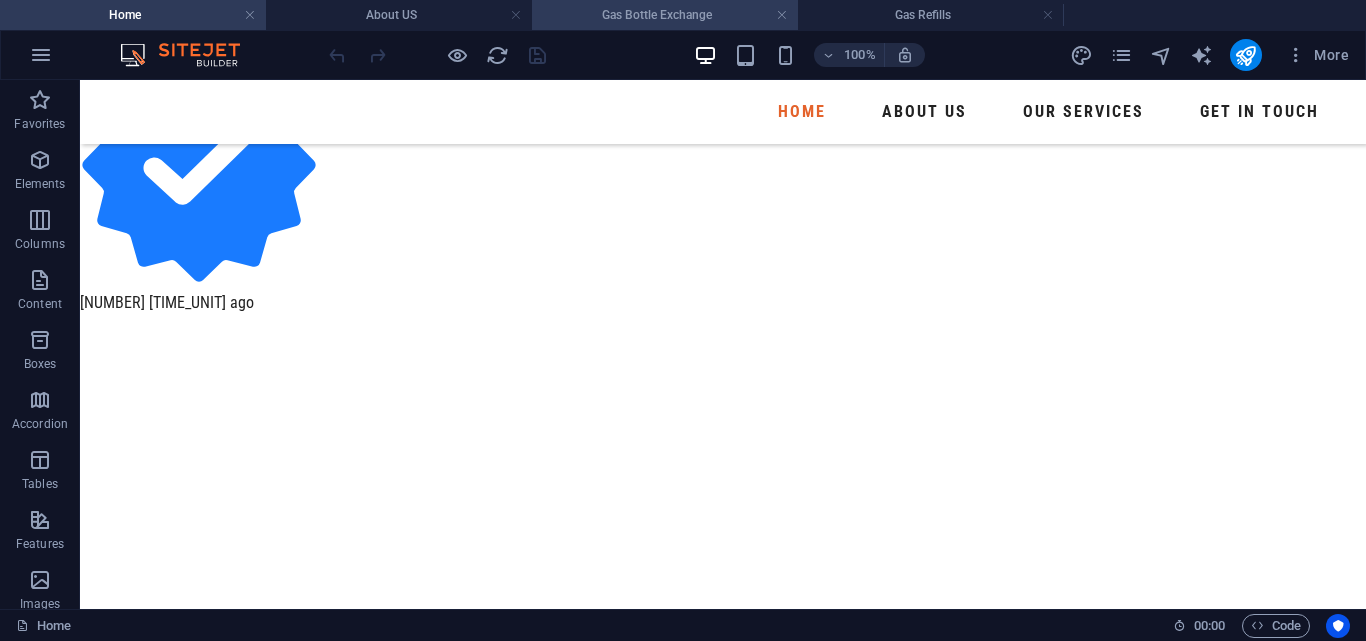 click on "Gas Bottle Exchange" at bounding box center (665, 15) 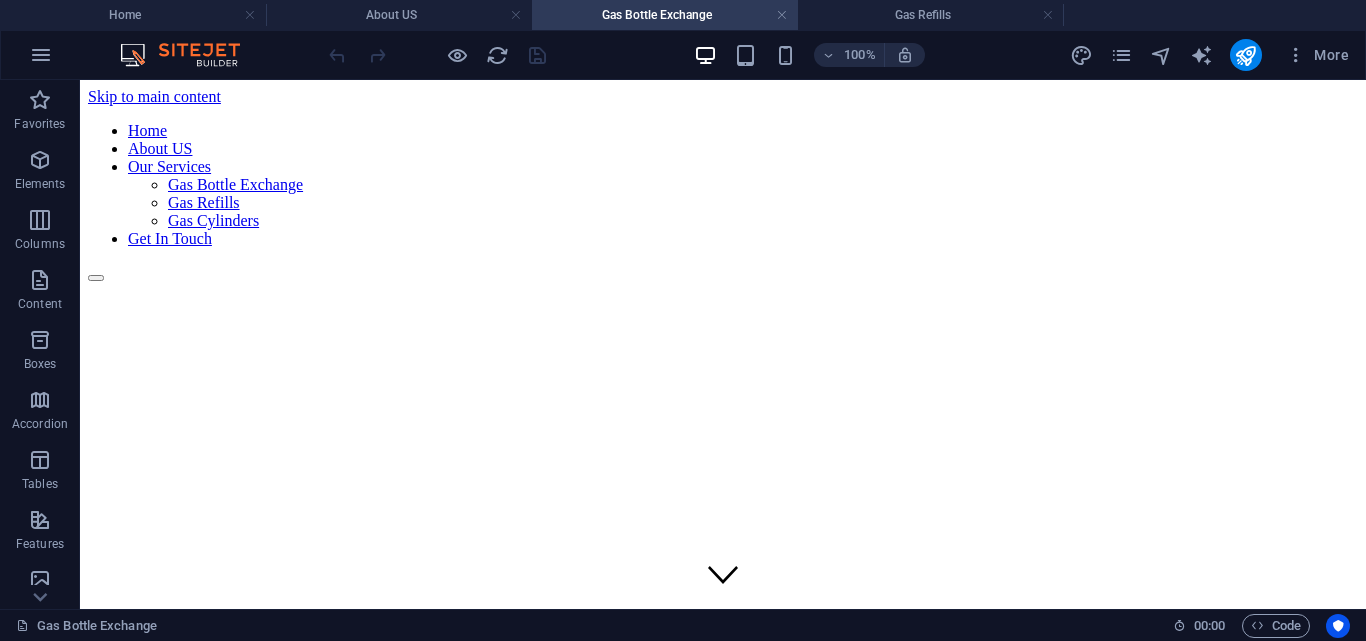 scroll, scrollTop: 436, scrollLeft: 0, axis: vertical 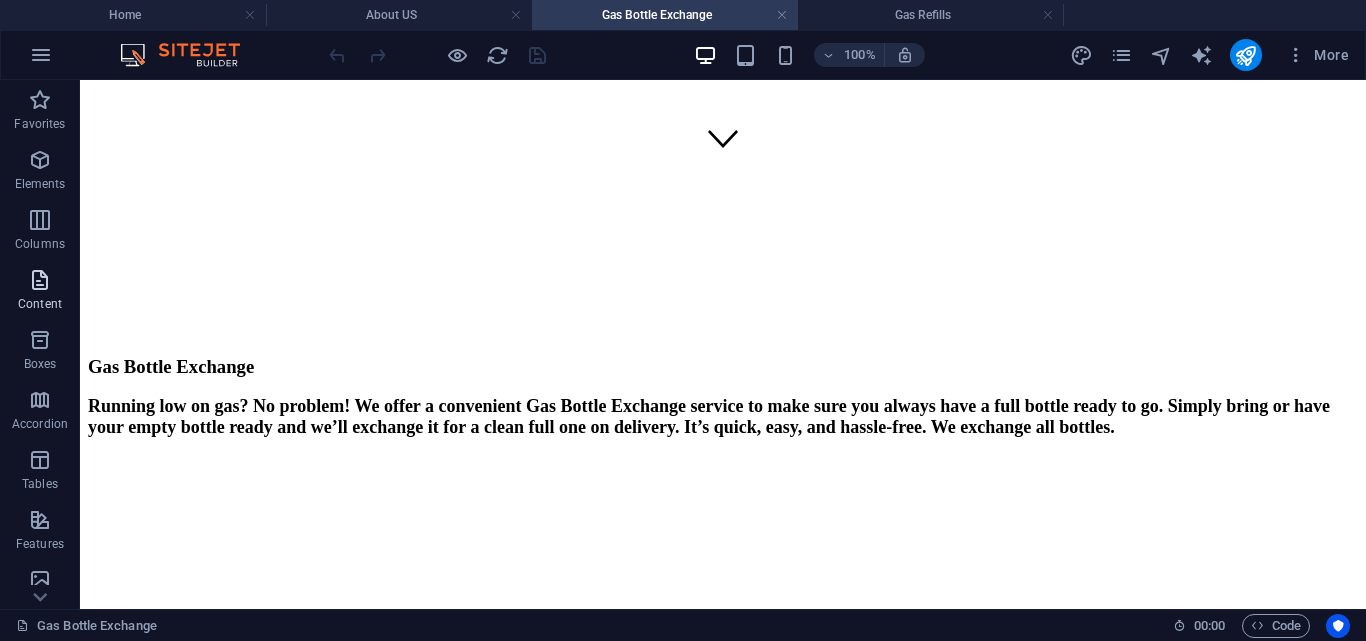 click at bounding box center [40, 280] 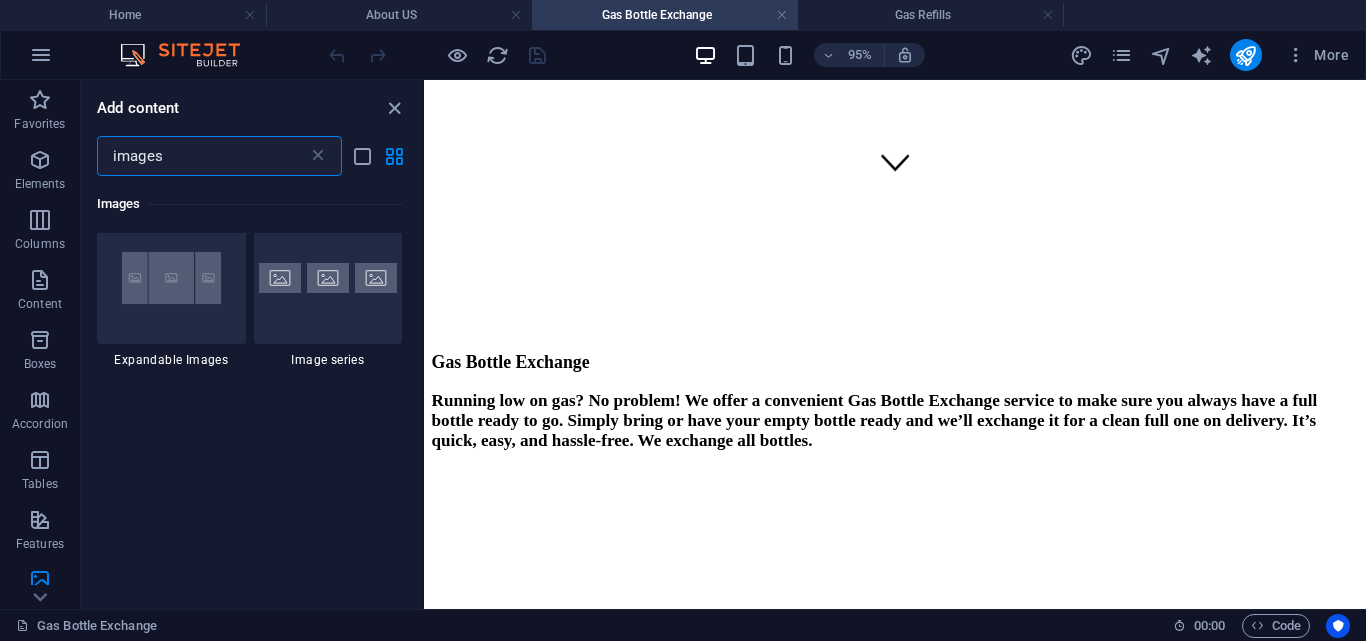 scroll, scrollTop: 200, scrollLeft: 0, axis: vertical 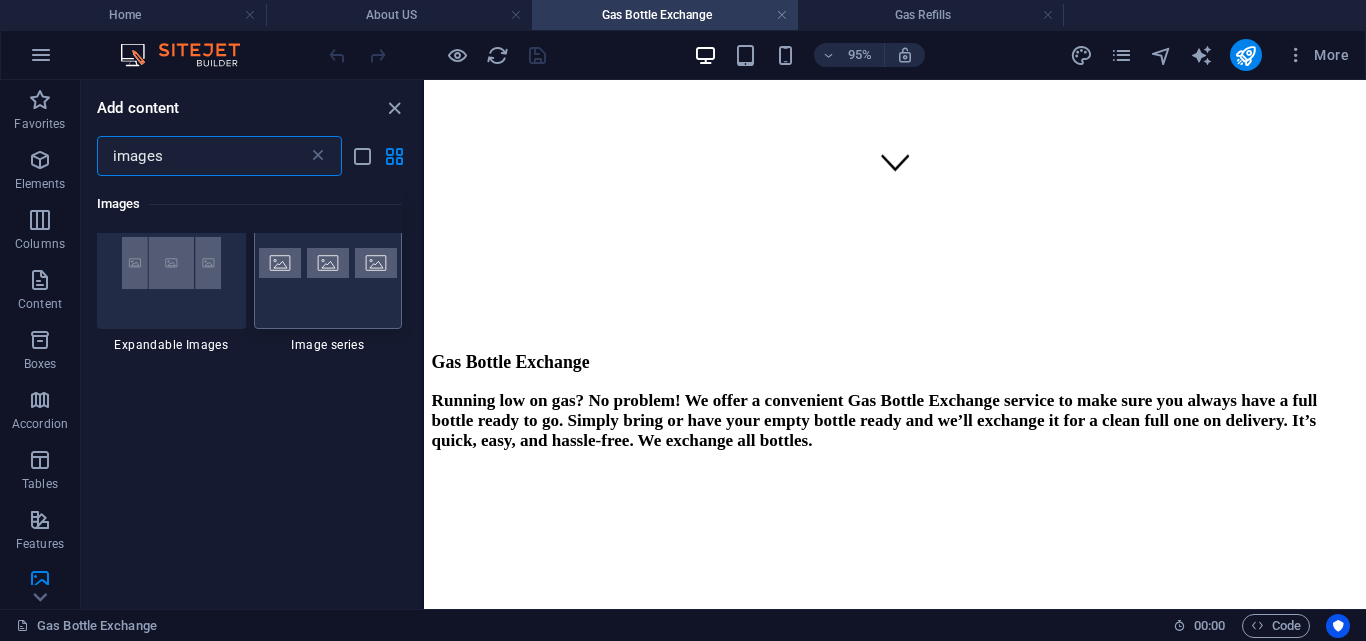 type on "images" 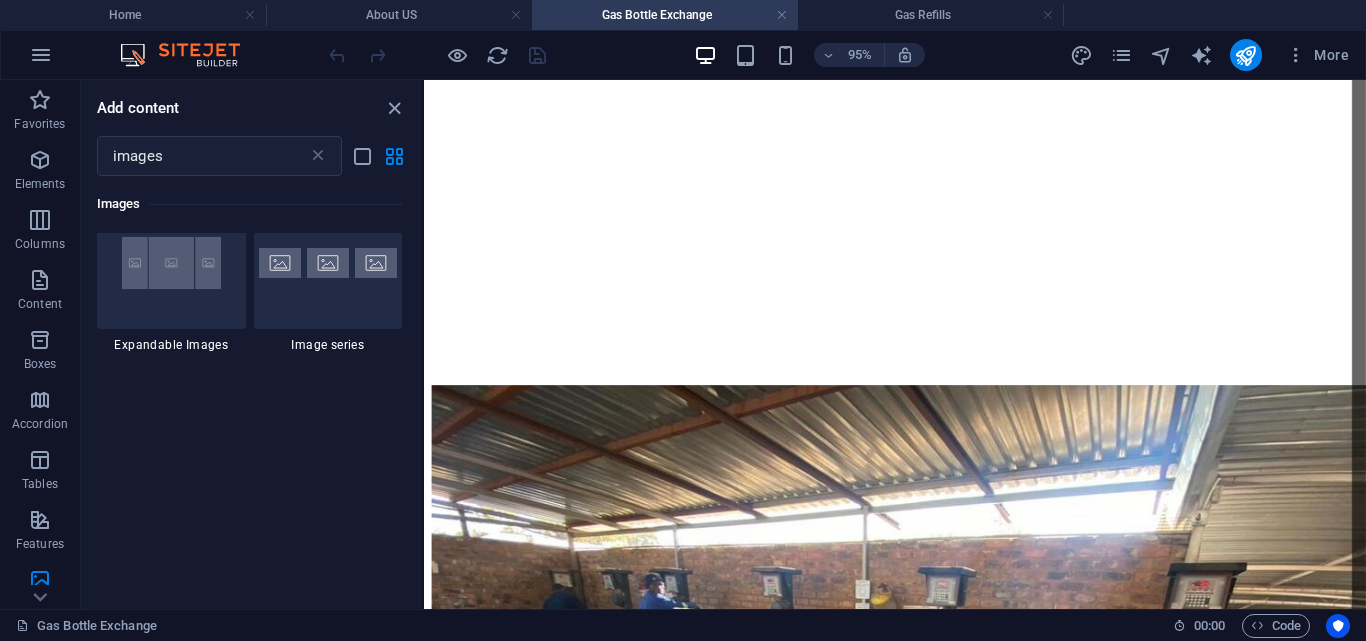 scroll, scrollTop: 881, scrollLeft: 0, axis: vertical 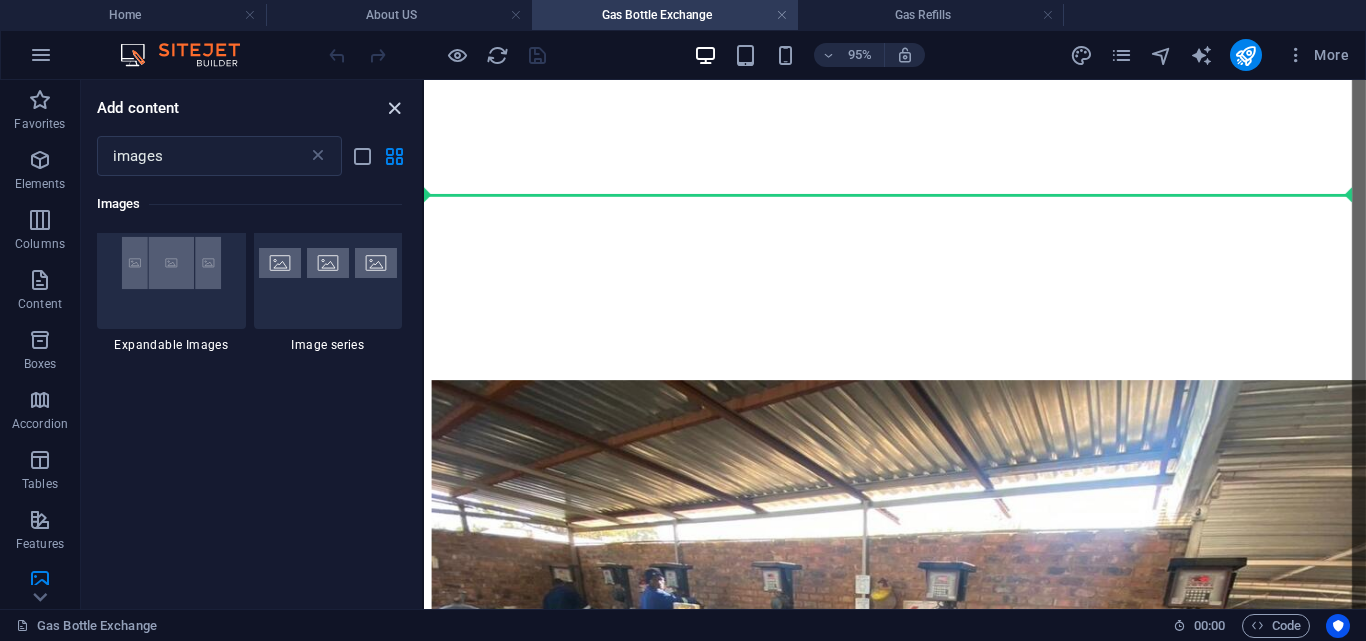 drag, startPoint x: 395, startPoint y: 111, endPoint x: 392, endPoint y: 287, distance: 176.02557 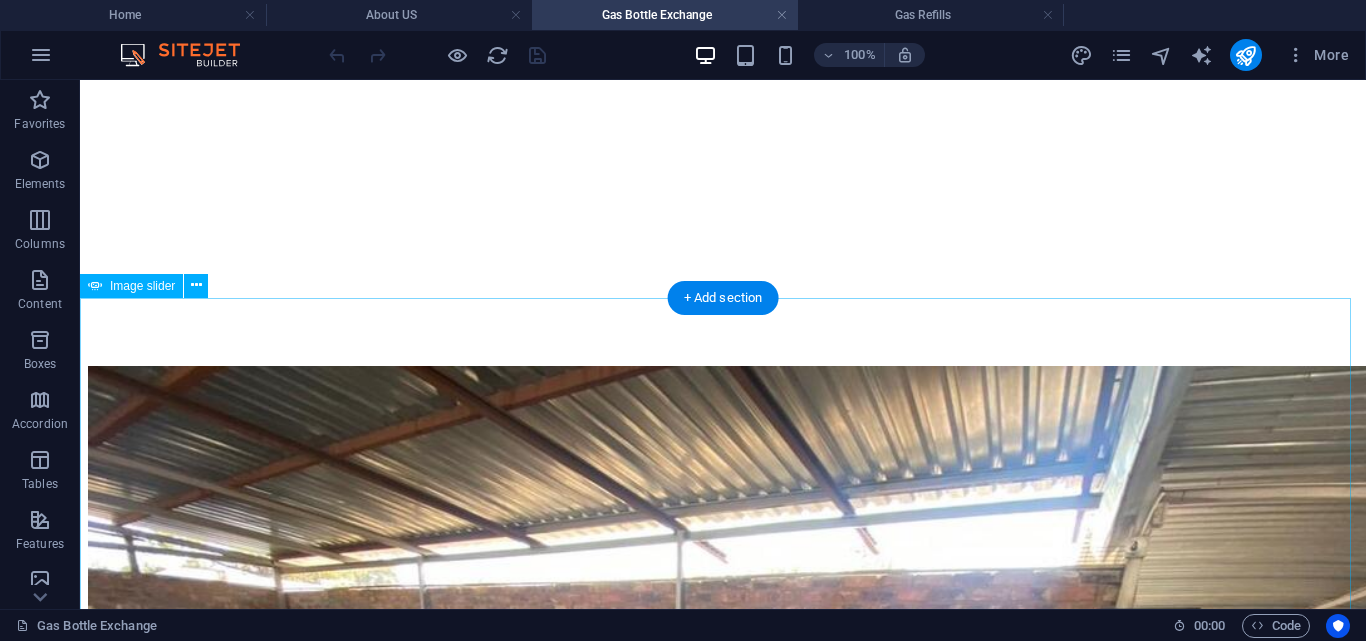 scroll, scrollTop: 911, scrollLeft: 0, axis: vertical 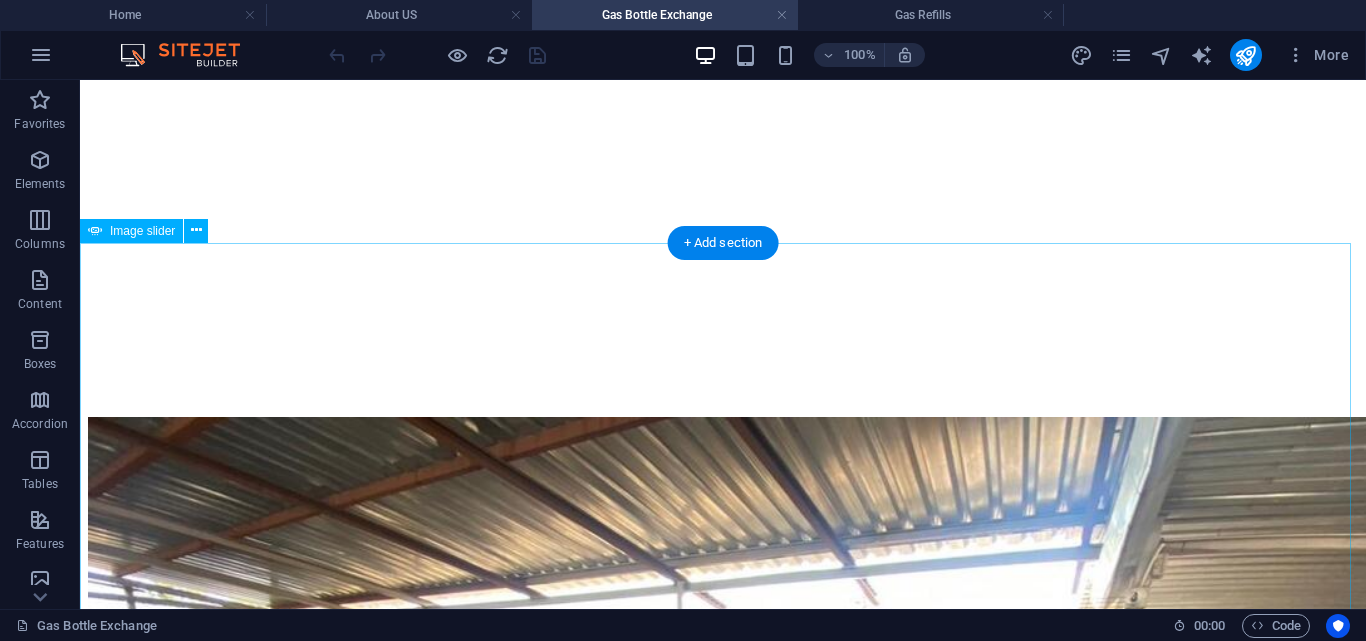 click at bounding box center [-1820, 7717] 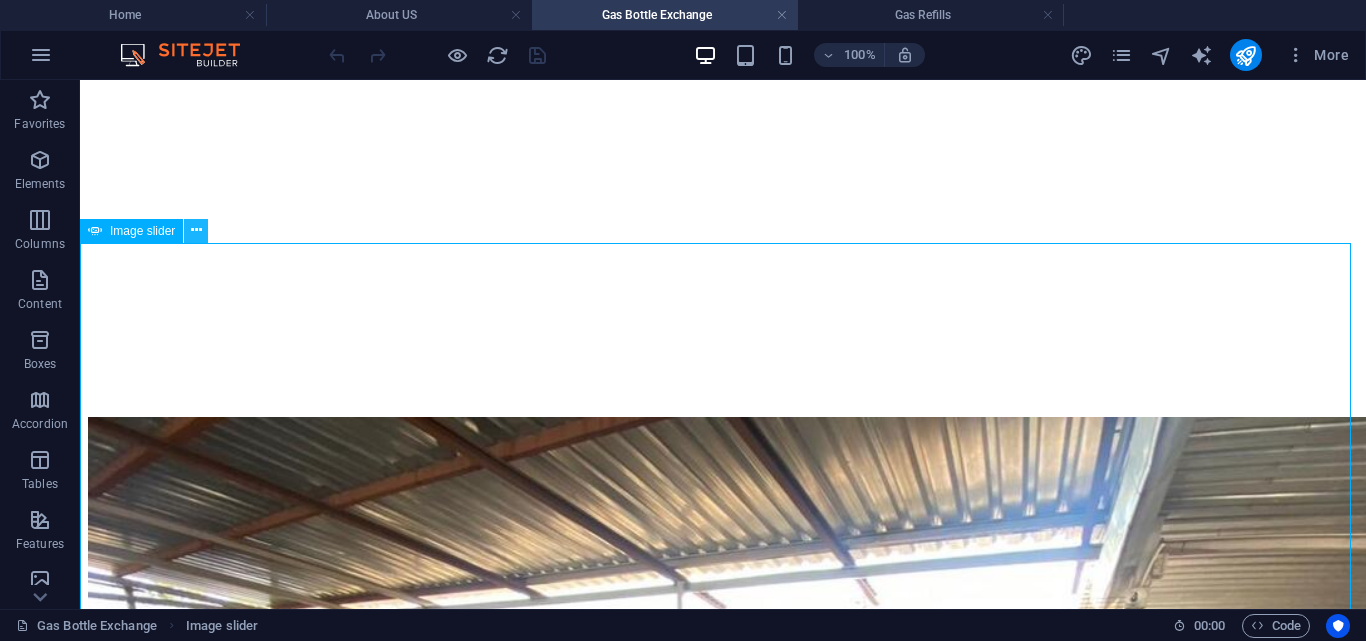 click at bounding box center [196, 230] 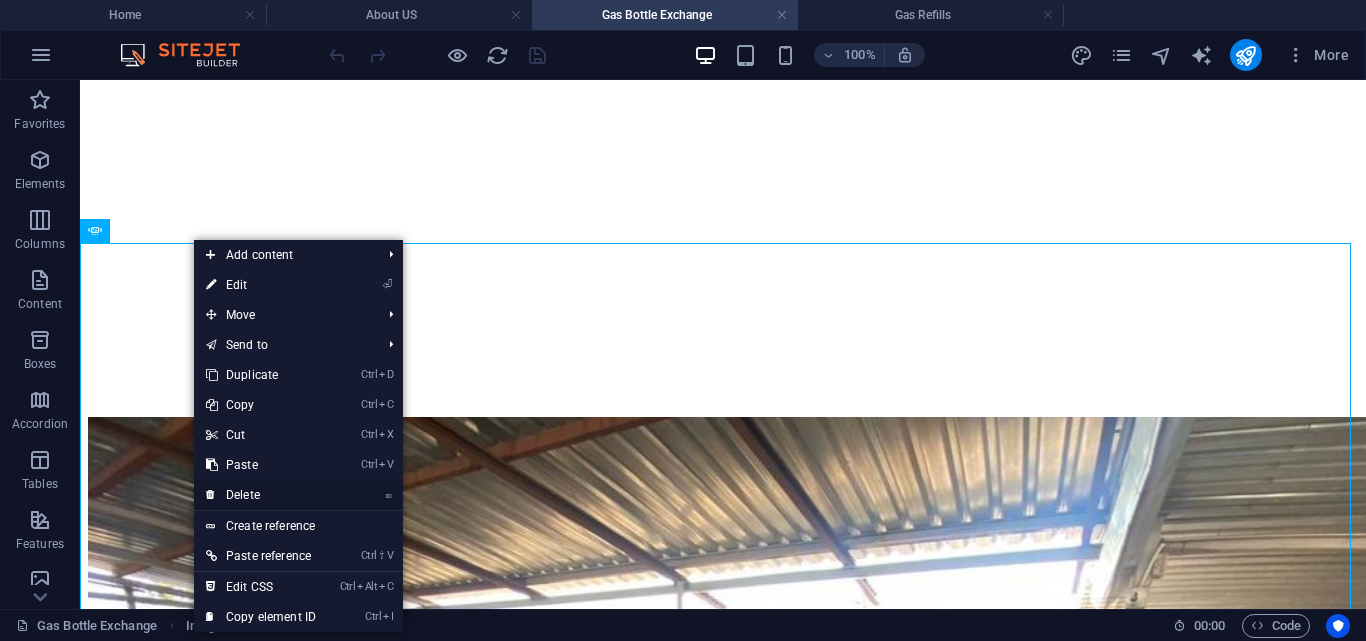 click on "⌦  Delete" at bounding box center [261, 495] 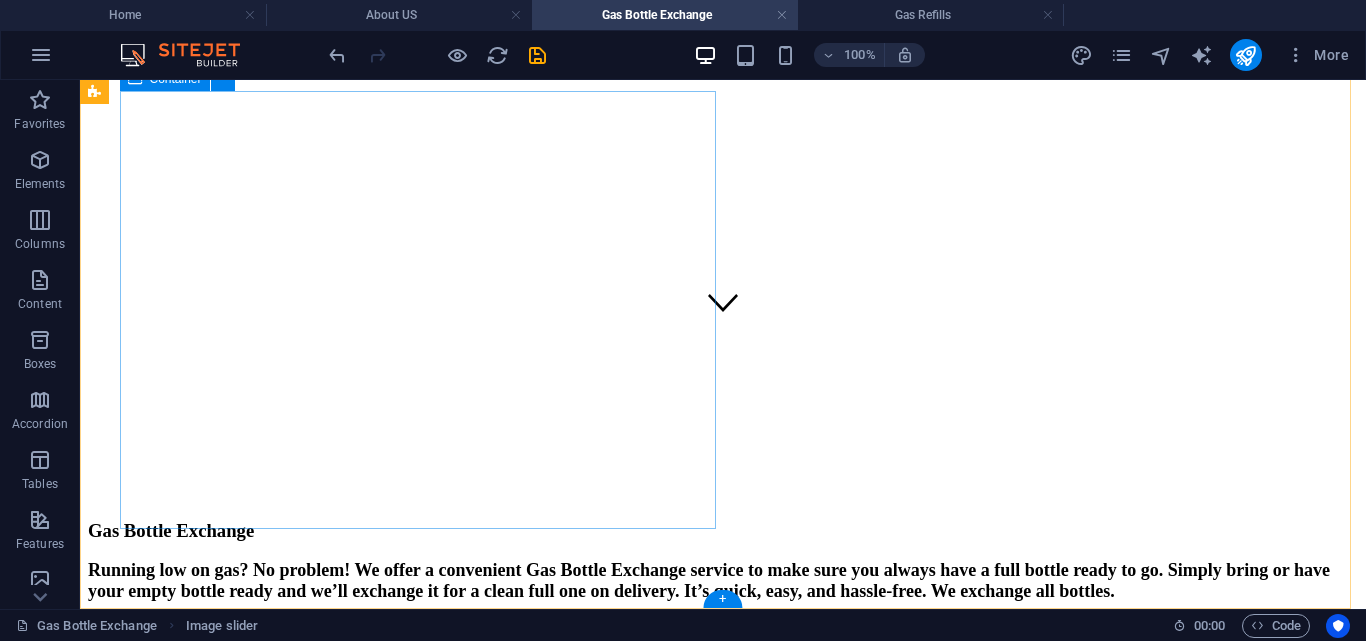scroll, scrollTop: 545, scrollLeft: 0, axis: vertical 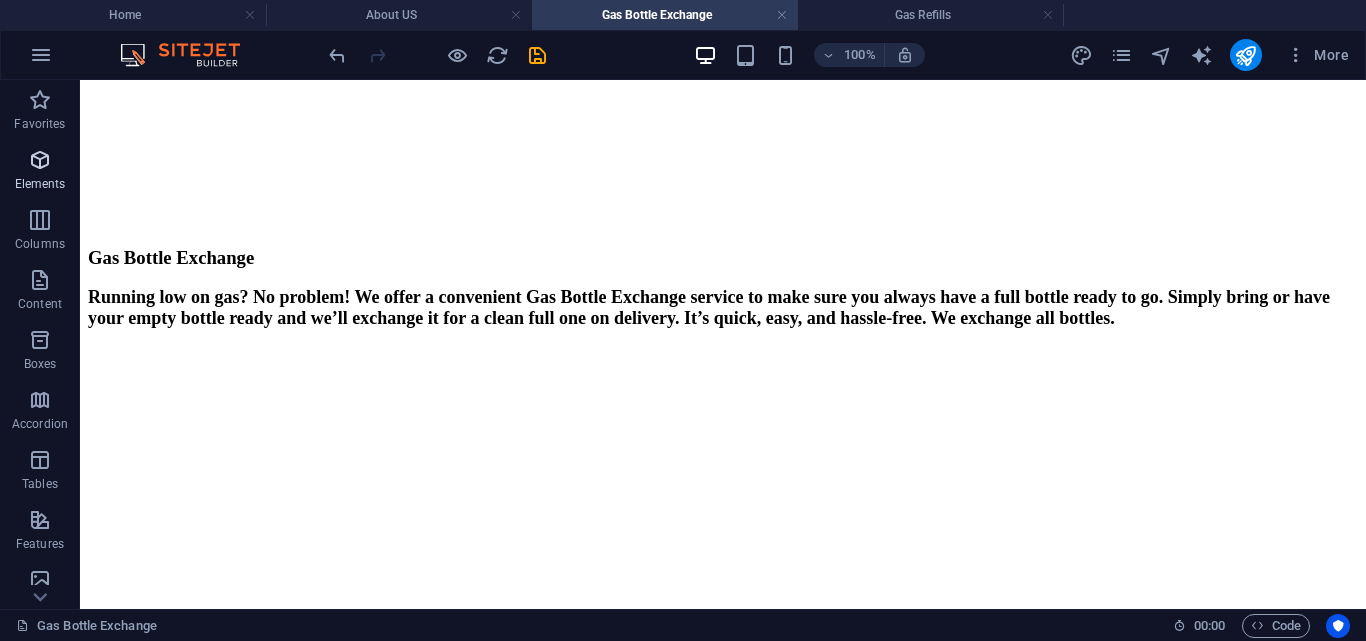 click at bounding box center [40, 160] 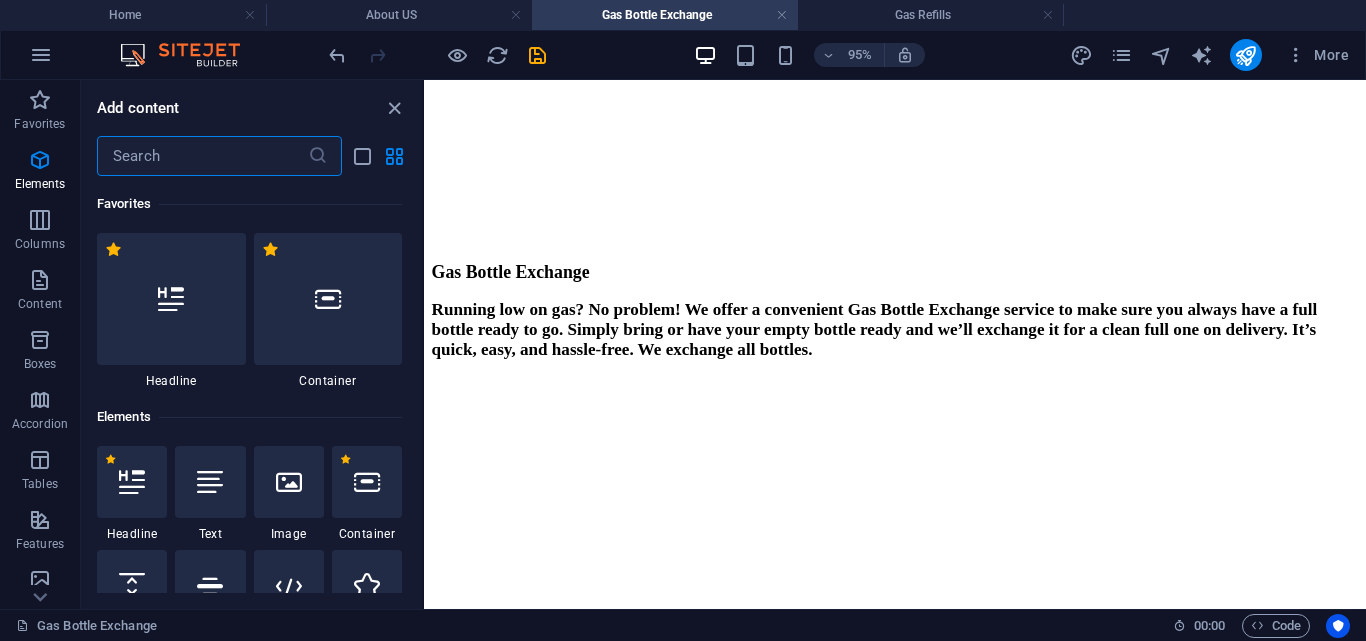 scroll, scrollTop: 445, scrollLeft: 0, axis: vertical 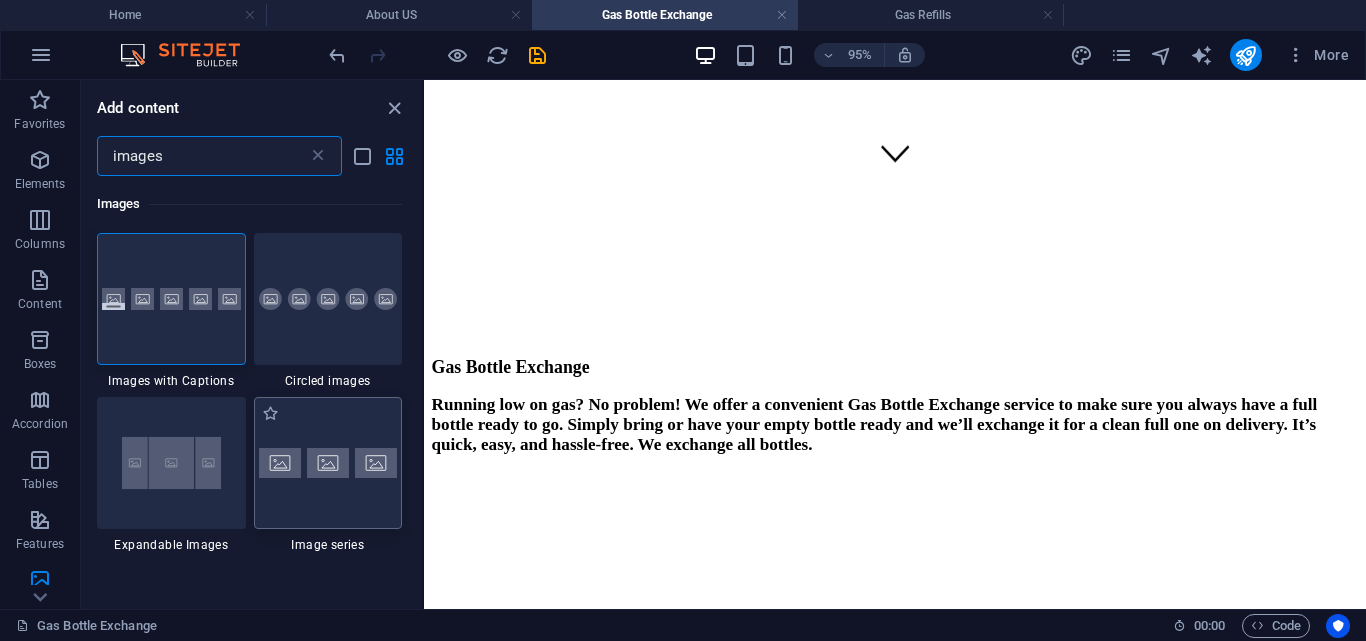 type on "images" 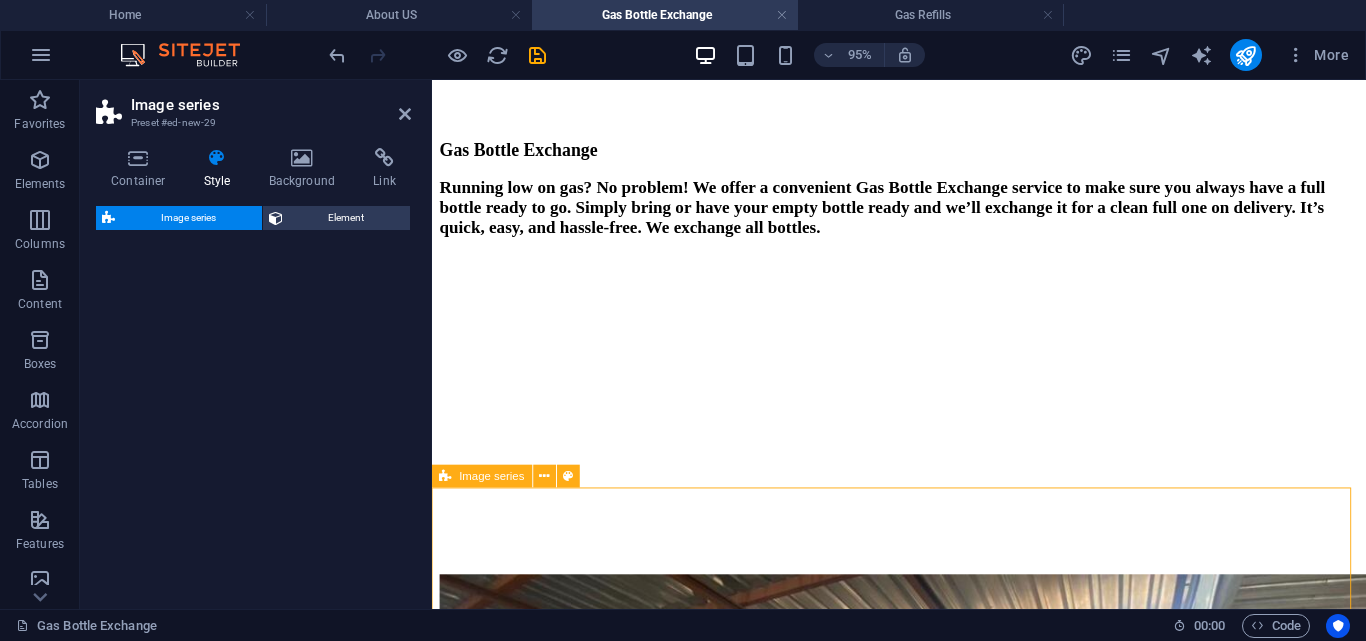 select on "rem" 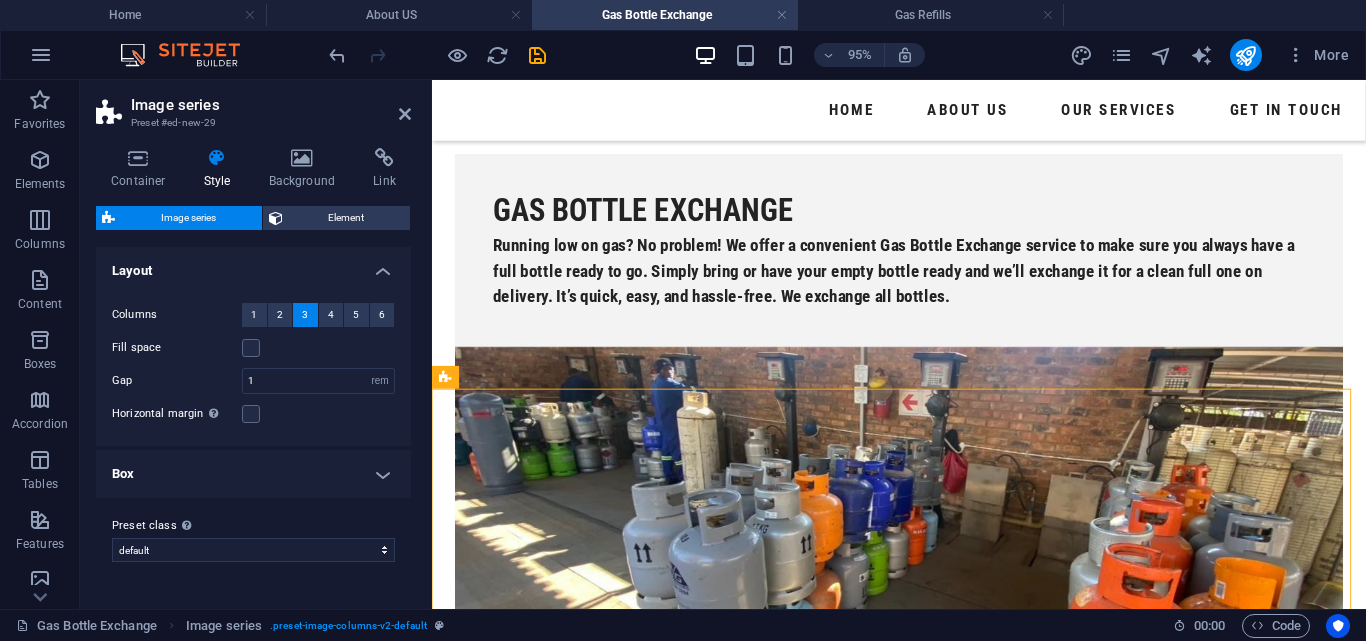 scroll, scrollTop: 774, scrollLeft: 0, axis: vertical 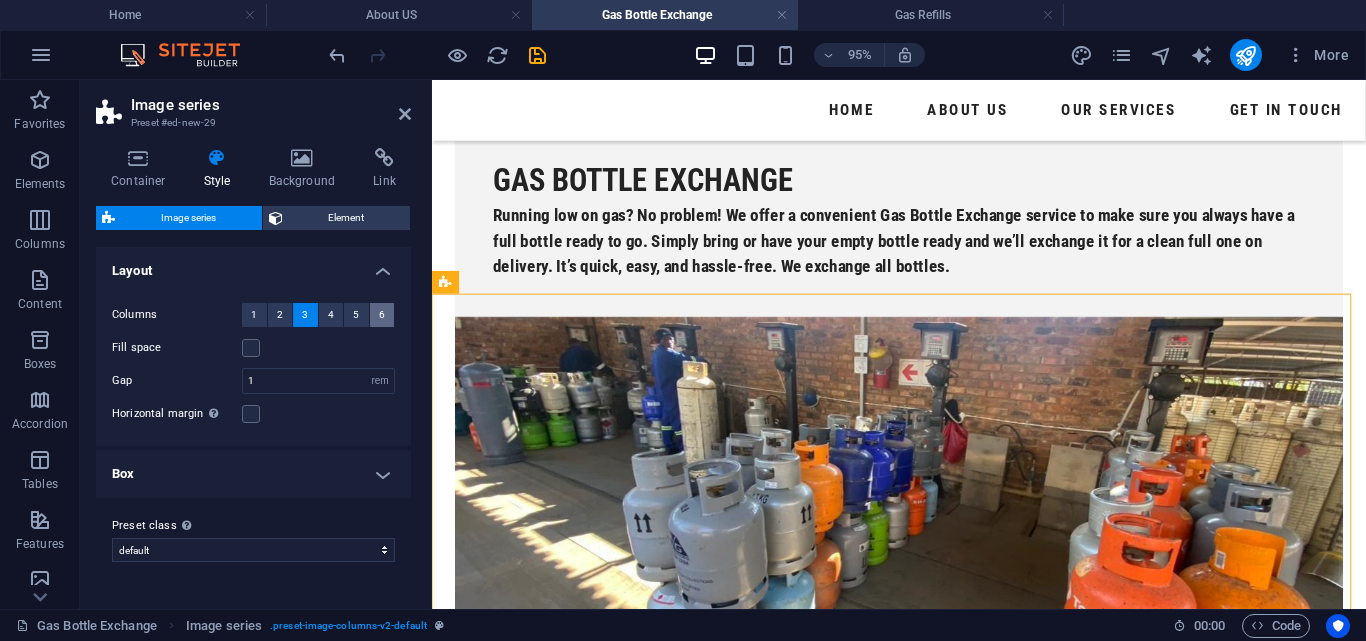 click on "6" at bounding box center [382, 315] 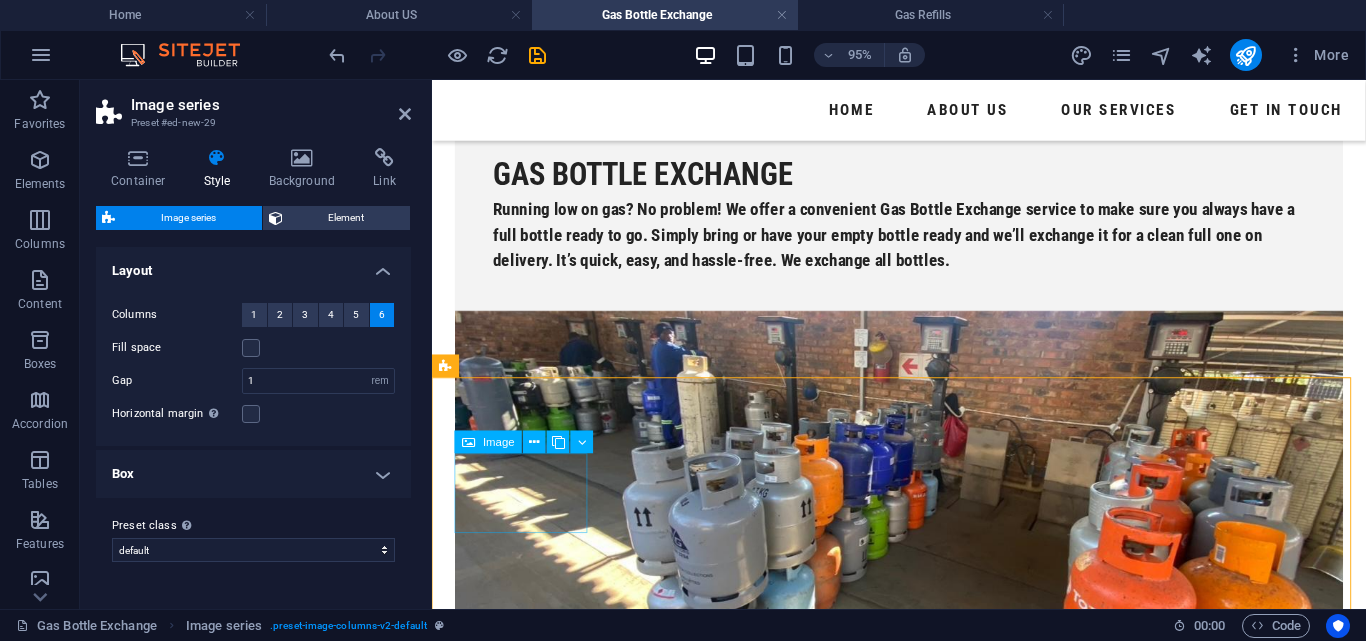 scroll, scrollTop: 686, scrollLeft: 0, axis: vertical 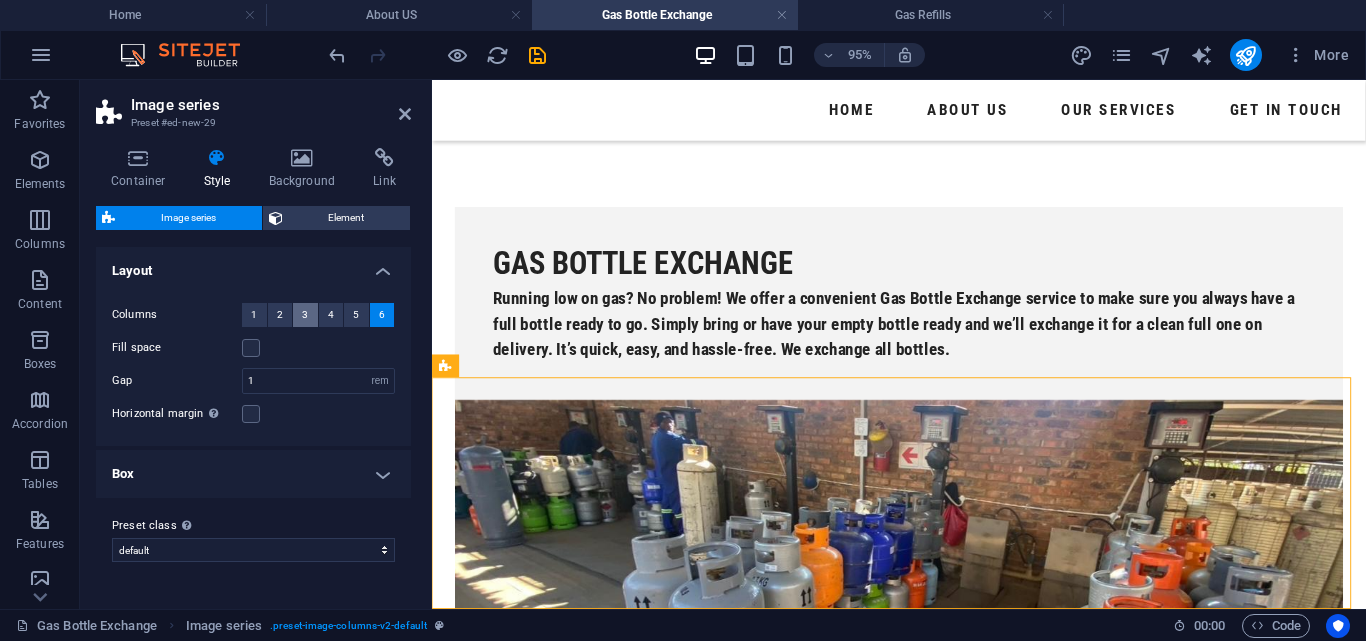 click on "3" at bounding box center [305, 315] 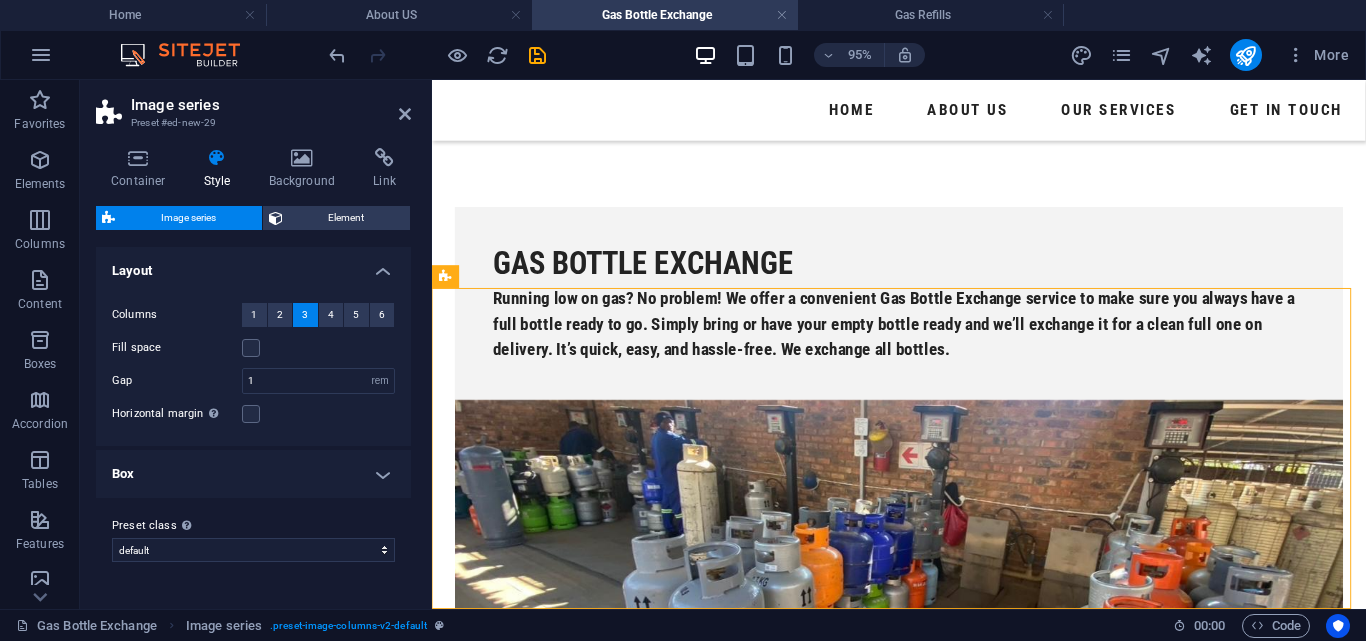 scroll, scrollTop: 780, scrollLeft: 0, axis: vertical 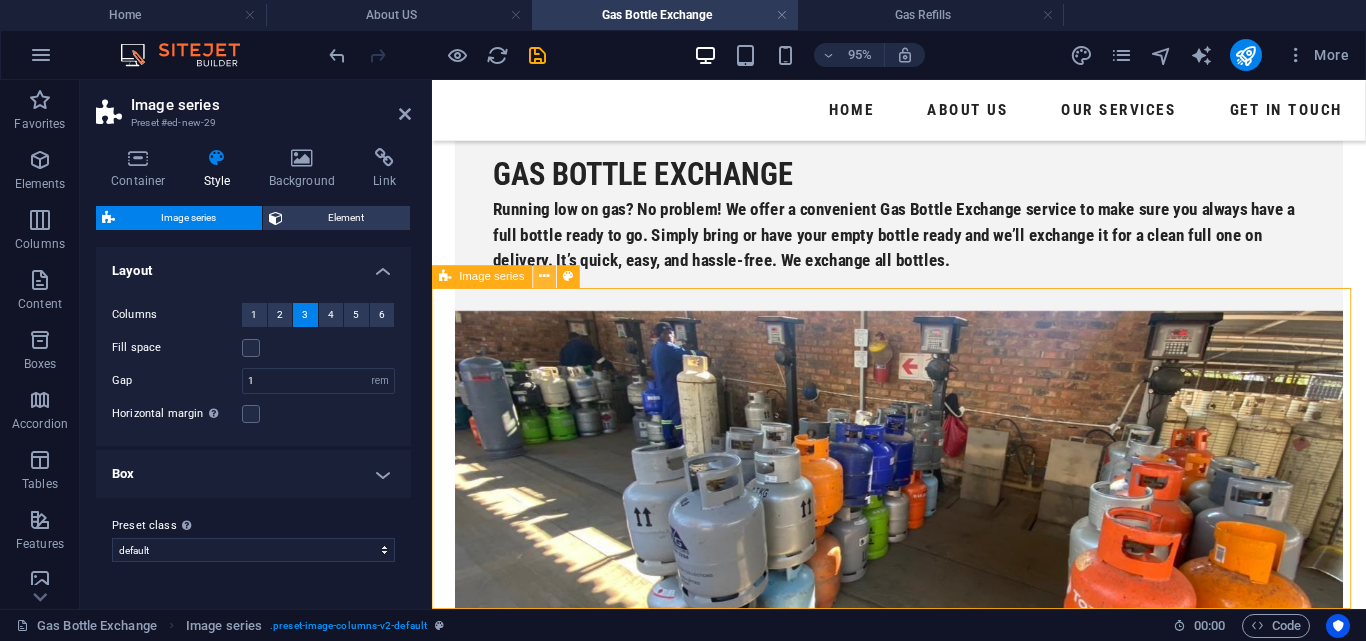 click at bounding box center [545, 277] 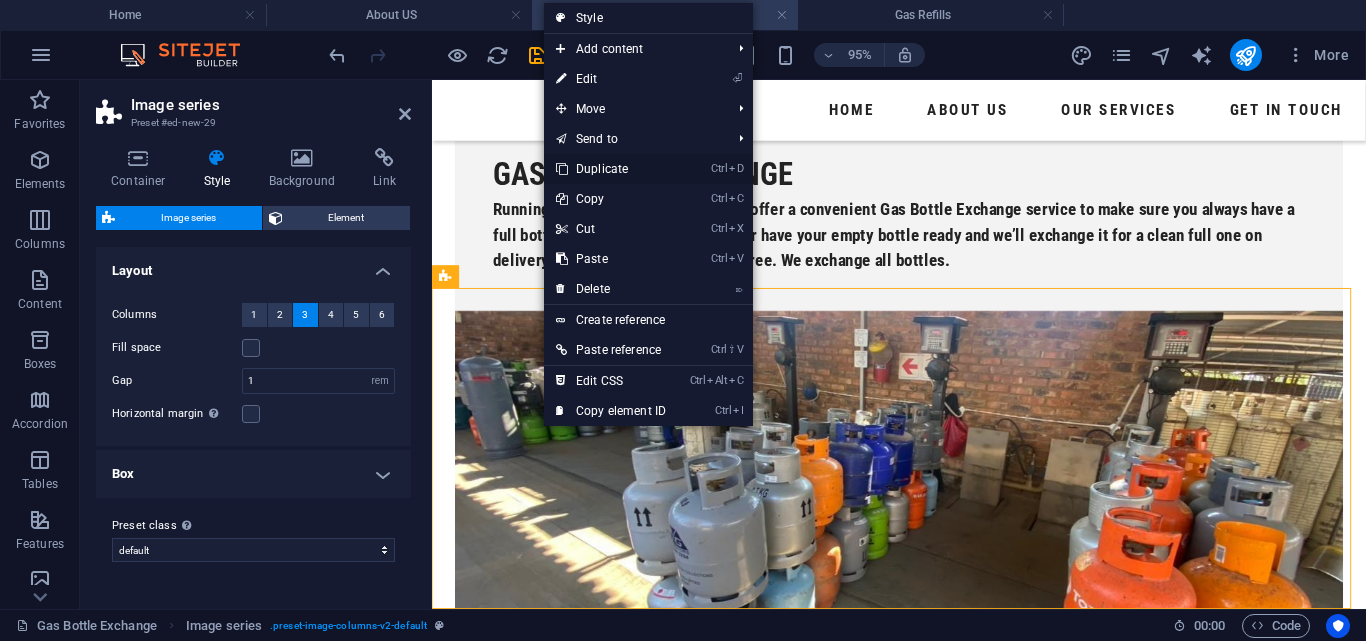 click on "Ctrl D  Duplicate" at bounding box center (611, 169) 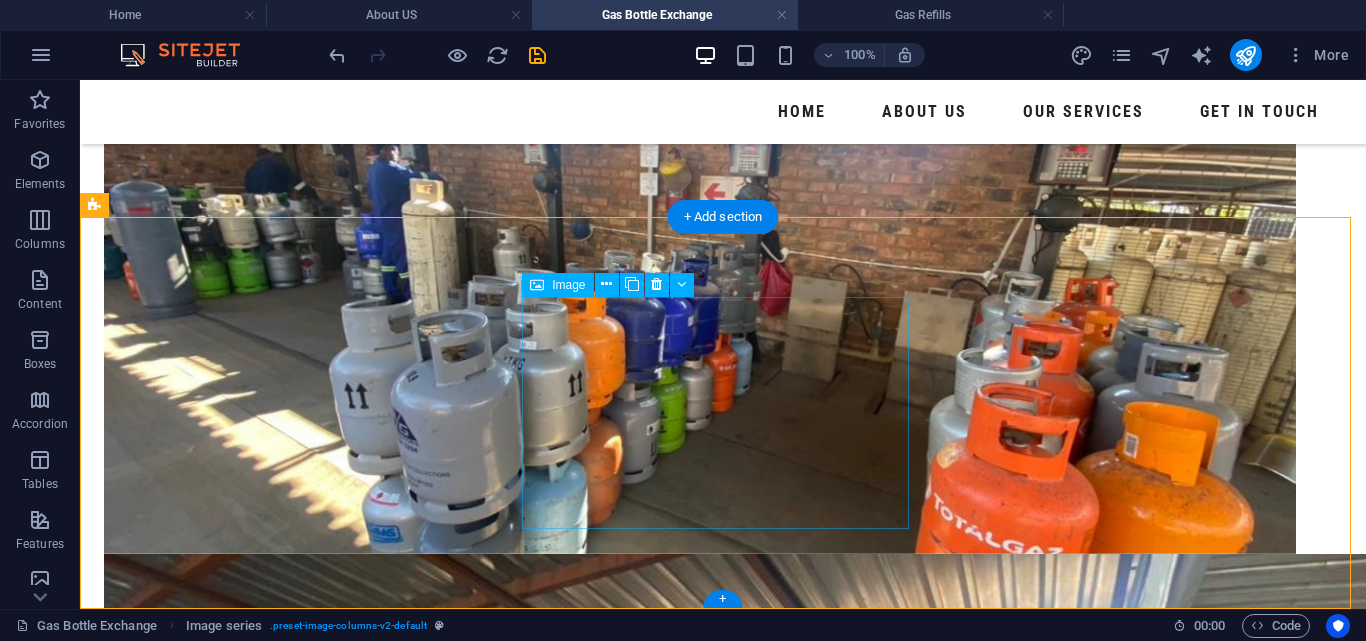 scroll, scrollTop: 929, scrollLeft: 0, axis: vertical 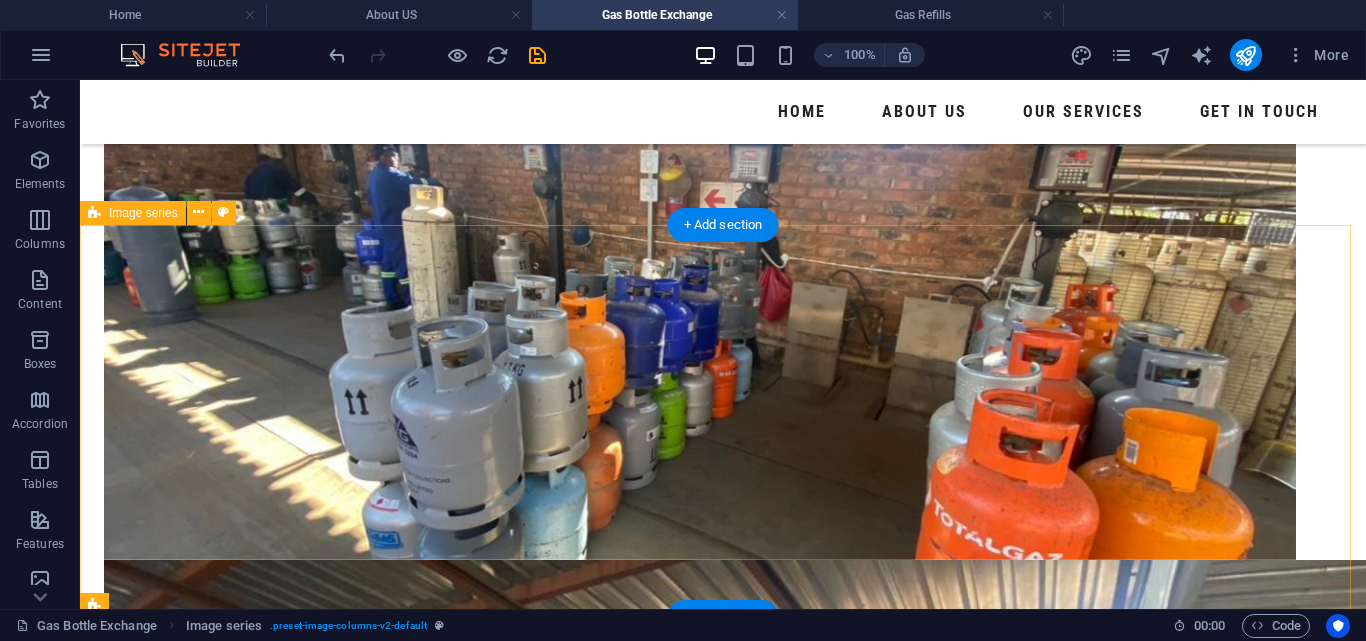 click at bounding box center (723, 2020) 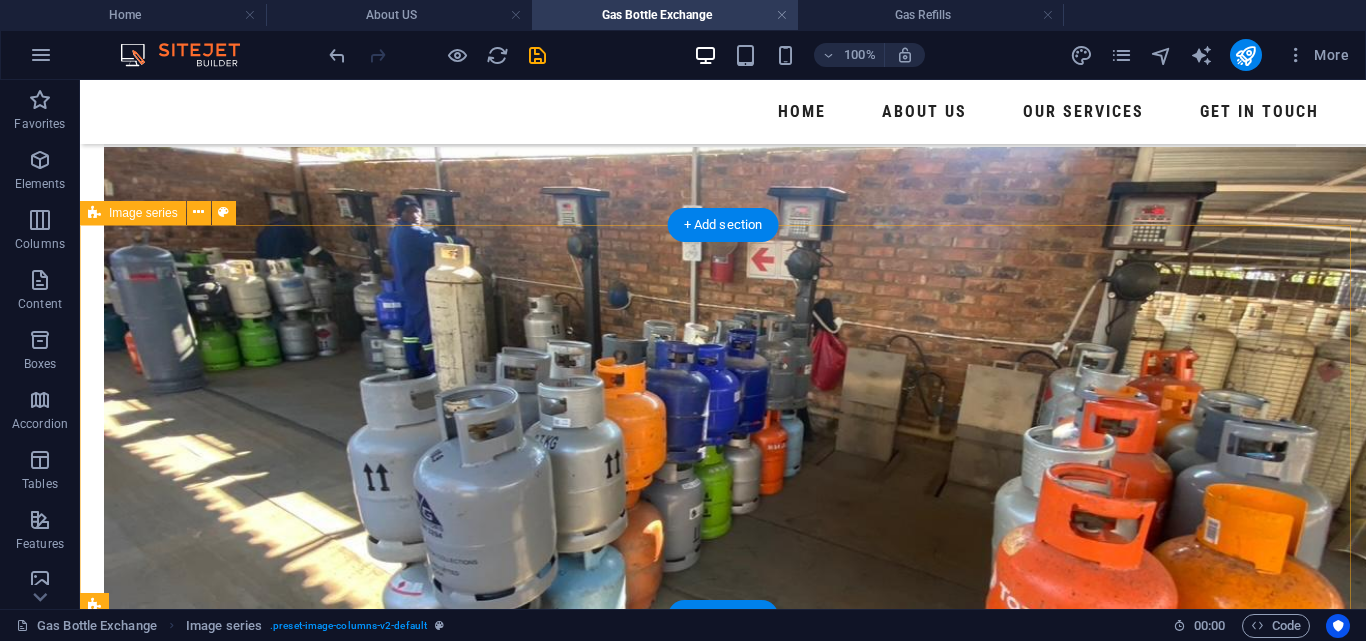 scroll, scrollTop: 954, scrollLeft: 0, axis: vertical 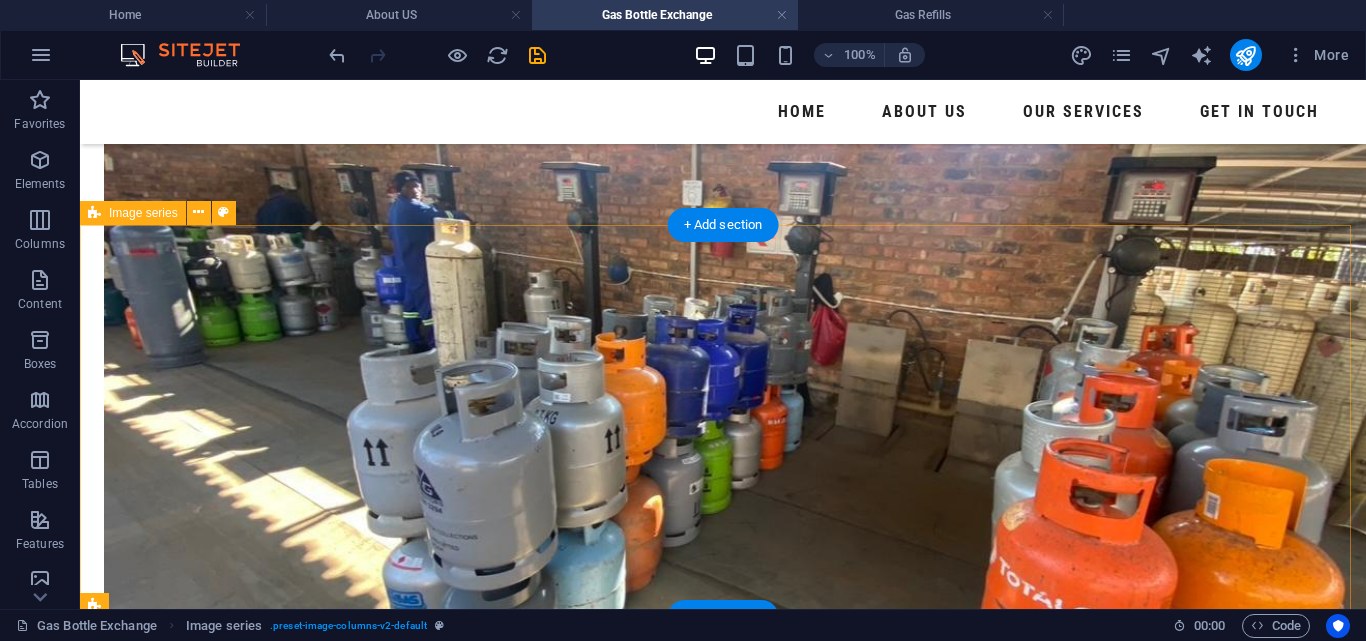 select on "rem" 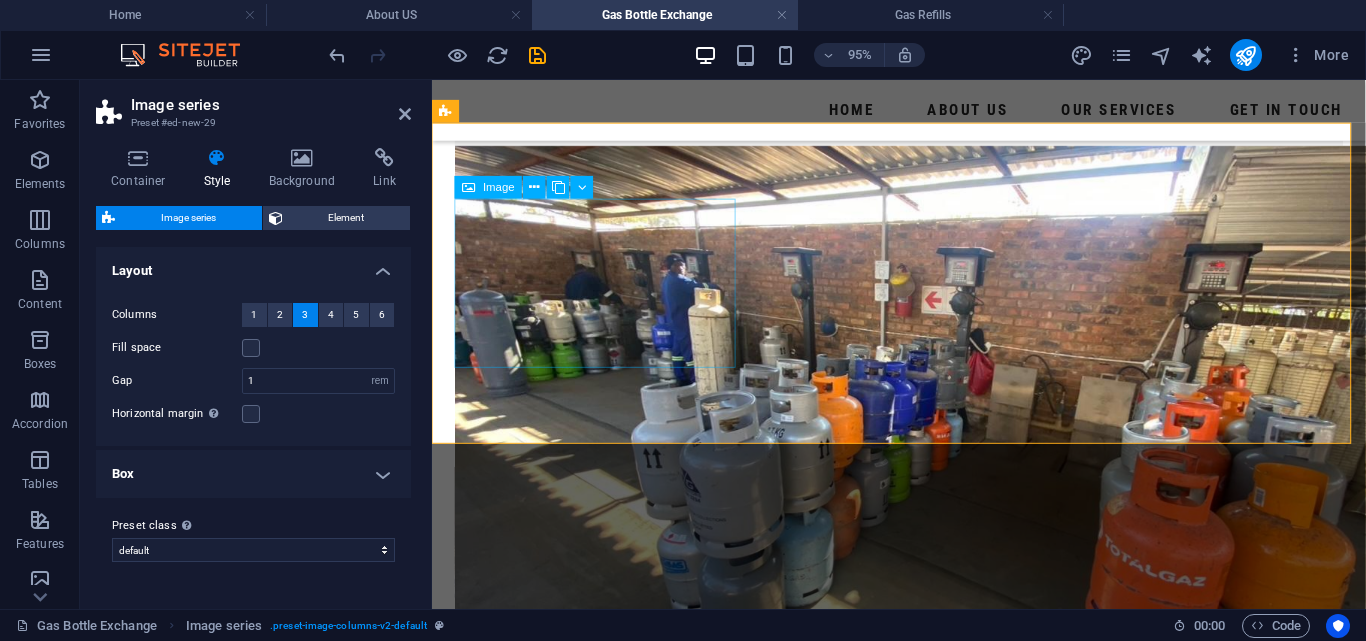 click at bounding box center (606, 1458) 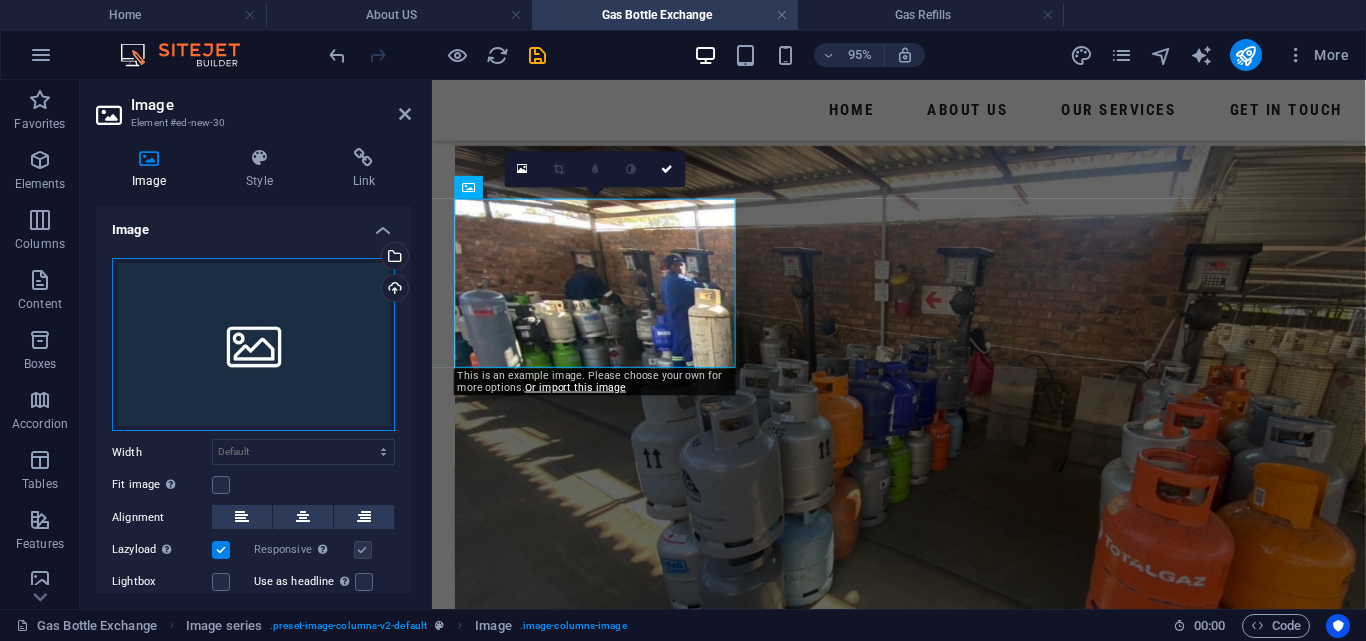 click on "Drag files here, click to choose files or select files from Files or our free stock photos & videos" at bounding box center [253, 345] 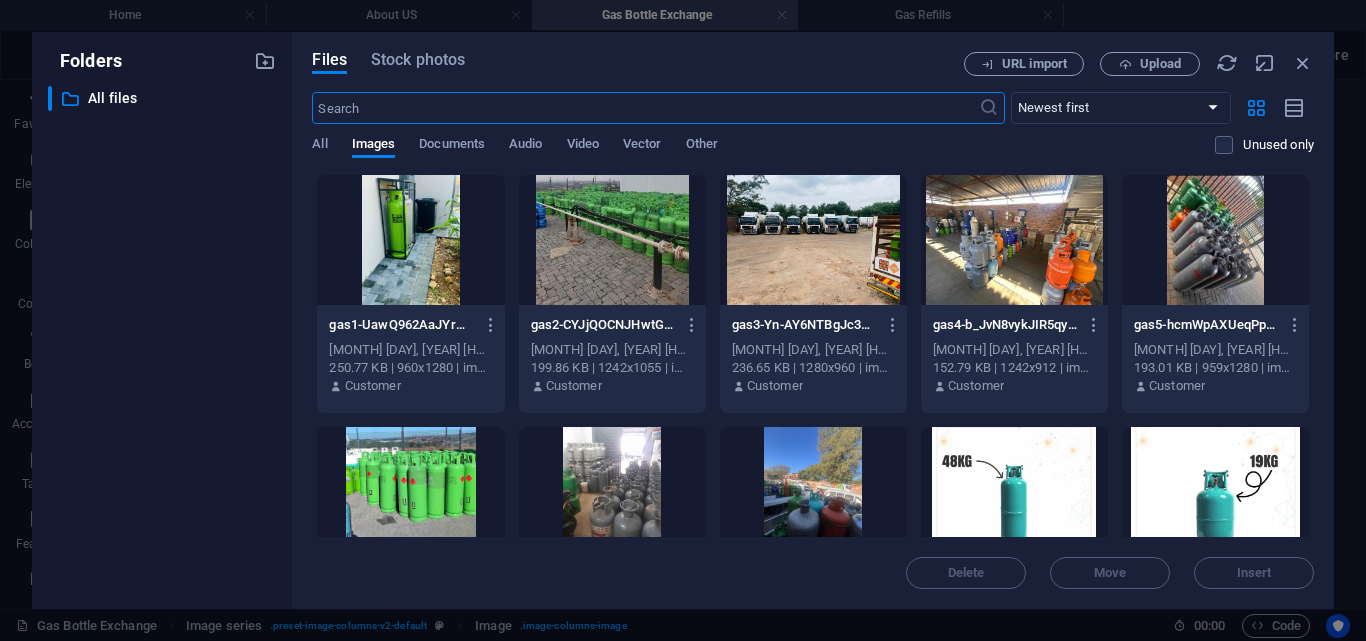 scroll, scrollTop: 1058, scrollLeft: 0, axis: vertical 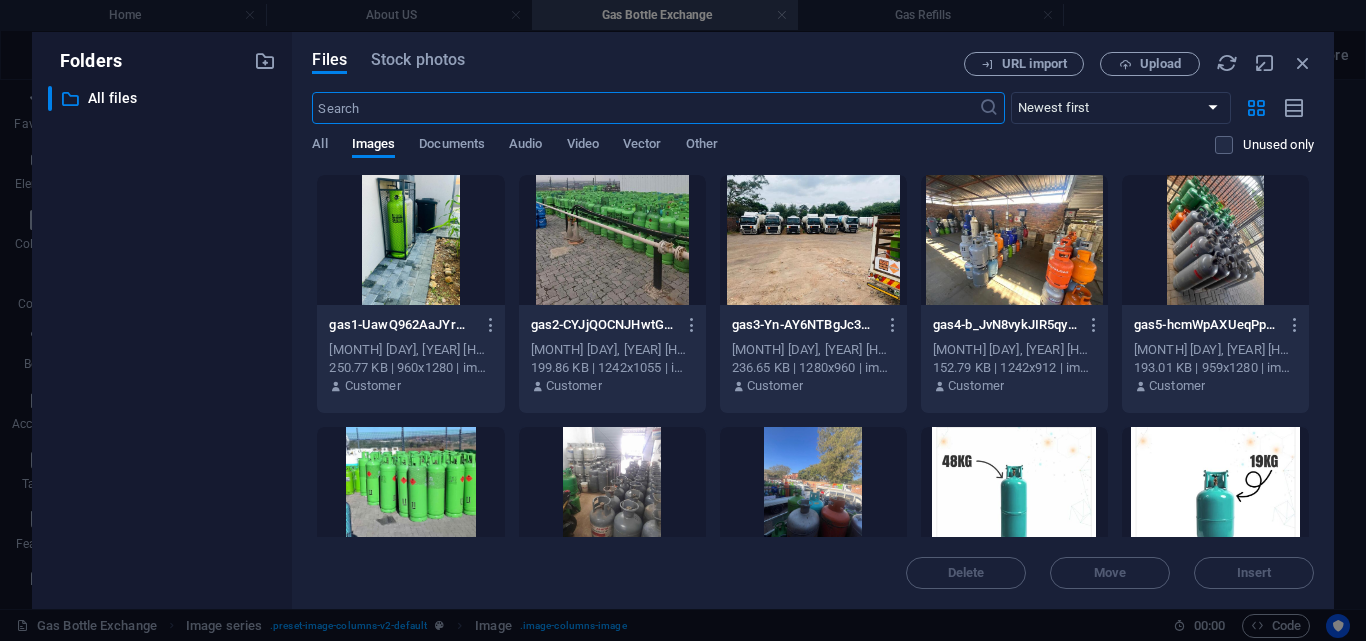 click at bounding box center (813, 240) 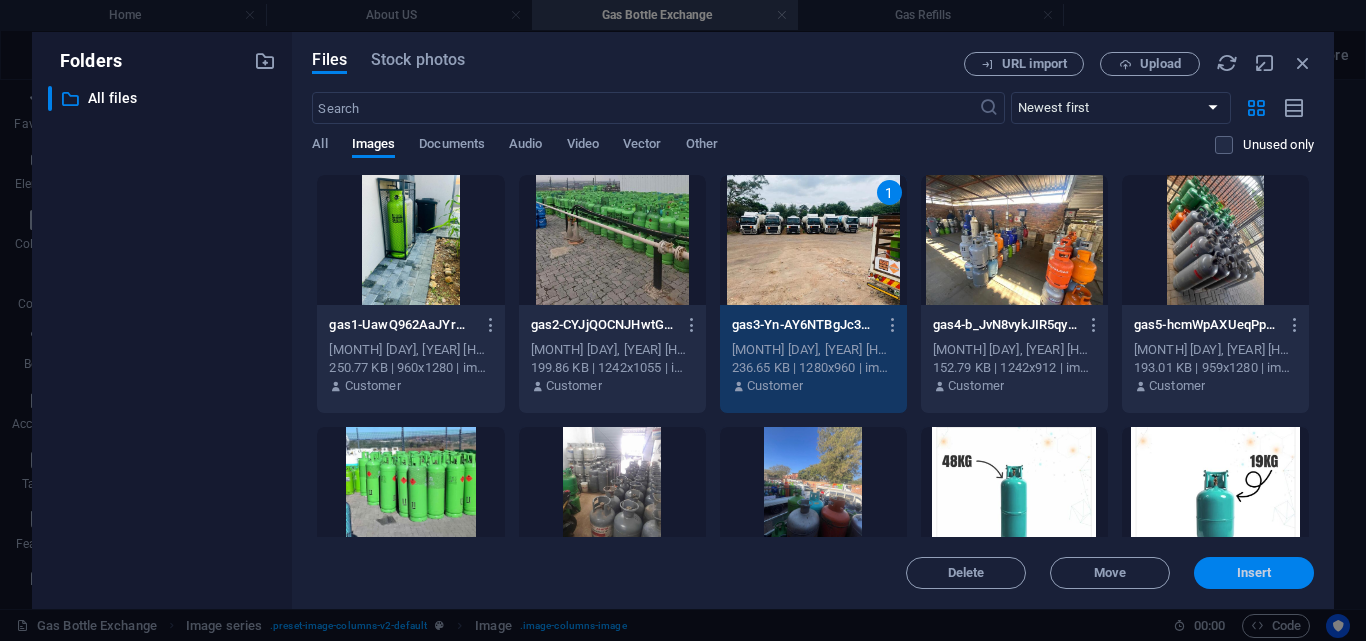 click on "Insert" at bounding box center (1254, 573) 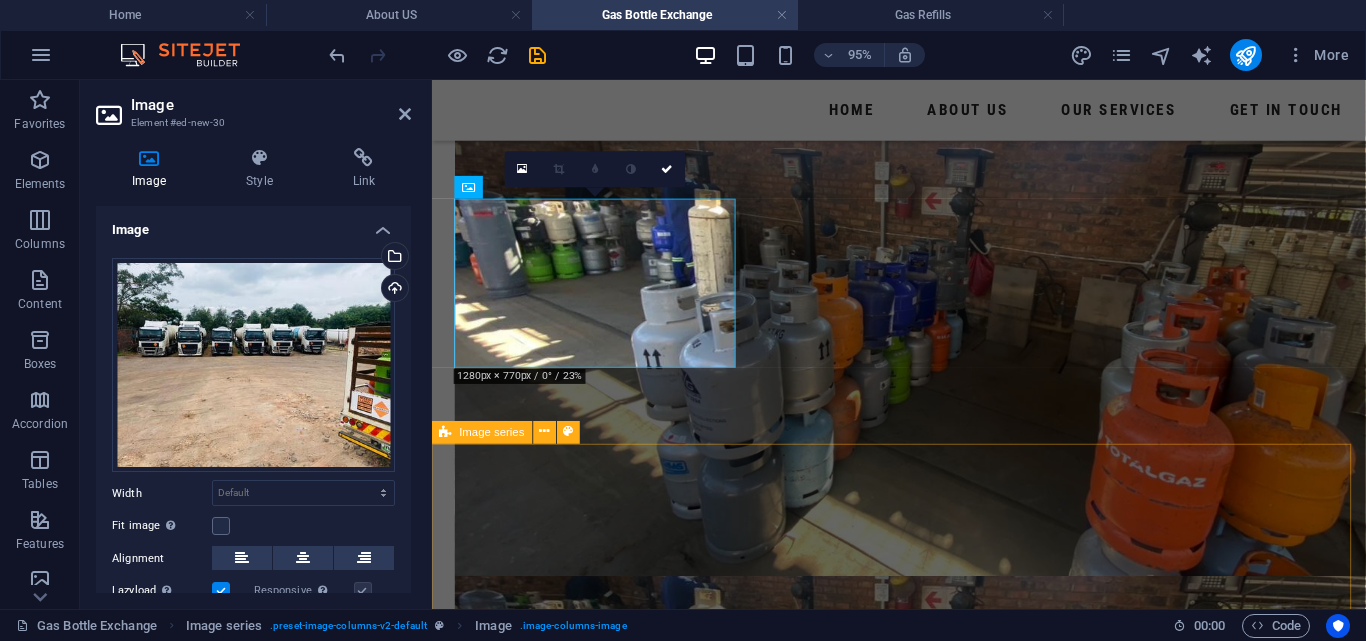 scroll, scrollTop: 954, scrollLeft: 0, axis: vertical 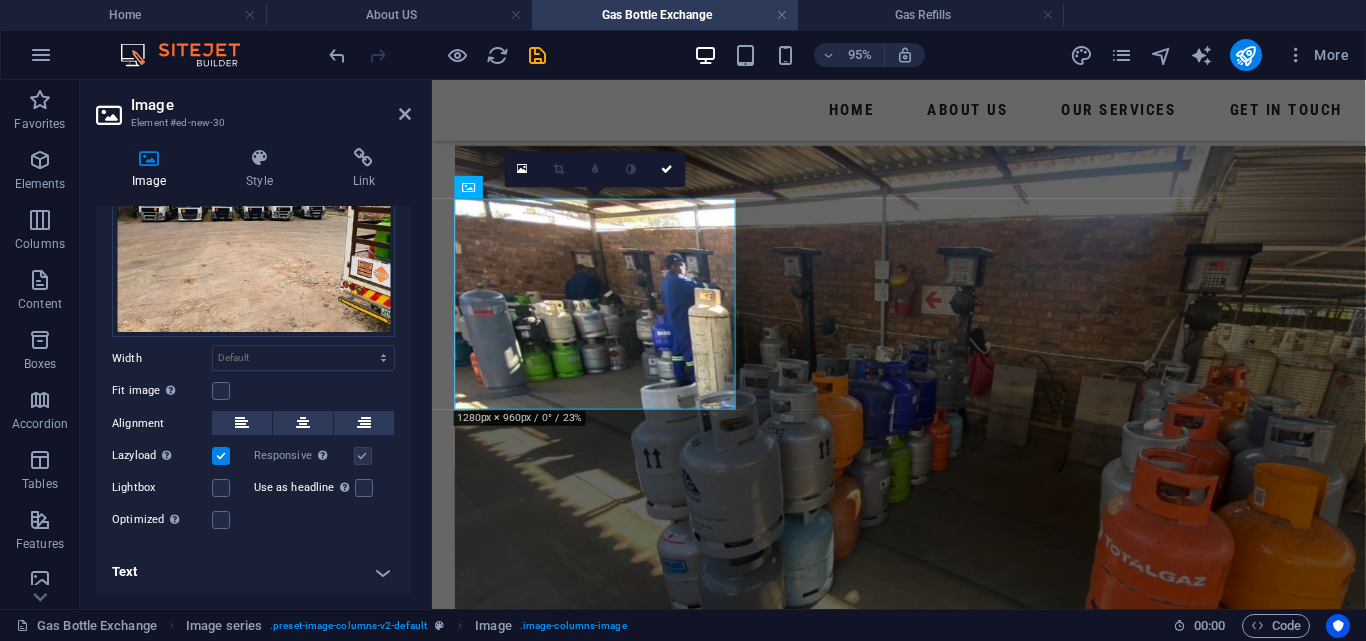 click on "Text" at bounding box center [253, 572] 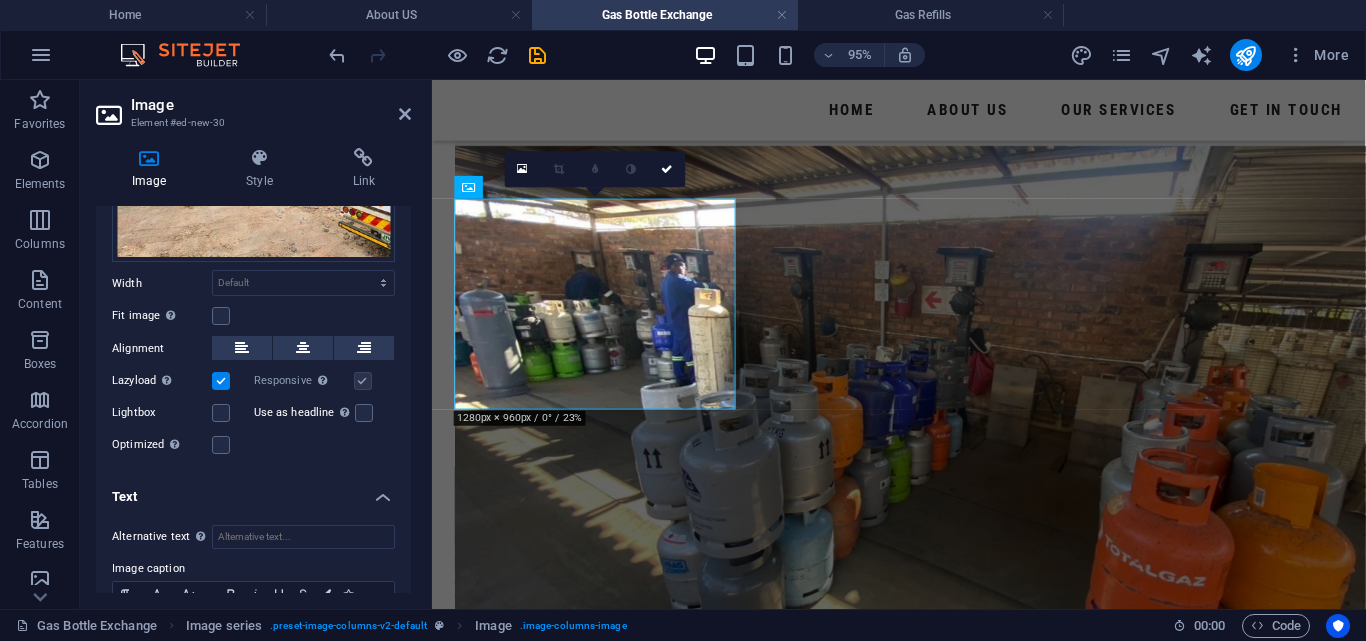 scroll, scrollTop: 323, scrollLeft: 0, axis: vertical 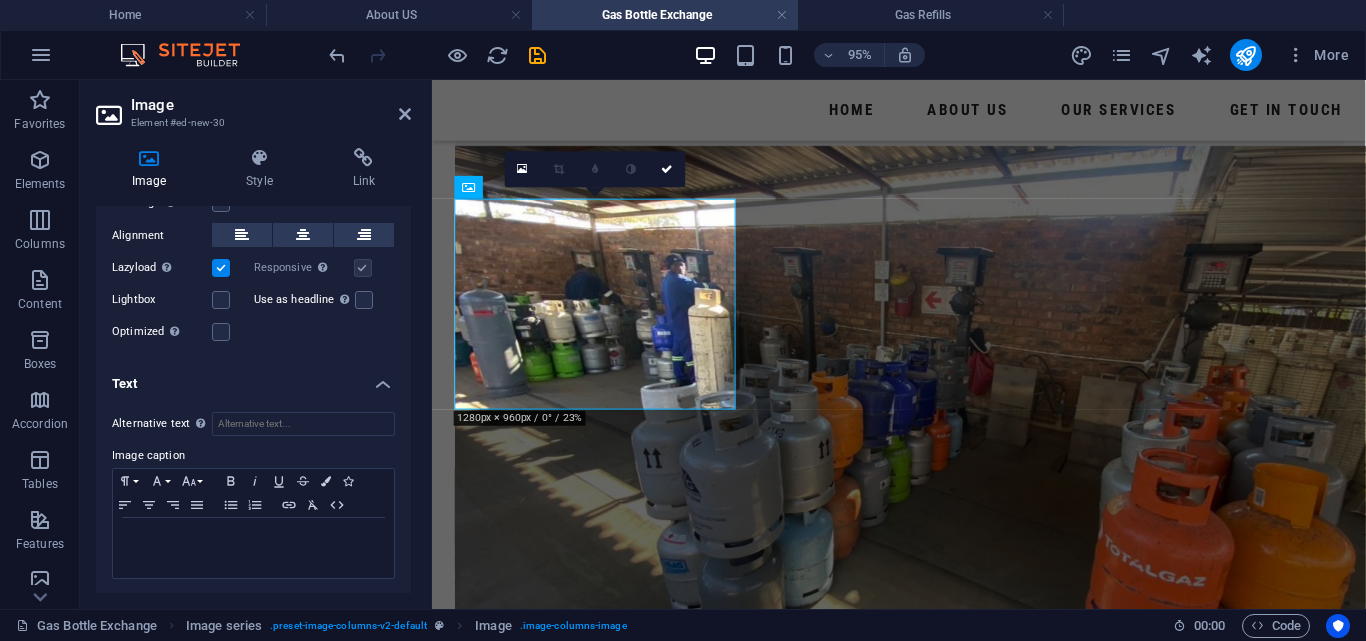 click on "Text" at bounding box center [253, 378] 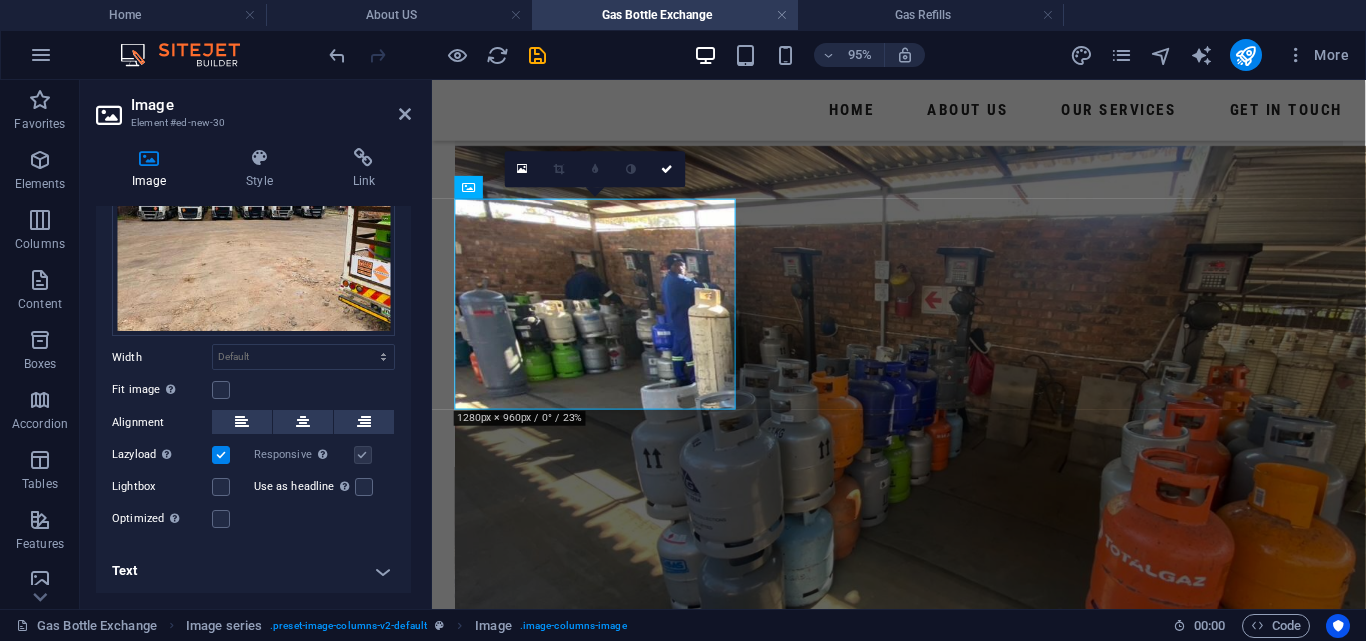 click at bounding box center (606, 1692) 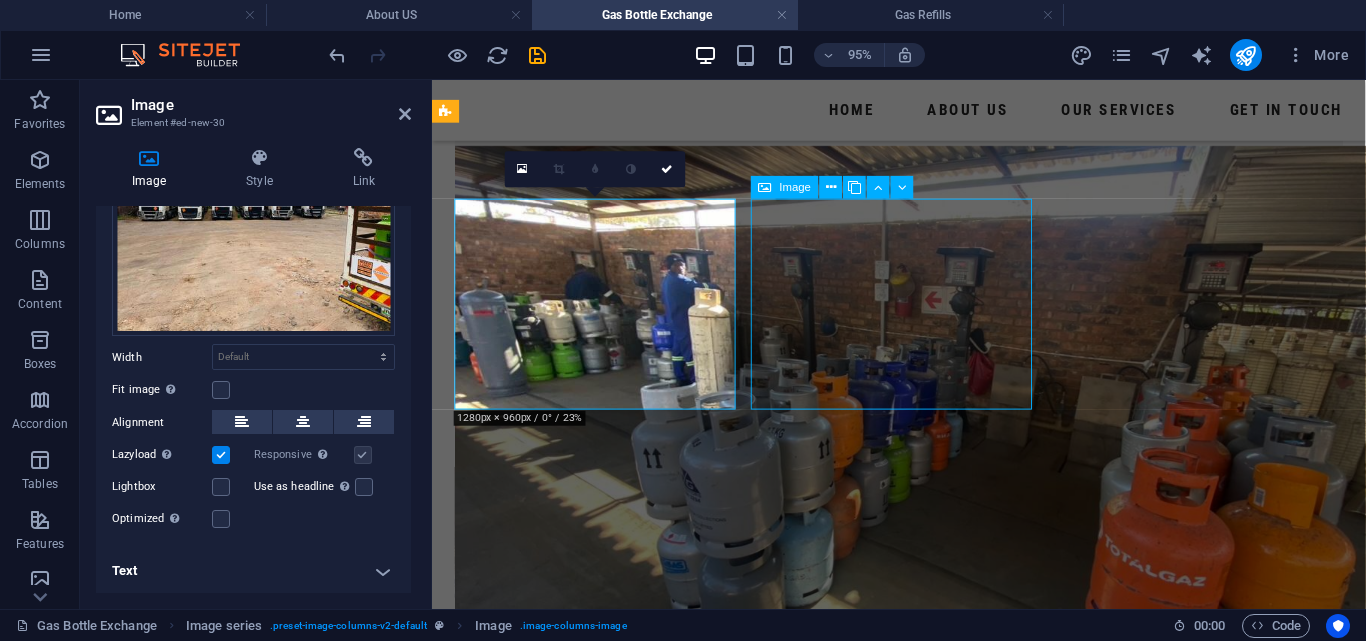 click at bounding box center (923, 1669) 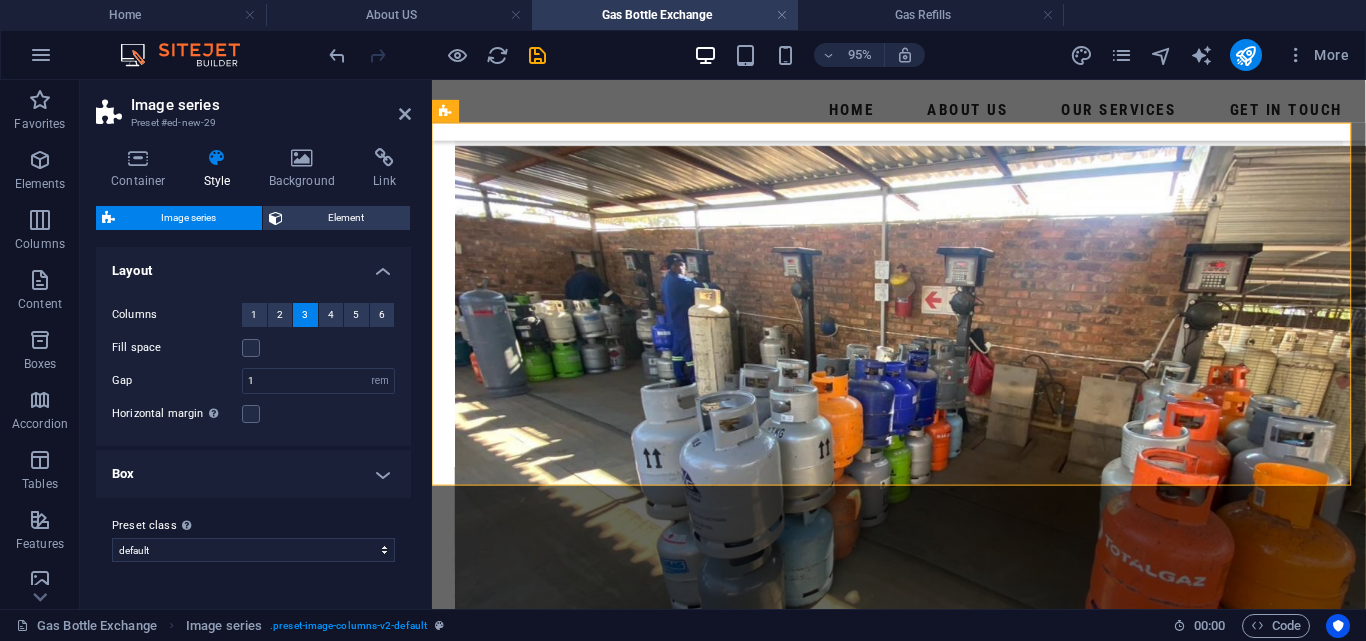 click at bounding box center [606, 1692] 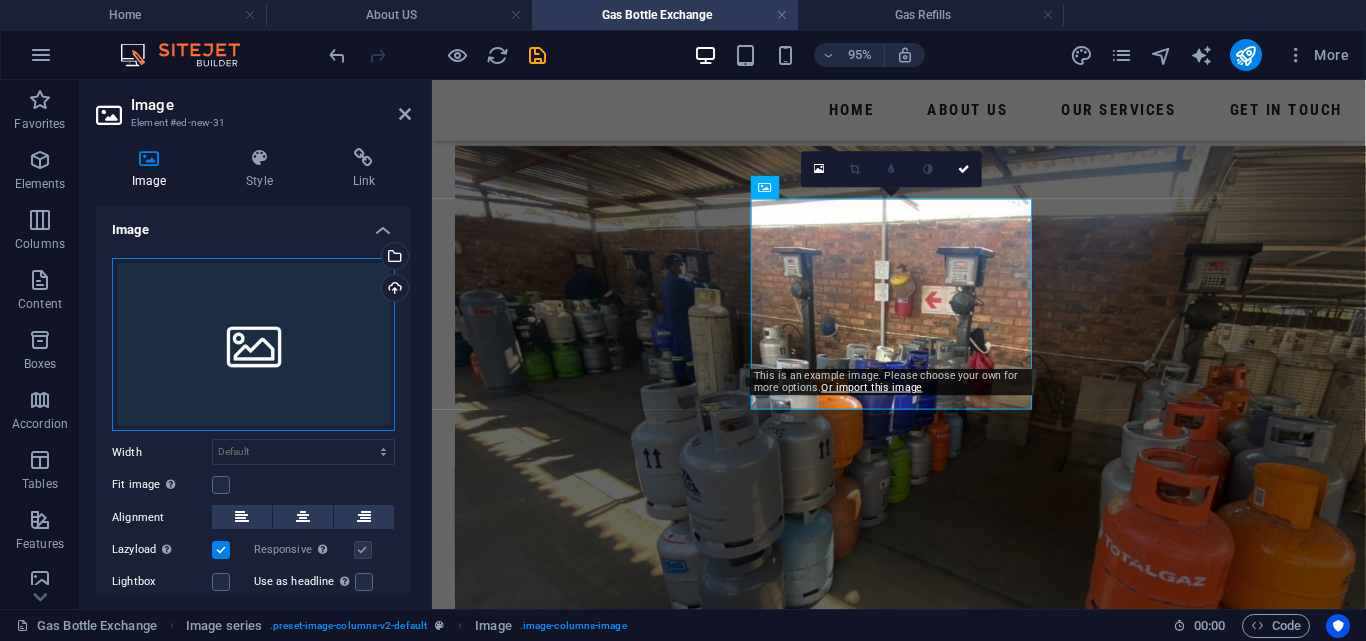 click on "Drag files here, click to choose files or select files from Files or our free stock photos & videos" at bounding box center (253, 345) 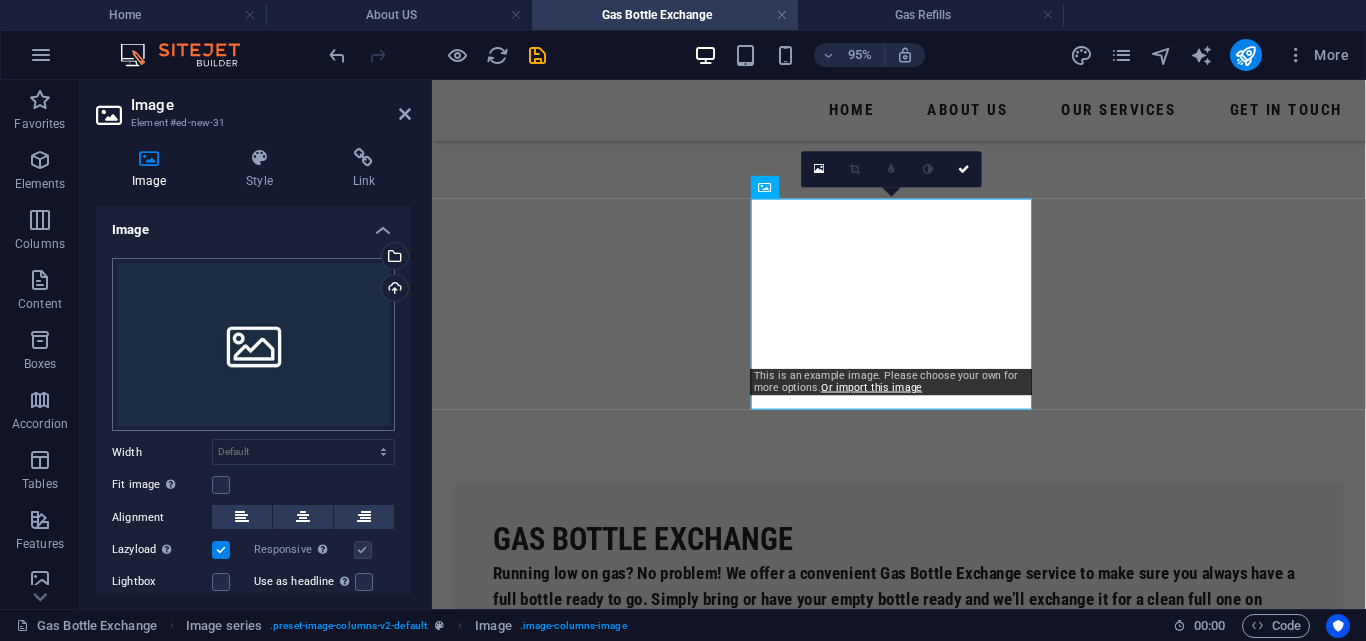 scroll, scrollTop: 1103, scrollLeft: 0, axis: vertical 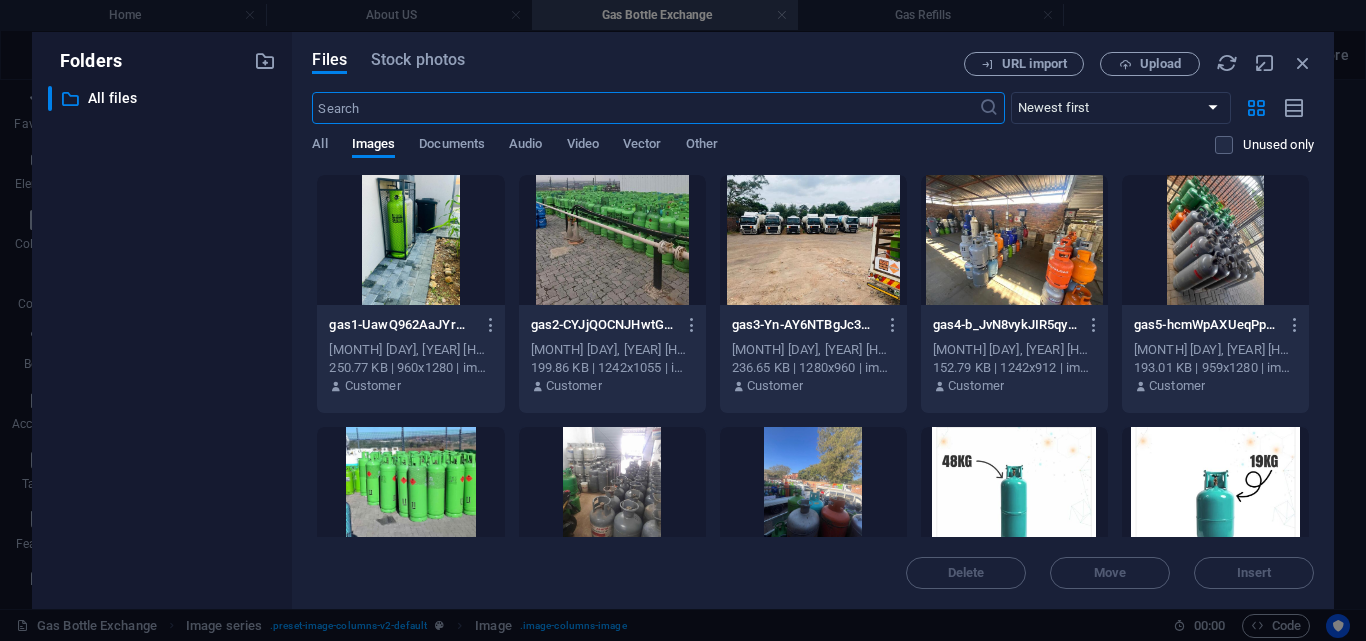 click at bounding box center [612, 240] 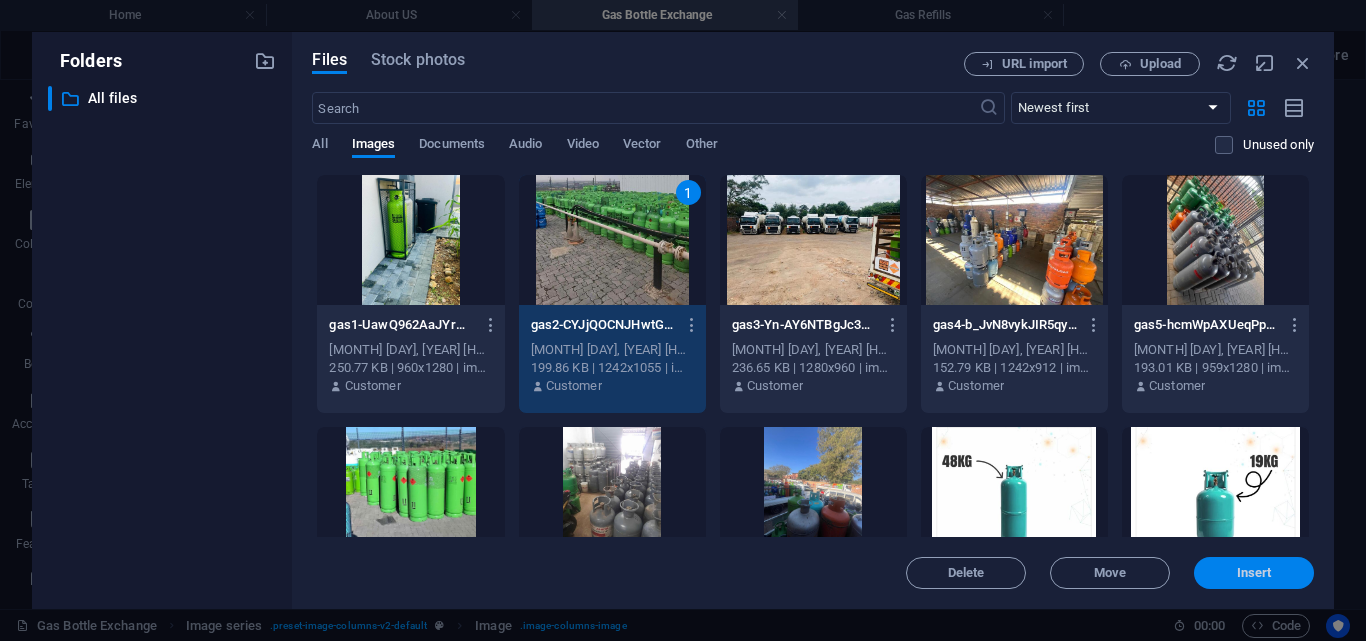 drag, startPoint x: 1237, startPoint y: 578, endPoint x: 751, endPoint y: 511, distance: 490.5966 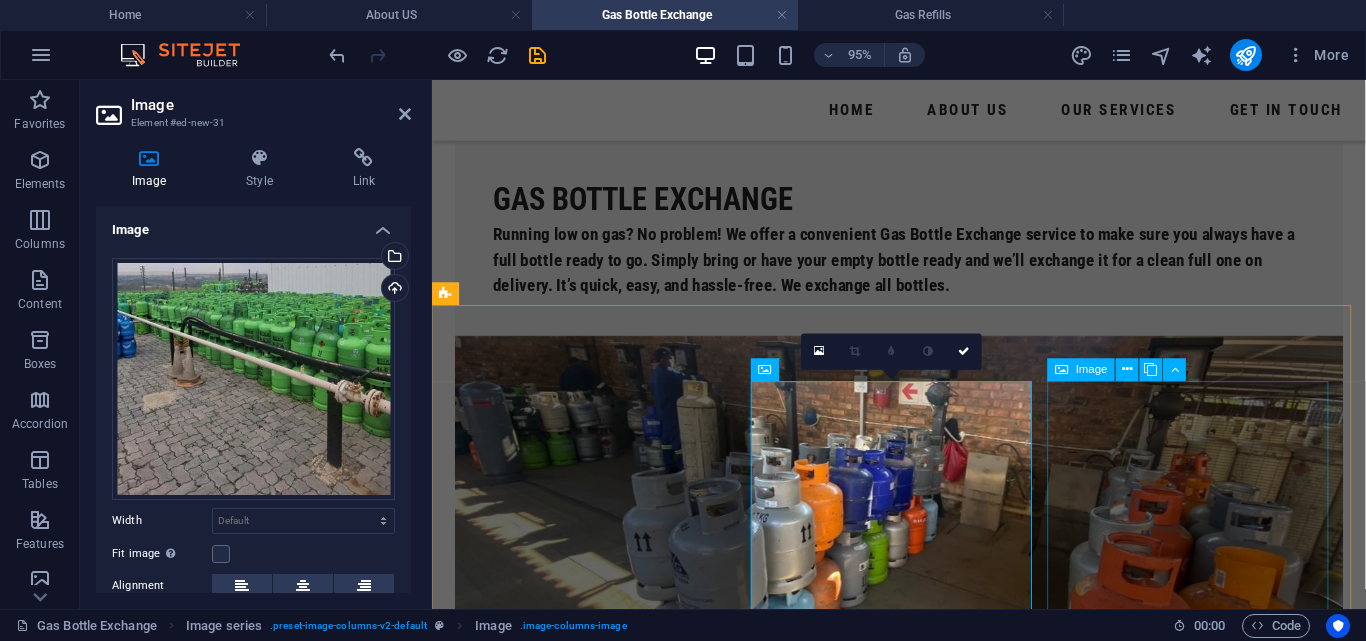 scroll, scrollTop: 954, scrollLeft: 0, axis: vertical 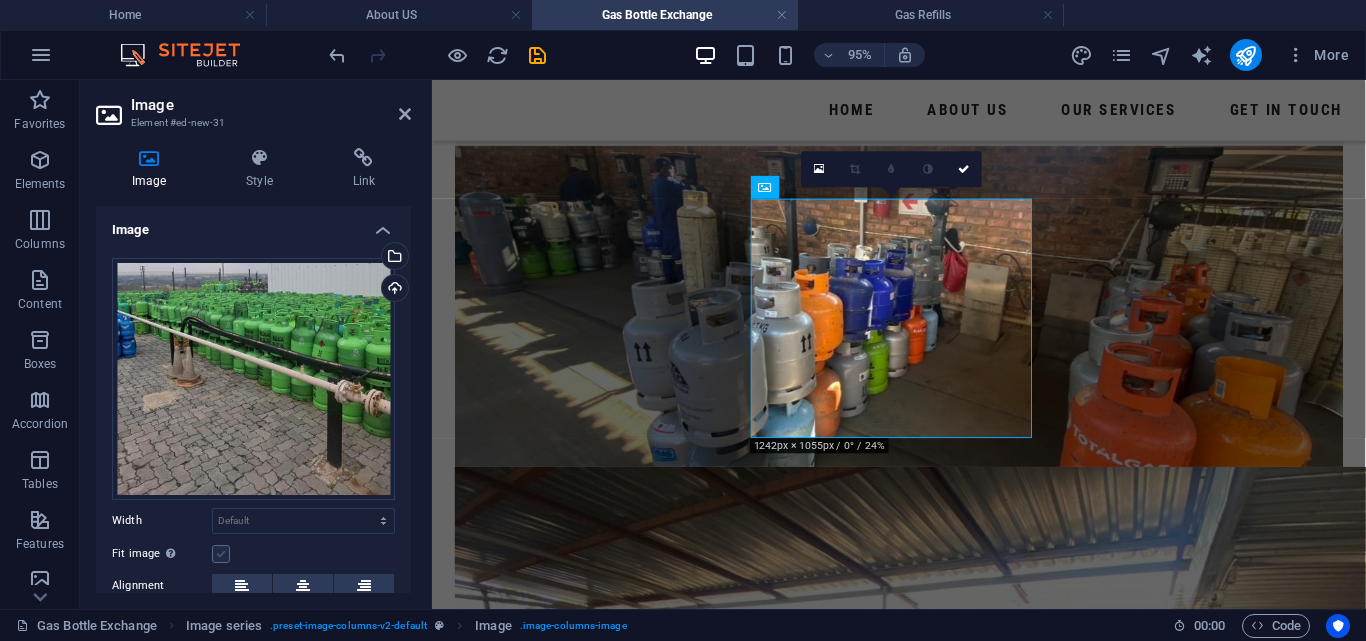 click at bounding box center (221, 554) 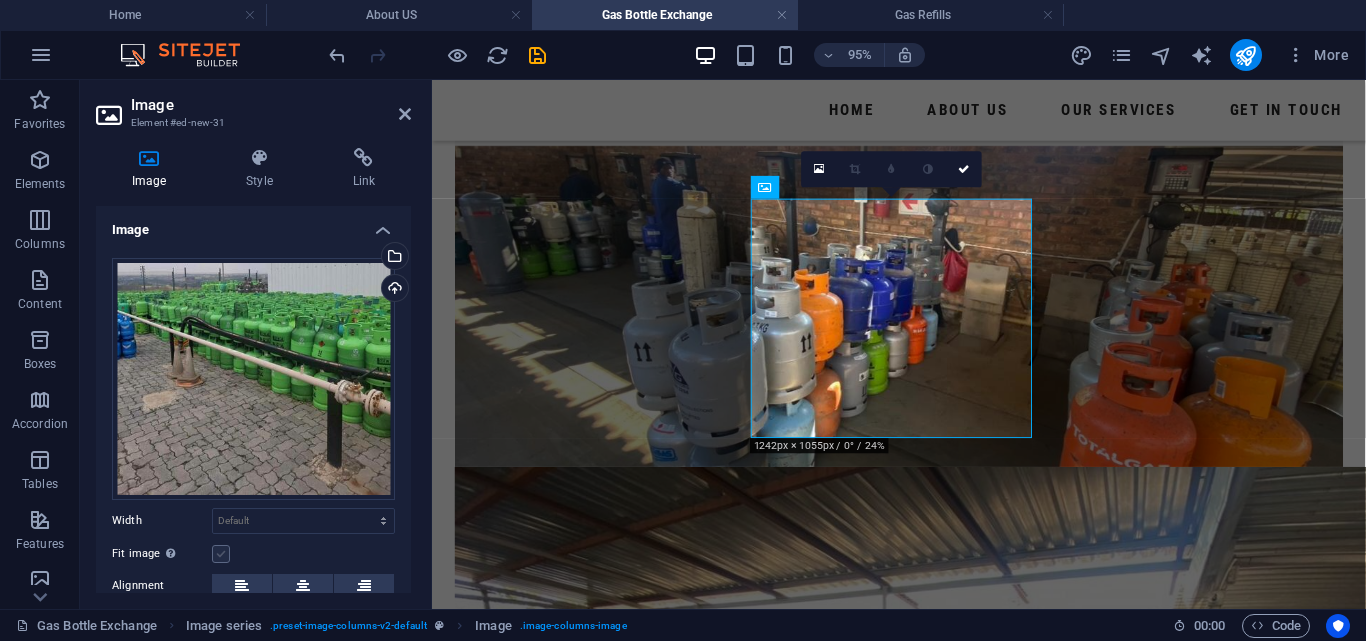 click on "Fit image Automatically fit image to a fixed width and height" at bounding box center [0, 0] 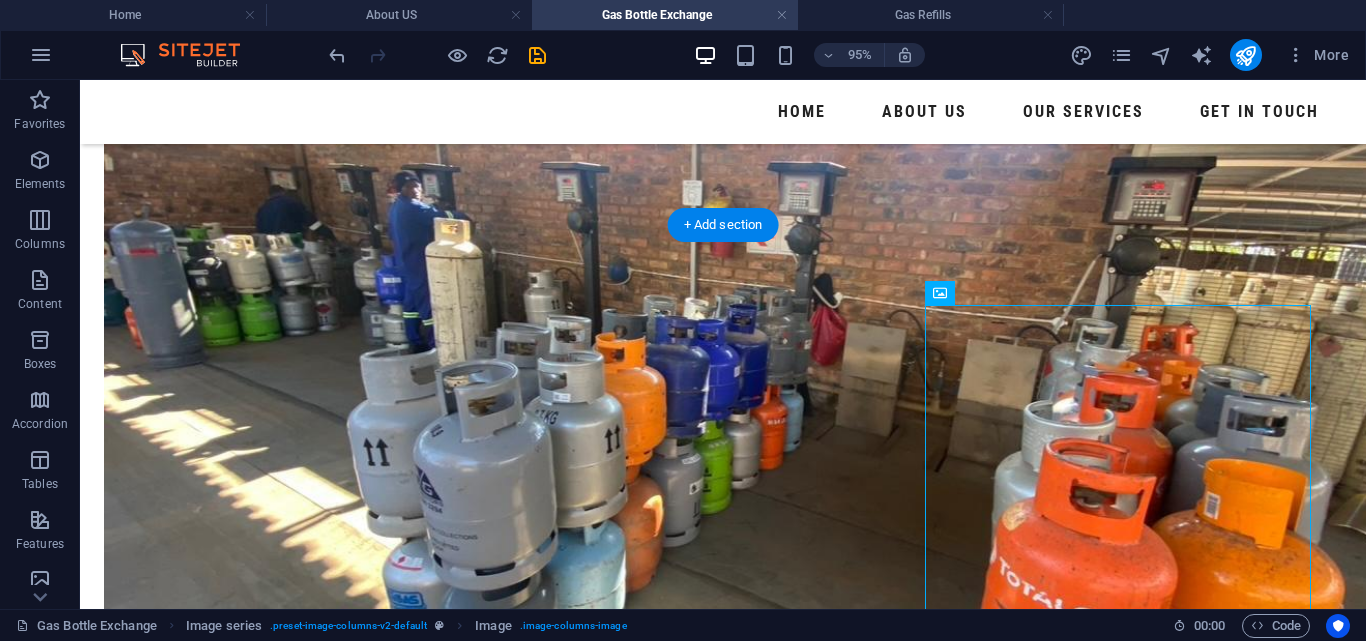drag, startPoint x: 812, startPoint y: 302, endPoint x: 1129, endPoint y: 289, distance: 317.26645 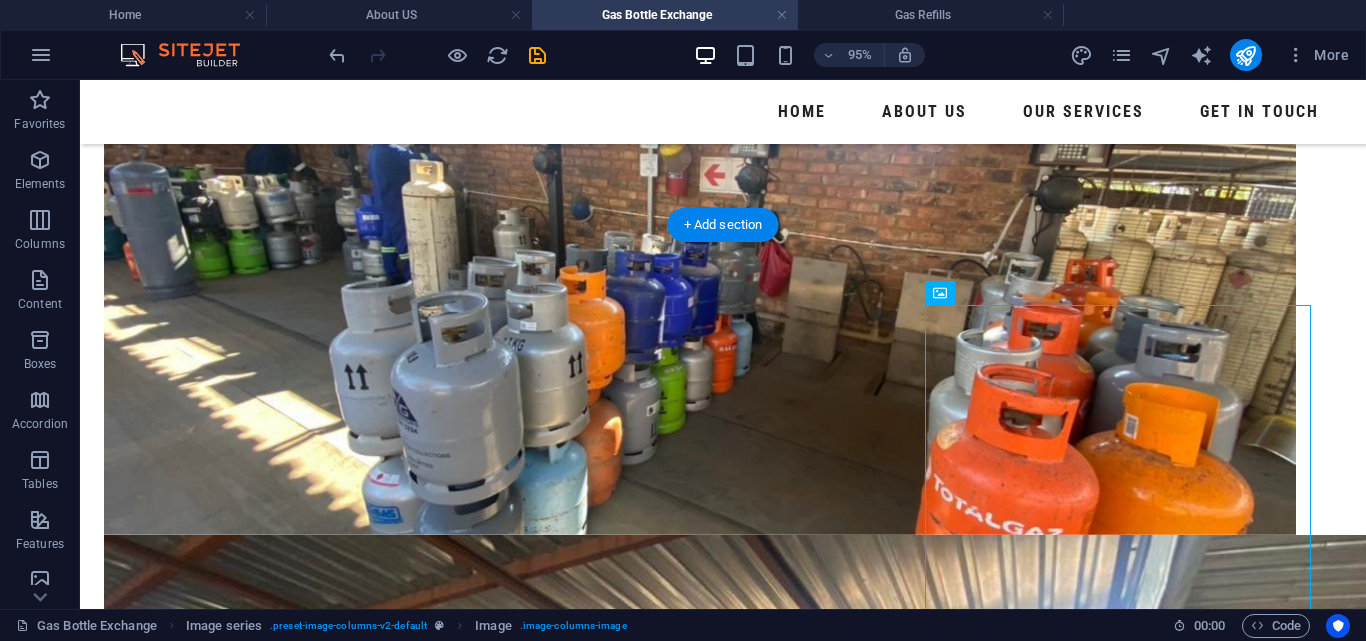 click at bounding box center (723, 2072) 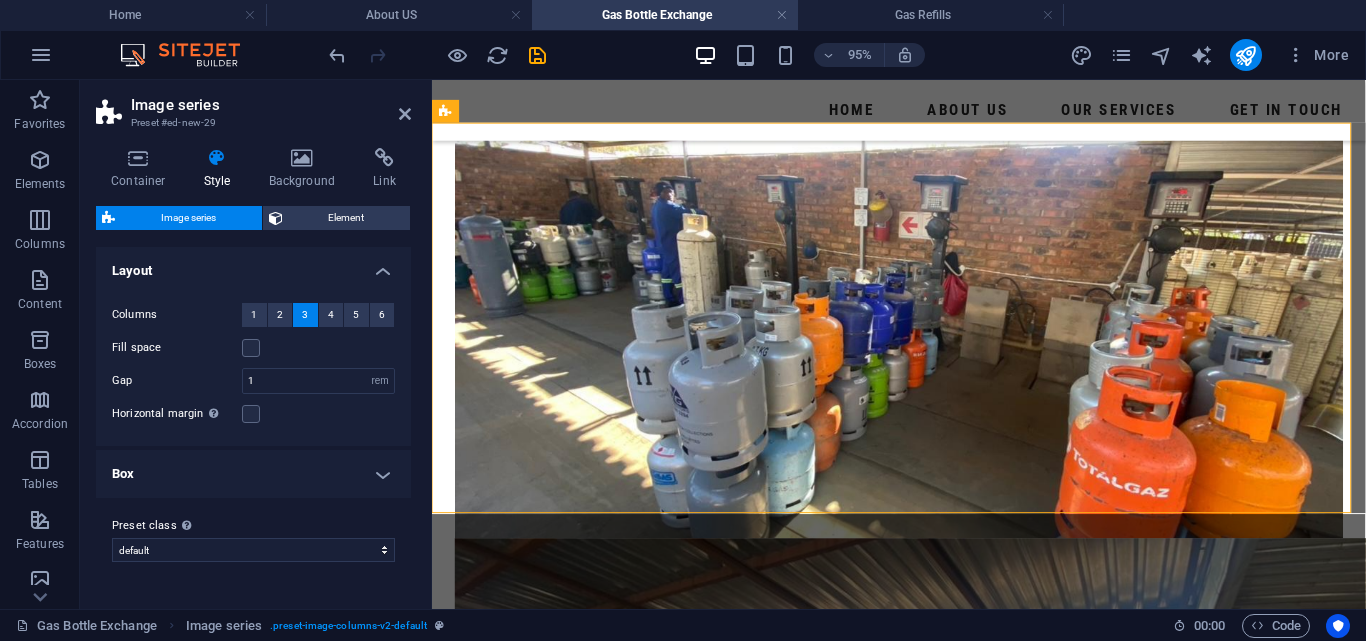 click at bounding box center [606, 2031] 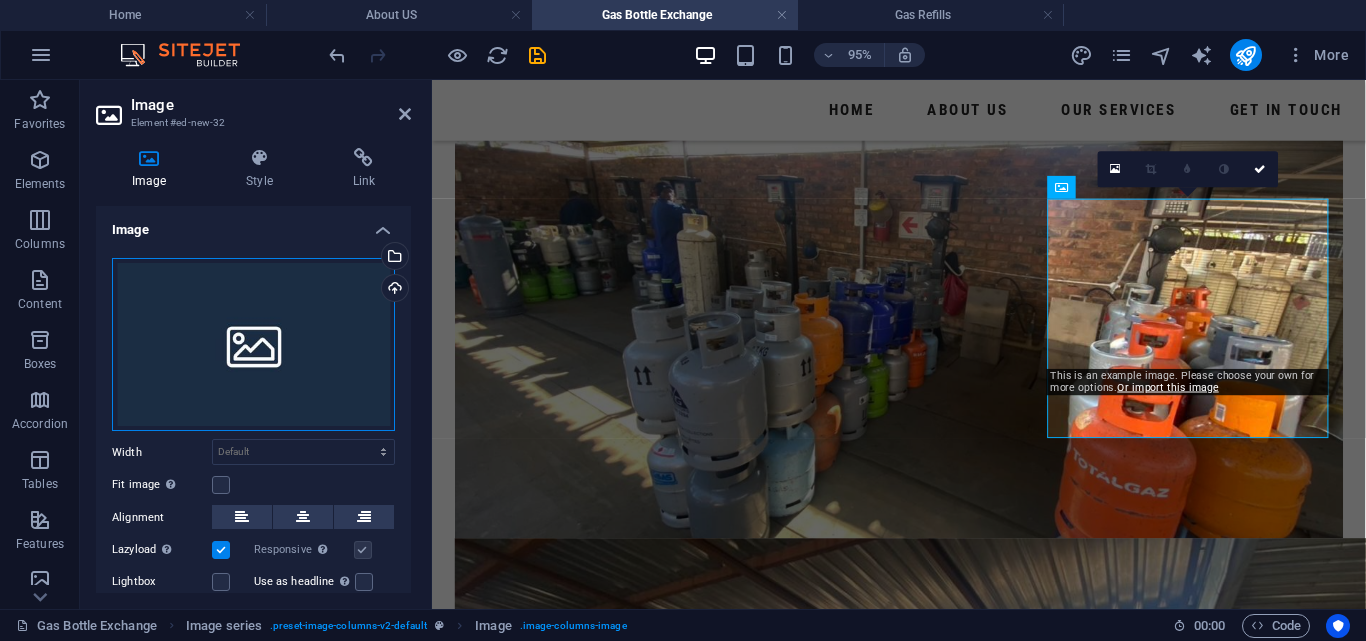 click on "Drag files here, click to choose files or select files from Files or our free stock photos & videos" at bounding box center [253, 345] 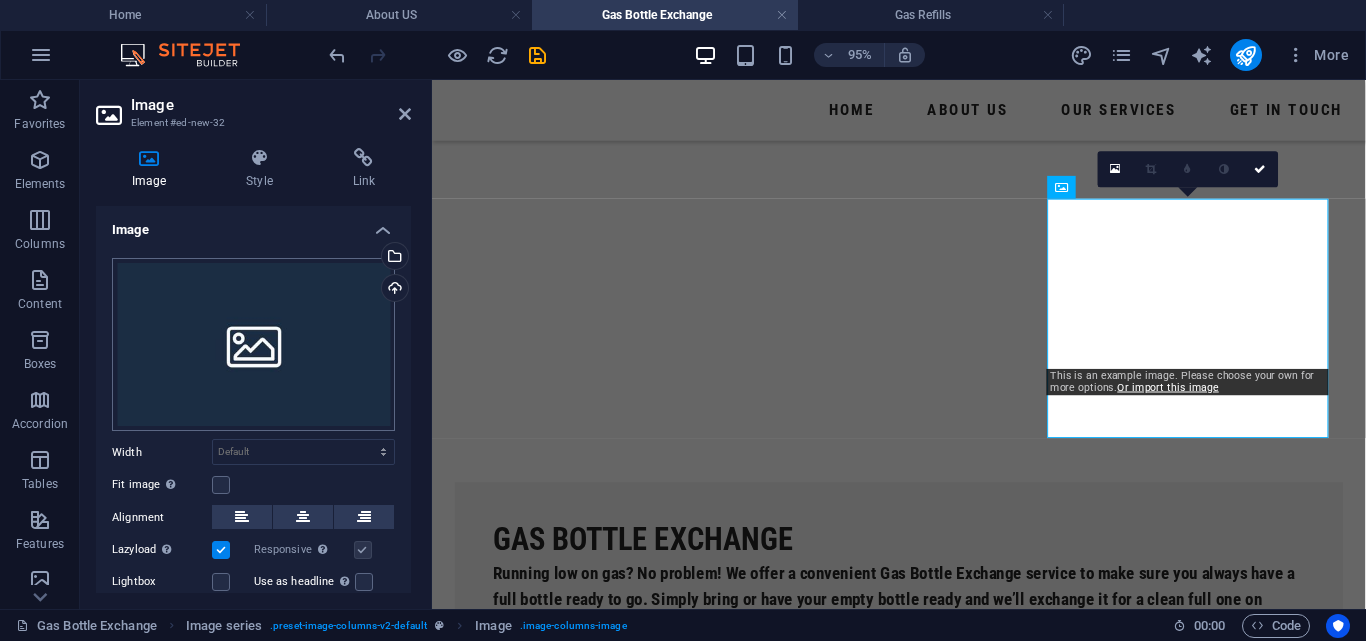 scroll, scrollTop: 1133, scrollLeft: 0, axis: vertical 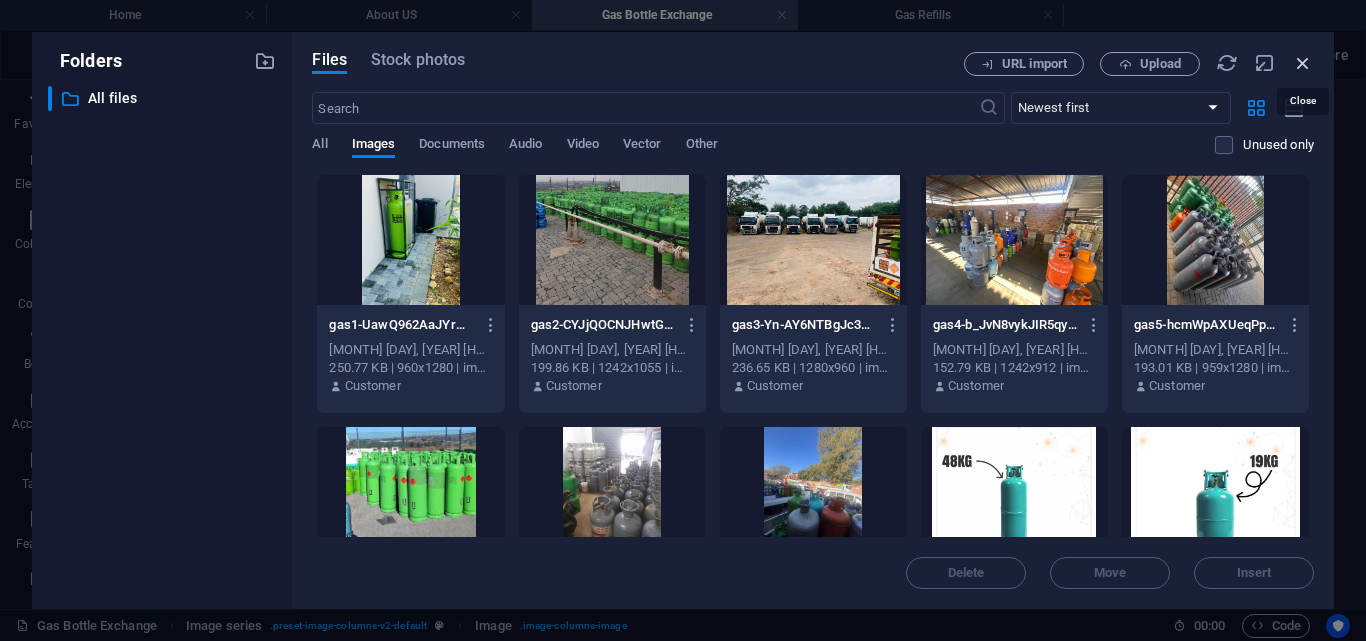 drag, startPoint x: 1295, startPoint y: 66, endPoint x: 486, endPoint y: 317, distance: 847.0431 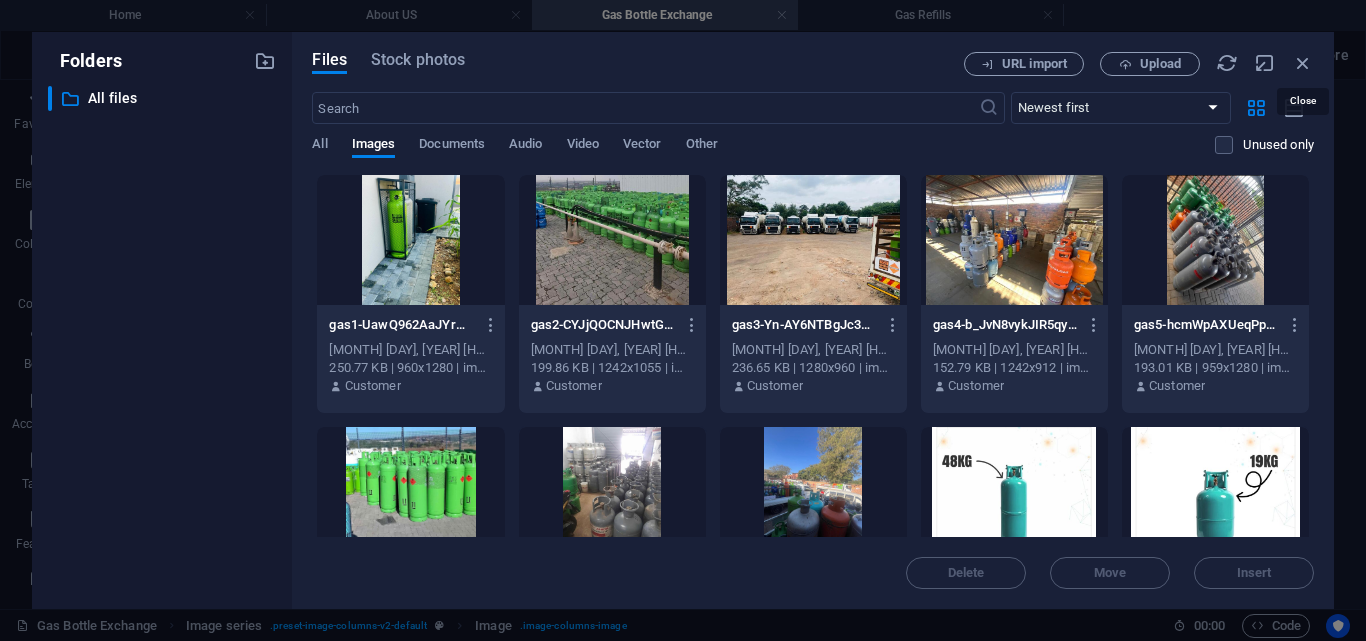 scroll, scrollTop: 954, scrollLeft: 0, axis: vertical 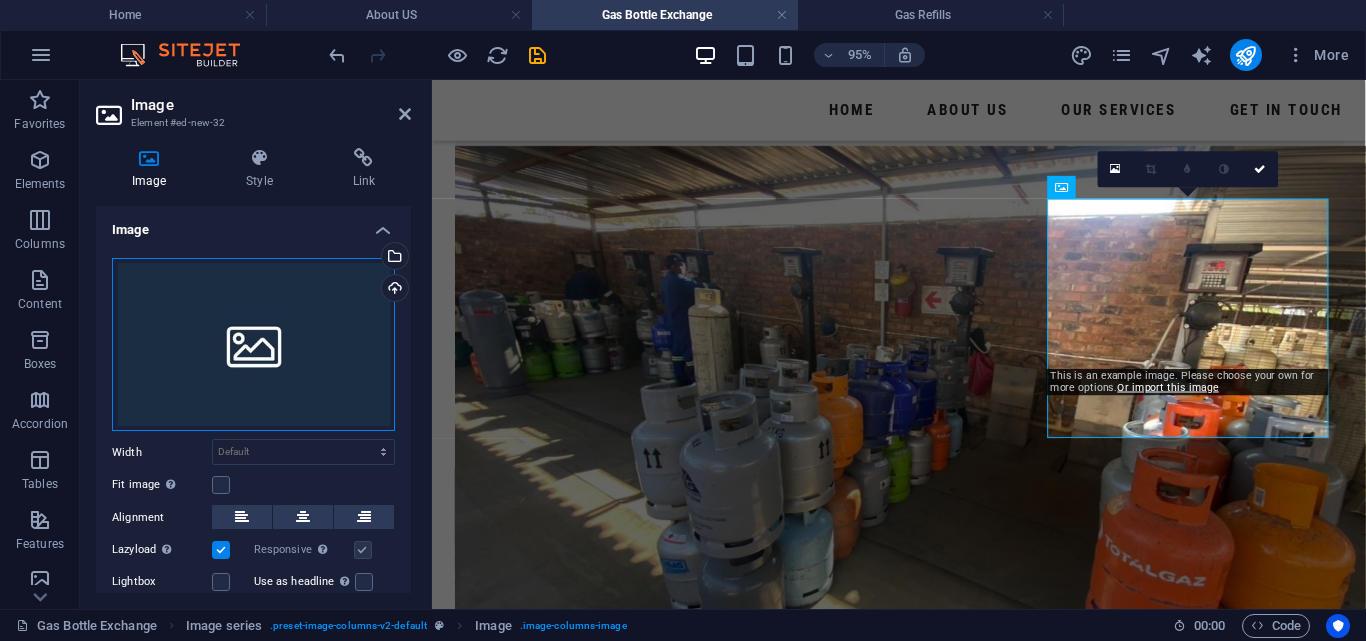 click on "Drag files here, click to choose files or select files from Files or our free stock photos & videos" at bounding box center (253, 345) 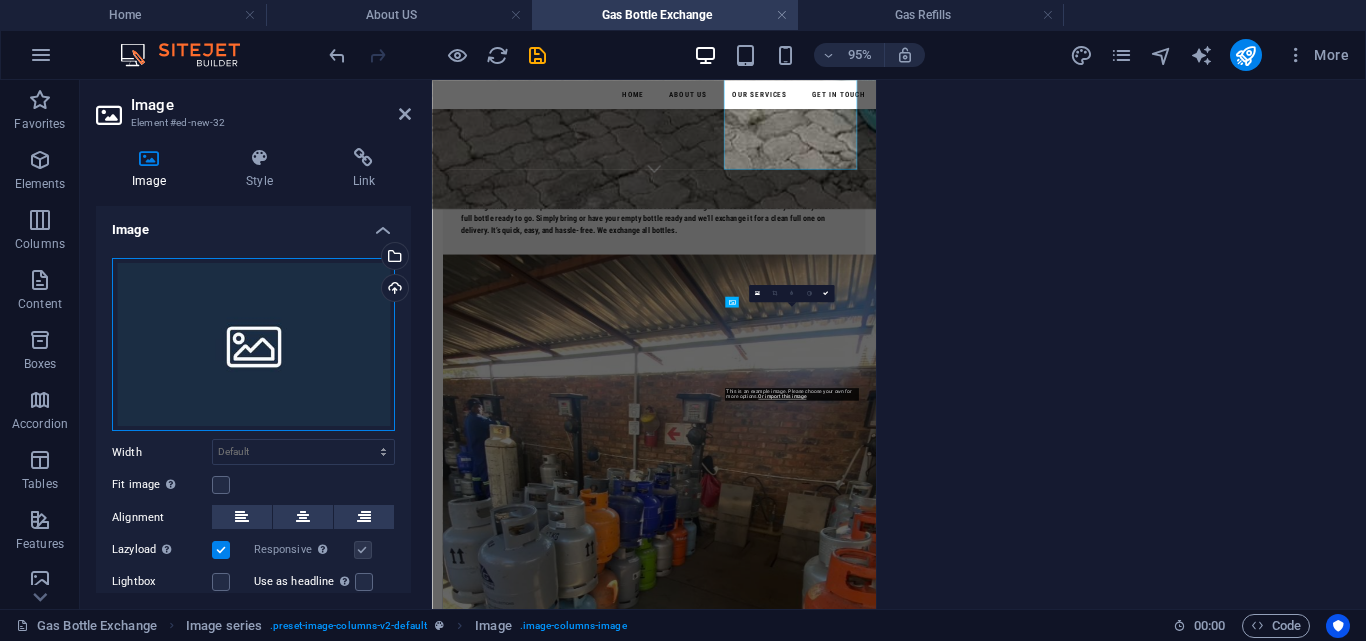 scroll, scrollTop: 1133, scrollLeft: 0, axis: vertical 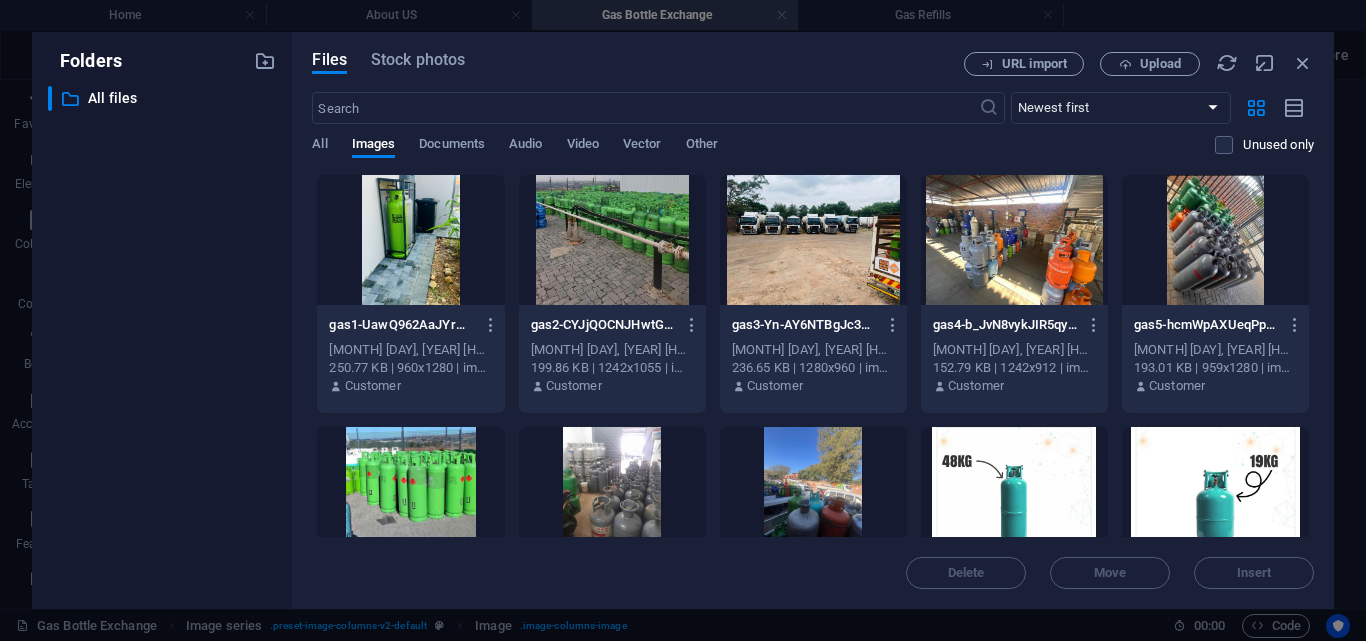 click at bounding box center (410, 492) 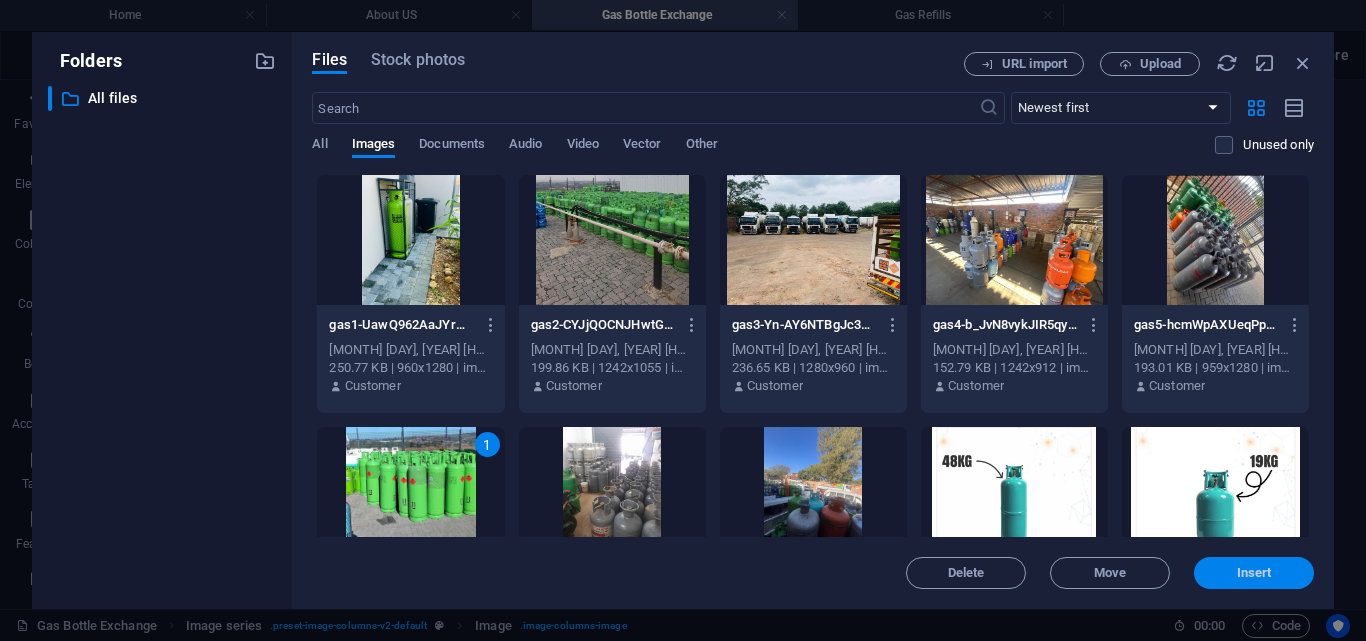 drag, startPoint x: 1242, startPoint y: 572, endPoint x: 85, endPoint y: 308, distance: 1186.7372 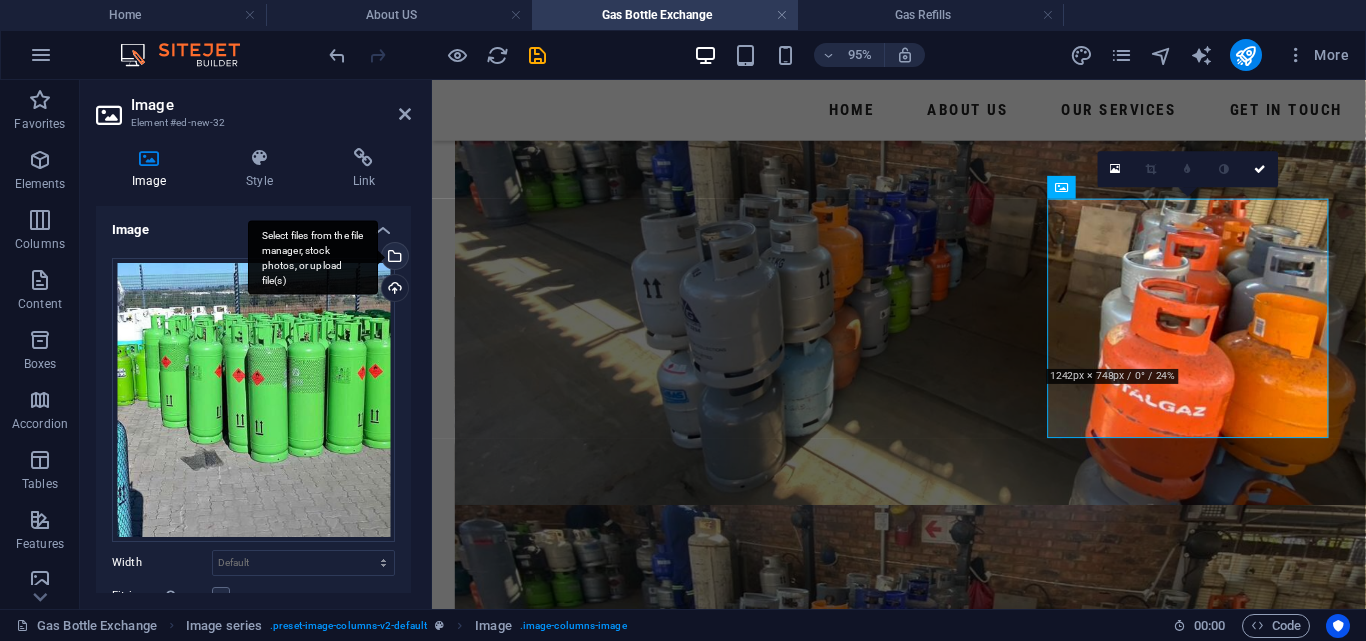 scroll, scrollTop: 954, scrollLeft: 0, axis: vertical 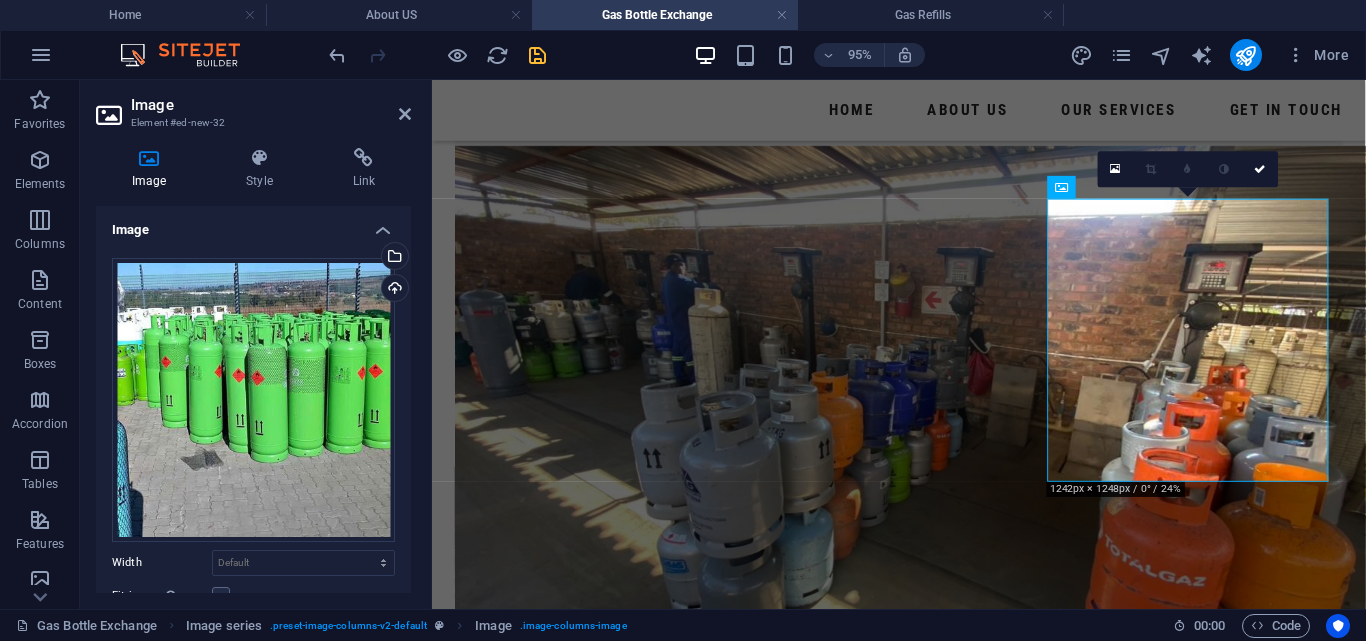 click at bounding box center [537, 55] 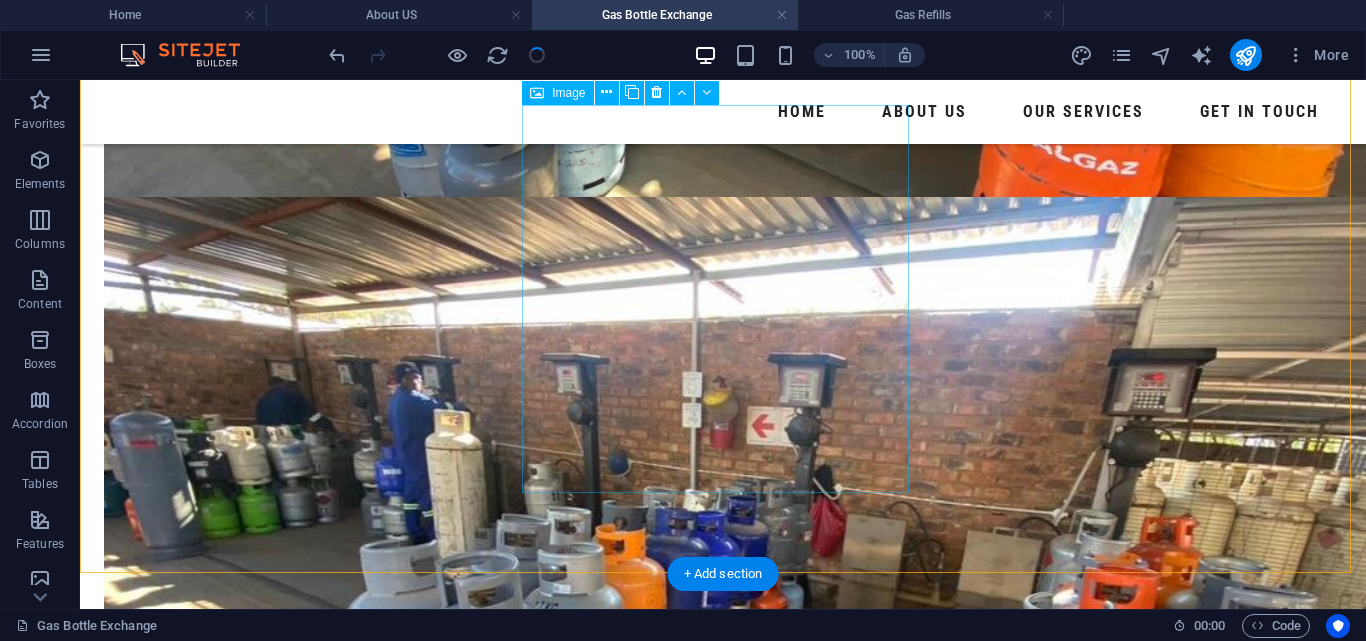 scroll, scrollTop: 1429, scrollLeft: 0, axis: vertical 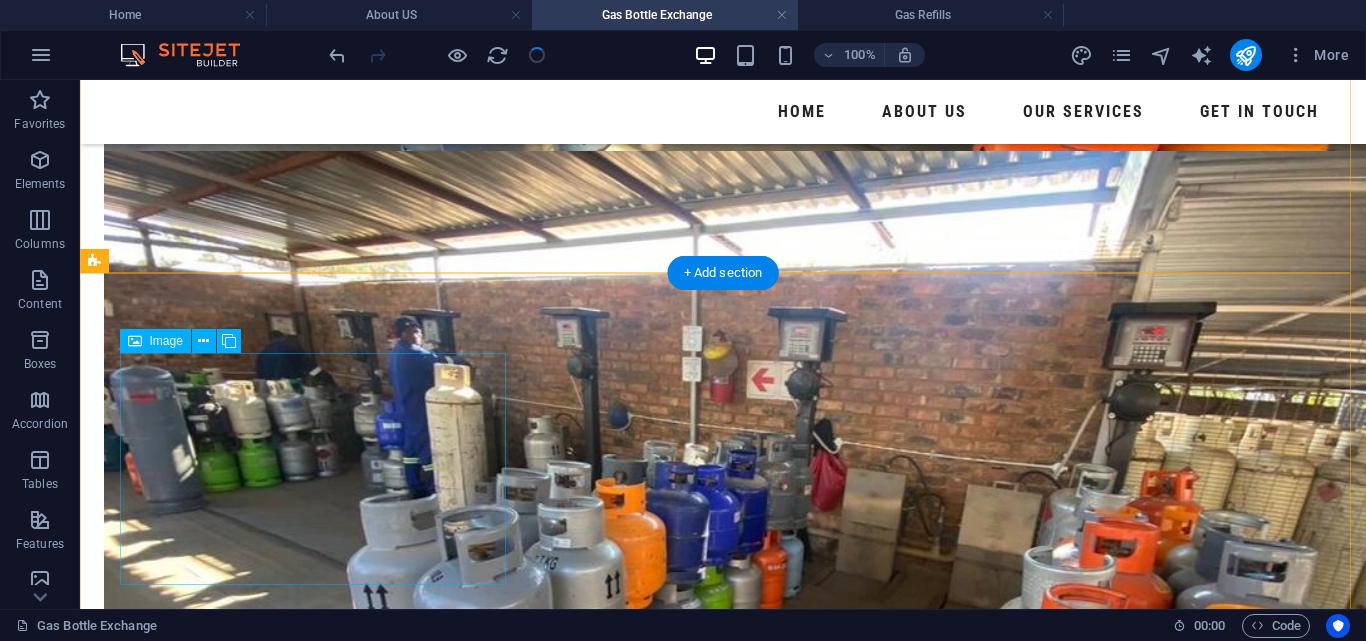 click at bounding box center (297, 2463) 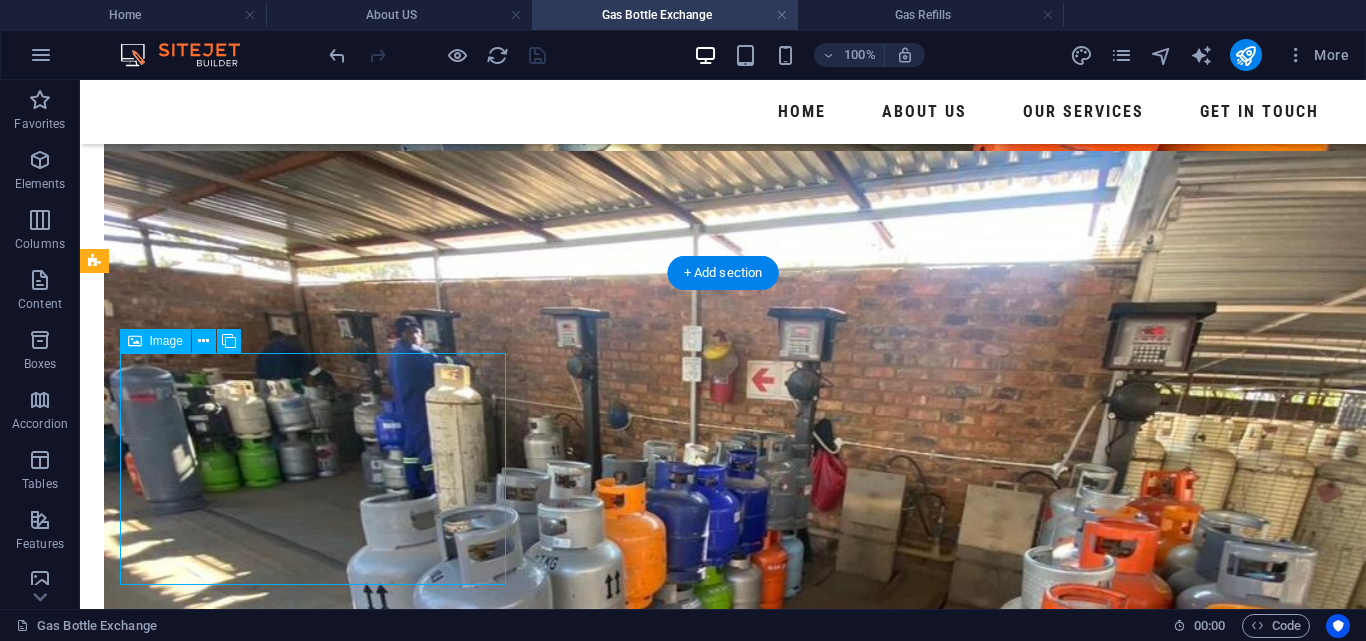 click at bounding box center (297, 2463) 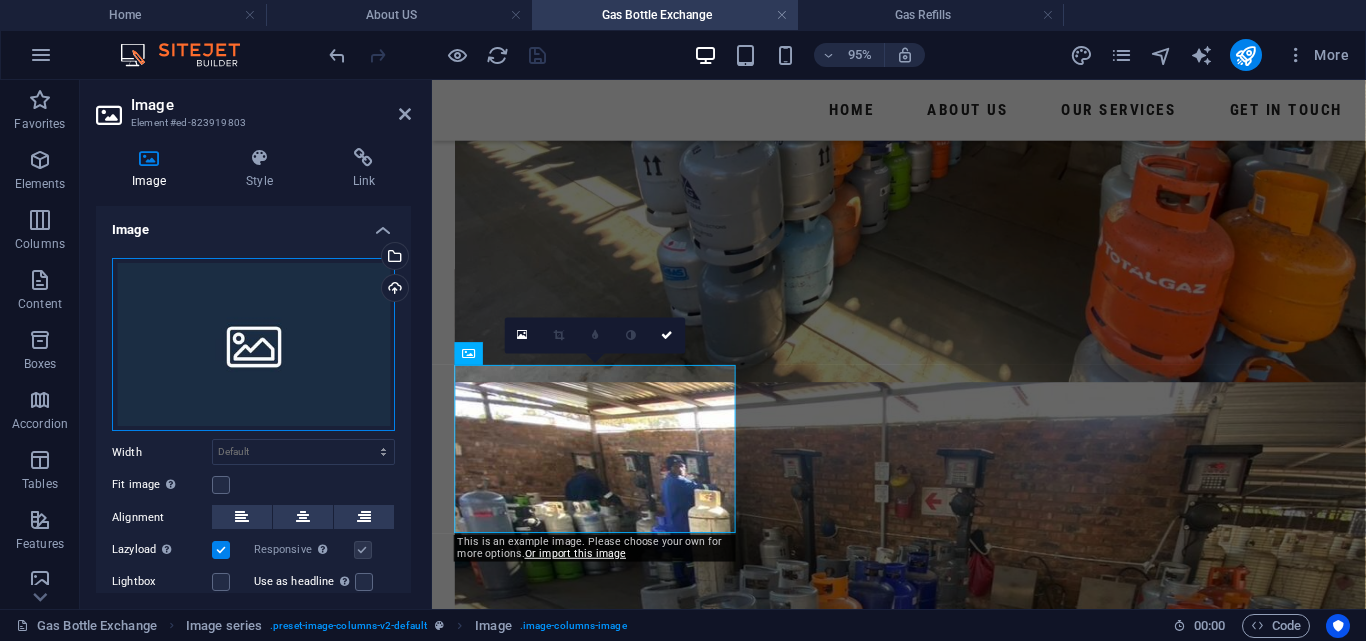 click on "Drag files here, click to choose files or select files from Files or our free stock photos & videos" at bounding box center [253, 345] 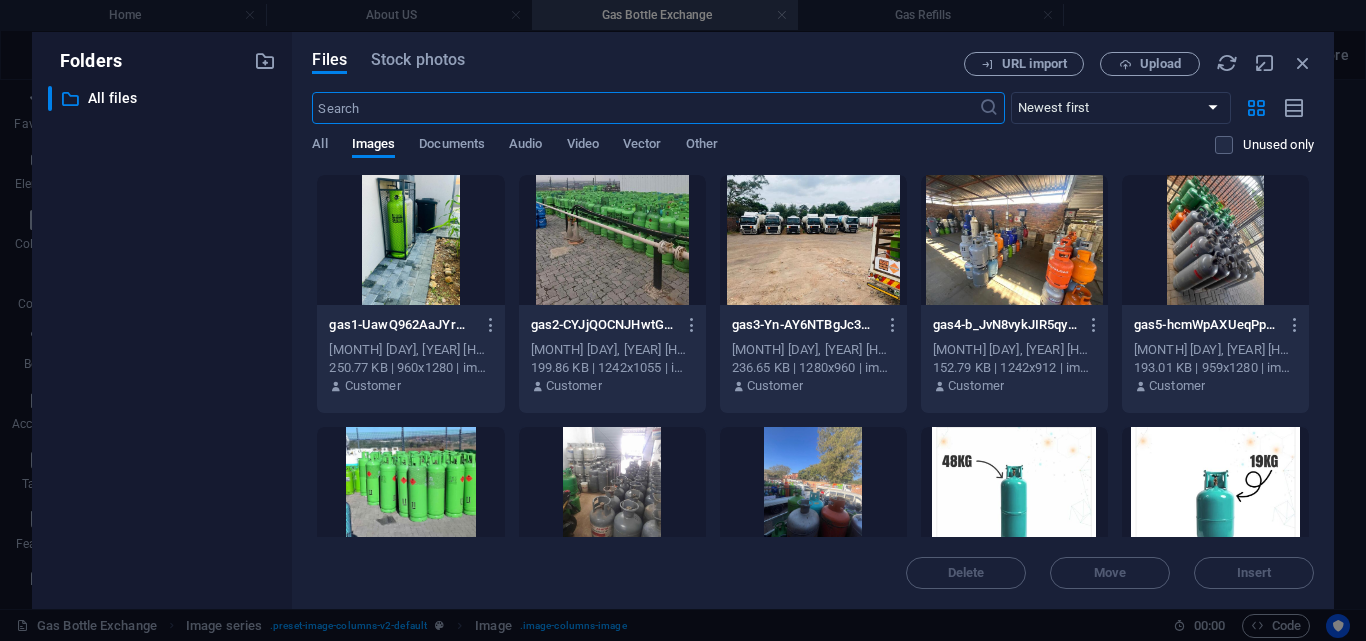 scroll, scrollTop: 1179, scrollLeft: 0, axis: vertical 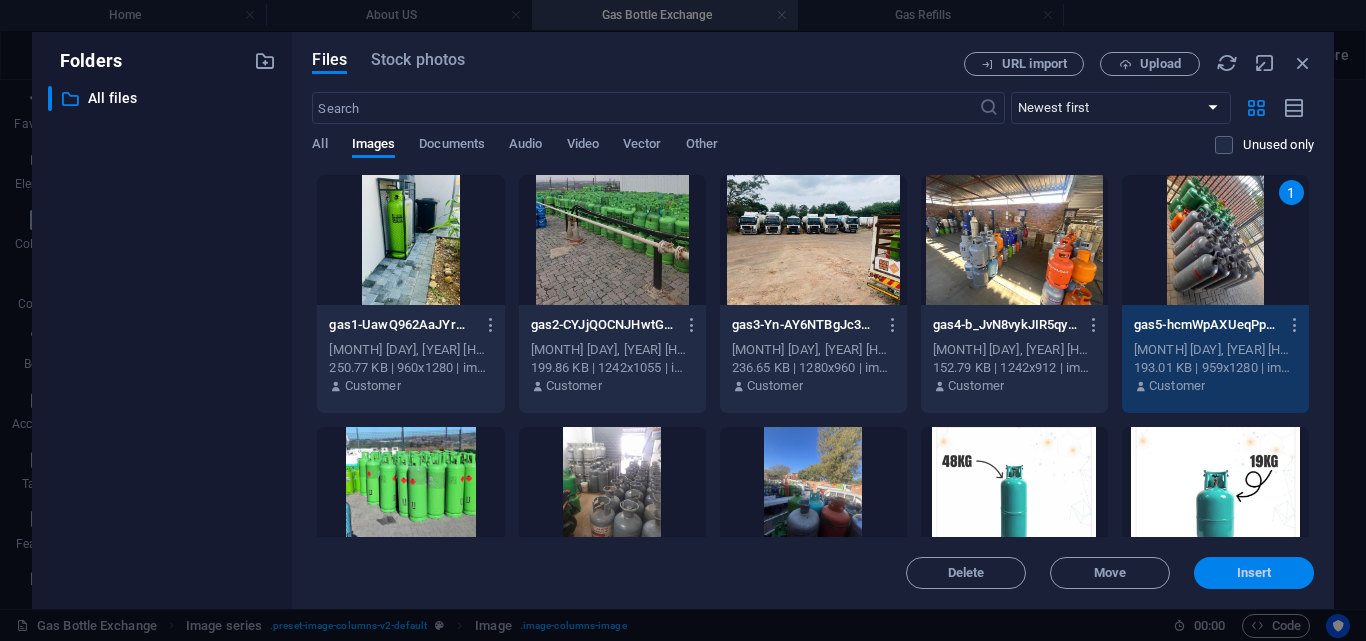 click on "Insert" at bounding box center (1254, 573) 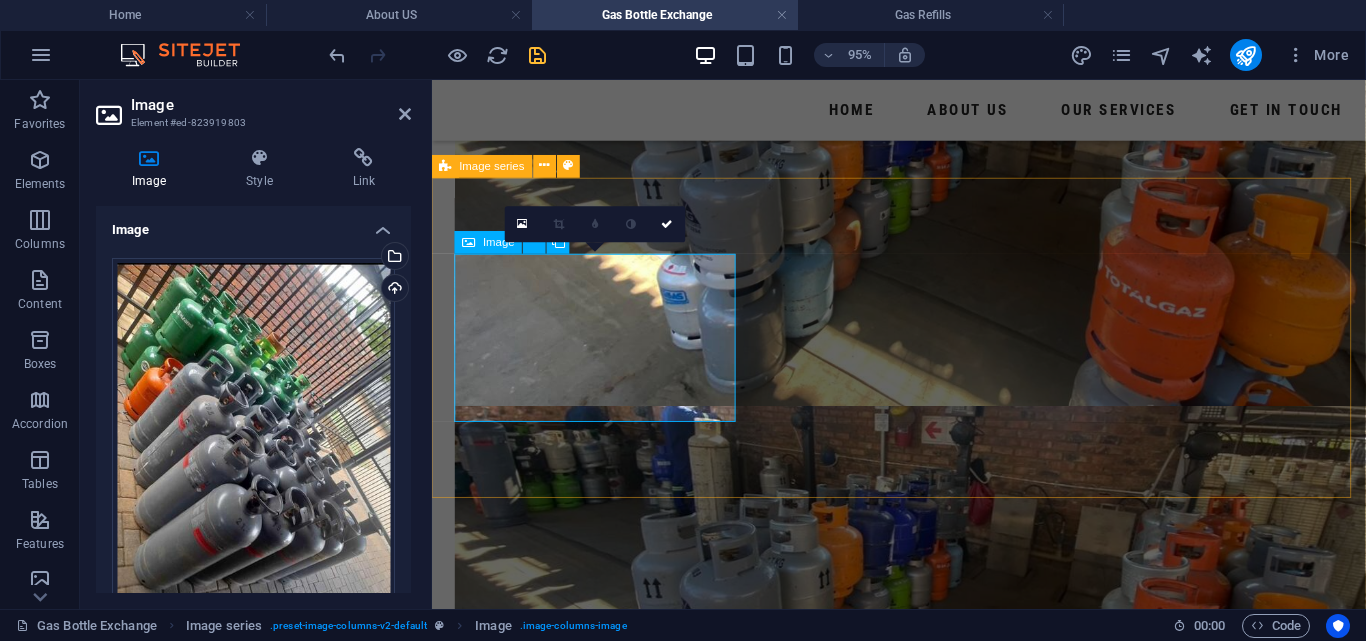 scroll, scrollTop: 1354, scrollLeft: 0, axis: vertical 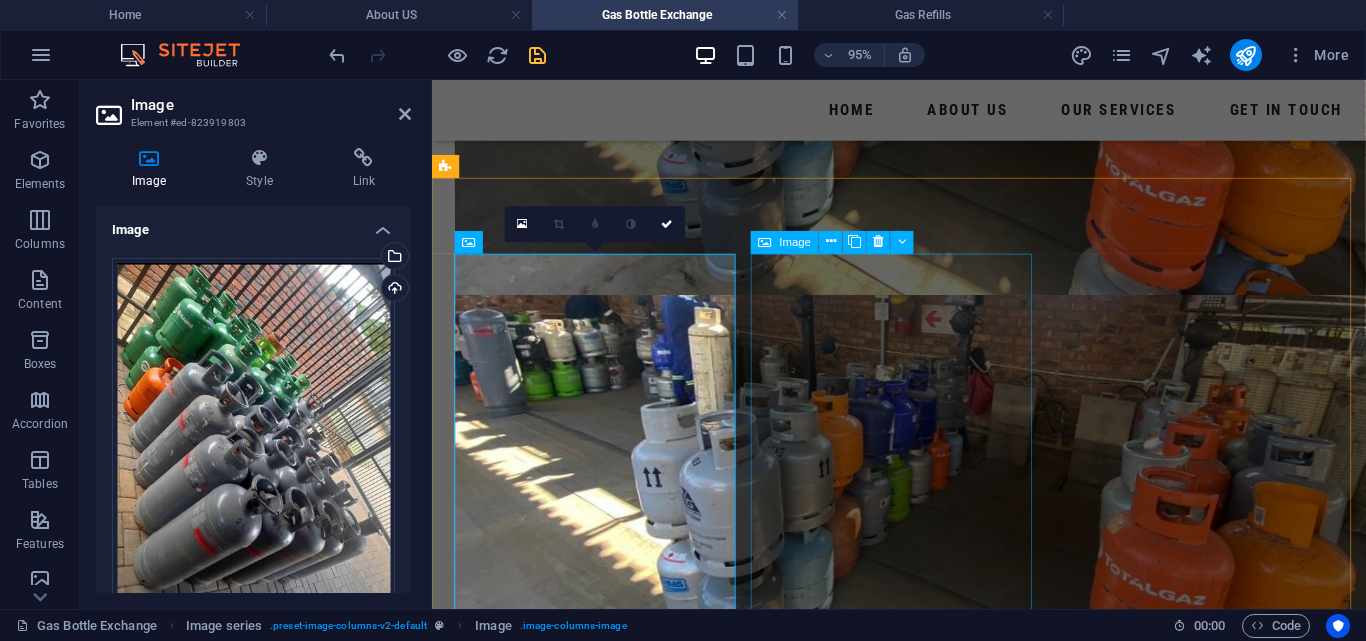 click at bounding box center [606, 2428] 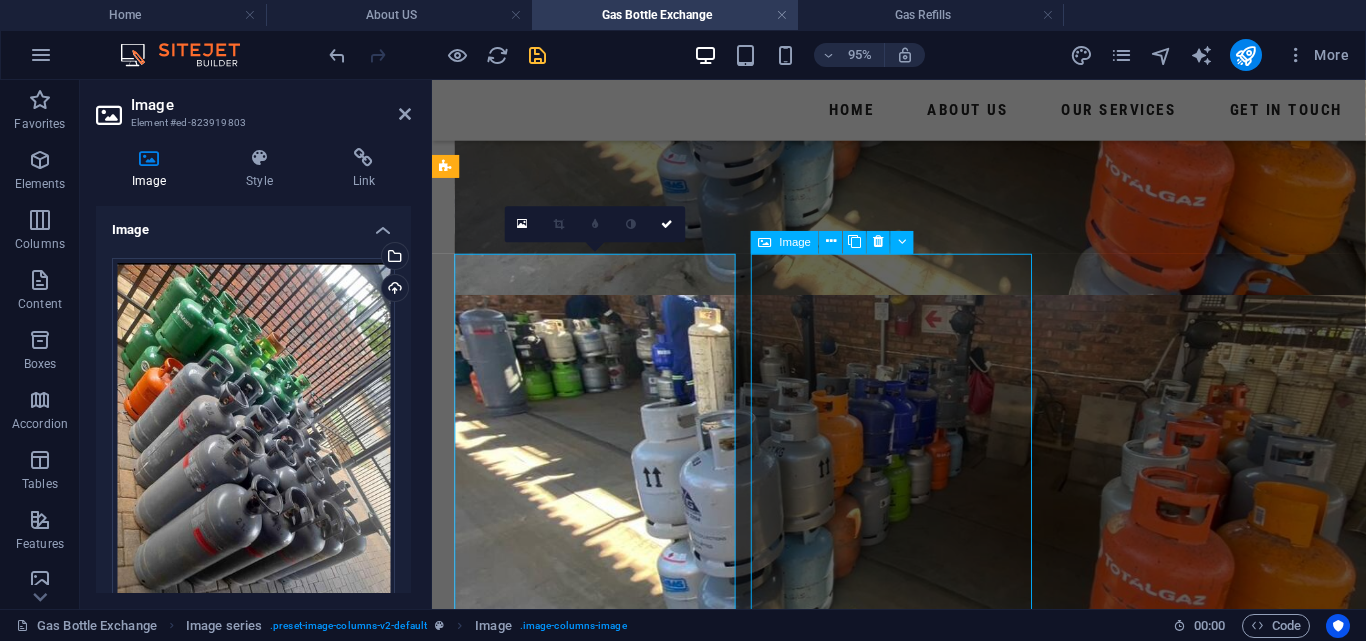 click at bounding box center [606, 2428] 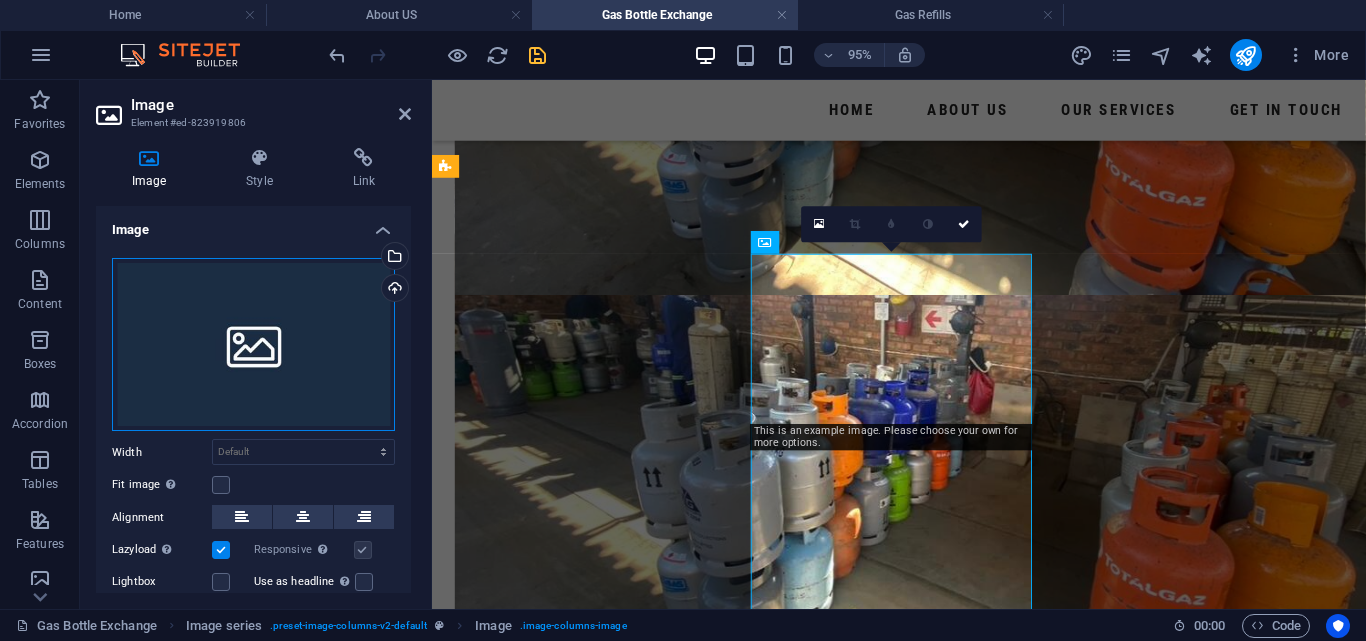click on "Drag files here, click to choose files or select files from Files or our free stock photos & videos" at bounding box center (253, 345) 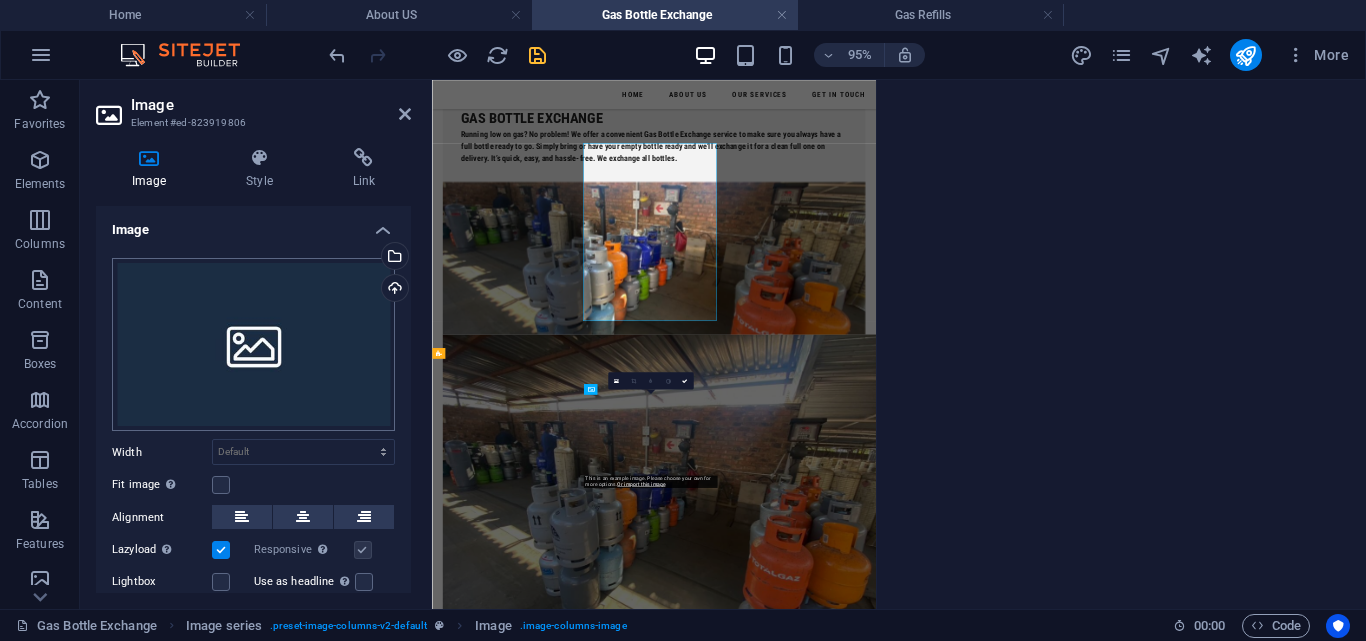 scroll, scrollTop: 1397, scrollLeft: 0, axis: vertical 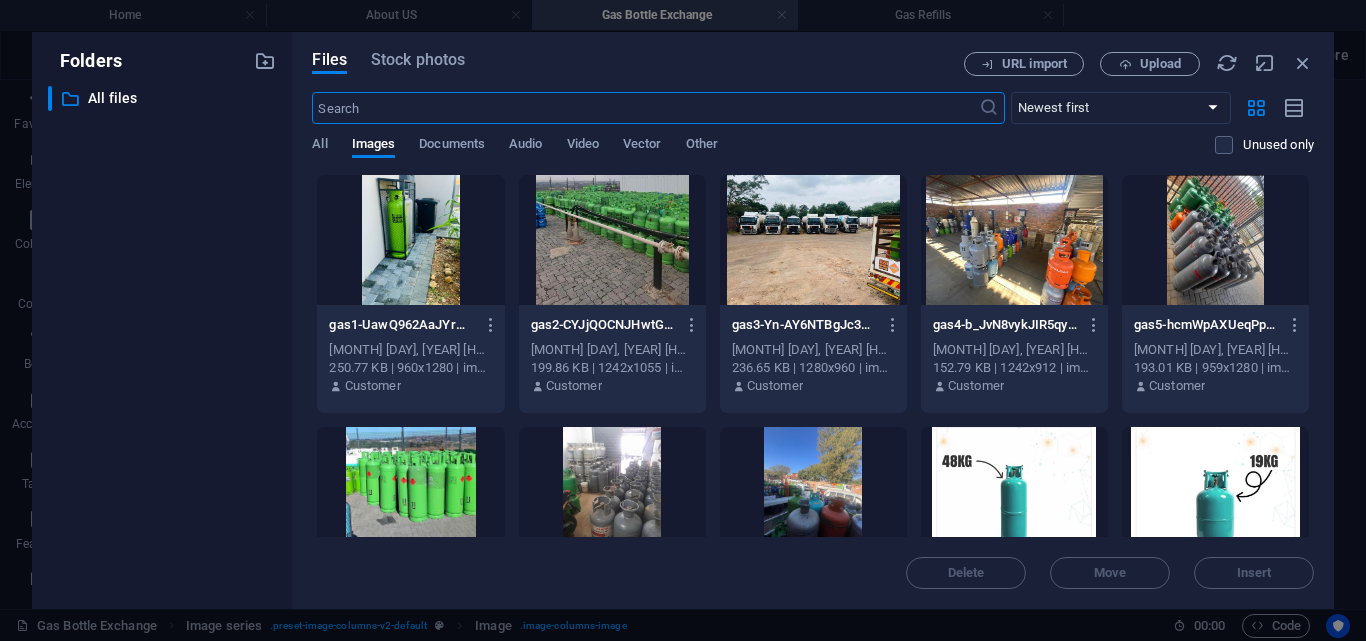 click at bounding box center (612, 492) 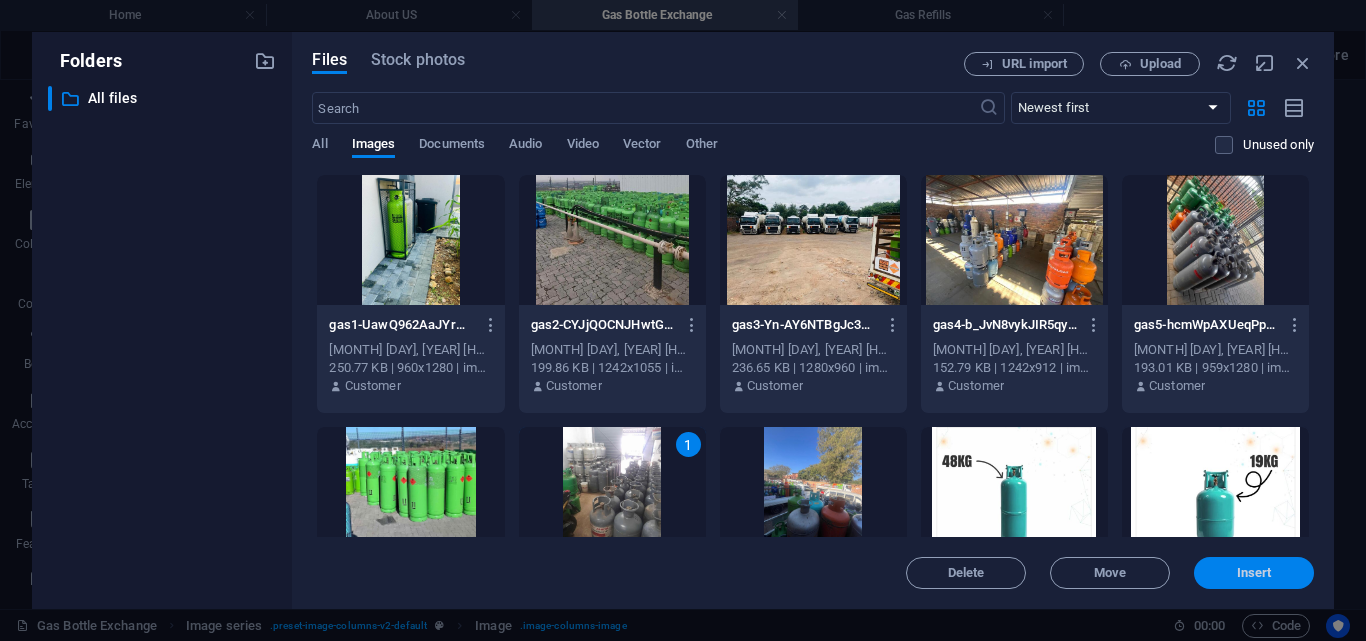drag, startPoint x: 1266, startPoint y: 574, endPoint x: 549, endPoint y: 410, distance: 735.51685 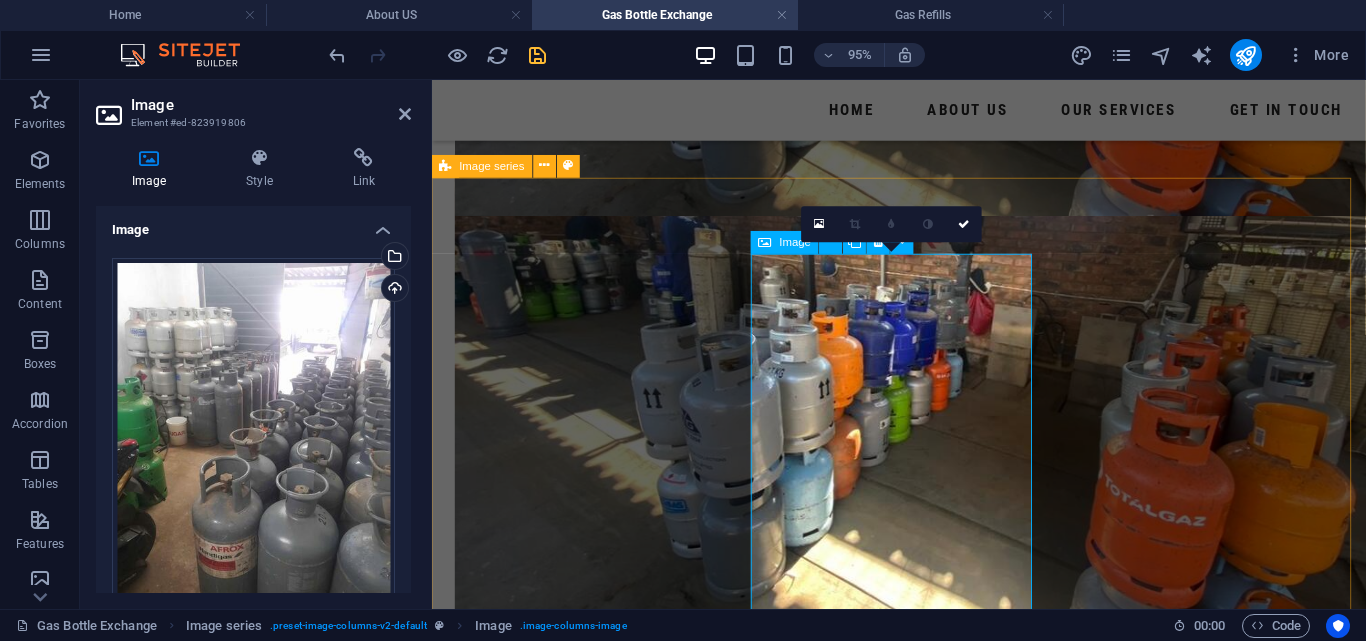 scroll, scrollTop: 1455, scrollLeft: 0, axis: vertical 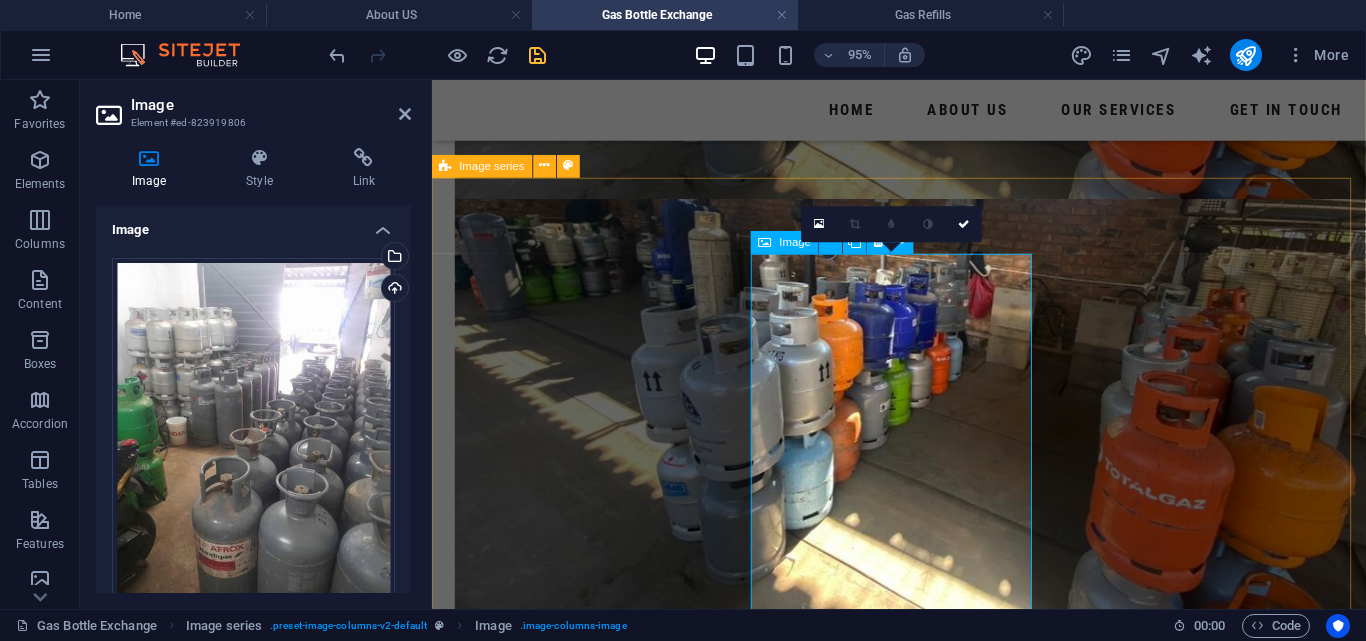 click at bounding box center [606, 2737] 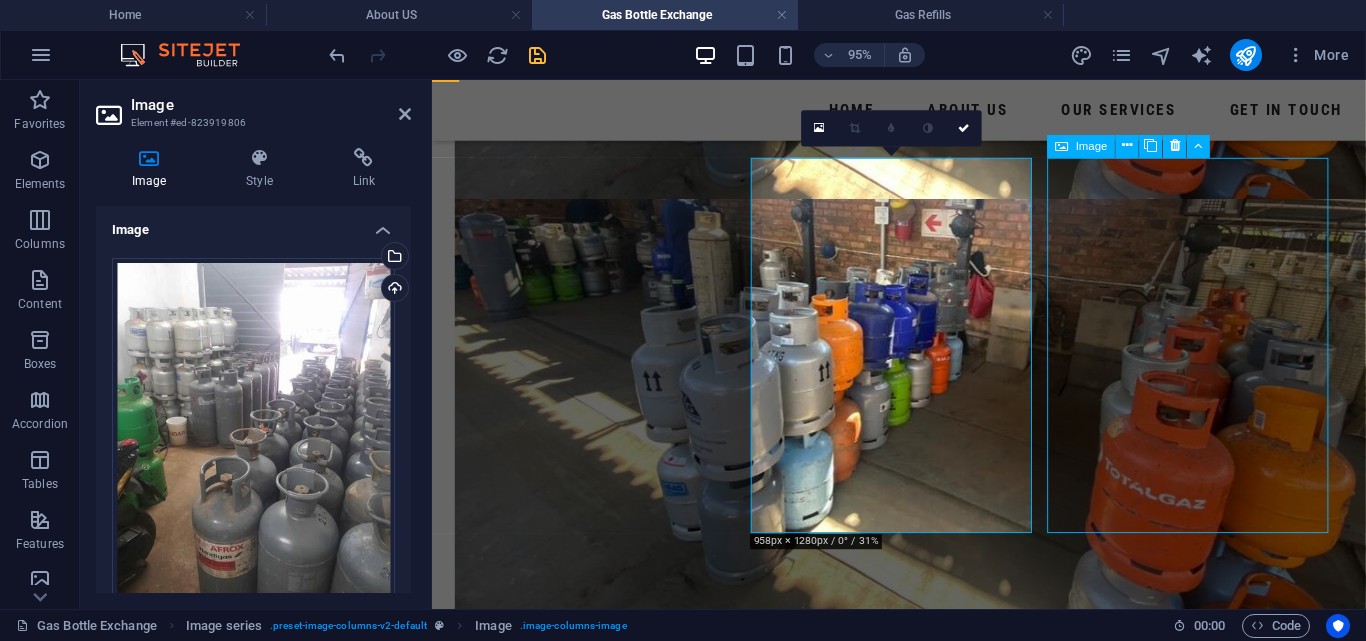 click at bounding box center [606, 2737] 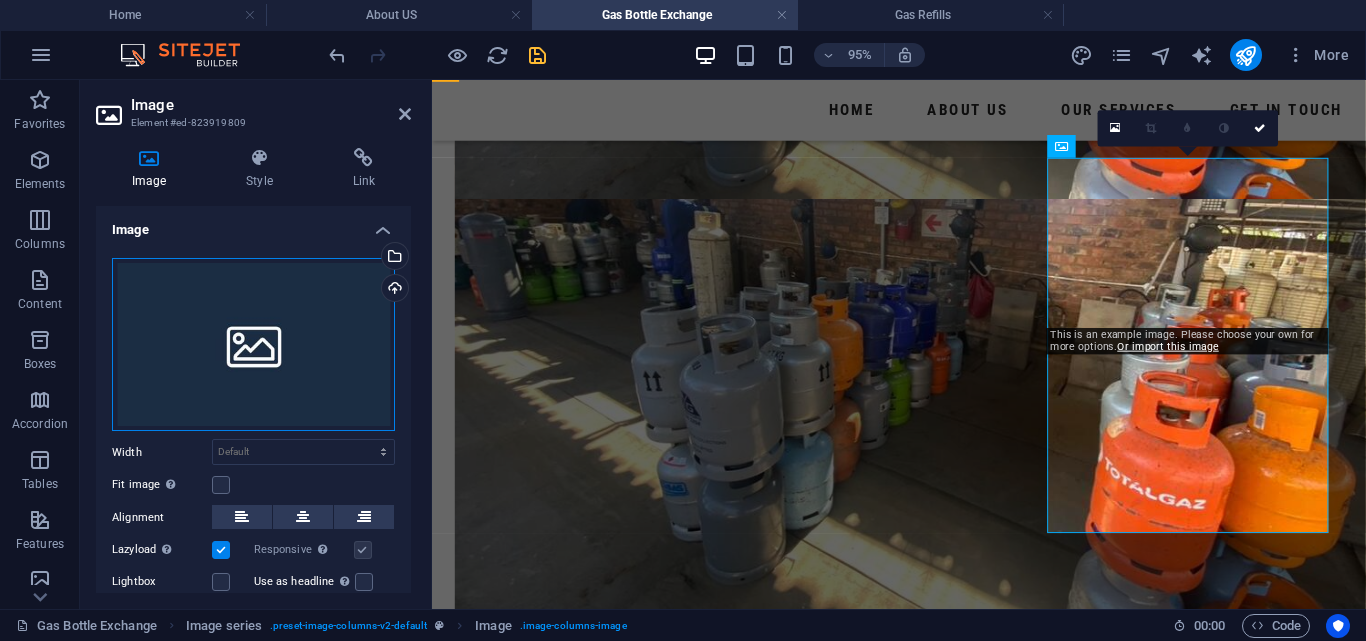 click on "Drag files here, click to choose files or select files from Files or our free stock photos & videos" at bounding box center [253, 345] 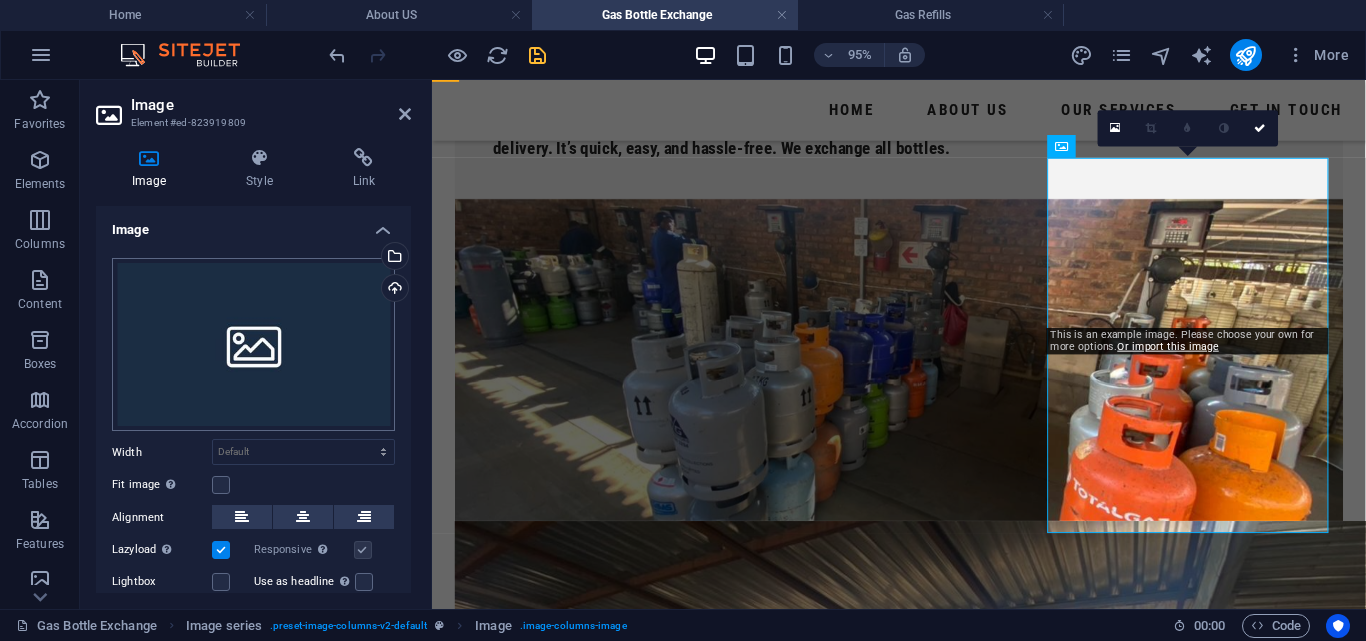 scroll, scrollTop: 1398, scrollLeft: 0, axis: vertical 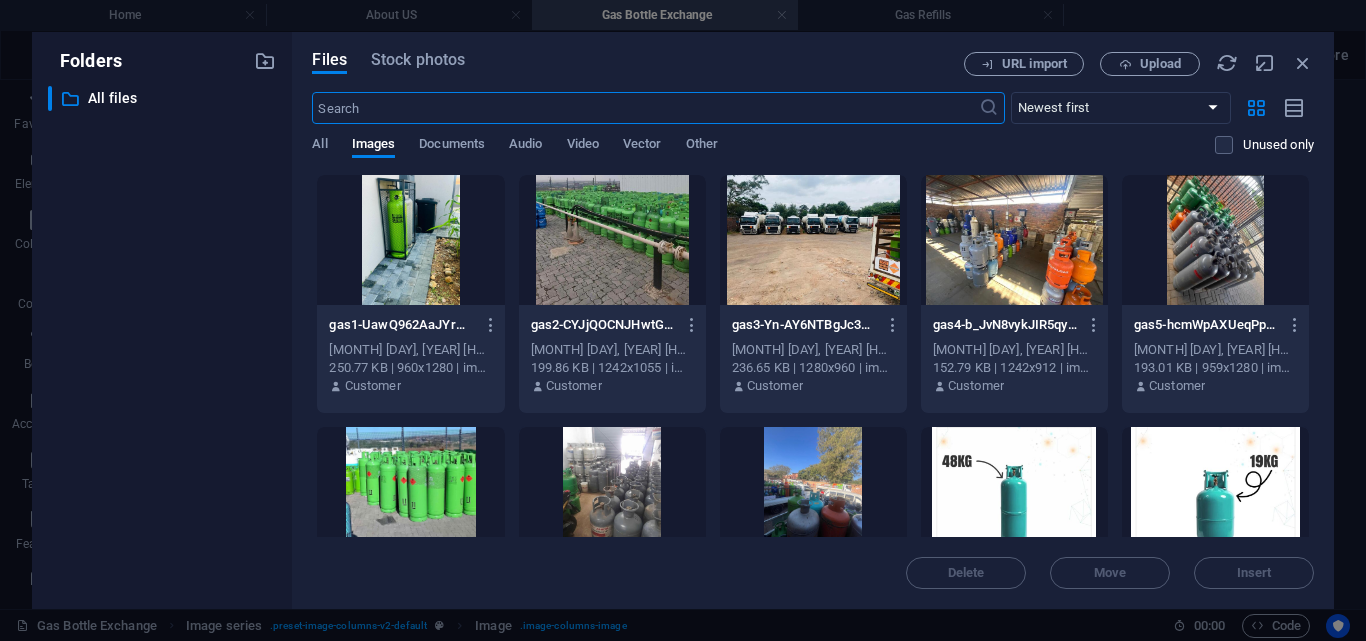 click at bounding box center (410, 240) 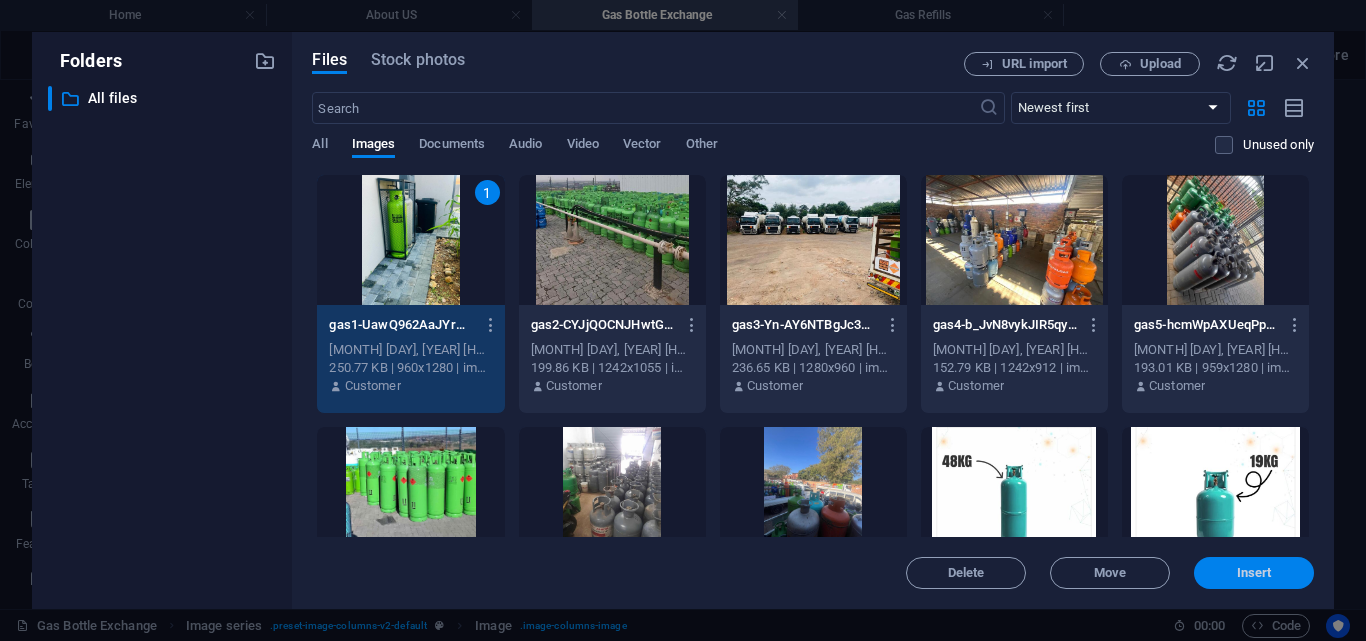 drag, startPoint x: 1272, startPoint y: 582, endPoint x: 358, endPoint y: 430, distance: 926.55273 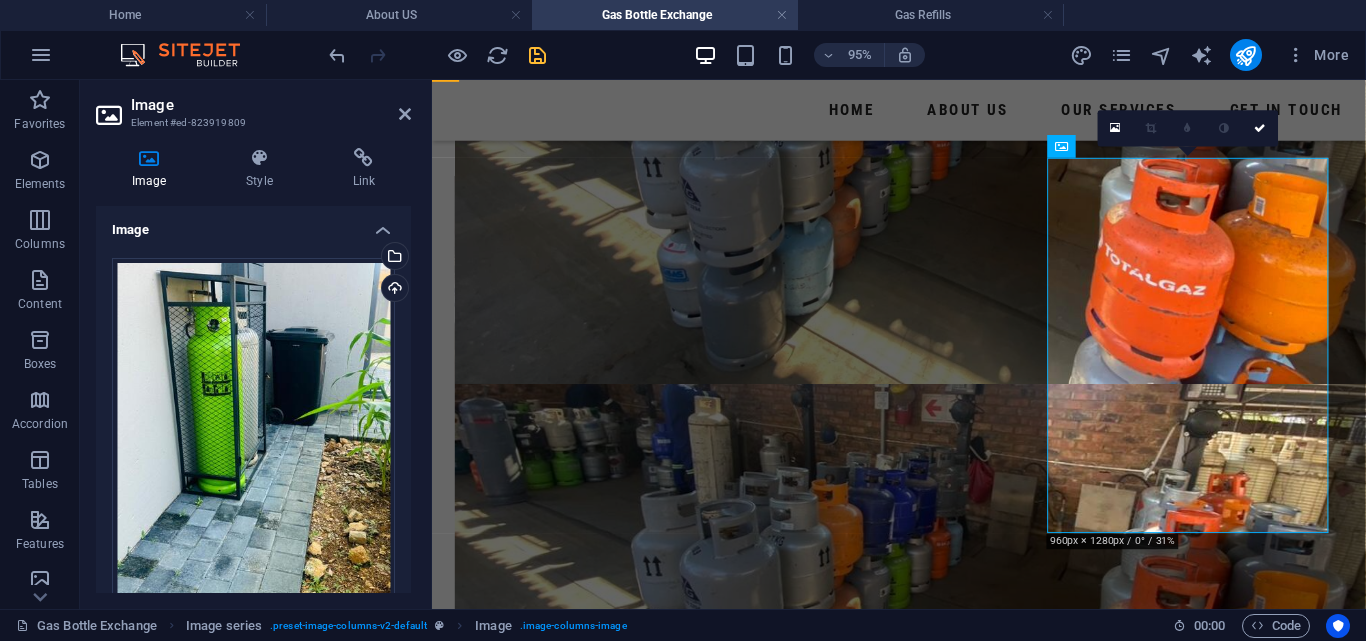 scroll, scrollTop: 1255, scrollLeft: 0, axis: vertical 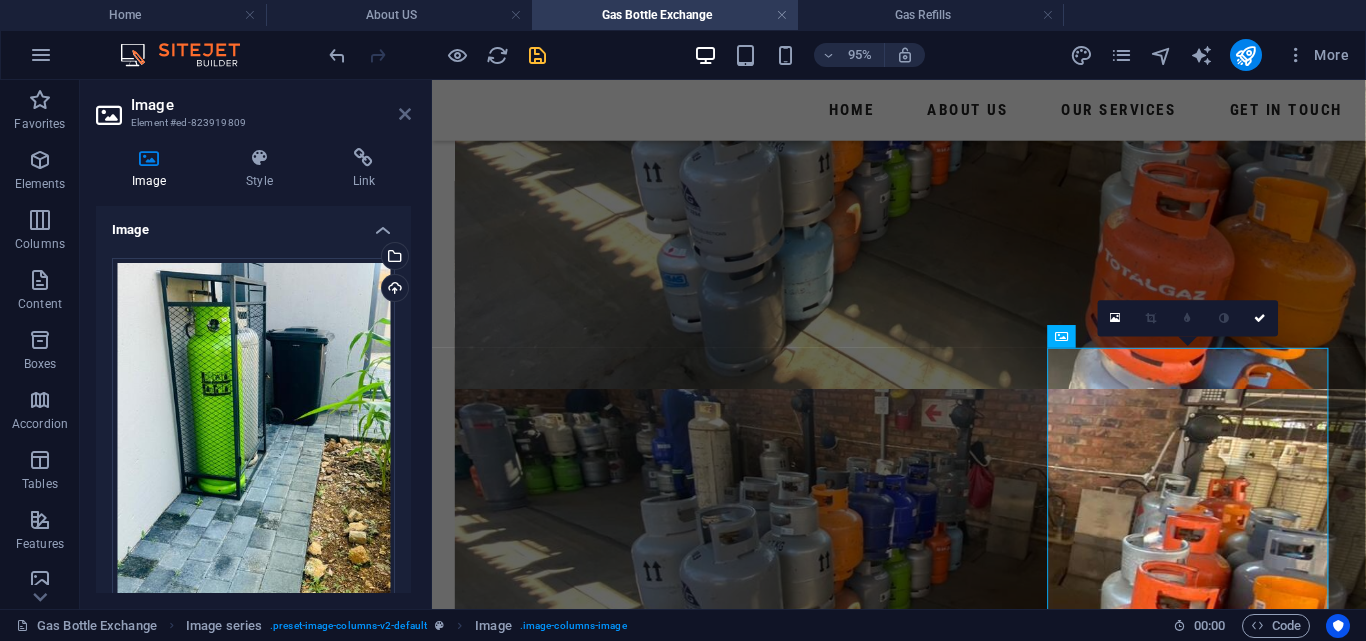 drag, startPoint x: 399, startPoint y: 116, endPoint x: 378, endPoint y: 1, distance: 116.901665 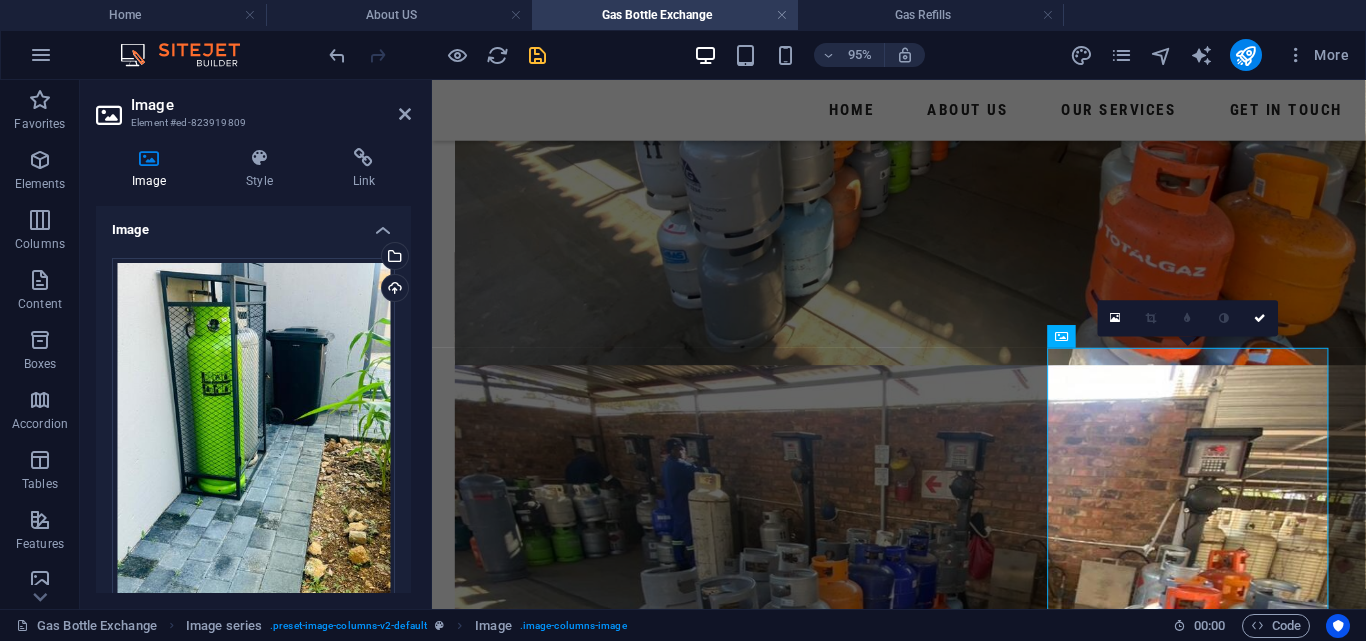 scroll, scrollTop: 1330, scrollLeft: 0, axis: vertical 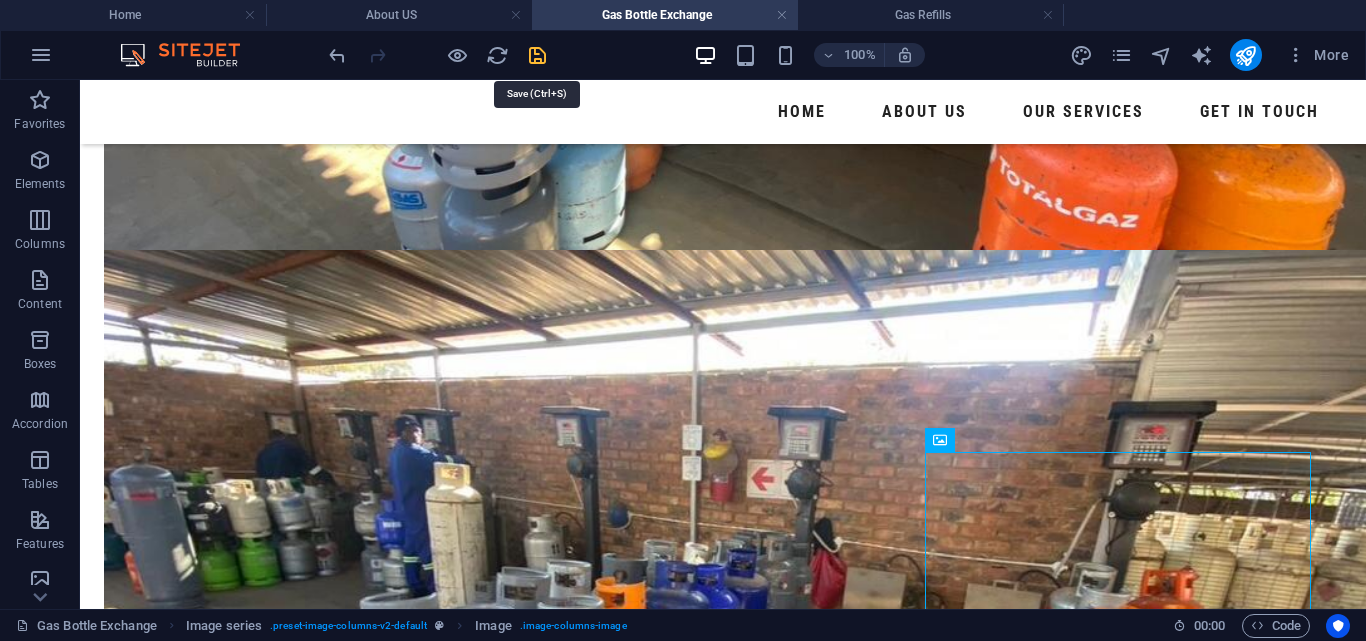 click at bounding box center (537, 55) 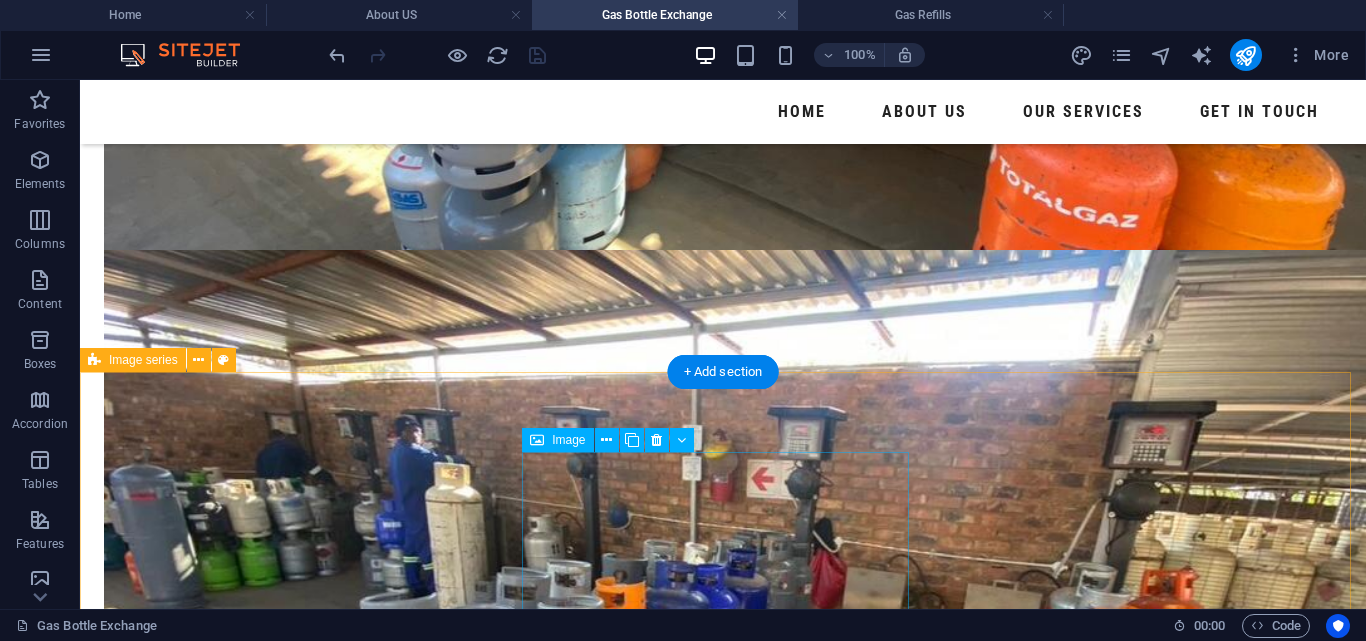 scroll, scrollTop: 1230, scrollLeft: 0, axis: vertical 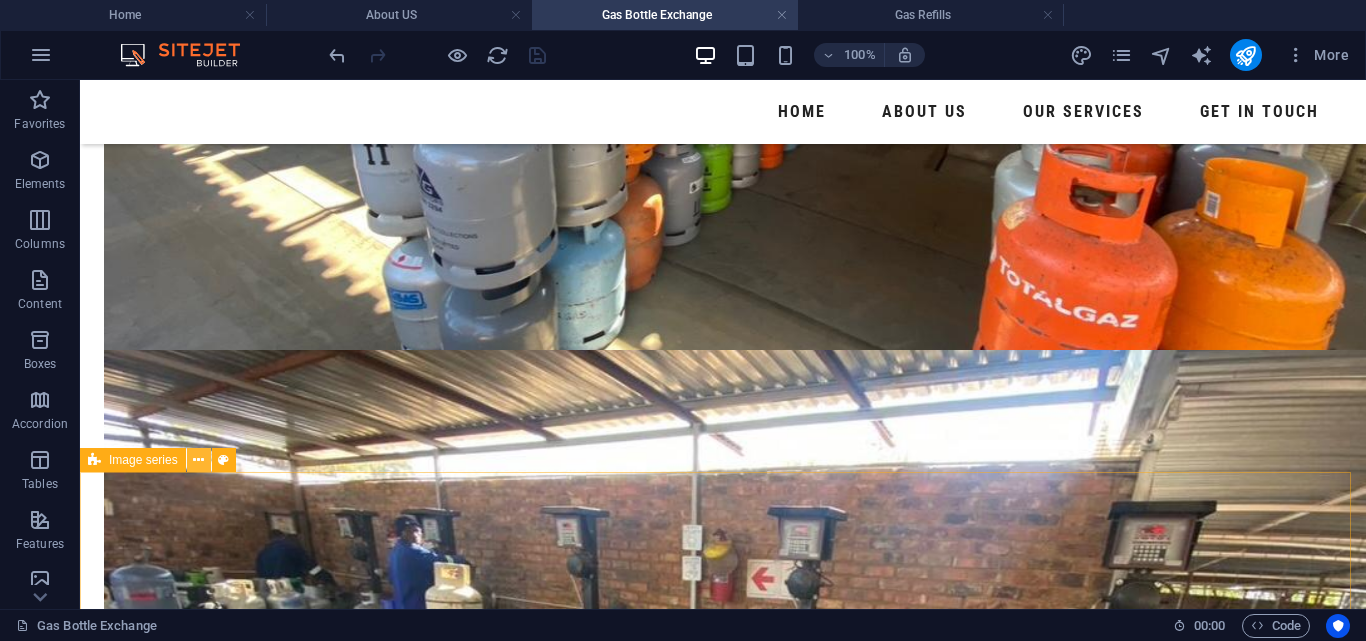 click at bounding box center [198, 460] 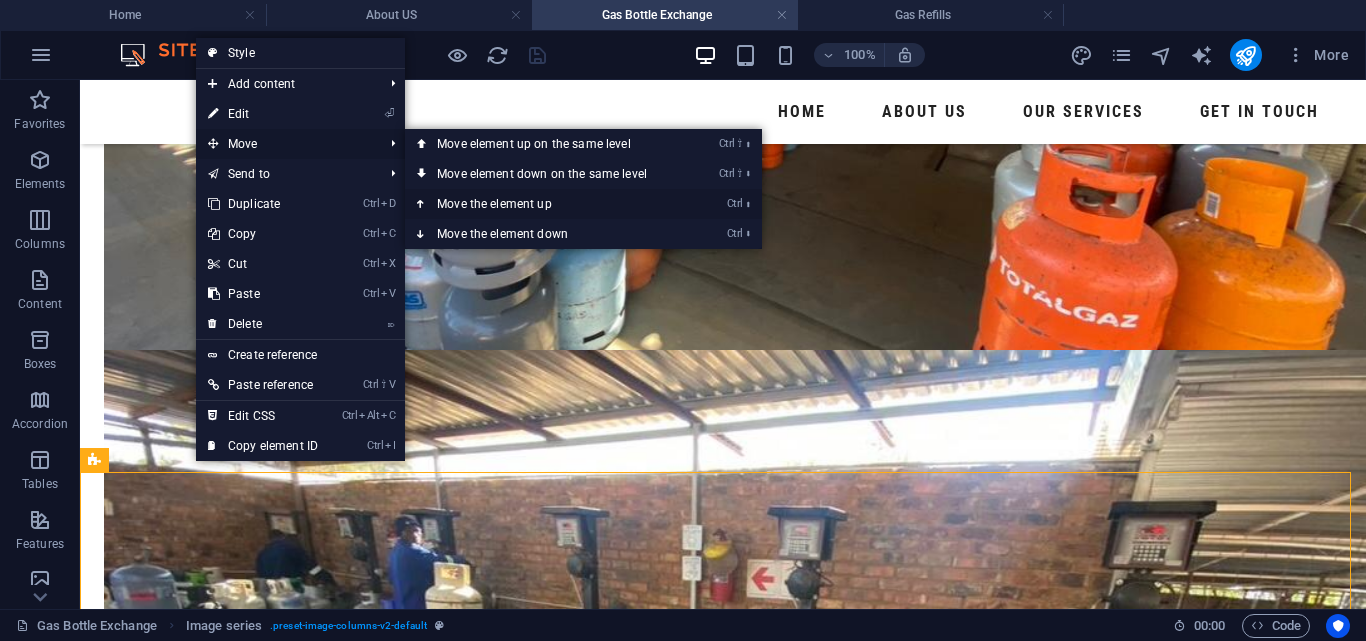 click on "Ctrl ⬆  Move the element up" at bounding box center (546, 204) 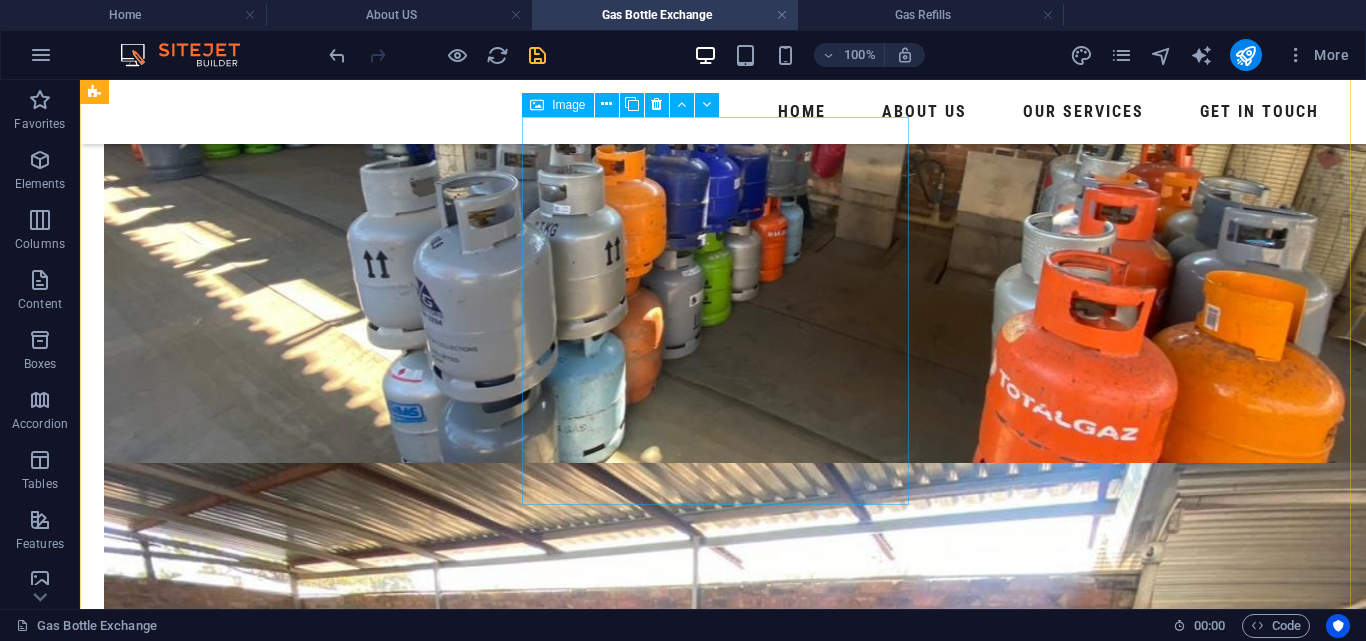 scroll, scrollTop: 1417, scrollLeft: 0, axis: vertical 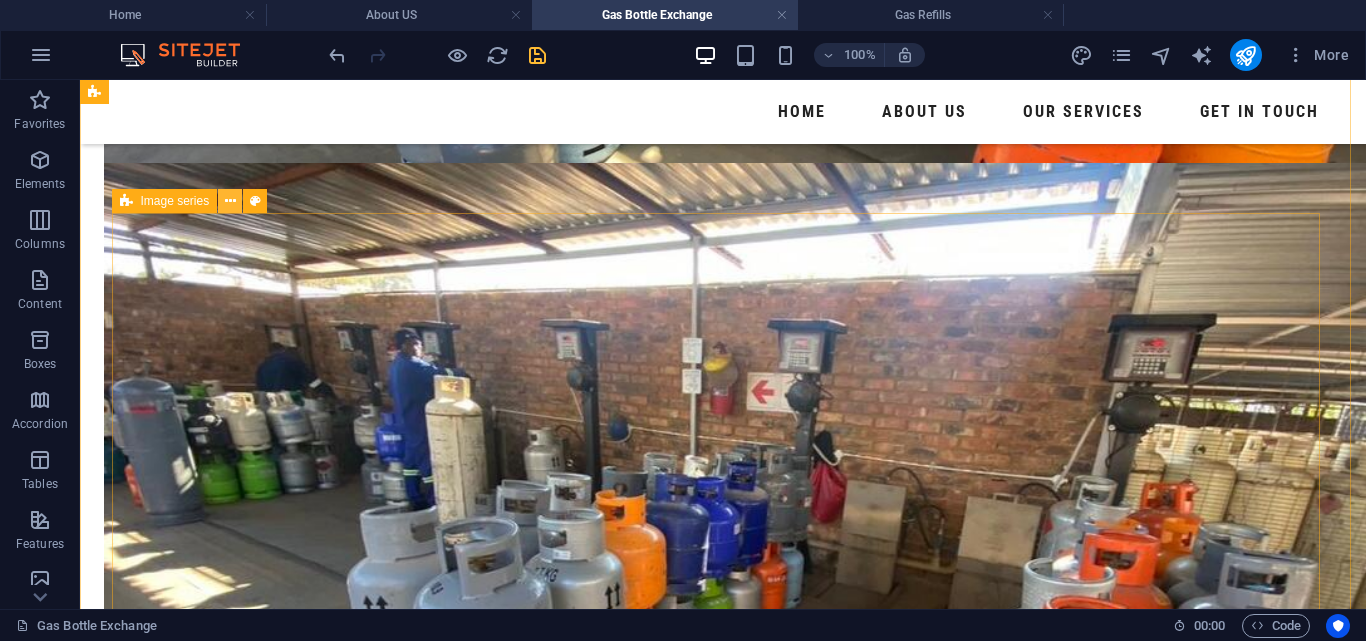click at bounding box center [230, 201] 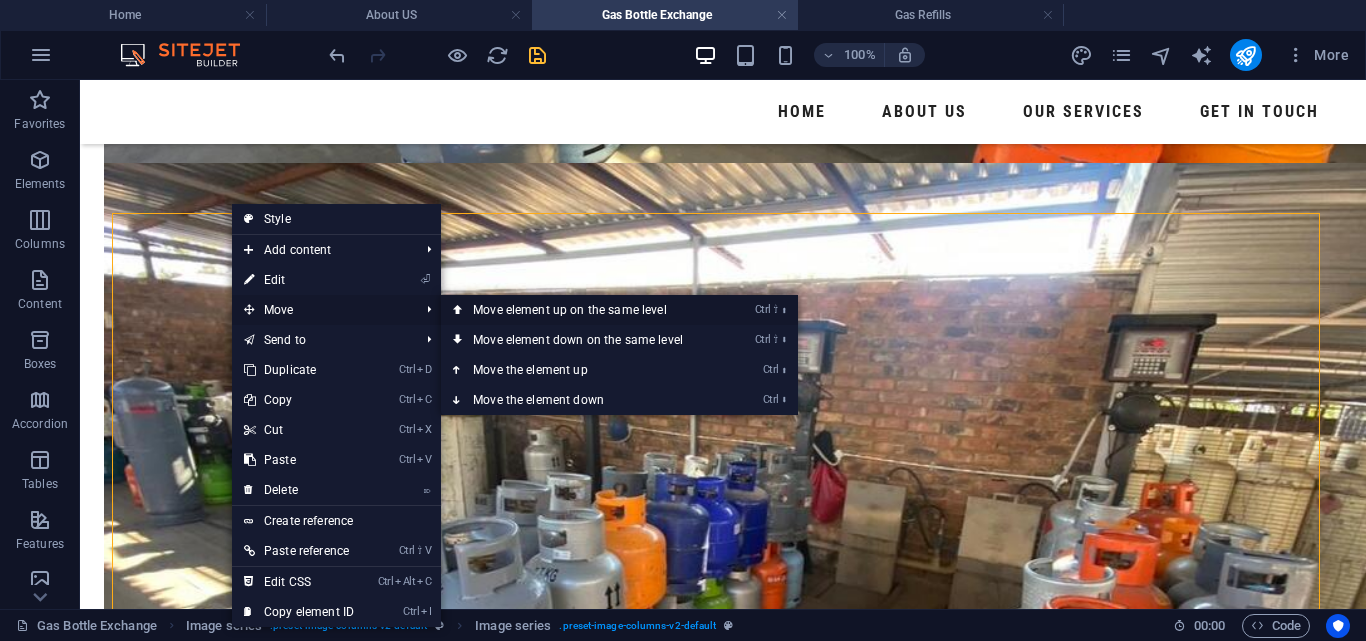 drag, startPoint x: 541, startPoint y: 312, endPoint x: 562, endPoint y: 270, distance: 46.957428 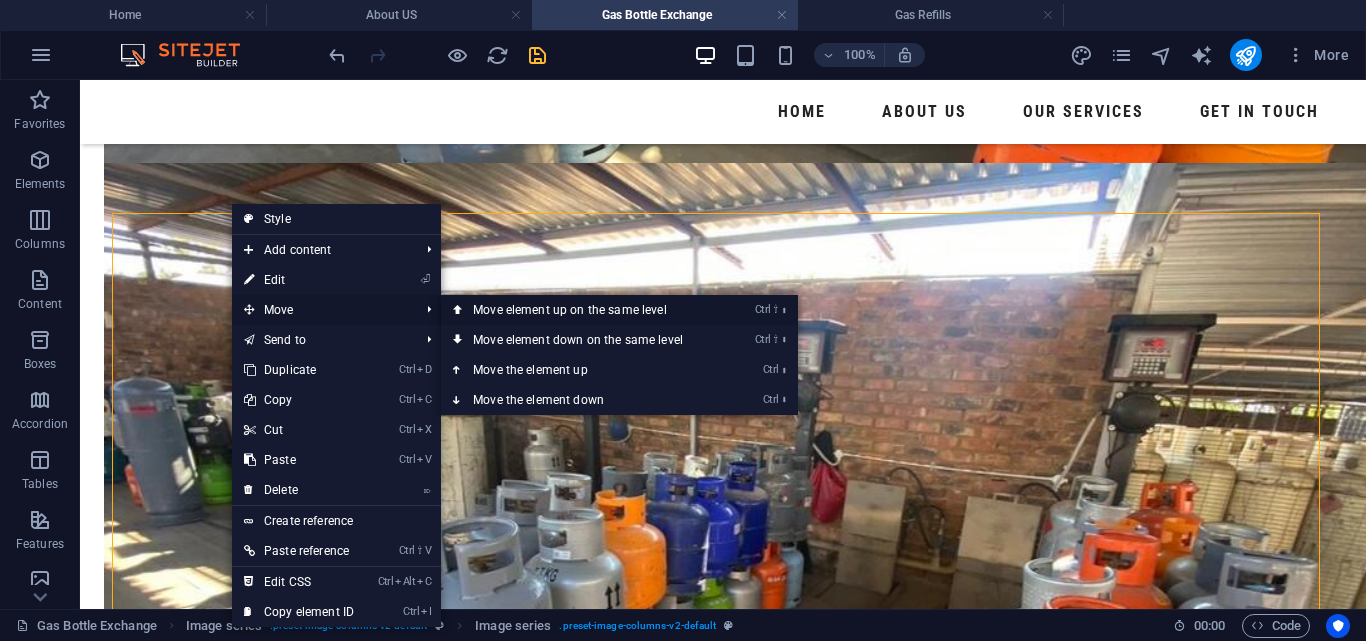 click on "Ctrl ⇧ ⬆  Move element up on the same level" at bounding box center (582, 310) 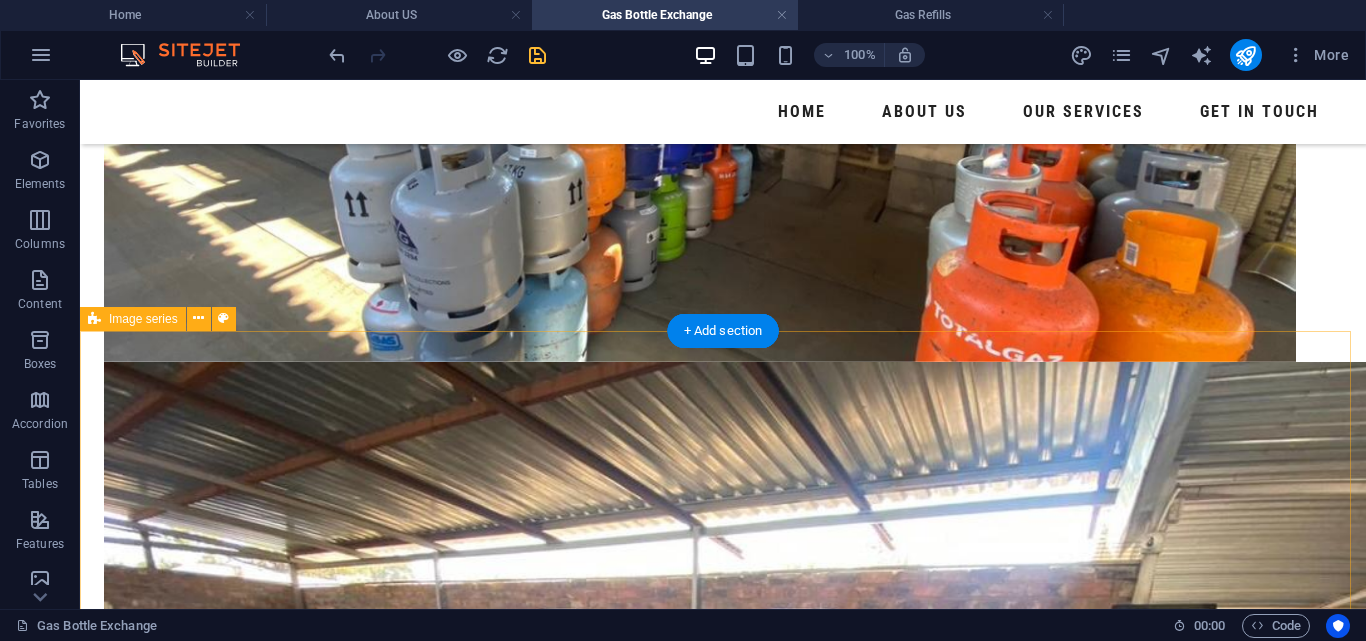 scroll, scrollTop: 1217, scrollLeft: 0, axis: vertical 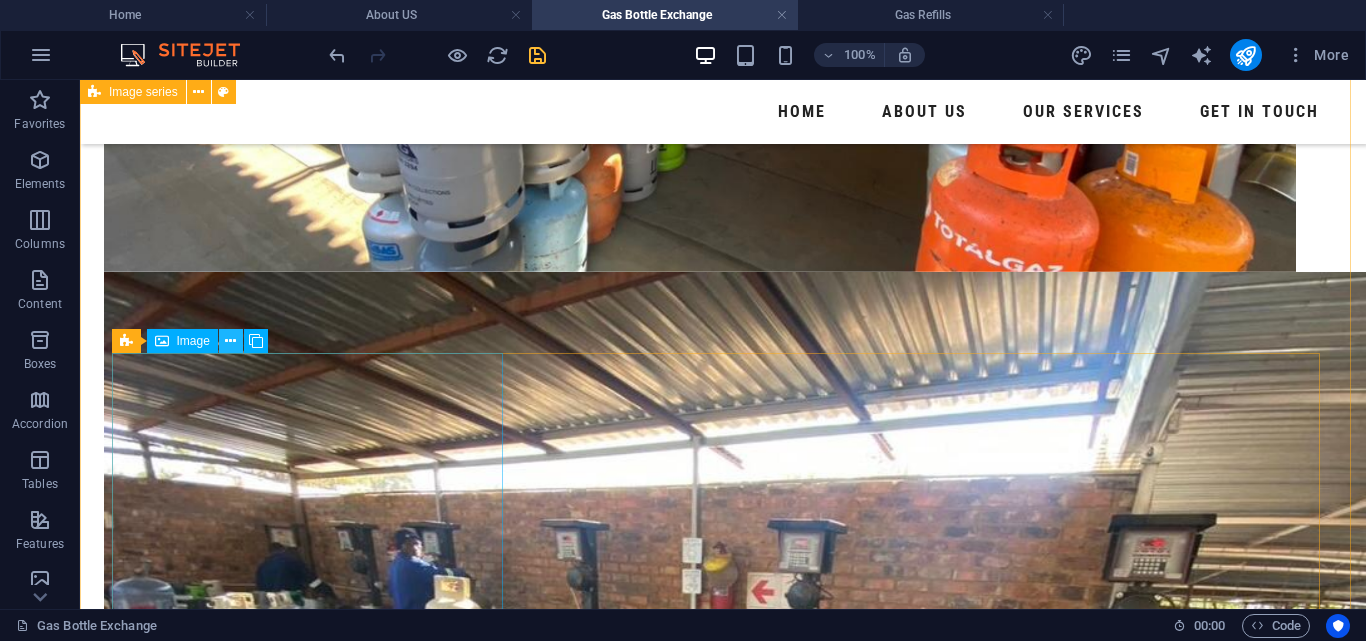click at bounding box center [230, 341] 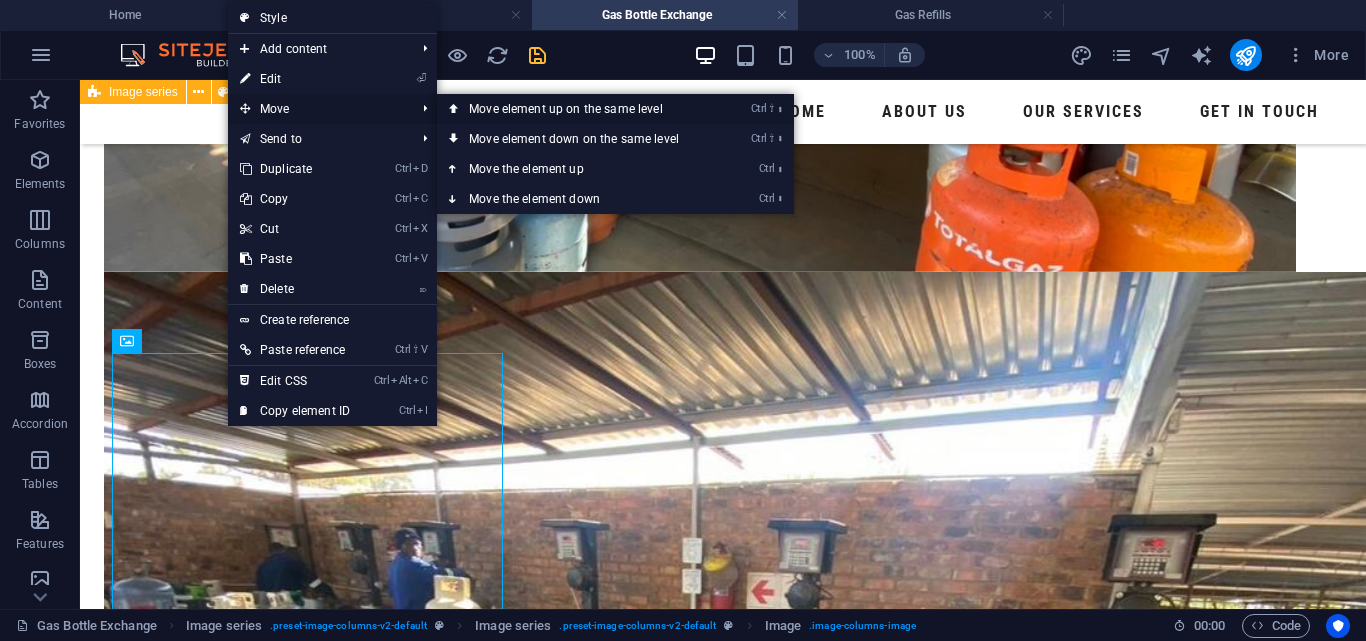 drag, startPoint x: 495, startPoint y: 106, endPoint x: 265, endPoint y: 300, distance: 300.892 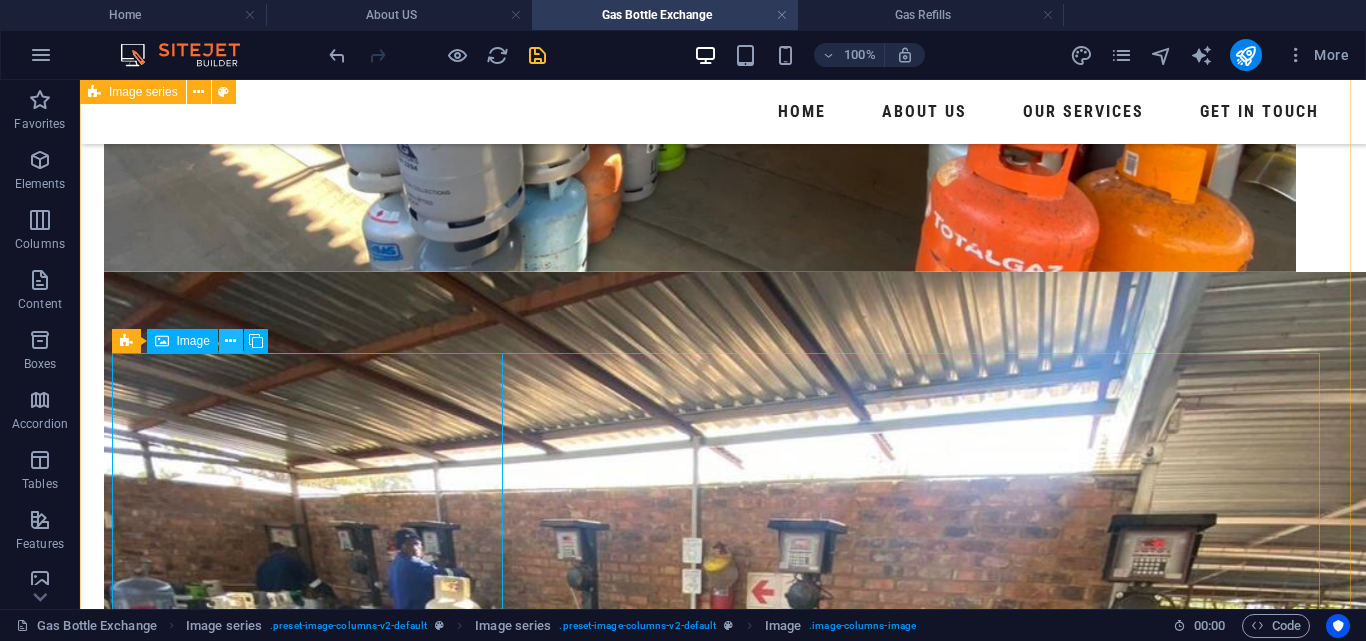 click at bounding box center [230, 341] 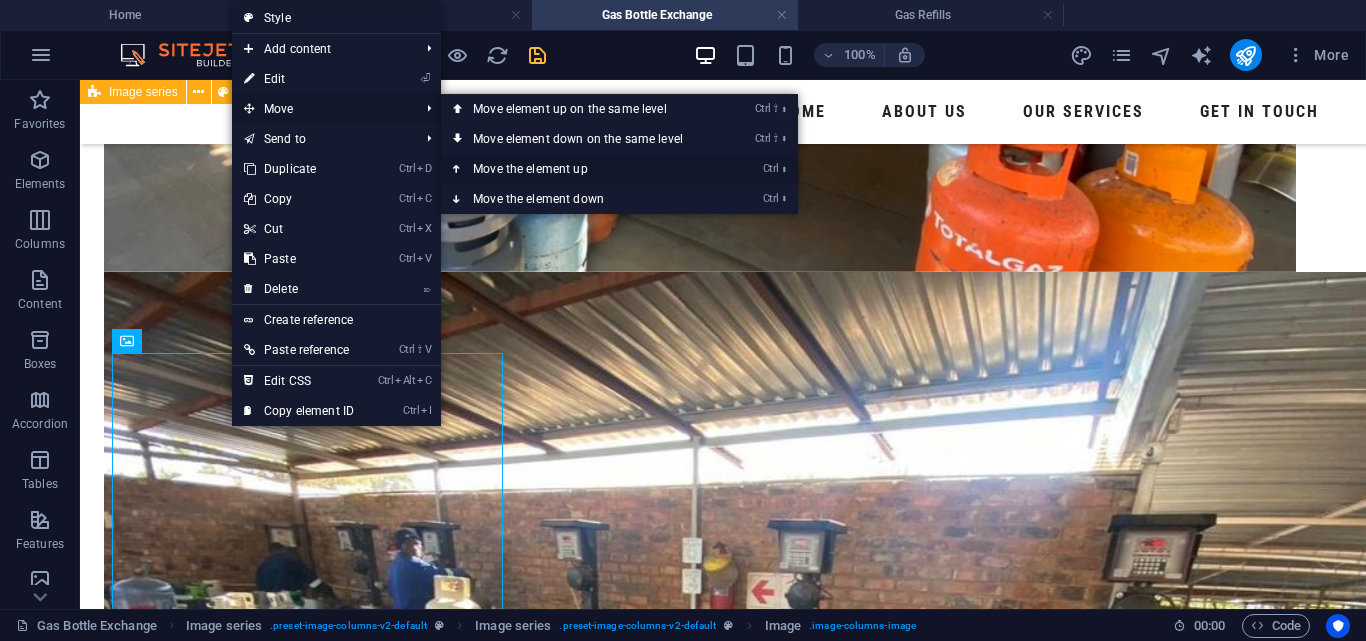 drag, startPoint x: 516, startPoint y: 169, endPoint x: 614, endPoint y: 333, distance: 191.04973 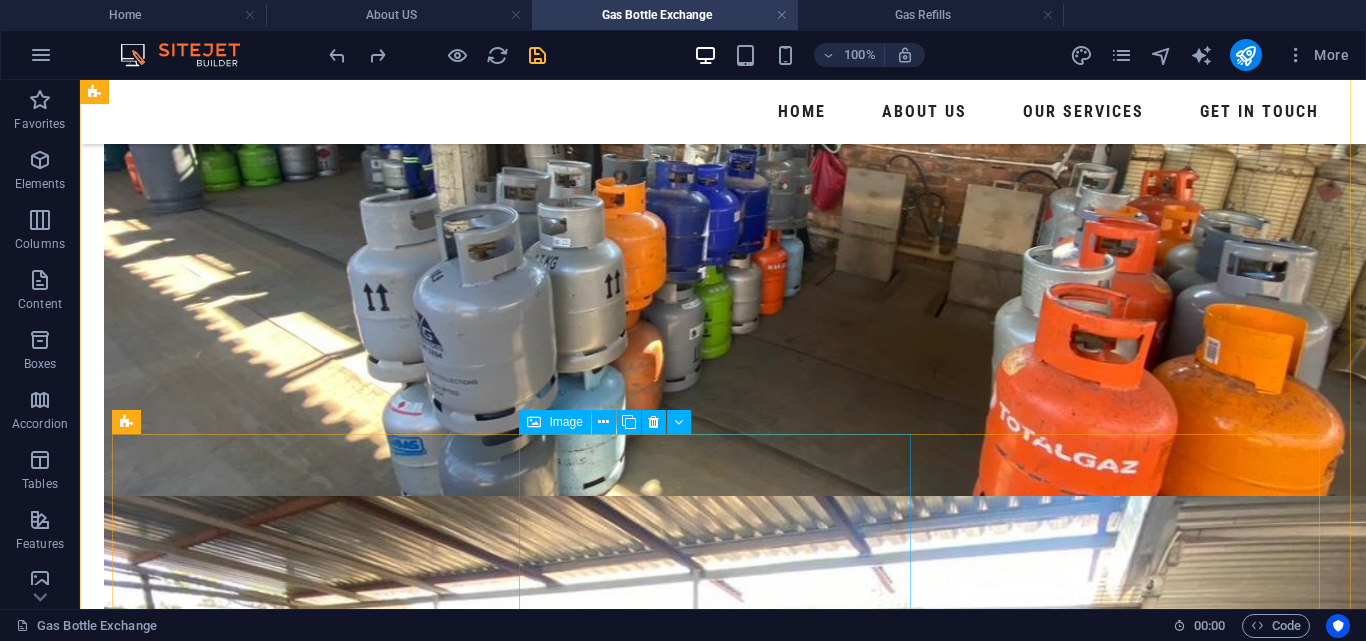 scroll, scrollTop: 1017, scrollLeft: 0, axis: vertical 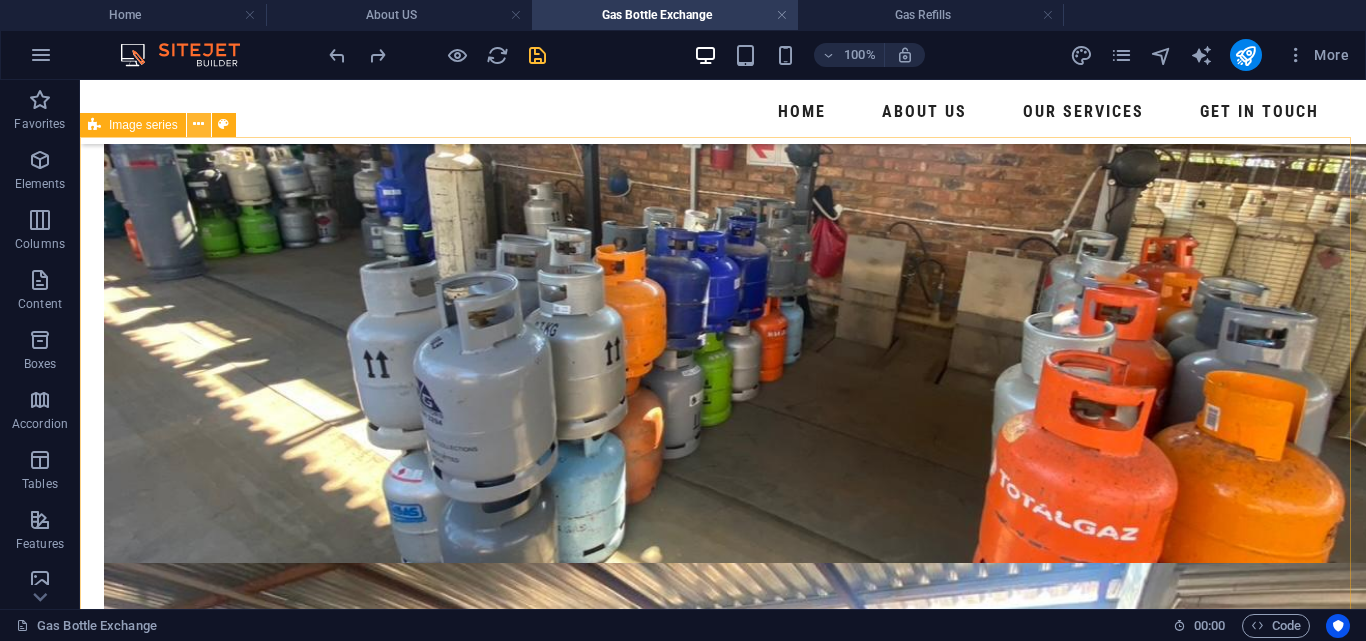 click at bounding box center (198, 124) 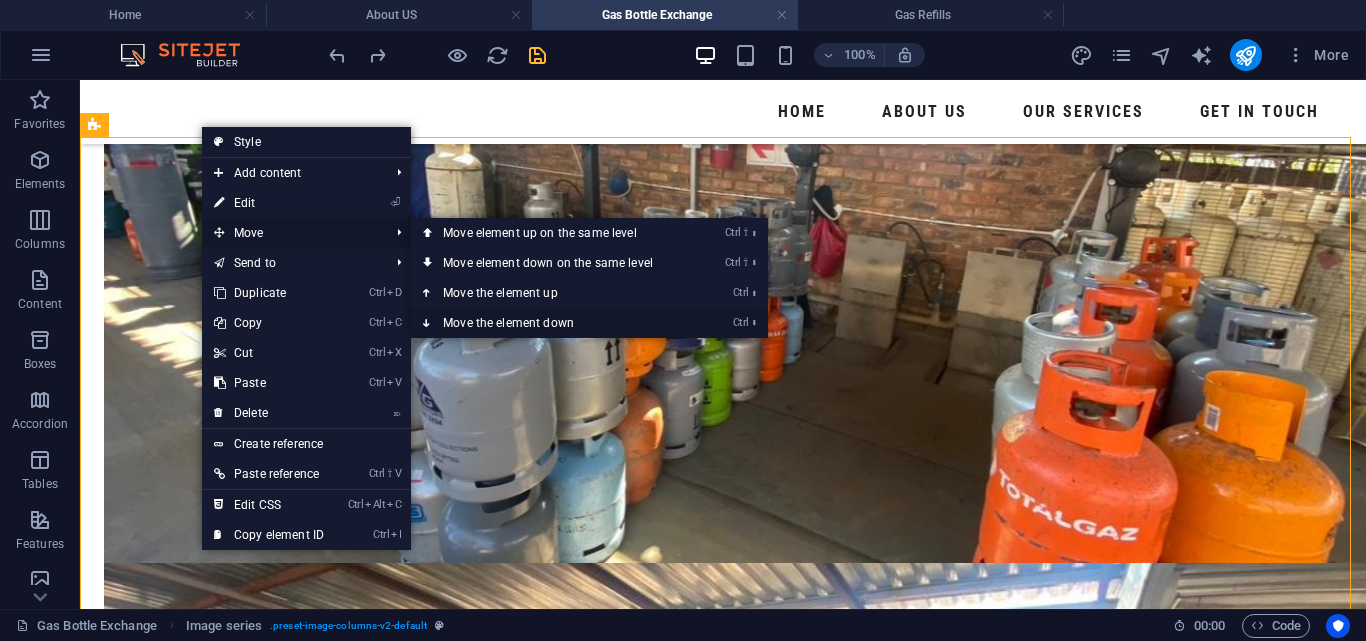 click on "Ctrl ⬇  Move the element down" at bounding box center [552, 323] 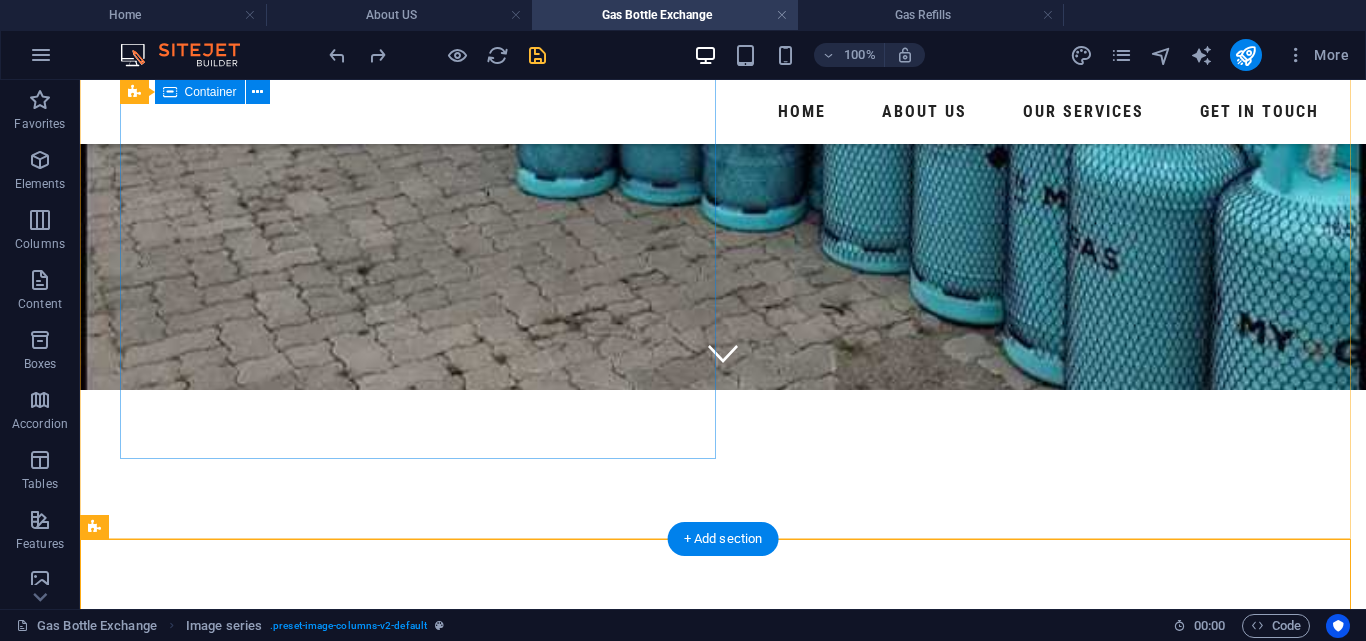 scroll, scrollTop: 217, scrollLeft: 0, axis: vertical 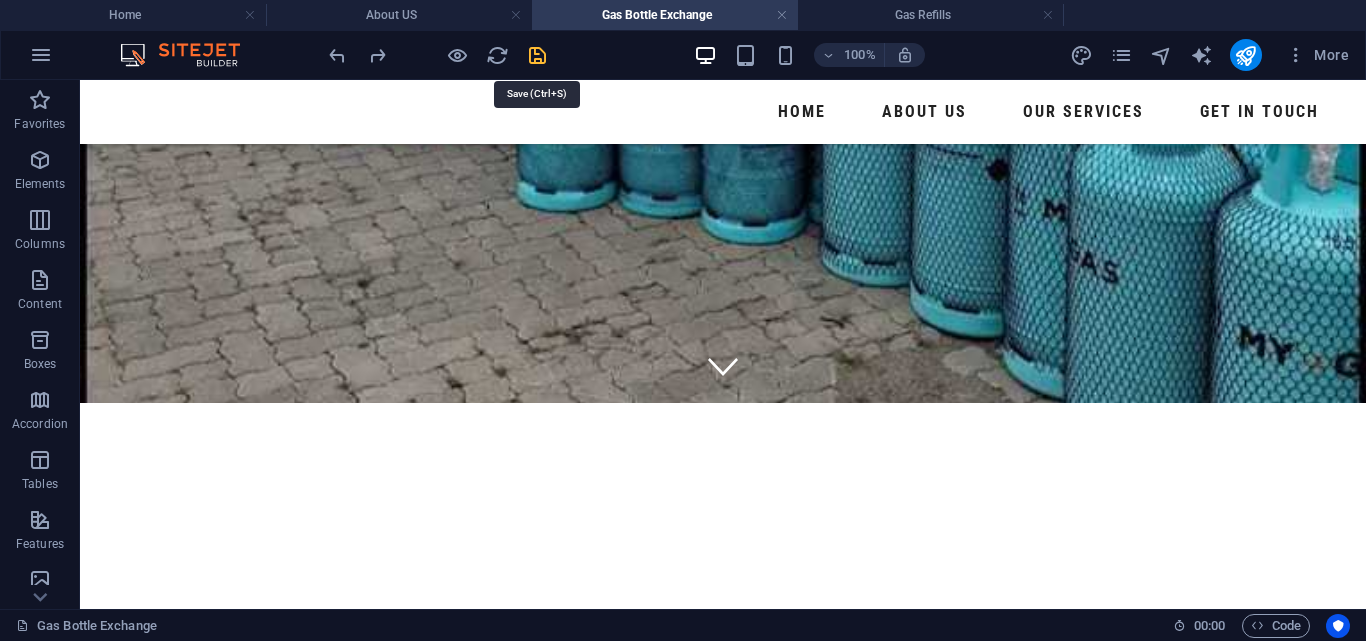 click at bounding box center [537, 55] 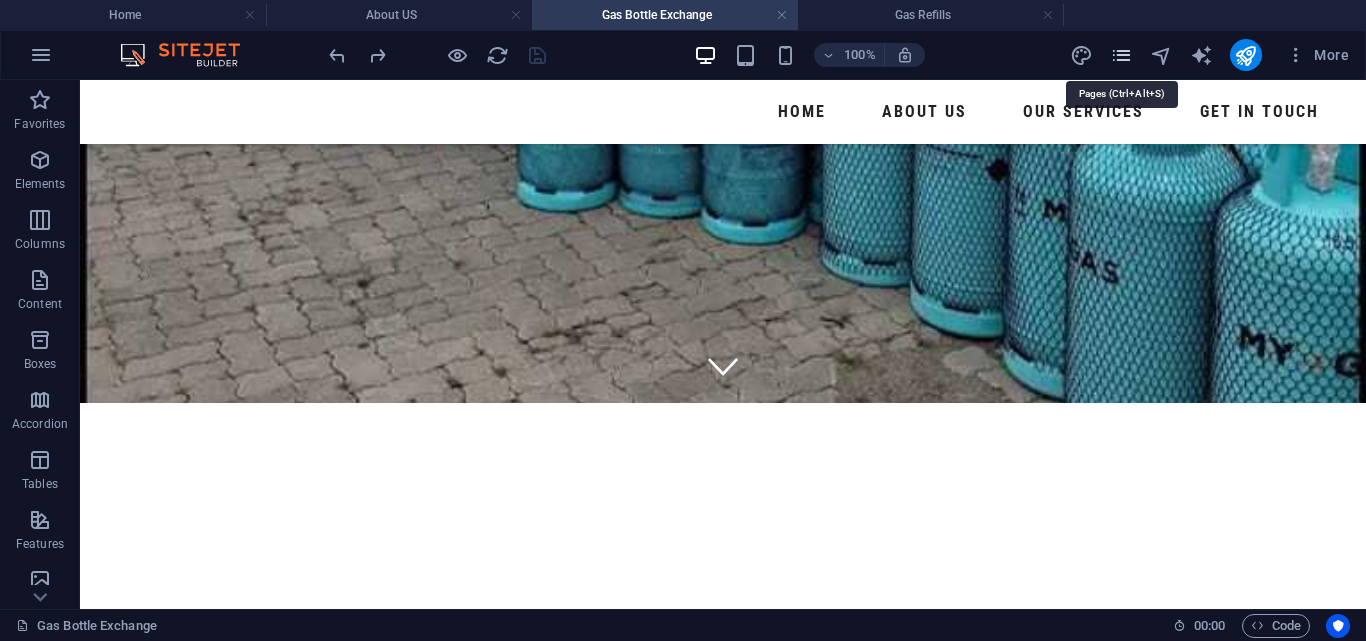 click at bounding box center [1121, 55] 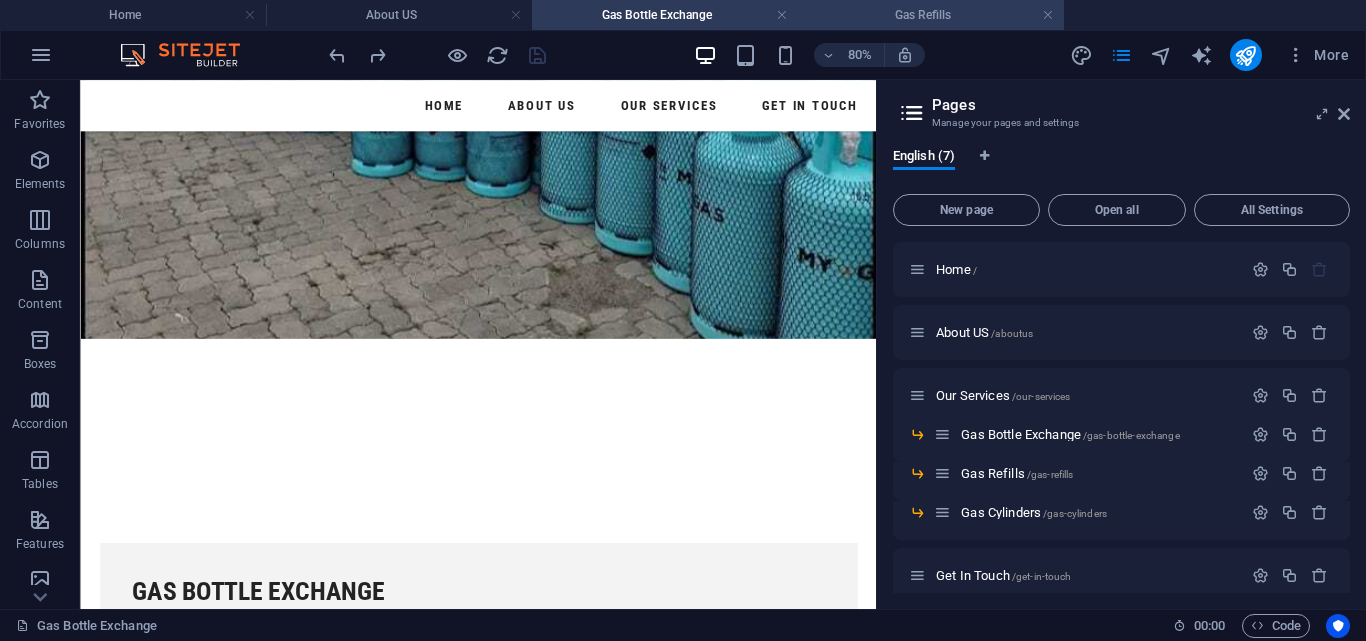 click on "Gas Refills" at bounding box center [931, 15] 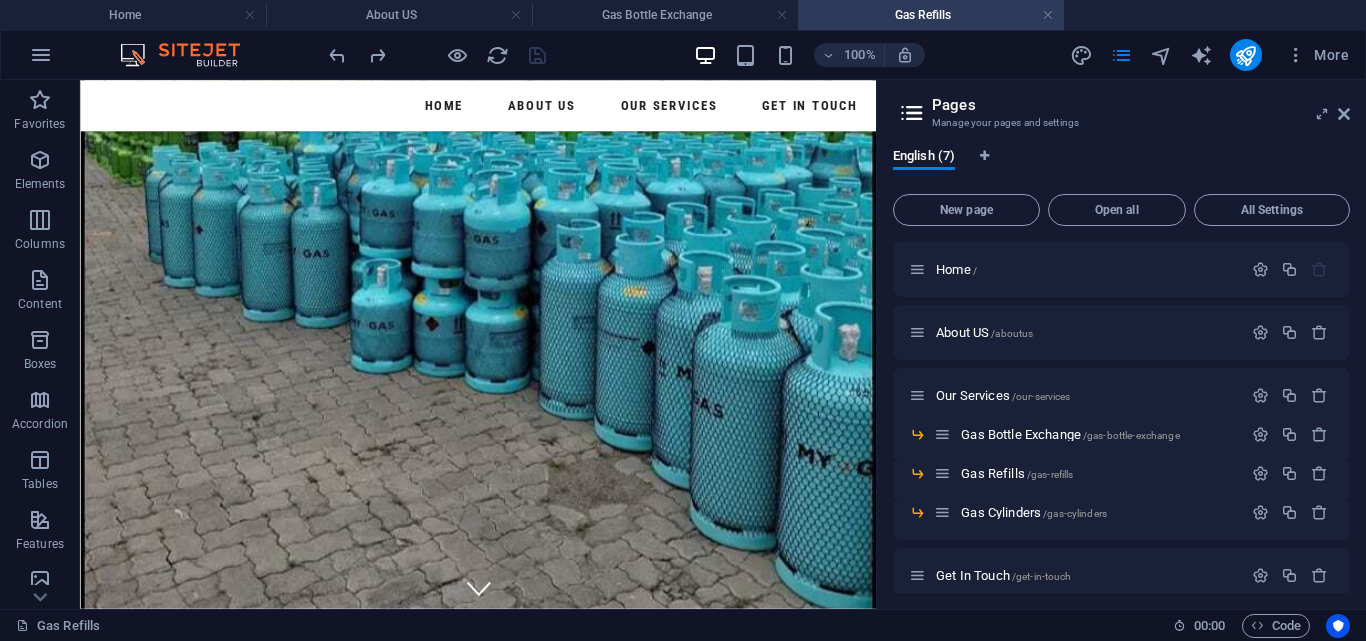 scroll, scrollTop: 0, scrollLeft: 0, axis: both 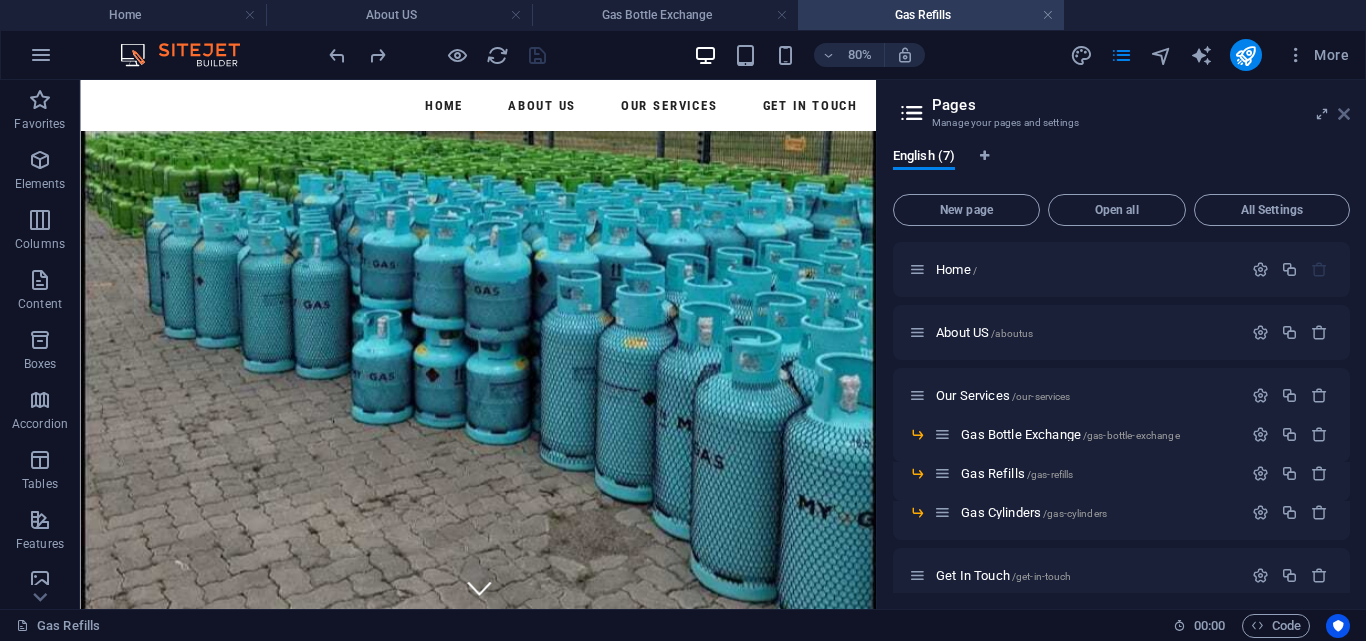 click at bounding box center (1344, 114) 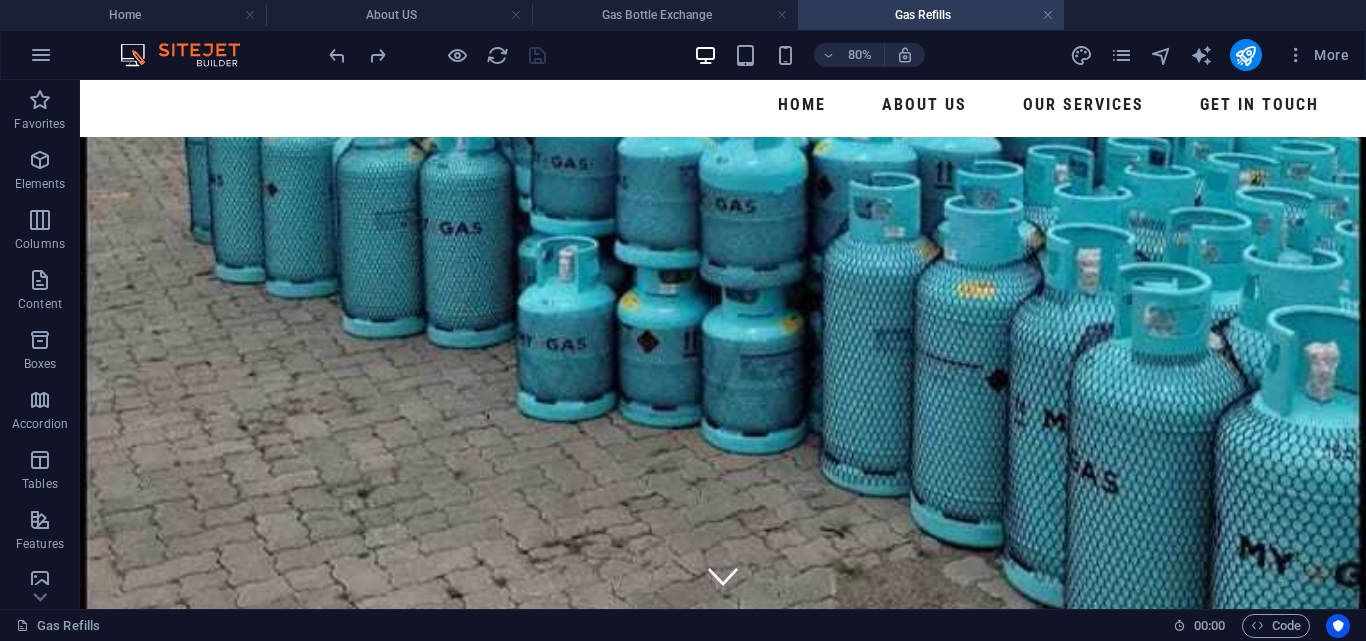 scroll, scrollTop: 11, scrollLeft: 0, axis: vertical 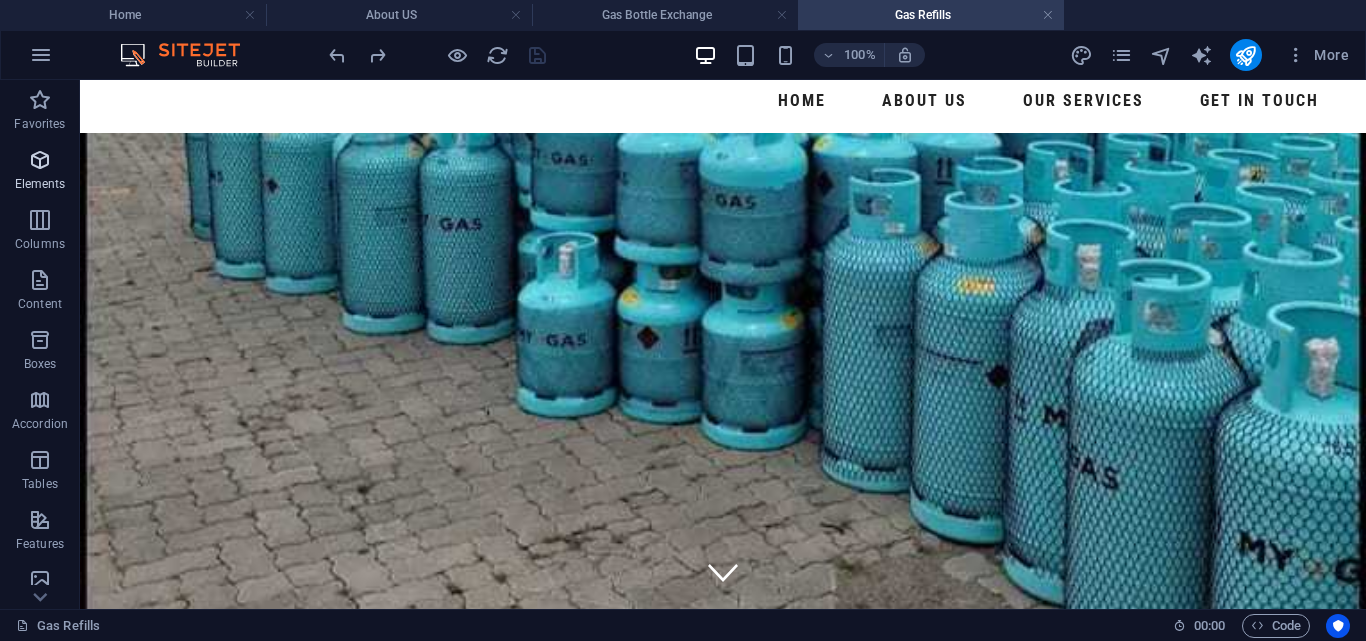 click at bounding box center (40, 160) 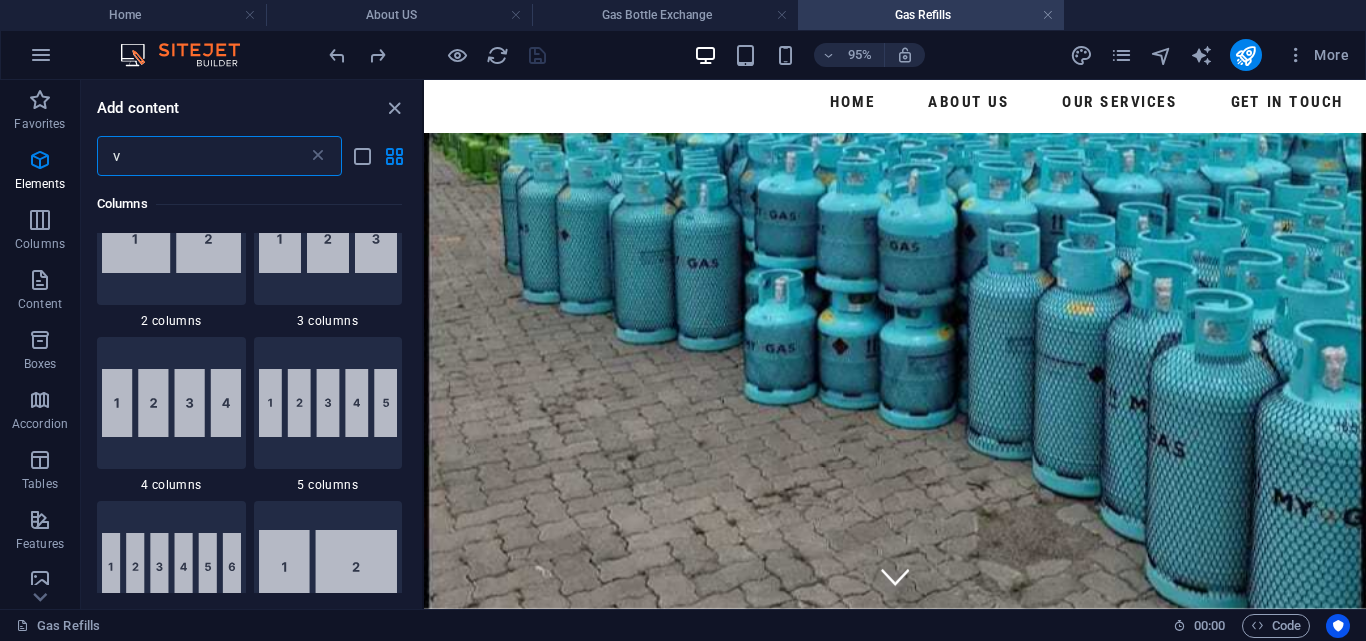 scroll, scrollTop: 0, scrollLeft: 0, axis: both 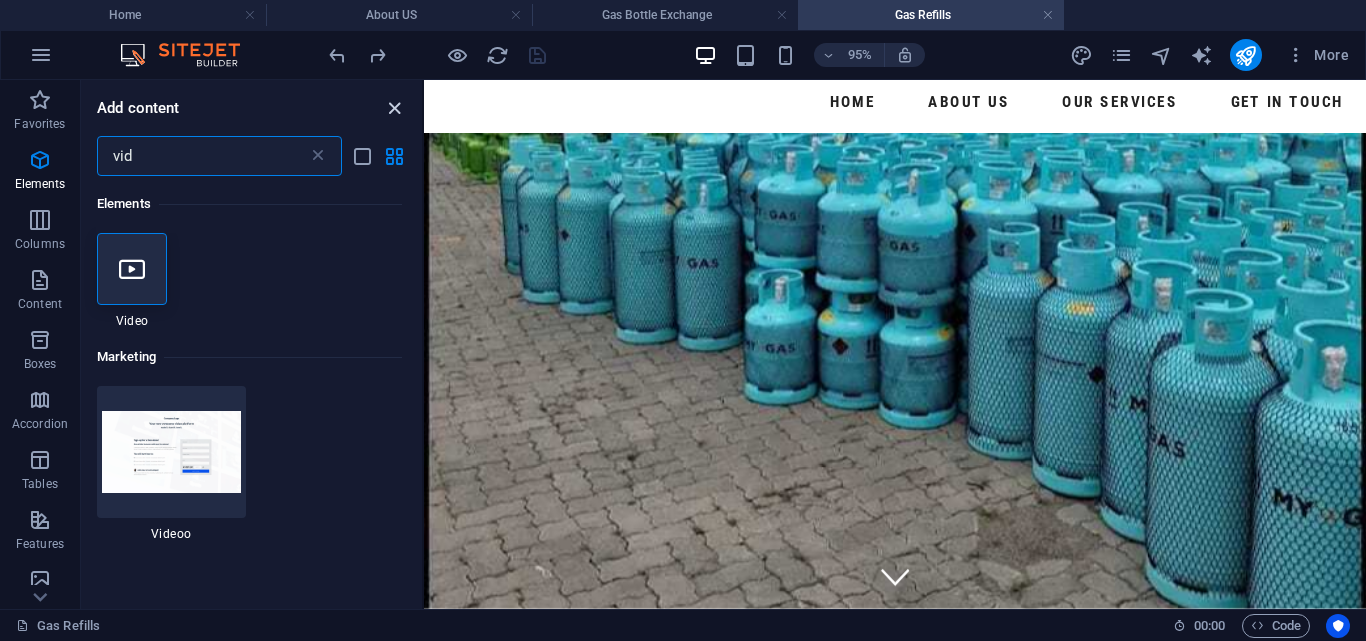 type on "vid" 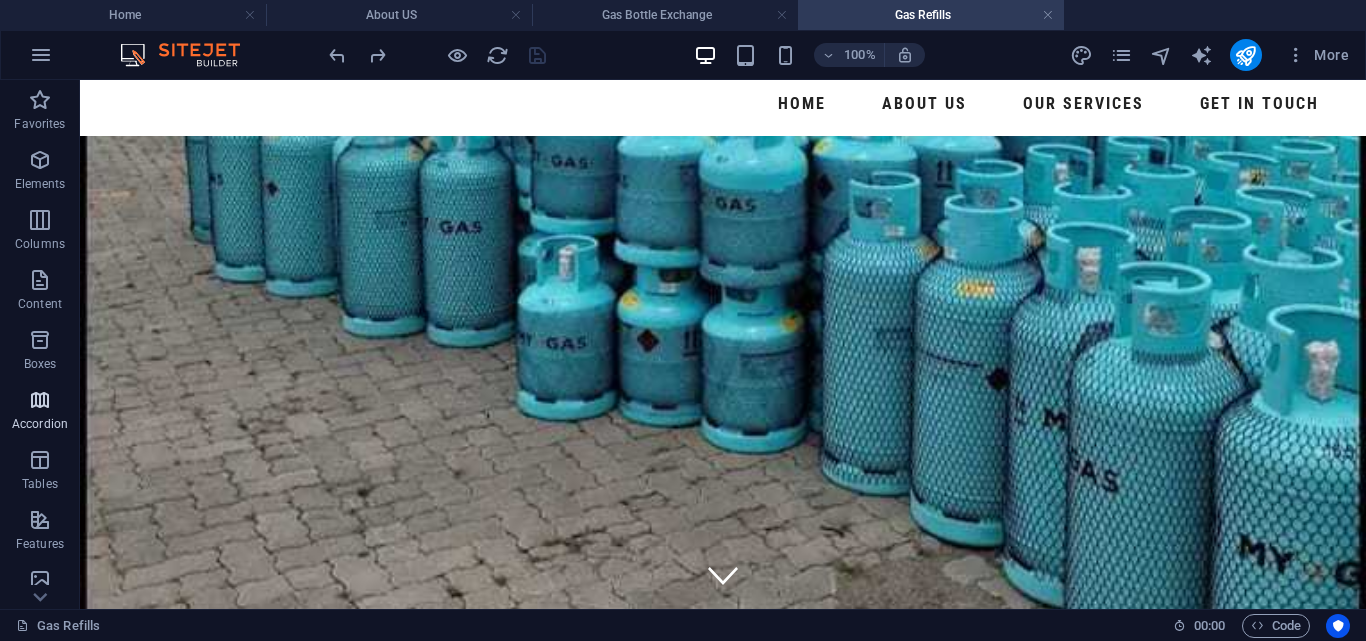 scroll, scrollTop: 11, scrollLeft: 0, axis: vertical 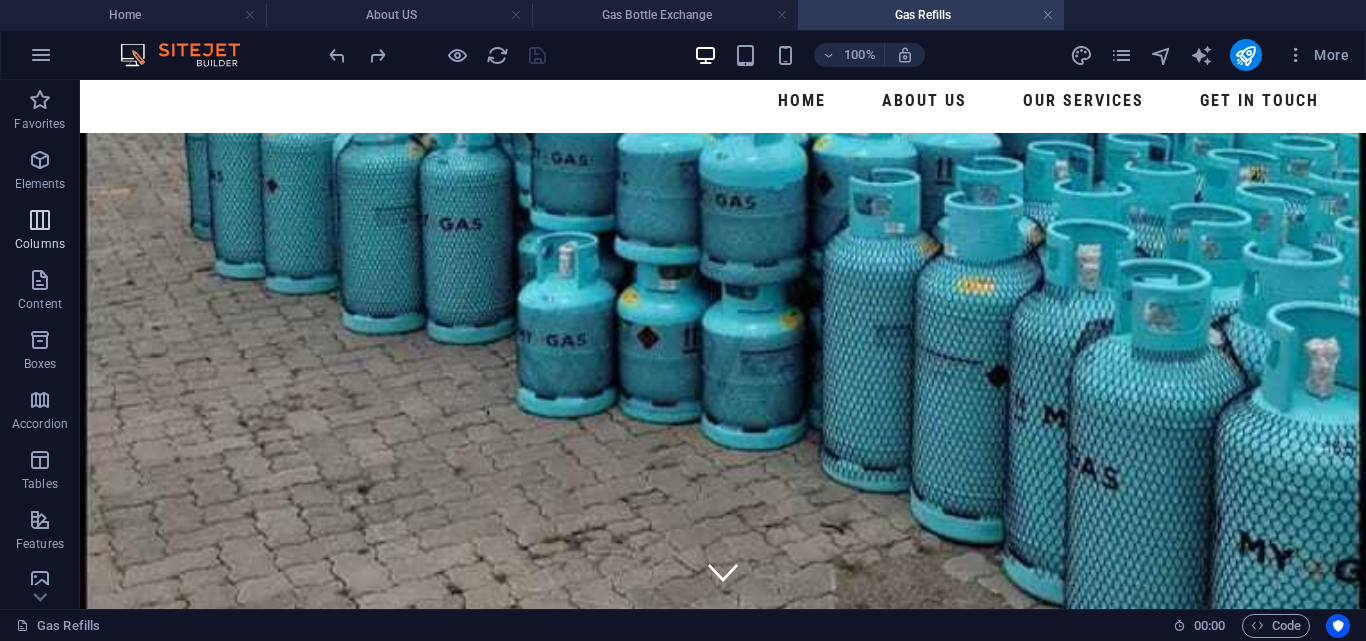 click at bounding box center [40, 220] 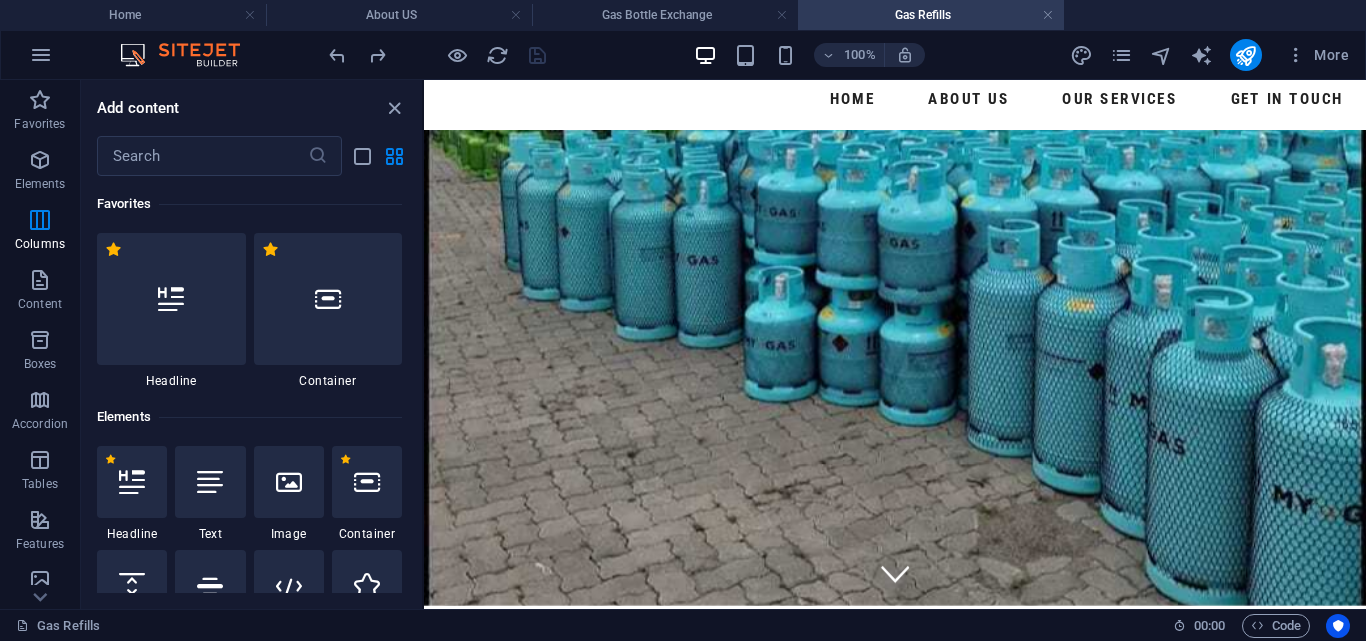 scroll, scrollTop: 8, scrollLeft: 0, axis: vertical 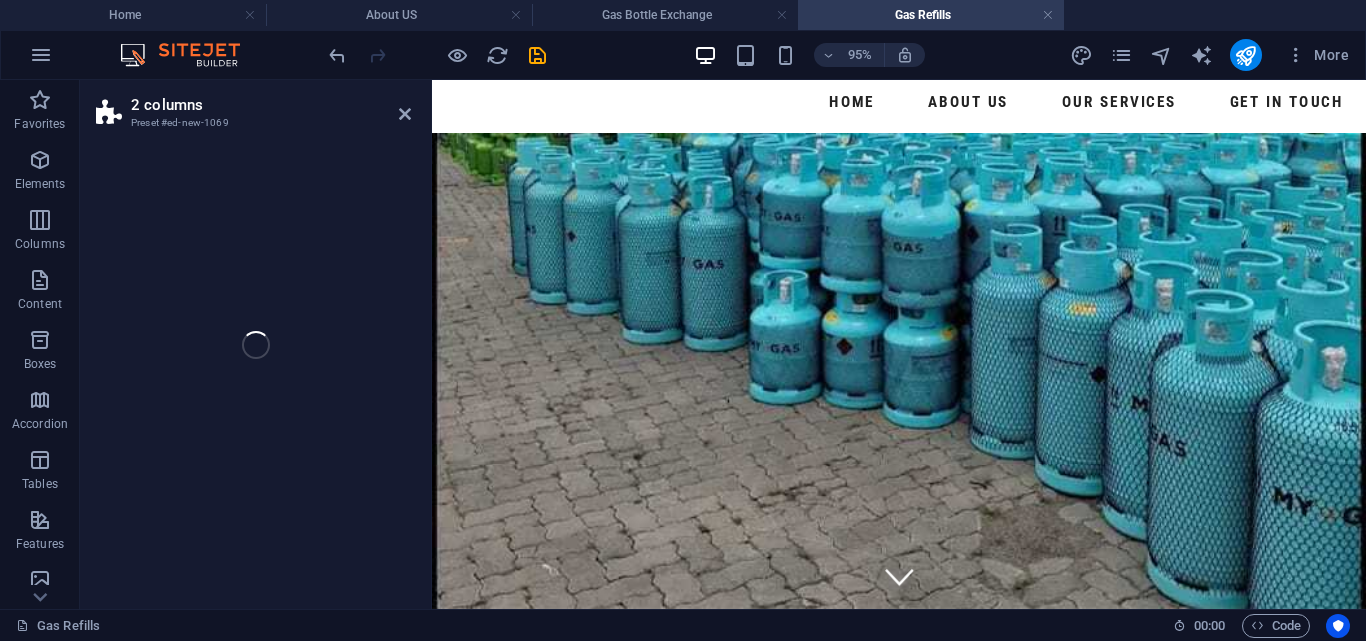 select on "rem" 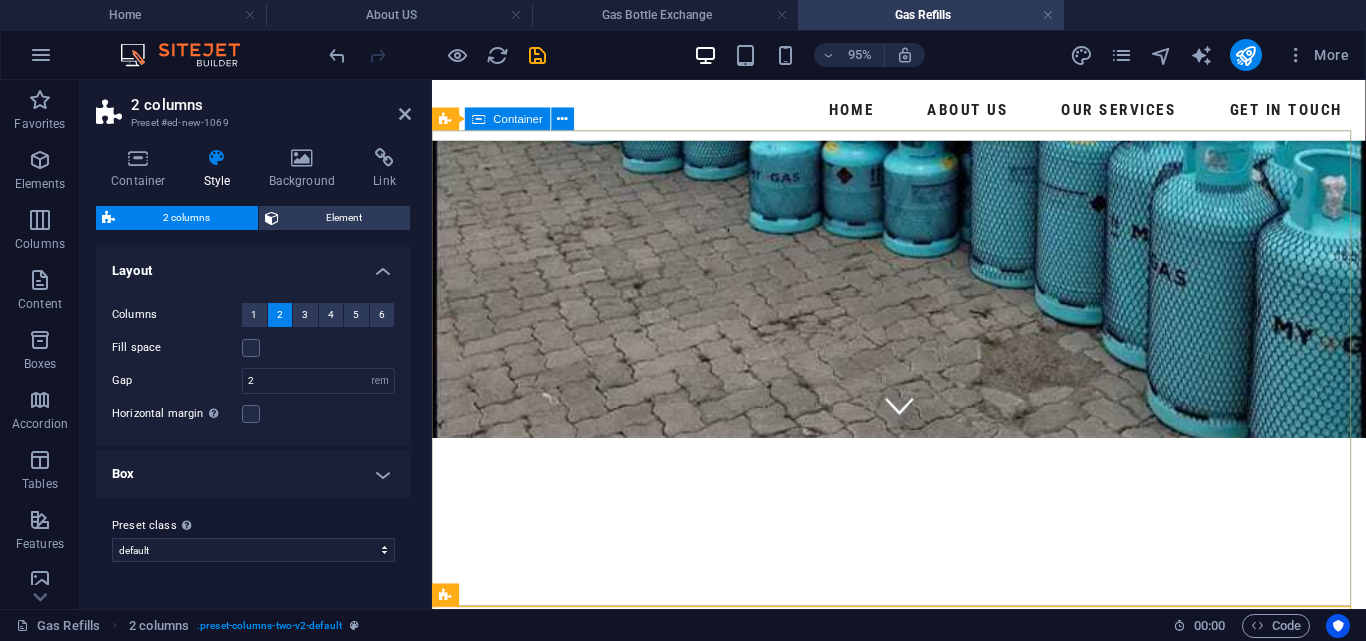 scroll, scrollTop: 211, scrollLeft: 0, axis: vertical 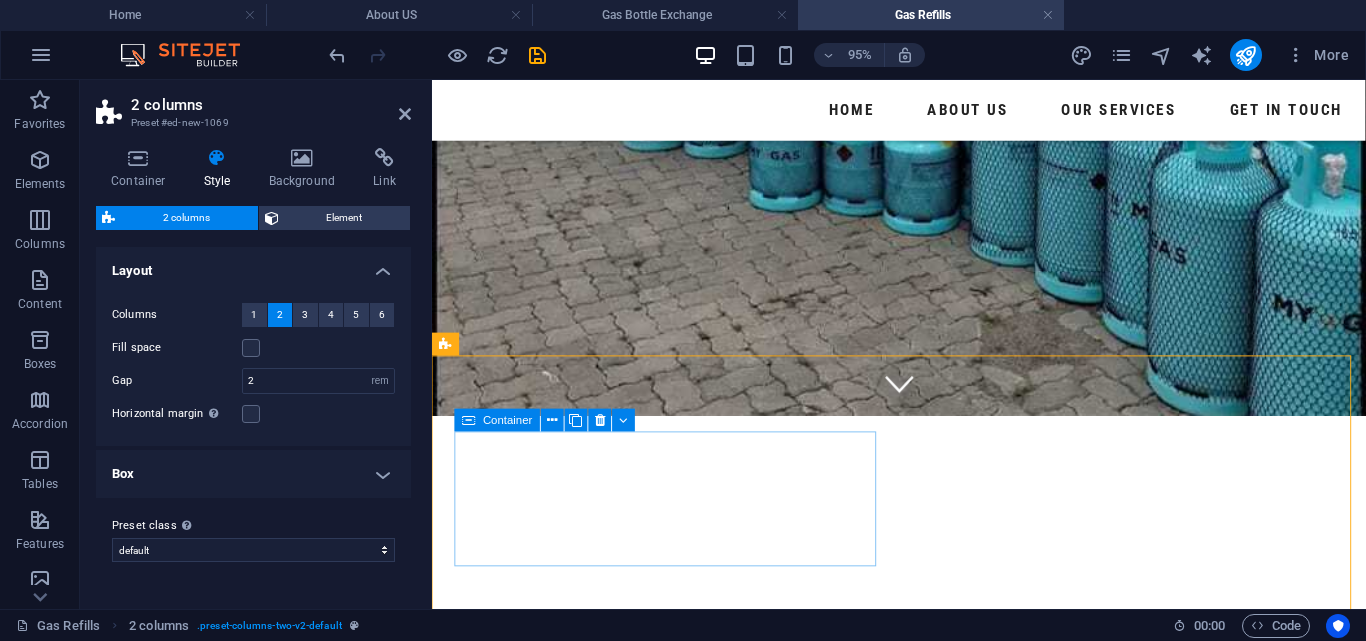 click on "Drop content here or  Add elements  Paste clipboard" at bounding box center [682, 918] 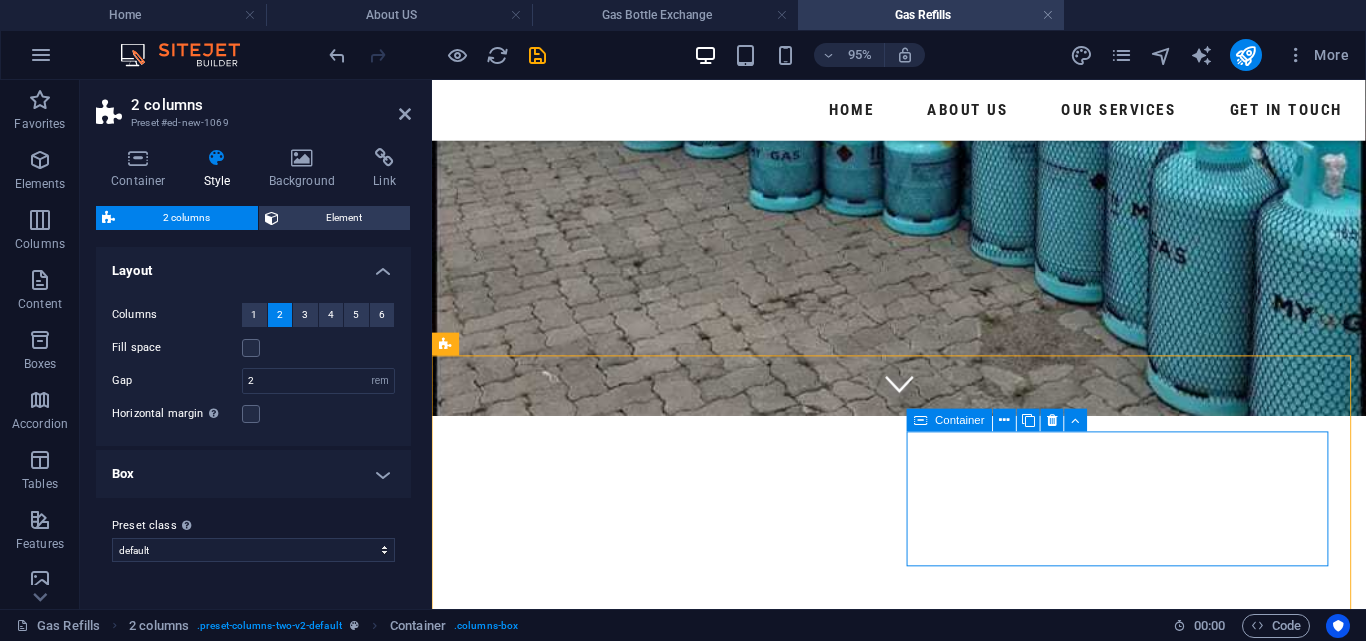 click on "Drop content here or  Add elements  Paste clipboard" at bounding box center [682, 918] 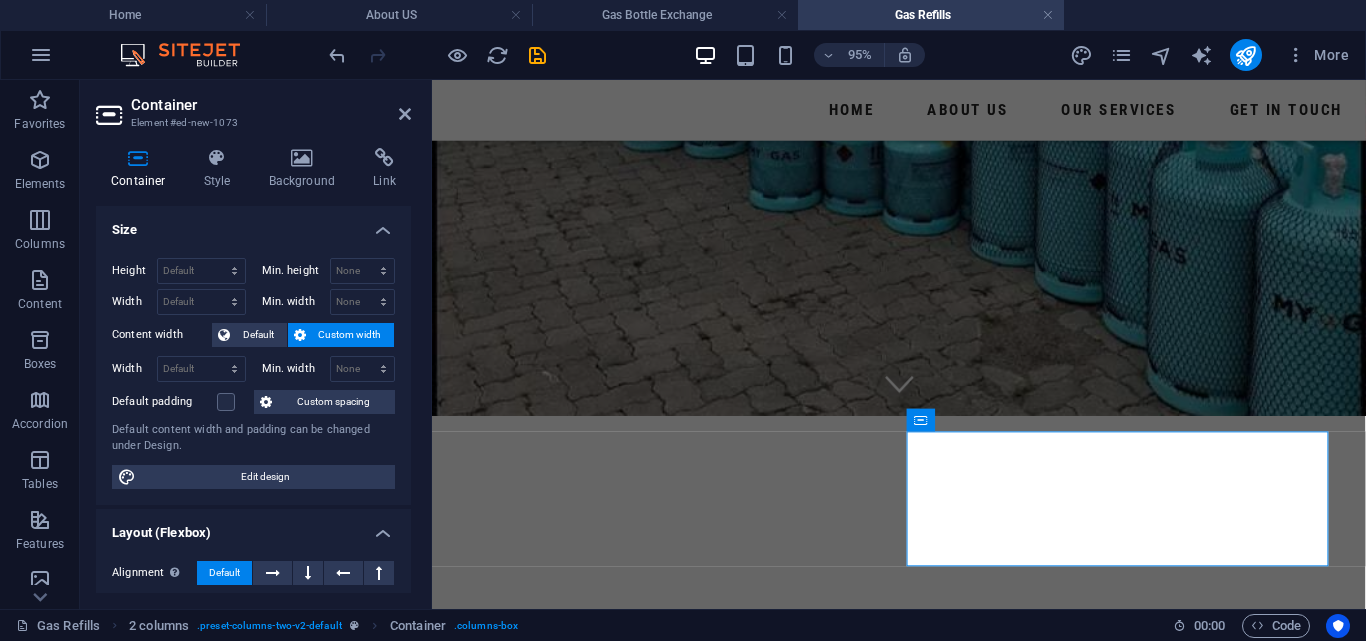 click on "Add elements" at bounding box center (622, 948) 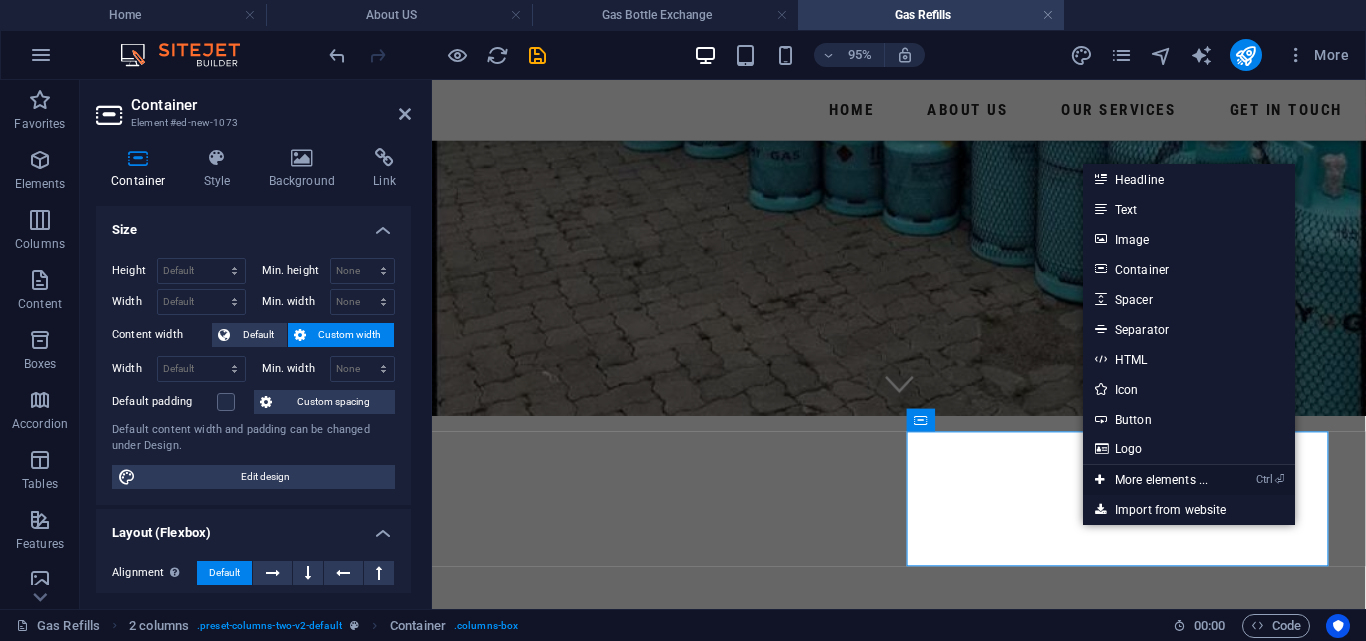 drag, startPoint x: 1168, startPoint y: 476, endPoint x: 462, endPoint y: 309, distance: 725.4826 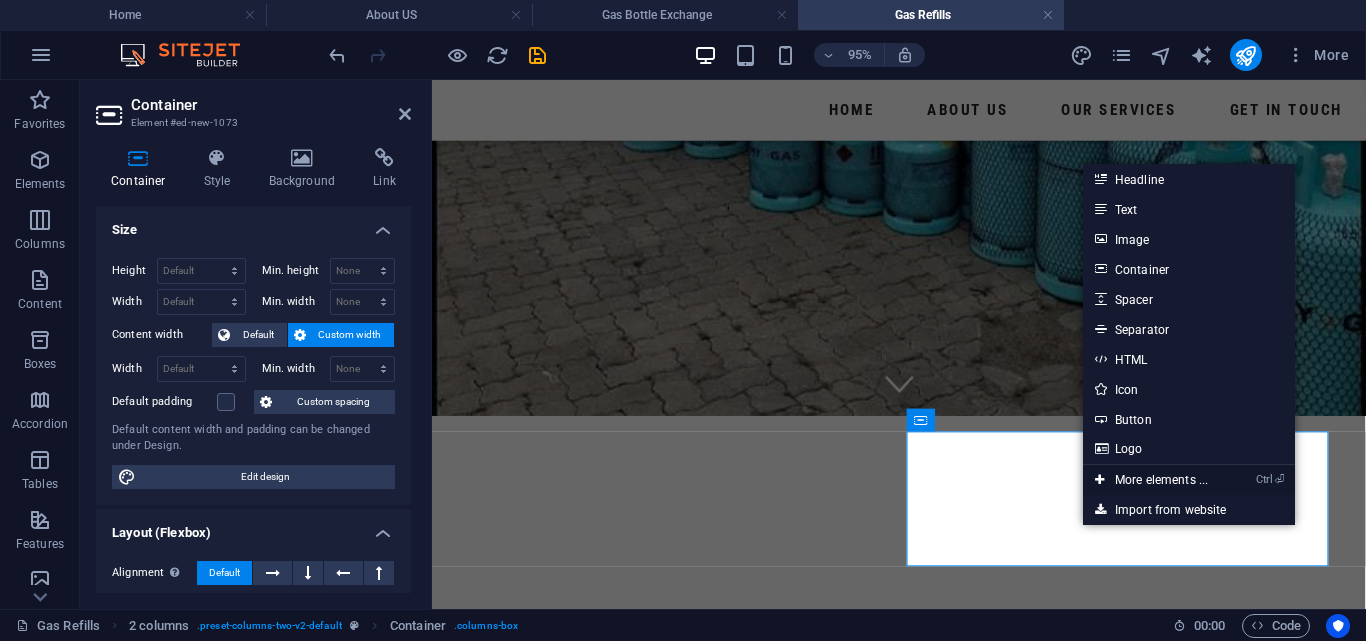 click on "Ctrl ⏎  More elements ..." at bounding box center [1151, 480] 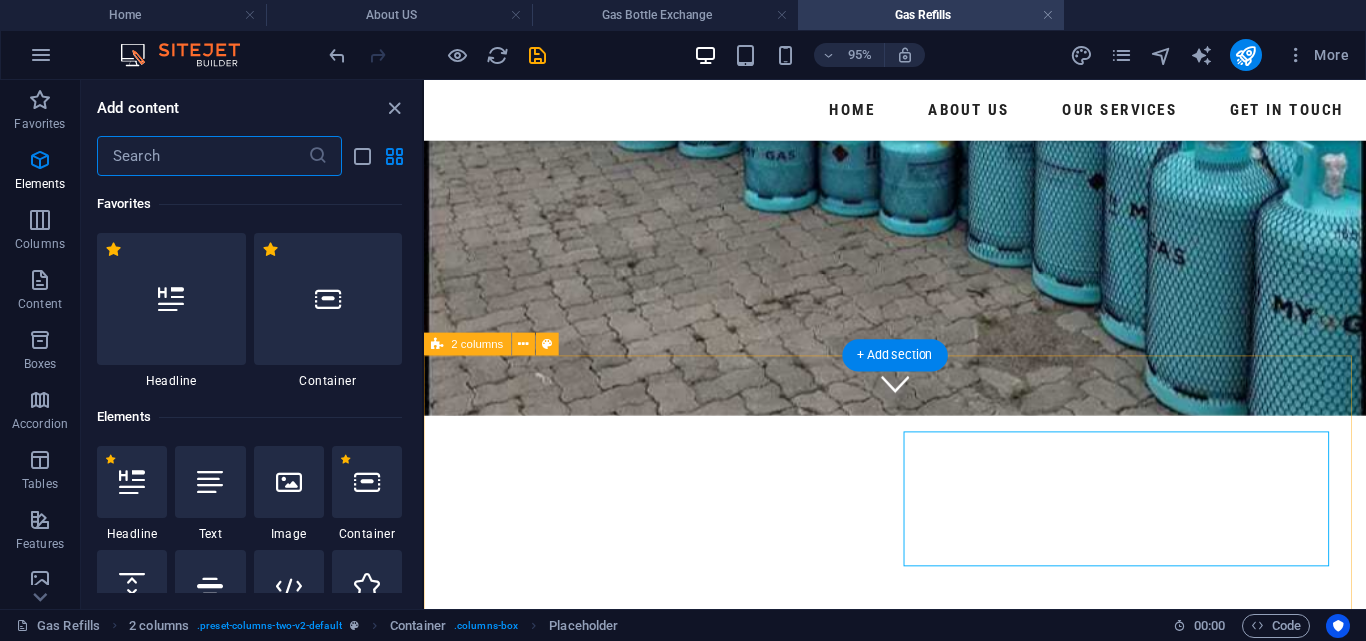 scroll, scrollTop: 213, scrollLeft: 0, axis: vertical 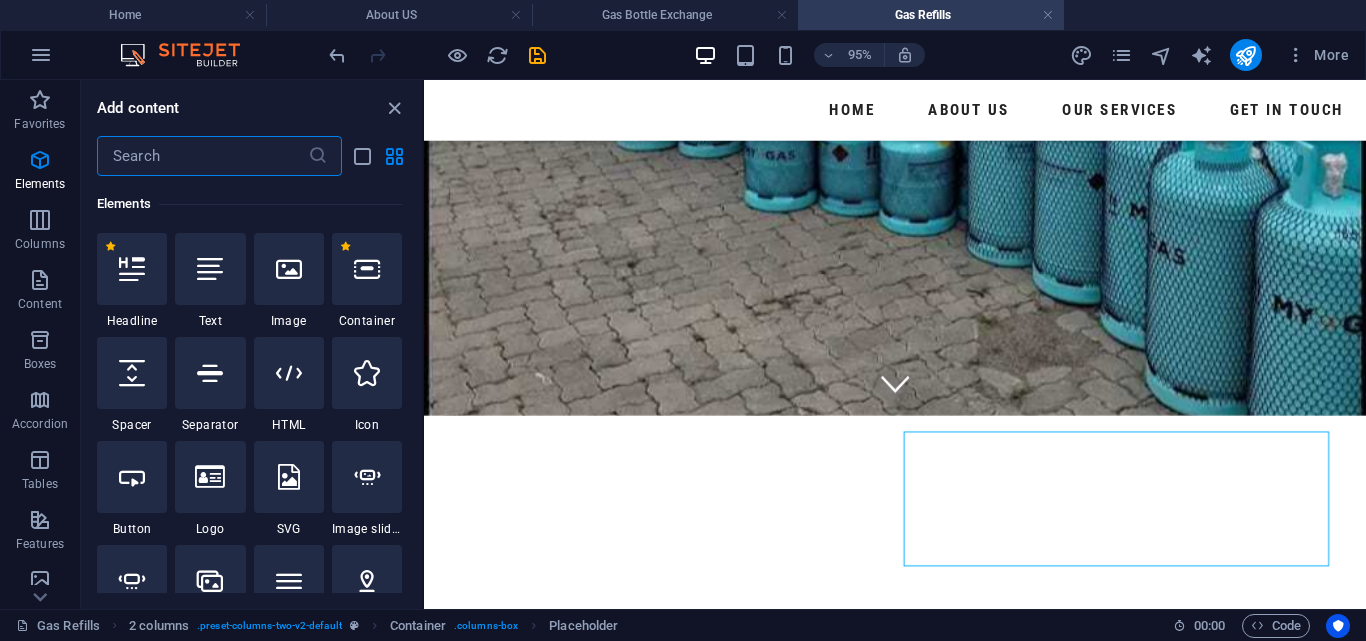 click at bounding box center (202, 156) 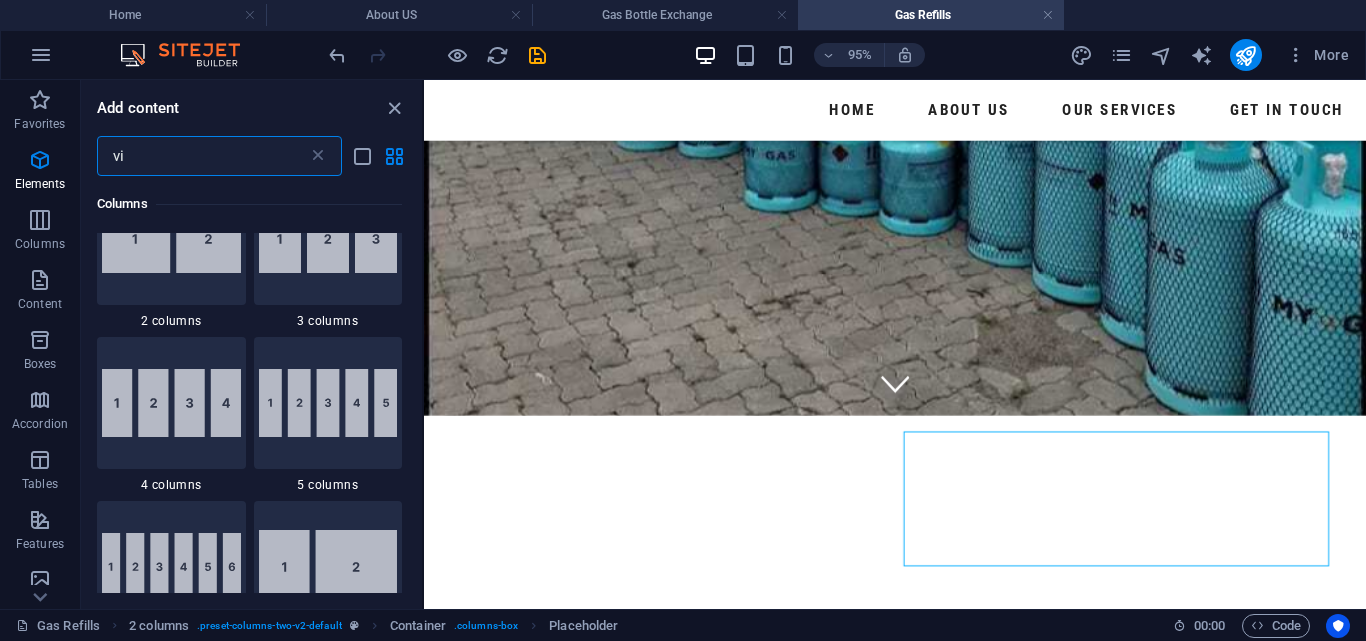 scroll, scrollTop: 0, scrollLeft: 0, axis: both 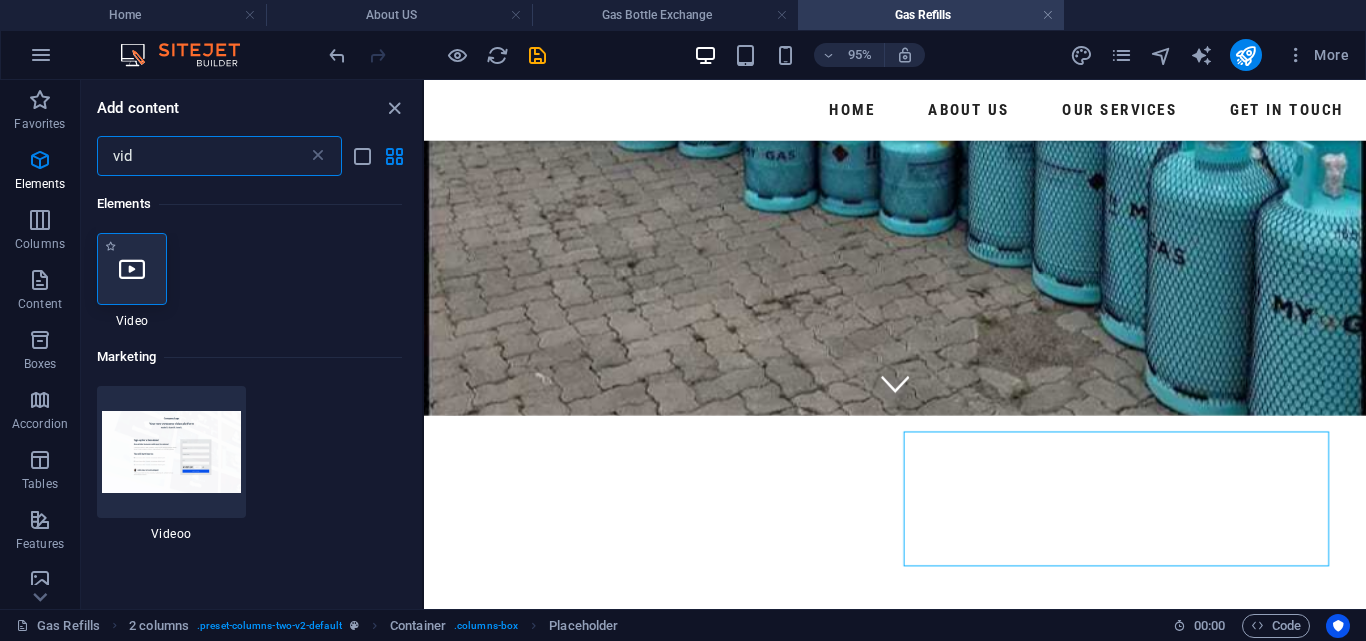type on "vid" 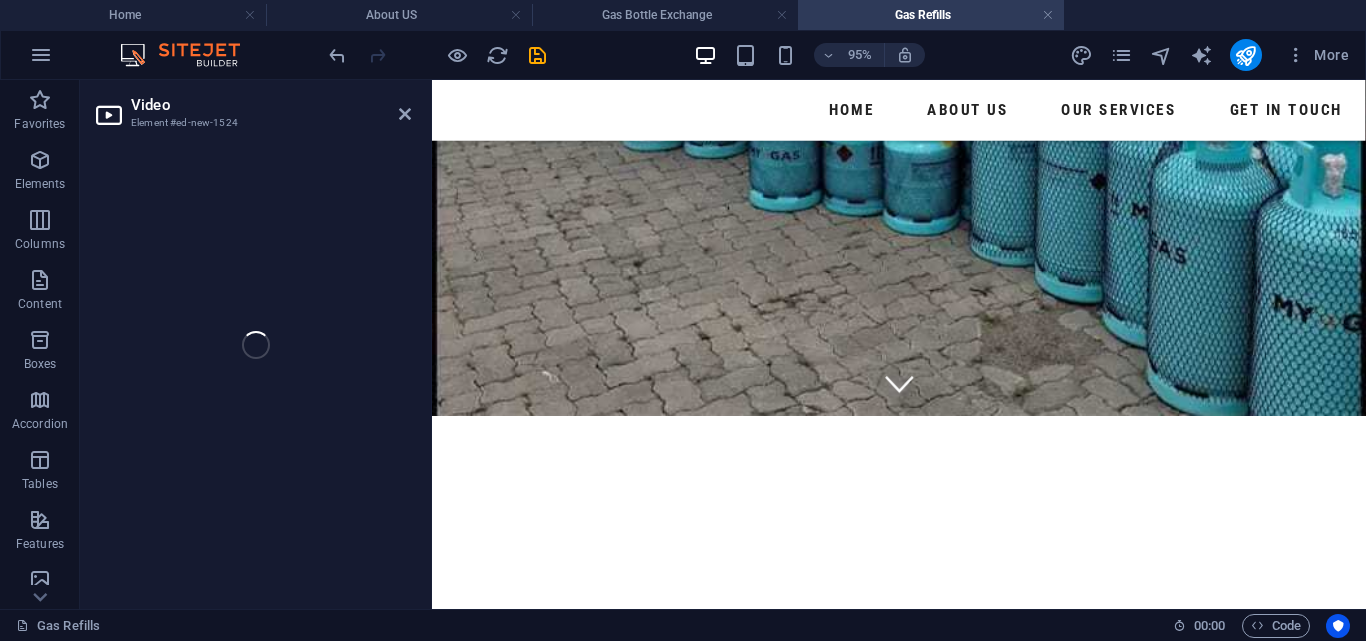 select on "%" 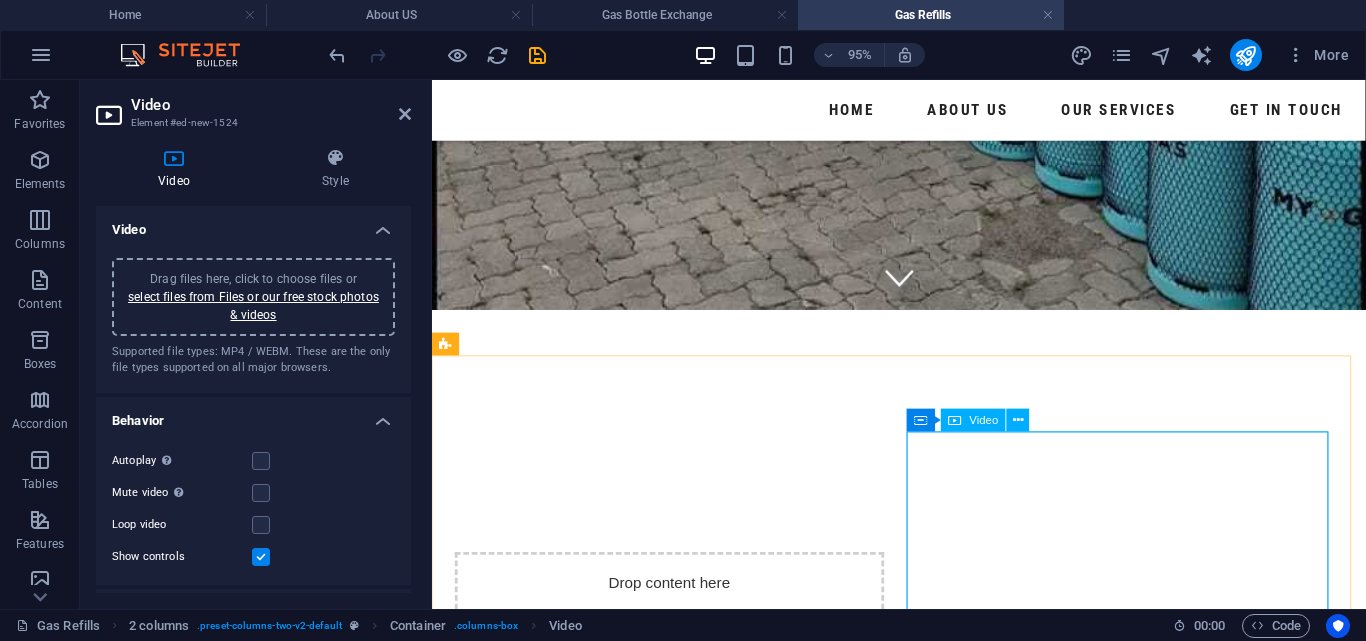 scroll, scrollTop: 326, scrollLeft: 0, axis: vertical 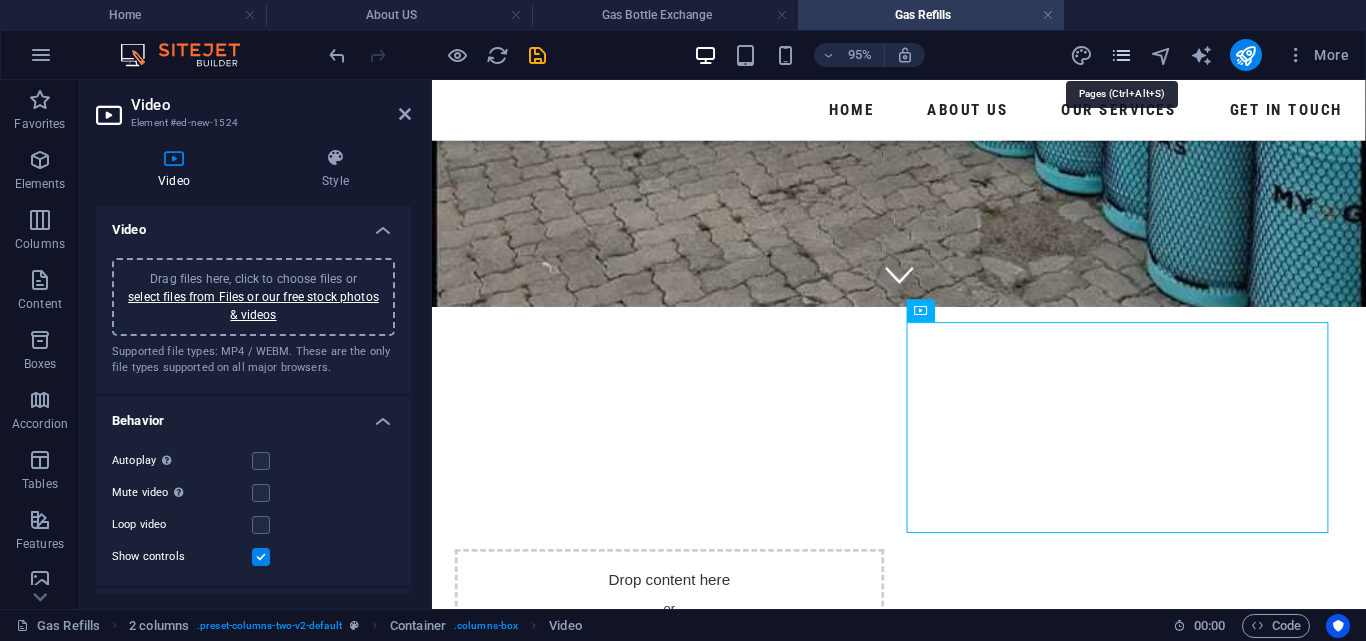 click at bounding box center [1121, 55] 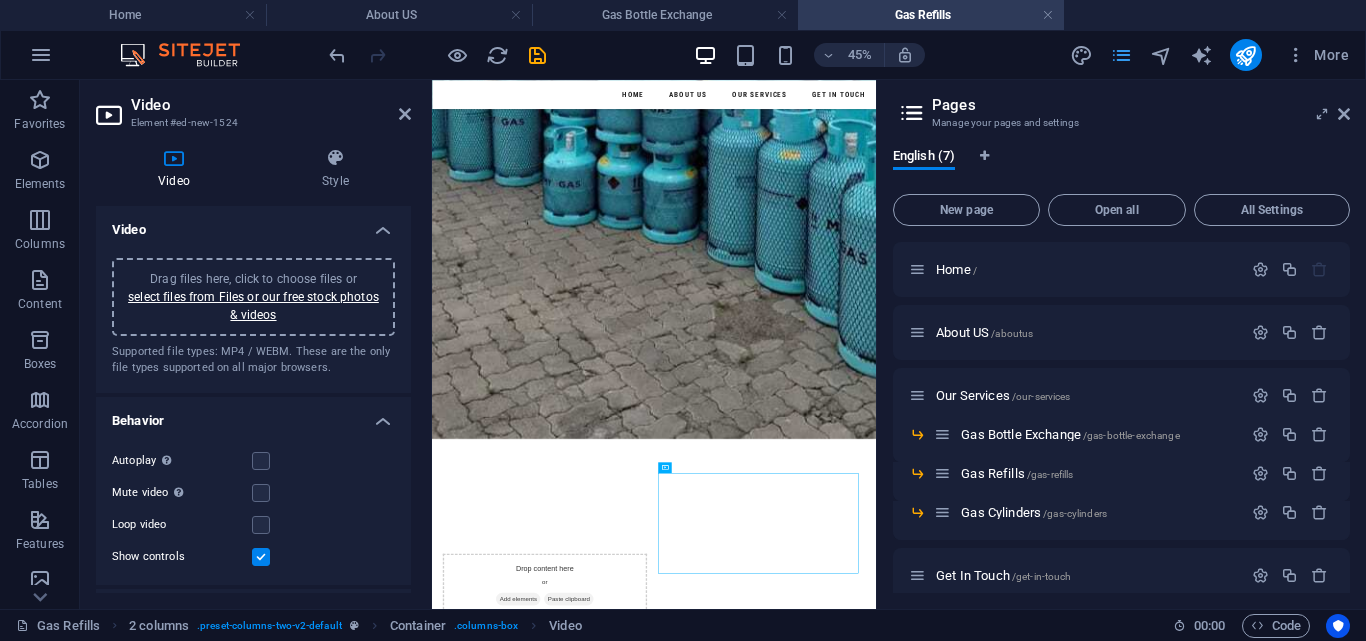 scroll, scrollTop: 265, scrollLeft: 0, axis: vertical 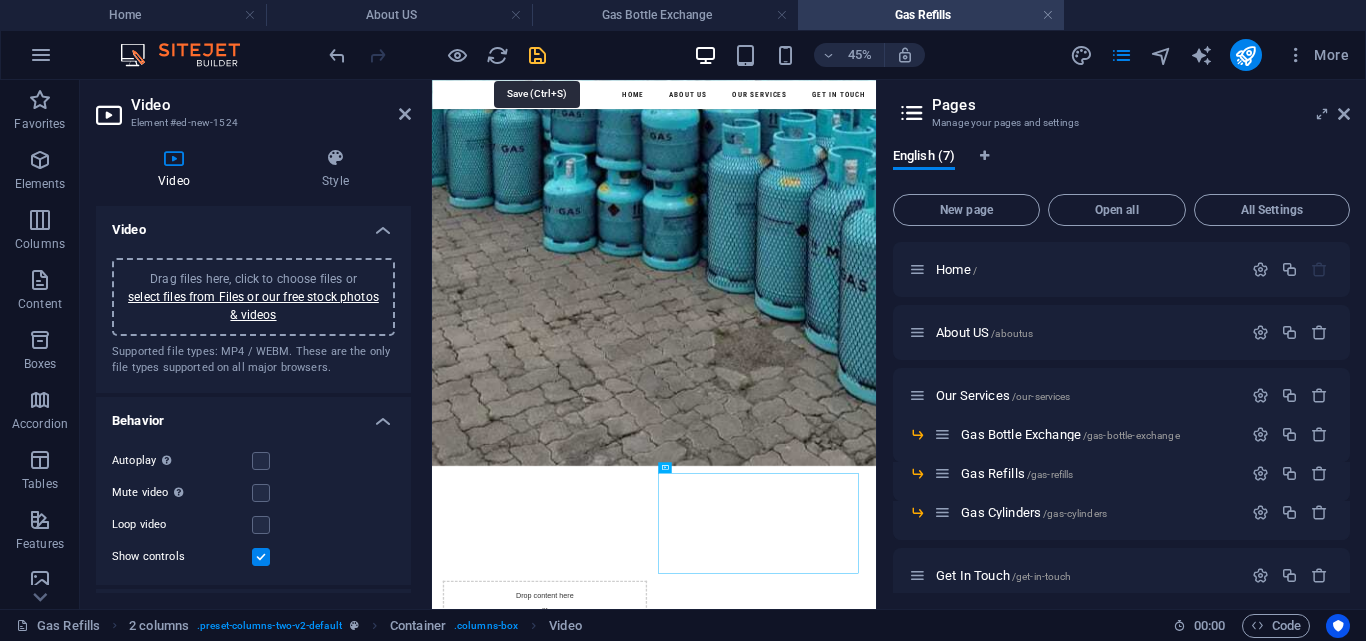 click at bounding box center (537, 55) 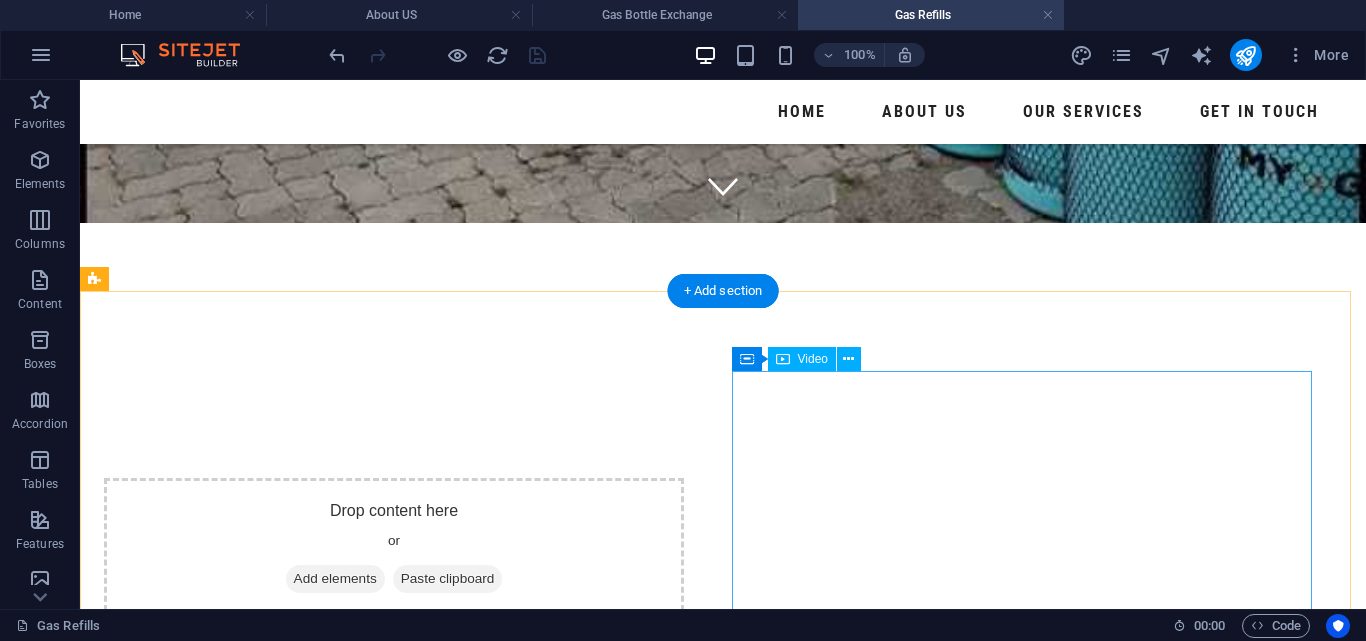 click at bounding box center (394, 781) 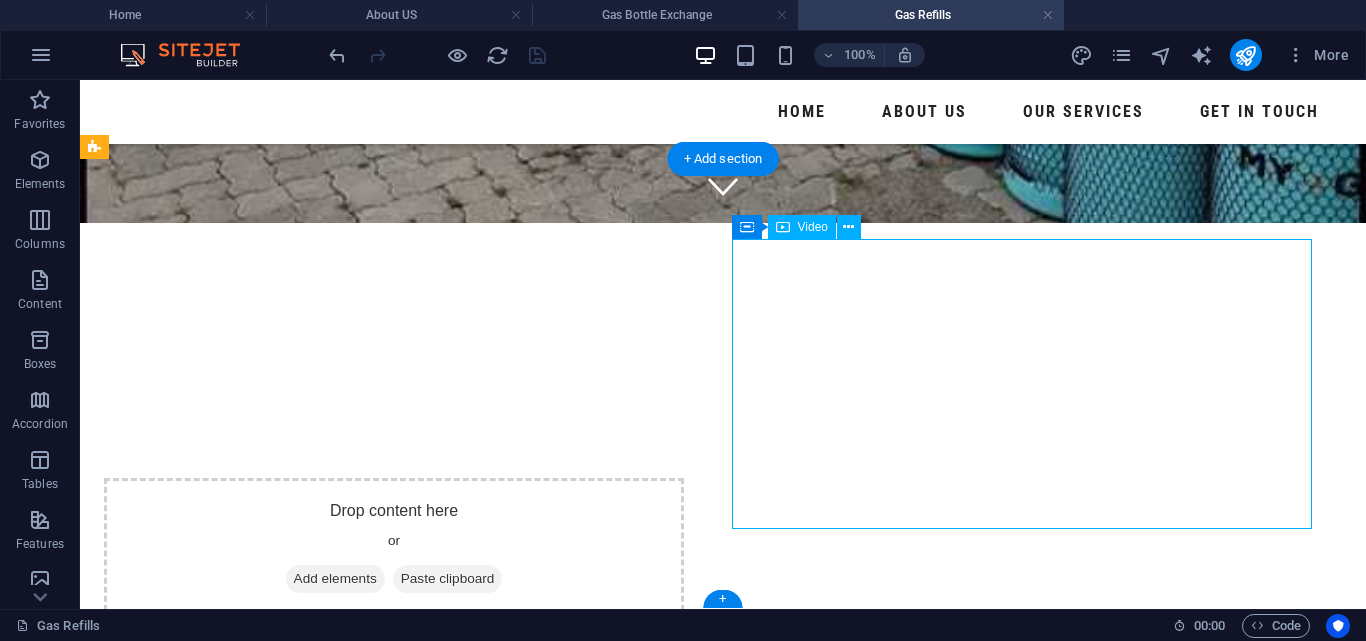 click at bounding box center (394, 781) 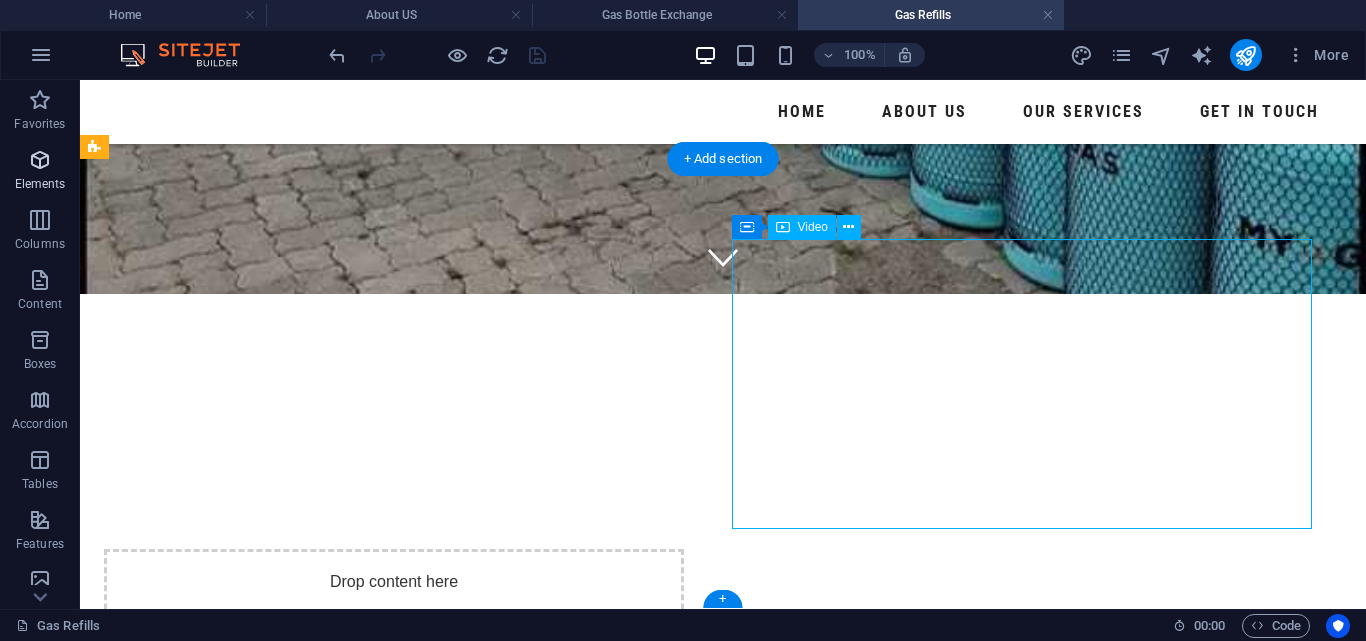 select on "%" 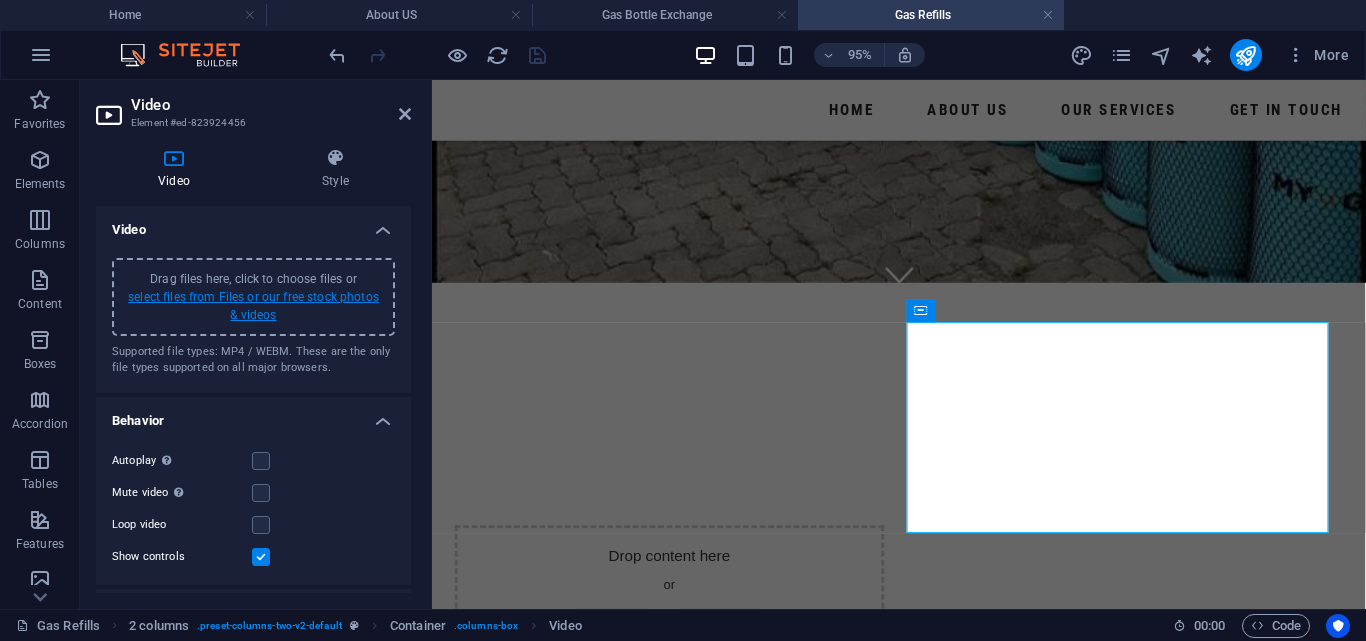 click on "select files from Files or our free stock photos & videos" at bounding box center [253, 306] 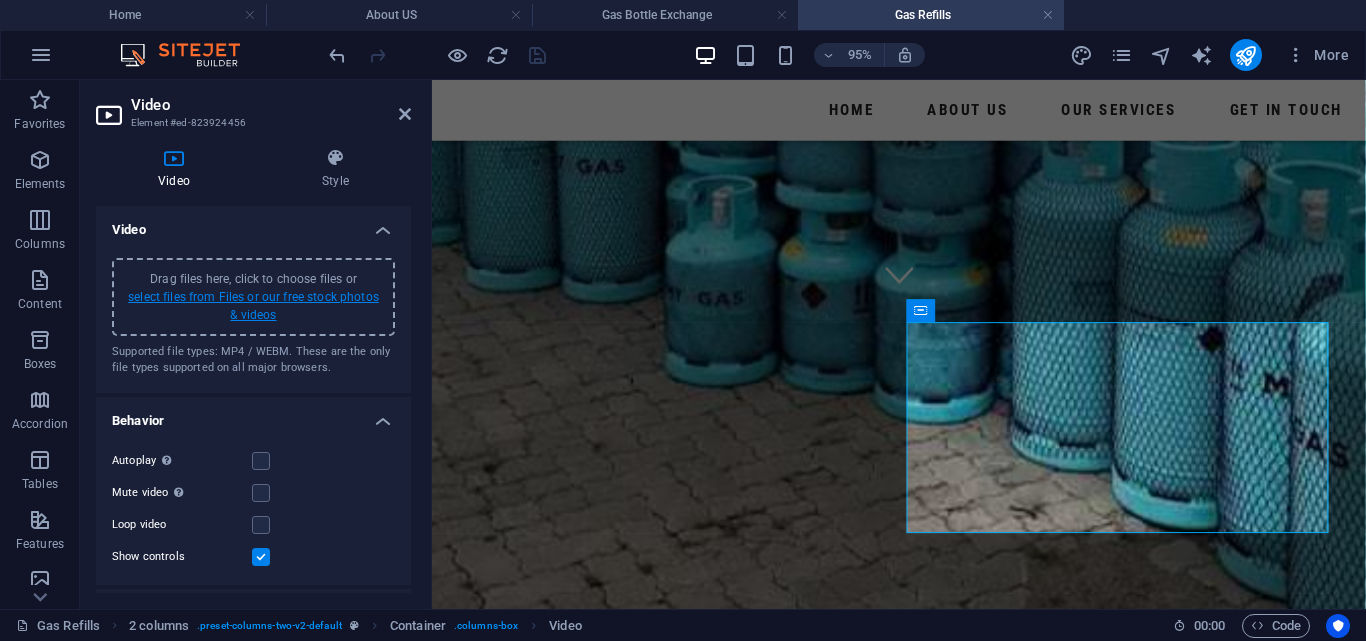 scroll, scrollTop: 265, scrollLeft: 0, axis: vertical 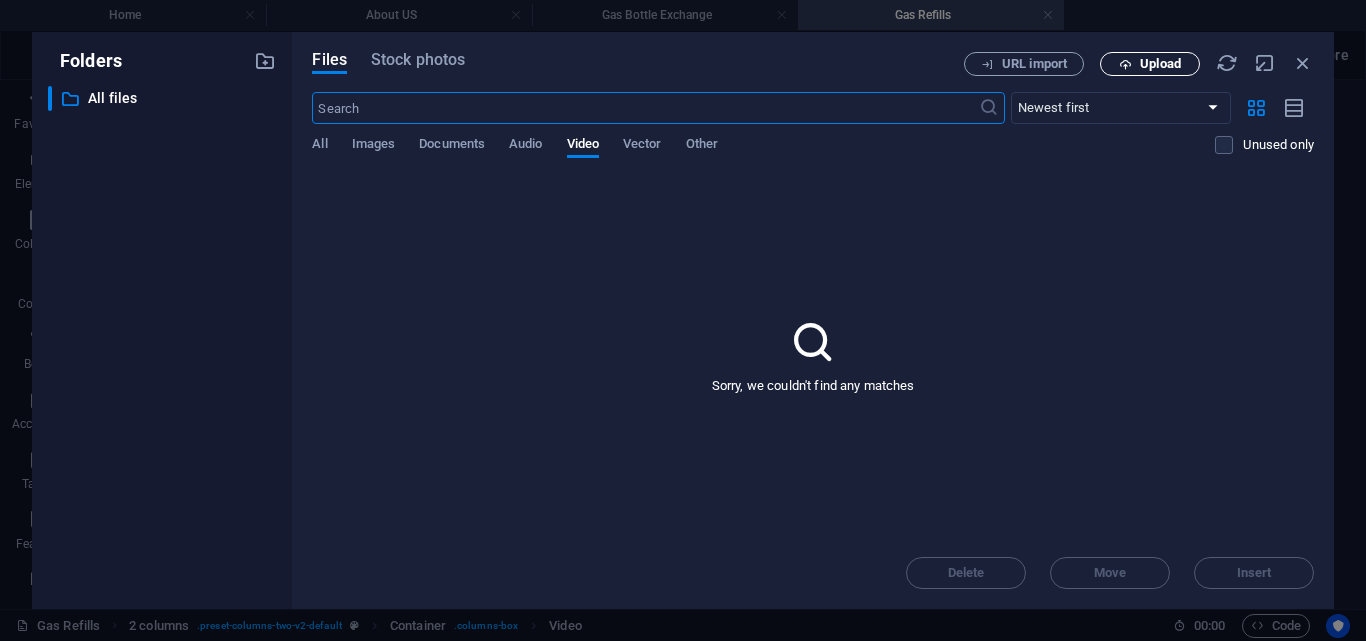 click on "Upload" at bounding box center (1160, 64) 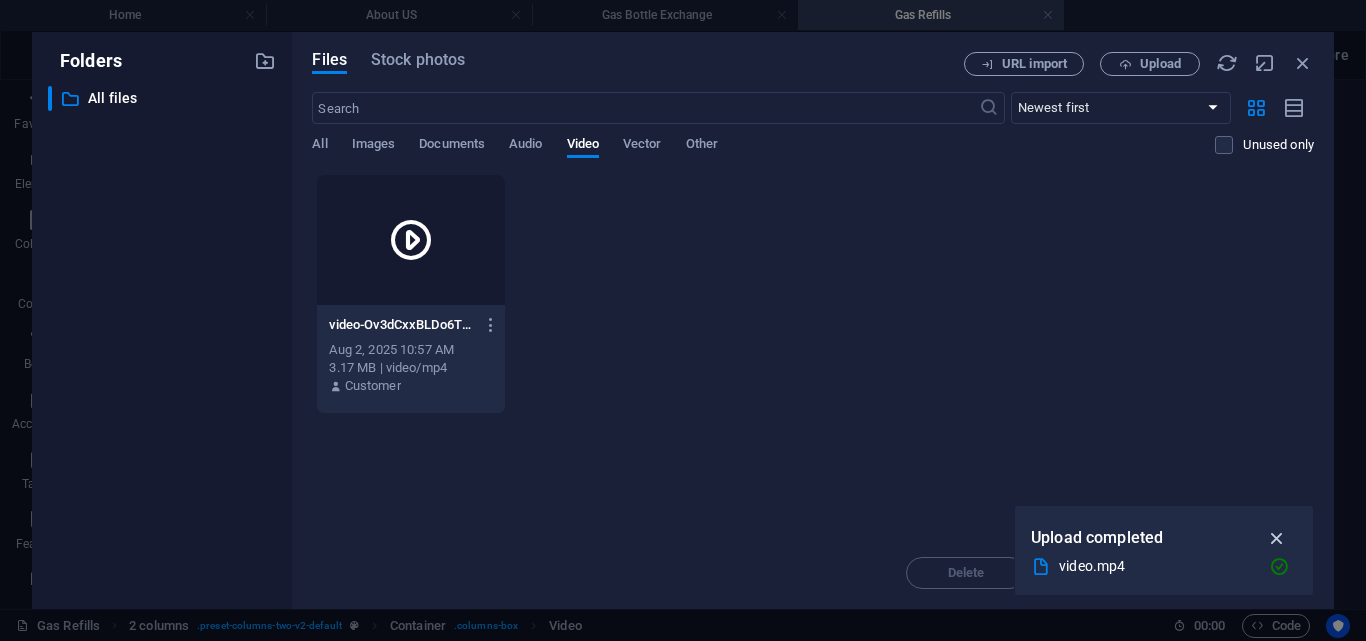 click at bounding box center [1277, 538] 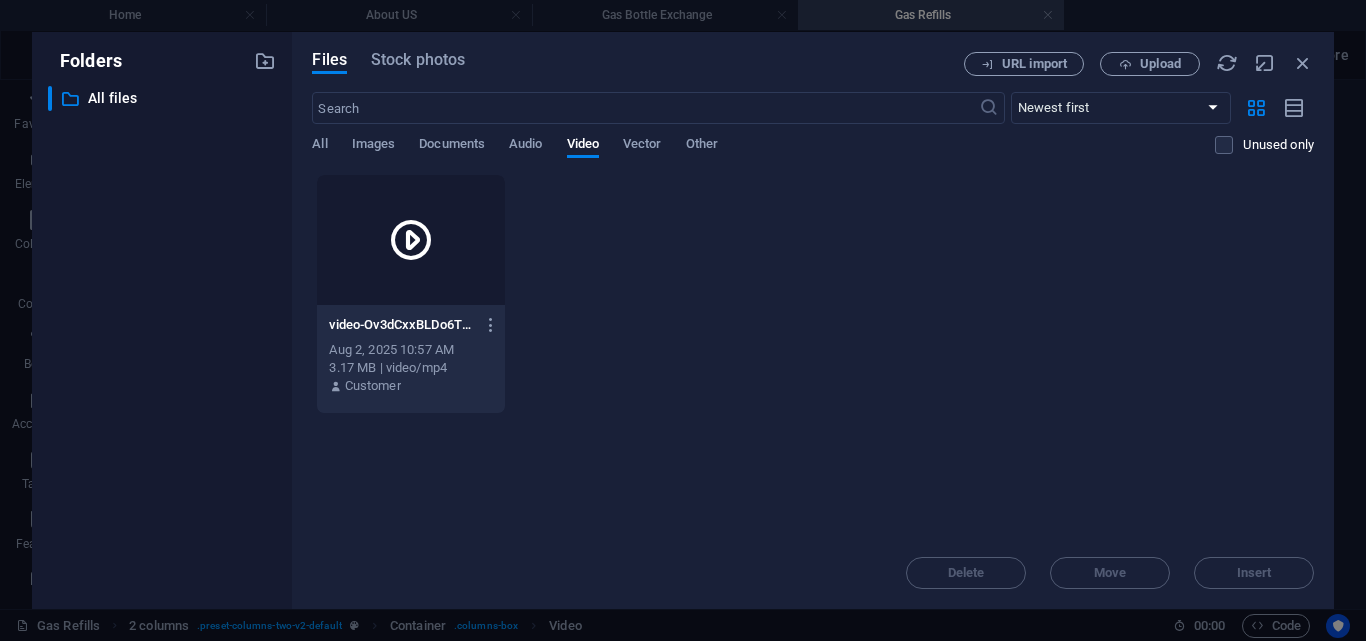 click at bounding box center [410, 240] 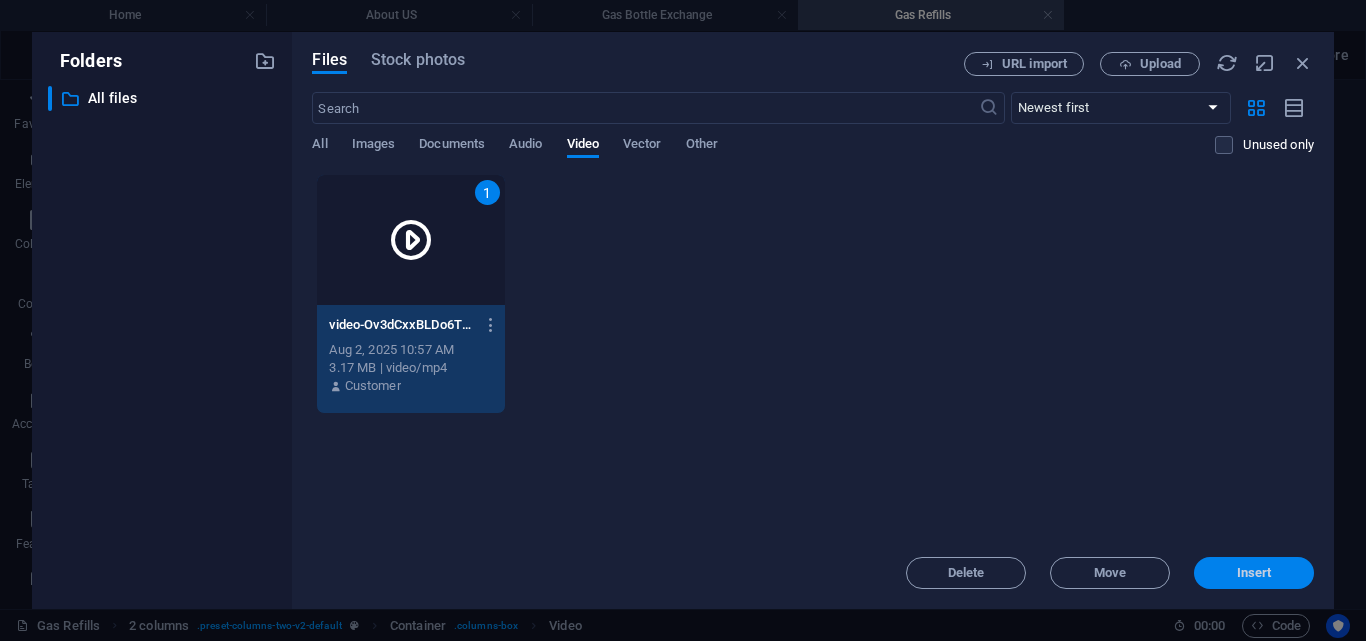 click on "Insert" at bounding box center (1254, 573) 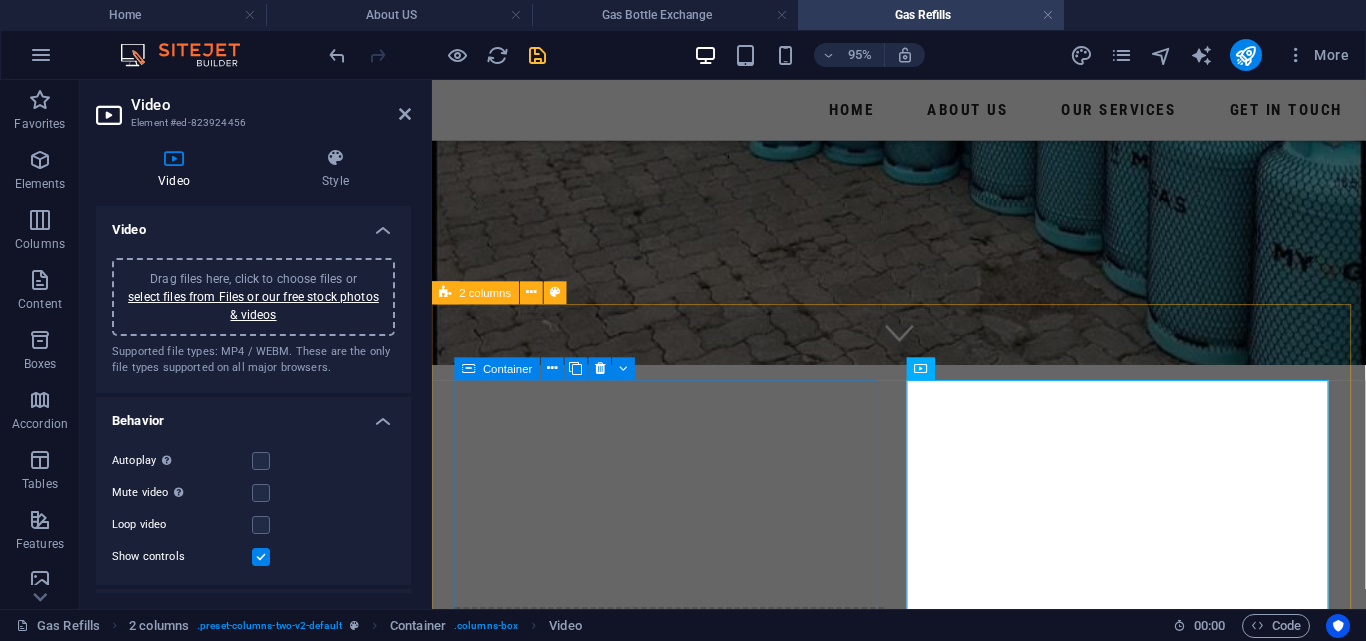 click on "Add elements" at bounding box center [622, 736] 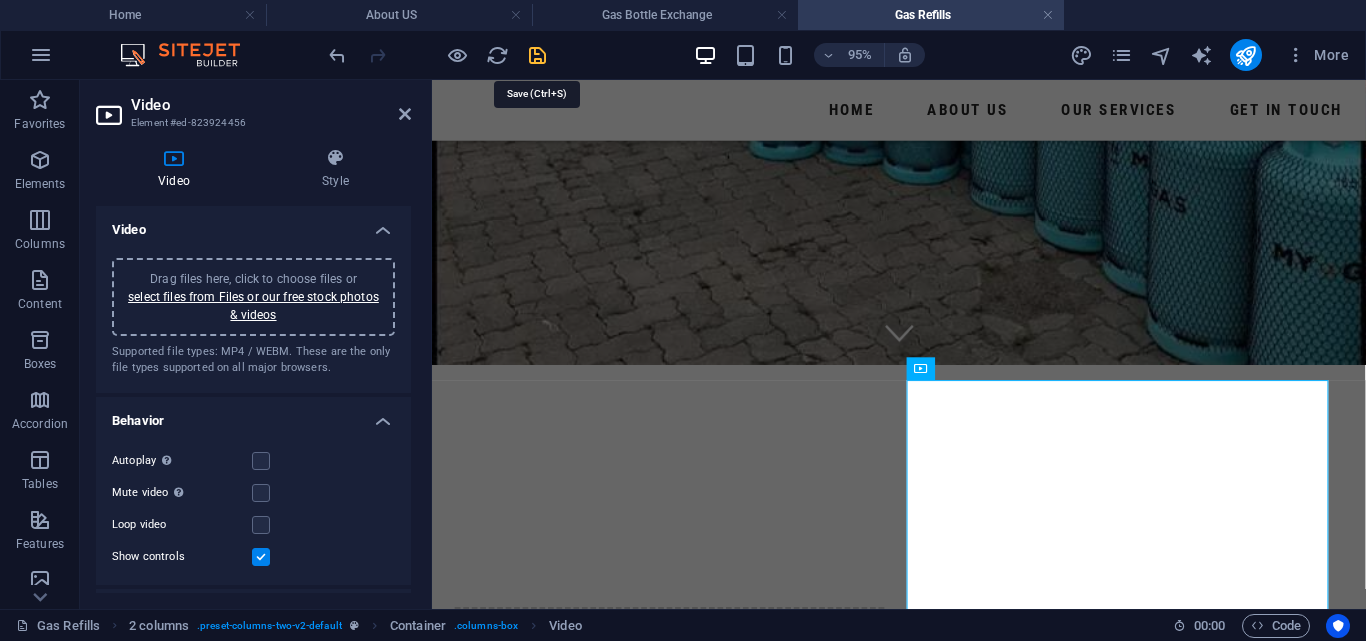 drag, startPoint x: 532, startPoint y: 57, endPoint x: 567, endPoint y: 25, distance: 47.423622 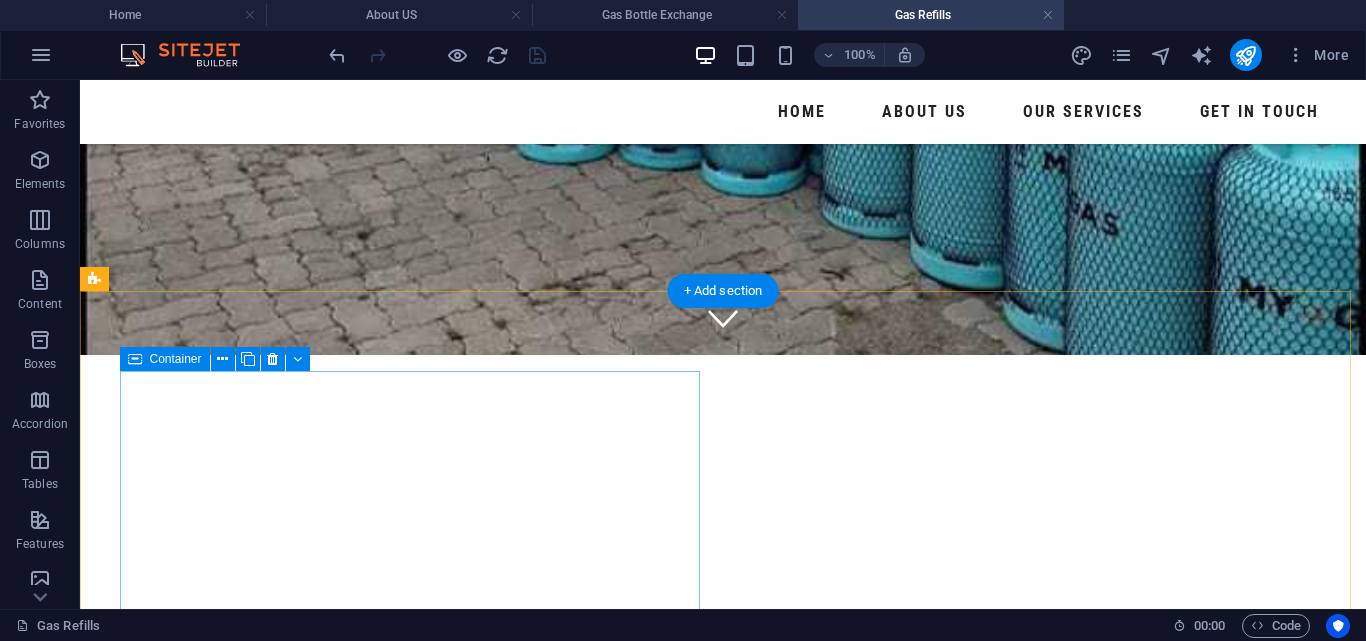 click on "Add elements" at bounding box center [335, 711] 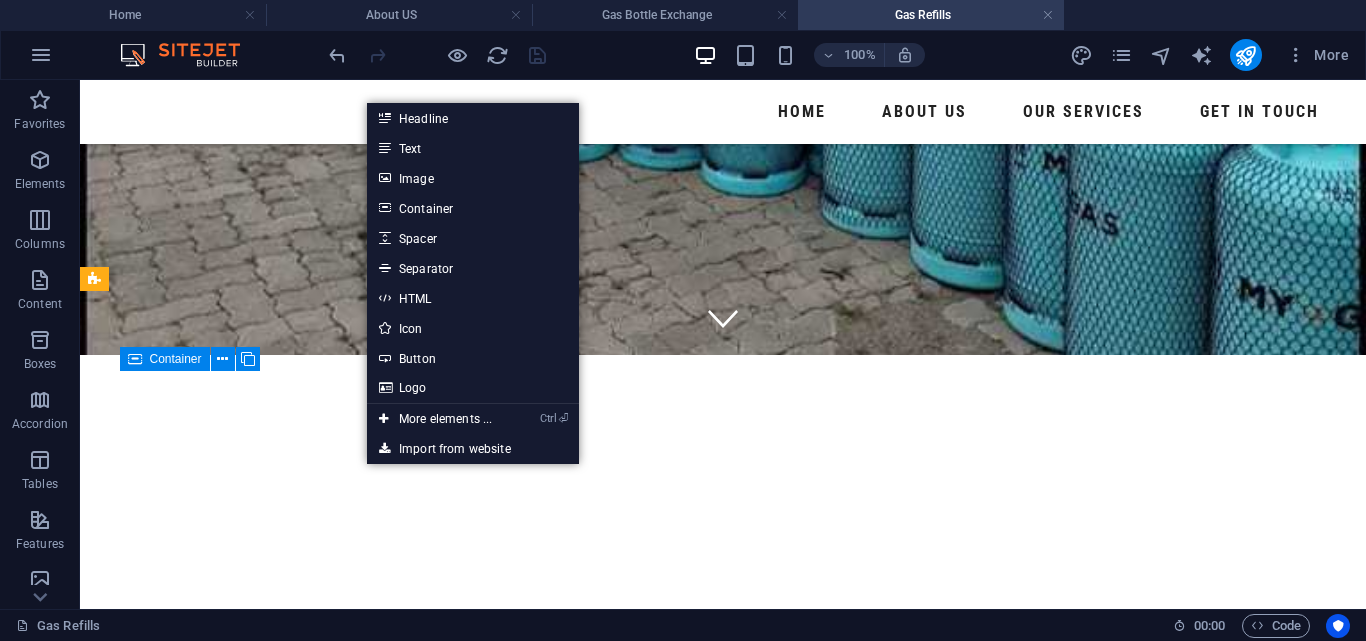 drag, startPoint x: 431, startPoint y: 110, endPoint x: 314, endPoint y: 295, distance: 218.89267 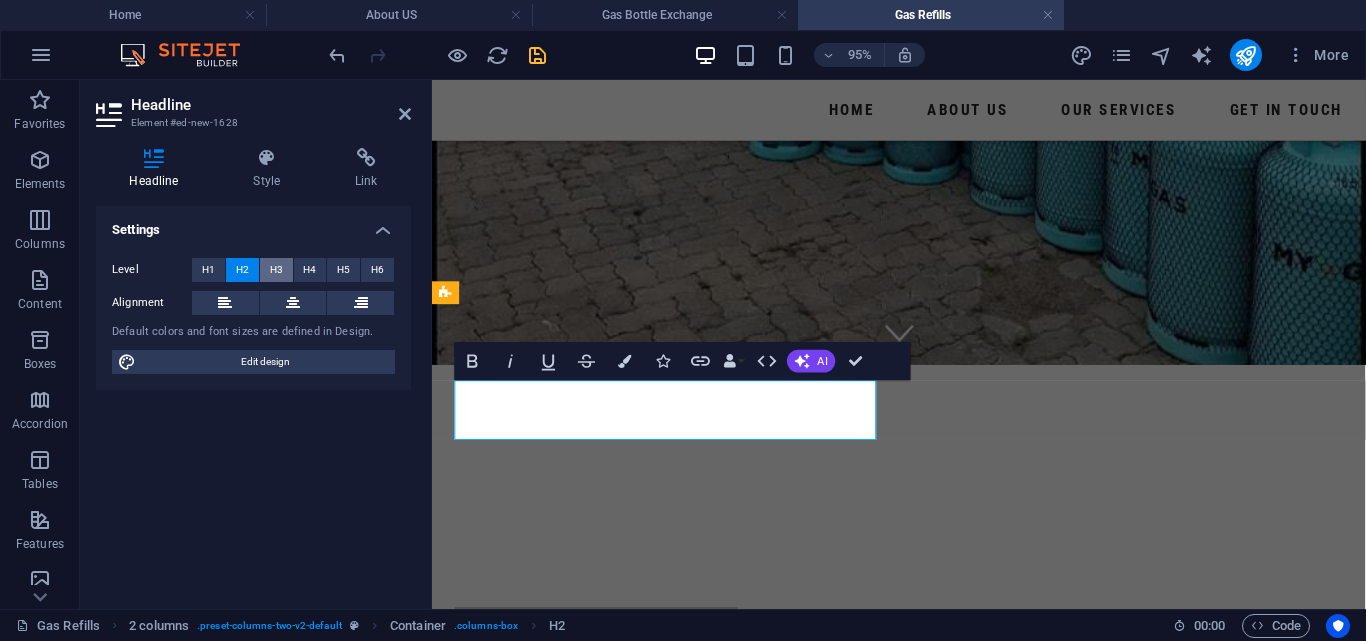 click on "H3" at bounding box center [276, 270] 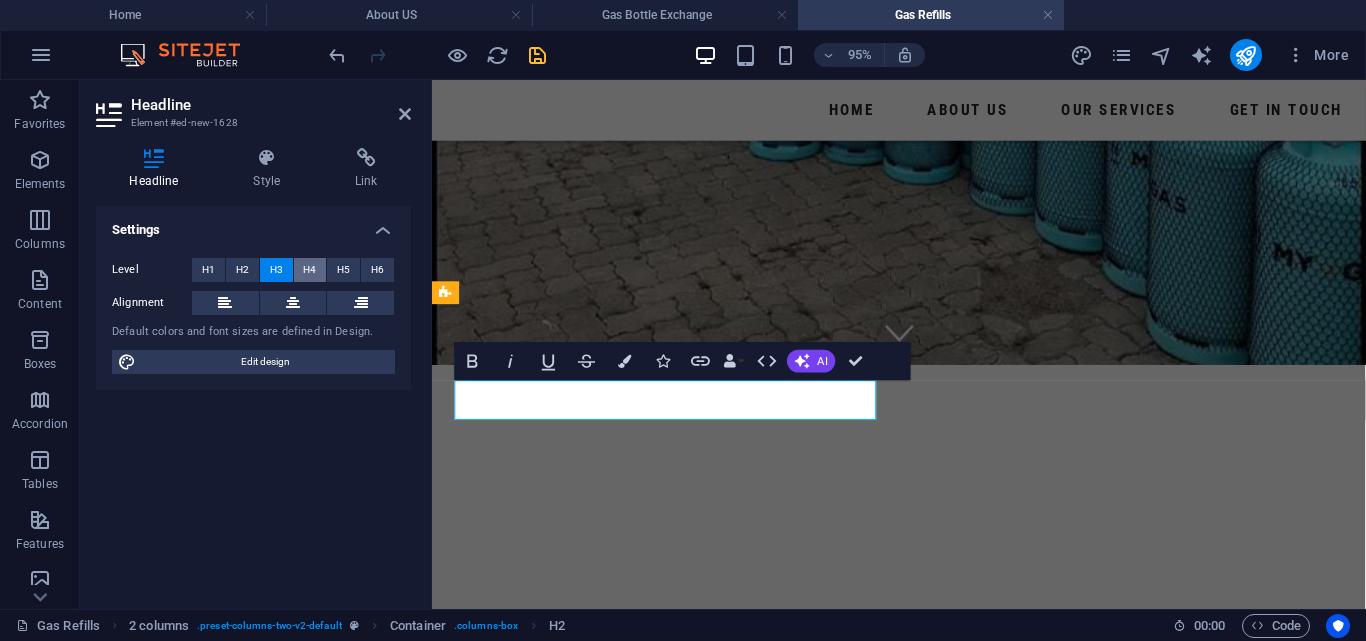 click on "H4" at bounding box center [309, 270] 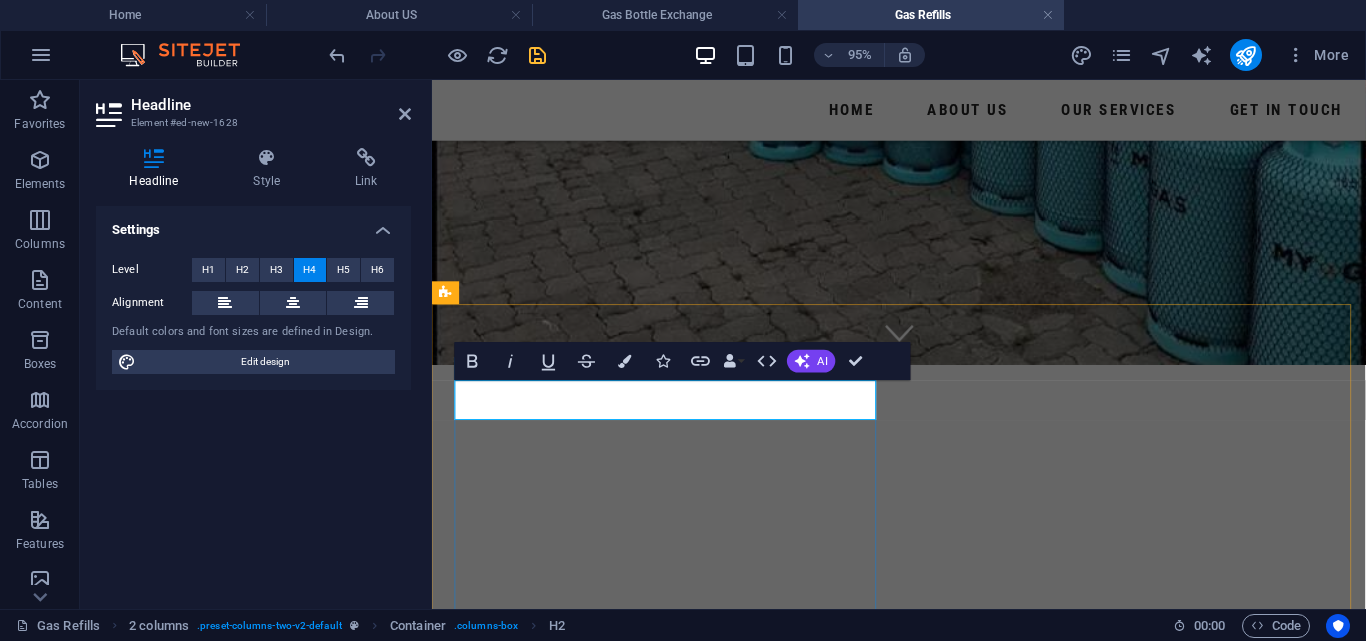 click on "New headline" at bounding box center (682, 656) 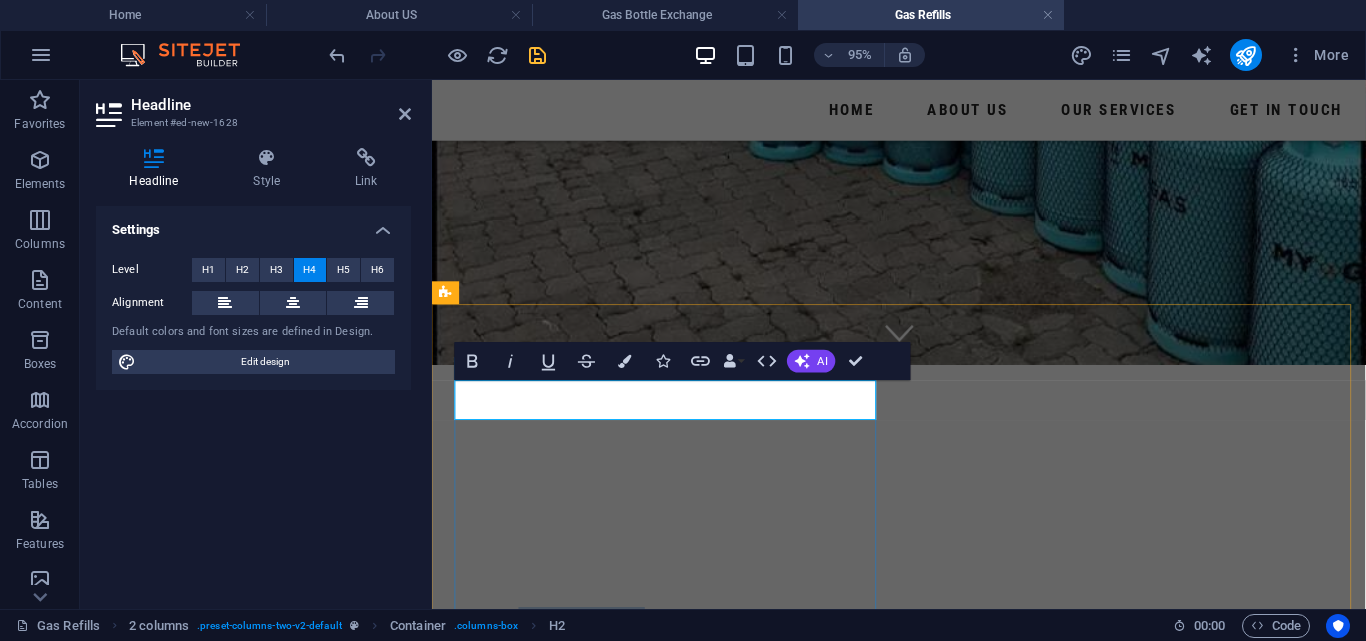 click on "New headline" at bounding box center [682, 656] 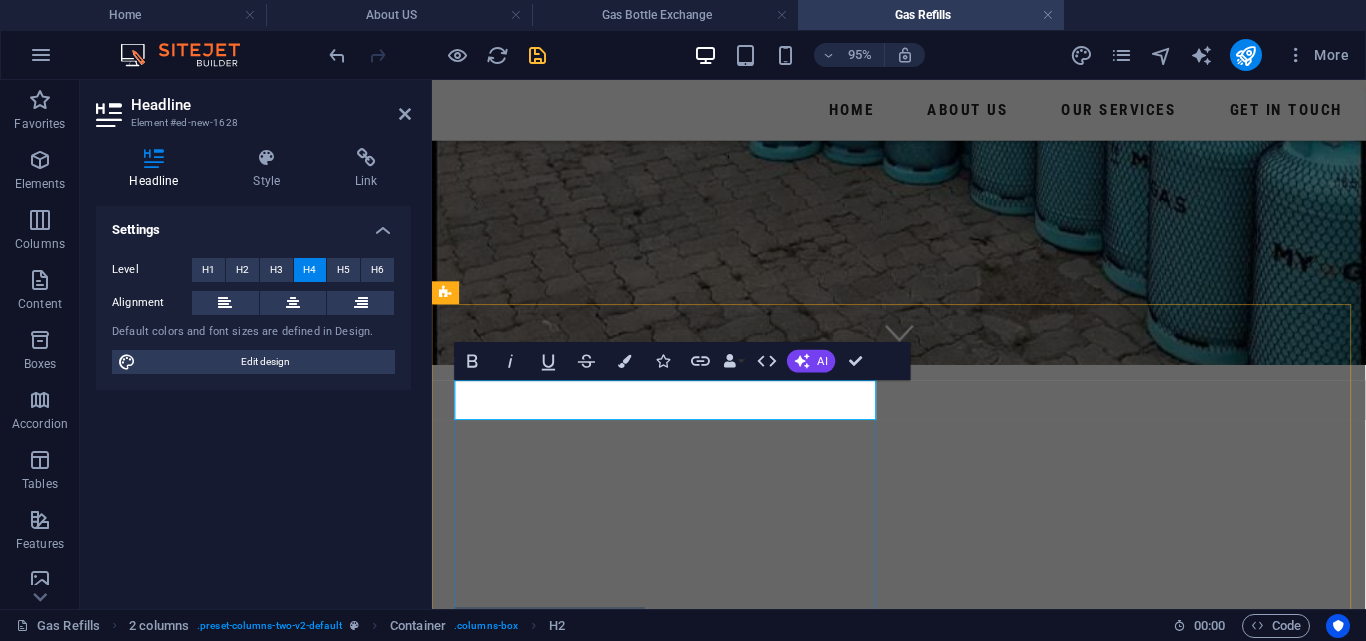 click on "New headline" at bounding box center (682, 656) 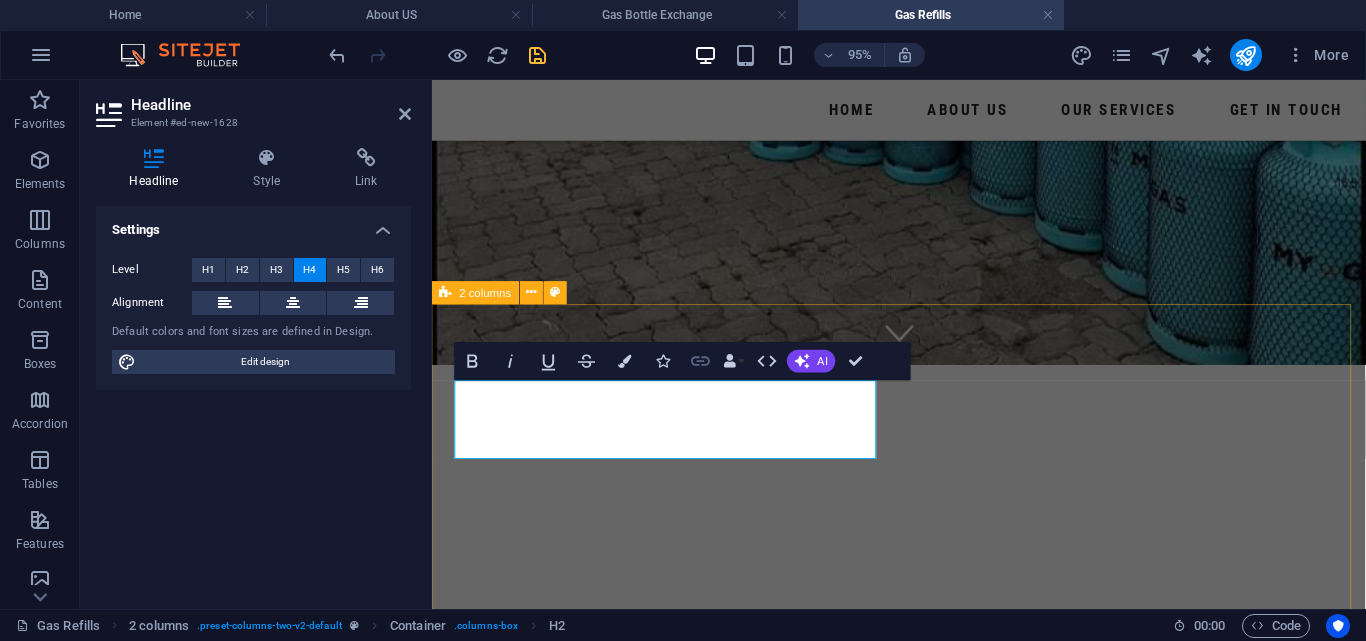 scroll, scrollTop: 113, scrollLeft: 2, axis: both 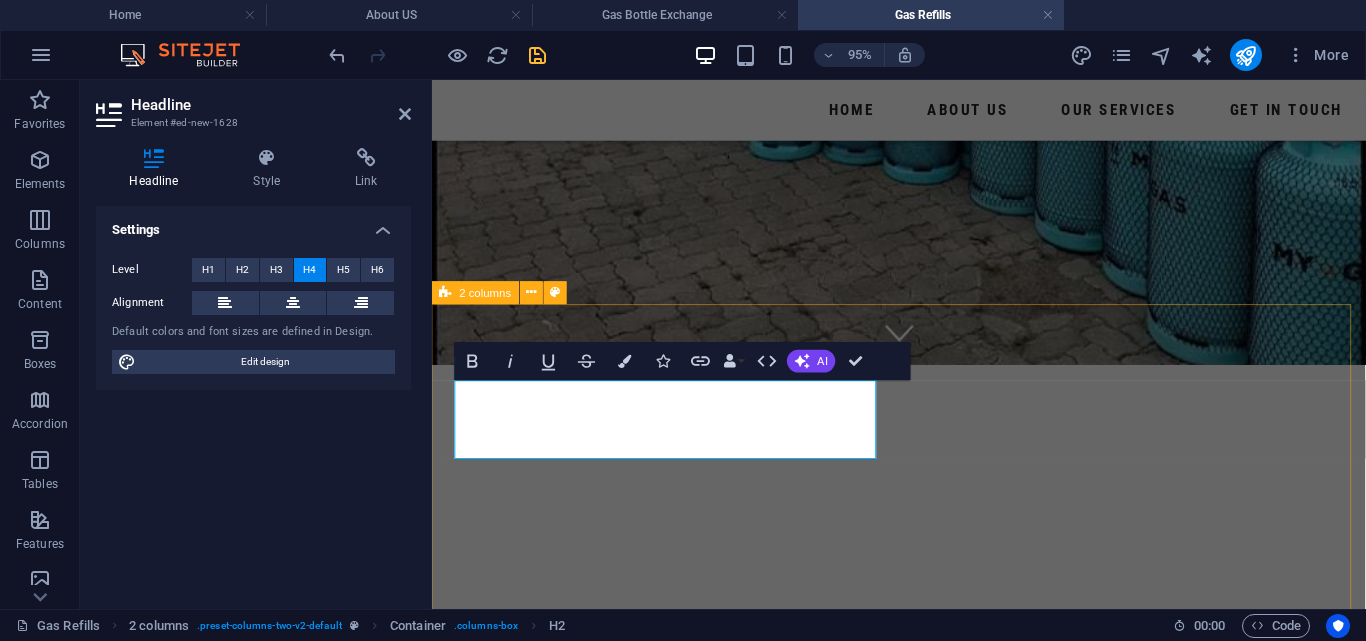 type 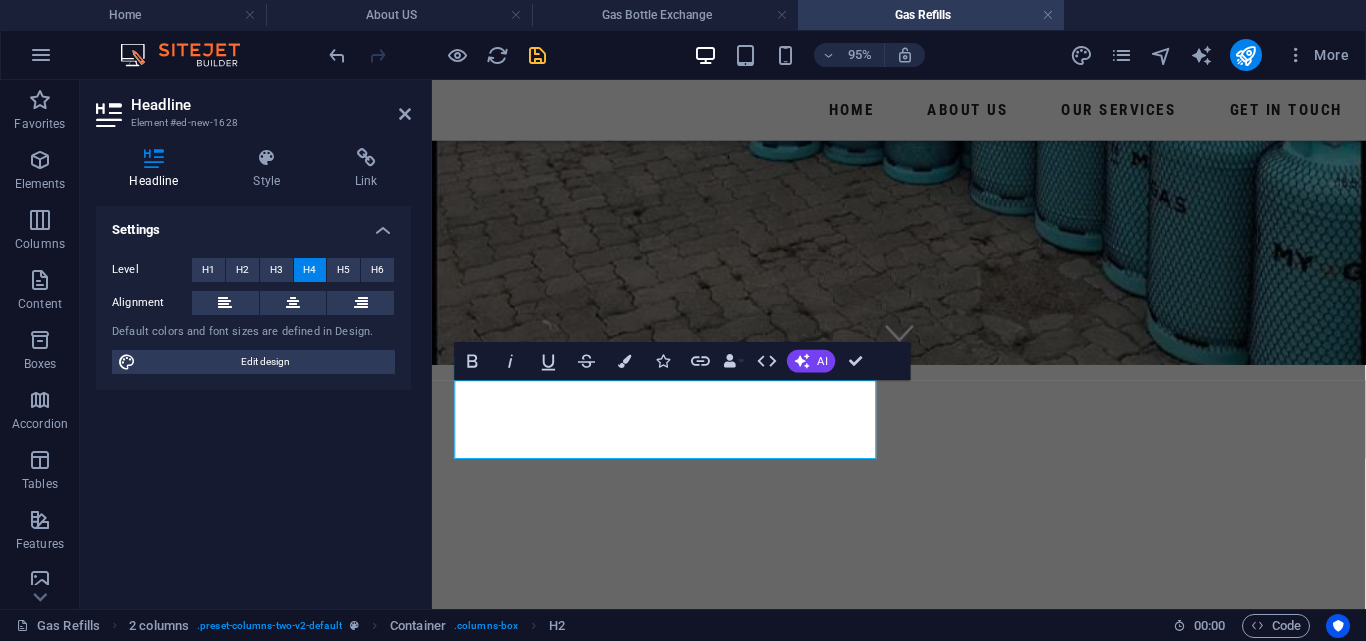click on "Simple steps for your gas delivery." at bounding box center (682, 676) 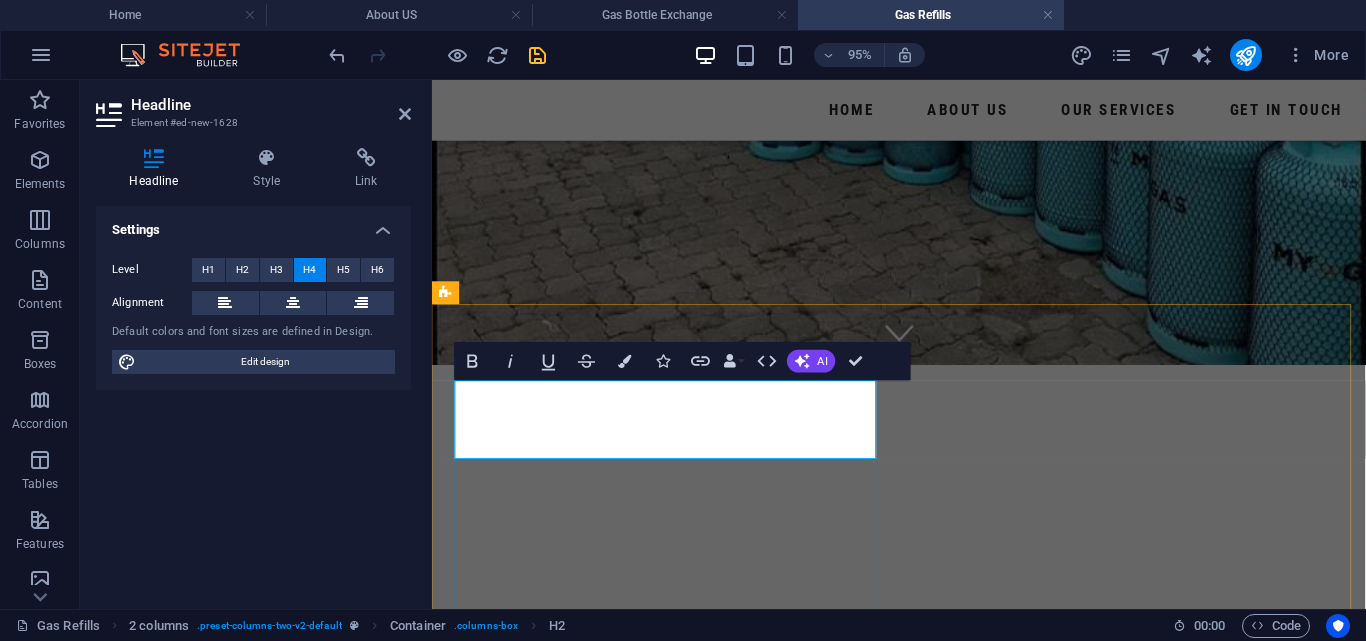 click on "Simple steps for your gas delivery." at bounding box center [682, 676] 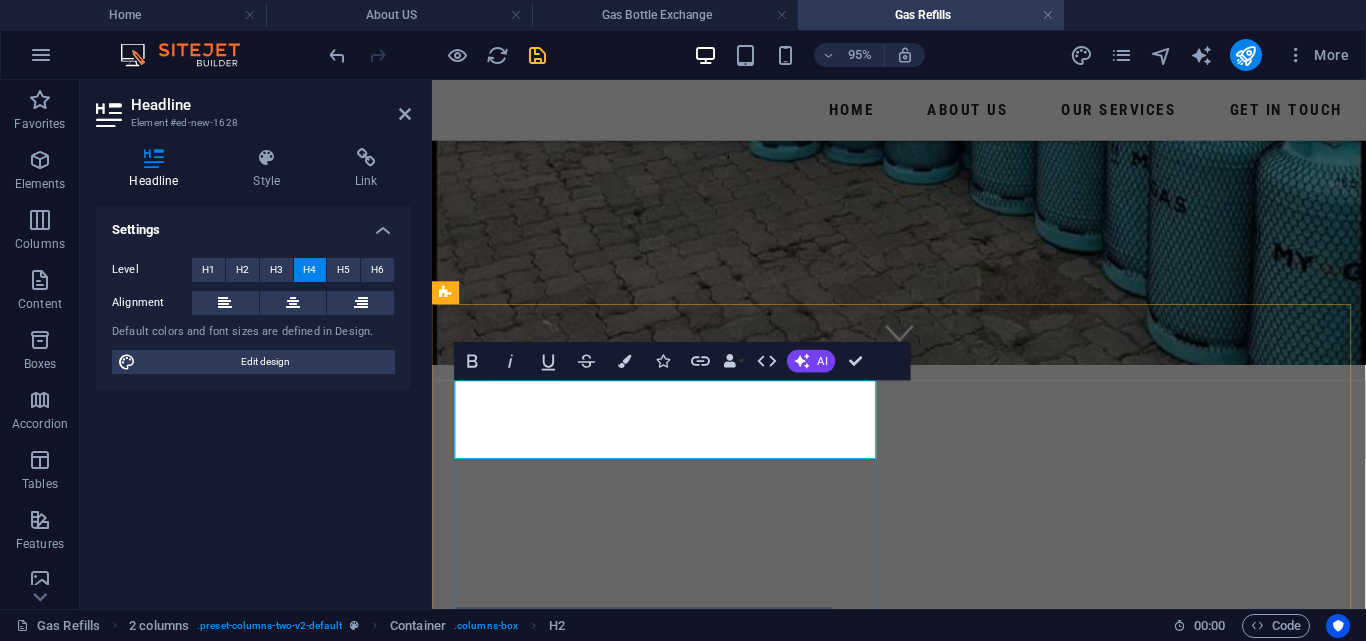 click on "Simple steps for your gas delivery." at bounding box center (682, 676) 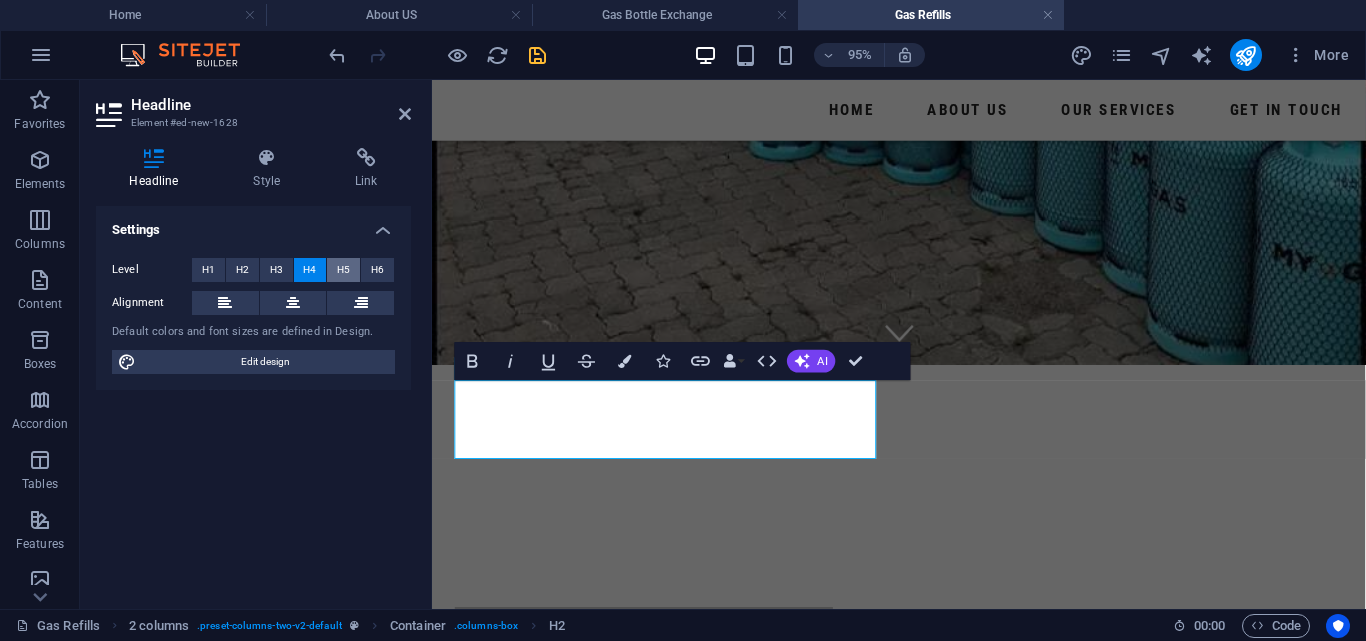 click on "H5" at bounding box center (343, 270) 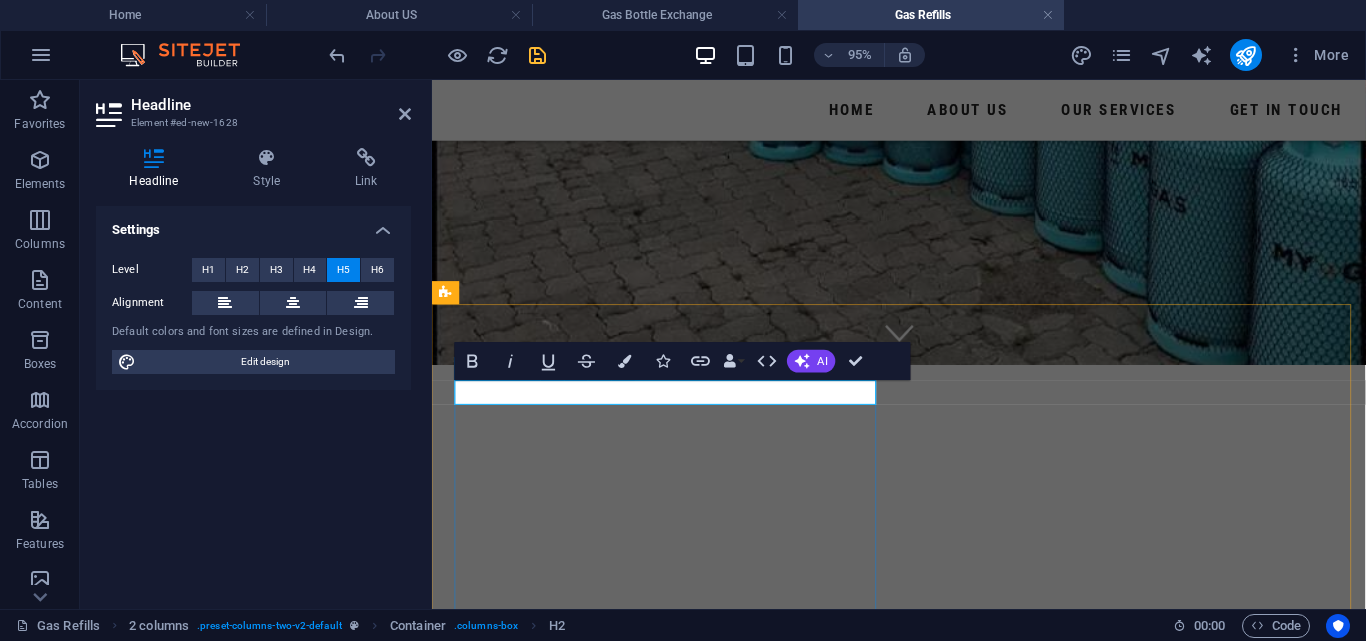 click on "Simple steps for your gas delivery. Simple steps for your gas delivery" at bounding box center [682, 648] 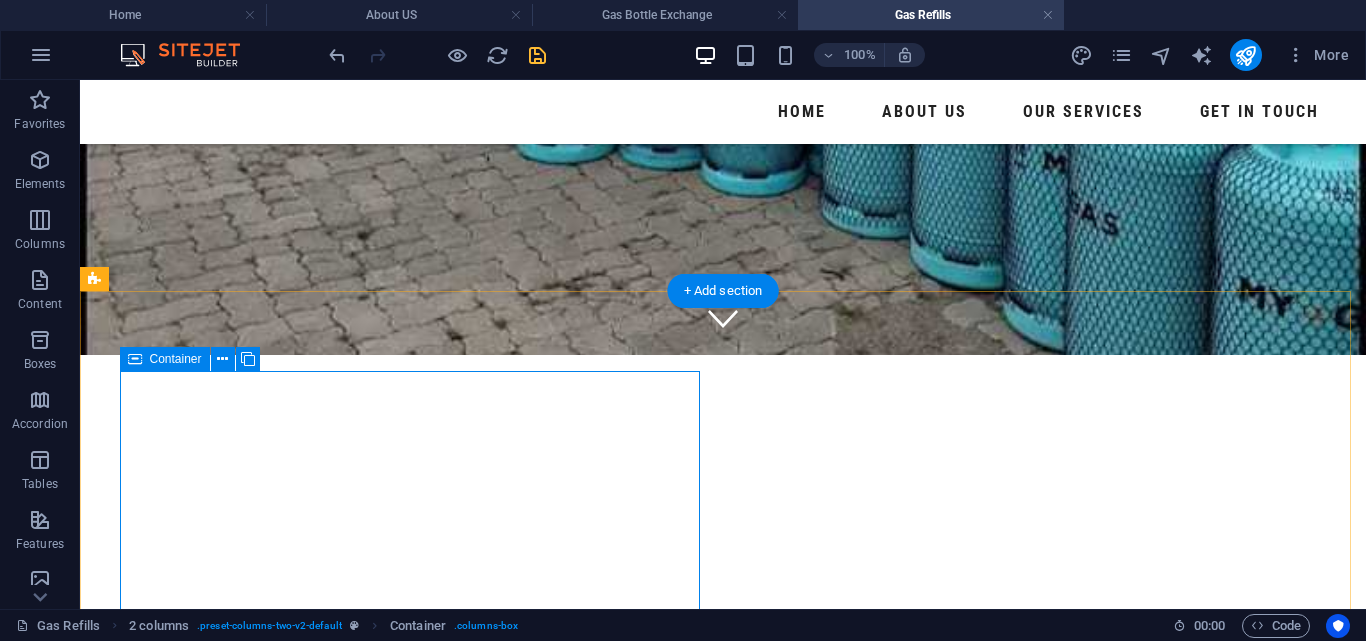 scroll, scrollTop: 365, scrollLeft: 0, axis: vertical 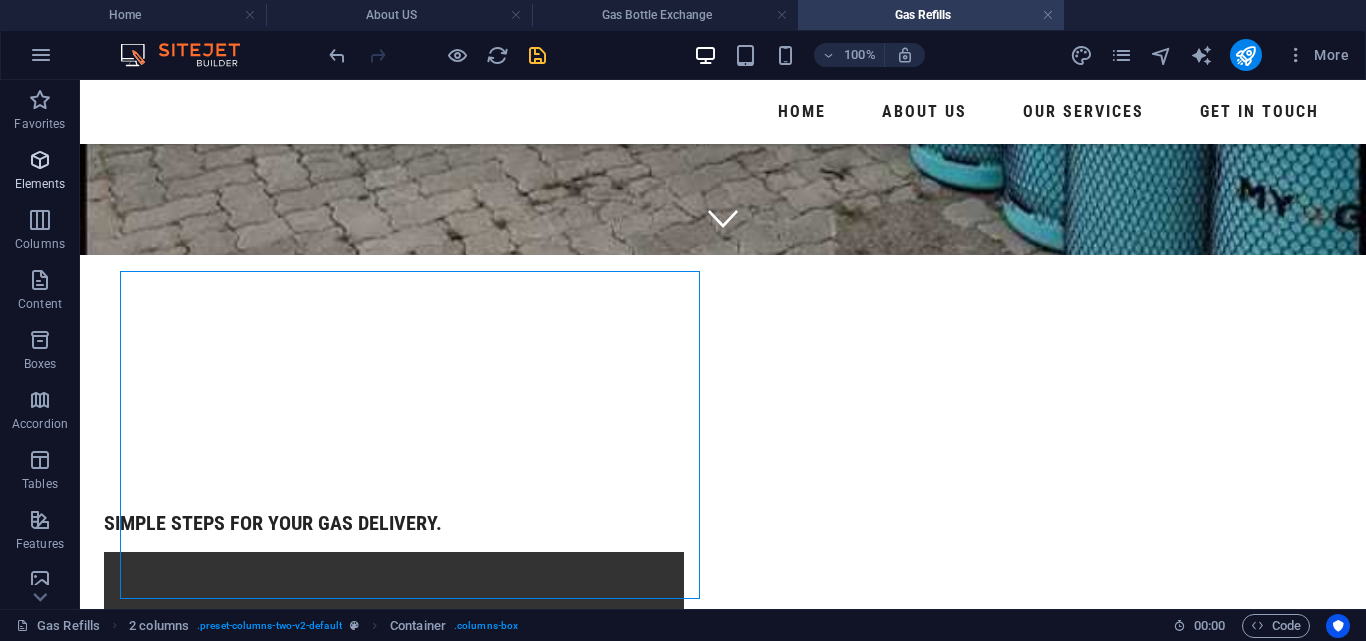 click at bounding box center [40, 160] 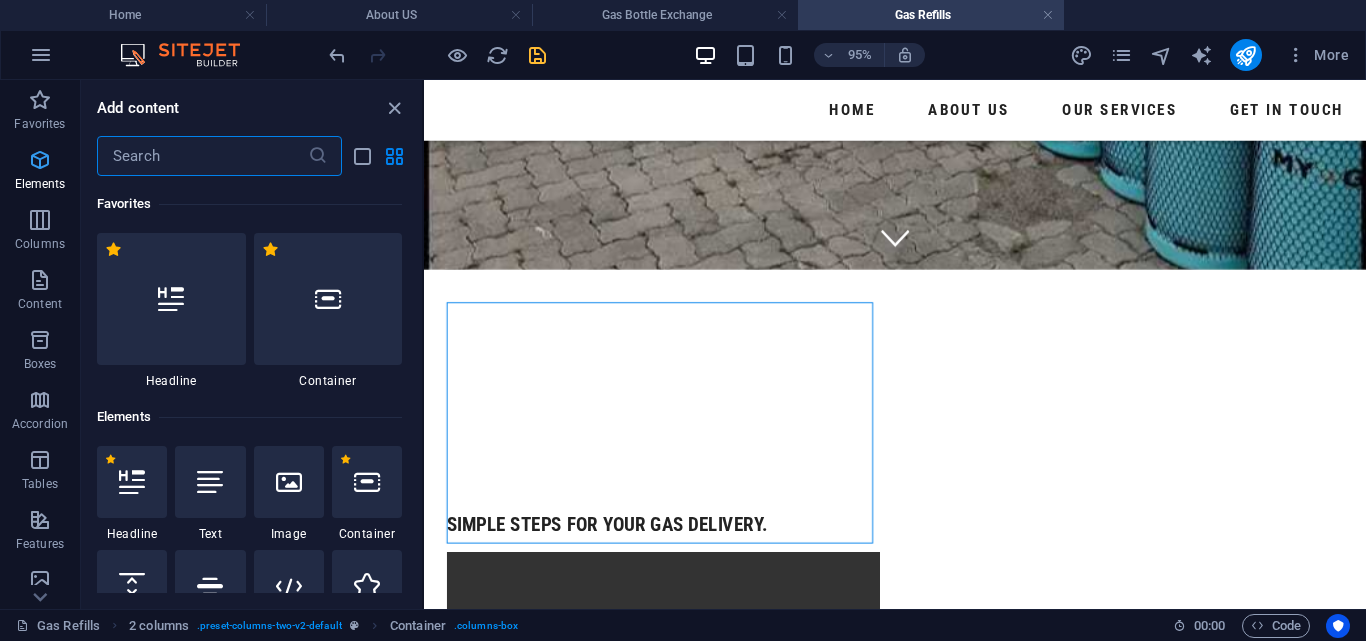 scroll, scrollTop: 347, scrollLeft: 0, axis: vertical 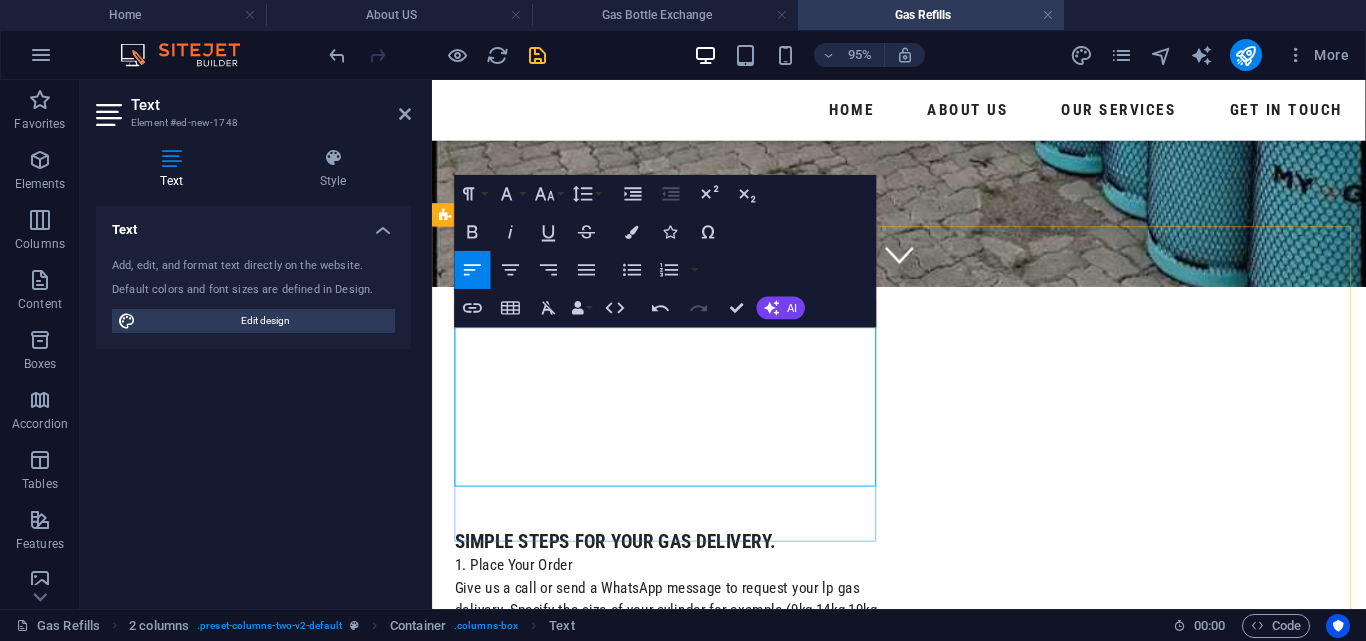 click on "Our team can also help you connect a gas cylinder to your heater,fireplace,gas stove or gyser for free." at bounding box center (682, 723) 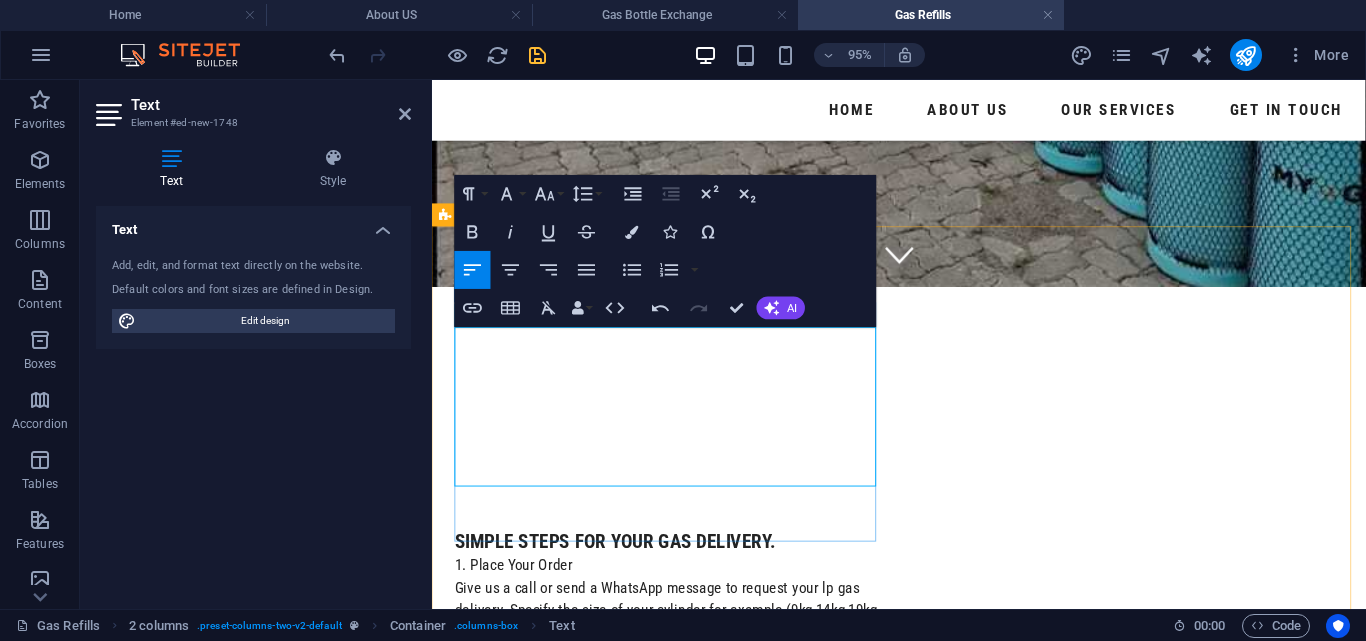 click on "Our team can also help you connect a gas cylinder to your heater,  fireplace,gas stove or gyser for free." at bounding box center (682, 723) 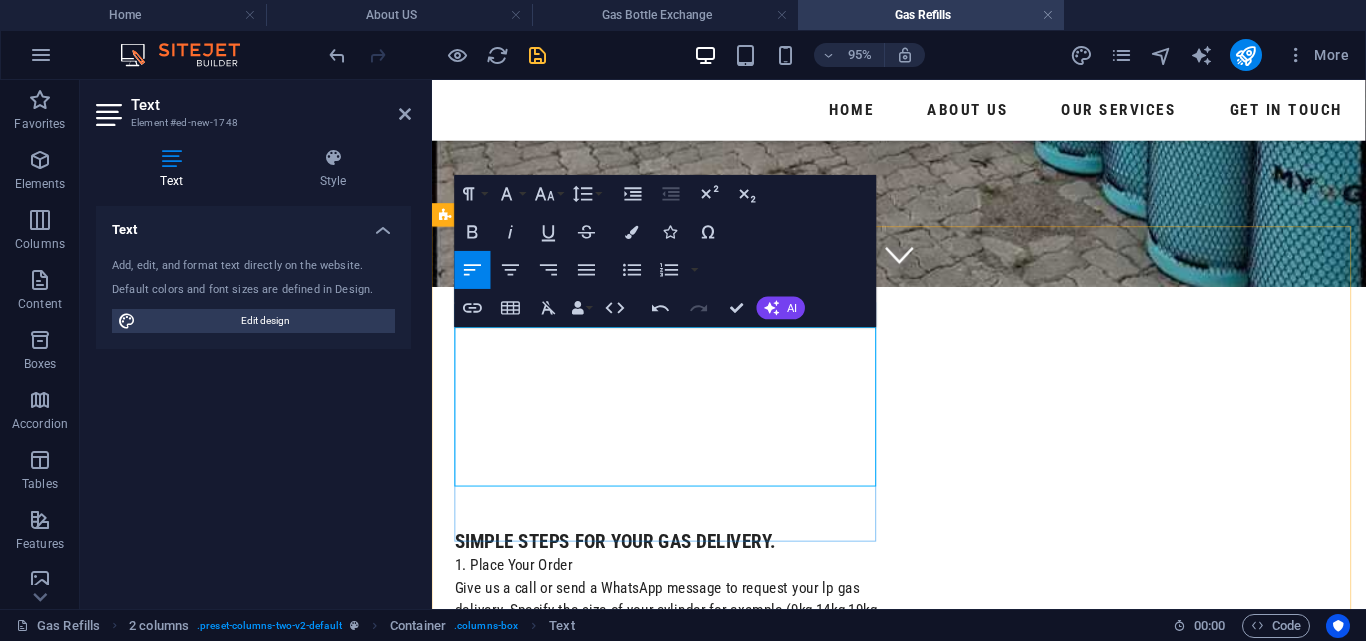 drag, startPoint x: 561, startPoint y: 412, endPoint x: 539, endPoint y: 441, distance: 36.40055 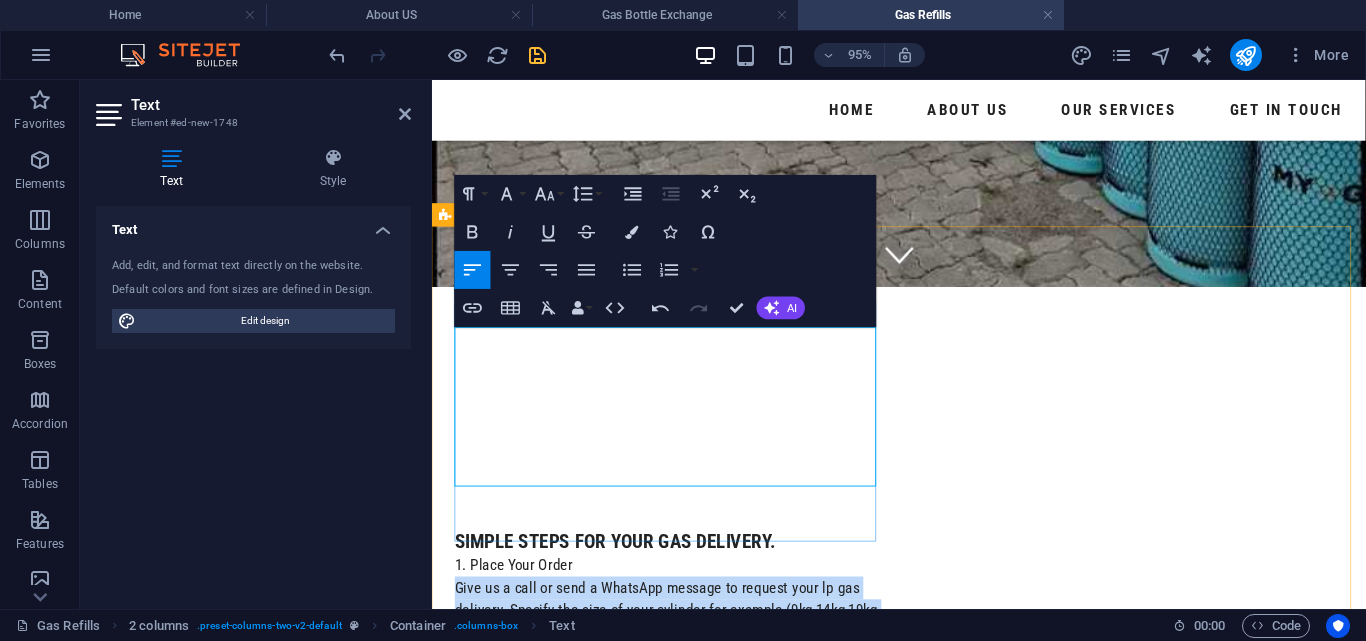 click on "Give us a call or send a WhatsApp message to request your lp gas delivery. Specify the size of your cylinder for example (9kg,14kg,19kg and 48kg. As soon as we receive your order on our WhatsApp we will confirm it and schedule a convenient time." at bounding box center [682, 651] 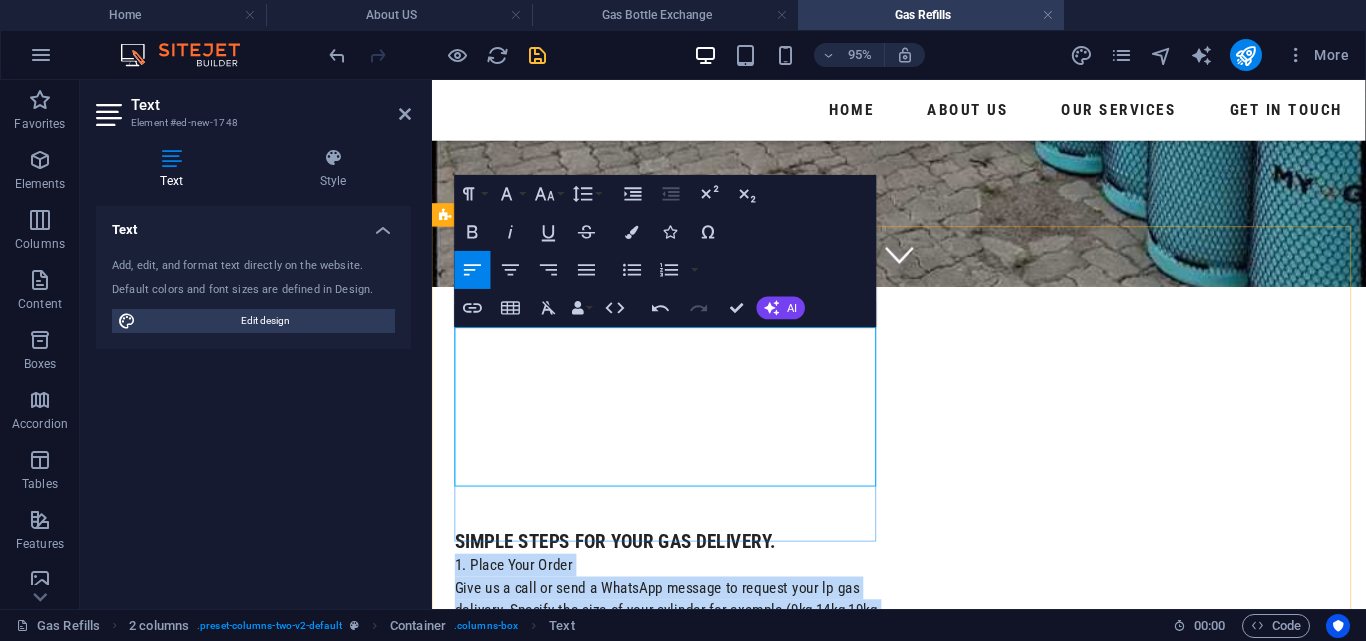 drag, startPoint x: 709, startPoint y: 493, endPoint x: 458, endPoint y: 342, distance: 292.91977 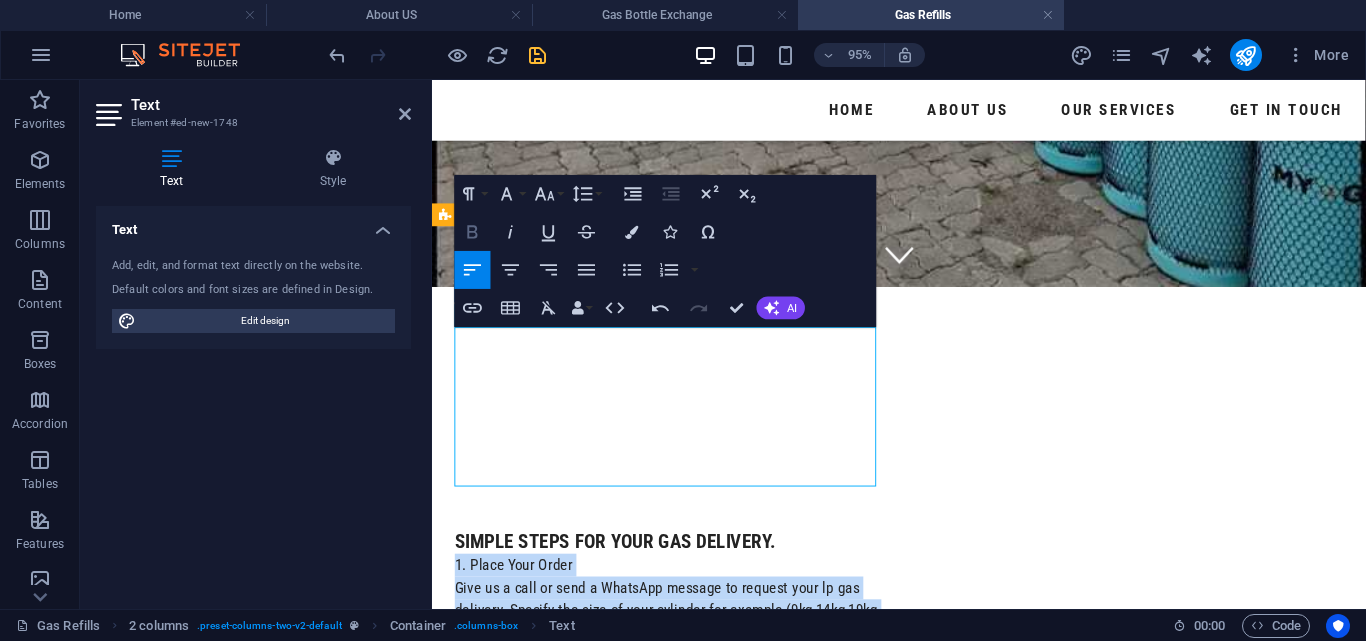 click 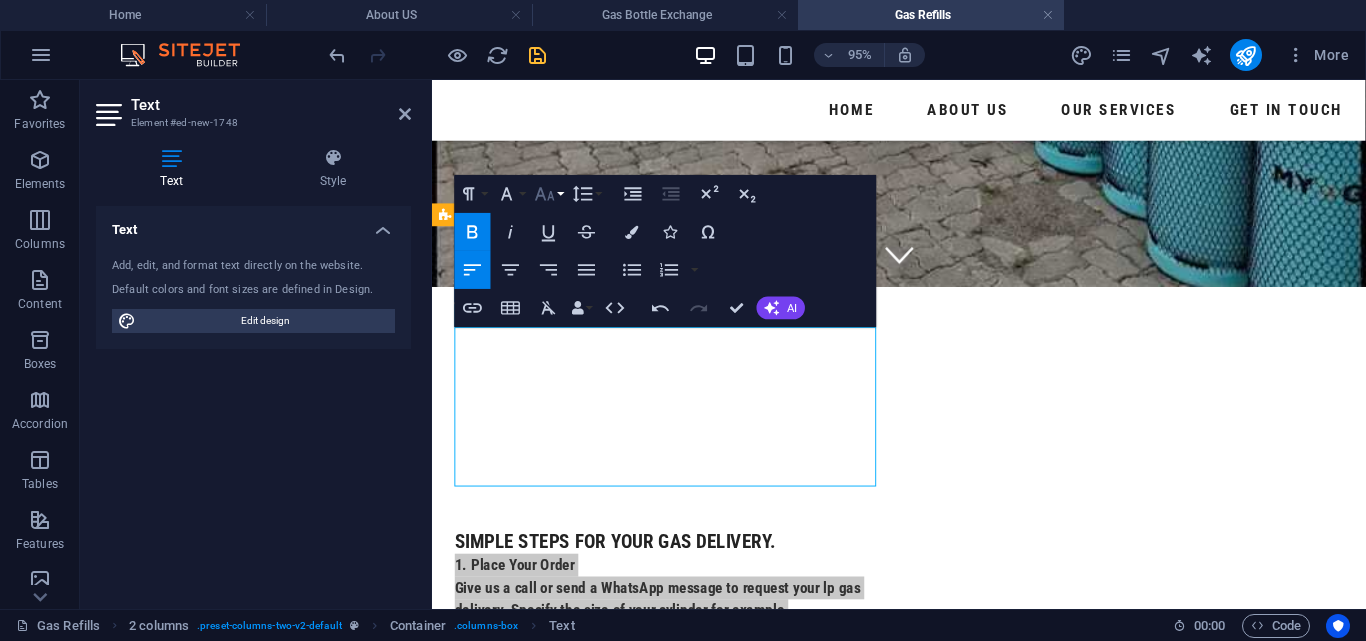 click on "Font Size" at bounding box center [549, 194] 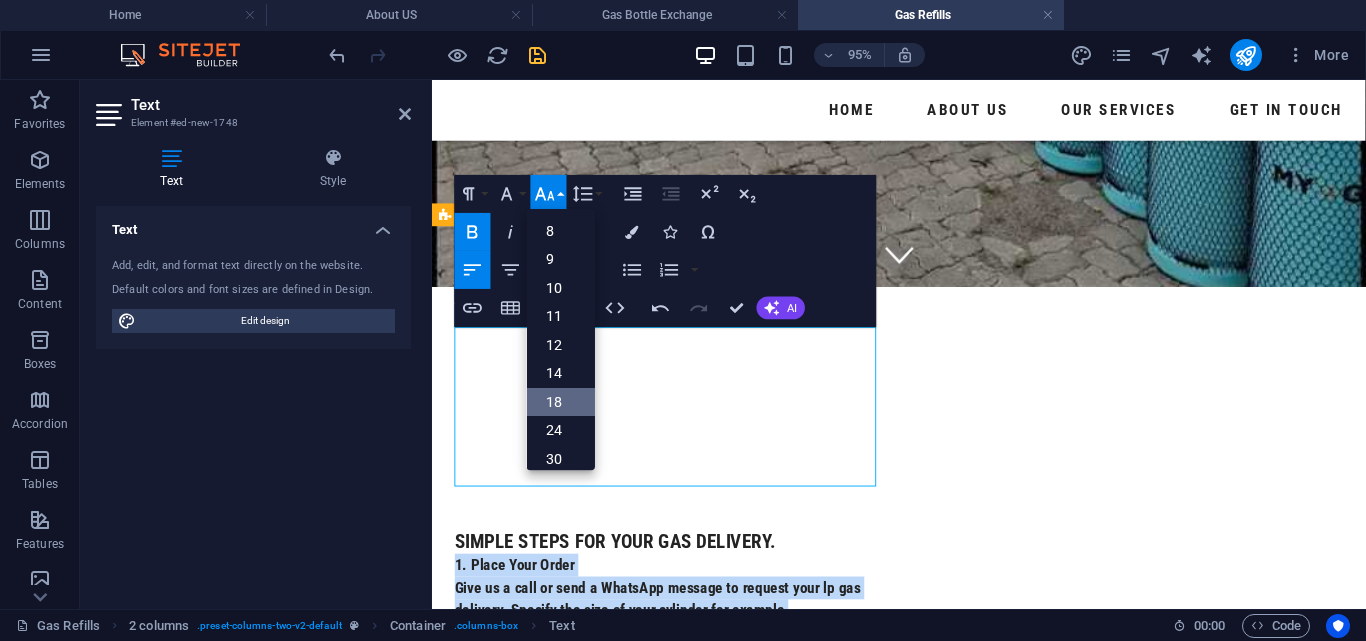 click on "18" at bounding box center [561, 402] 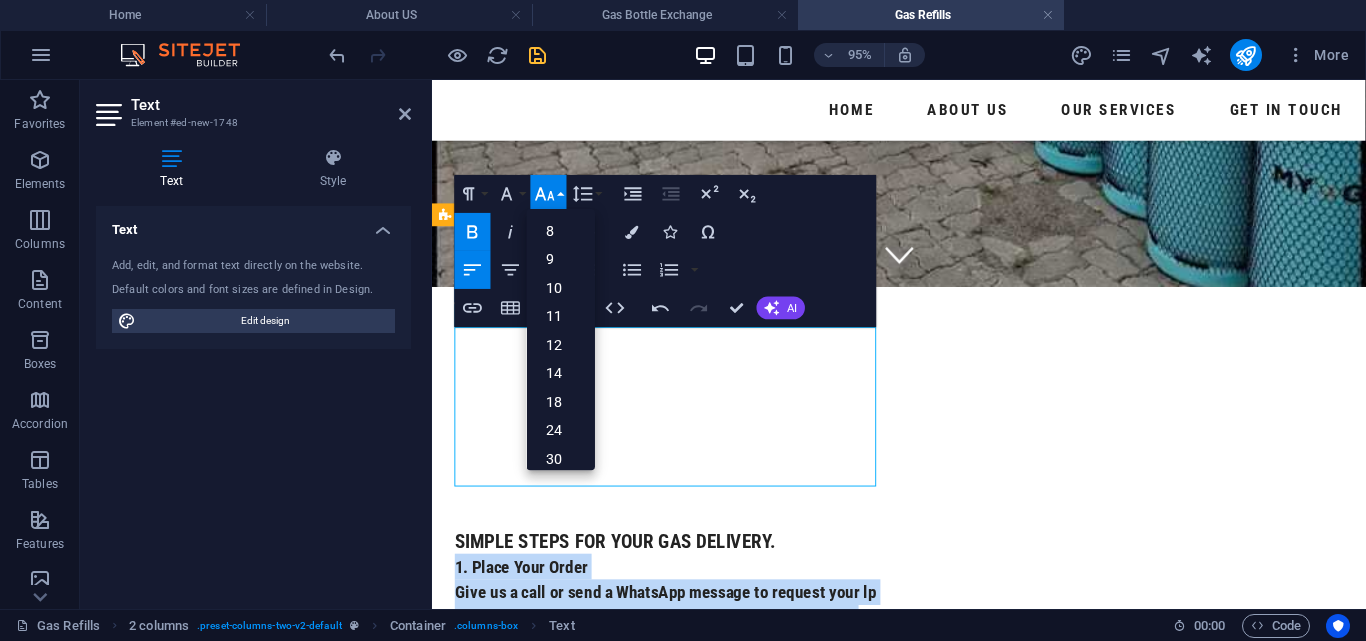 click on "Give us a call or send a WhatsApp message to request your lp gas delivery. Specify the size of your cylinder for example (9kg,14kg,19kg and 48kg. As soon as we receive your order on our WhatsApp we will confirm it and schedule a convenient time." at bounding box center [682, 673] 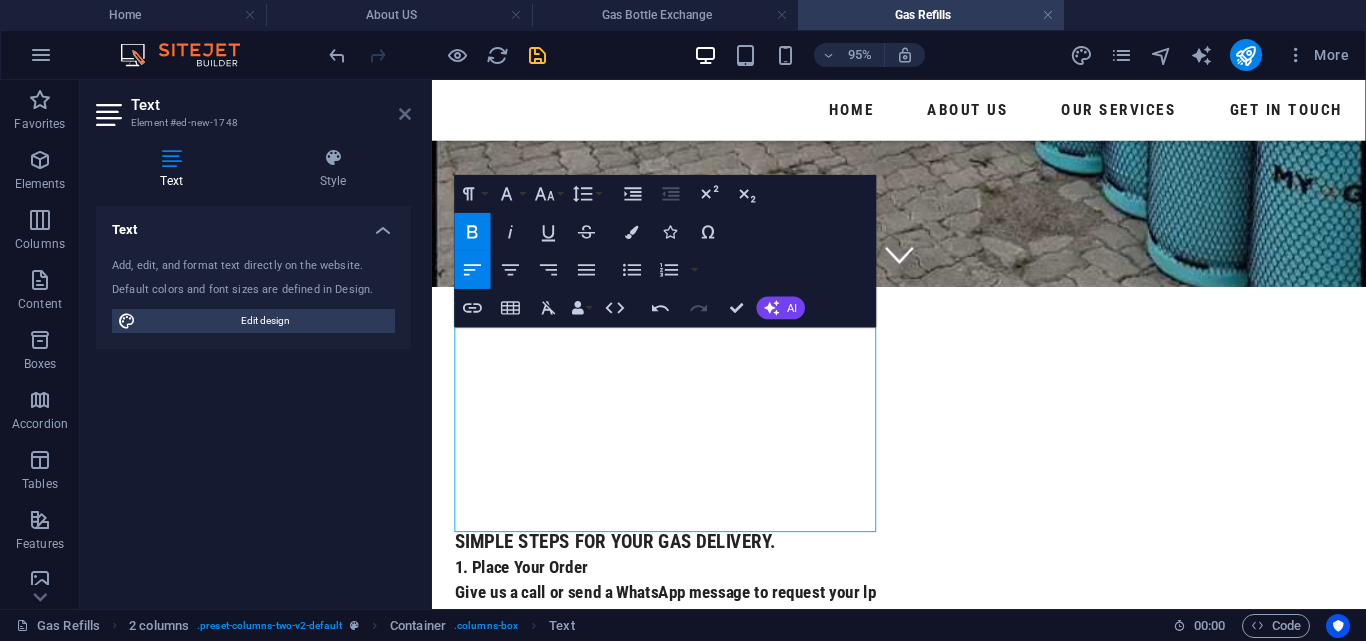 click on "Text Element #ed-new-1748 Text Style Text Add, edit, and format text directly on the website. Default colors and font sizes are defined in Design. Edit design Alignment Left aligned Centered Right aligned 2 columns Element Layout How this element expands within the layout (Flexbox). Size Default auto px % 1/1 1/2 1/3 1/4 1/5 1/6 1/7 1/8 1/9 1/10 Grow Shrink Order Container layout Visible Visible Opacity 100 % Overflow Spacing Margin Default auto px % rem vw vh Custom Custom auto px % rem vw vh auto px % rem vw vh auto px % rem vw vh auto px % rem vw vh Padding Default px rem % vh vw Custom Custom px rem % vh vw px rem % vh vw px rem % vh vw px rem % vh vw Border Style              - Width 1 auto px rem % vh vw Custom Custom 1 auto px rem % vh vw 1 auto px rem % vh vw 1 auto px rem % vh vw 1 auto px rem % vh vw  - Color Round corners Default px rem % vh vw Custom Custom px rem % vh vw px rem % vh vw px rem % vh vw px rem % vh vw Shadow Default None Outside Inside Color X offset 0 px rem vh vw 0 px vh" at bounding box center [256, 344] 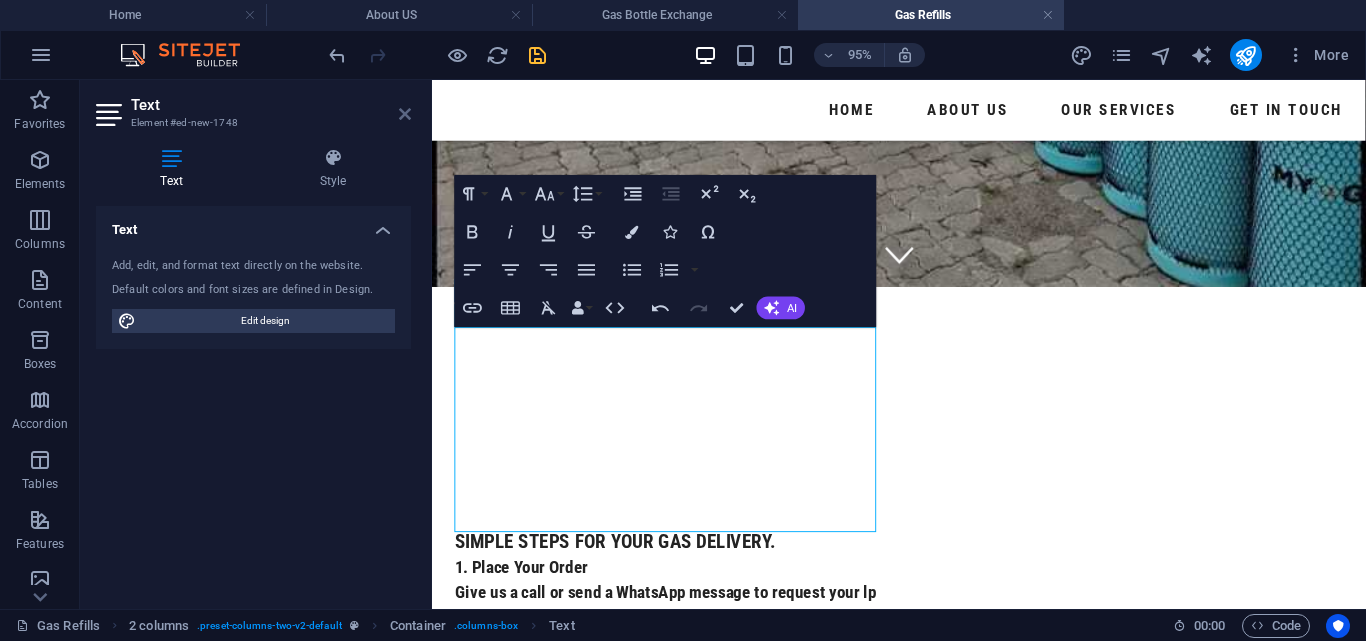click at bounding box center [405, 114] 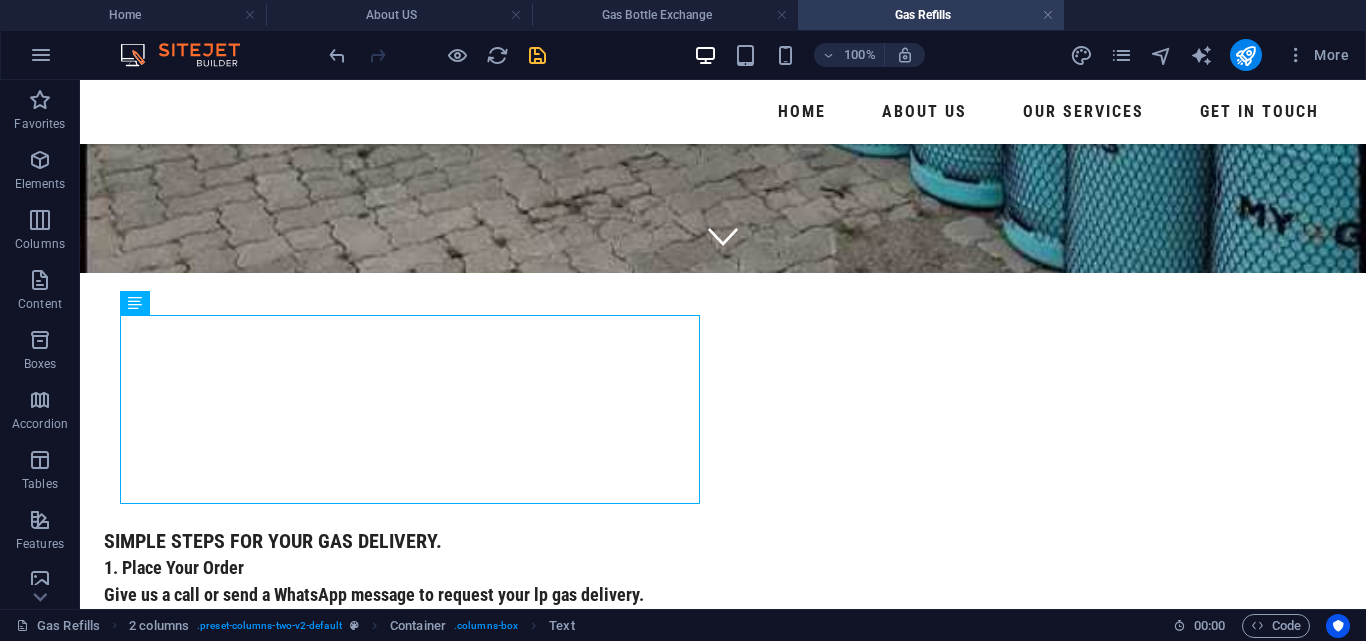 scroll, scrollTop: 435, scrollLeft: 0, axis: vertical 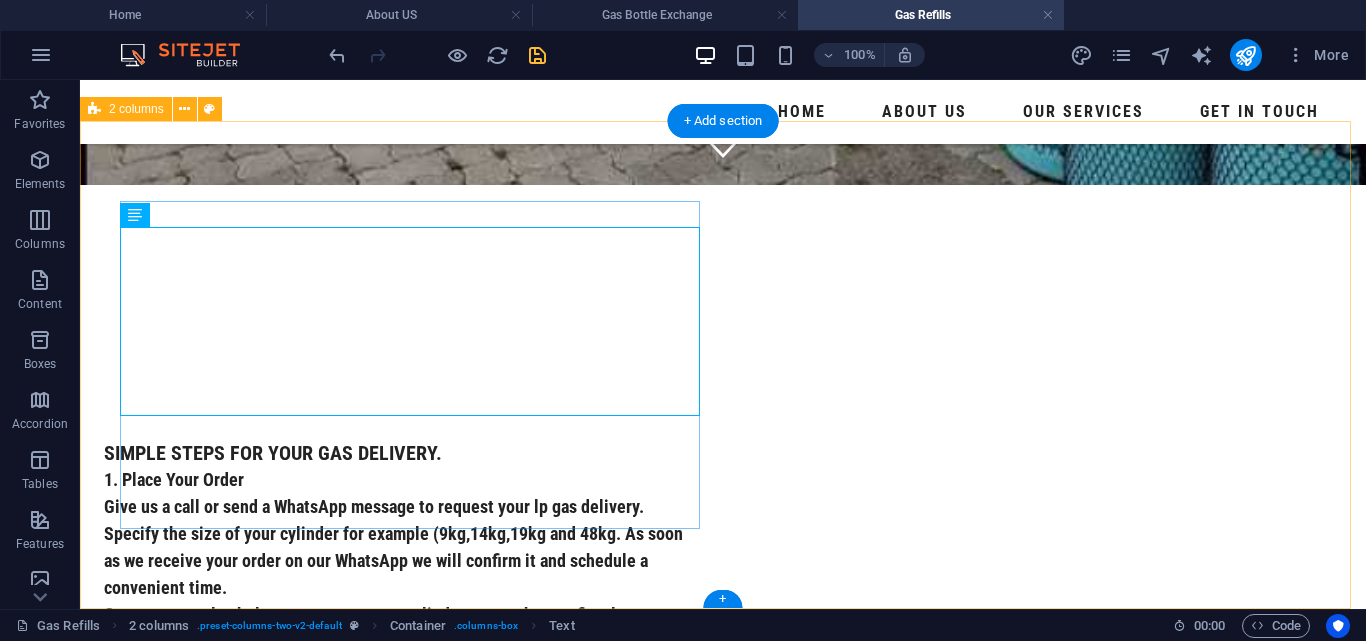 click on "1. Place Your Order Give us a call or send a WhatsApp message to request your lp gas delivery. Specify the size of your cylinder for example (9kg,14kg,19kg and 48kg. As soon as we receive your order on our WhatsApp we will confirm it and schedule a convenient time. Our team can also help you connect a gas cylinder to your heater, fireplace, gas stove or gyser for free." at bounding box center [394, 560] 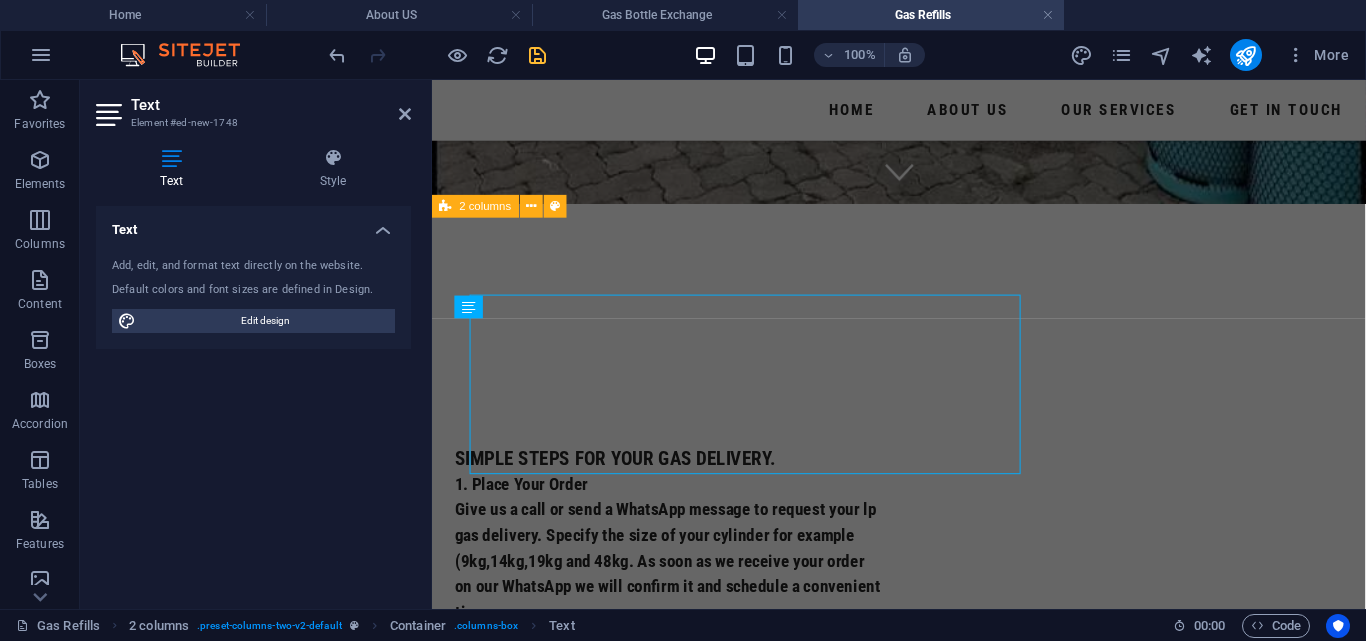 scroll, scrollTop: 356, scrollLeft: 0, axis: vertical 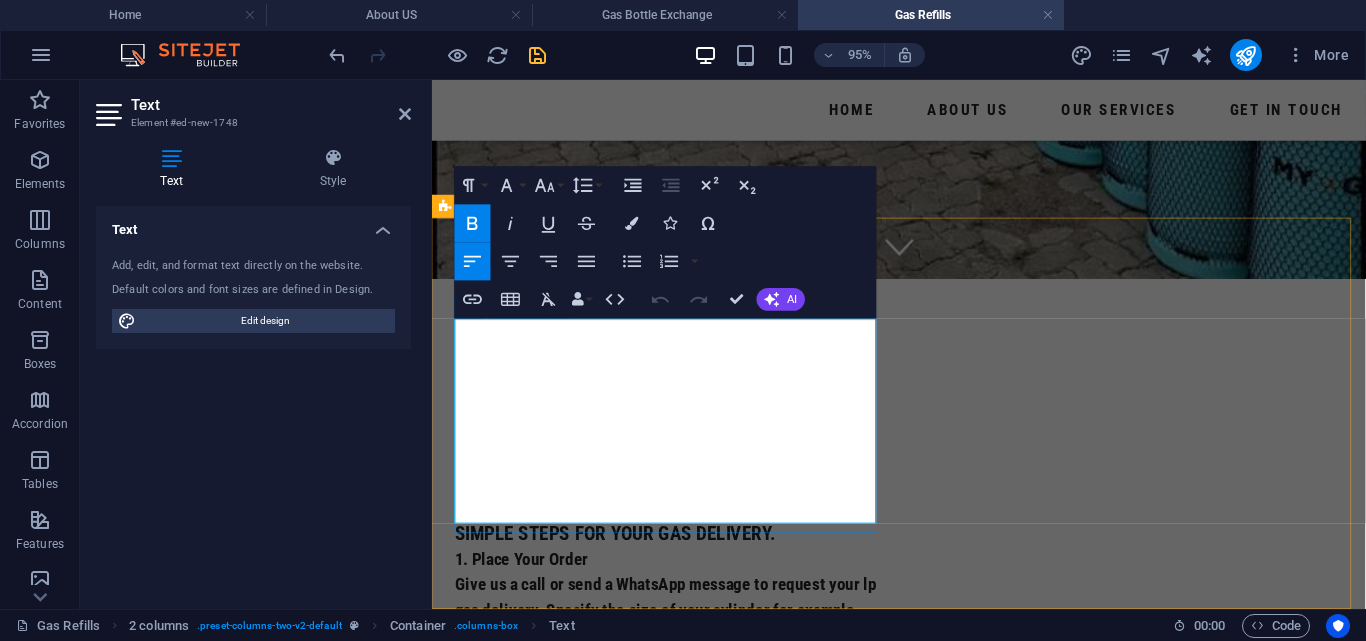 click on "Give us a call or send a WhatsApp message to request your lp gas delivery. Specify the size of your cylinder for example (9kg,14kg,19kg and 48kg. As soon as we receive your order on our WhatsApp we will confirm it and schedule a convenient time." at bounding box center [682, 664] 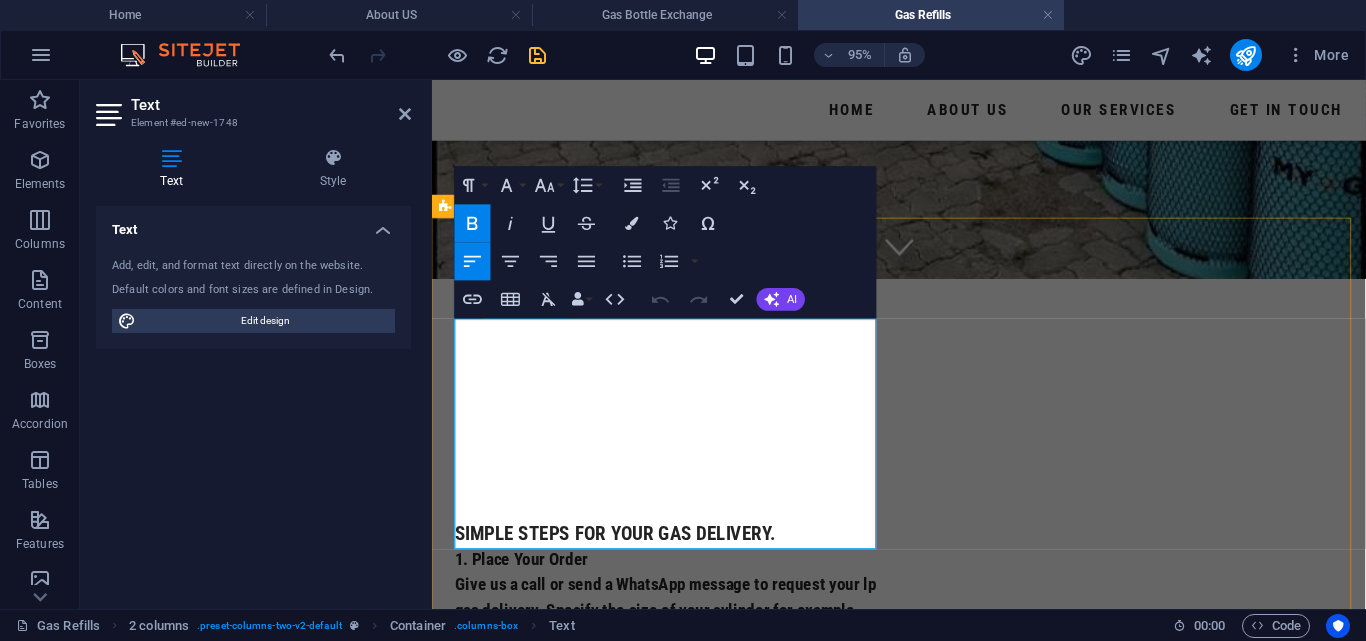 click on "1. Place Your Order" at bounding box center [682, 583] 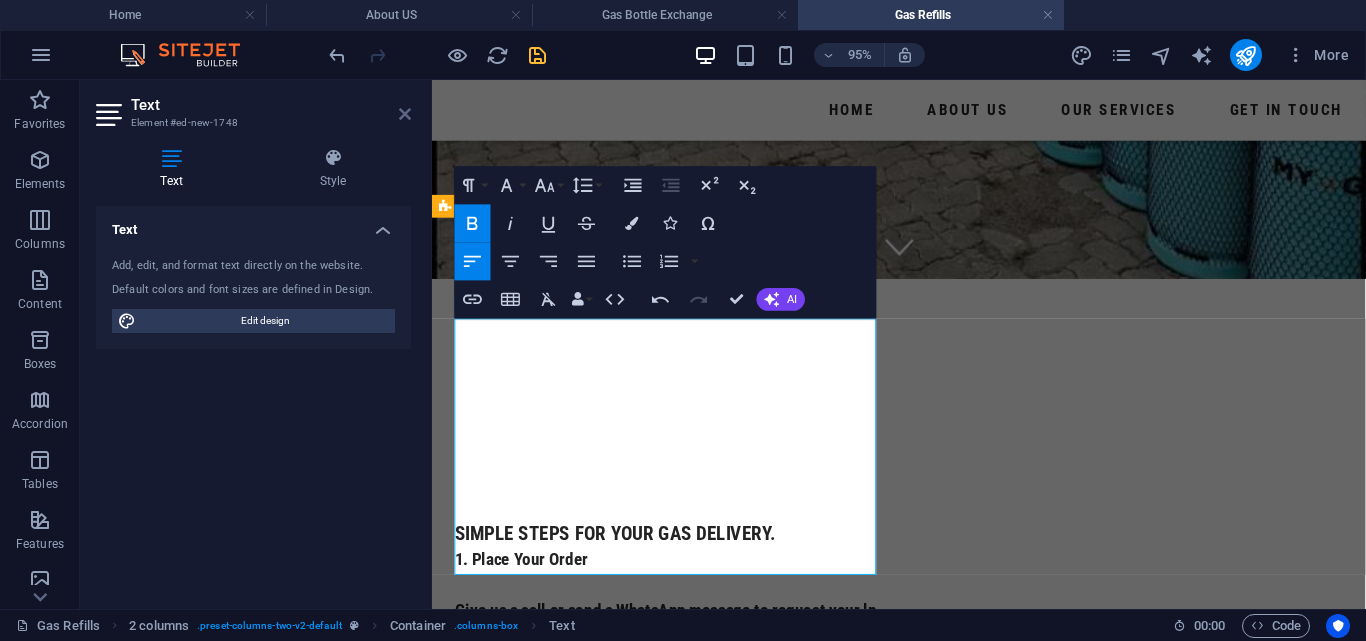 click at bounding box center [405, 114] 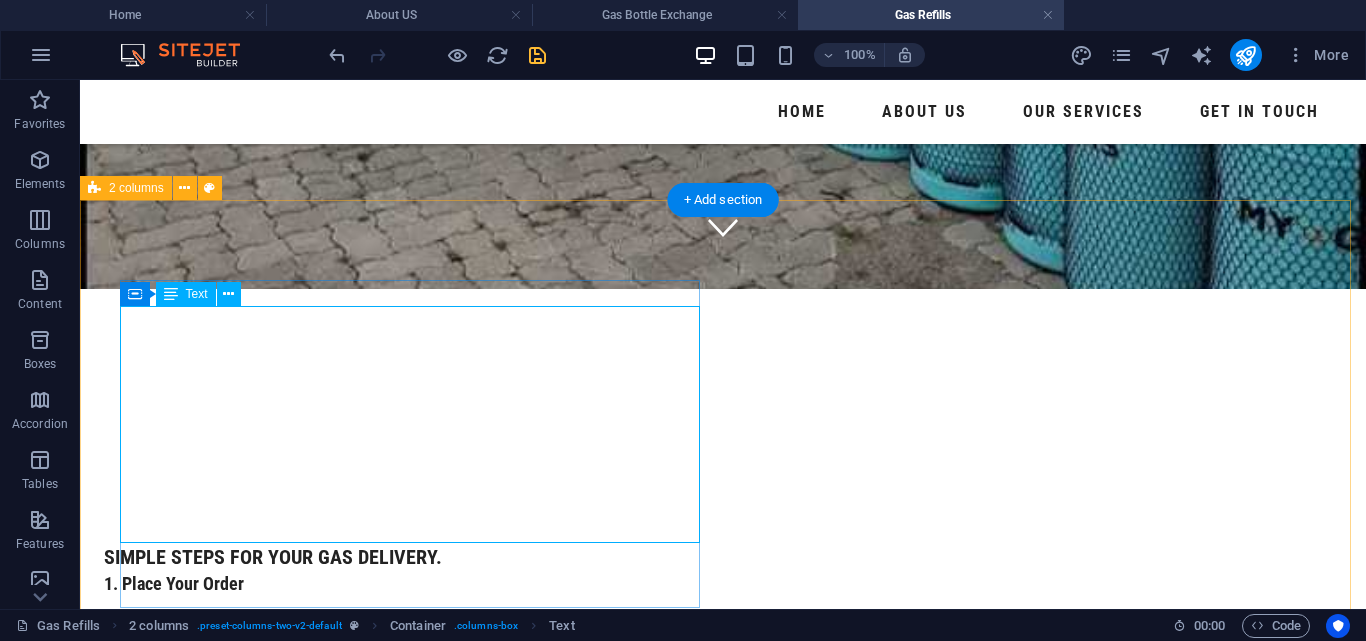 scroll, scrollTop: 435, scrollLeft: 0, axis: vertical 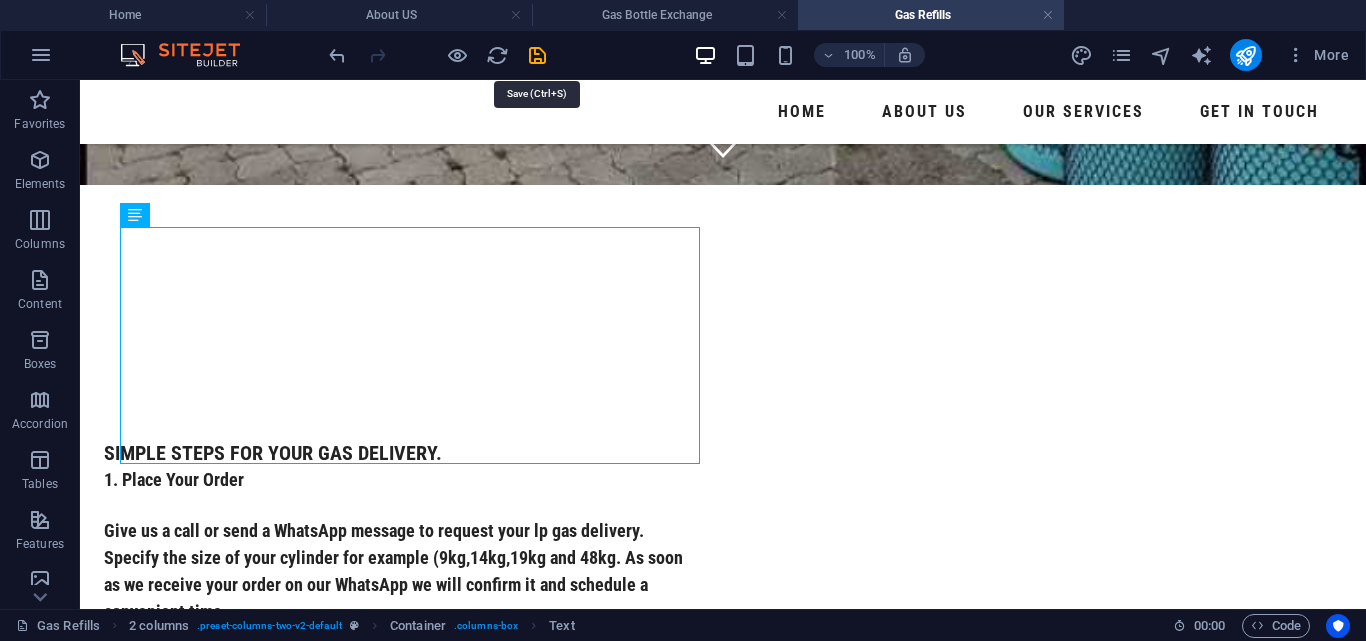 drag, startPoint x: 532, startPoint y: 21, endPoint x: 548, endPoint y: 67, distance: 48.703182 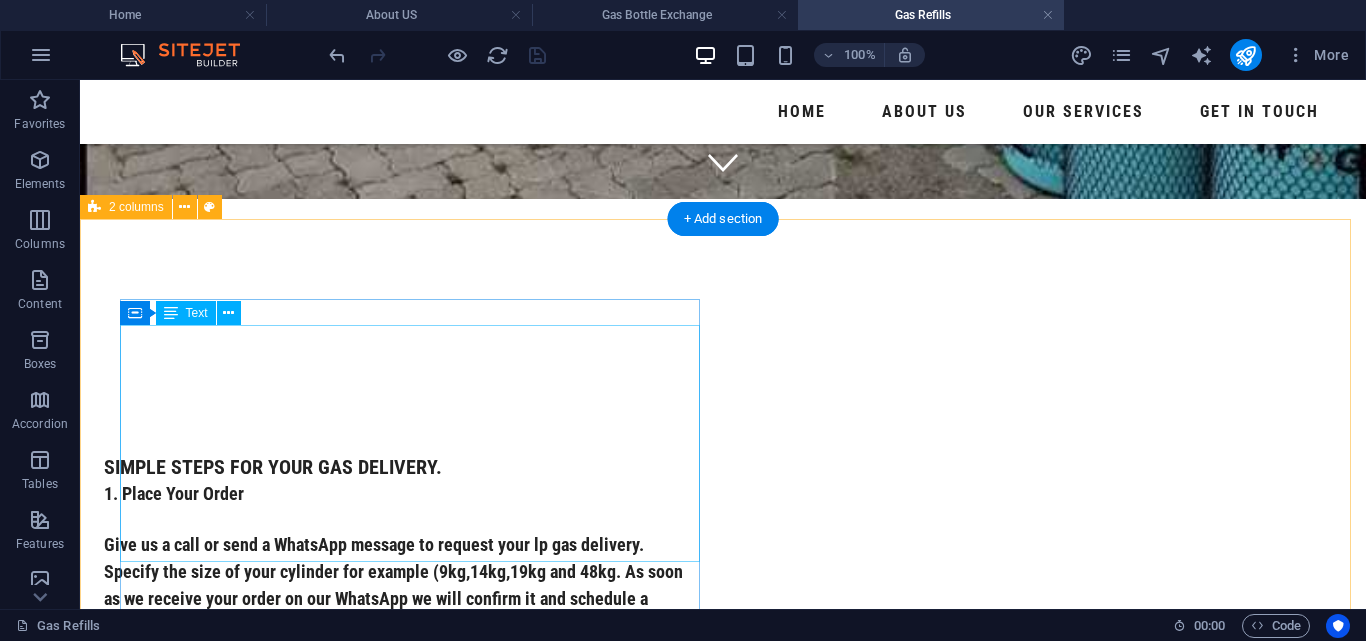 scroll, scrollTop: 435, scrollLeft: 0, axis: vertical 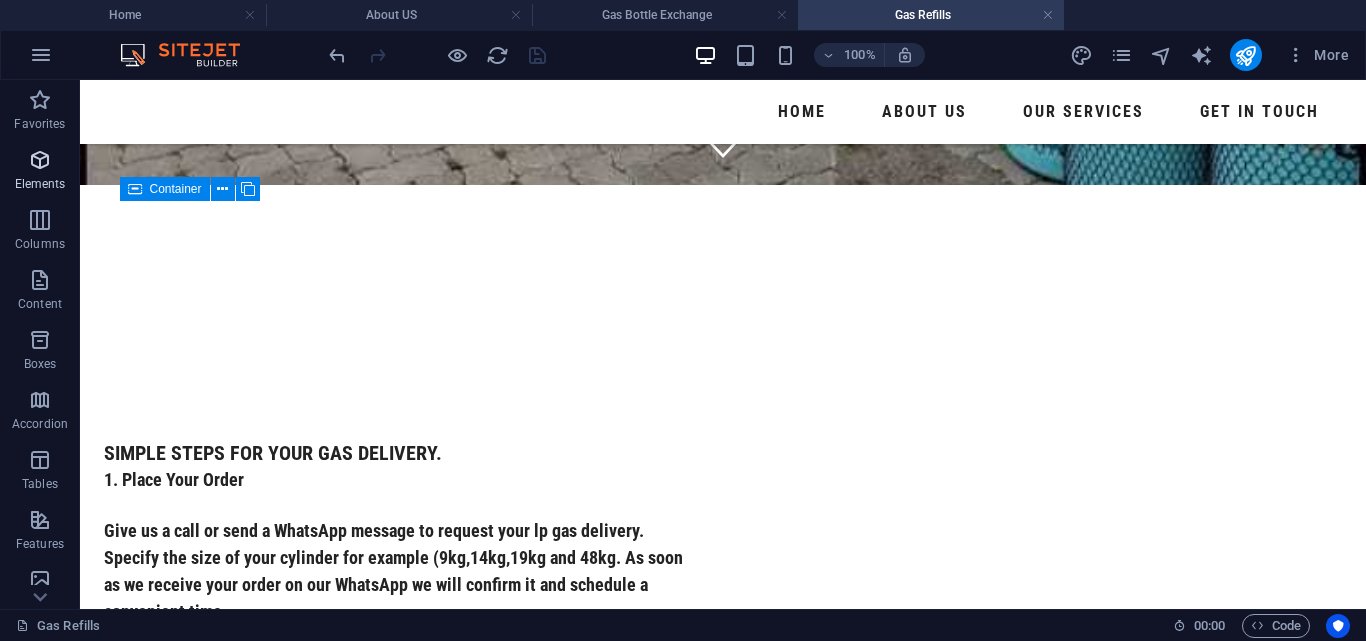 click at bounding box center [40, 160] 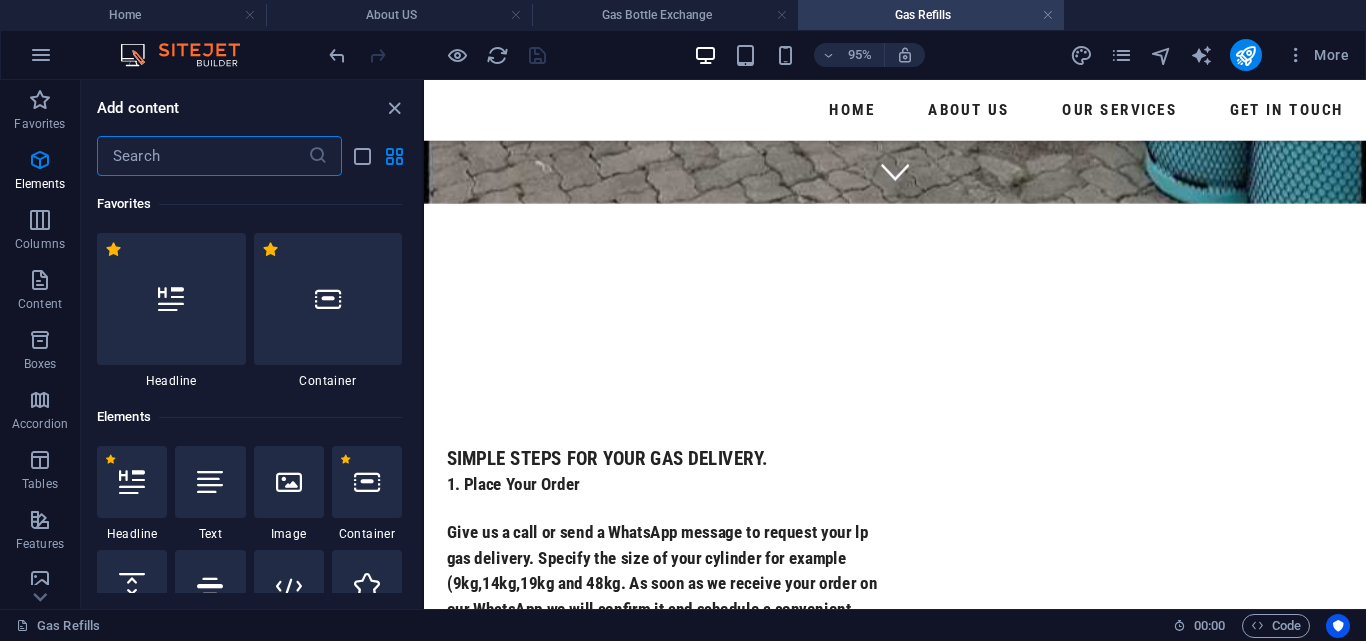 scroll, scrollTop: 393, scrollLeft: 0, axis: vertical 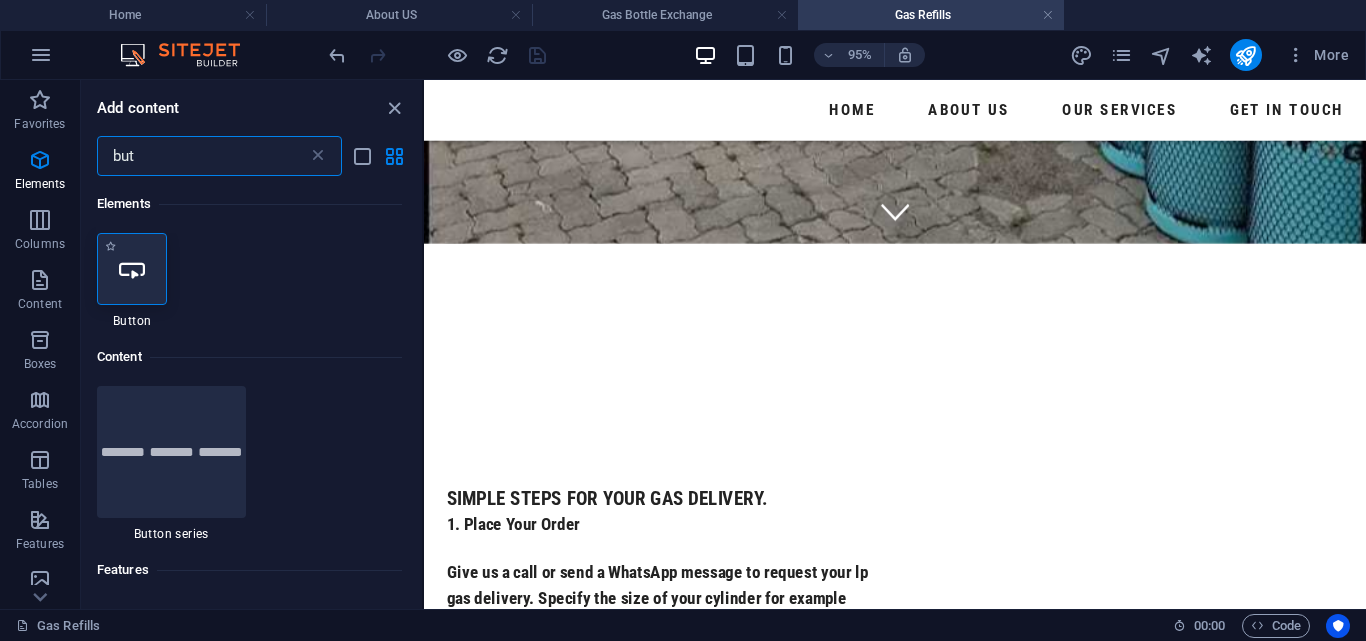 type on "but" 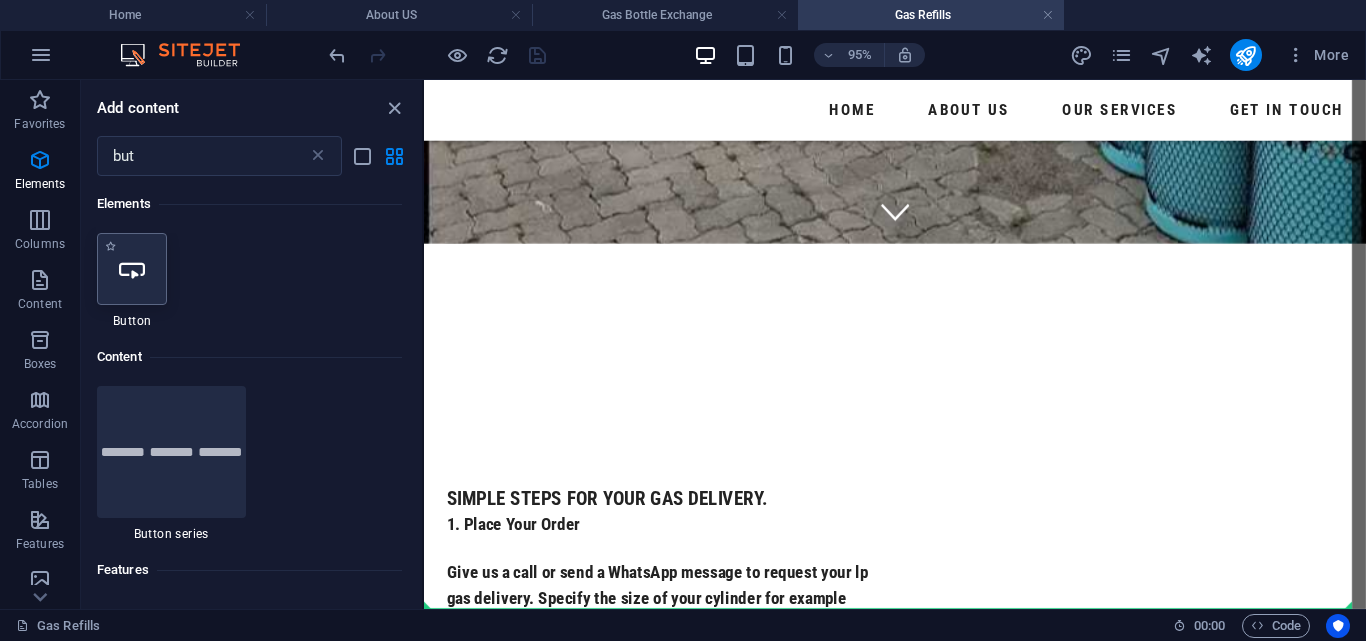 scroll, scrollTop: 394, scrollLeft: 0, axis: vertical 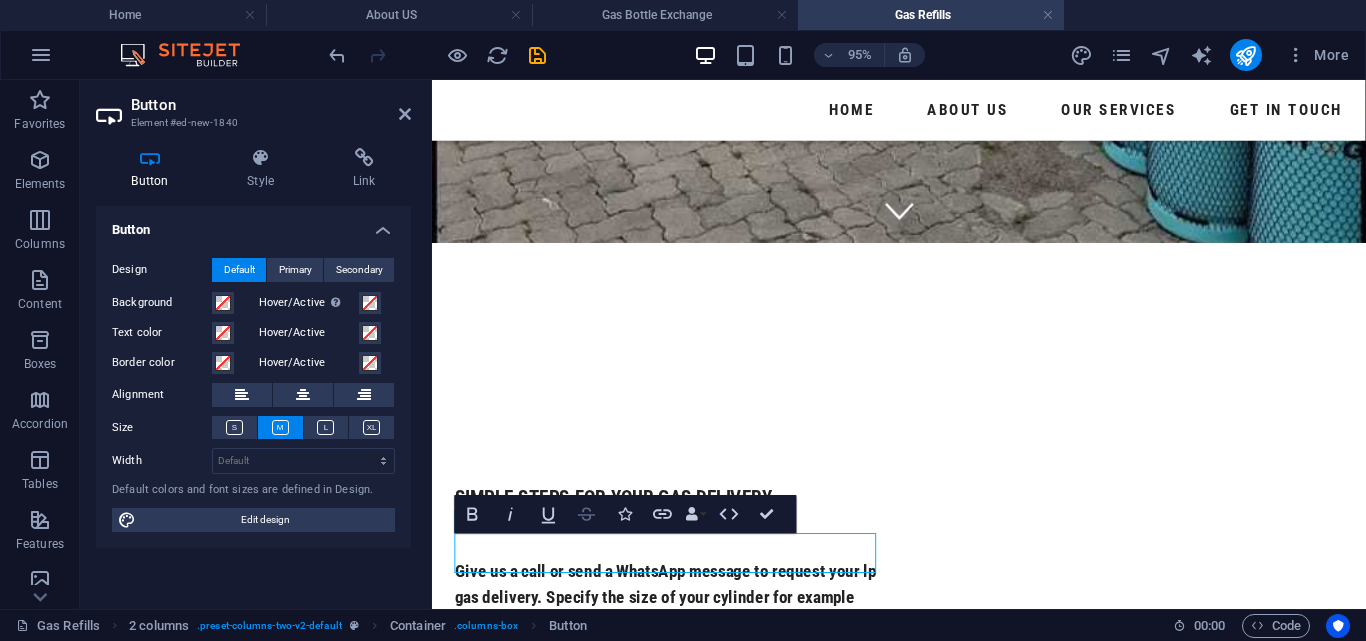 type 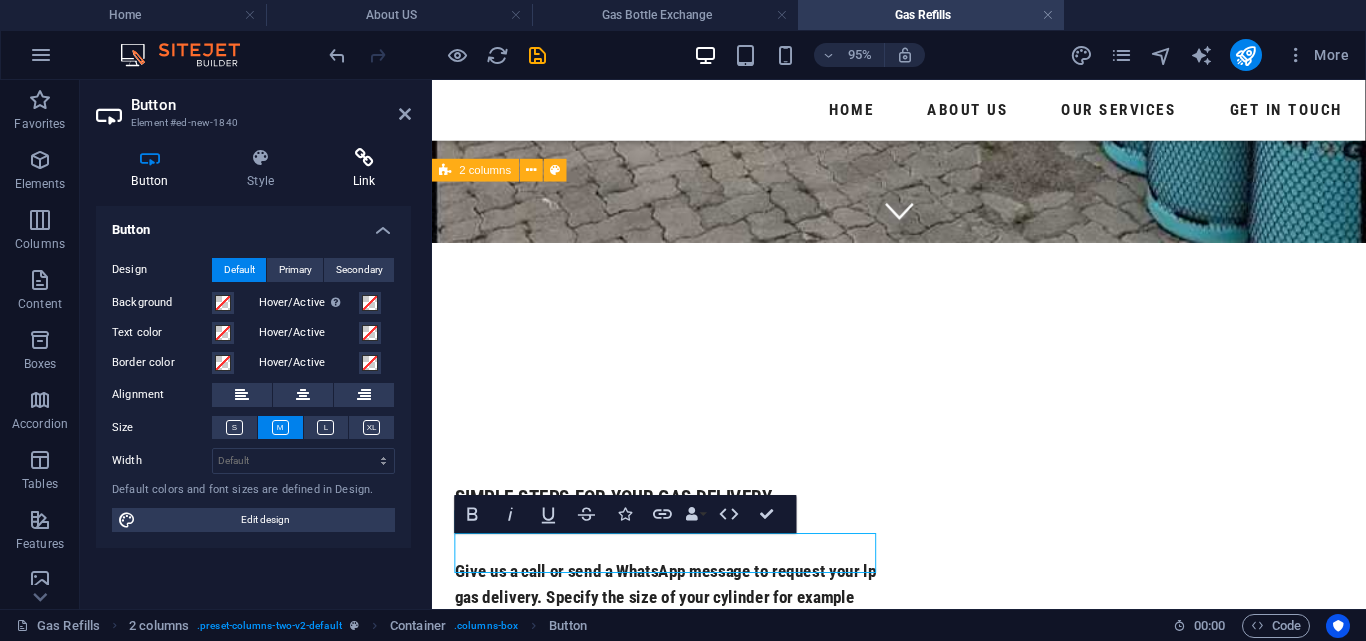click at bounding box center (364, 158) 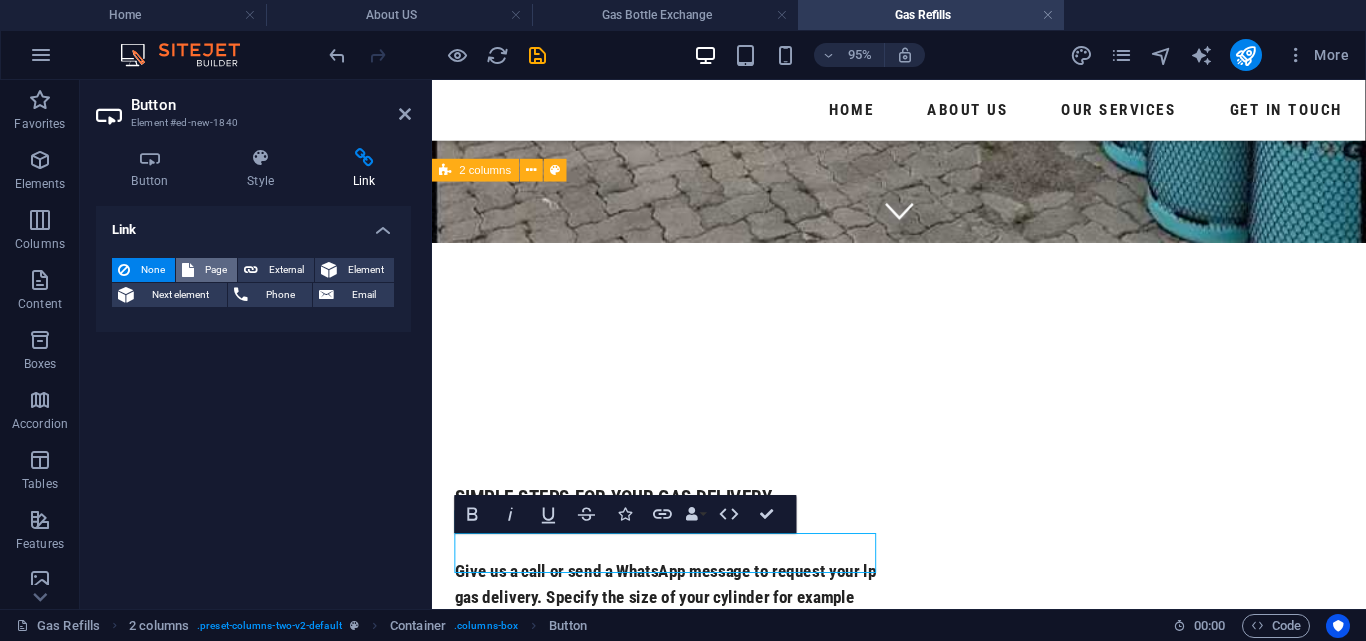 click on "Page" at bounding box center (215, 270) 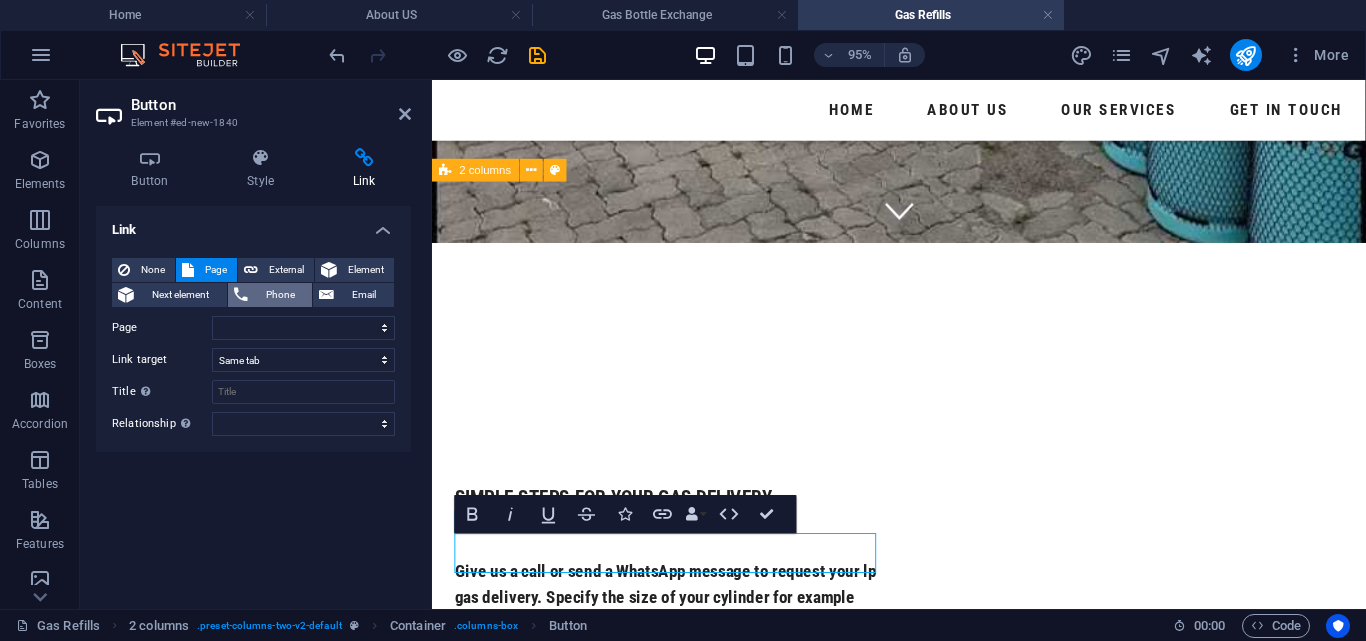 click on "Phone" at bounding box center (280, 295) 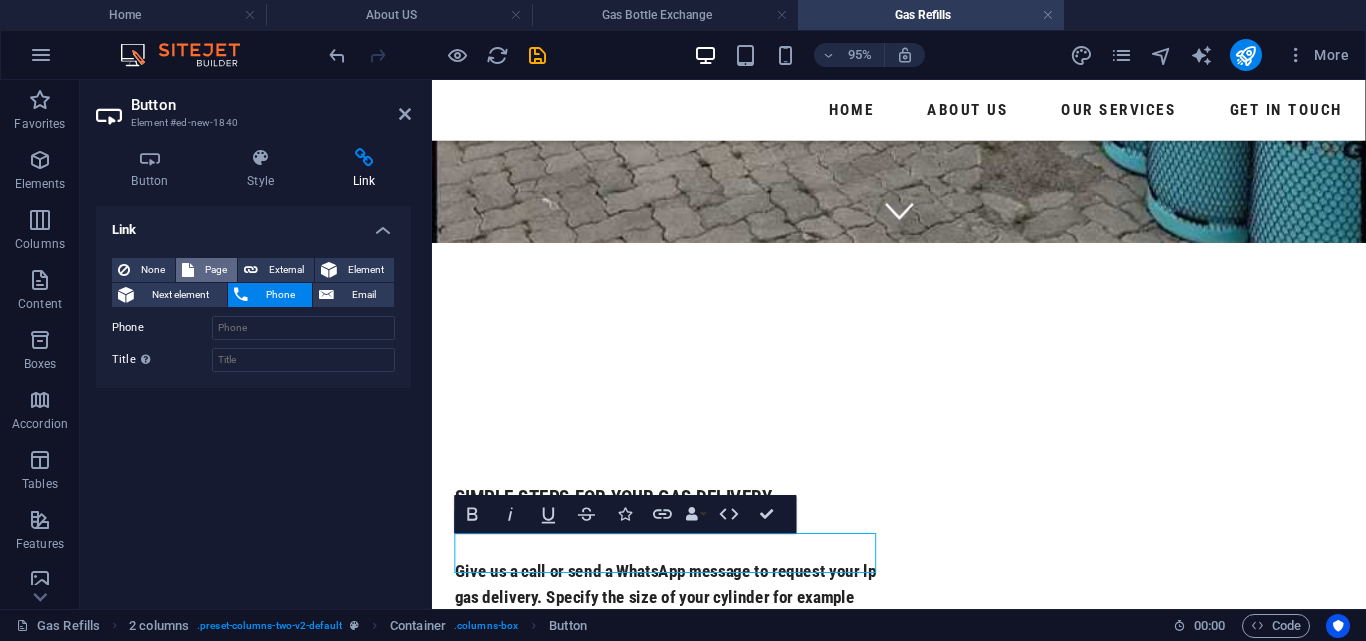 click on "Page" at bounding box center (215, 270) 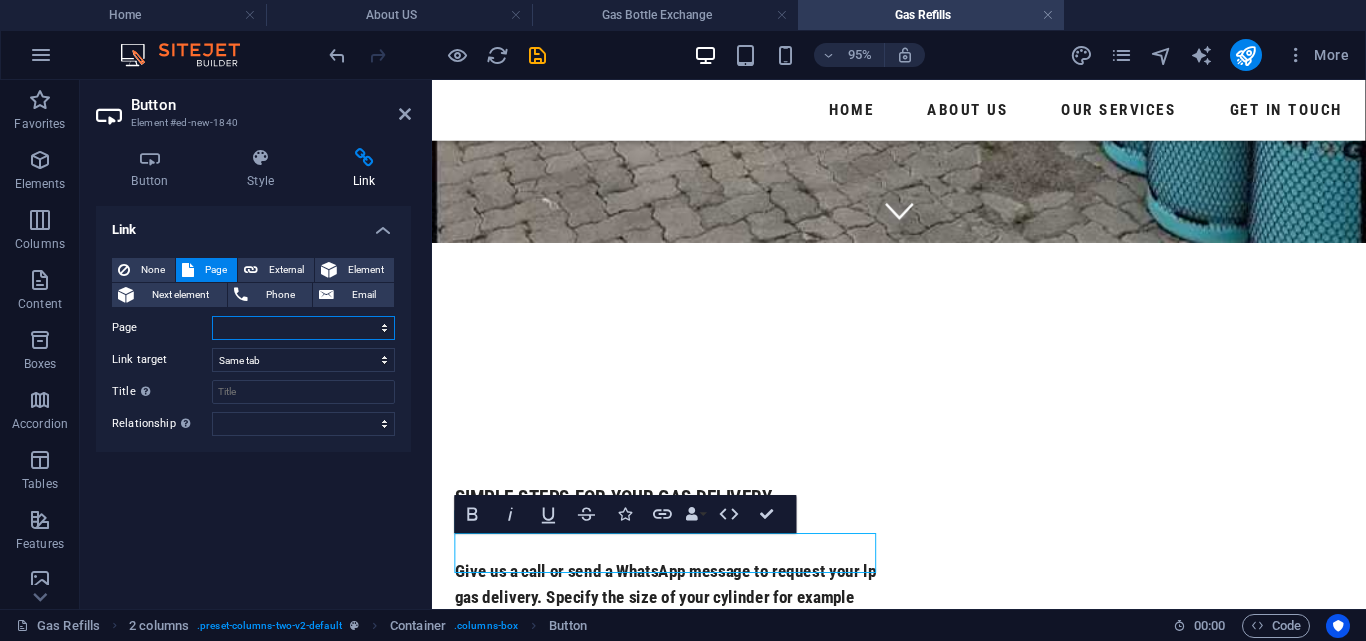 click on "Home About US Our Services -- Gas Bottle Exchange -- Gas Refills -- Gas Cylinders Get In Touch" at bounding box center [303, 328] 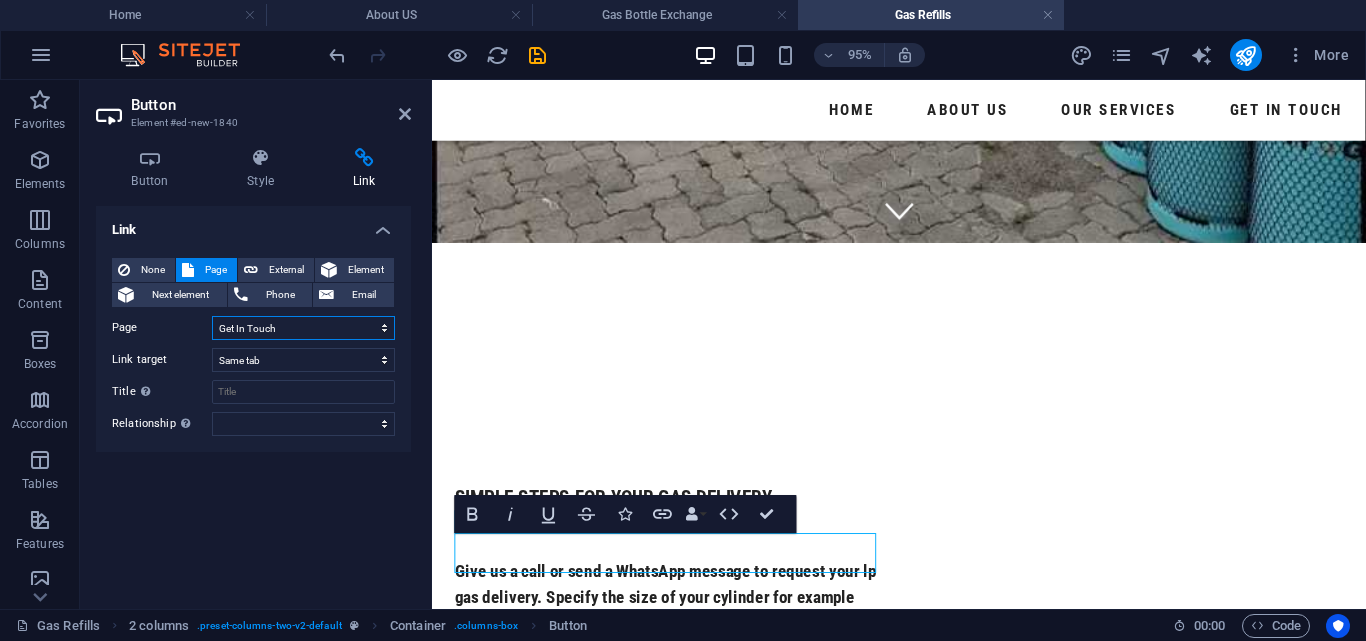 click on "Home About US Our Services -- Gas Bottle Exchange -- Gas Refills -- Gas Cylinders Get In Touch" at bounding box center (303, 328) 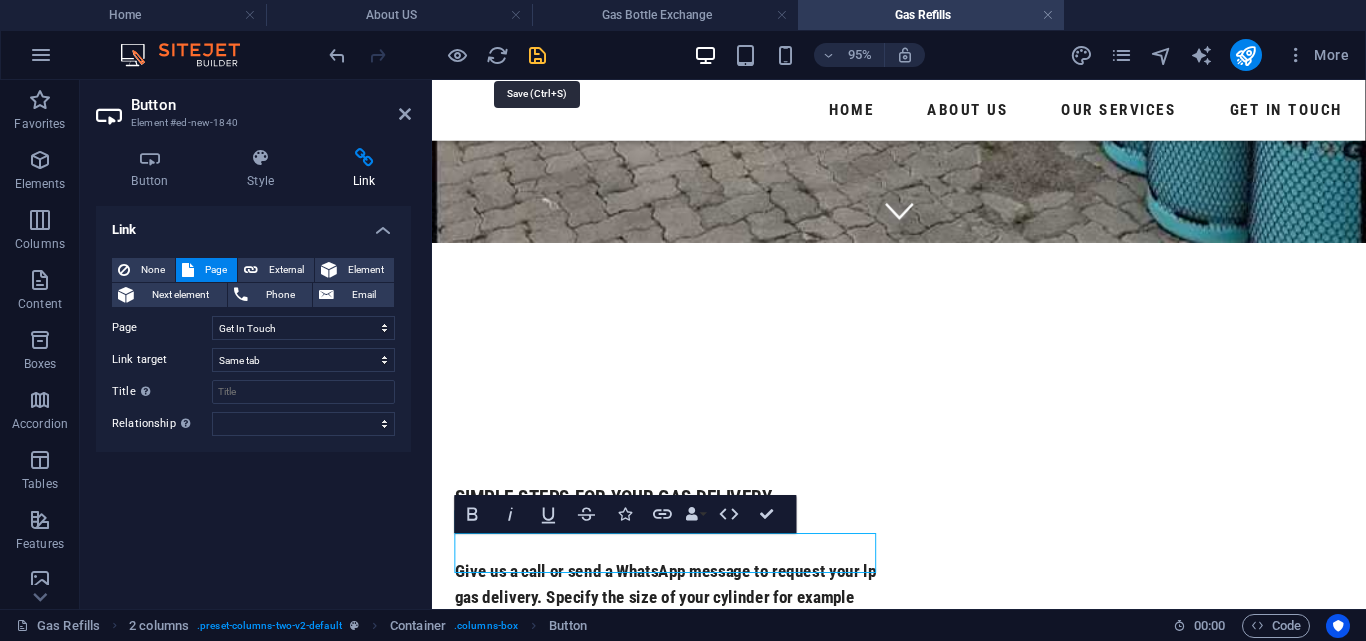 click at bounding box center [537, 55] 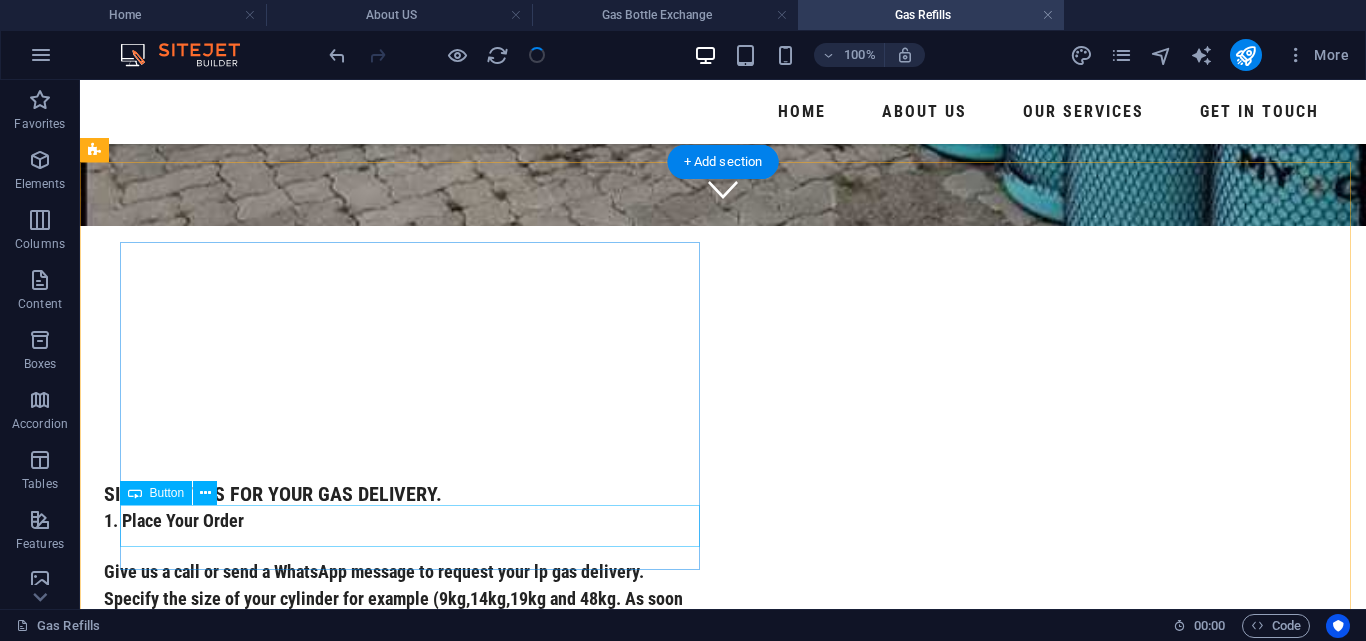 click on "contact us today" at bounding box center (394, 765) 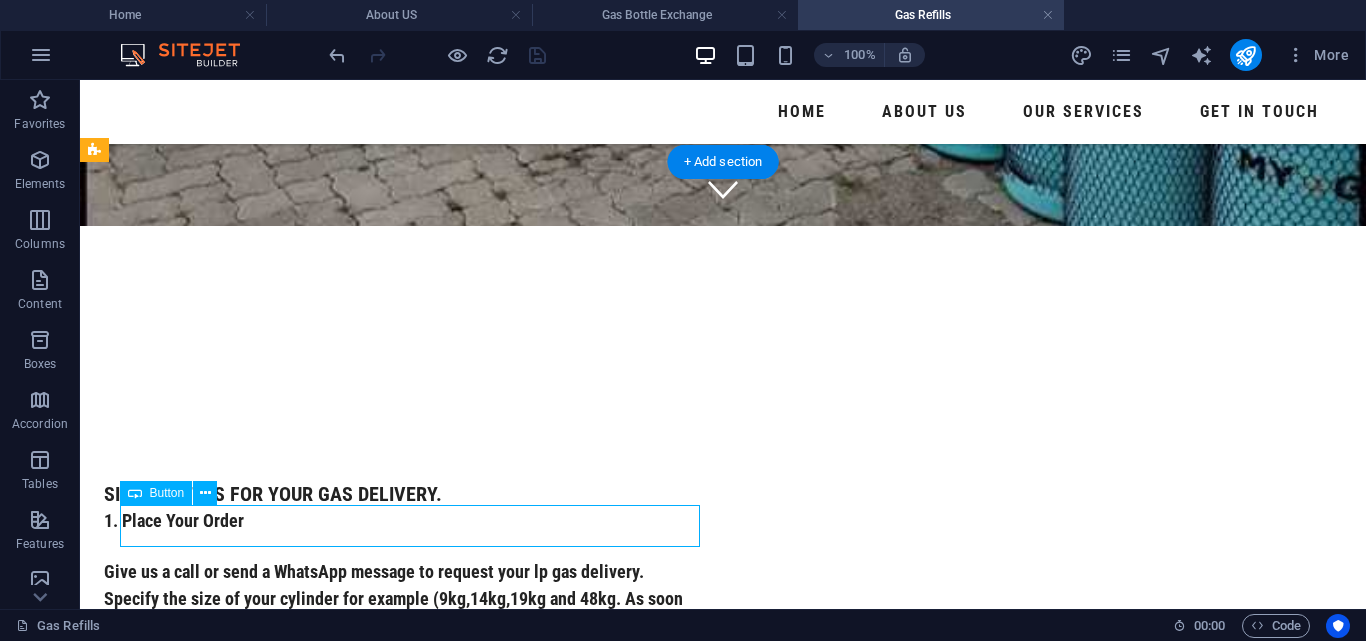 click on "contact us today" at bounding box center (394, 765) 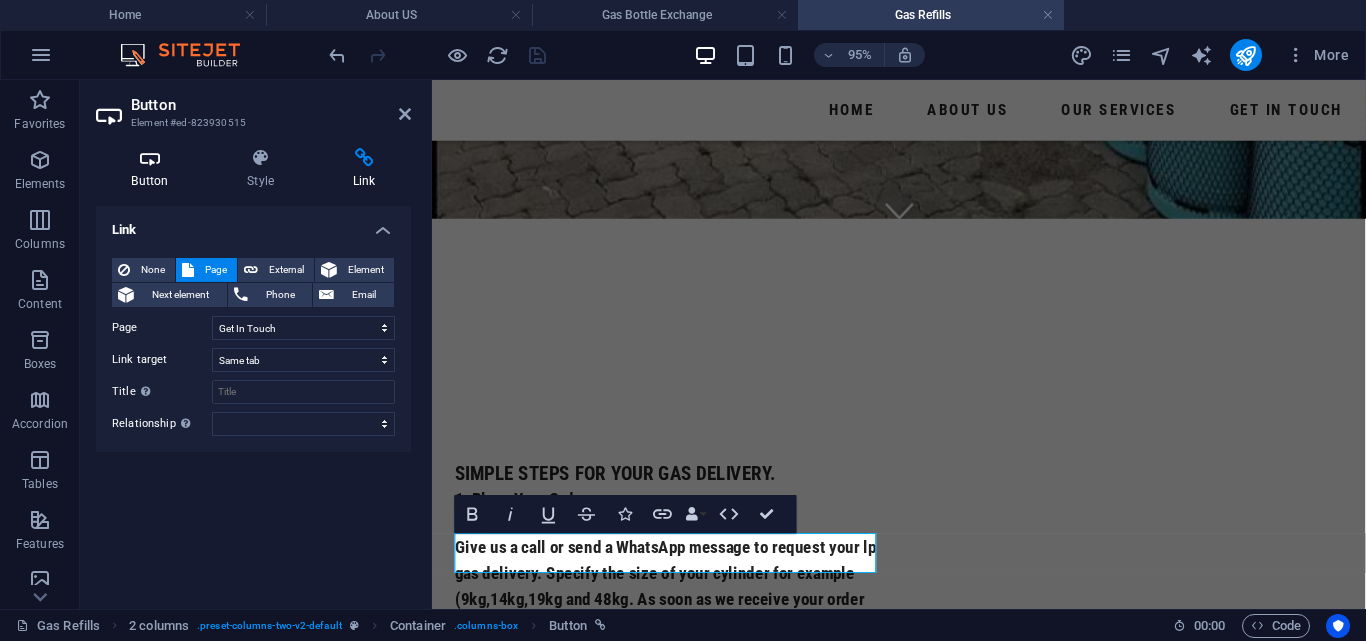 click at bounding box center (150, 158) 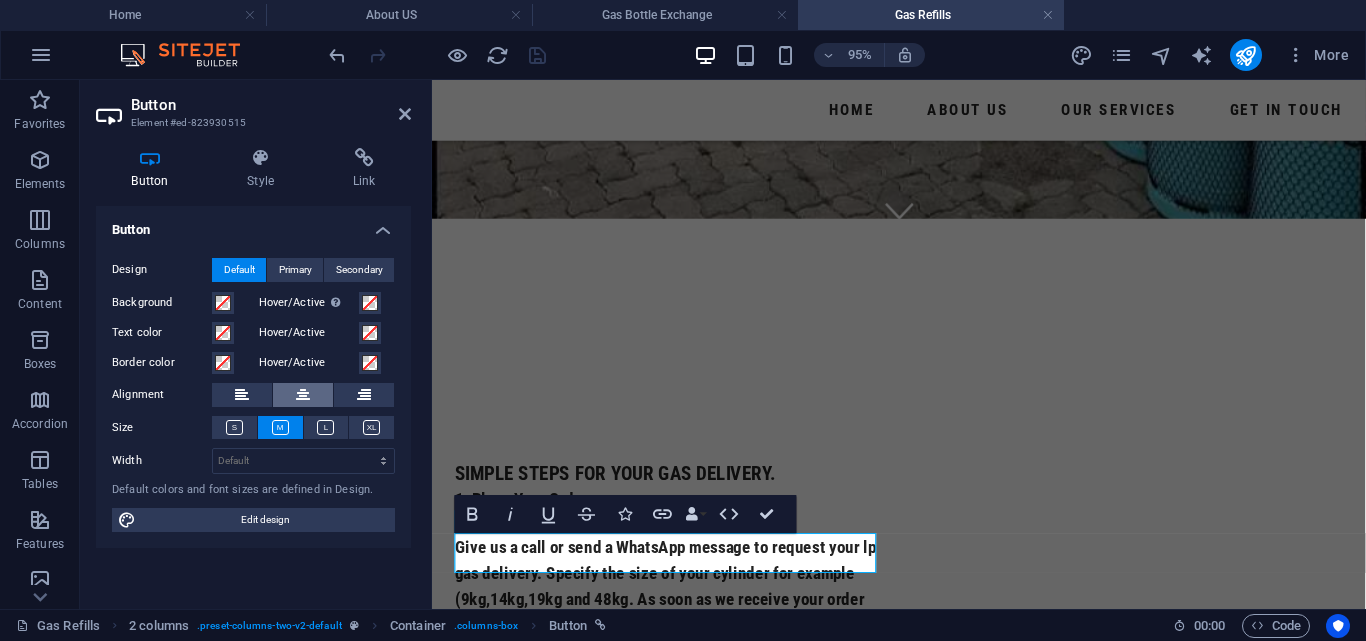 click at bounding box center (303, 395) 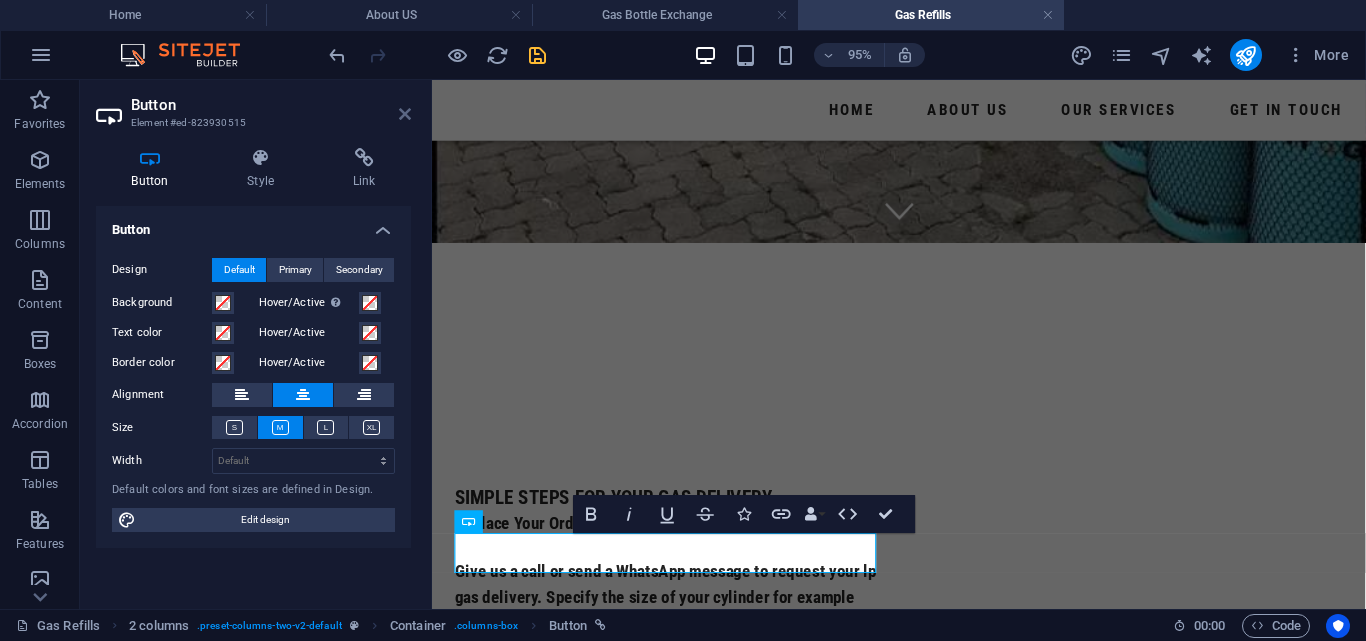 click at bounding box center (405, 114) 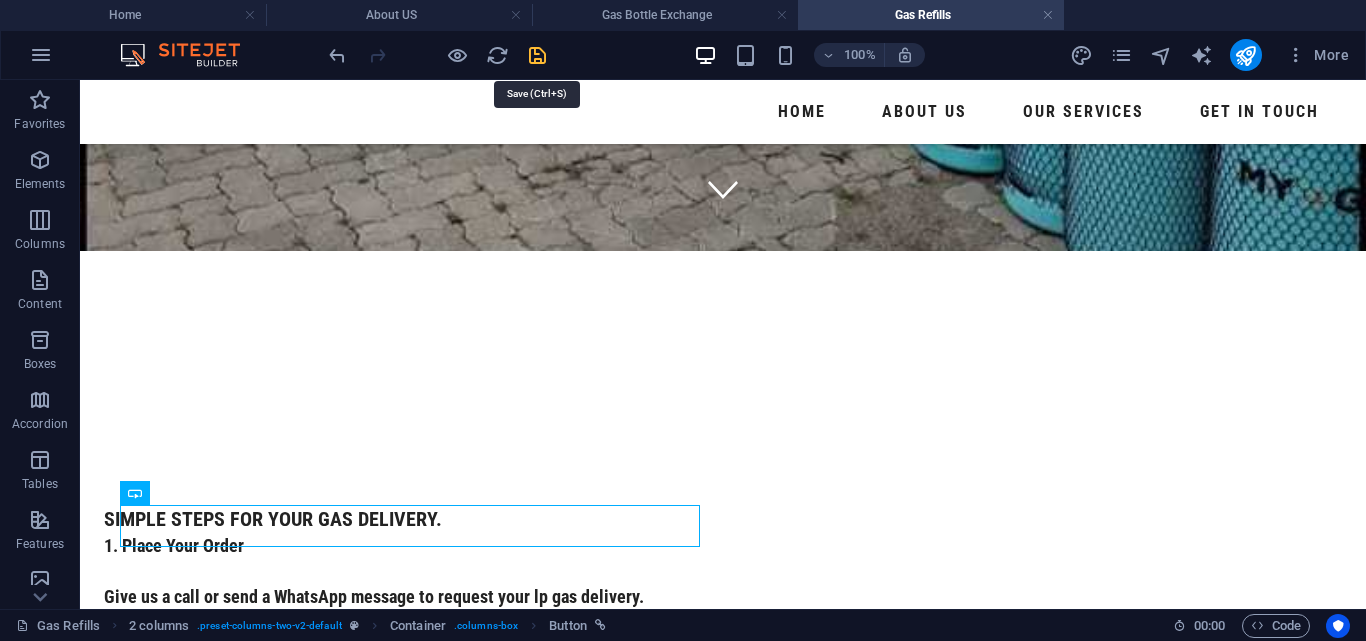 click at bounding box center (537, 55) 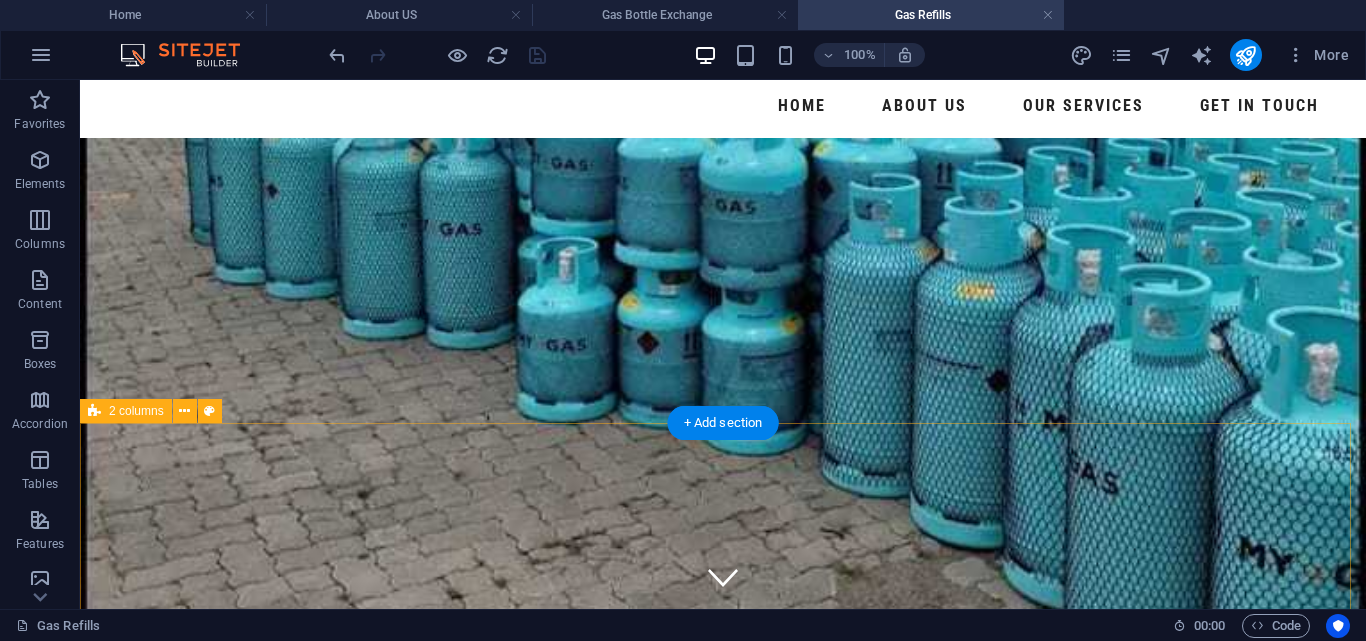scroll, scrollTop: 0, scrollLeft: 0, axis: both 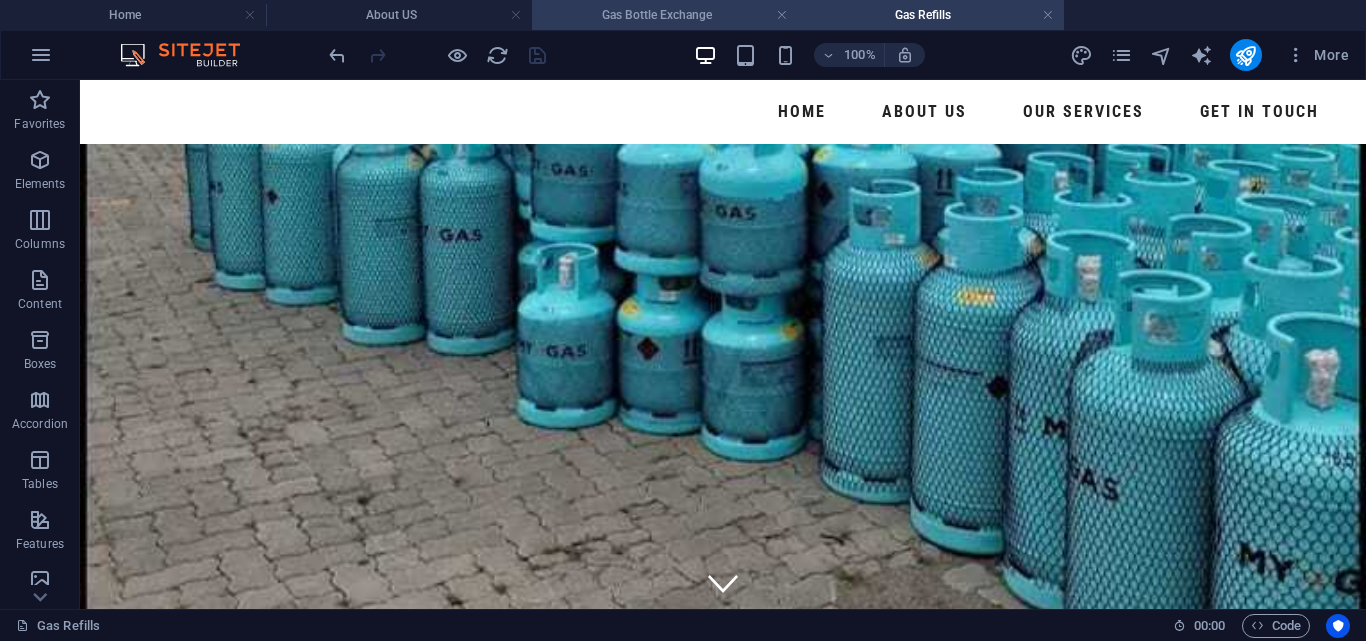 click on "Gas Bottle Exchange" at bounding box center (665, 15) 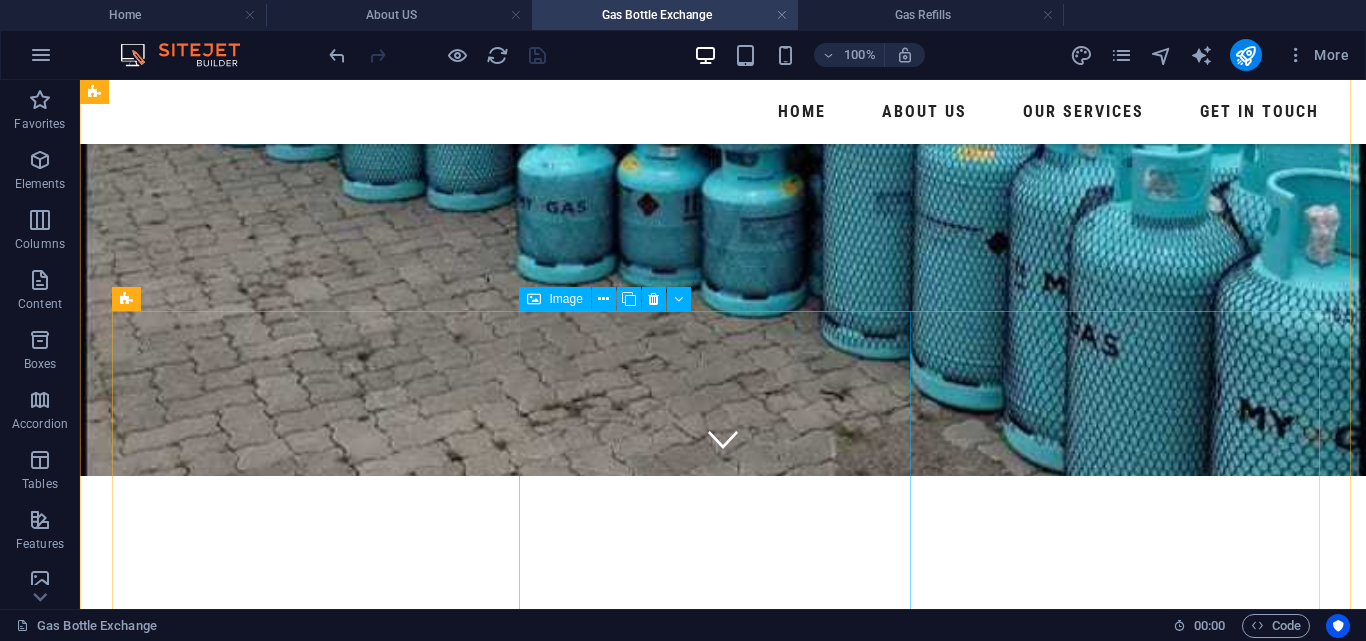 scroll, scrollTop: 117, scrollLeft: 0, axis: vertical 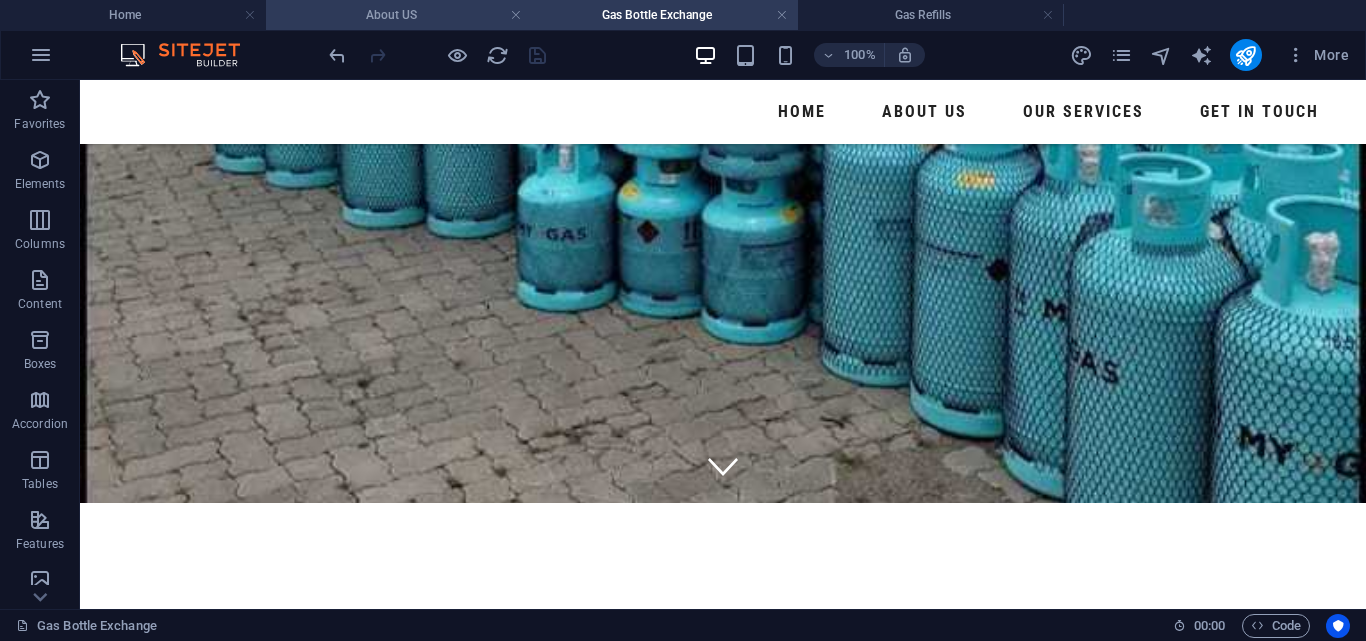 click on "About US" at bounding box center [399, 15] 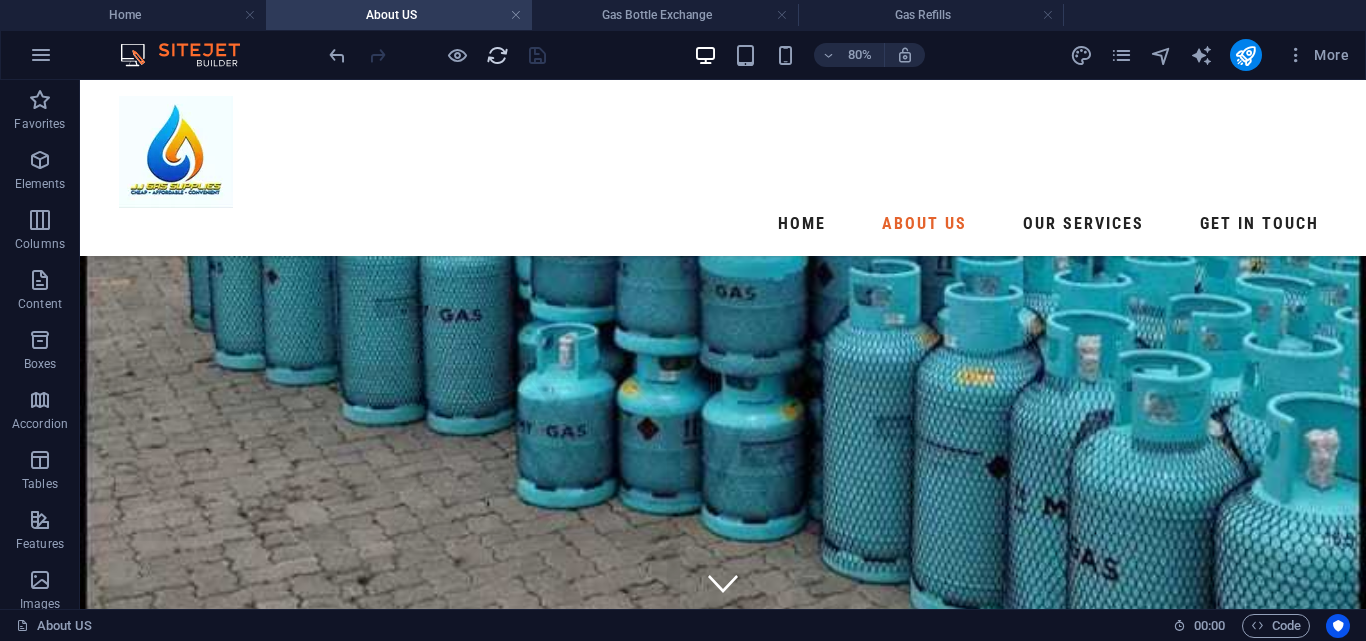 scroll, scrollTop: 598, scrollLeft: 0, axis: vertical 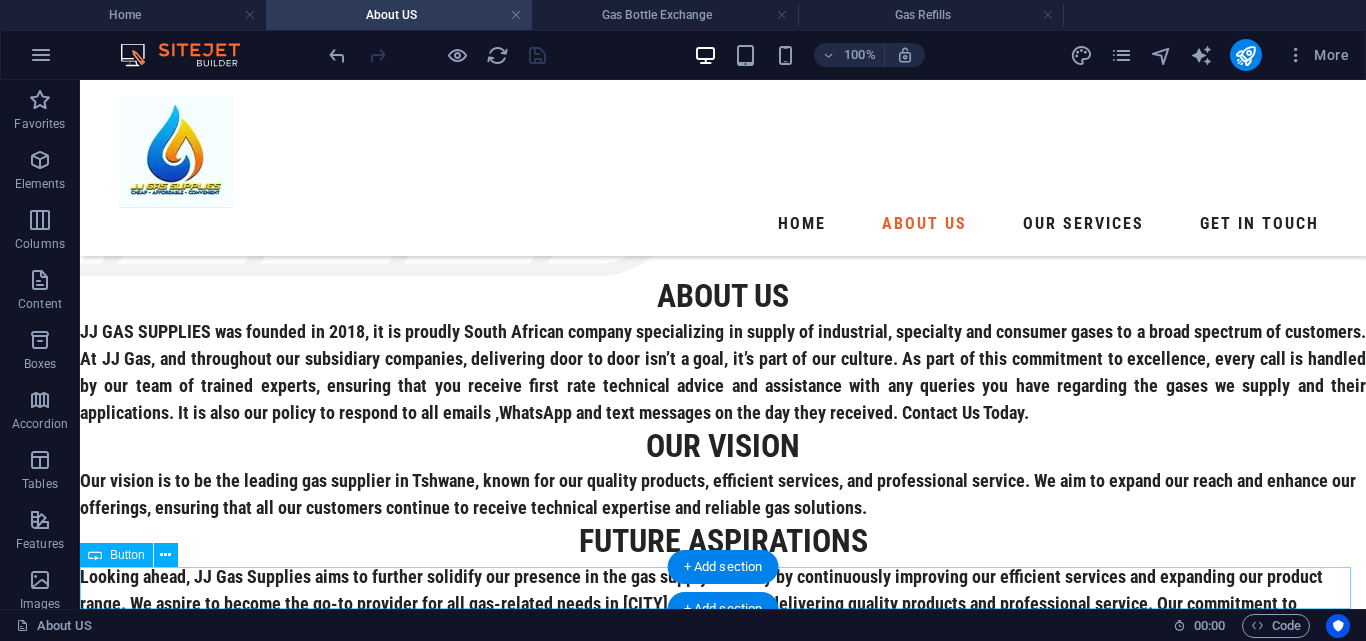 click on "CONTACT US" at bounding box center (723, 907) 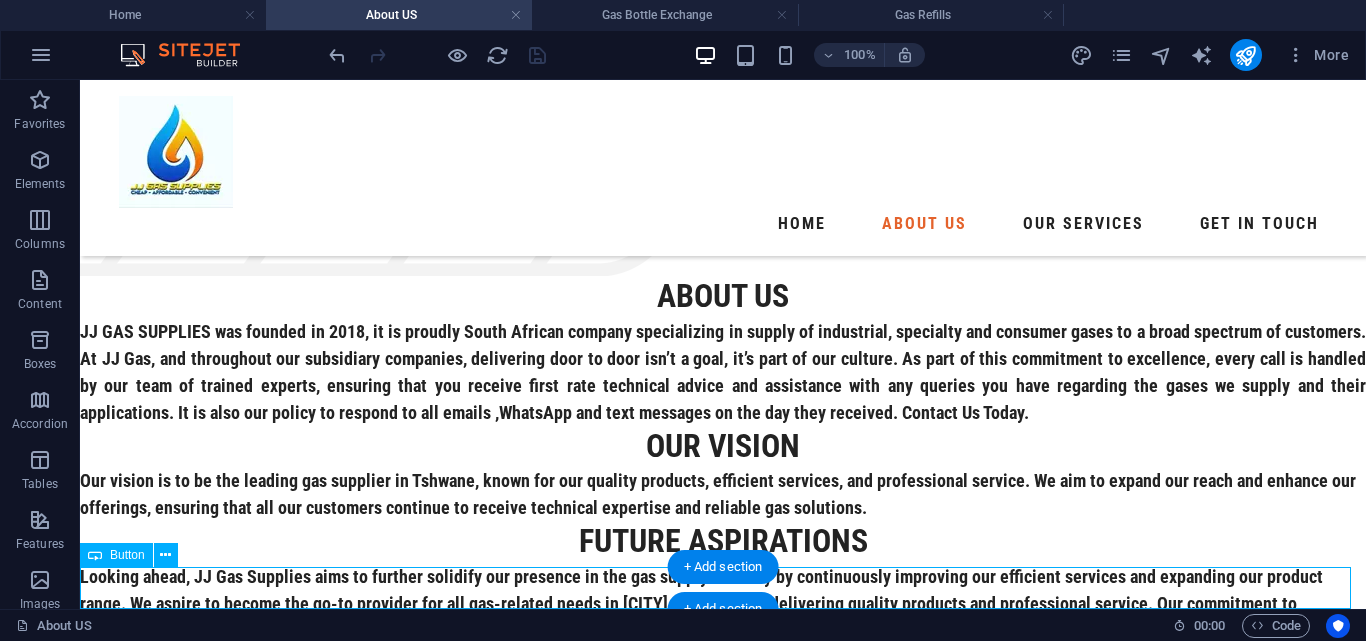 click on "CONTACT US" at bounding box center [723, 907] 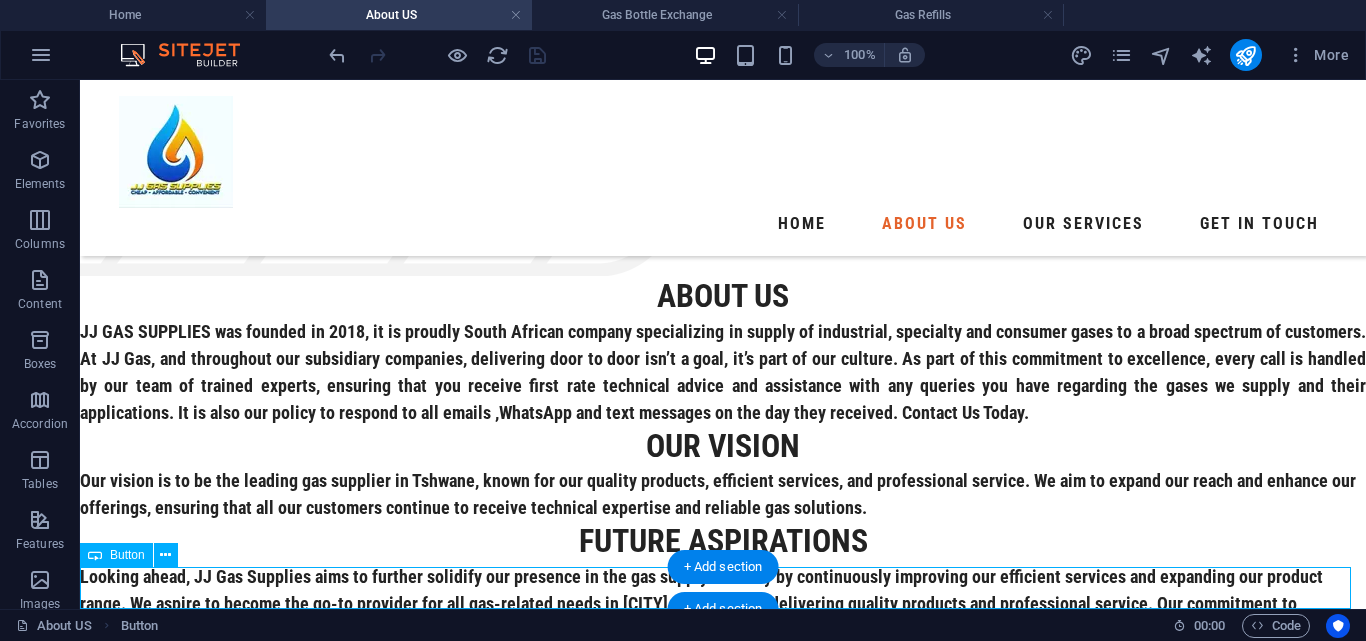 click on "CONTACT US" at bounding box center [723, 907] 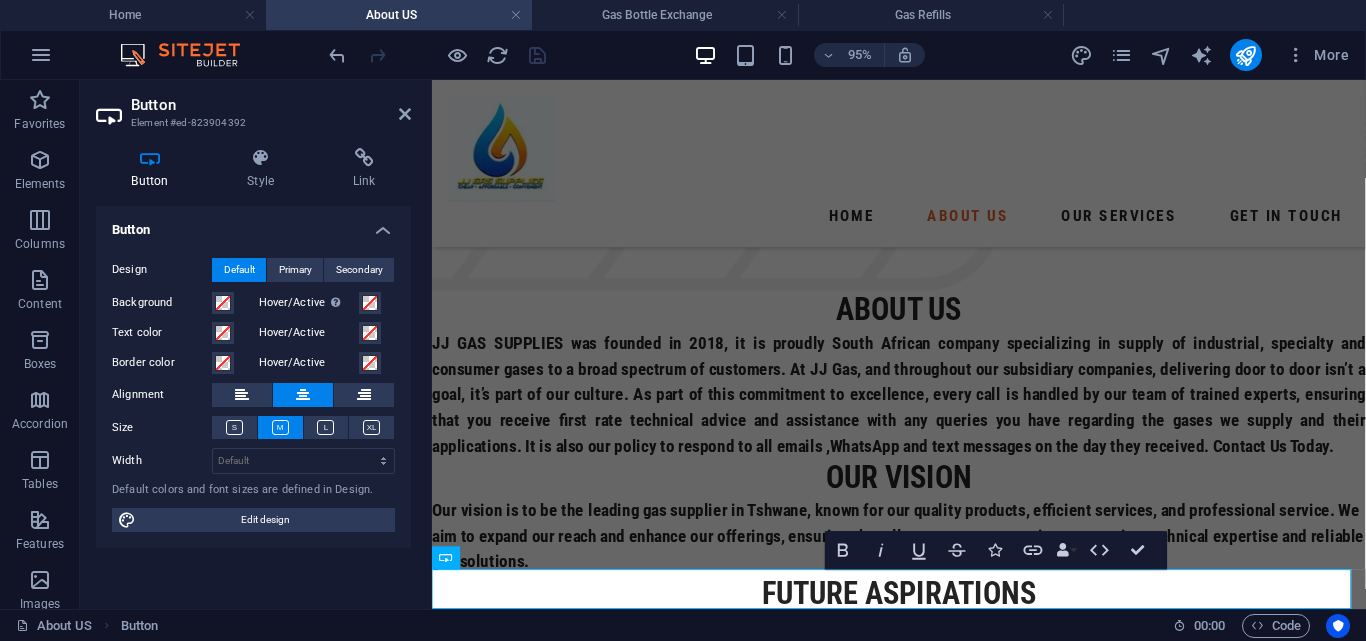 scroll, scrollTop: 730, scrollLeft: 0, axis: vertical 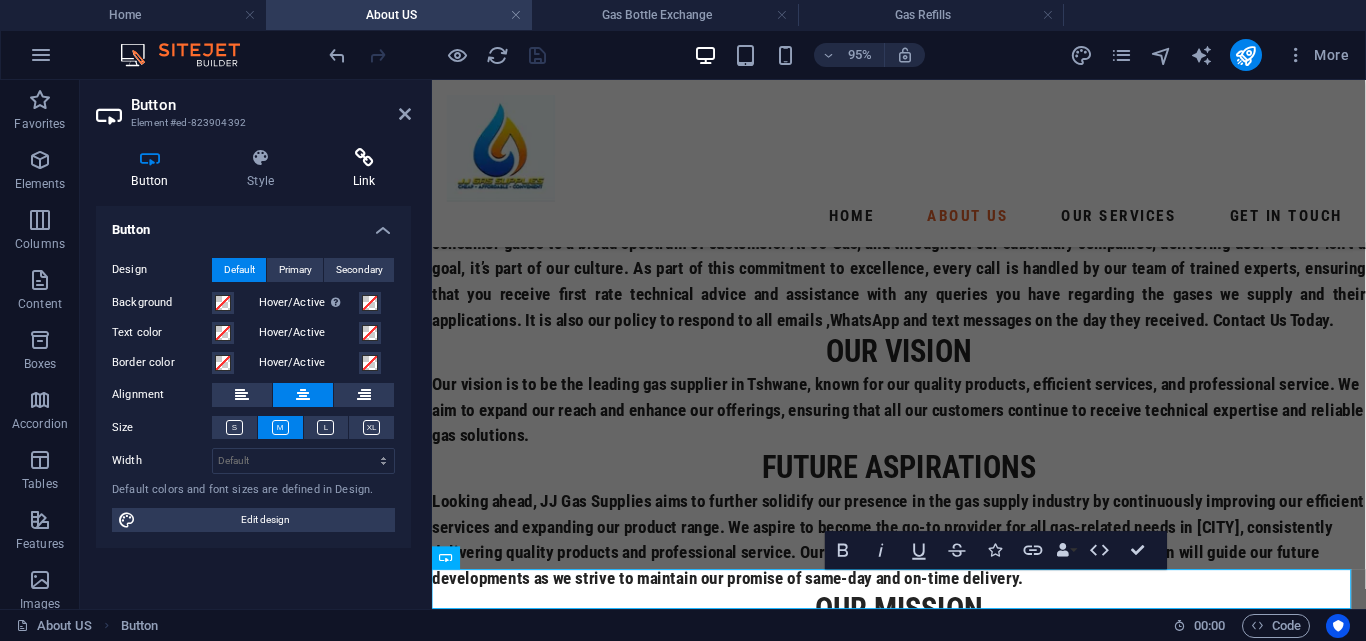 click at bounding box center (364, 158) 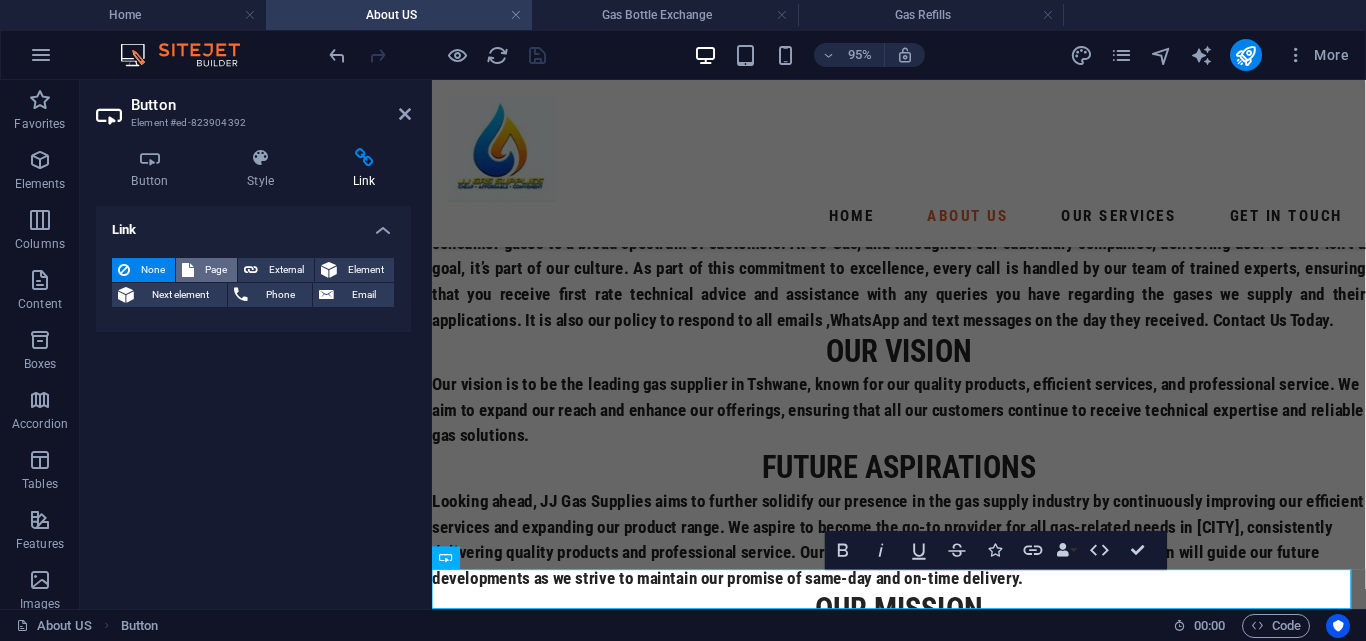 click on "Page" at bounding box center [215, 270] 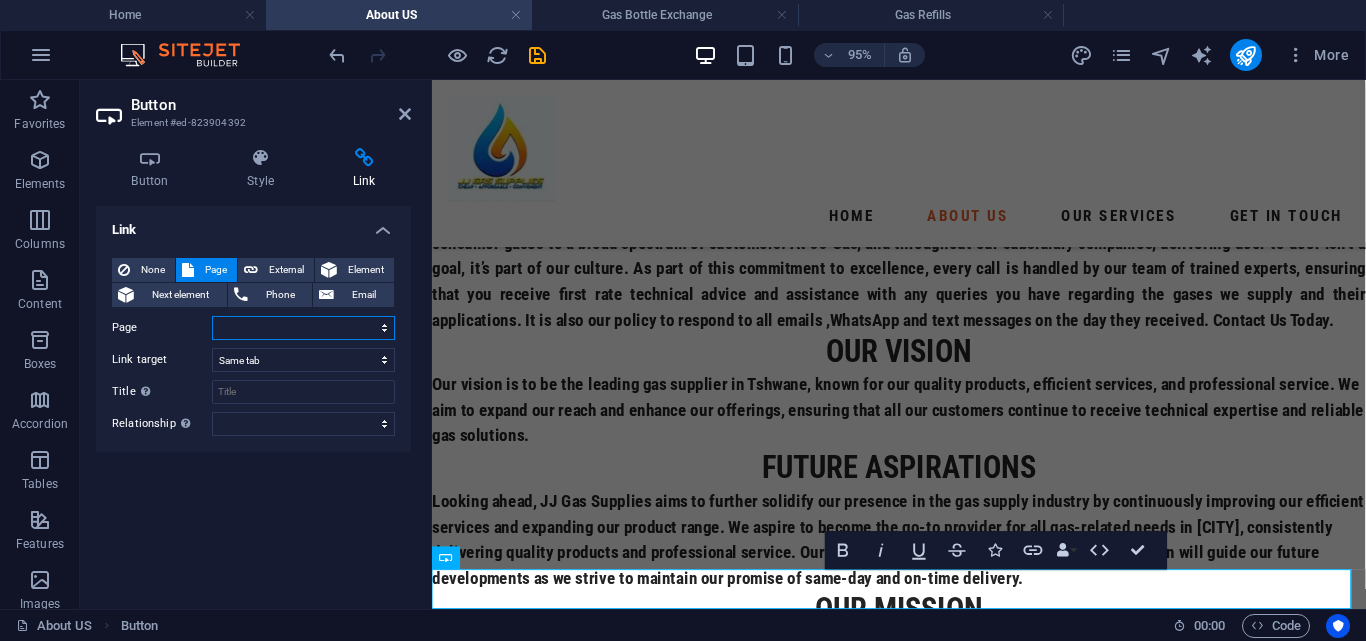 click on "Home About US Our Services -- Gas Bottle Exchange -- Gas Refills -- Gas Cylinders Get In Touch" at bounding box center [303, 328] 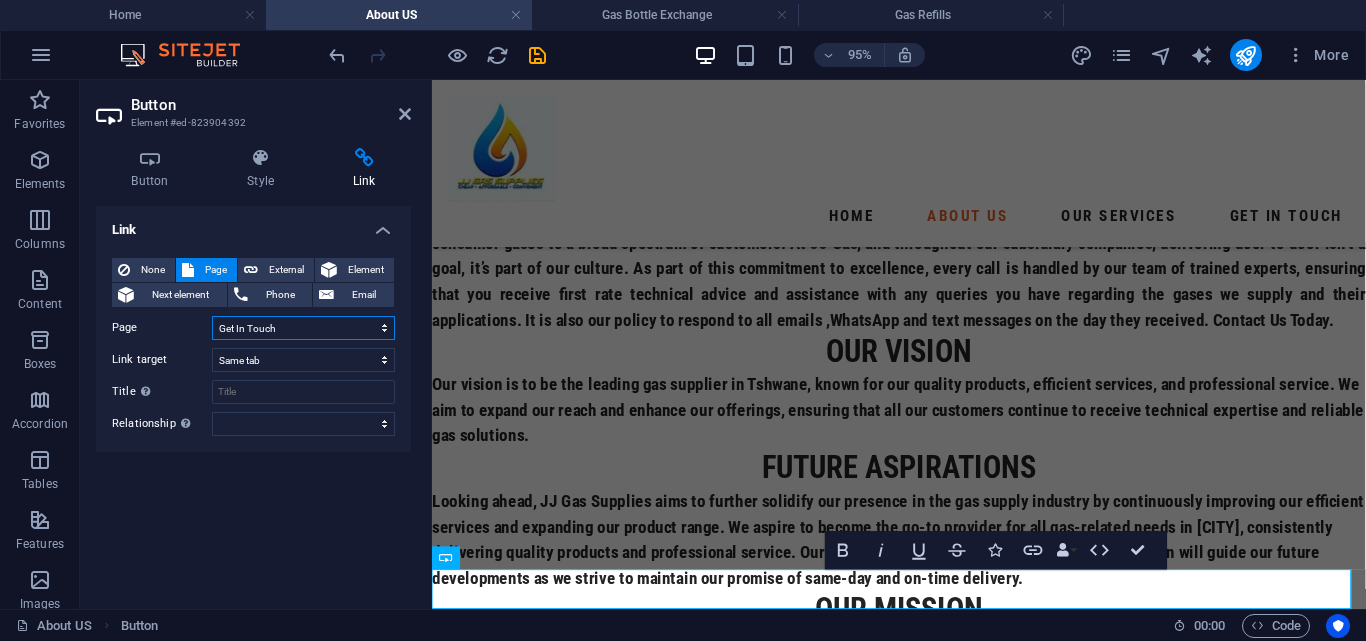 click on "Home About US Our Services -- Gas Bottle Exchange -- Gas Refills -- Gas Cylinders Get In Touch" at bounding box center (303, 328) 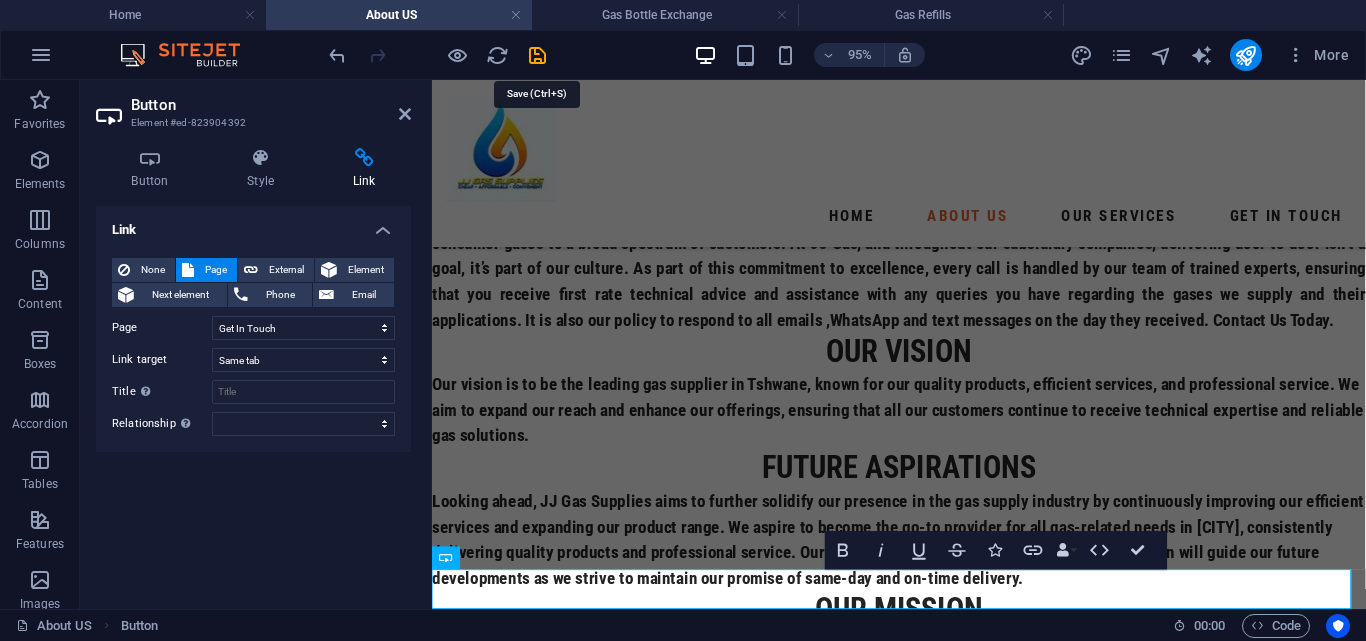 click at bounding box center [537, 55] 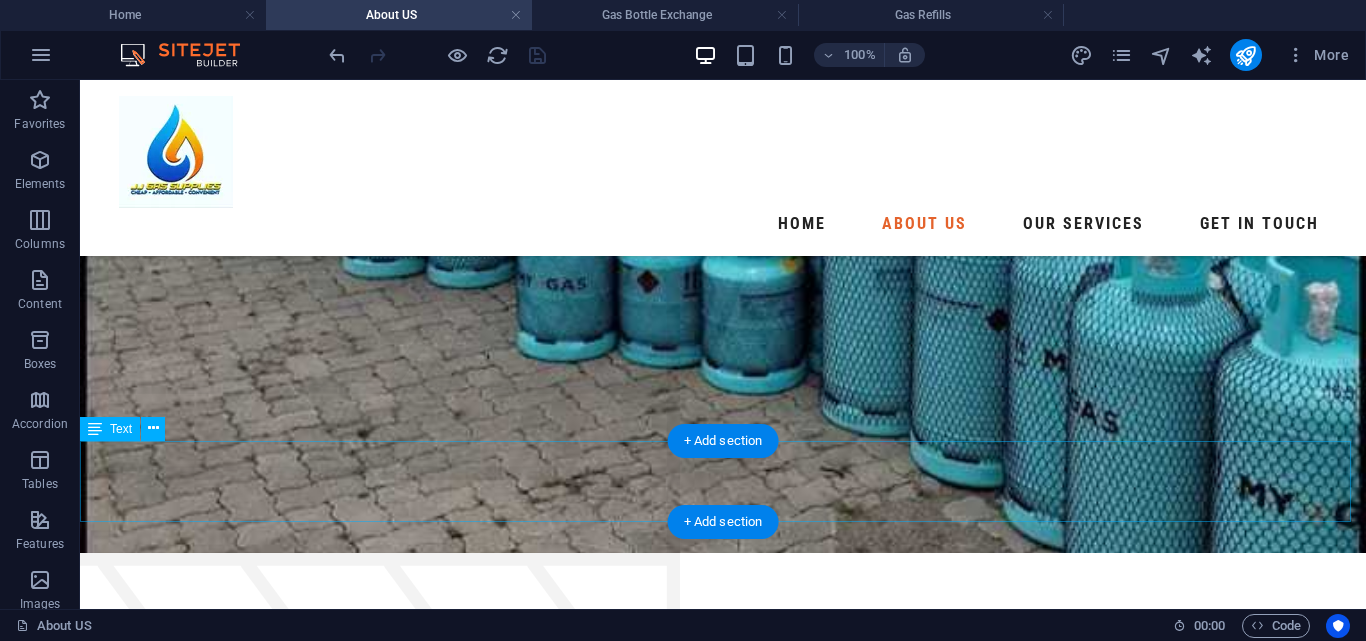 scroll, scrollTop: 98, scrollLeft: 0, axis: vertical 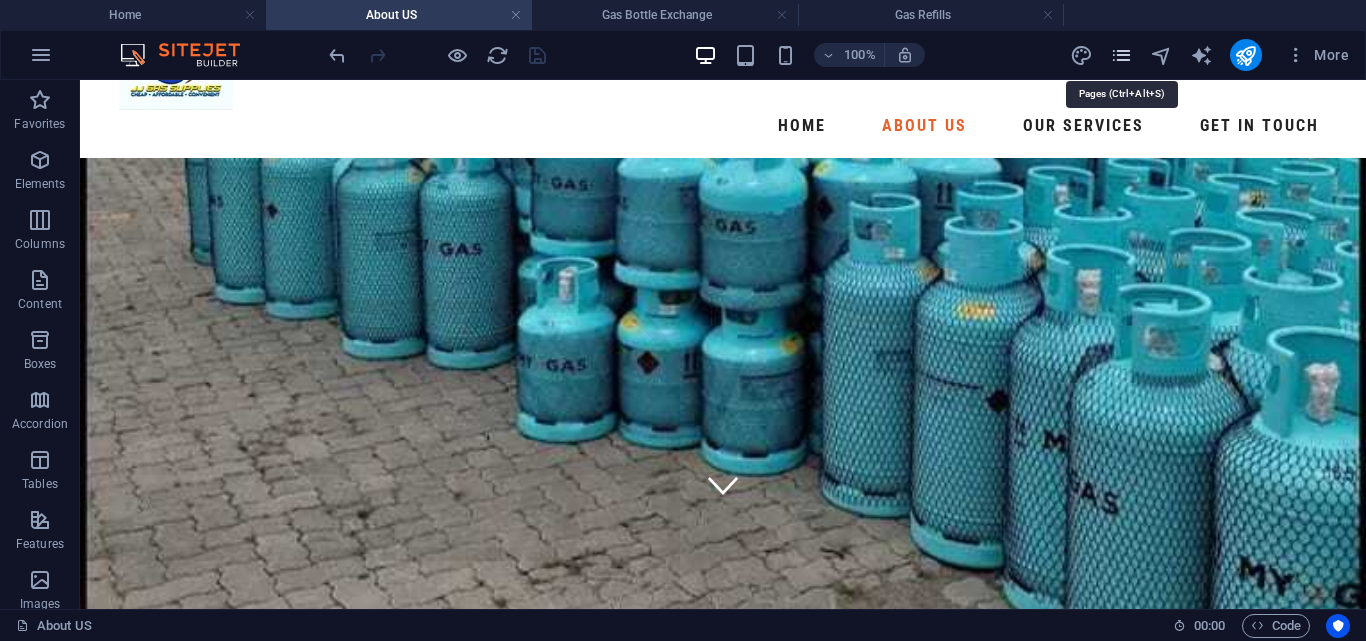 click at bounding box center [1121, 55] 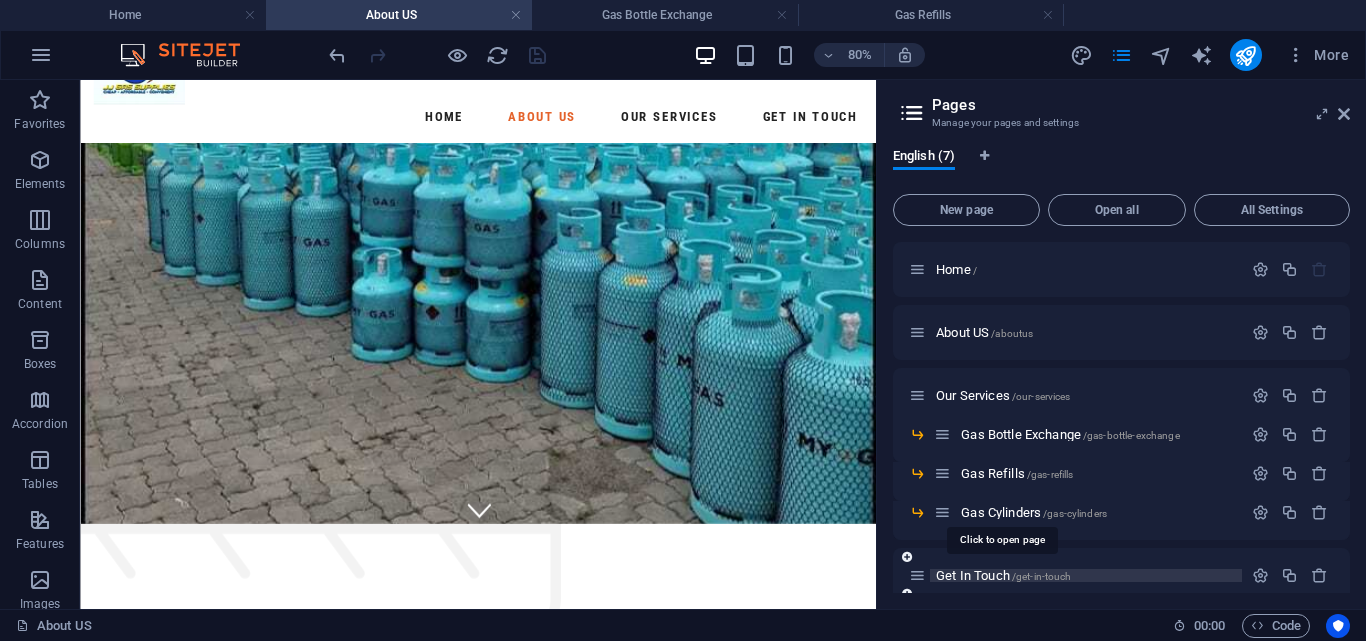 click on "Get In Touch /get-in-touch" at bounding box center [1003, 575] 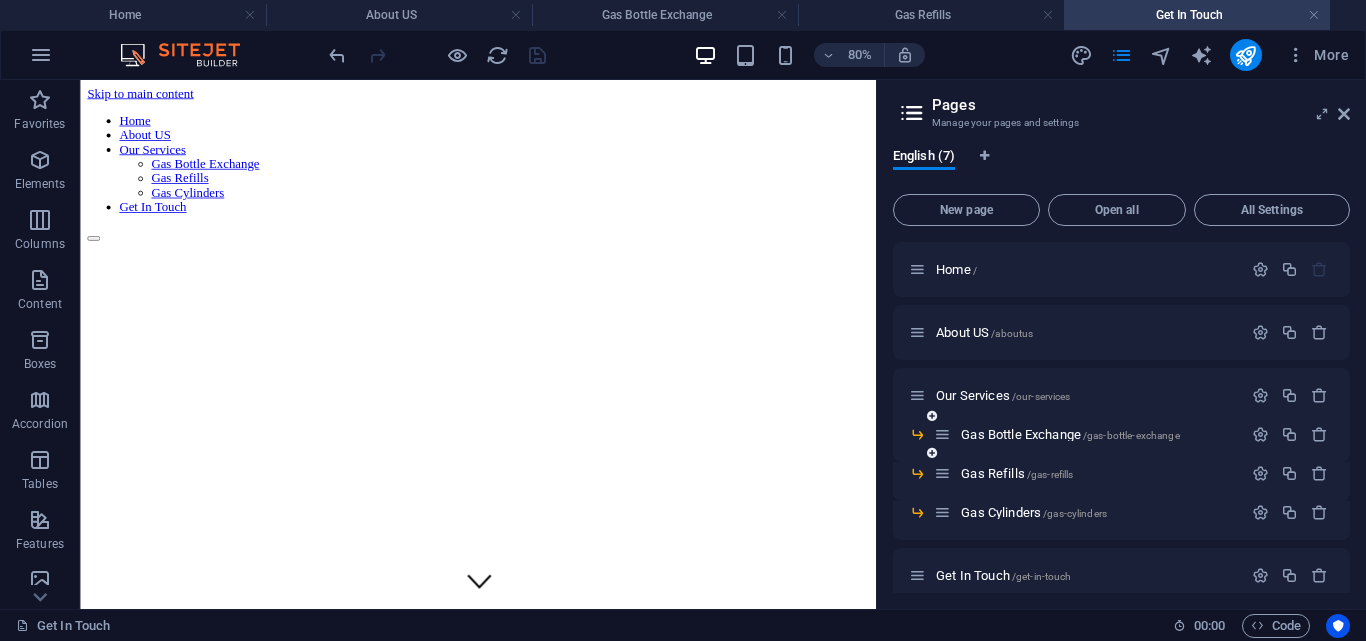 scroll, scrollTop: 0, scrollLeft: 0, axis: both 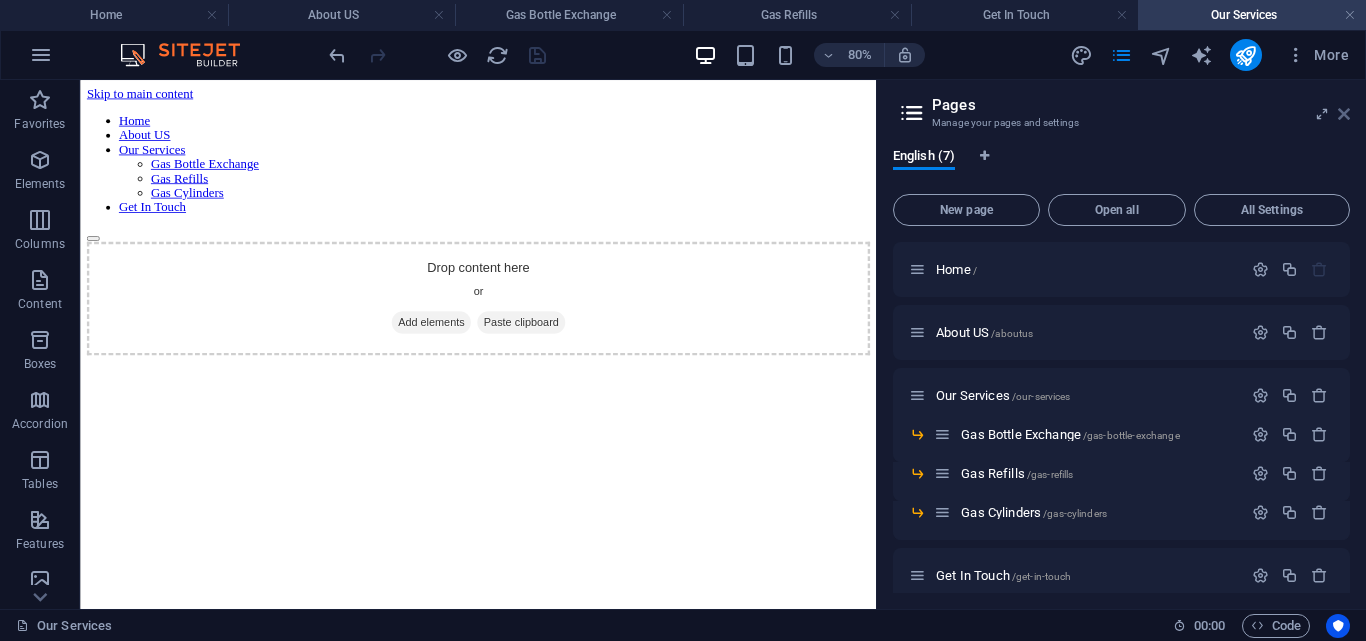 drag, startPoint x: 1343, startPoint y: 108, endPoint x: 483, endPoint y: 314, distance: 884.328 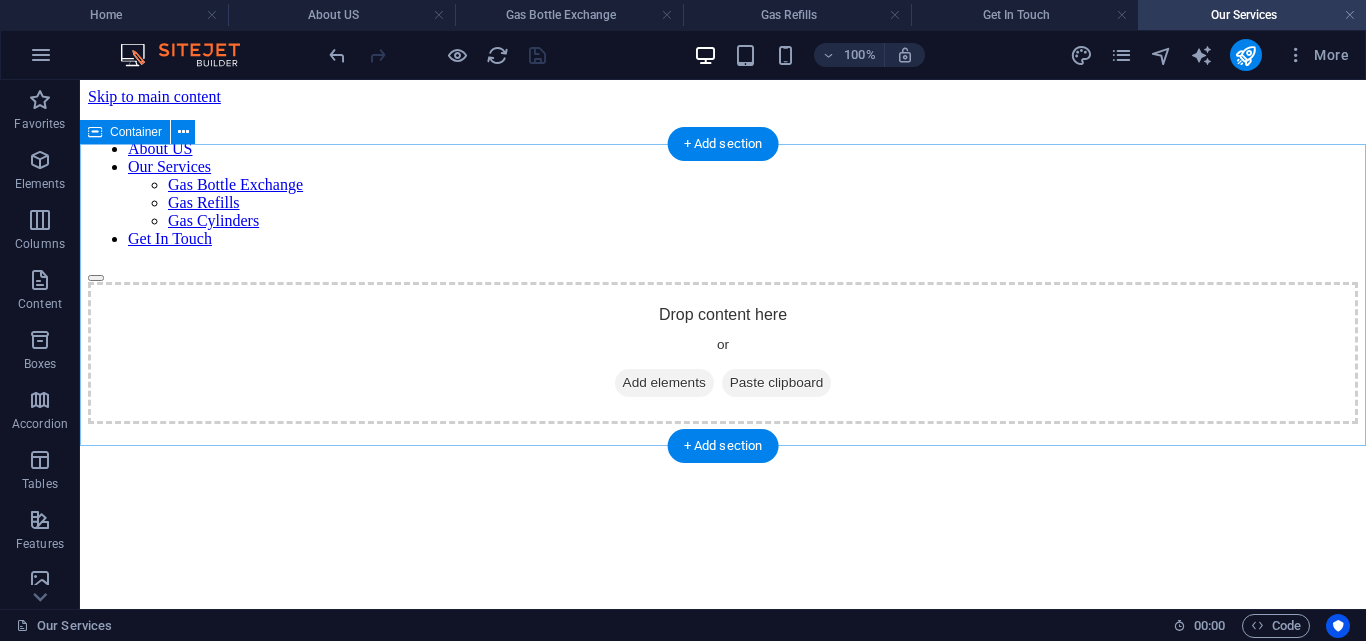click on "Add elements" at bounding box center [664, 383] 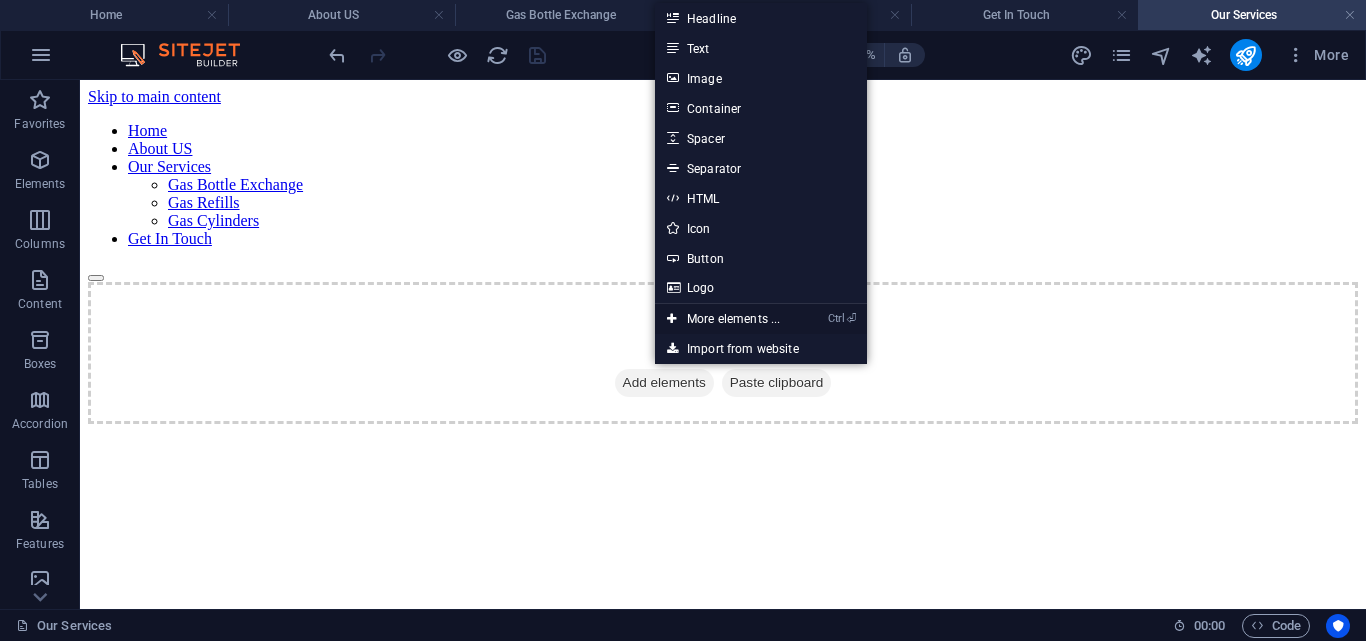 click on "Ctrl ⏎  More elements ..." at bounding box center [723, 319] 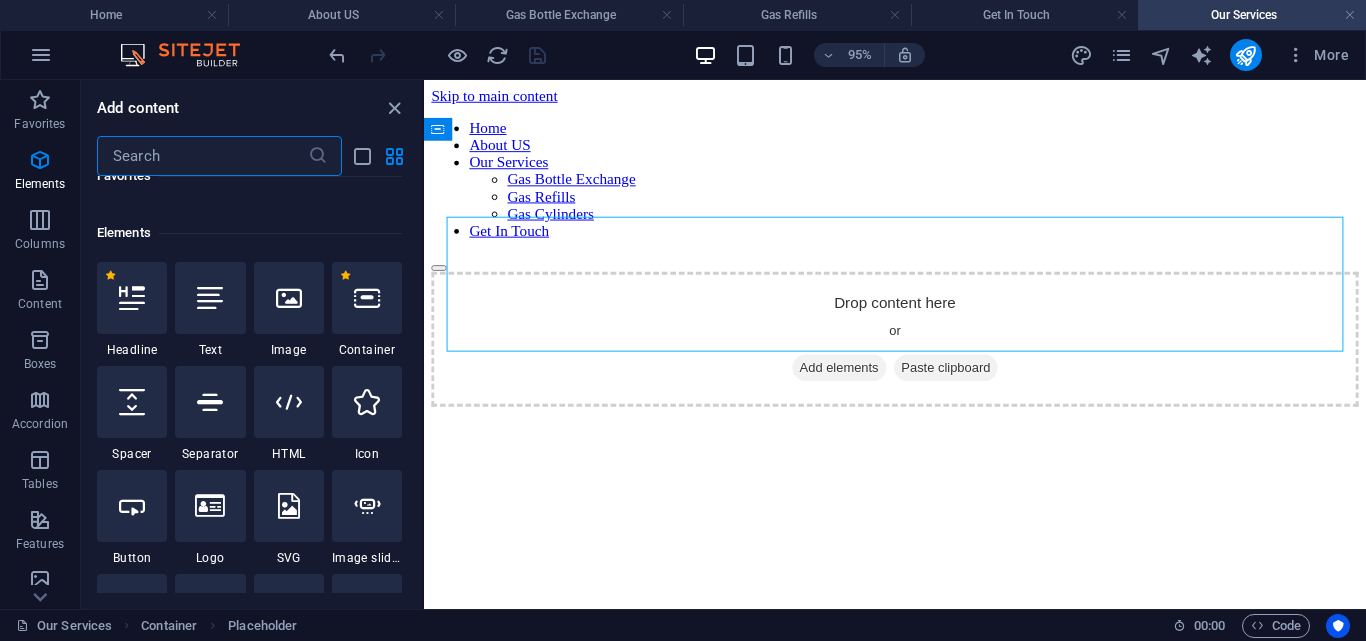 scroll, scrollTop: 213, scrollLeft: 0, axis: vertical 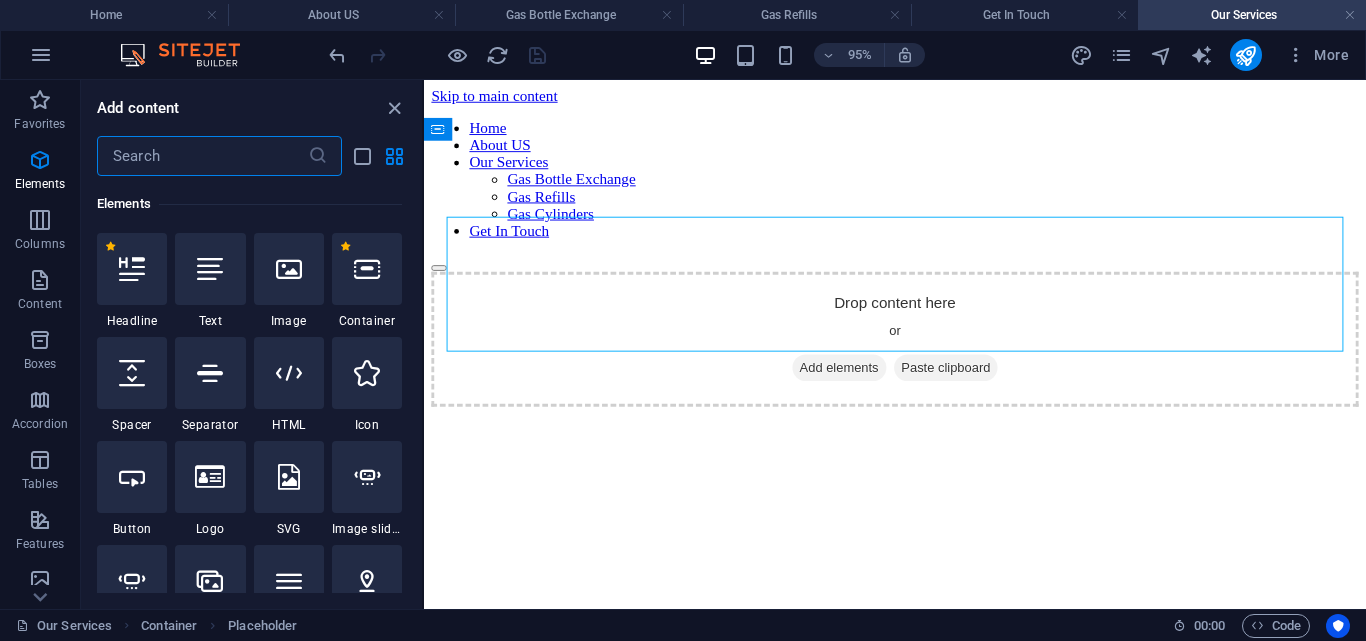 click on "Add content ​ Favorites 1 Star Headline 1 Star Container Elements 1 Star Headline 1 Star Text 1 Star Image 1 Star Container 1 Star Spacer 1 Star Separator 1 Star HTML 1 Star Icon 1 Star Button 1 Star Logo 1 Star SVG 1 Star Image slider 1 Star Slider 1 Star Gallery 1 Star Menu 1 Star Map 1 Star Facebook 1 Star Video 1 Star YouTube 1 Star Vimeo 1 Star Document 1 Star Audio 1 Star Iframe 1 Star Privacy 1 Star Languages Columns 1 Star Container 1 Star 2 columns 1 Star 3 columns 1 Star 4 columns 1 Star 5 columns 1 Star 6 columns 1 Star 40-60 1 Star 20-80 1 Star 80-20 1 Star 30-70 1 Star 70-30 1 Star Unequal Columns 1 Star 25-25-50 1 Star 25-50-25 1 Star 50-25-25 1 Star 20-60-20 1 Star 50-16-16-16 1 Star 16-16-16-50 1 Star Grid 2-1 1 Star Grid 1-2 1 Star Grid 3-1 1 Star Grid 1-3 1 Star Grid 4-1 1 Star Grid 1-4 1 Star Grid 1-2-1 1 Star Grid 1-1-2 1 Star Grid 2h-2v 1 Star Grid 2v-2h 1 Star Grid 2-1-2 1 Star Grid 3-4 Content 1 Star Text in columns 1 Star Text 1 Star Text with separator 1 Star Image with text box" at bounding box center [251, 344] 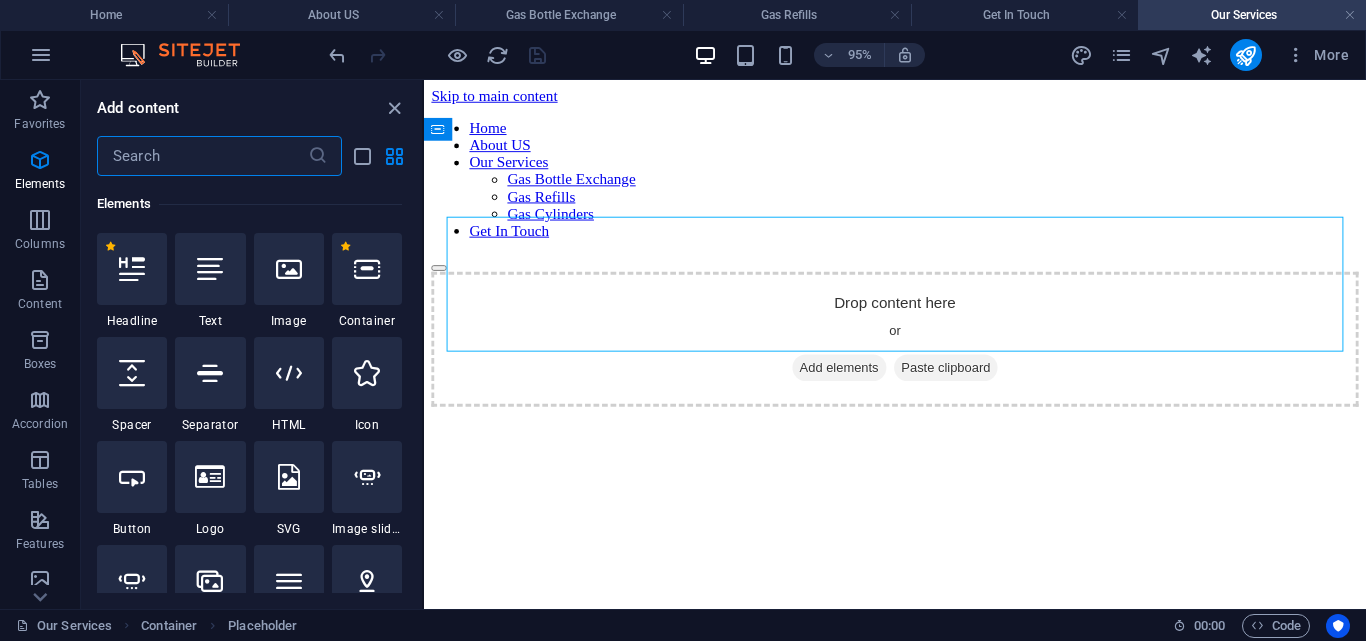 click at bounding box center [202, 156] 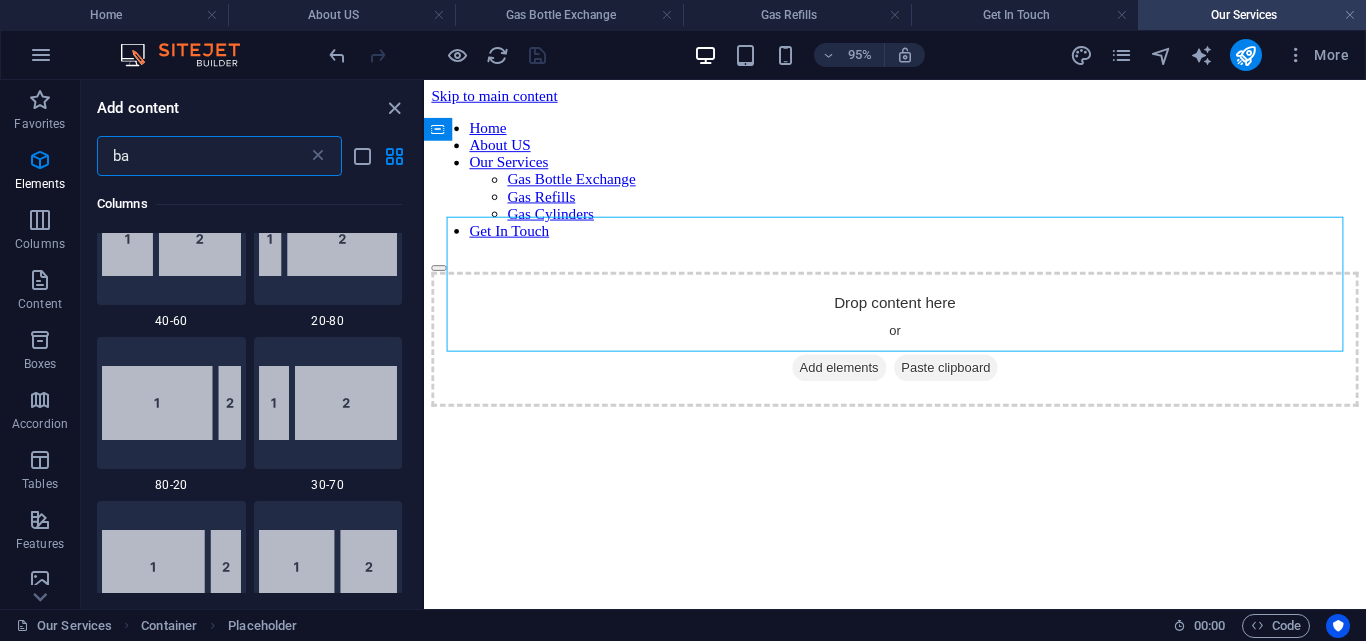 scroll, scrollTop: 0, scrollLeft: 0, axis: both 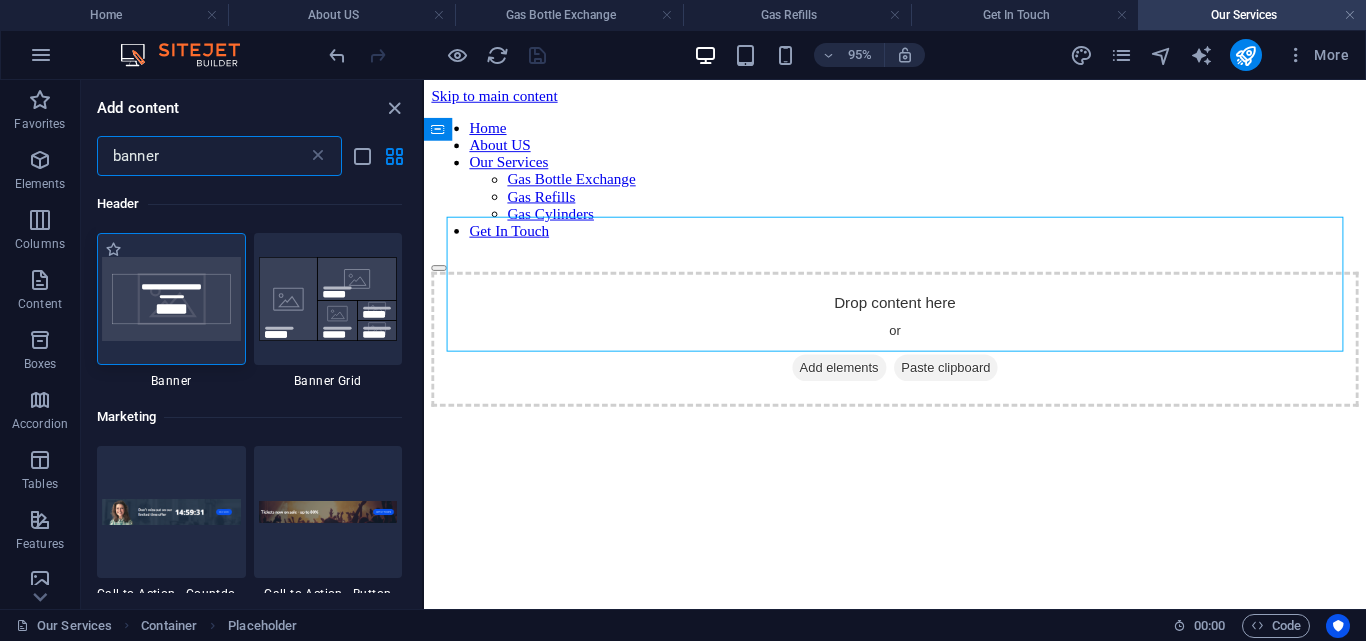 type on "banner" 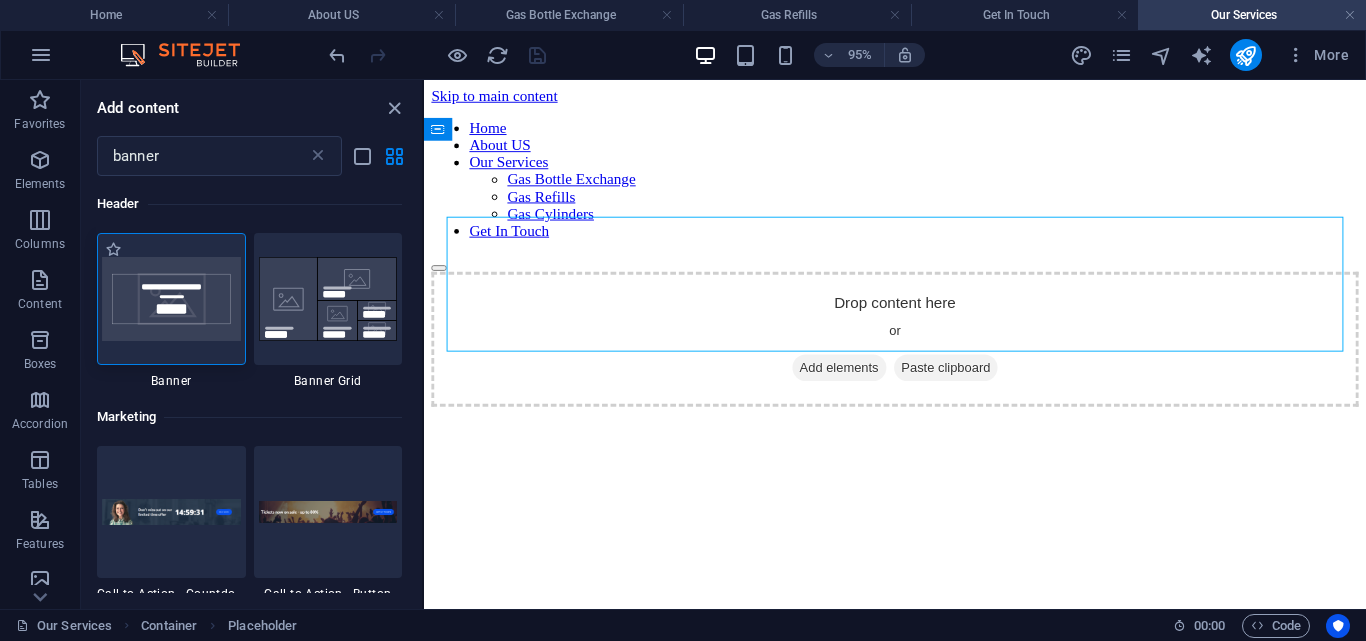 click at bounding box center (171, 299) 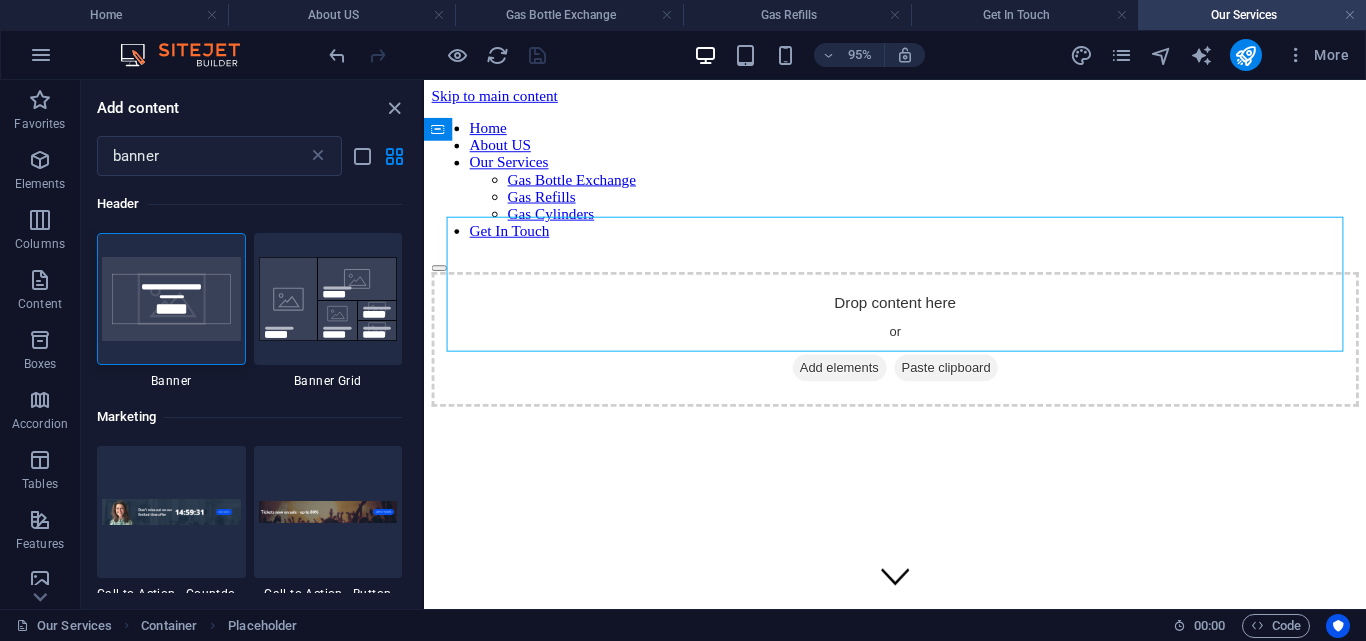 drag, startPoint x: 1026, startPoint y: 385, endPoint x: 692, endPoint y: 307, distance: 342.98688 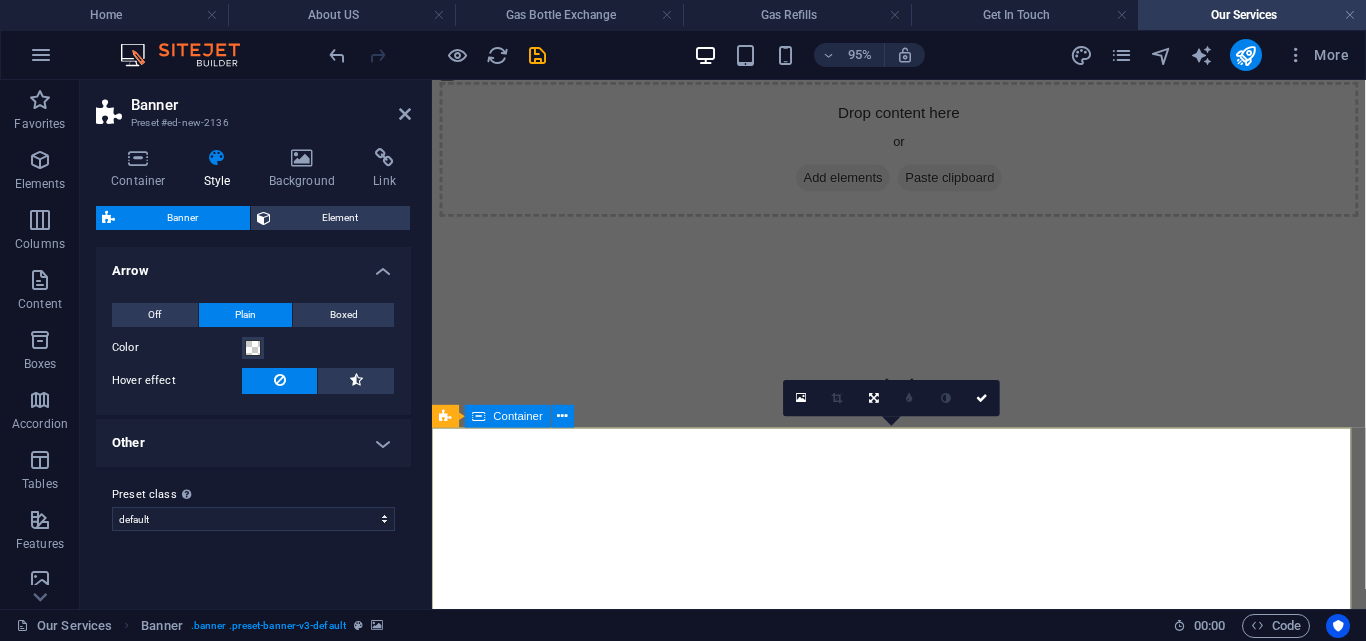 scroll, scrollTop: 300, scrollLeft: 0, axis: vertical 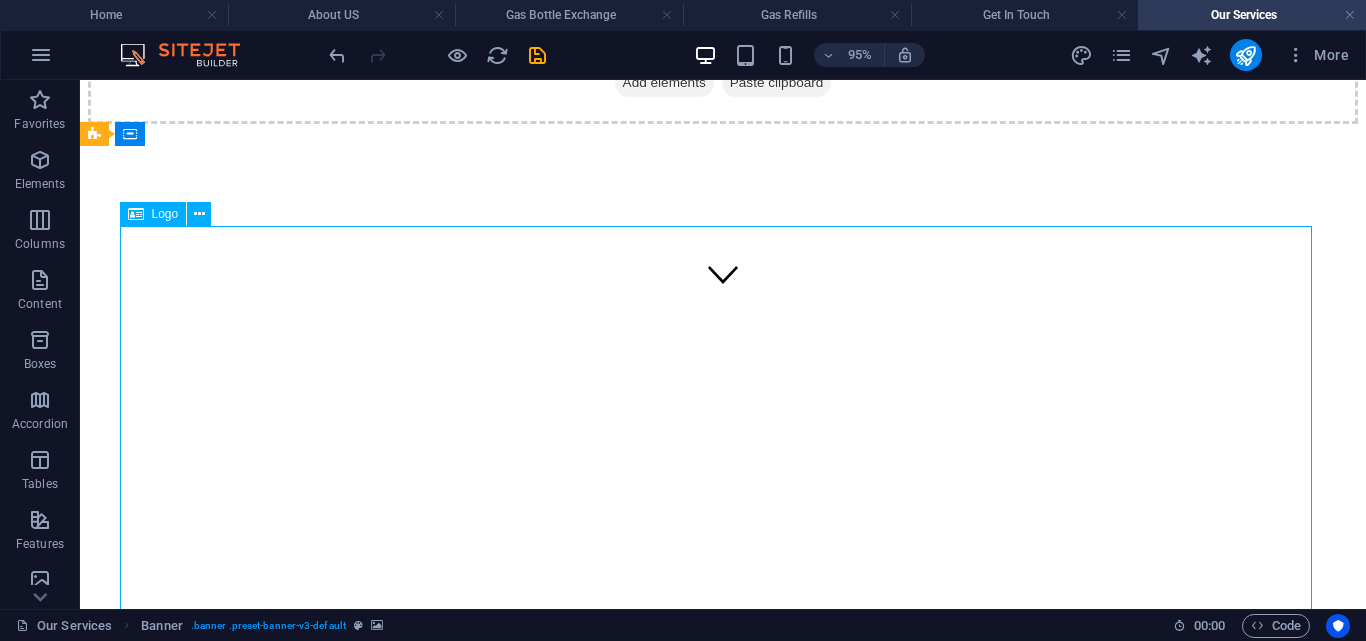 click at bounding box center (723, 2023) 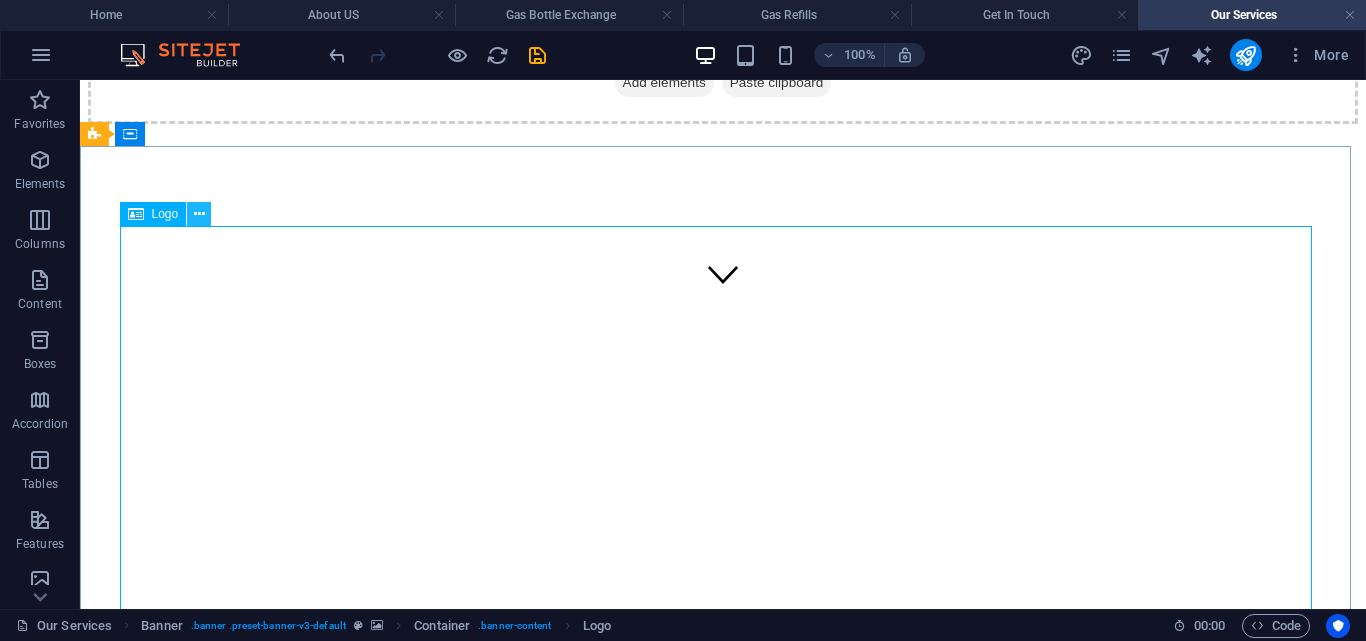click at bounding box center (199, 214) 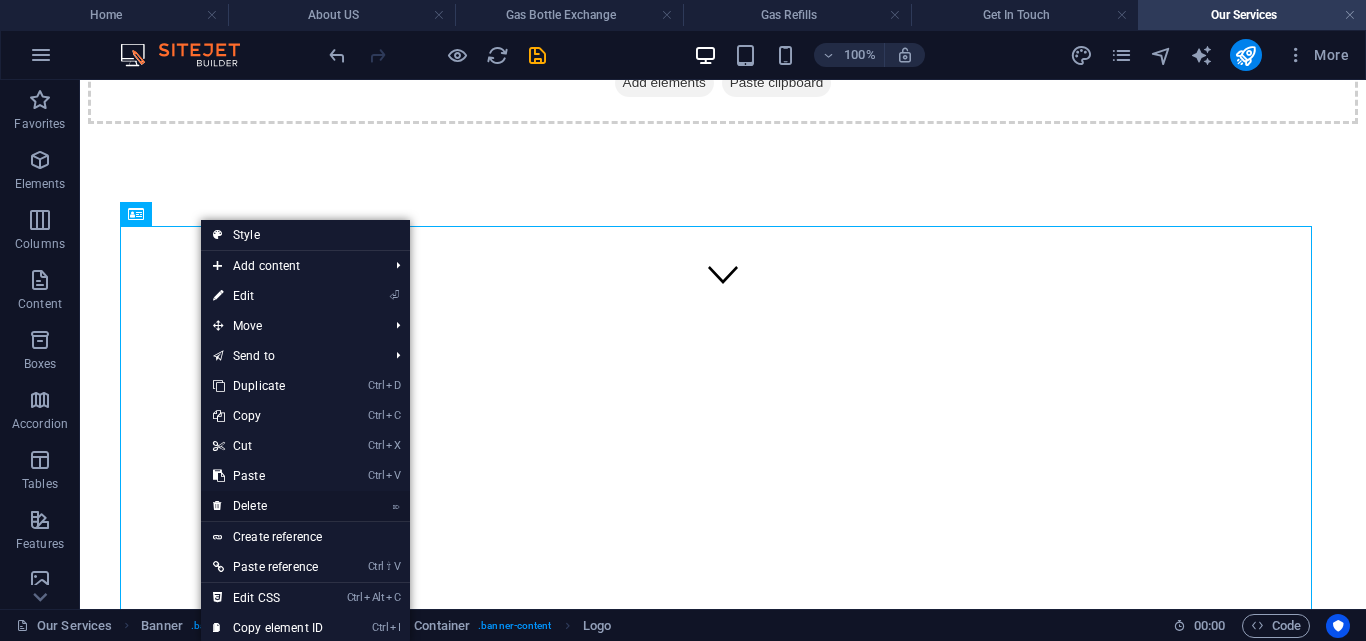 drag, startPoint x: 266, startPoint y: 498, endPoint x: 369, endPoint y: 330, distance: 197.0609 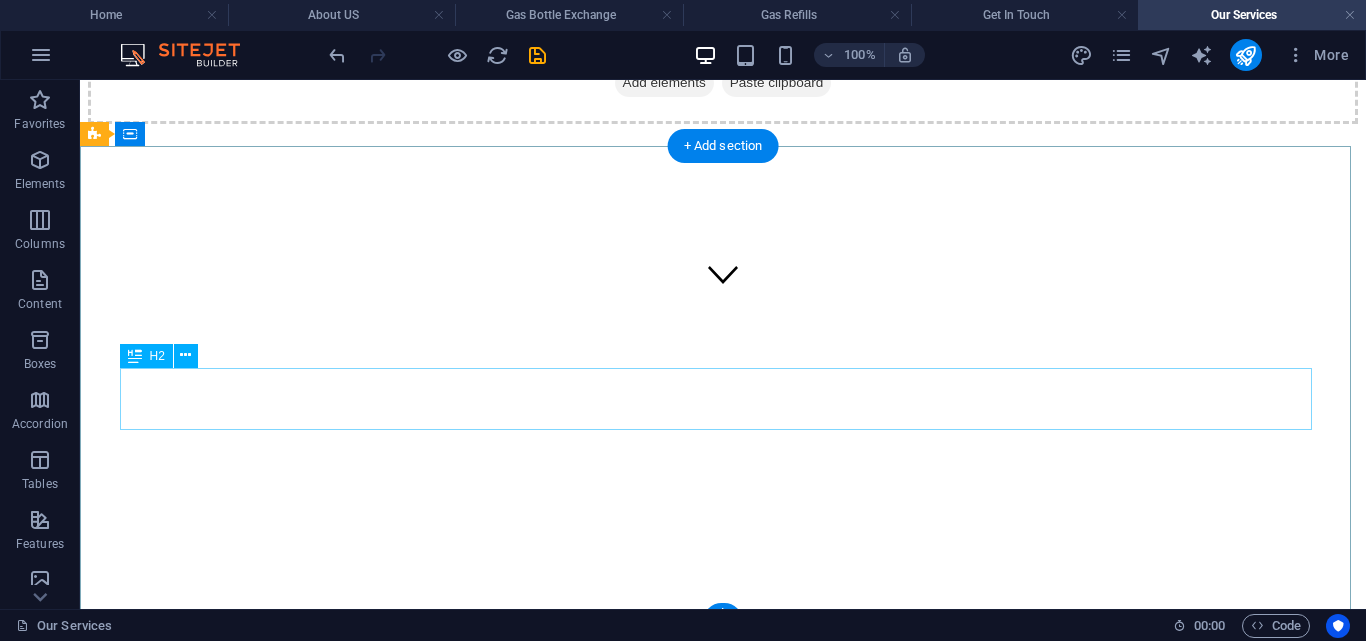 click on "Company Claim Subtitle Learn more" at bounding box center (723, 681) 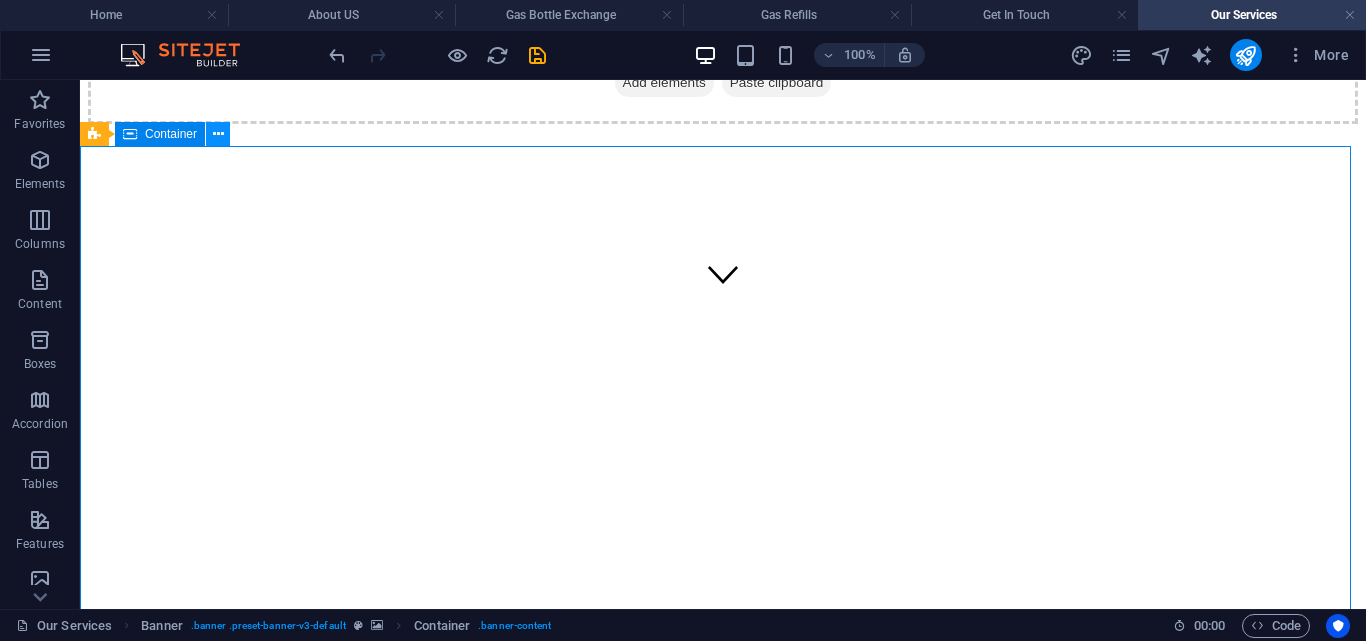 click at bounding box center [218, 134] 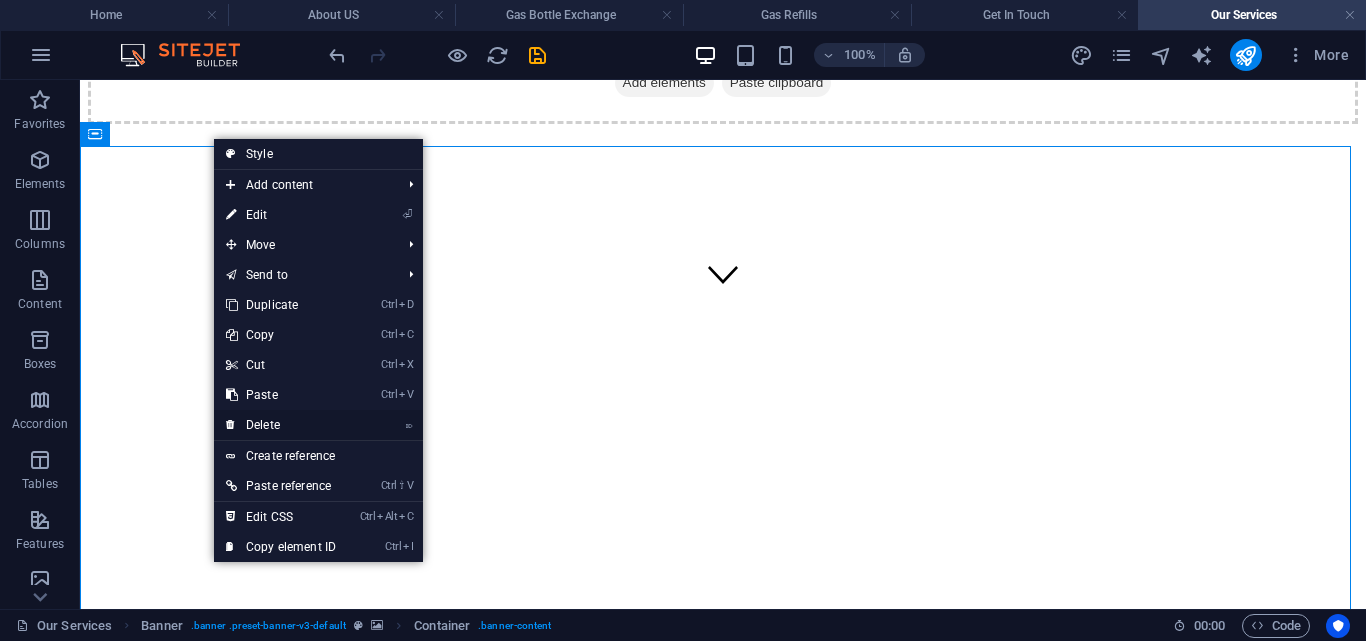 click on "⌦  Delete" at bounding box center (281, 425) 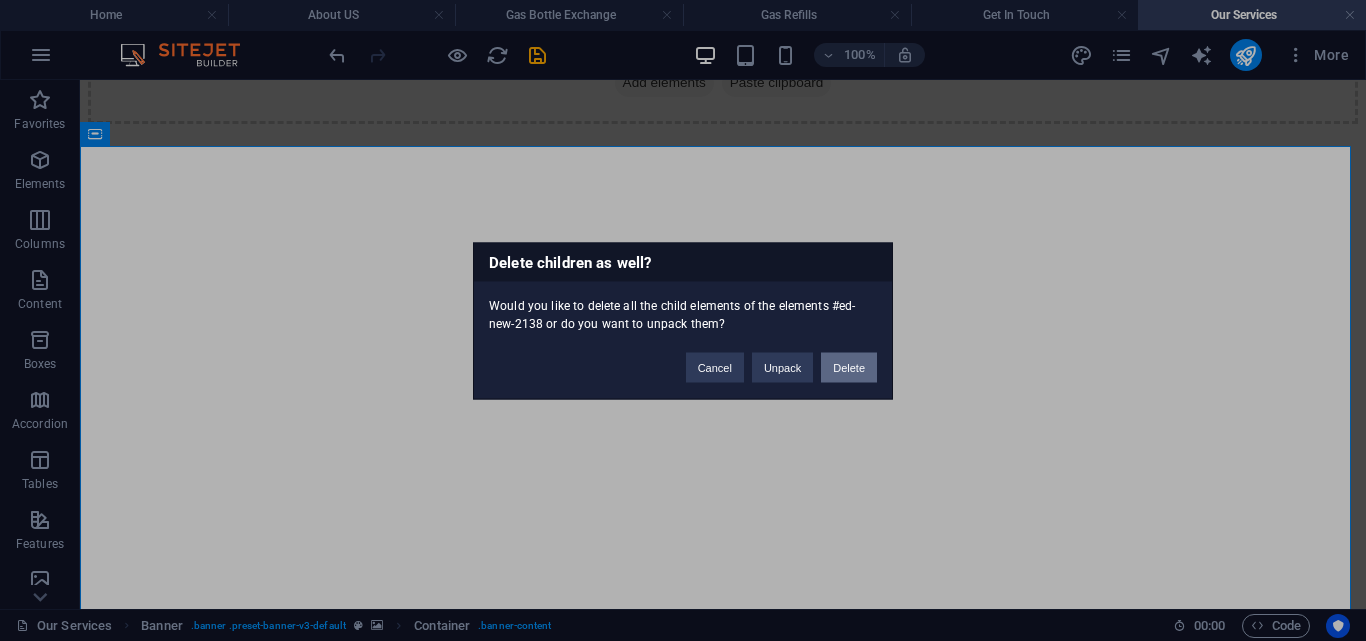 click on "Delete" at bounding box center (849, 367) 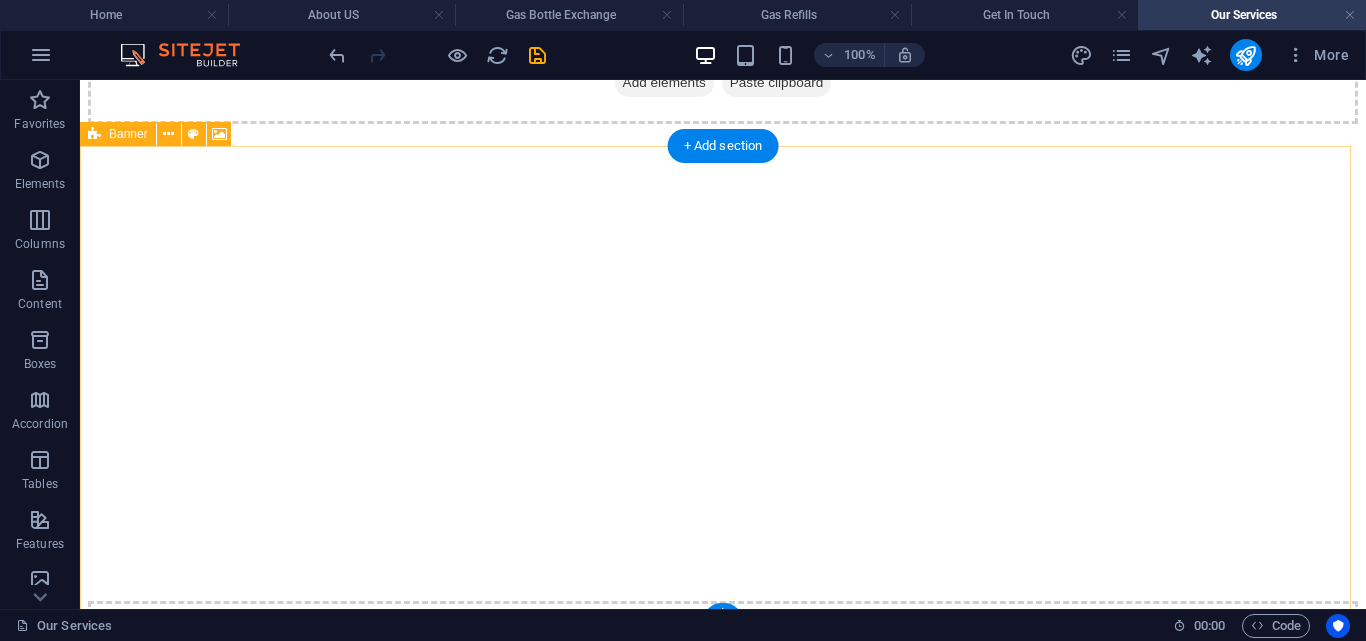 click on "Drop content here or  Add elements  Paste clipboard" at bounding box center (723, 672) 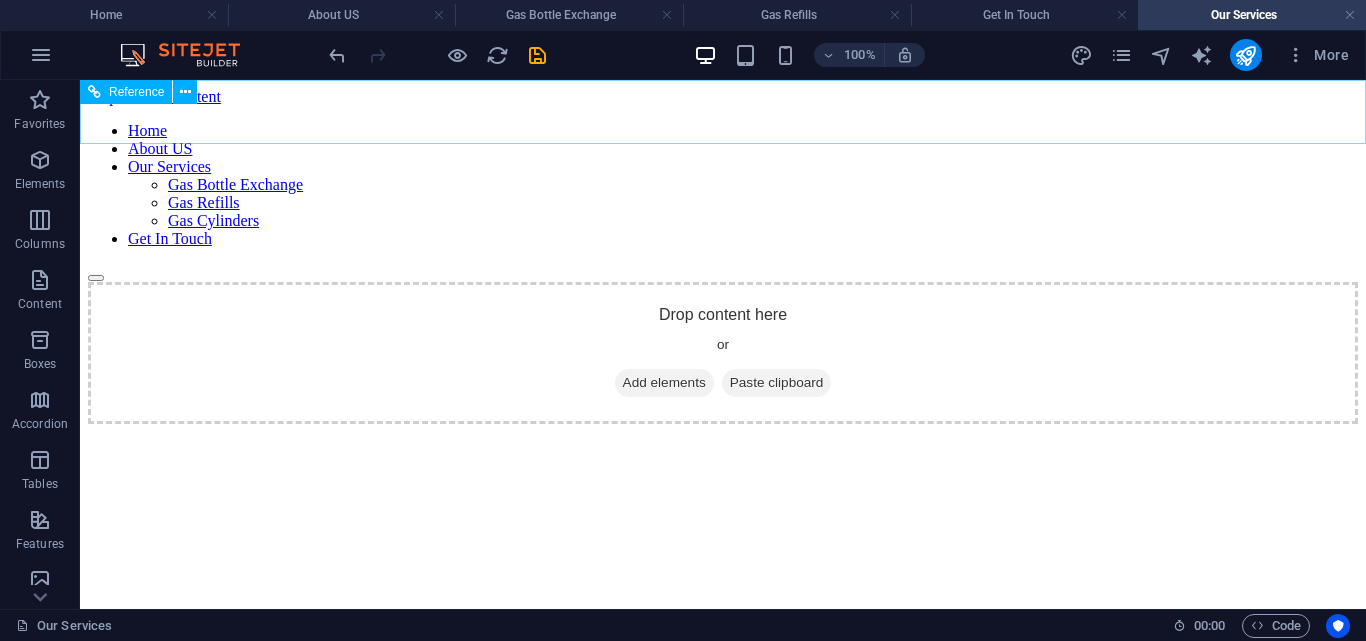 scroll, scrollTop: 0, scrollLeft: 0, axis: both 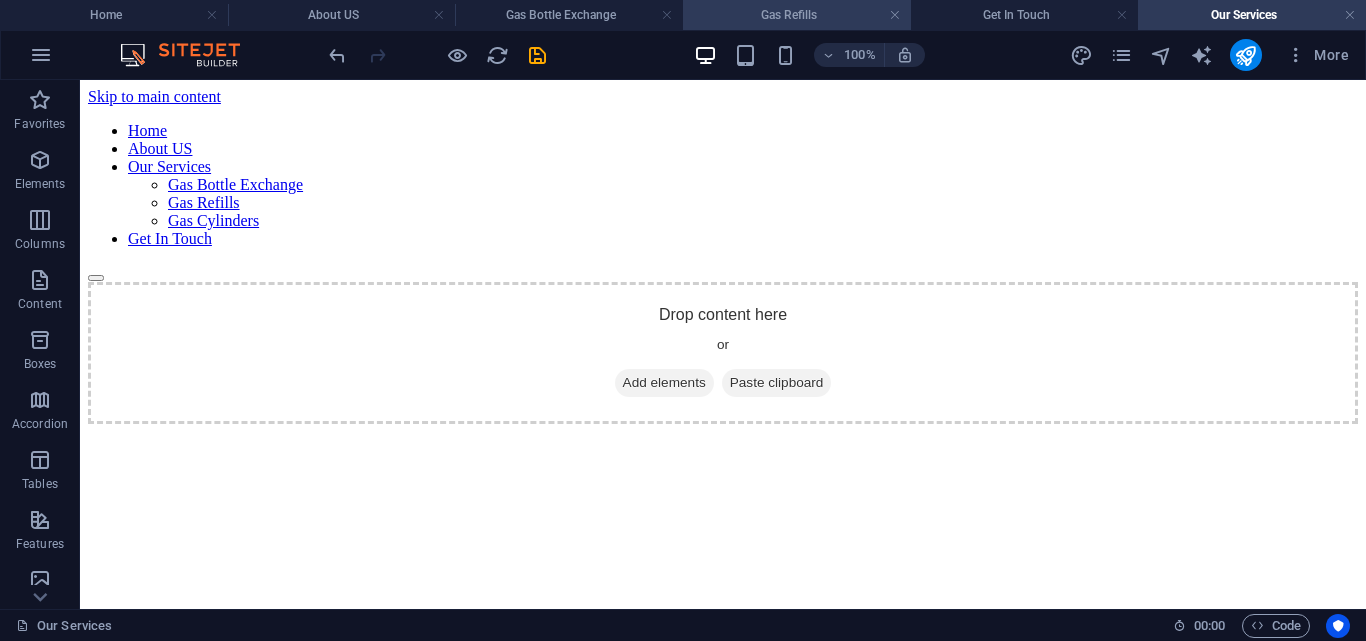 click on "Gas Refills" at bounding box center [797, 15] 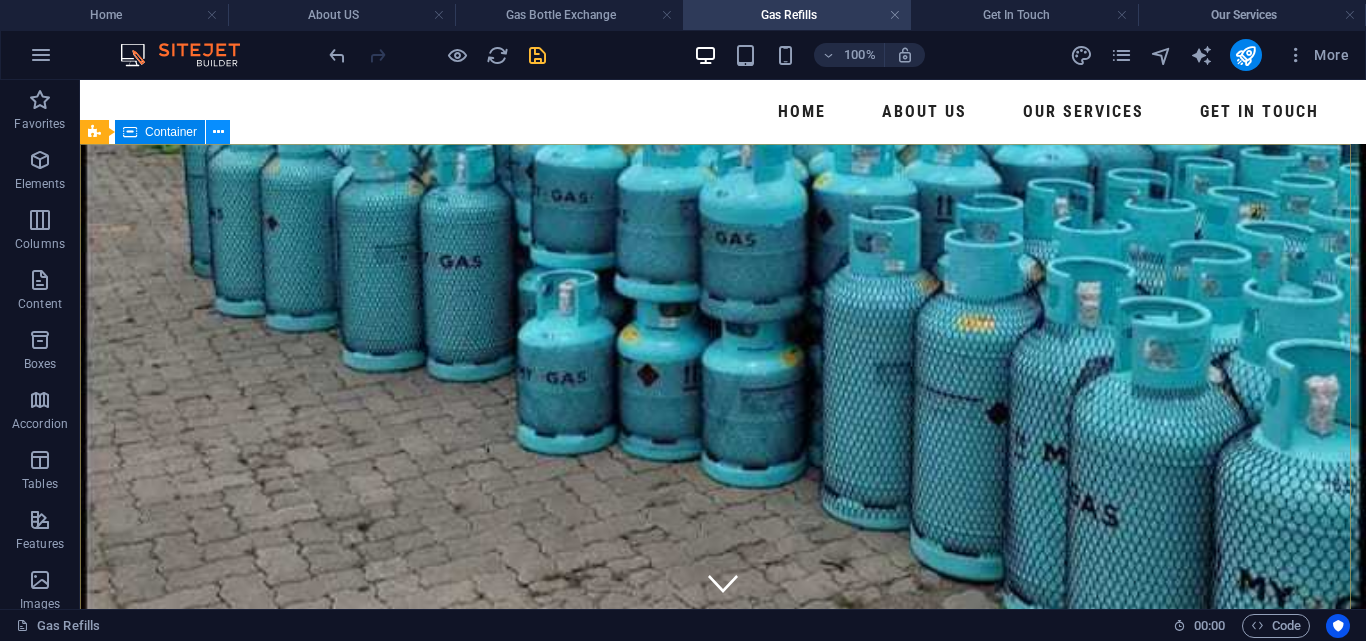 click at bounding box center [218, 132] 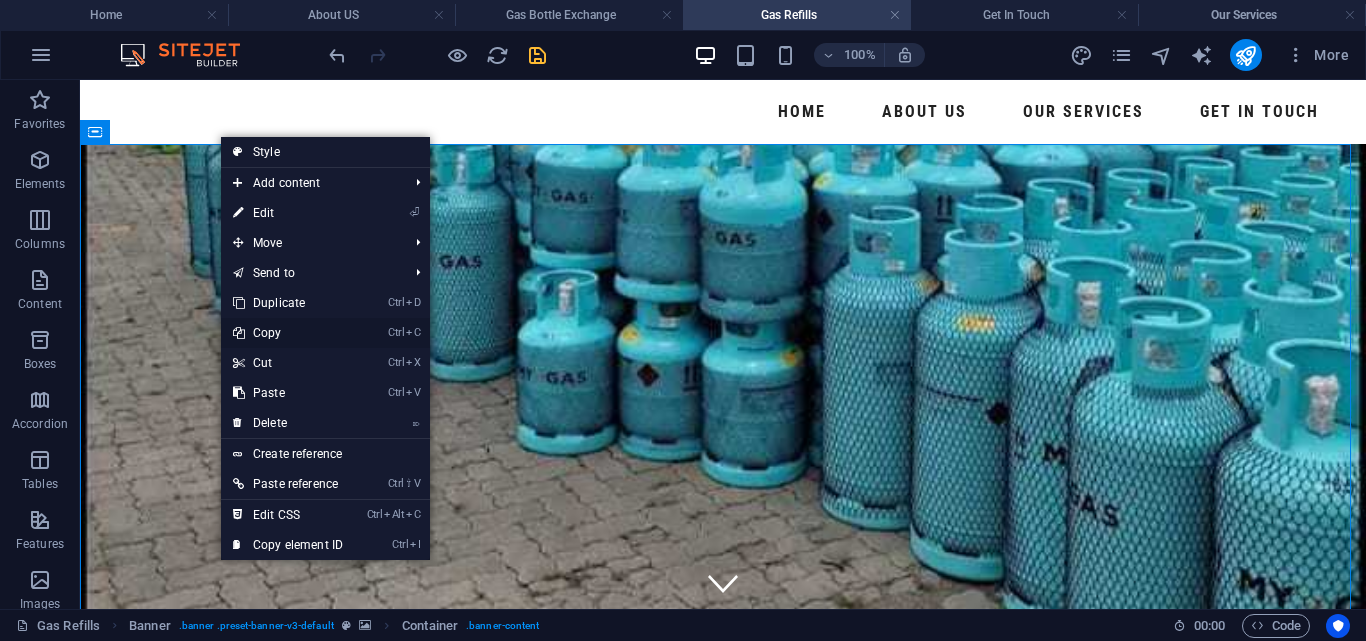 drag, startPoint x: 278, startPoint y: 333, endPoint x: 419, endPoint y: 49, distance: 317.0757 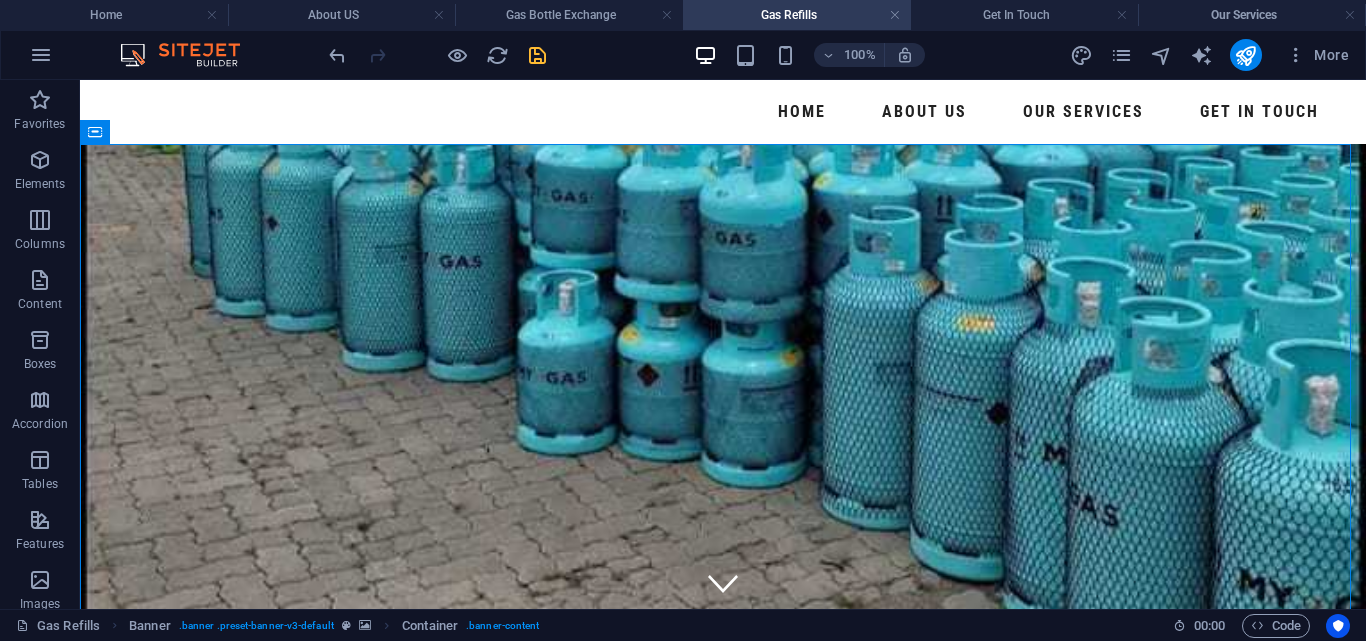 click at bounding box center (537, 55) 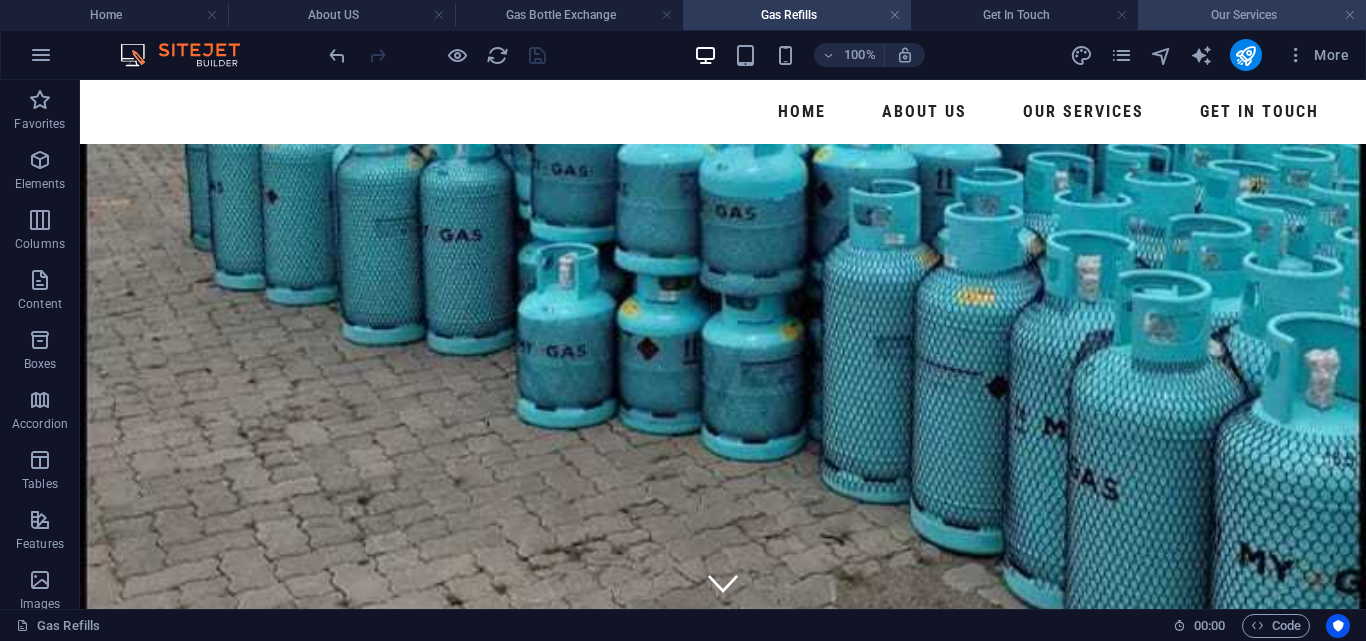 click on "Our Services" at bounding box center (1252, 15) 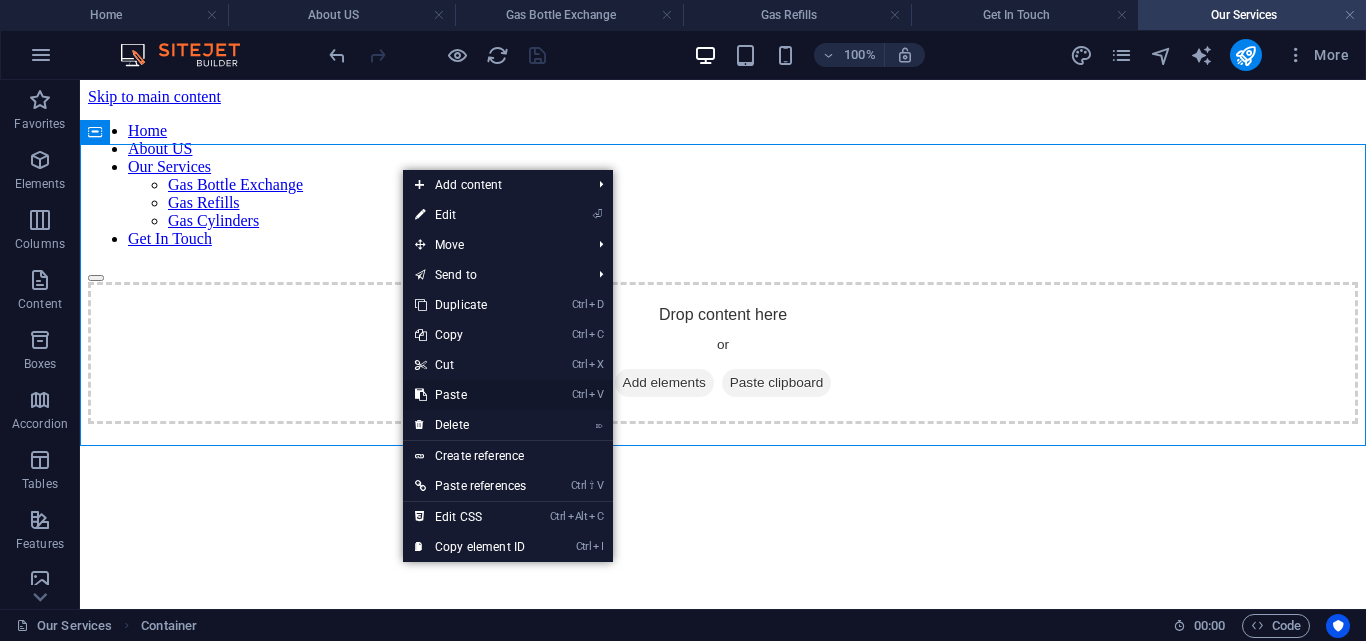 click on "Ctrl V  Paste" at bounding box center (470, 395) 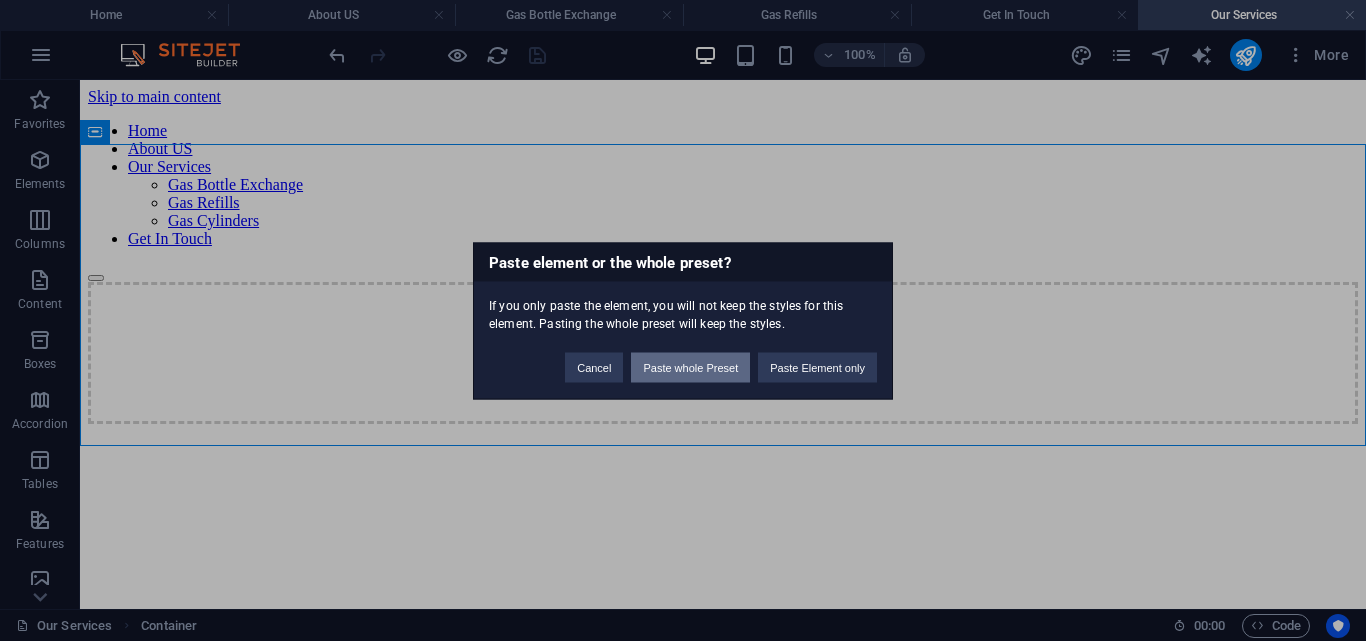 click on "Paste whole Preset" at bounding box center (690, 367) 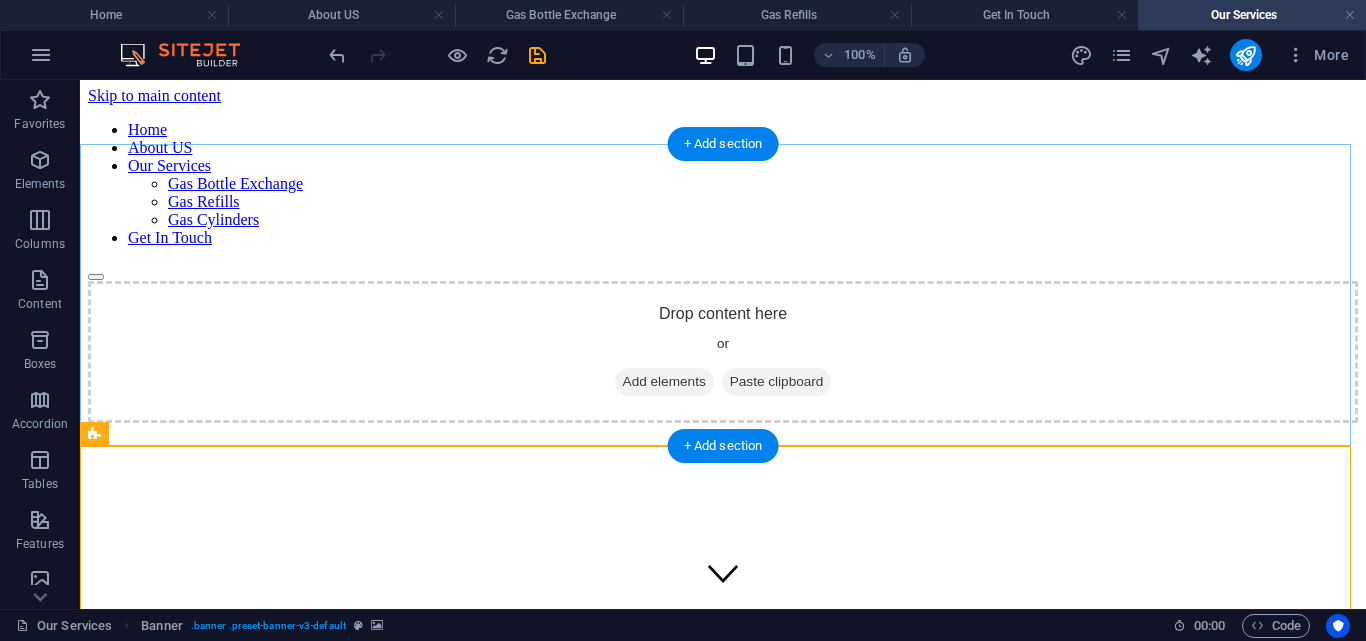 scroll, scrollTop: 0, scrollLeft: 0, axis: both 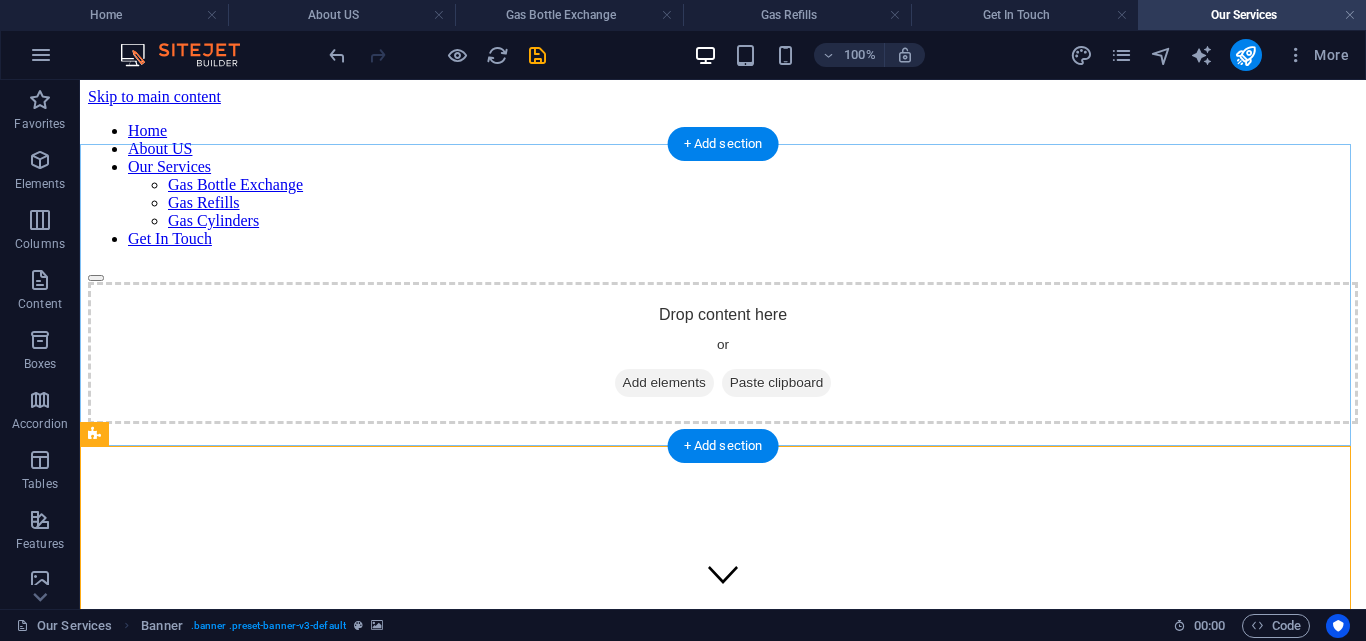 click on "Drop content here or  Add elements  Paste clipboard" at bounding box center [723, 353] 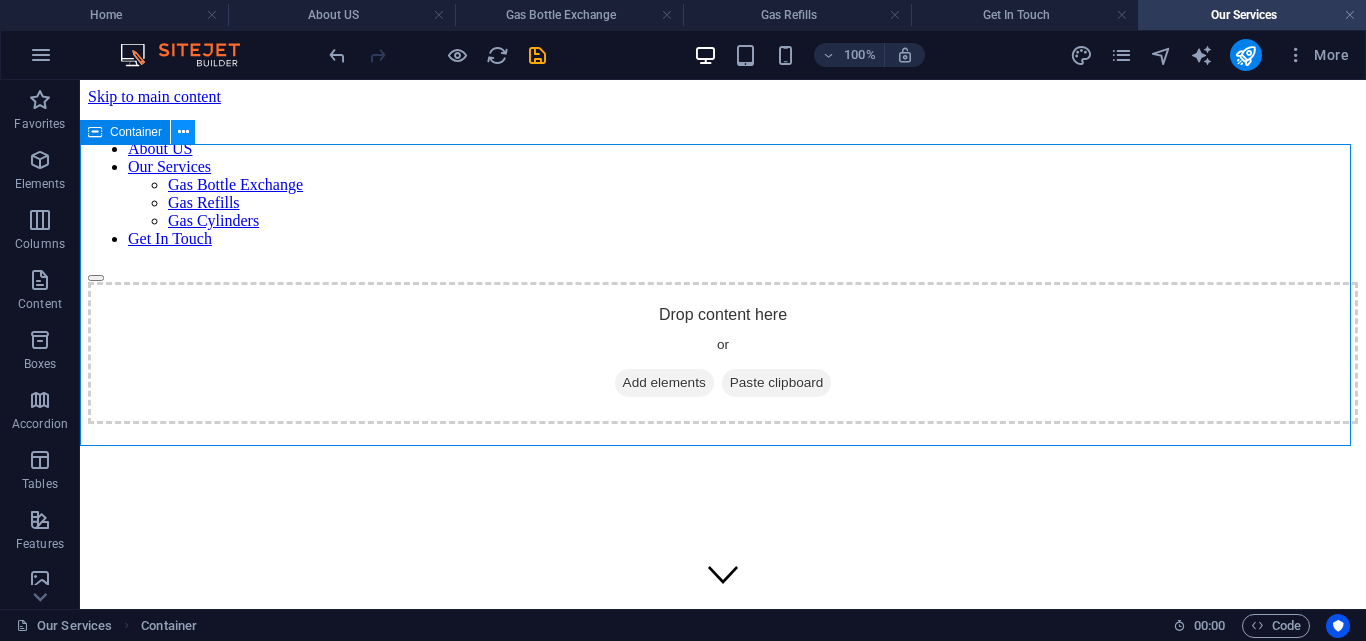 click at bounding box center (183, 132) 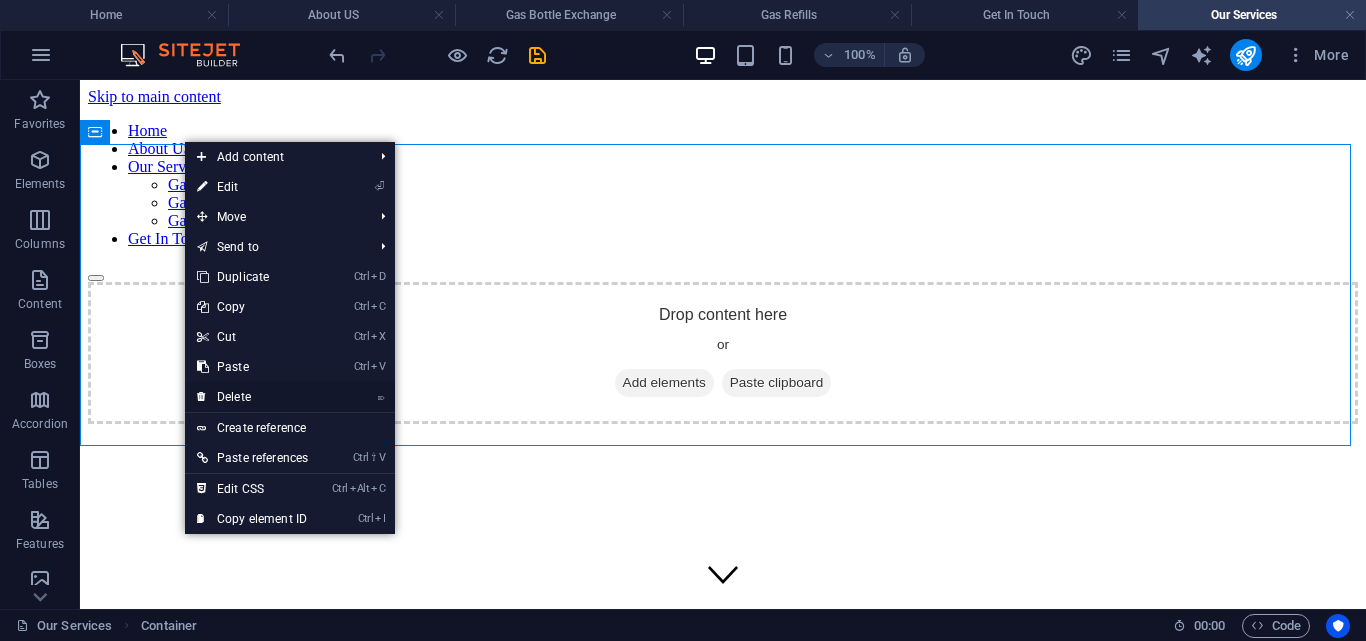 drag, startPoint x: 246, startPoint y: 392, endPoint x: 161, endPoint y: 256, distance: 160.37769 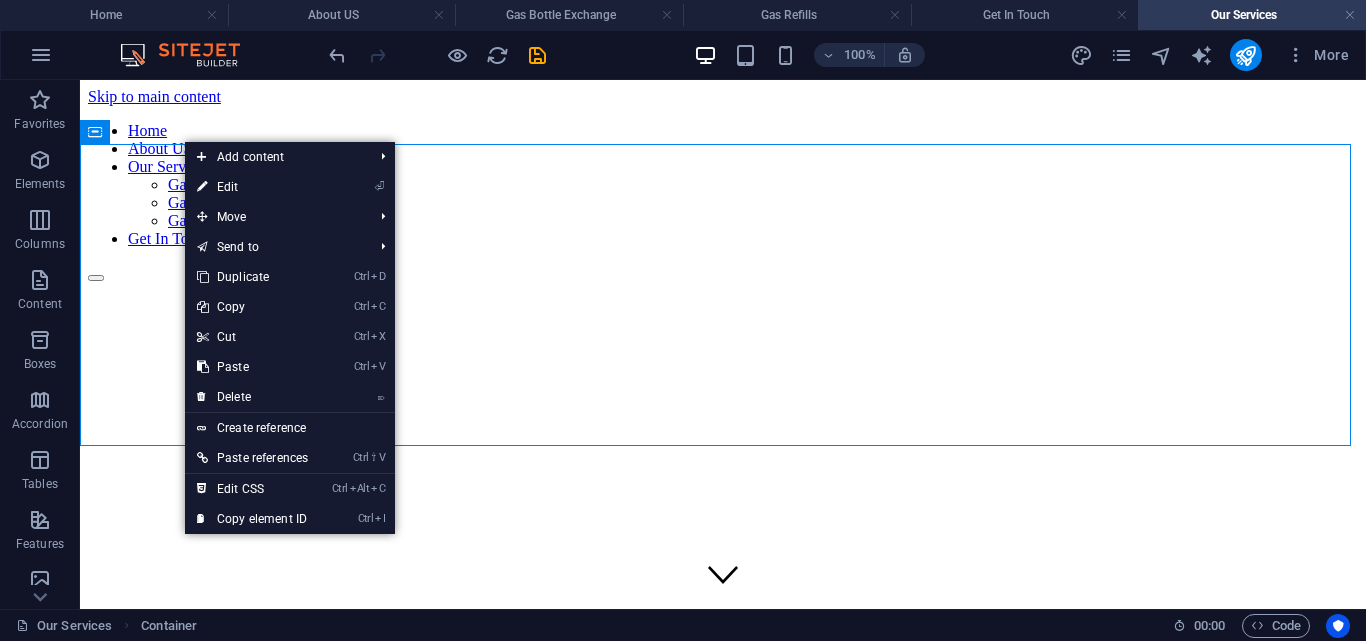 scroll, scrollTop: 11, scrollLeft: 0, axis: vertical 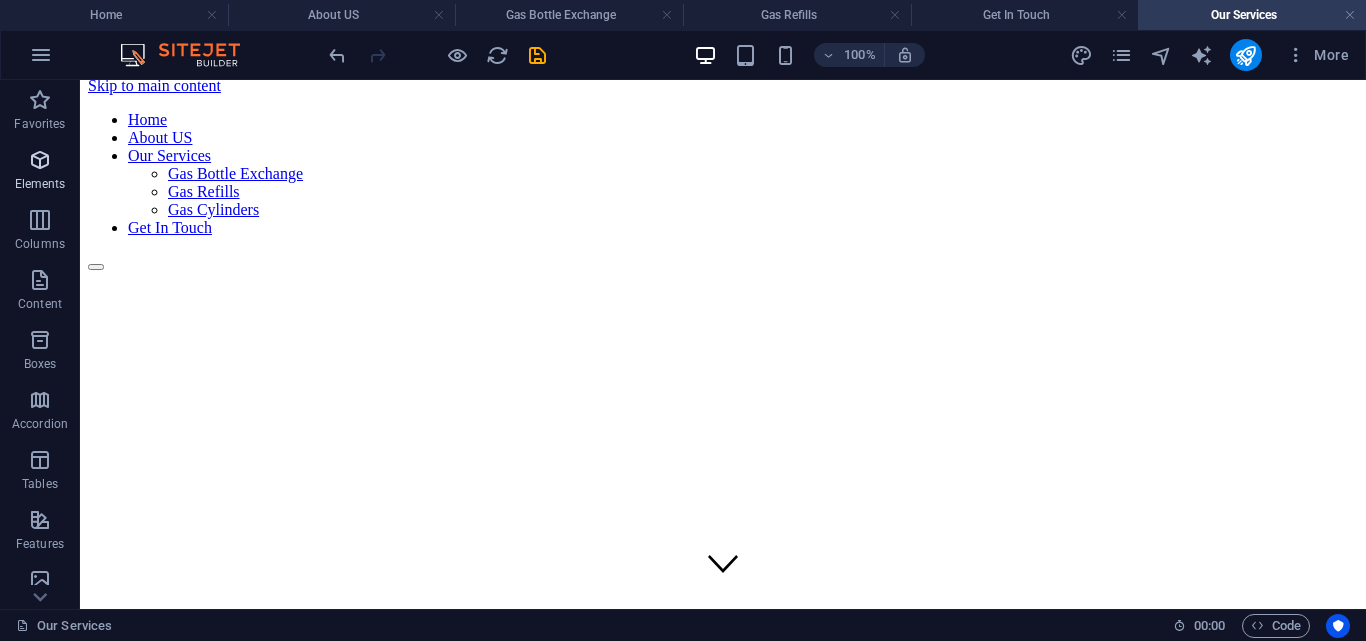 click on "Favorites" at bounding box center [40, 110] 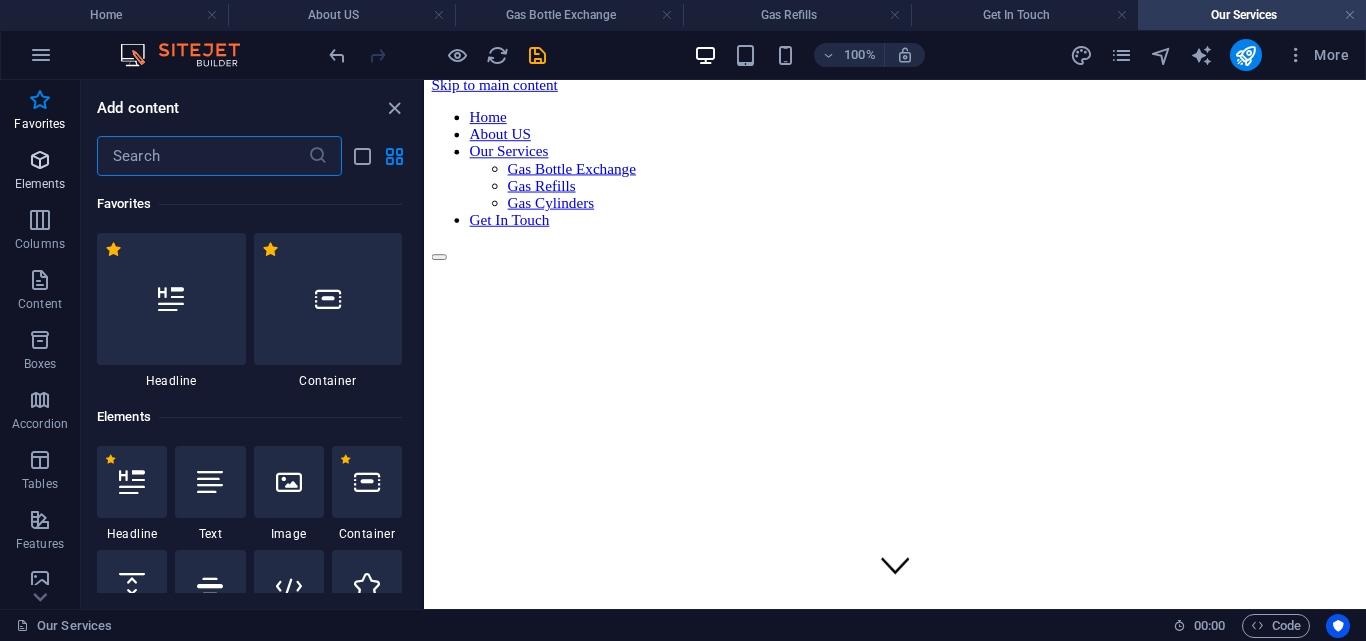 scroll, scrollTop: 8, scrollLeft: 0, axis: vertical 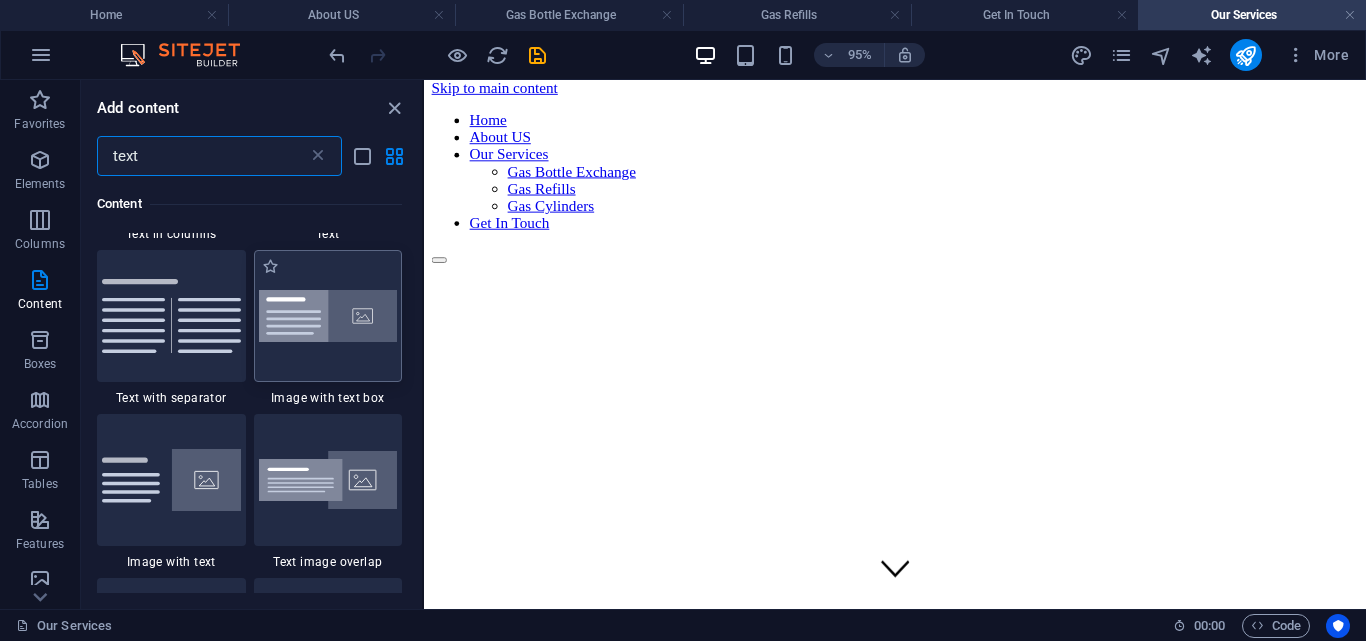 type on "text" 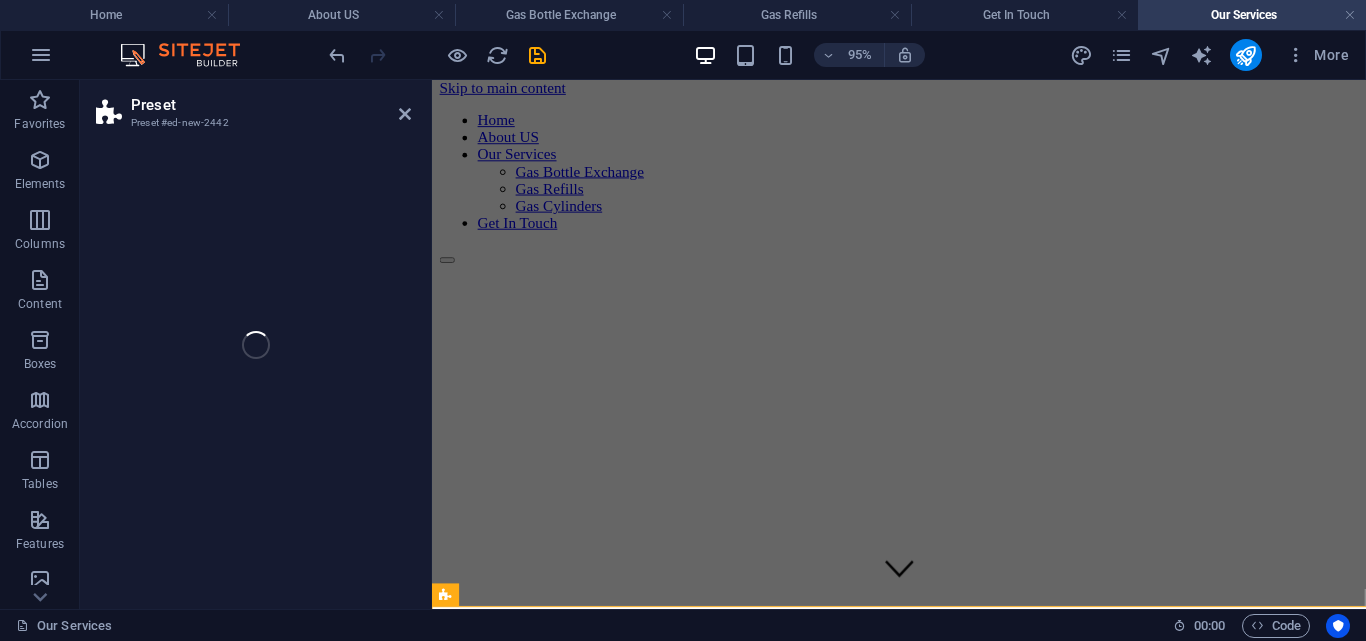scroll, scrollTop: 11, scrollLeft: 0, axis: vertical 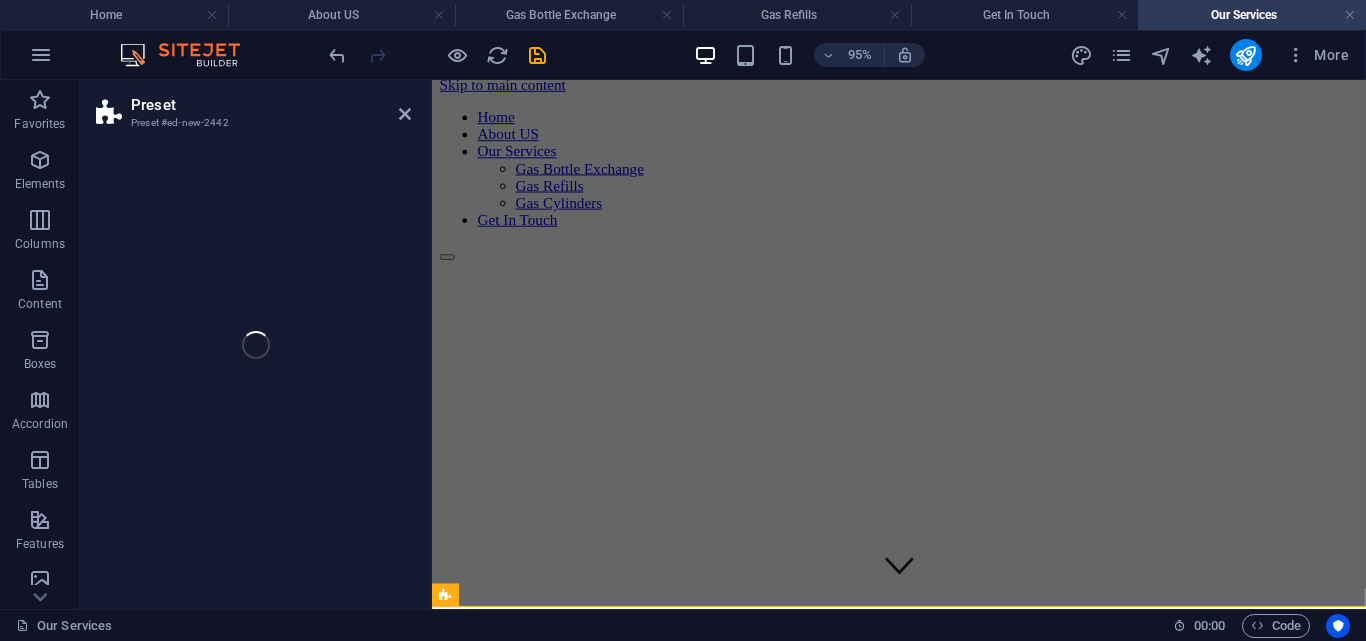 select on "rem" 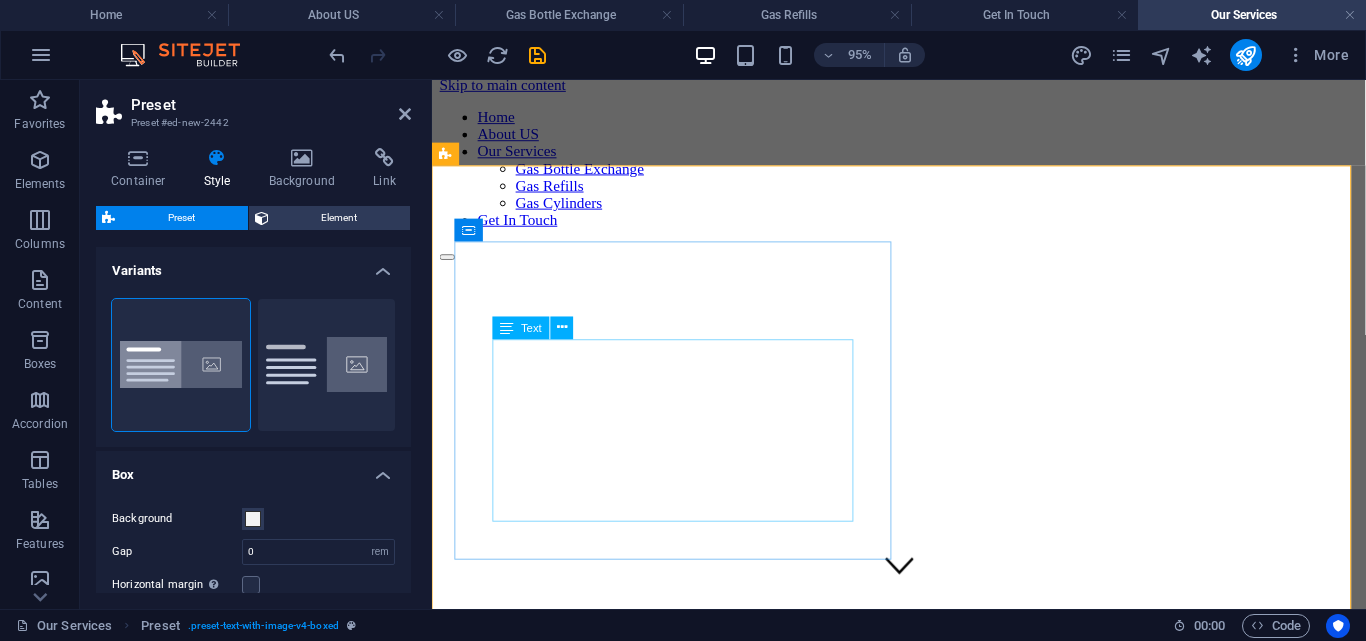 scroll, scrollTop: 411, scrollLeft: 0, axis: vertical 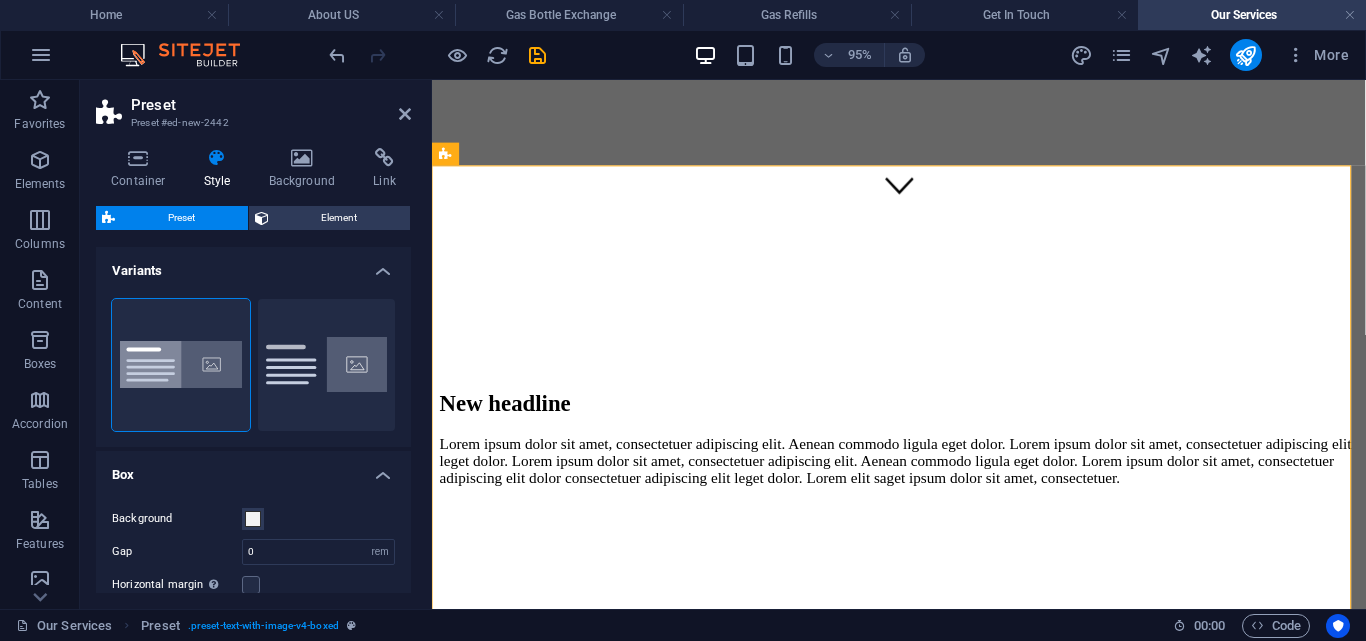 click on "New headline" at bounding box center [923, 421] 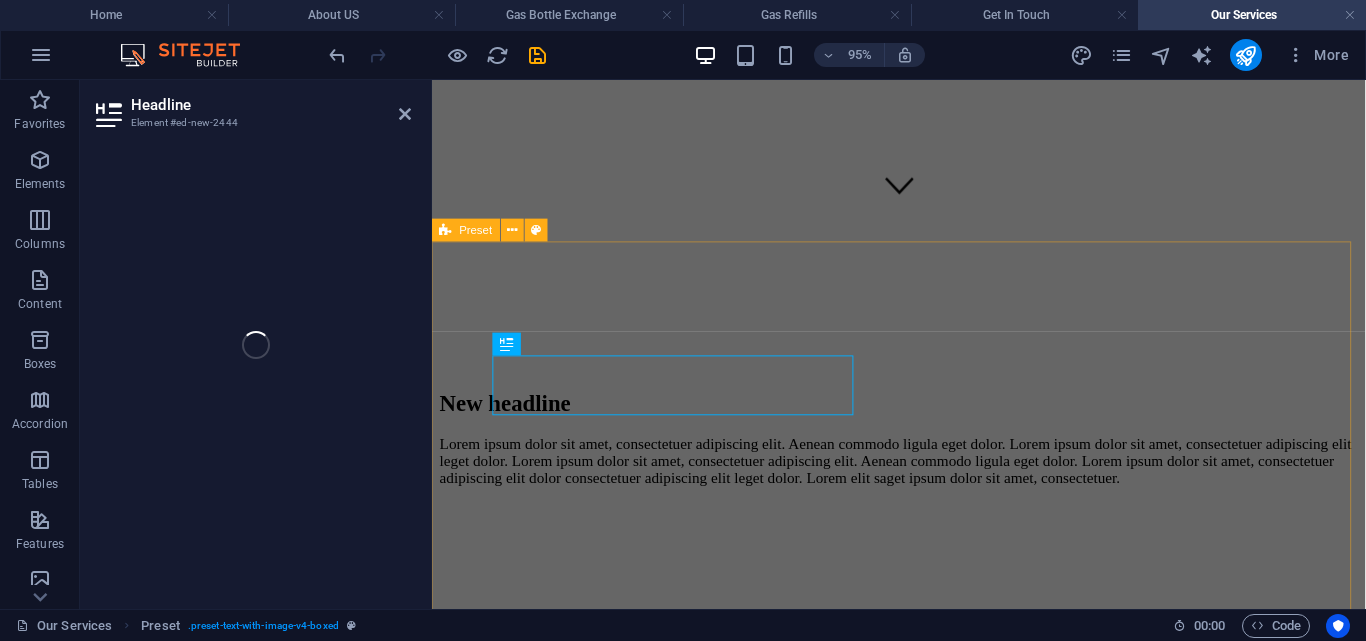 scroll, scrollTop: 331, scrollLeft: 0, axis: vertical 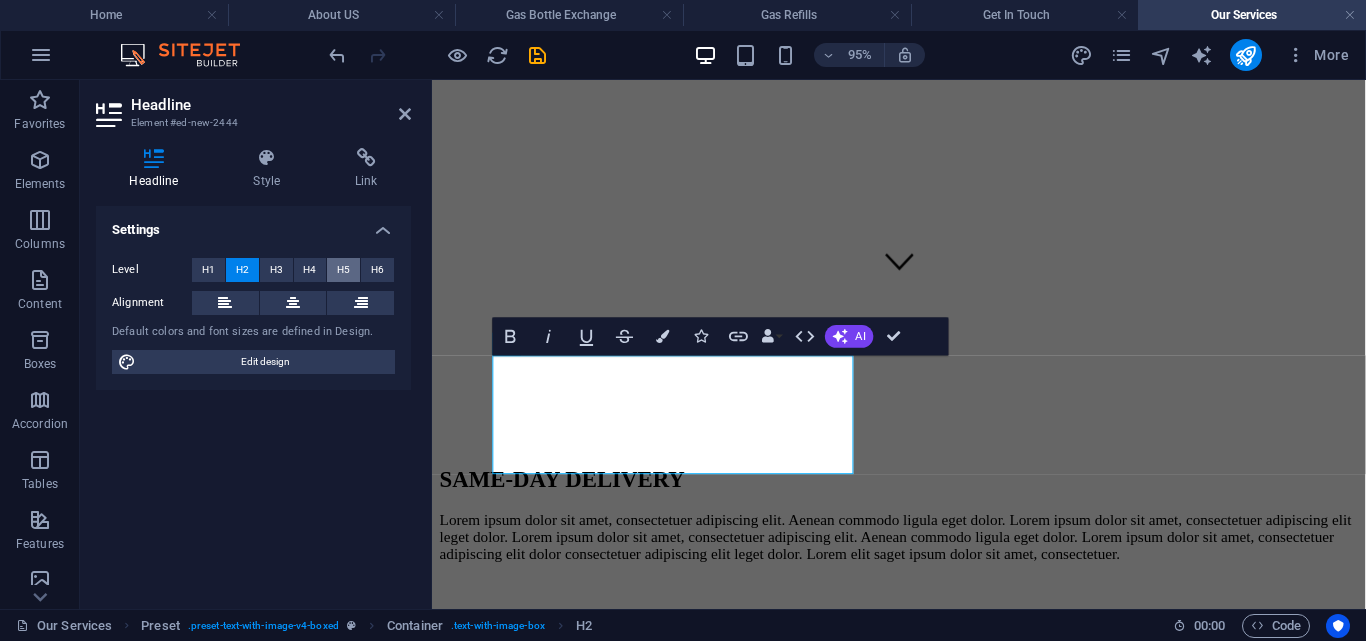 click on "H5" at bounding box center (343, 270) 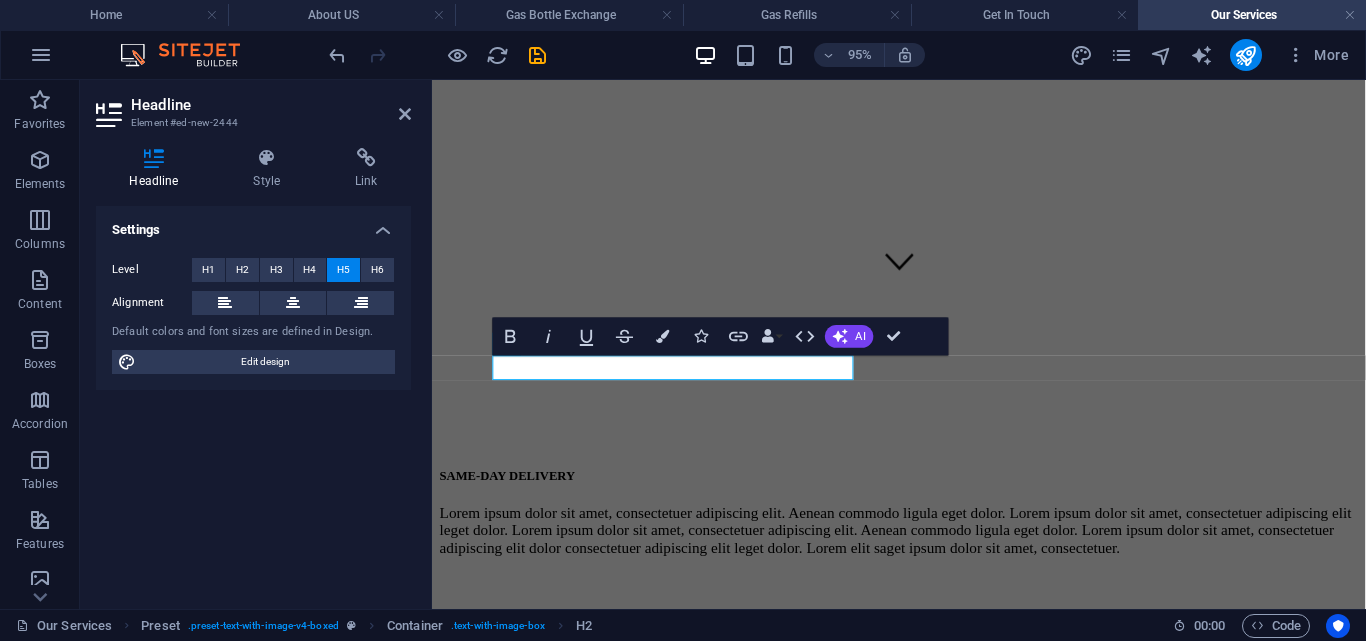 click on "Level H1 H2 H3 H4 H5 H6 Alignment Default colors and font sizes are defined in Design. Edit design" at bounding box center [253, 316] 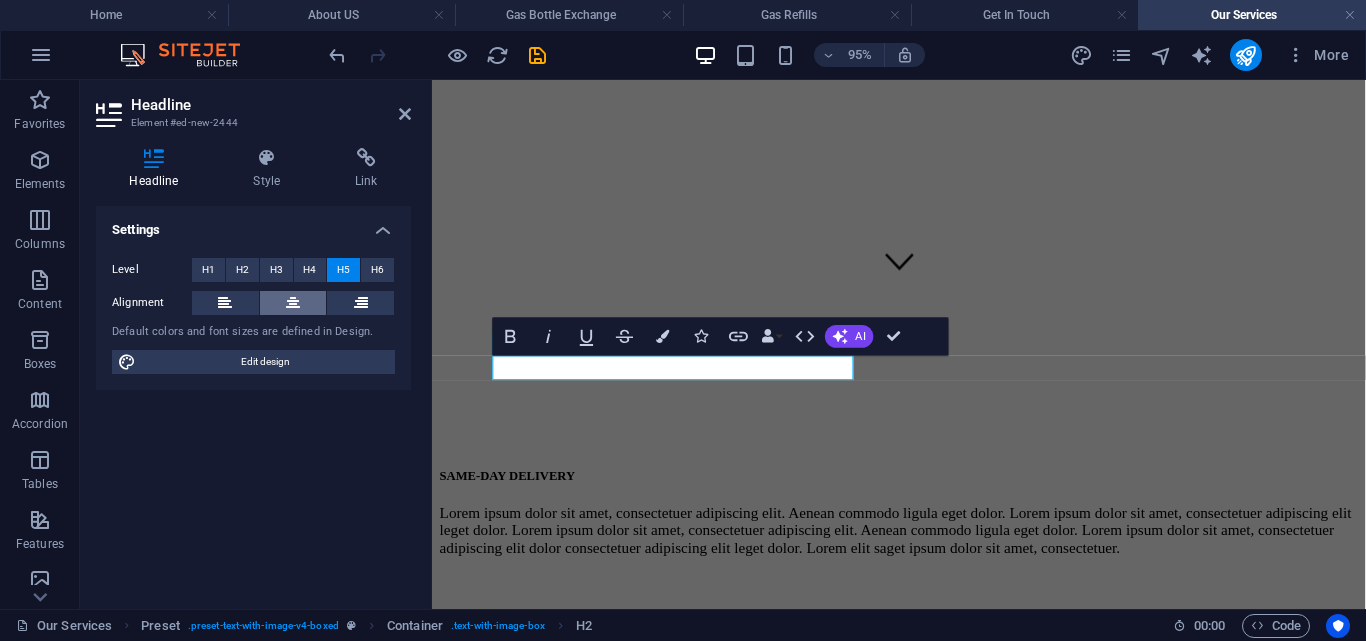 click at bounding box center (293, 303) 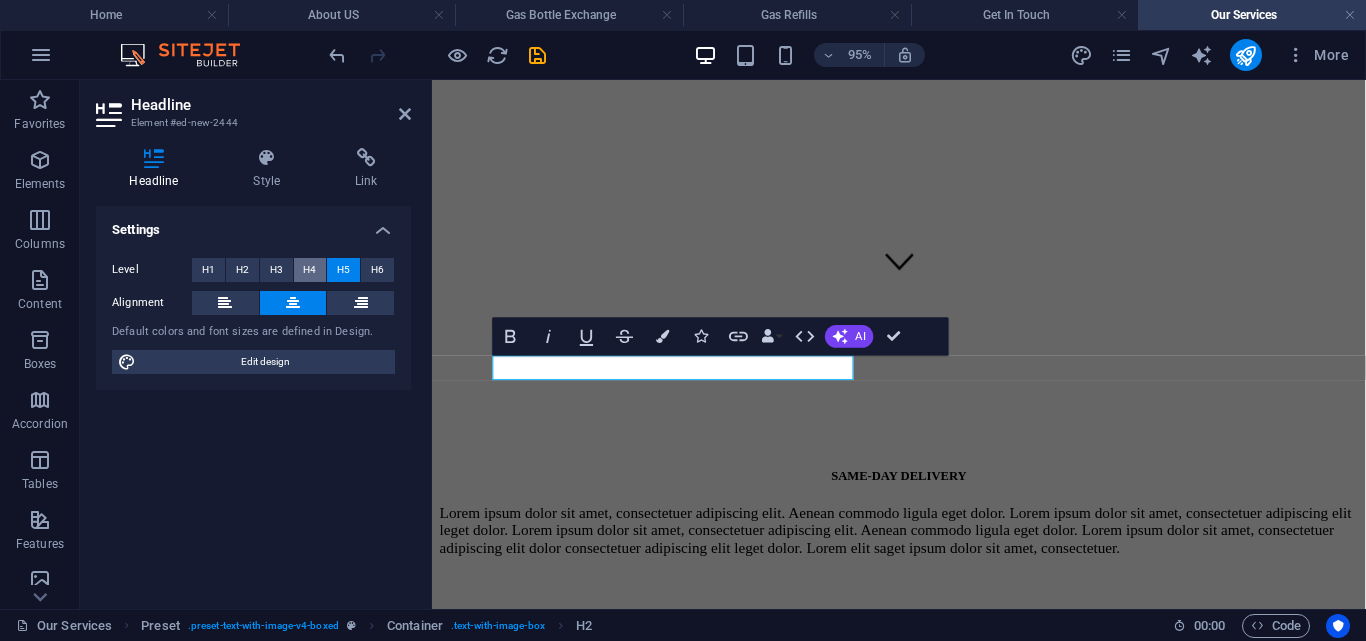 click on "H4" at bounding box center (310, 270) 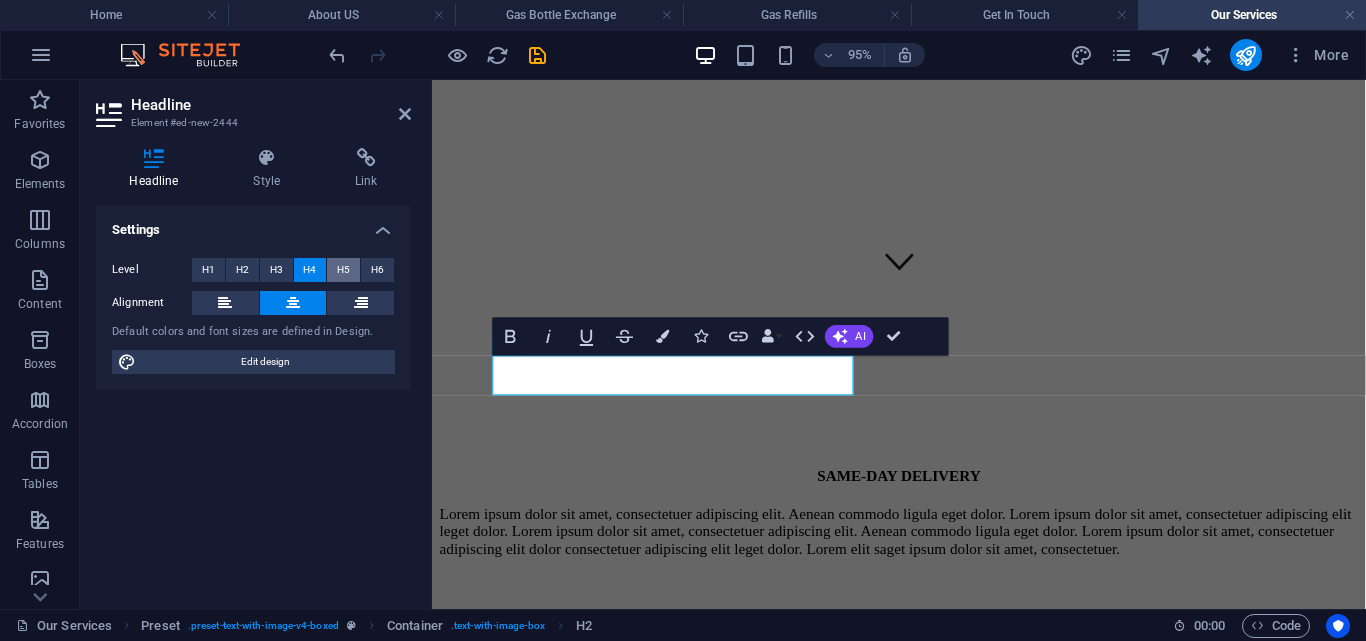 click on "H5" at bounding box center [343, 270] 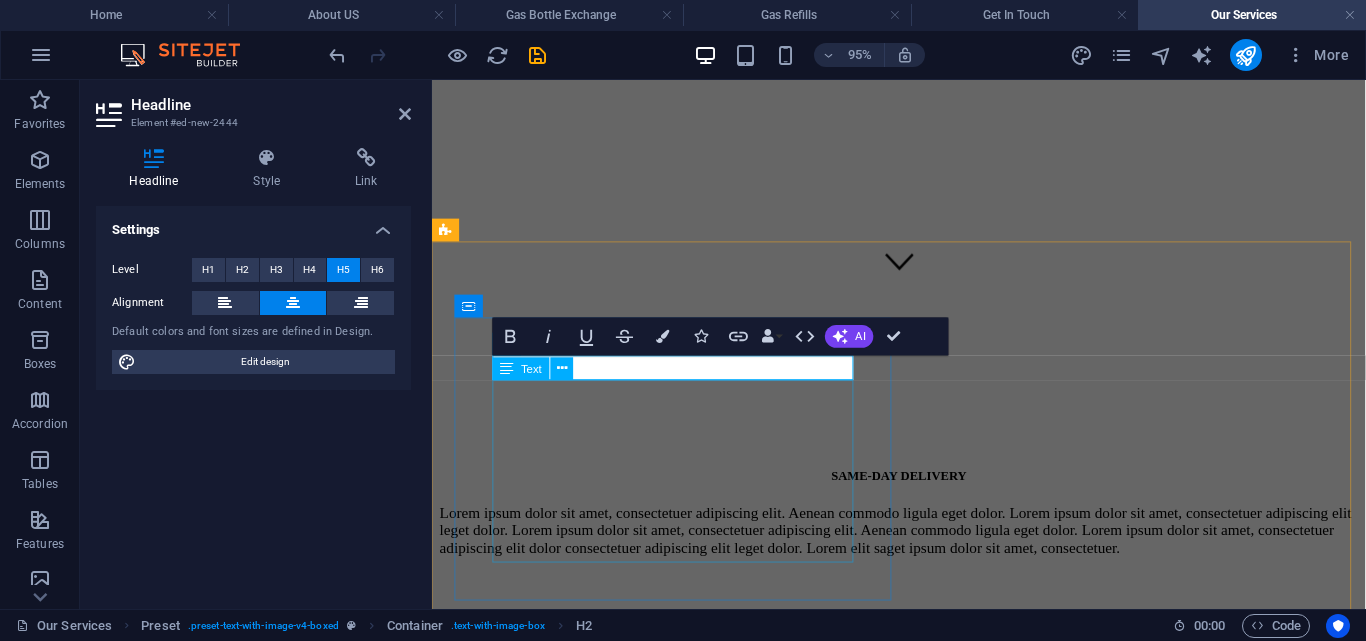 click on "Lorem ipsum dolor sit amet, consectetuer adipiscing elit. Aenean commodo ligula eget dolor. Lorem ipsum dolor sit amet, consectetuer adipiscing elit leget dolor. Lorem ipsum dolor sit amet, consectetuer adipiscing elit. Aenean commodo ligula eget dolor. Lorem ipsum dolor sit amet, consectetuer adipiscing elit dolor consectetuer adipiscing elit leget dolor. Lorem elit saget ipsum dolor sit amet, consectetuer." at bounding box center (923, 555) 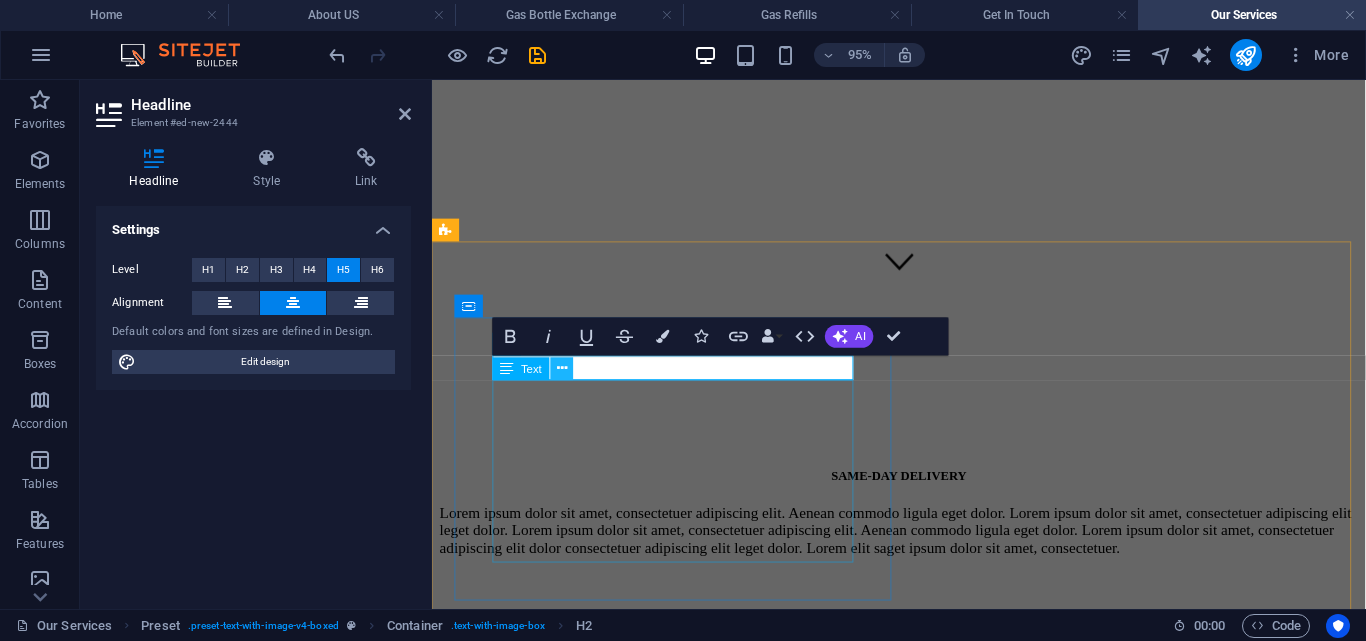 drag, startPoint x: 125, startPoint y: 381, endPoint x: 550, endPoint y: 442, distance: 429.35532 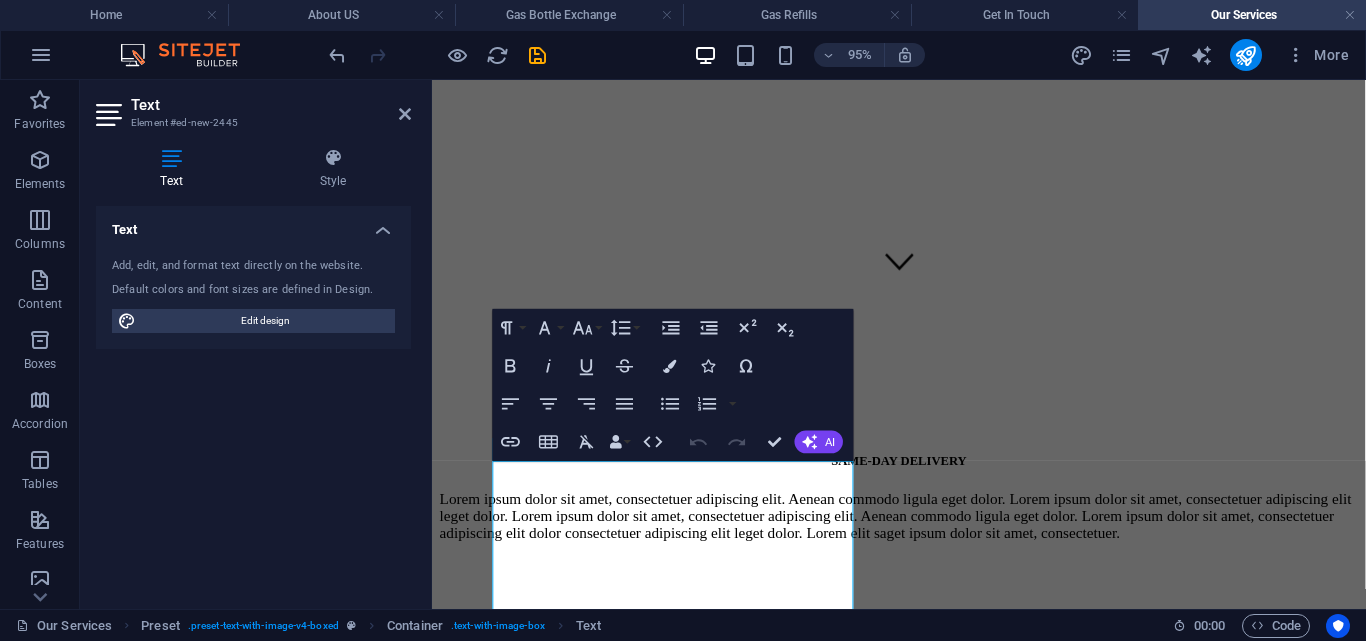 scroll, scrollTop: 246, scrollLeft: 0, axis: vertical 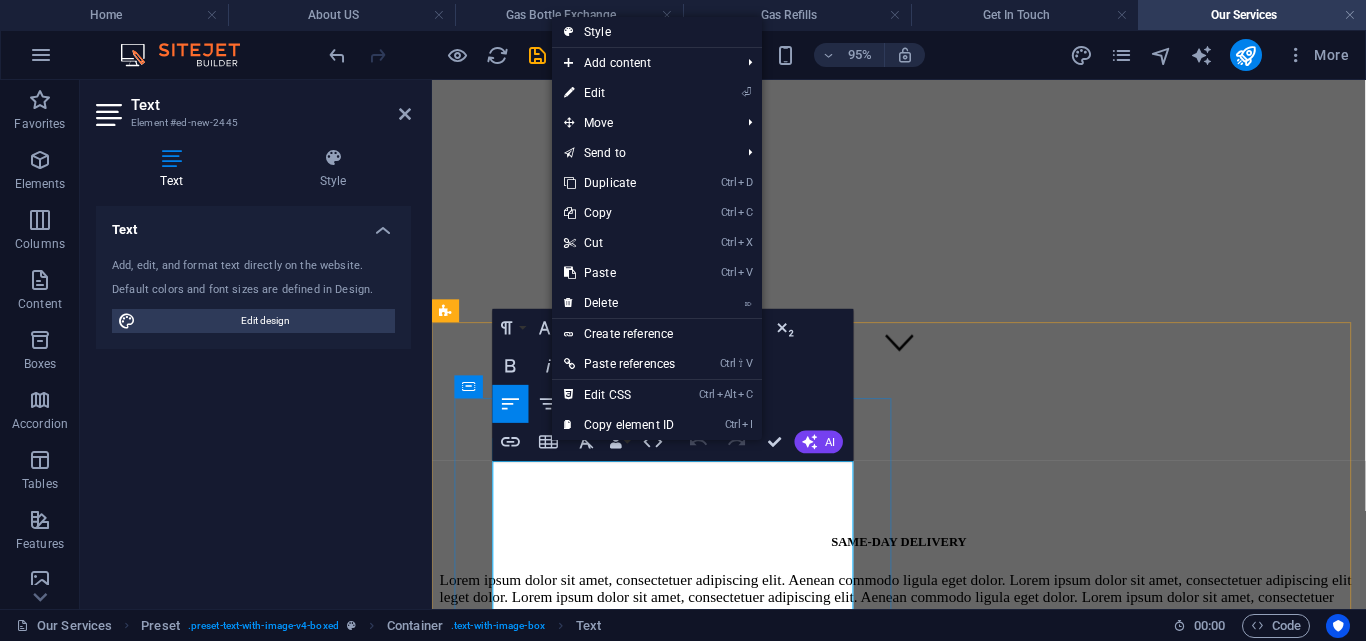 click on "Lorem ipsum dolor sit amet, consectetuer adipiscing elit. Aenean commodo ligula eget dolor. Lorem ipsum dolor sit amet, consectetuer adipiscing elit leget dolor. Lorem ipsum dolor sit amet, consectetuer adipiscing elit. Aenean commodo ligula eget dolor. Lorem ipsum dolor sit amet, consectetuer adipiscing elit dolor consectetuer adipiscing elit leget dolor. Lorem elit saget ipsum dolor sit amet, consectetuer." at bounding box center [923, 625] 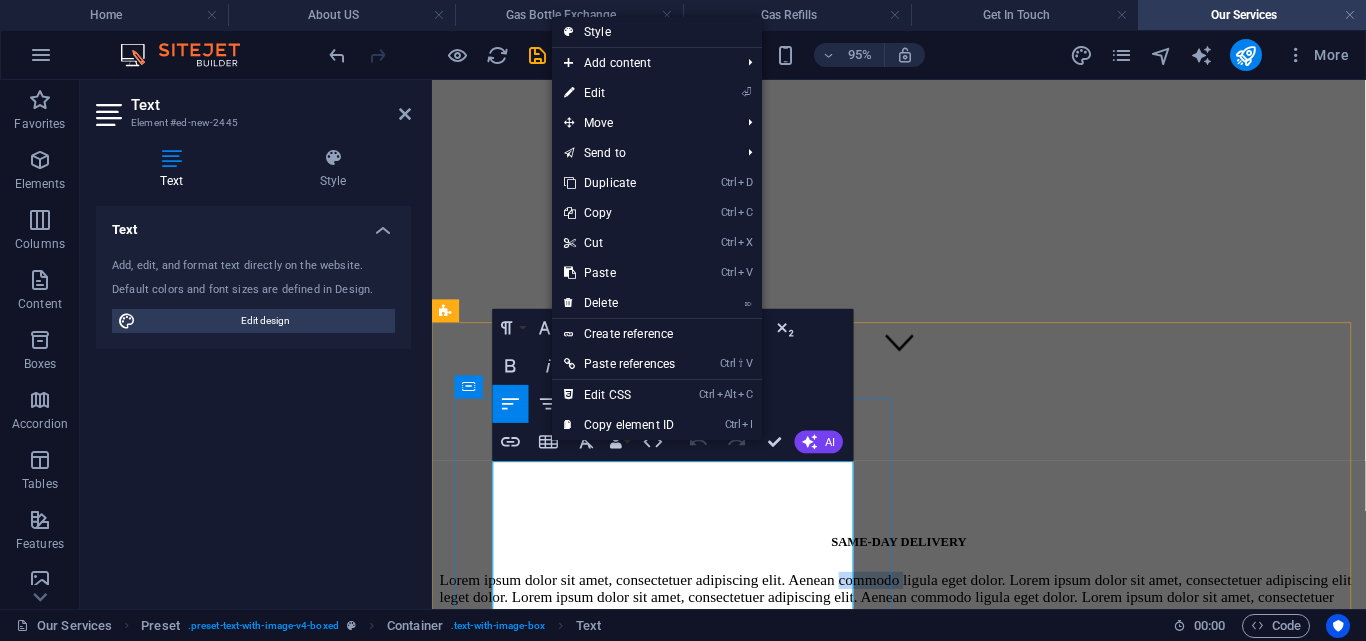 click on "Lorem ipsum dolor sit amet, consectetuer adipiscing elit. Aenean commodo ligula eget dolor. Lorem ipsum dolor sit amet, consectetuer adipiscing elit leget dolor. Lorem ipsum dolor sit amet, consectetuer adipiscing elit. Aenean commodo ligula eget dolor. Lorem ipsum dolor sit amet, consectetuer adipiscing elit dolor consectetuer adipiscing elit leget dolor. Lorem elit saget ipsum dolor sit amet, consectetuer." at bounding box center (923, 625) 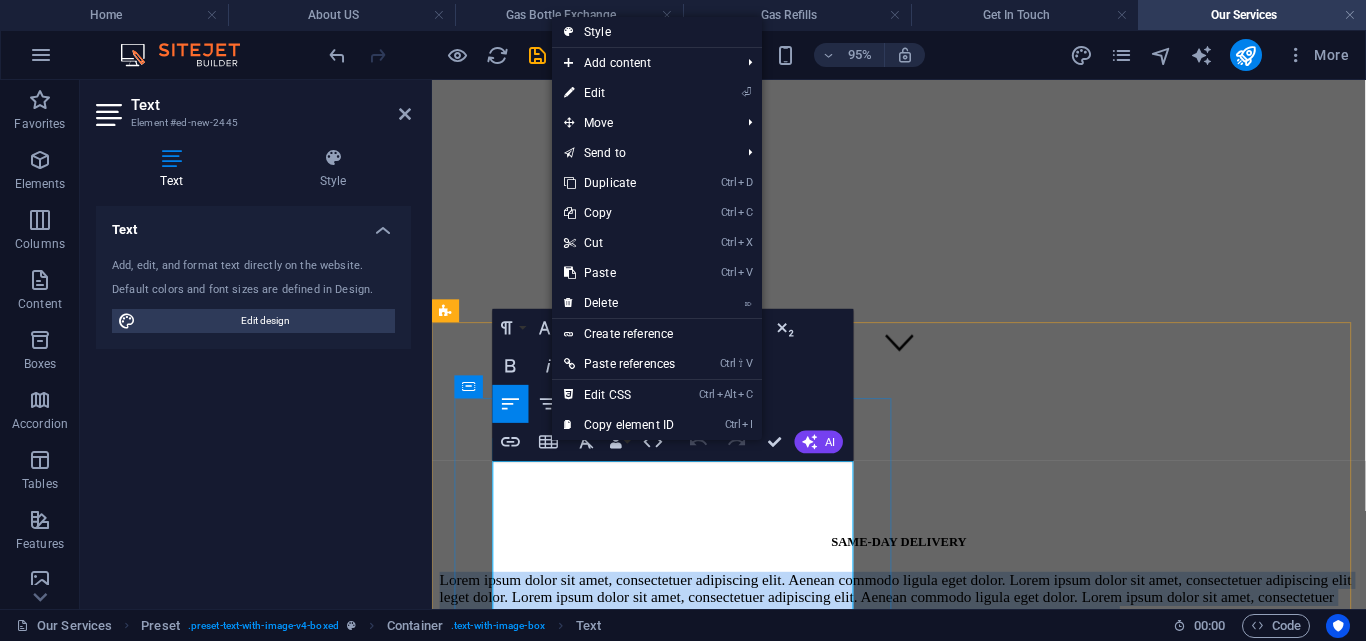 click on "Lorem ipsum dolor sit amet, consectetuer adipiscing elit. Aenean commodo ligula eget dolor. Lorem ipsum dolor sit amet, consectetuer adipiscing elit leget dolor. Lorem ipsum dolor sit amet, consectetuer adipiscing elit. Aenean commodo ligula eget dolor. Lorem ipsum dolor sit amet, consectetuer adipiscing elit dolor consectetuer adipiscing elit leget dolor. Lorem elit saget ipsum dolor sit amet, consectetuer." at bounding box center [923, 625] 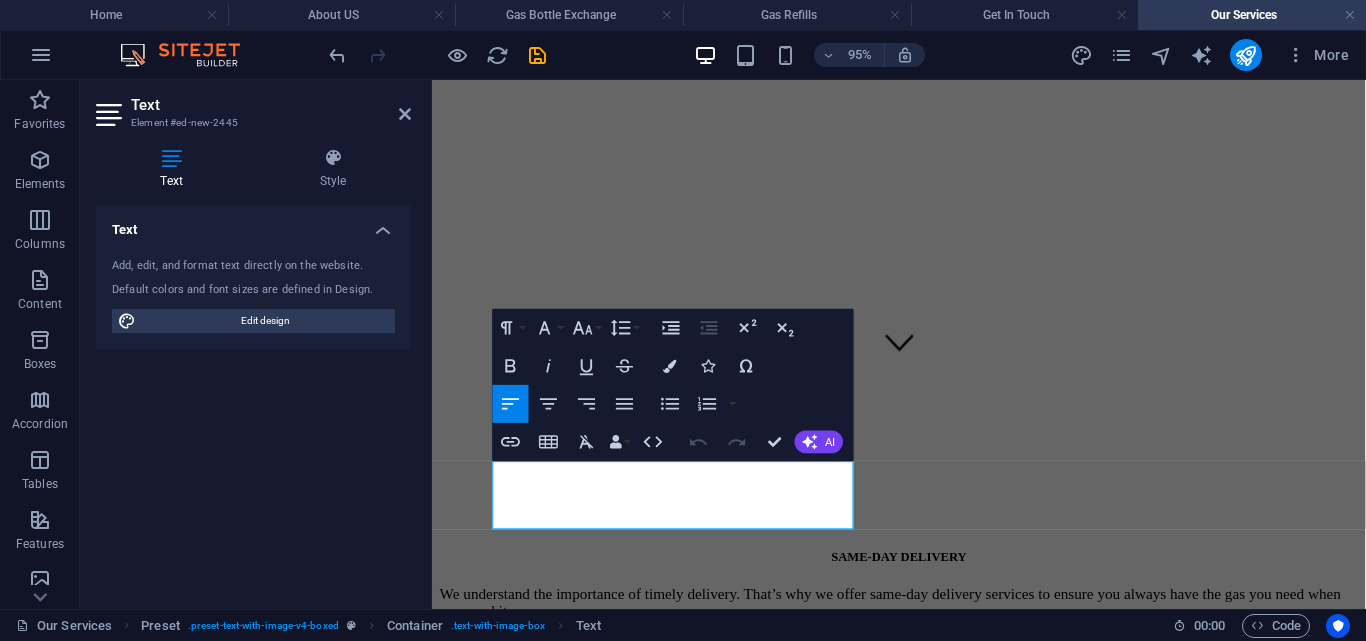 scroll, scrollTop: 2354, scrollLeft: 3, axis: both 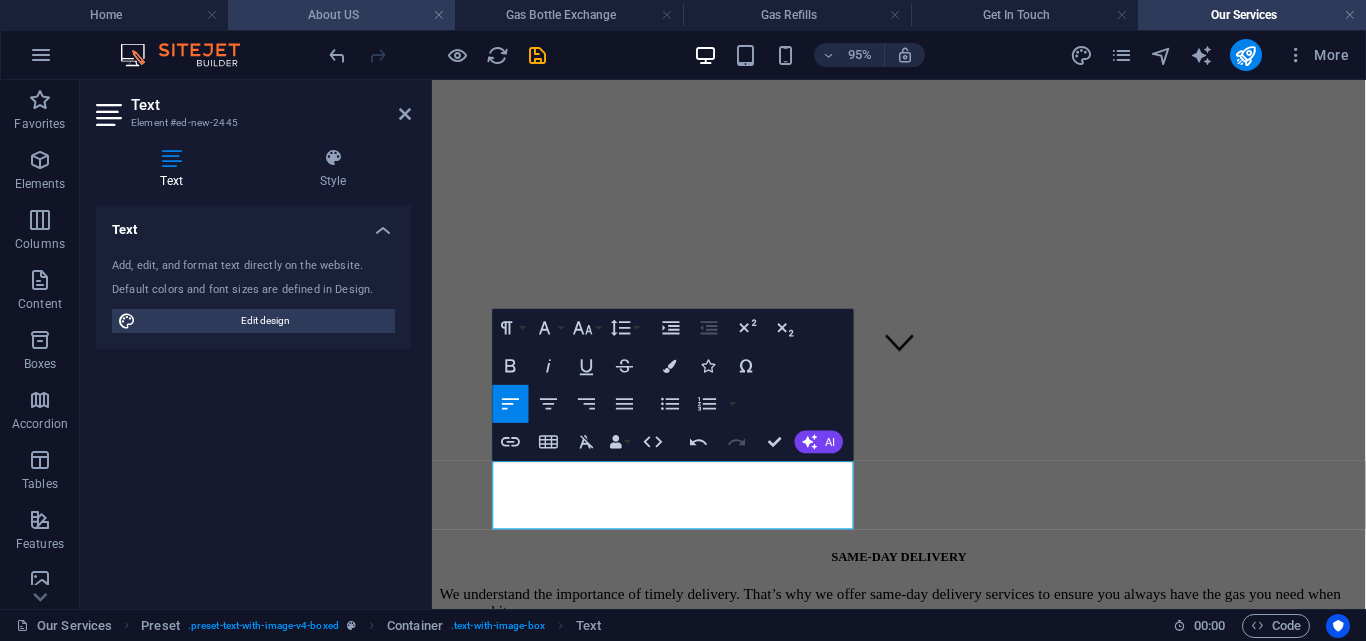 click on "About US" at bounding box center [342, 15] 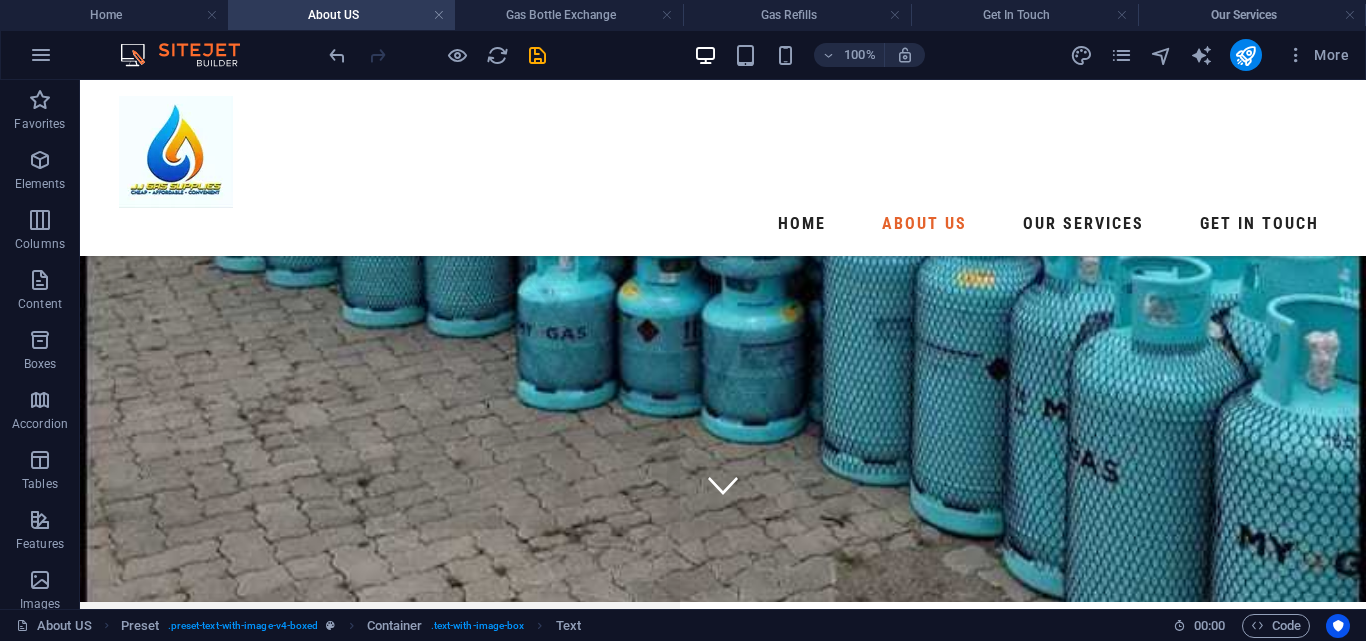 scroll, scrollTop: 498, scrollLeft: 0, axis: vertical 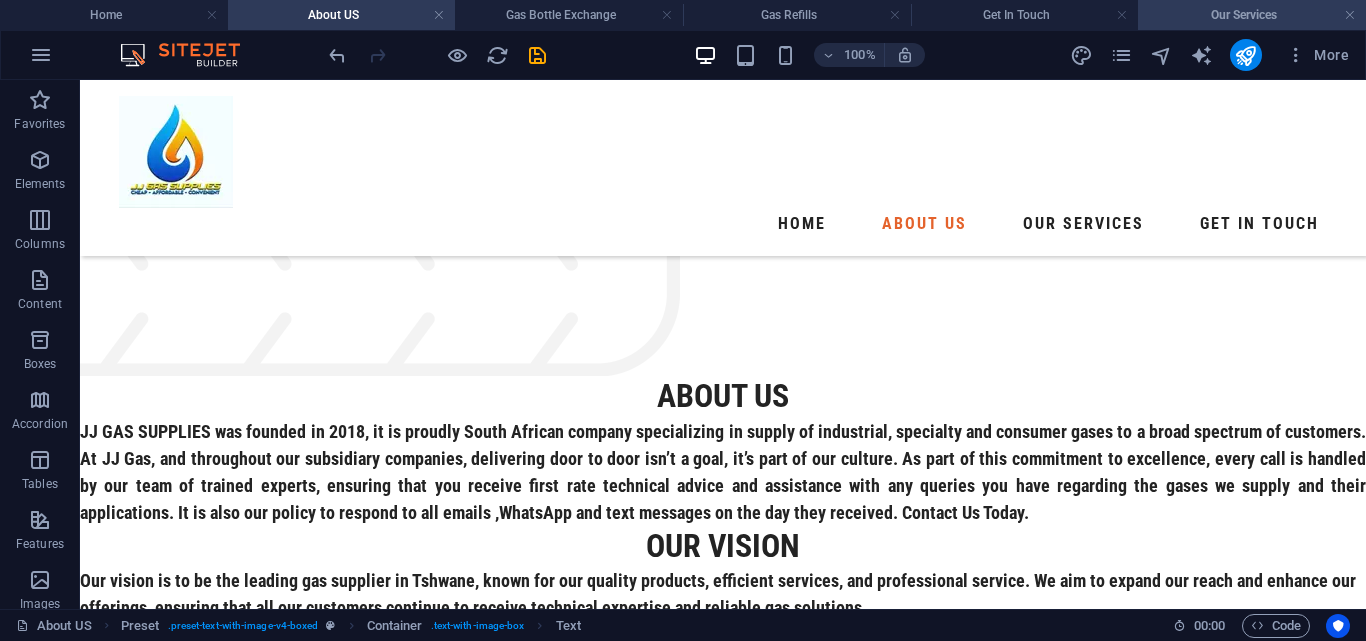 click on "Our Services" at bounding box center (1252, 15) 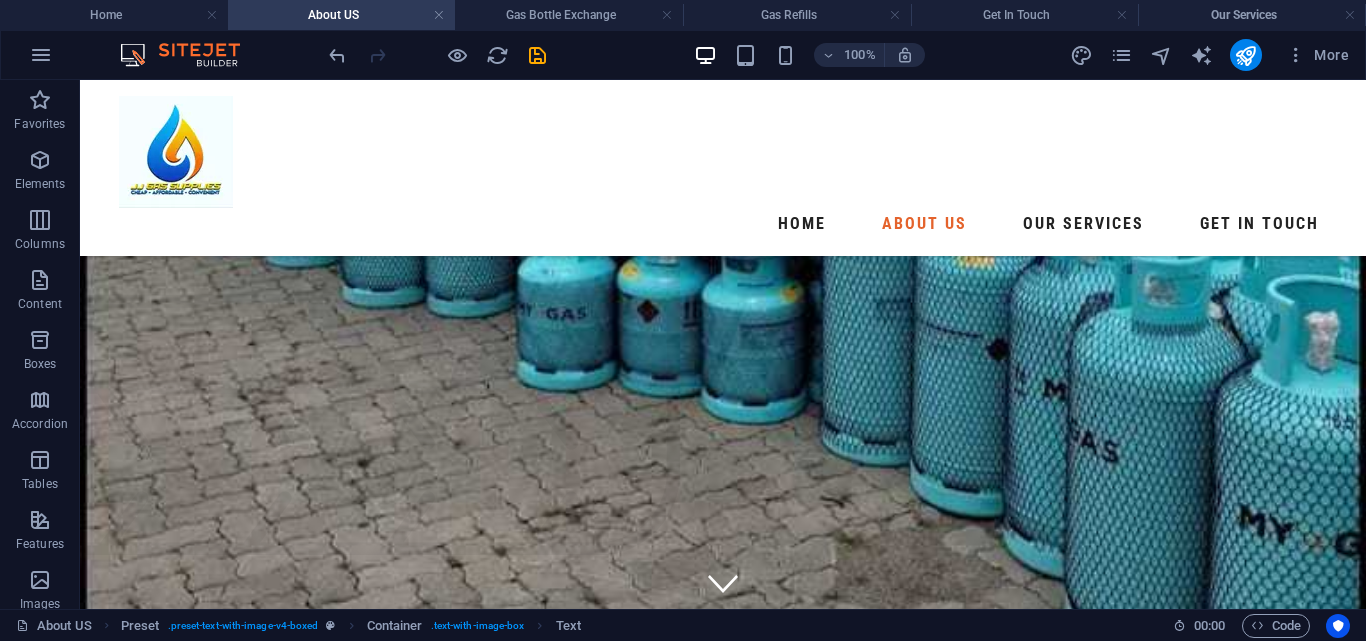 scroll, scrollTop: 246, scrollLeft: 0, axis: vertical 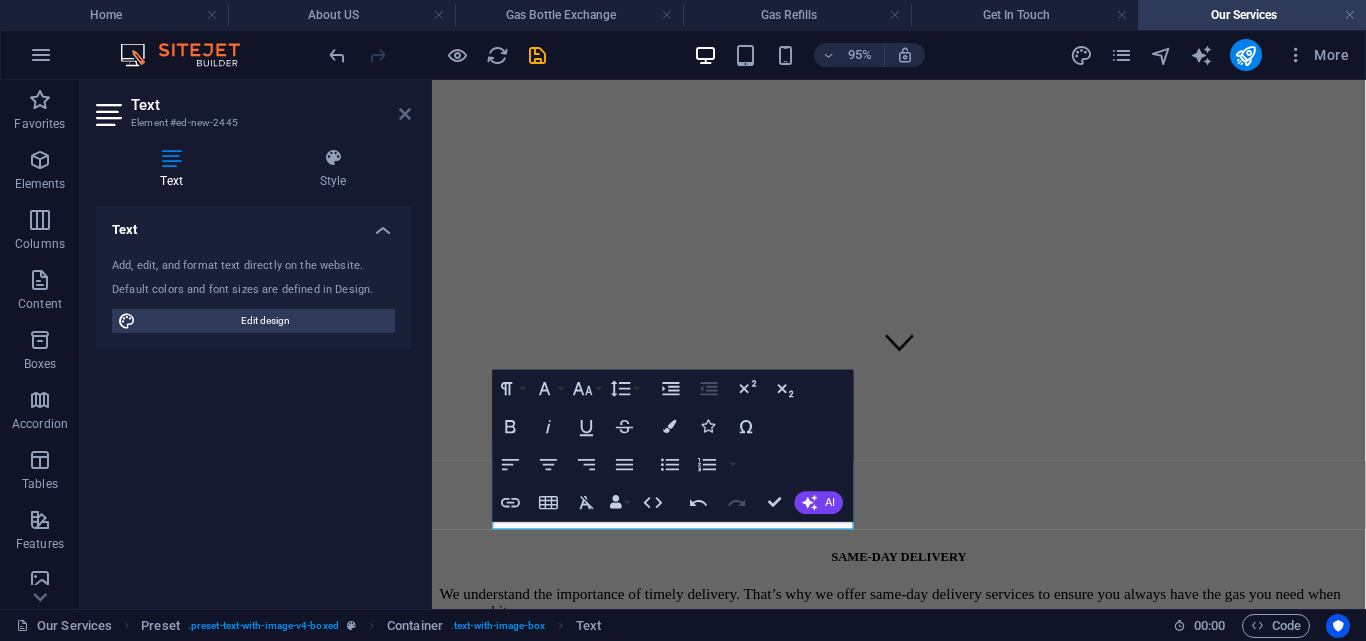 drag, startPoint x: 404, startPoint y: 109, endPoint x: 654, endPoint y: 362, distance: 355.68103 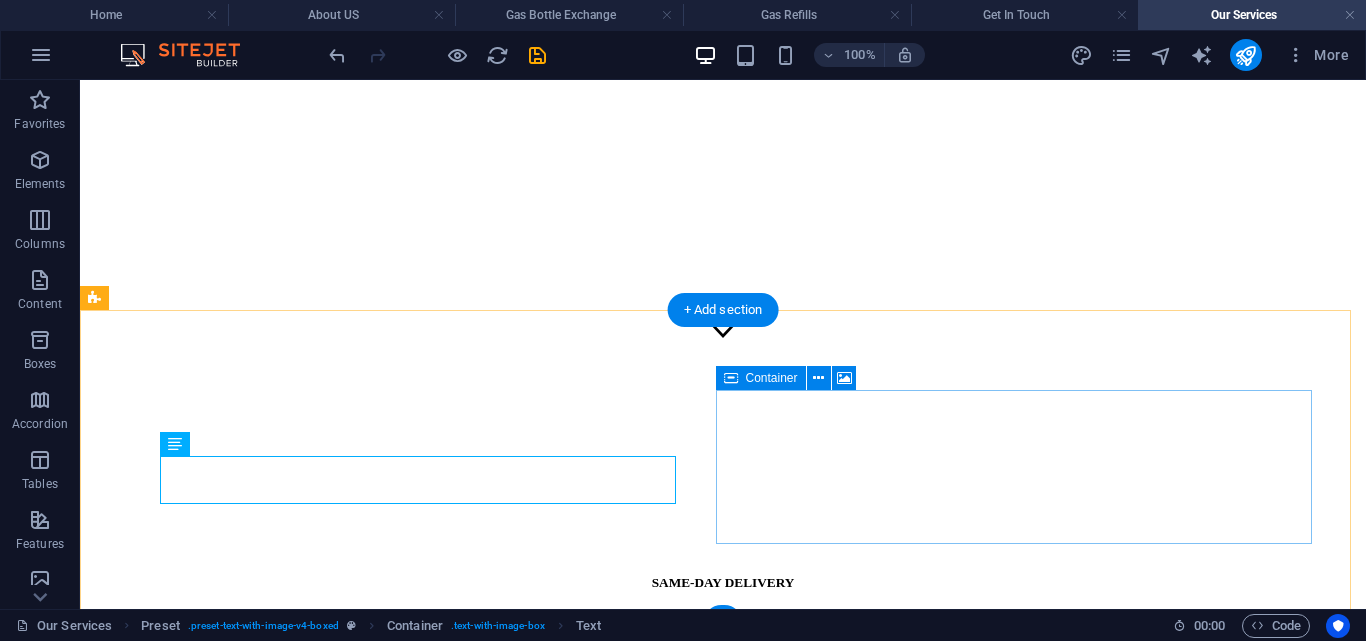 click on "We understand the importance of timely delivery. That’s why we offer same-day delivery services to ensure you always have the gas you need when you need it." at bounding box center [723, 622] 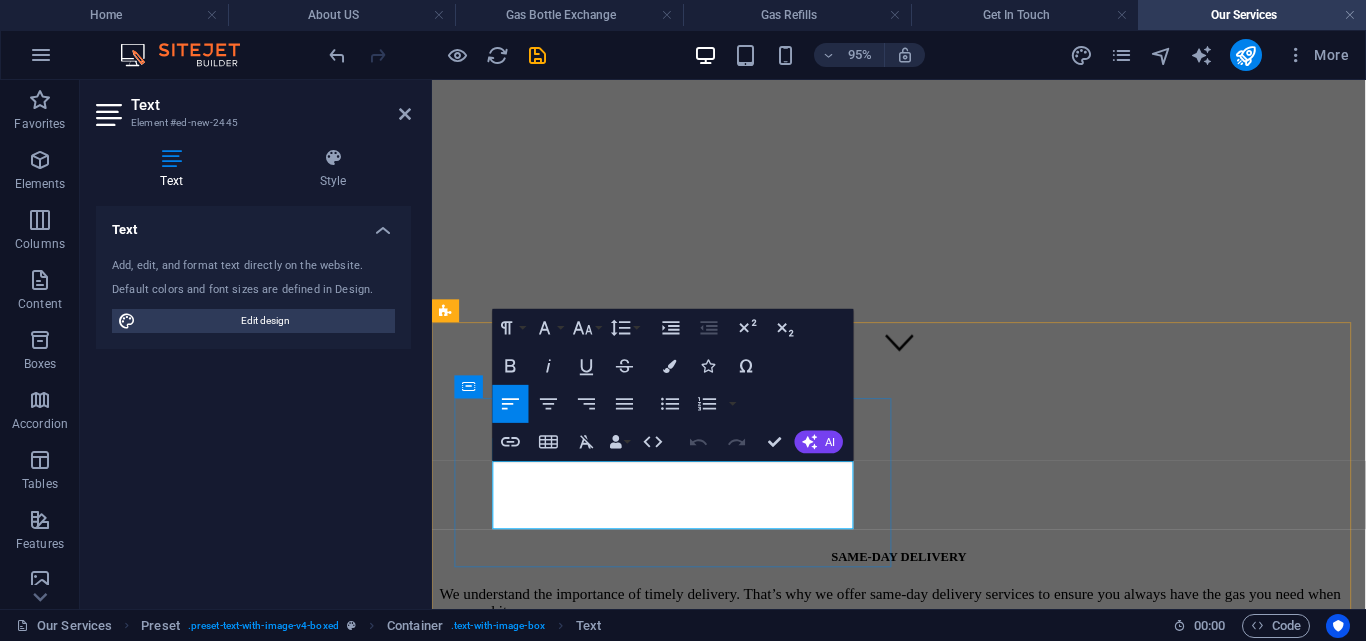 click on "We understand the importance of timely delivery. That’s why we offer same-day delivery services to ensure you always have the gas you need when you need it." at bounding box center (923, 631) 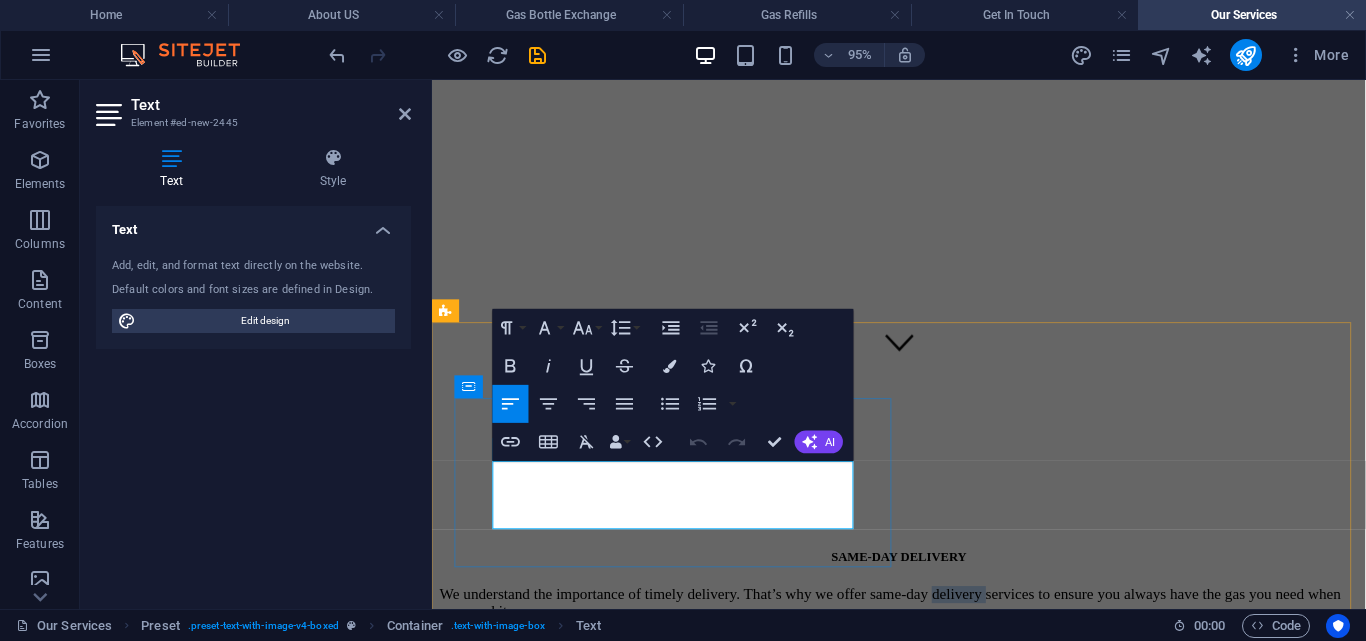 click on "We understand the importance of timely delivery. That’s why we offer same-day delivery services to ensure you always have the gas you need when you need it." at bounding box center (923, 631) 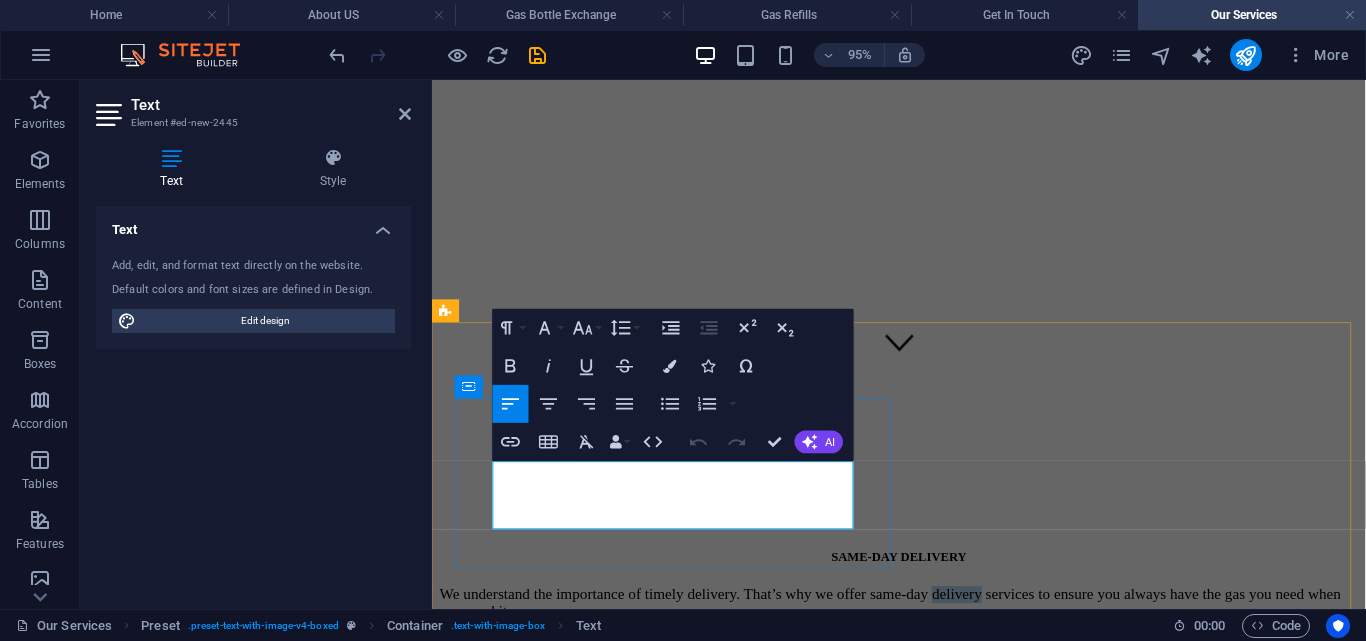 click on "We understand the importance of timely delivery. That’s why we offer same-day delivery services to ensure you always have the gas you need when you need it." at bounding box center (923, 631) 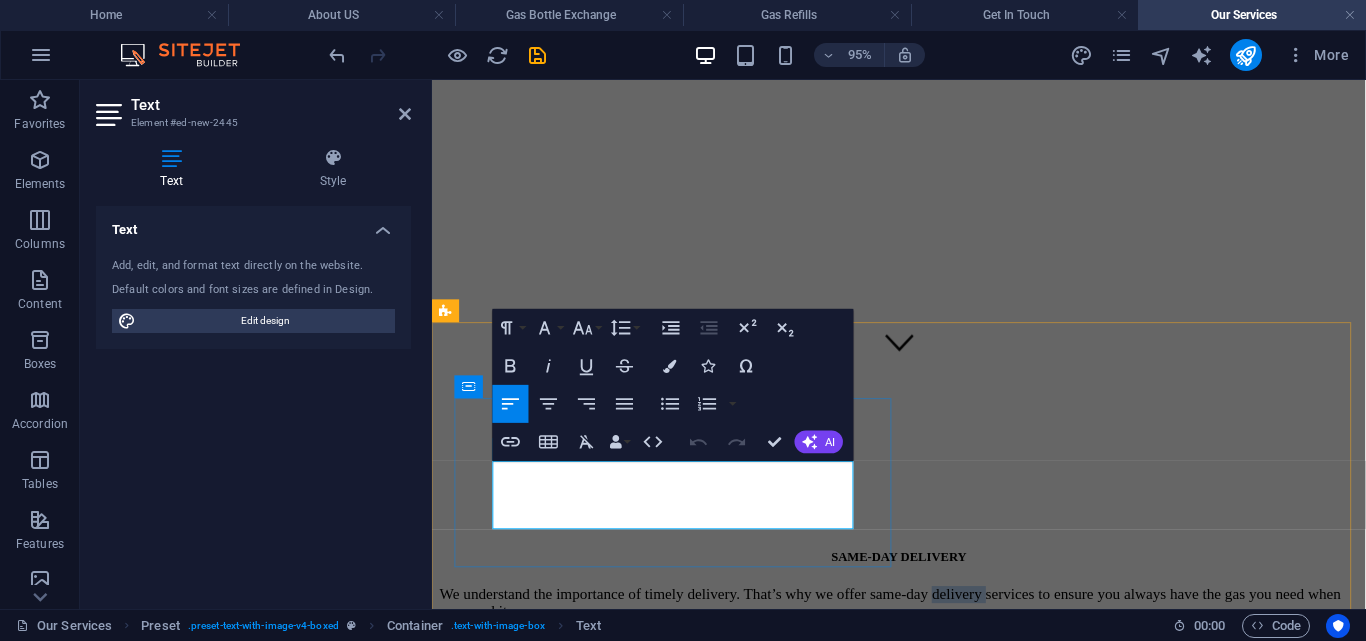 click on "We understand the importance of timely delivery. That’s why we offer same-day delivery services to ensure you always have the gas you need when you need it." at bounding box center [923, 631] 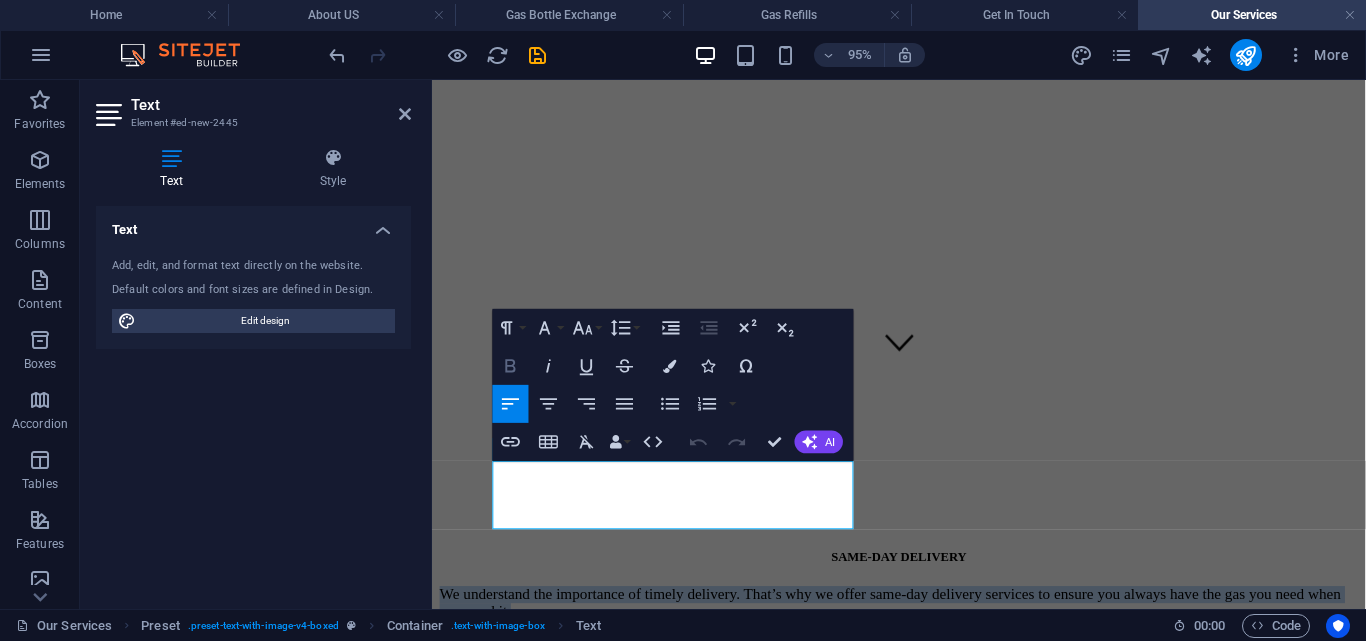 click 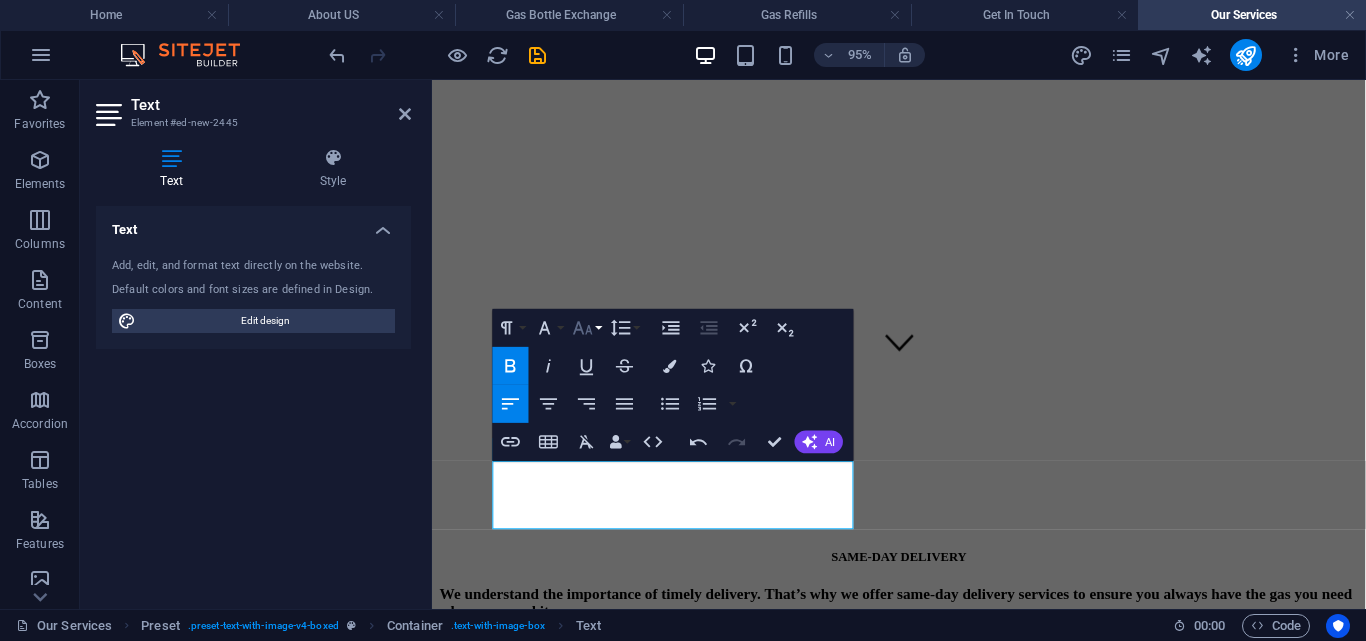click on "Font Size" at bounding box center (587, 328) 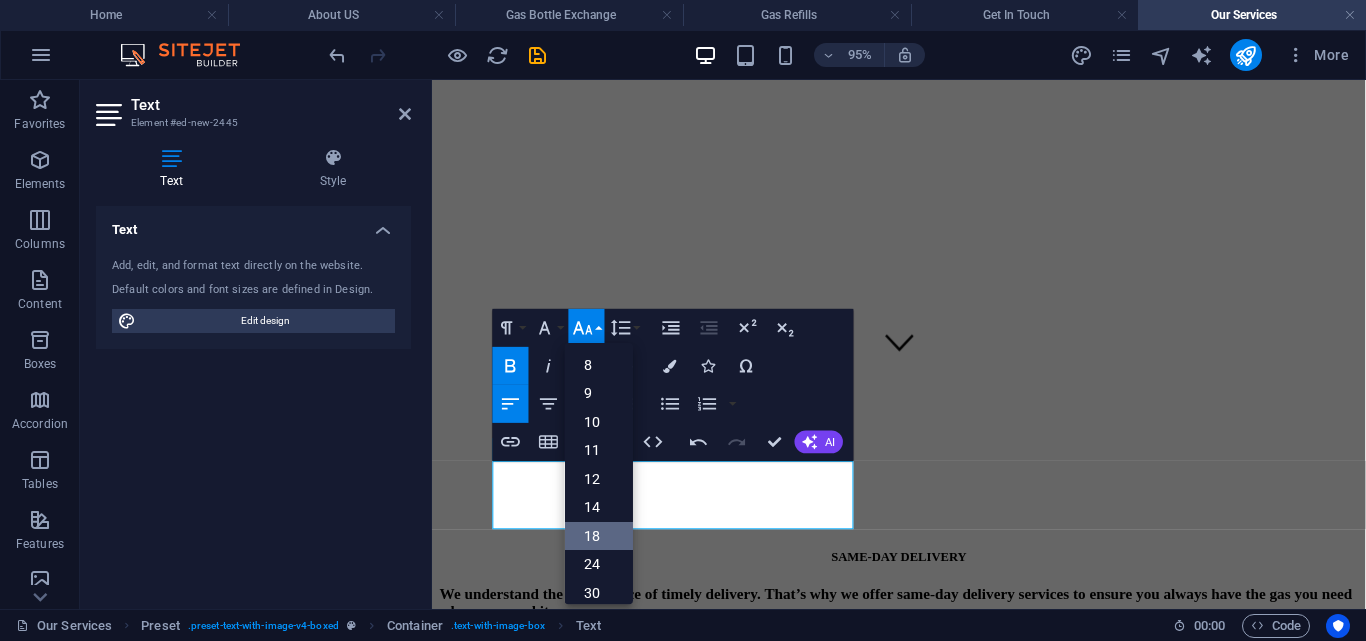 click on "18" at bounding box center [599, 536] 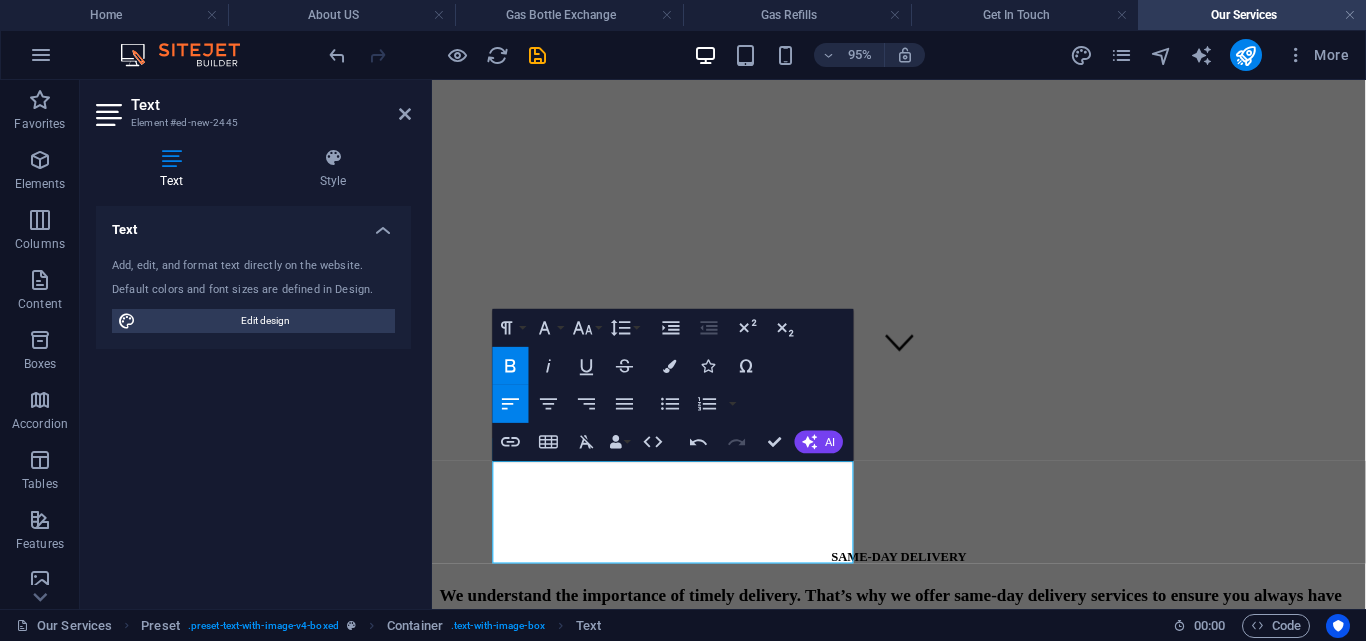 click on "We understand the importance of timely delivery. That’s why we offer same-day delivery services to ensure you always have the gas you need when you need it." at bounding box center [923, 634] 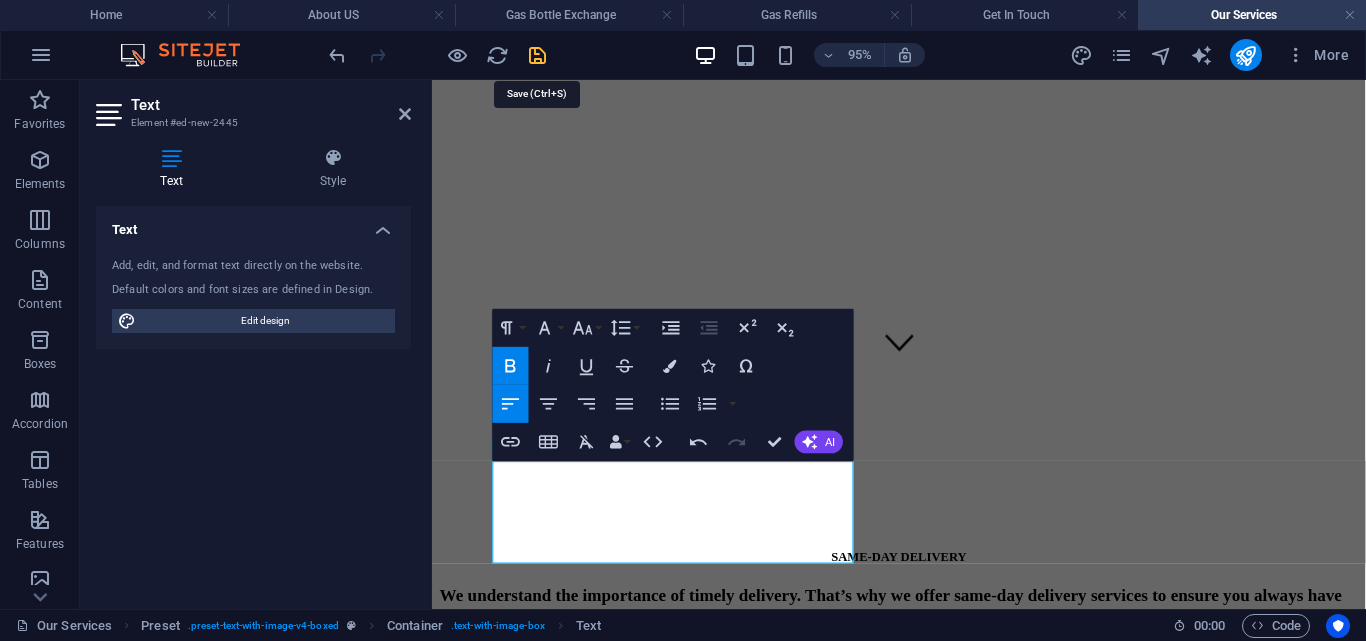 click at bounding box center [537, 55] 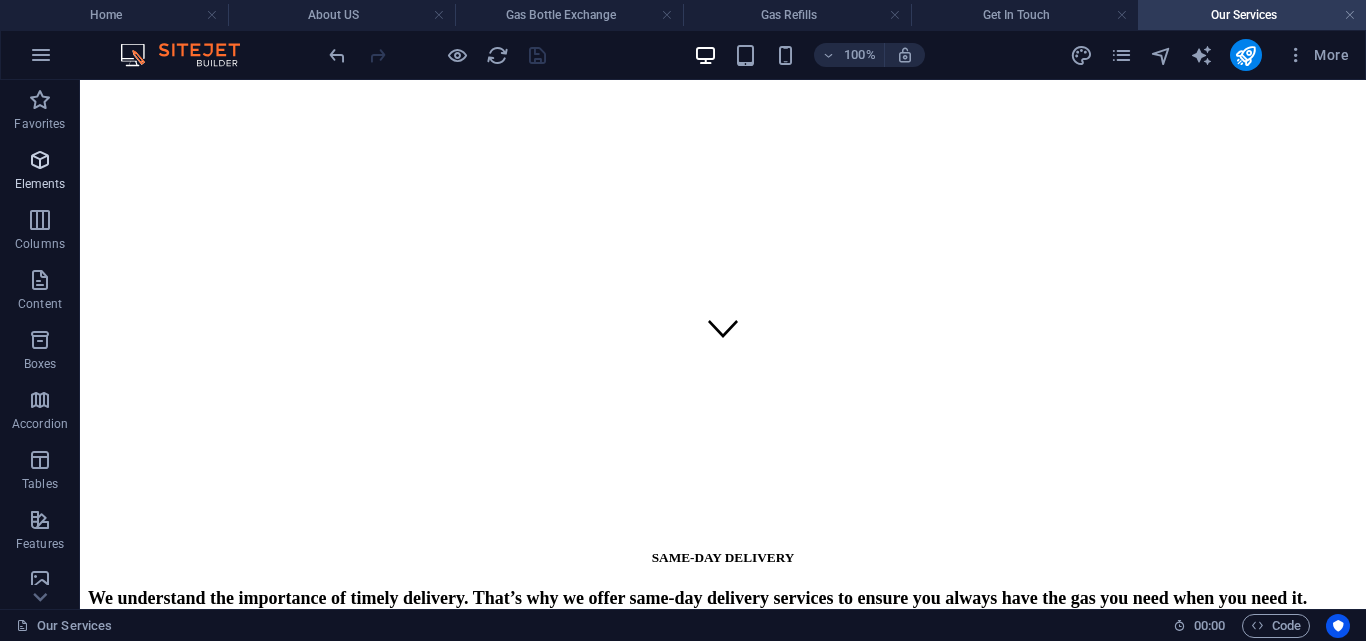 click on "Elements" at bounding box center [40, 184] 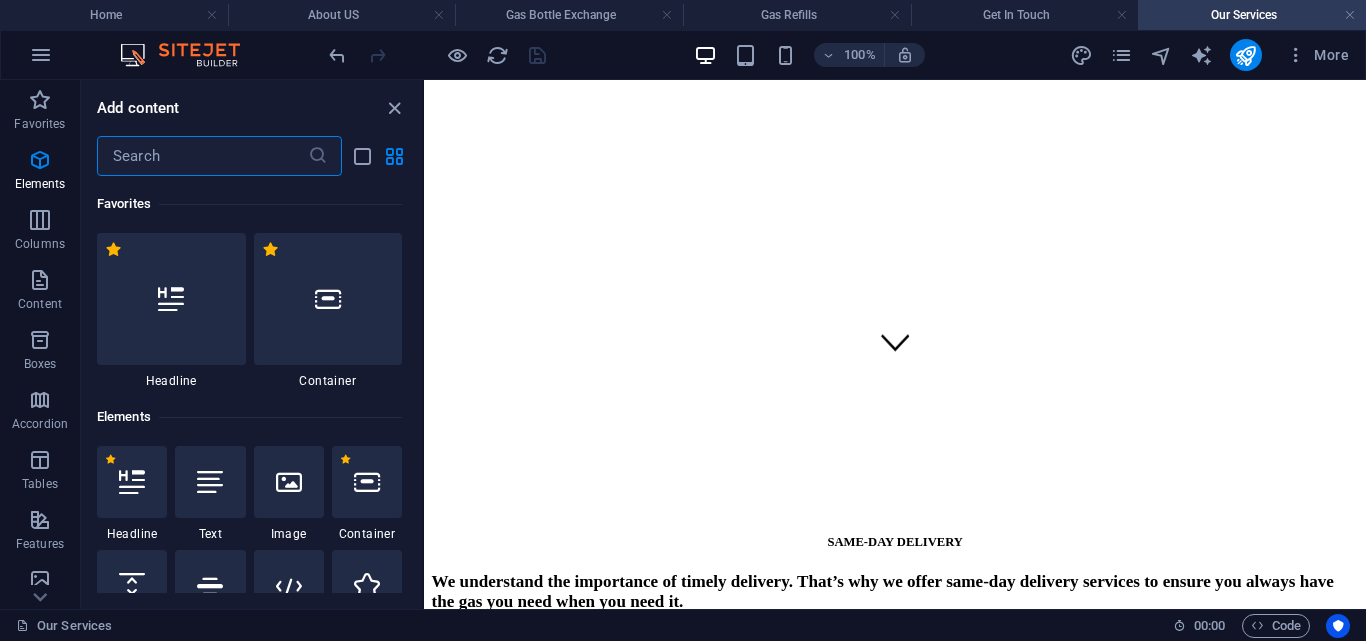 scroll, scrollTop: 213, scrollLeft: 0, axis: vertical 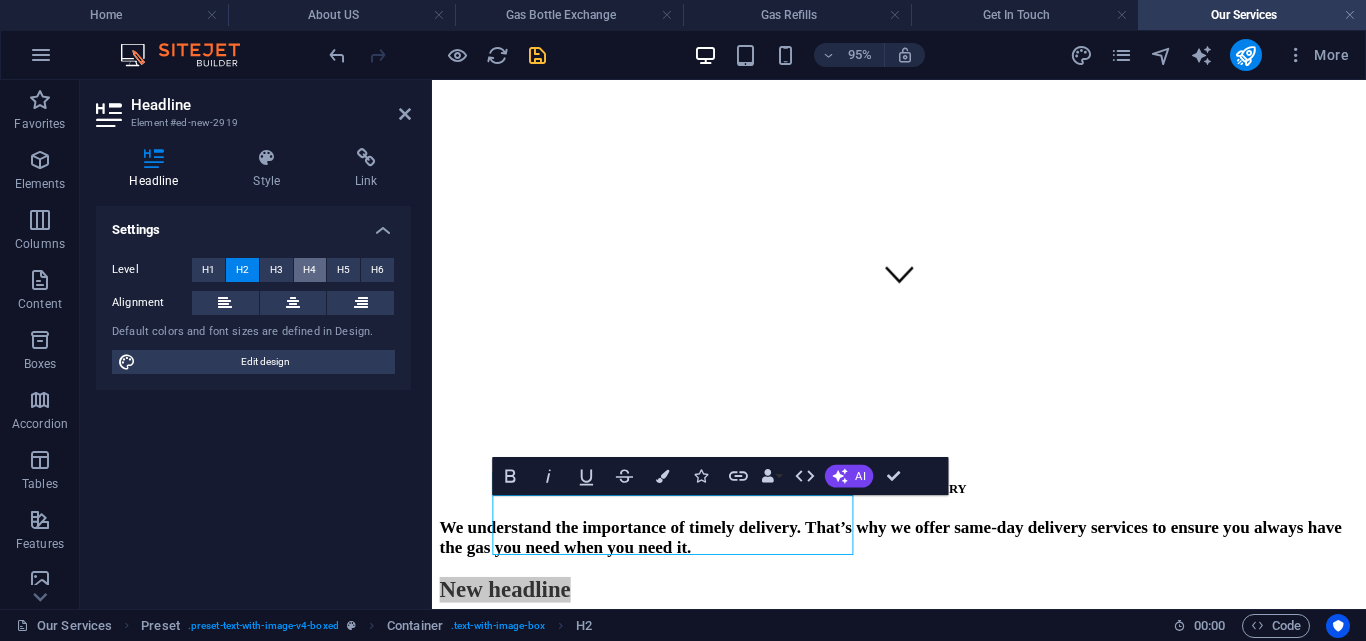 click on "H4" at bounding box center [309, 270] 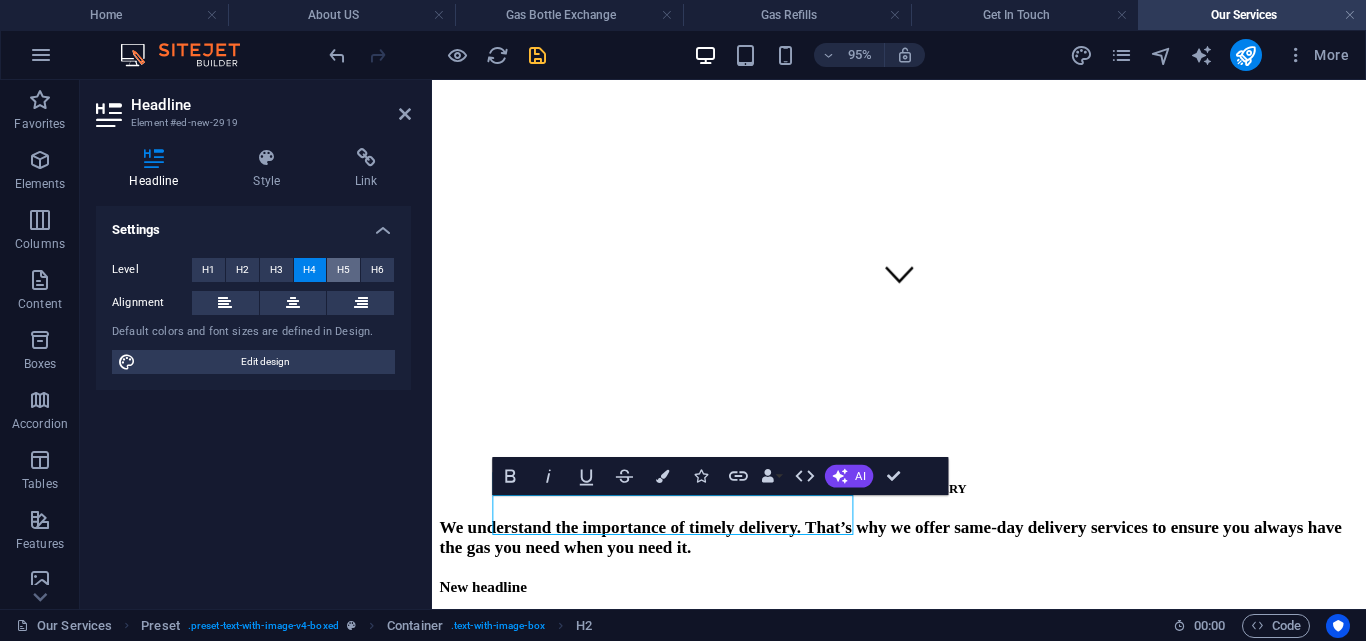 click on "H5" at bounding box center (343, 270) 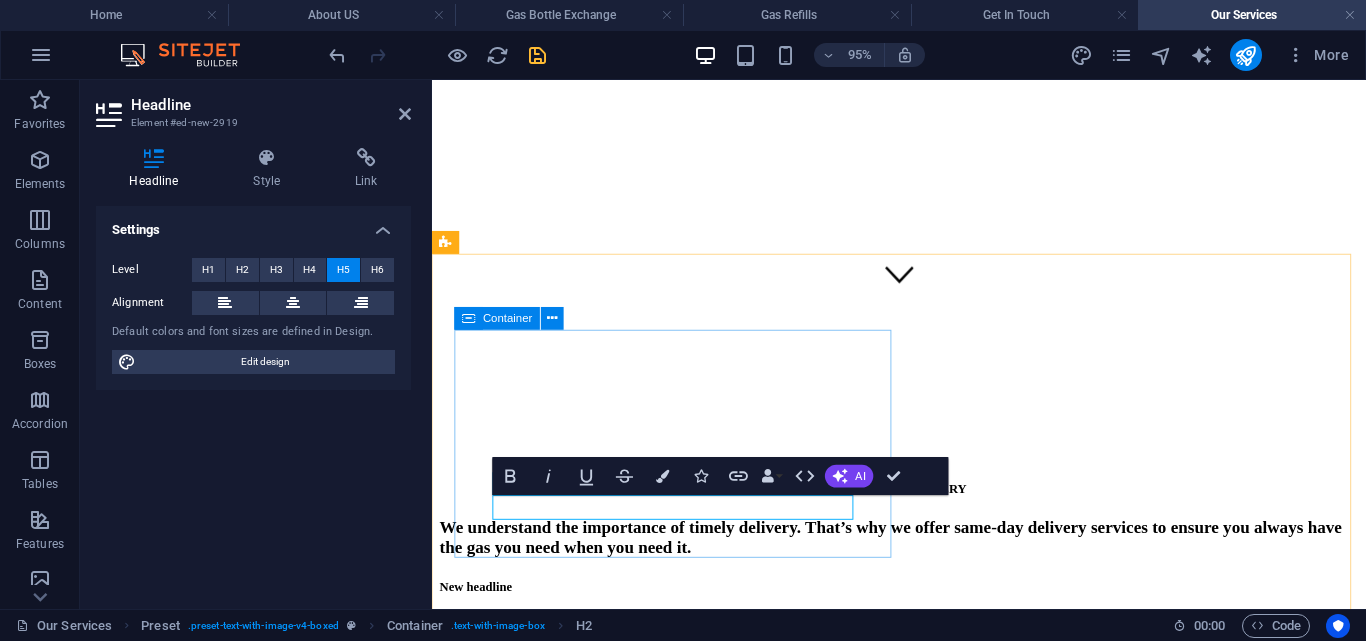 click on "New headline" at bounding box center [923, 614] 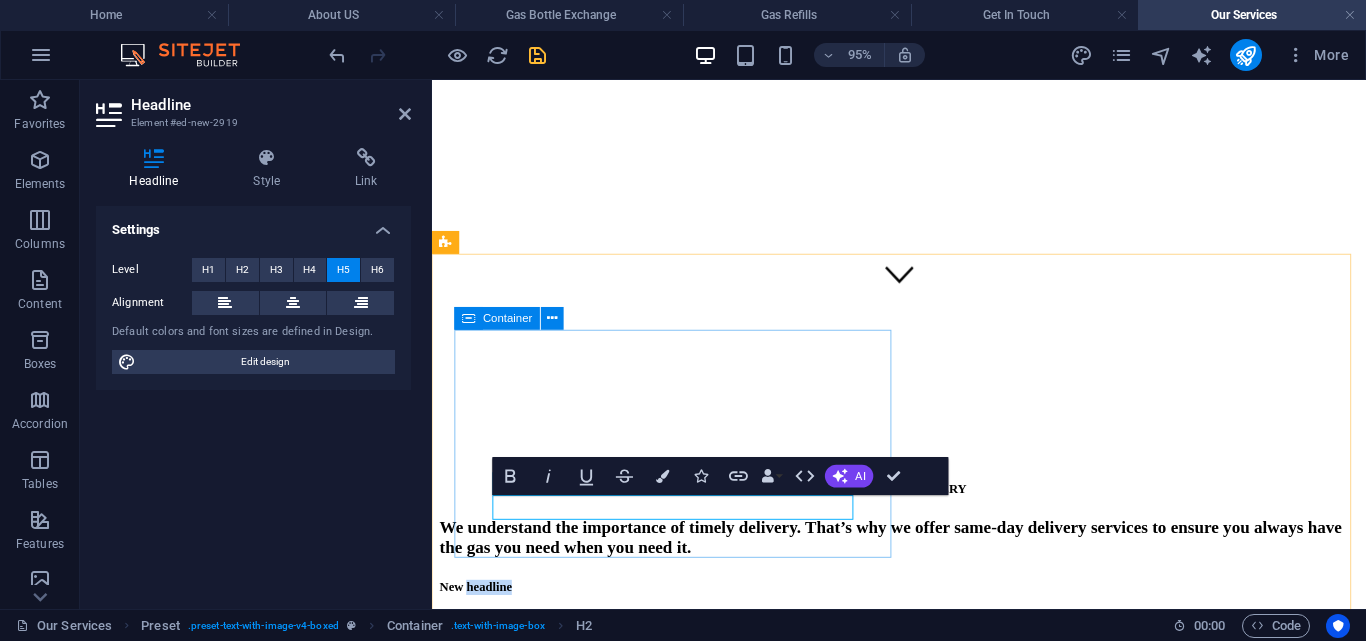 click on "New headline" at bounding box center (923, 614) 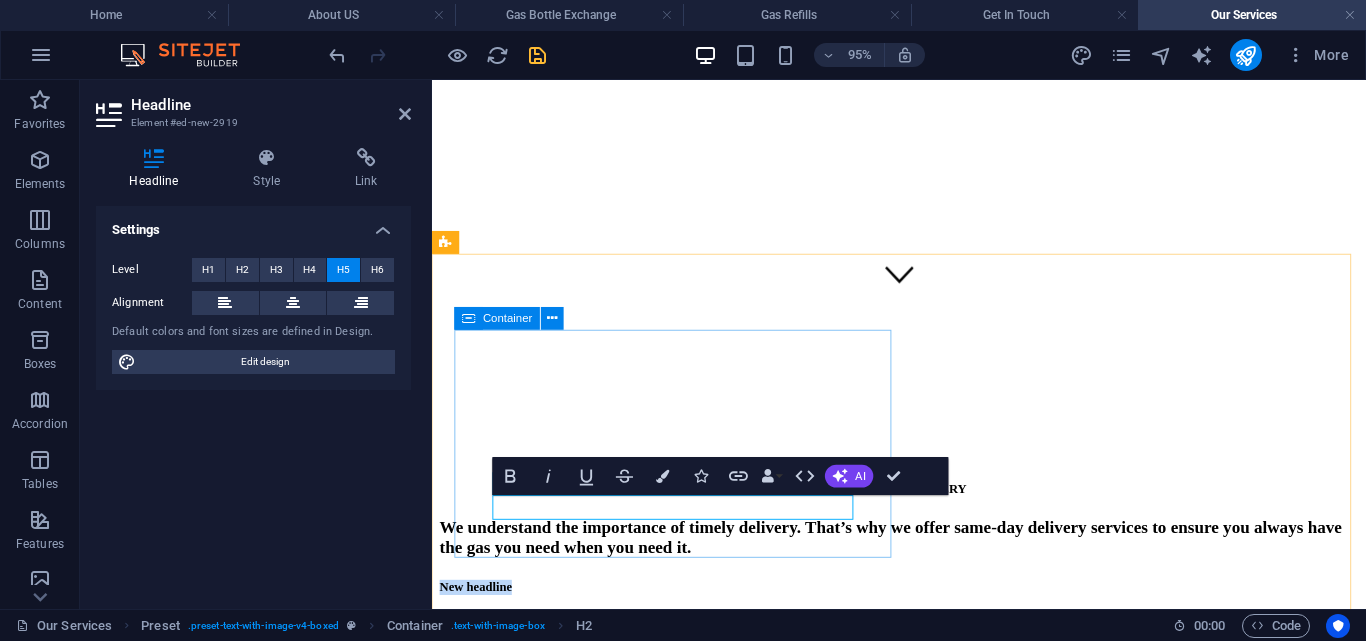 click on "New headline" at bounding box center [923, 614] 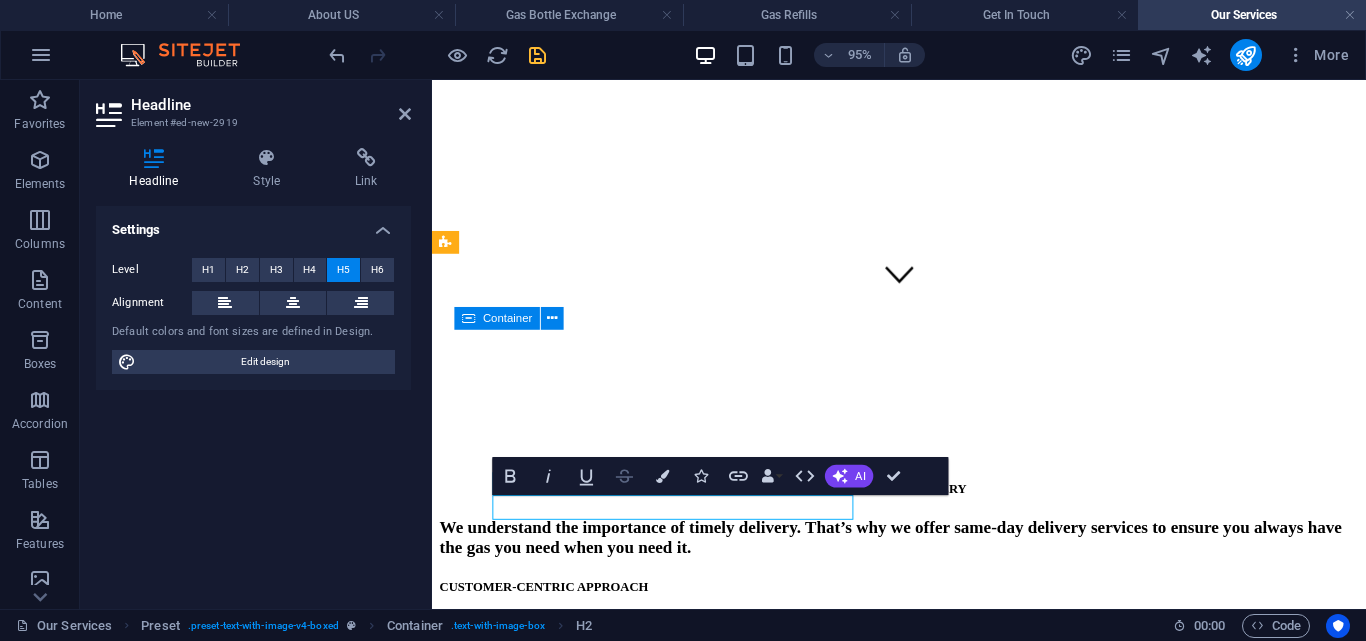 scroll, scrollTop: 0, scrollLeft: 8, axis: horizontal 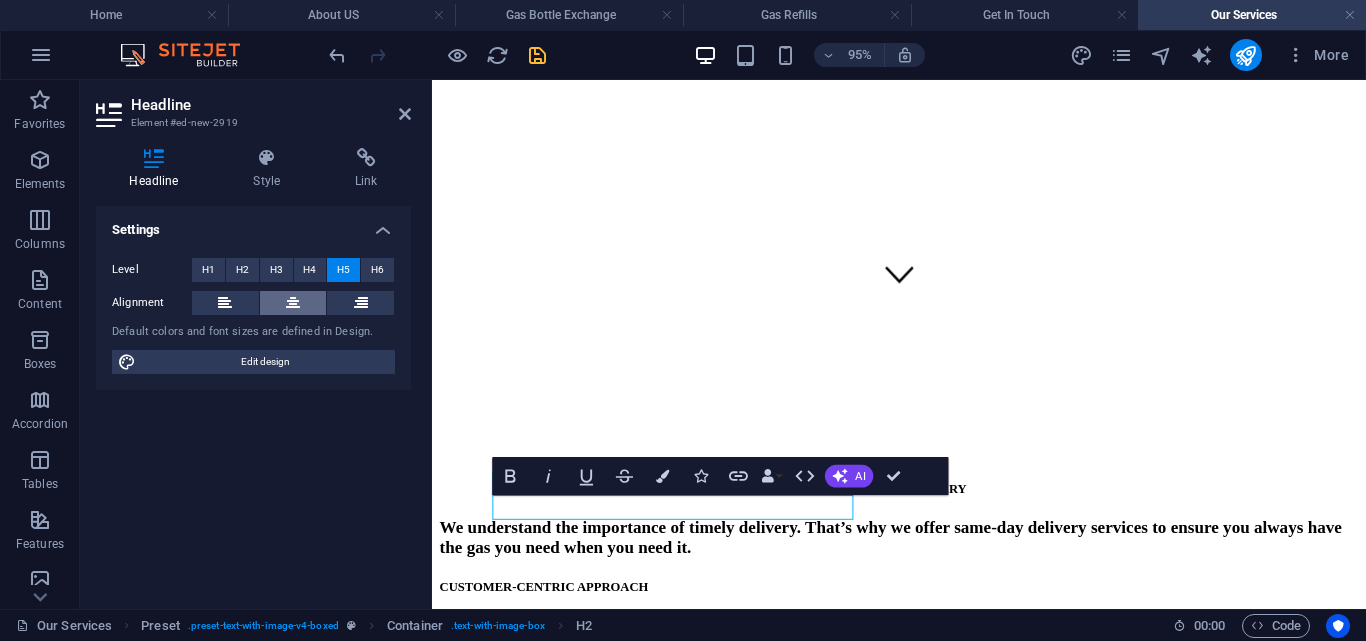 click at bounding box center (293, 303) 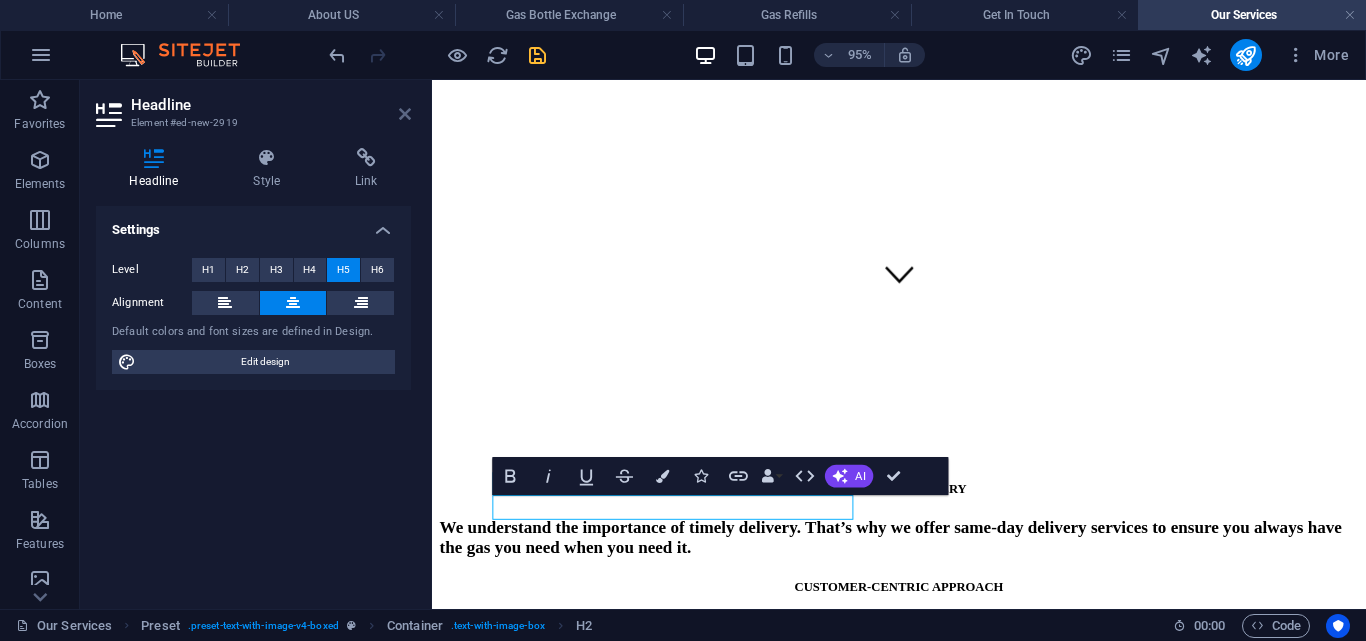 click at bounding box center (405, 114) 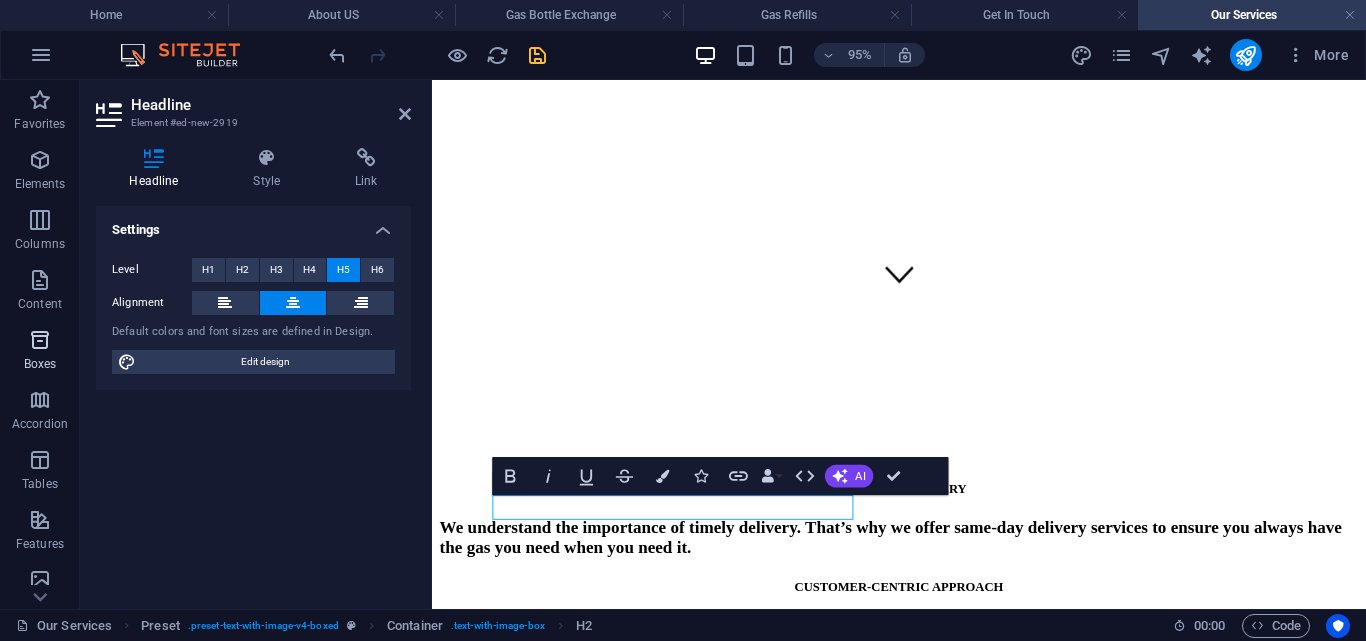 scroll, scrollTop: 317, scrollLeft: 0, axis: vertical 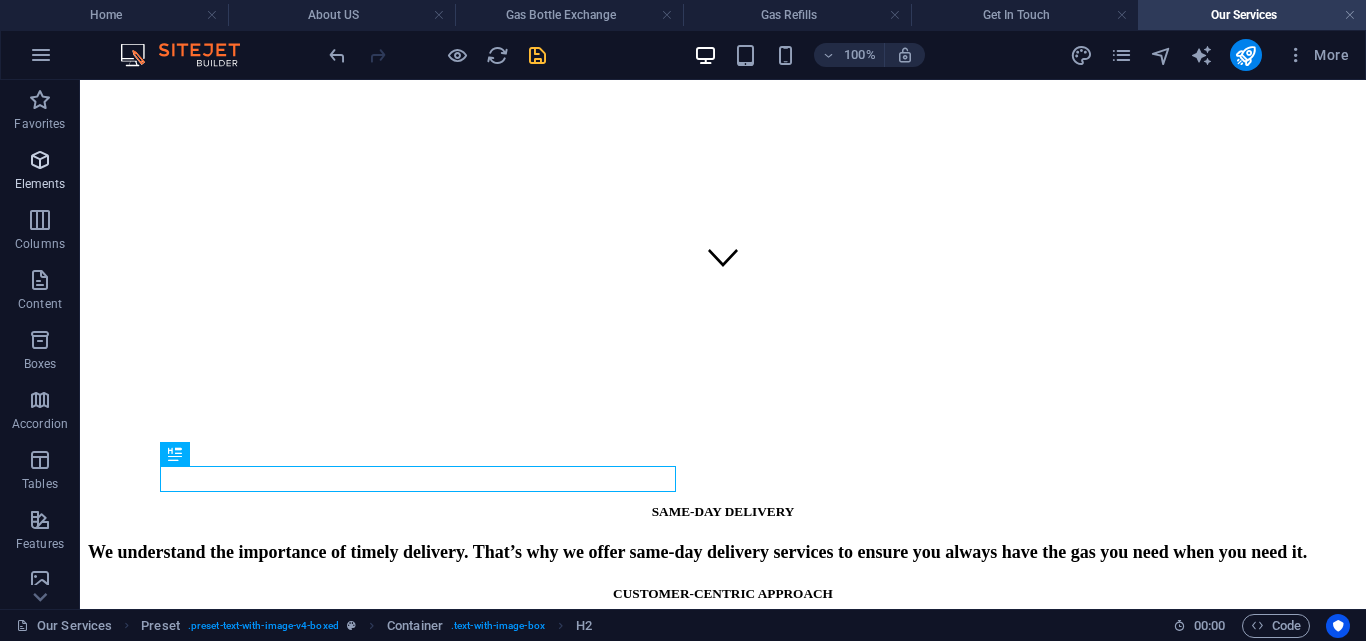 click on "Elements" at bounding box center (40, 172) 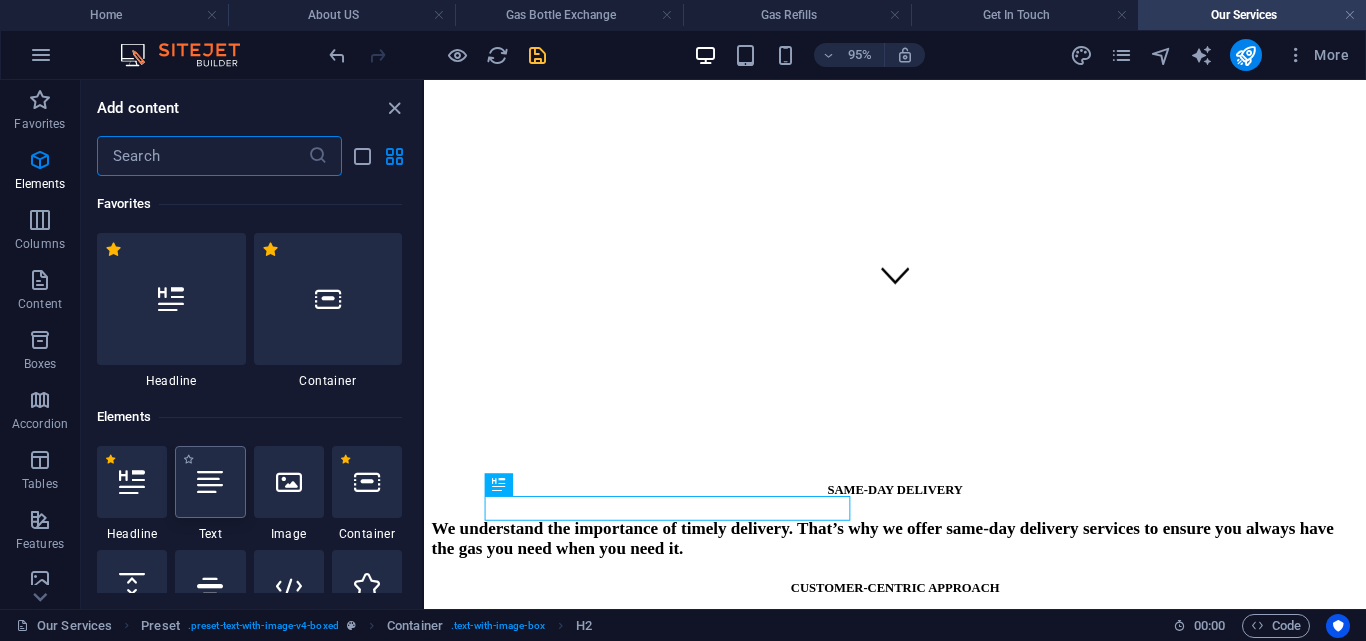 scroll, scrollTop: 213, scrollLeft: 0, axis: vertical 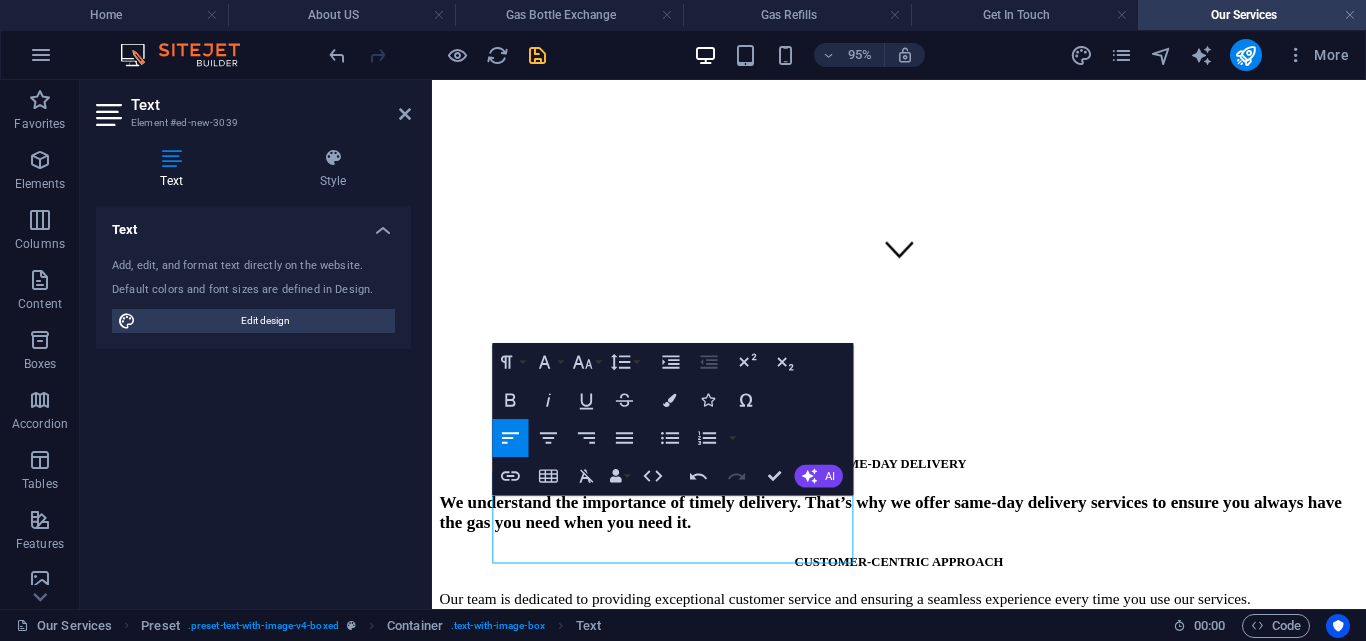 click on "Our team is dedicated to providing exceptional customer service and ensuring a seamless experience every time you use our services." at bounding box center [923, 627] 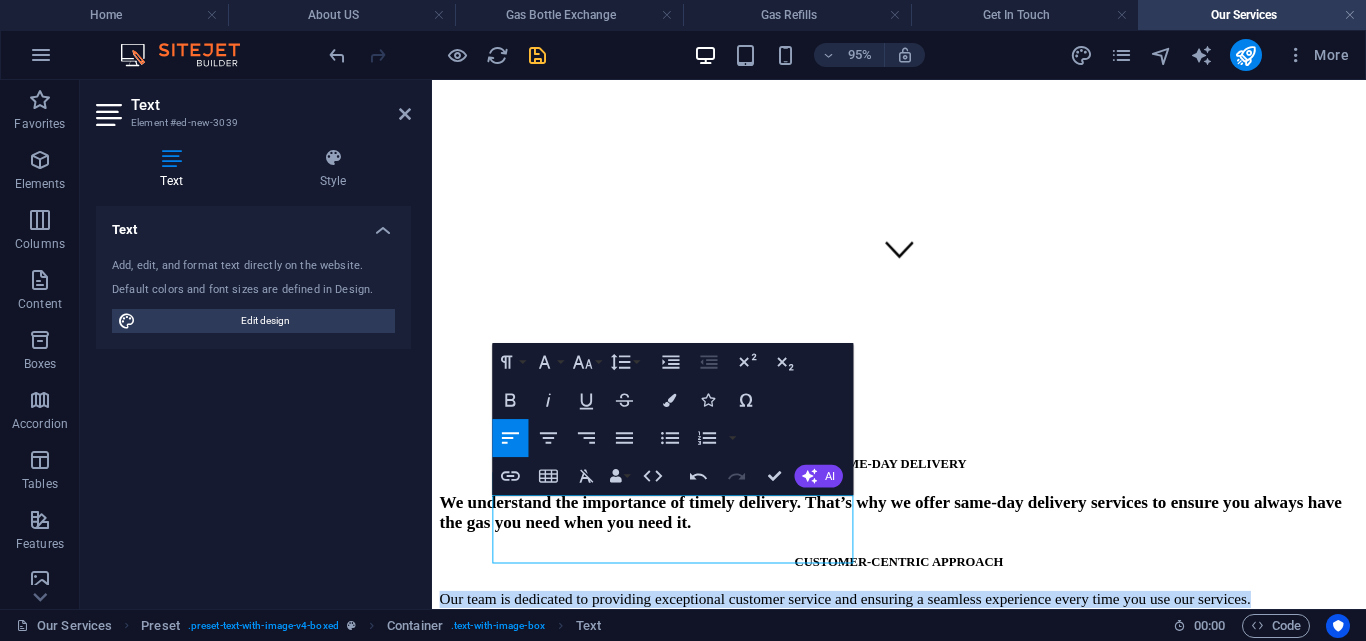 click on "Our team is dedicated to providing exceptional customer service and ensuring a seamless experience every time you use our services." at bounding box center (923, 627) 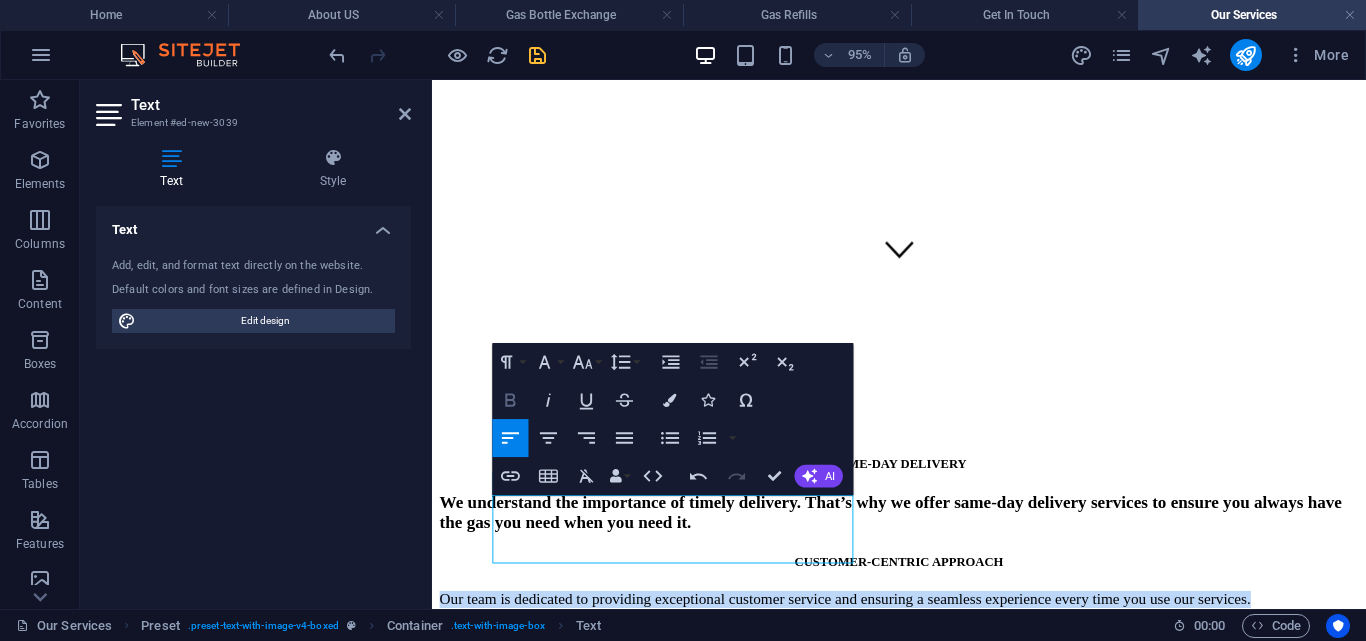 click 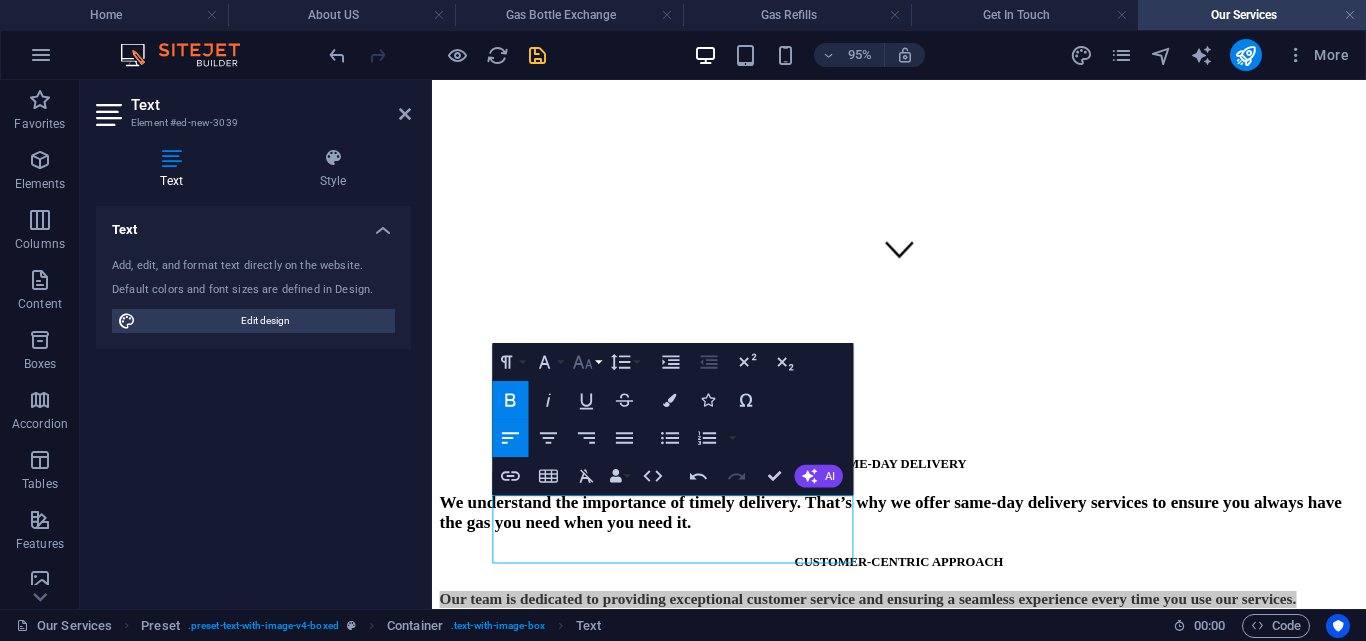 click on "Font Size" at bounding box center [587, 362] 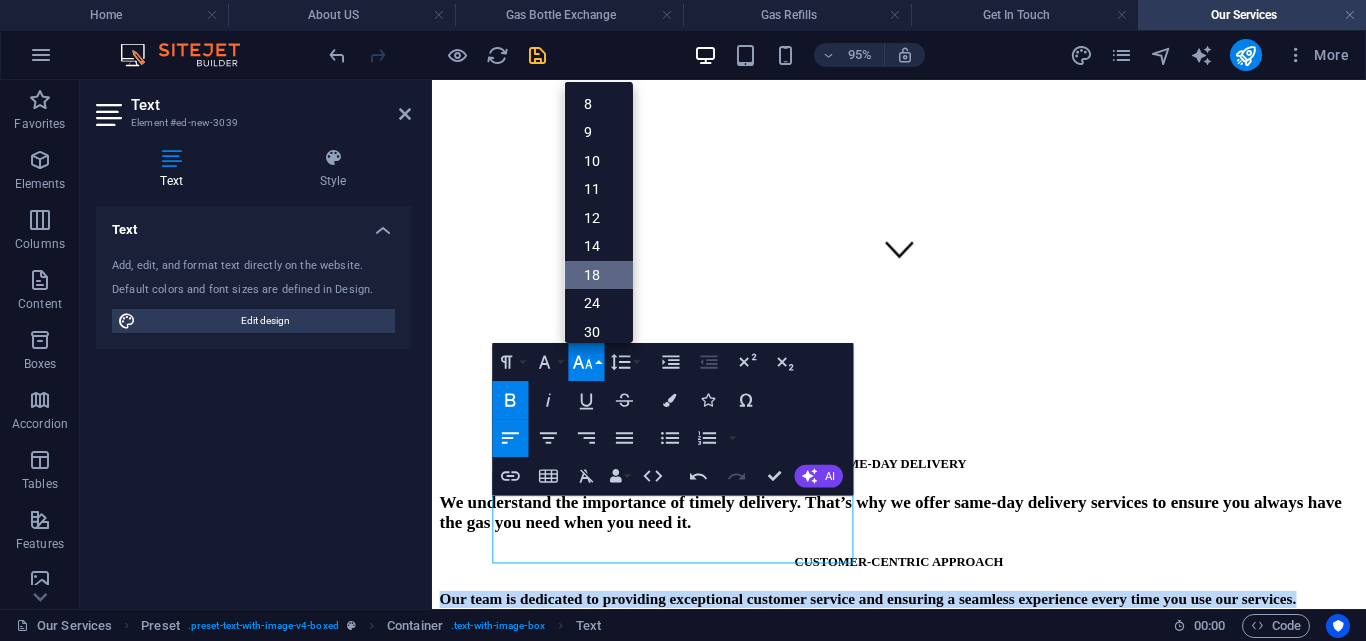 click on "18" at bounding box center (599, 275) 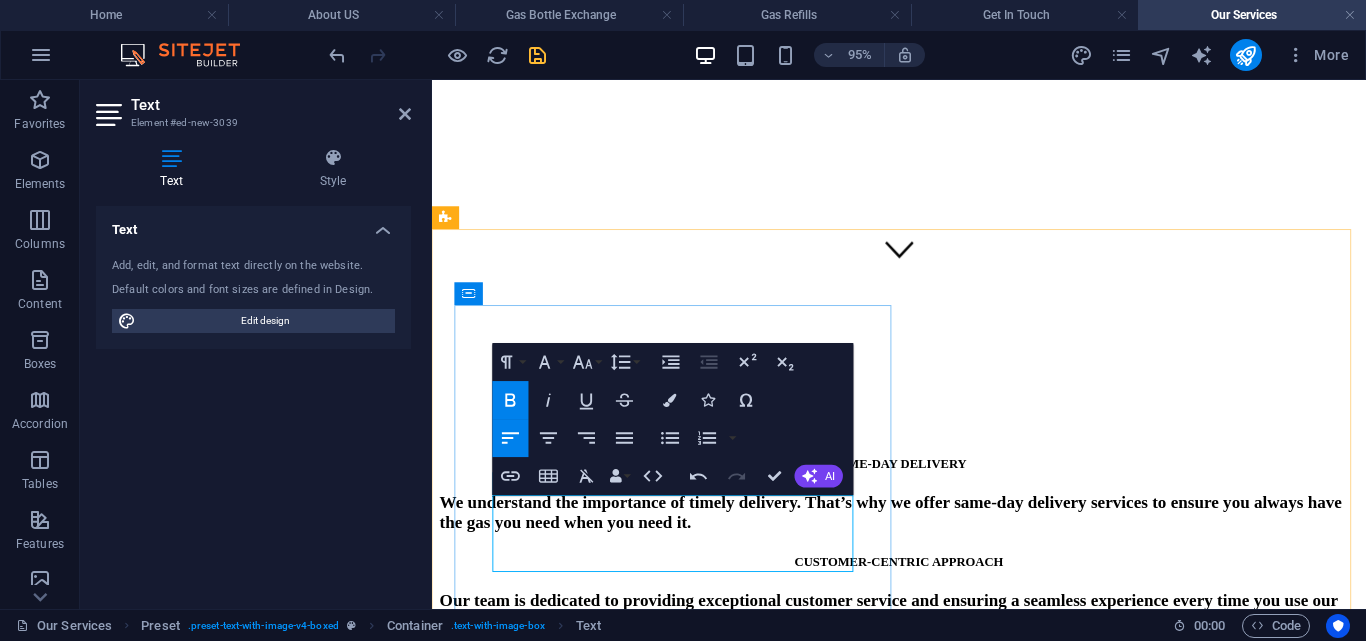 click on "Our team is dedicated to providing exceptional customer service and ensuring a seamless experience every time you use our services." at bounding box center (913, 638) 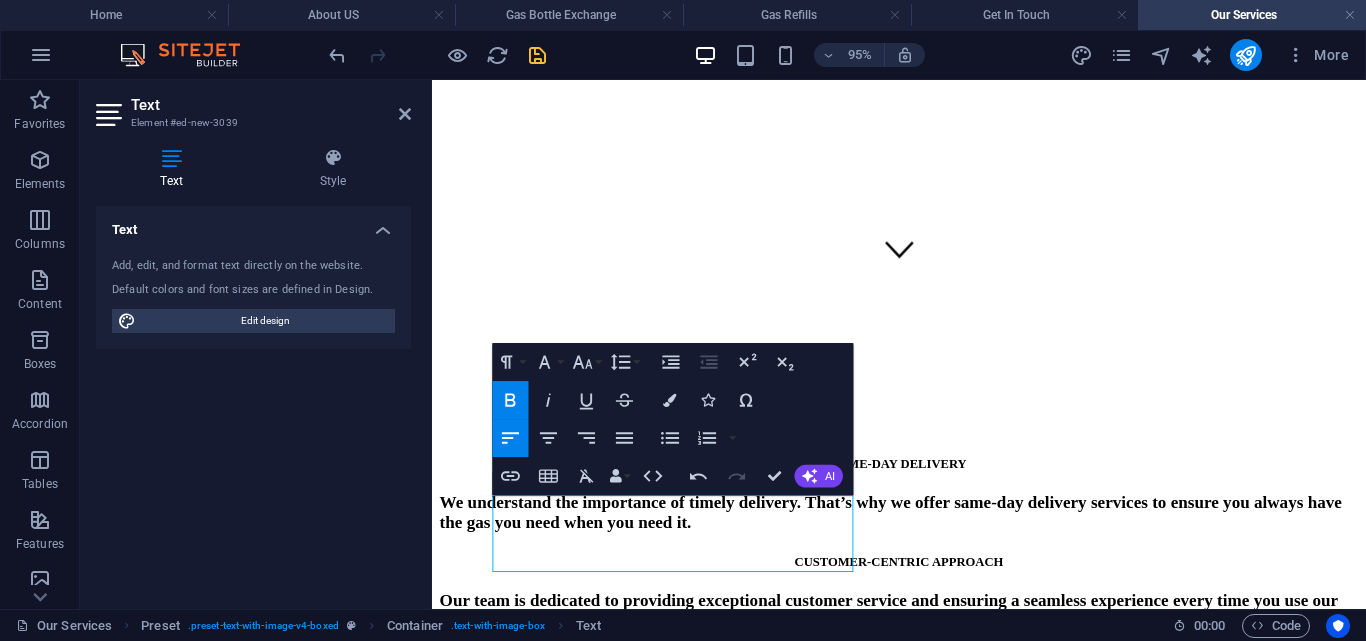 click on "Our team is dedicated to providing exceptional customer service and ensuring a seamless experience every time you use our services." at bounding box center [913, 638] 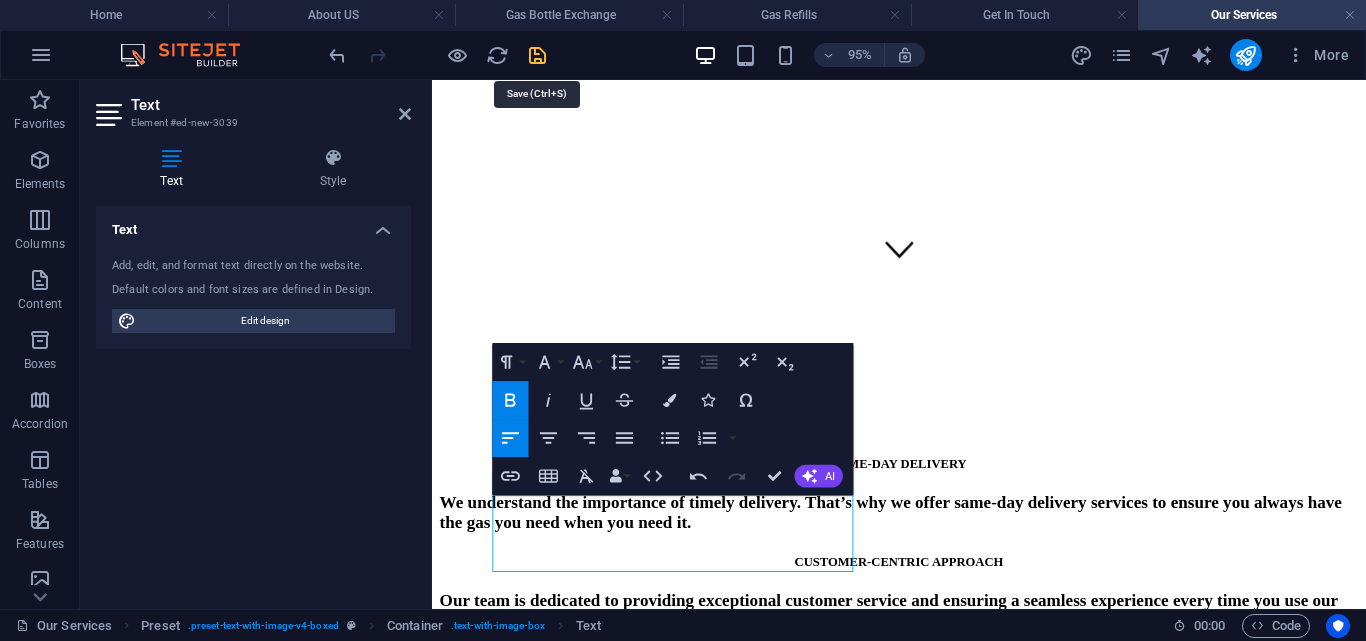 click at bounding box center [537, 55] 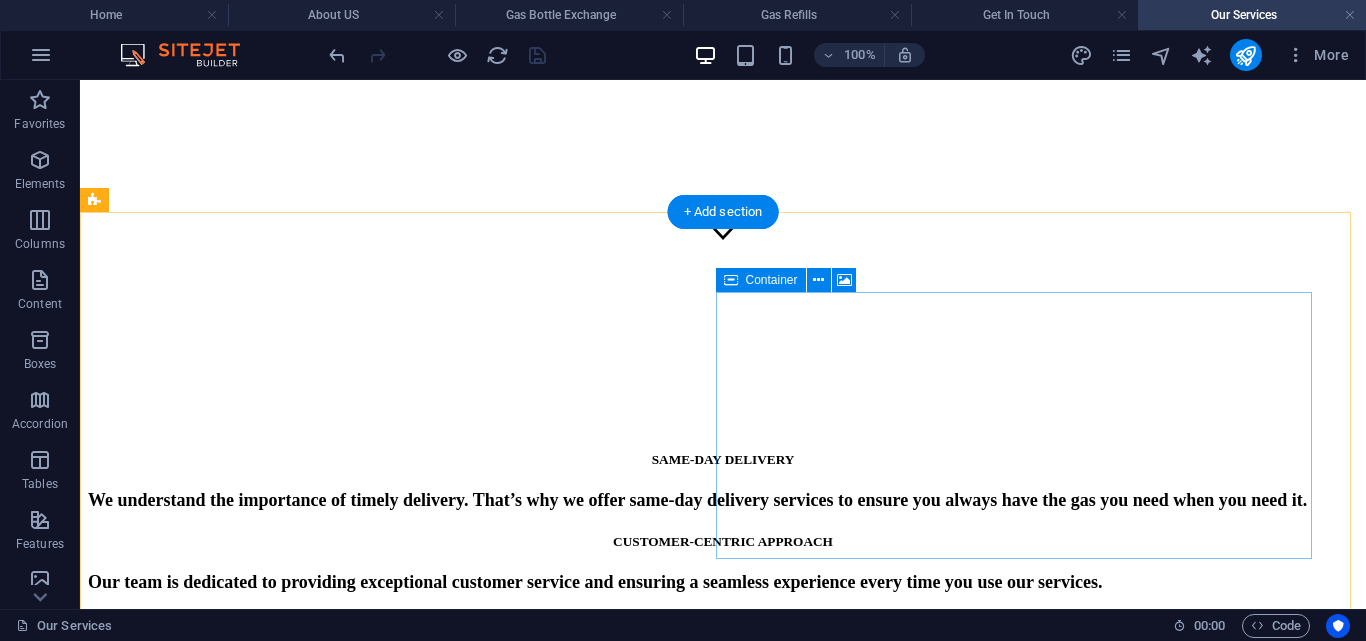 click on "Add elements" at bounding box center [664, 977] 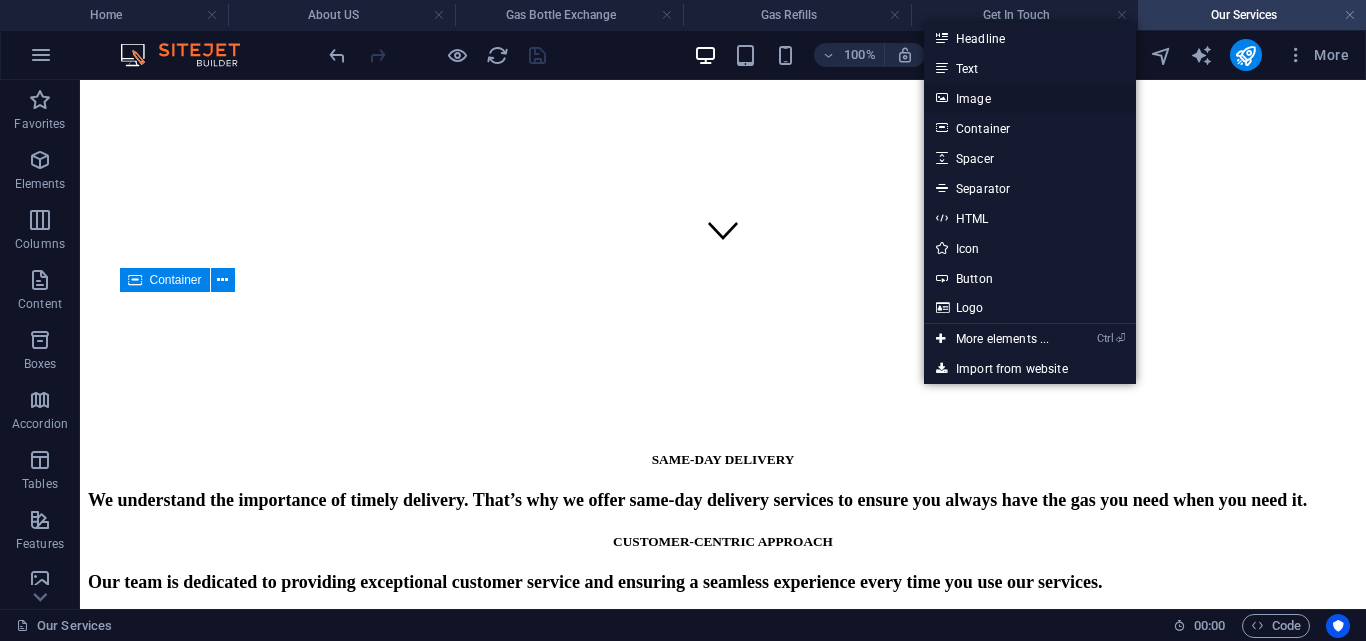 drag, startPoint x: 987, startPoint y: 97, endPoint x: 509, endPoint y: 149, distance: 480.82013 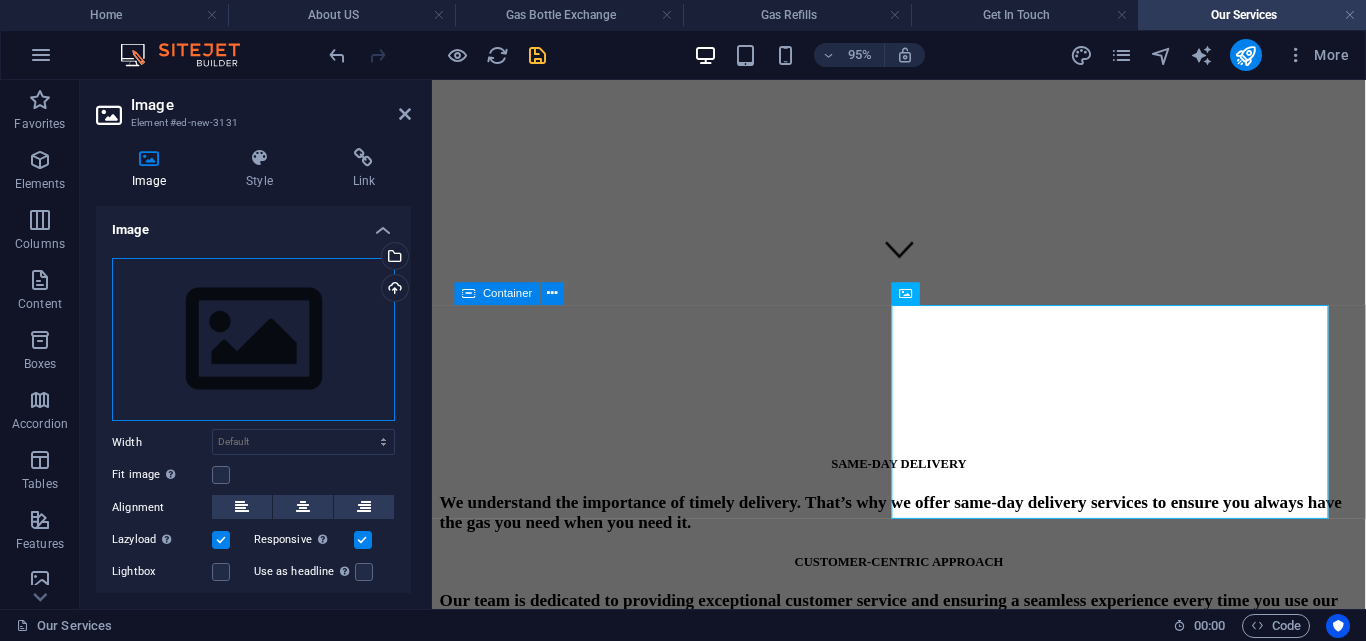 click on "Drag files here, click to choose files or select files from Files or our free stock photos & videos" at bounding box center [253, 340] 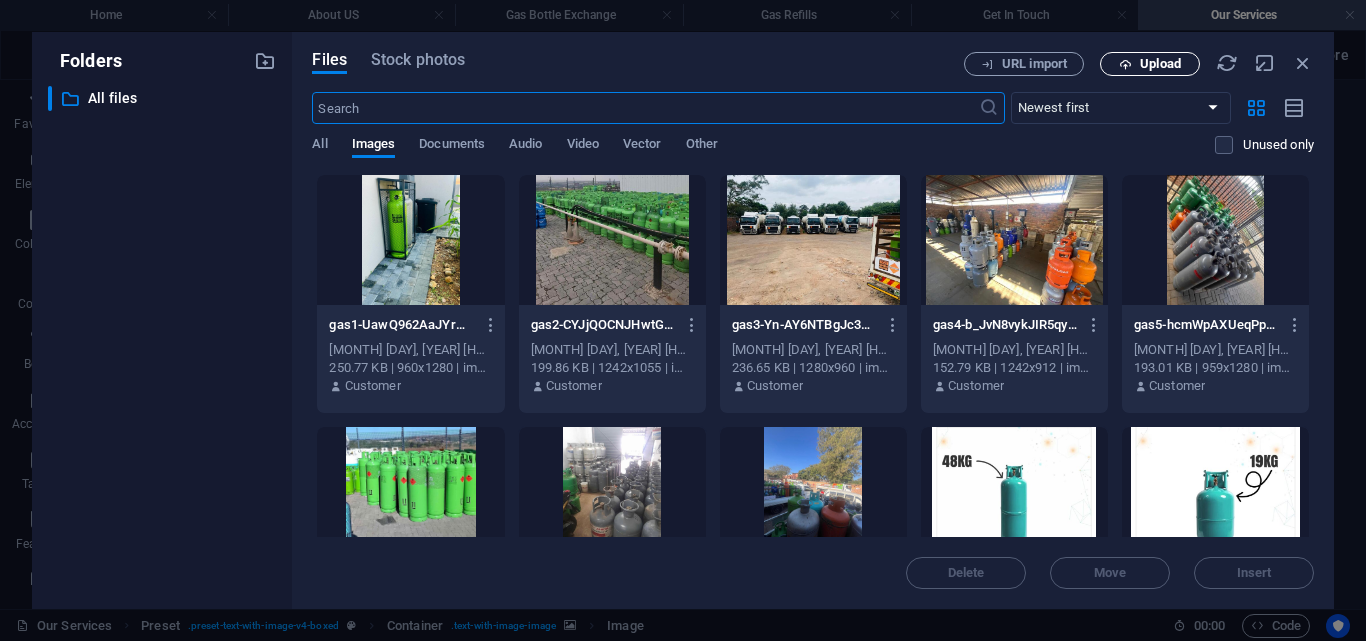 click on "Upload" at bounding box center [1160, 64] 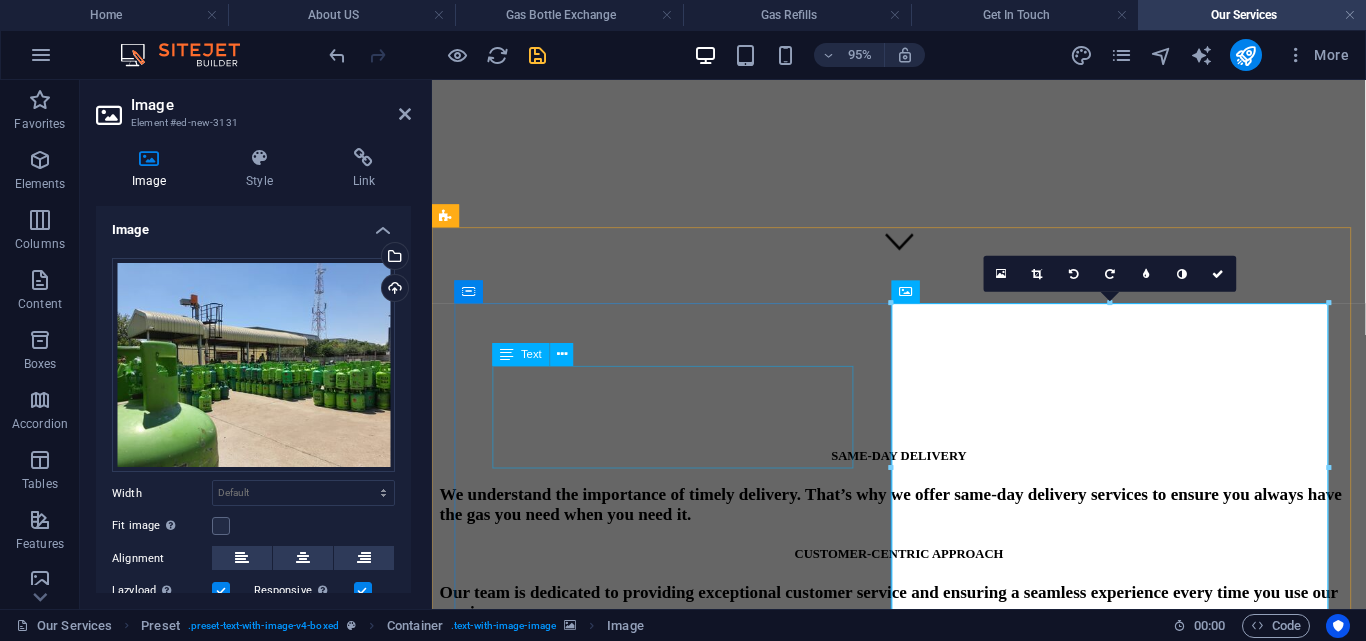 scroll, scrollTop: 449, scrollLeft: 0, axis: vertical 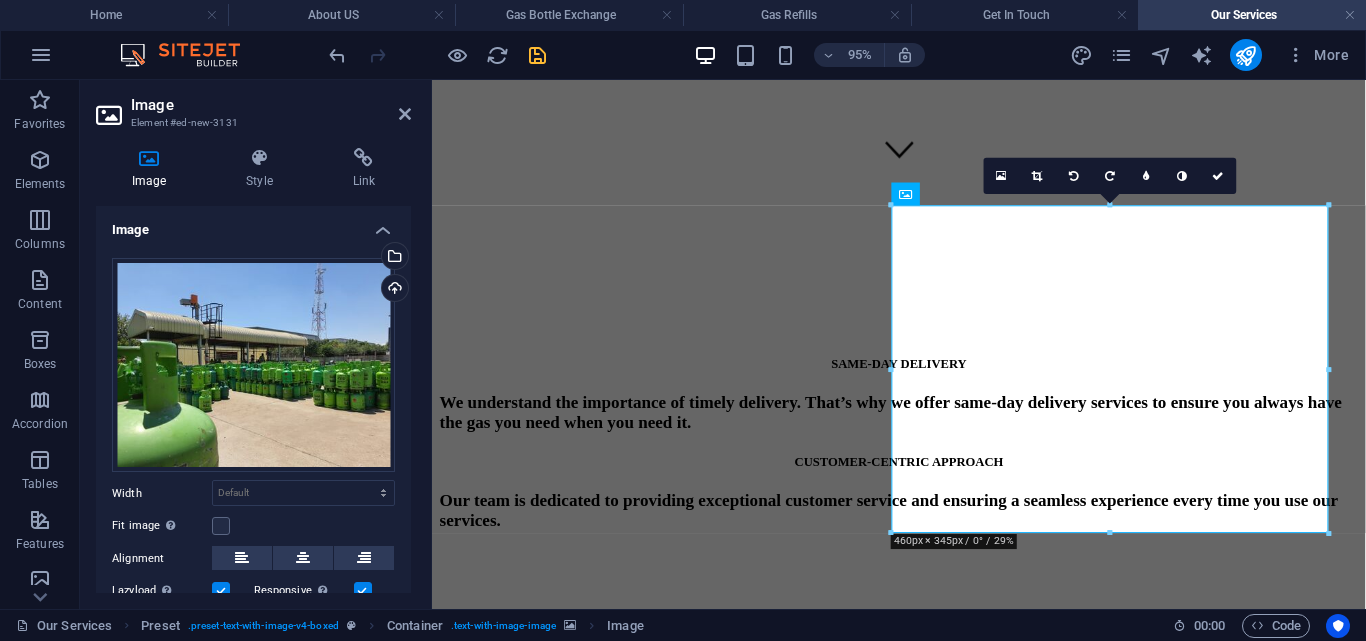 click at bounding box center [537, 55] 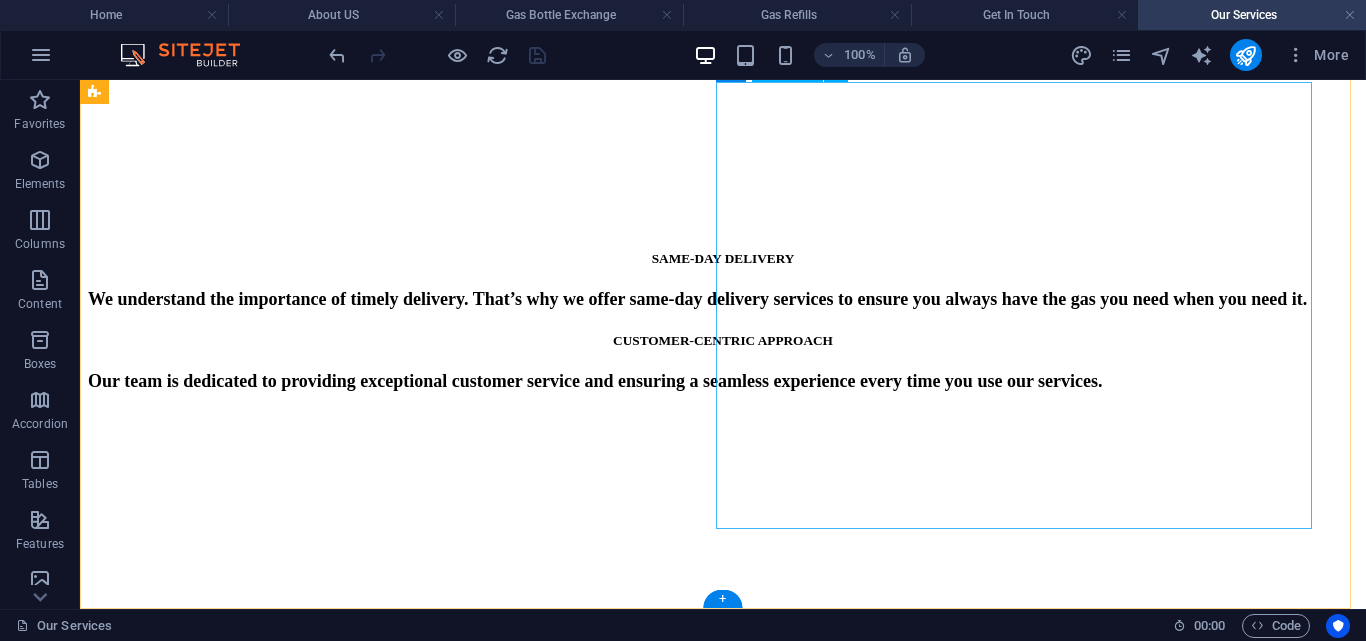 scroll, scrollTop: 554, scrollLeft: 0, axis: vertical 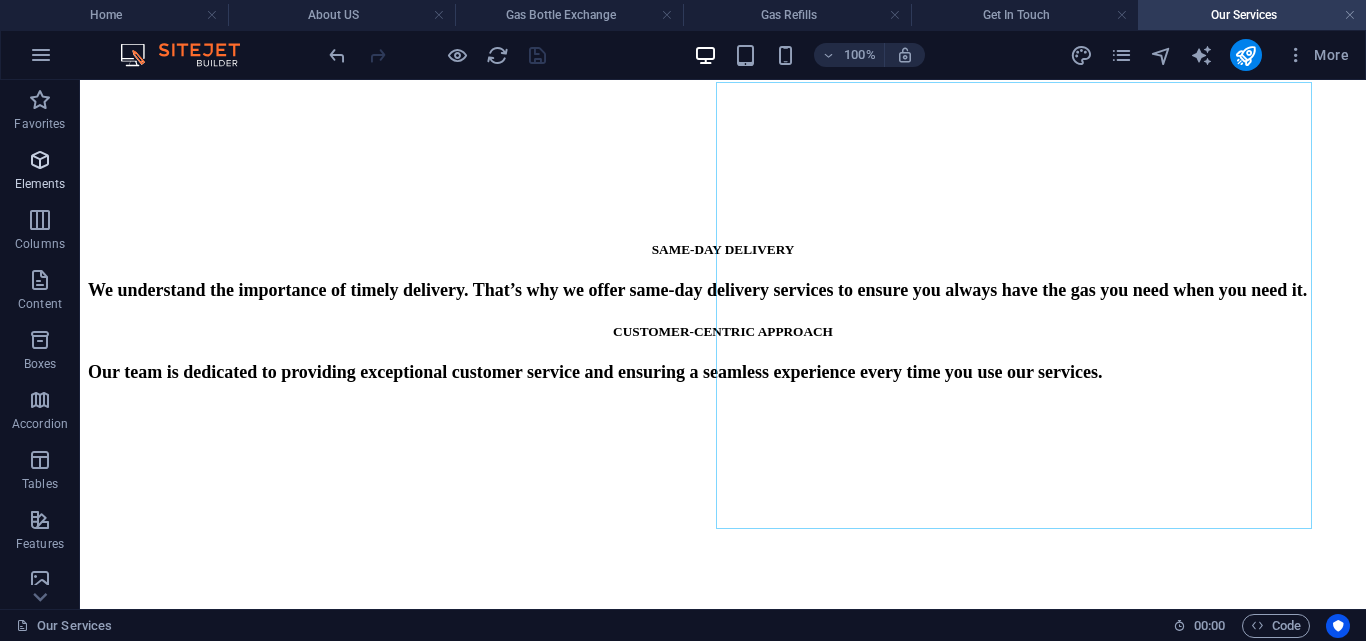 click at bounding box center (40, 160) 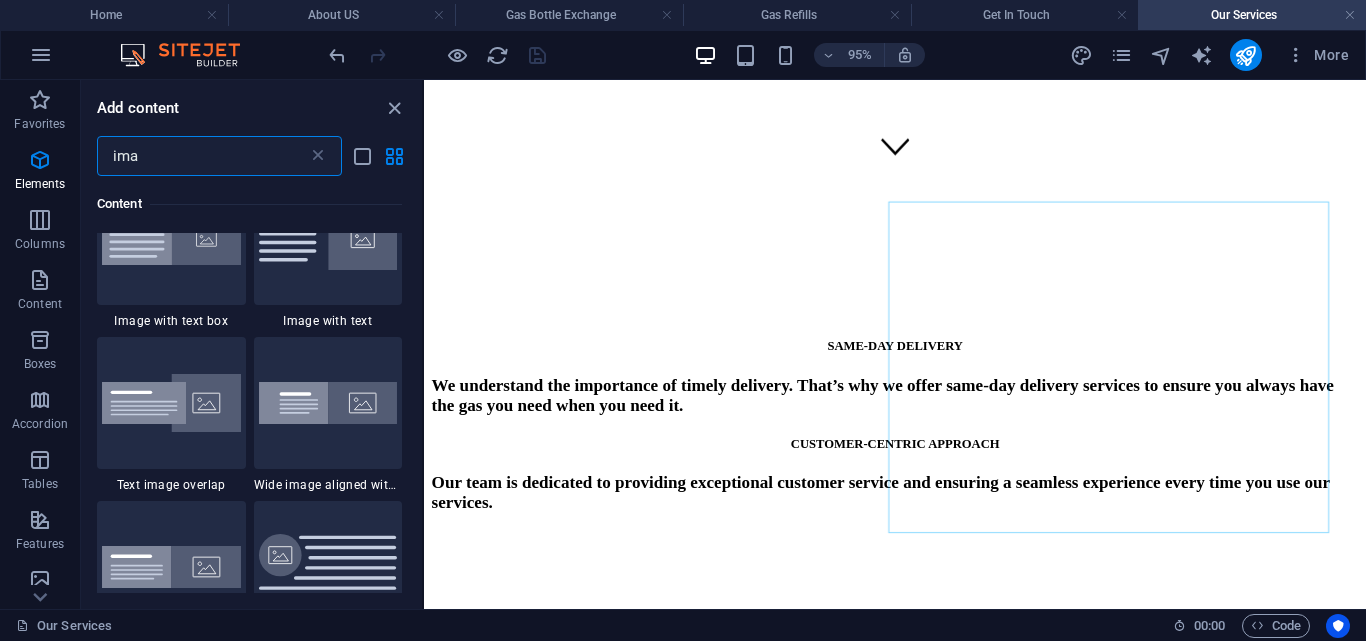 scroll, scrollTop: 0, scrollLeft: 0, axis: both 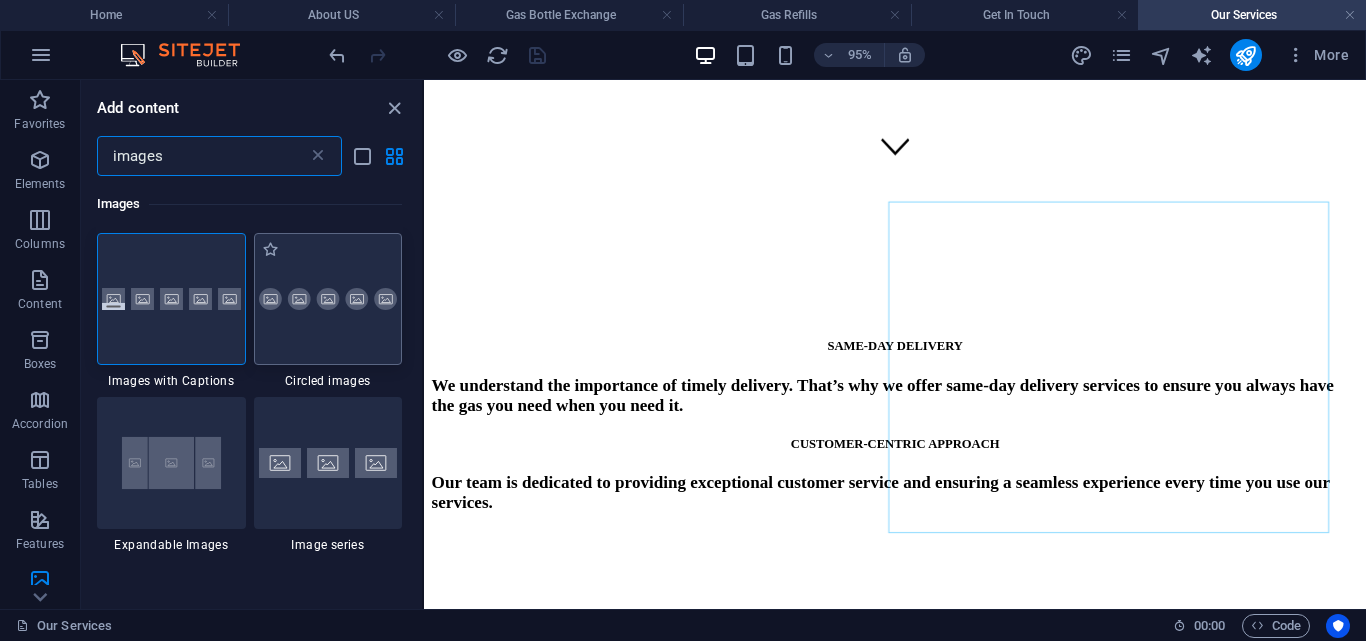 type on "images" 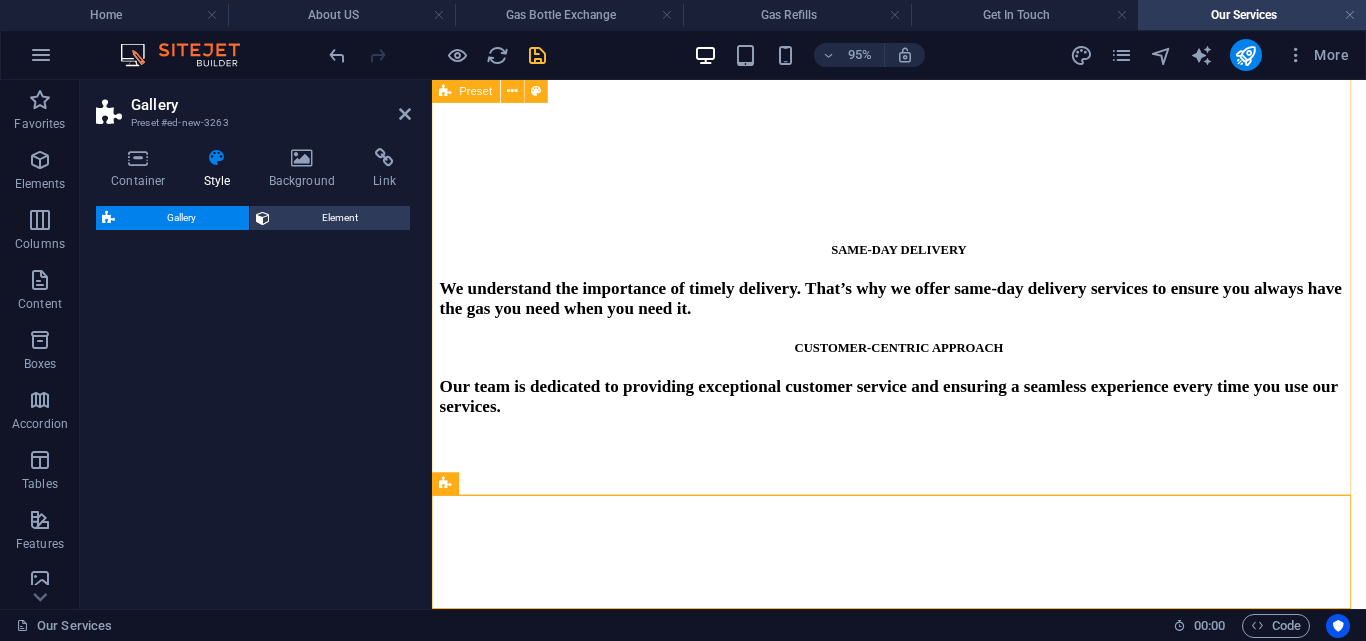 select on "rem" 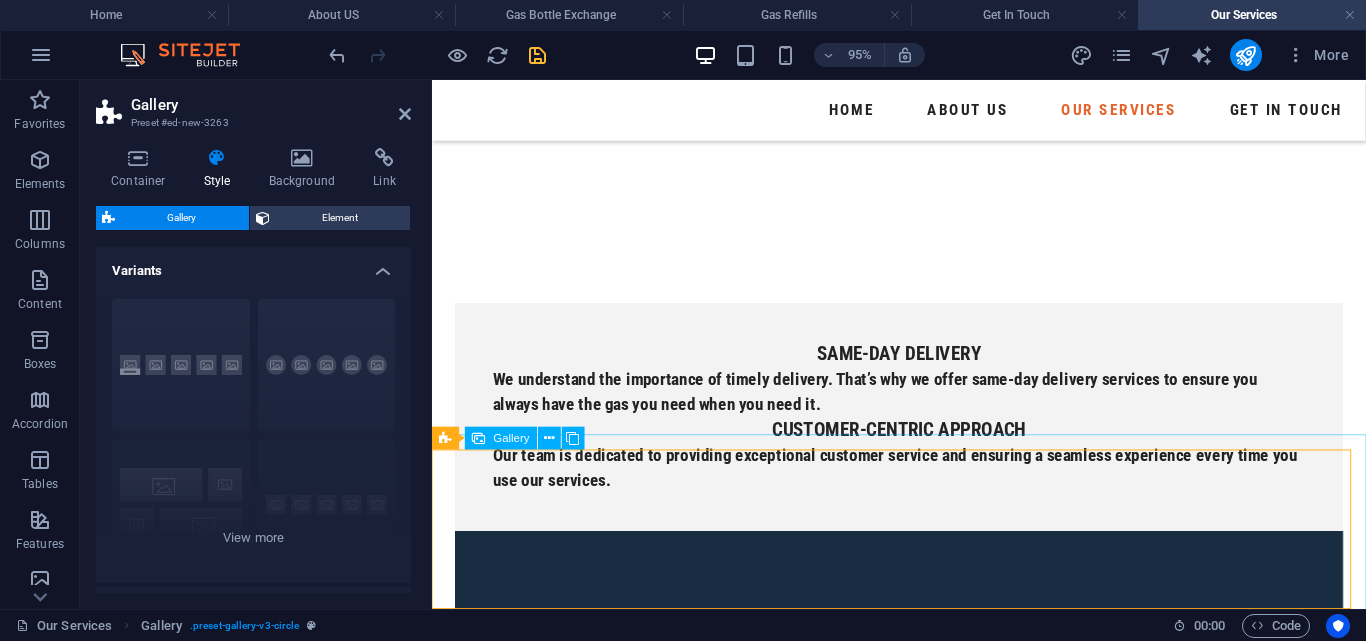 scroll, scrollTop: 617, scrollLeft: 0, axis: vertical 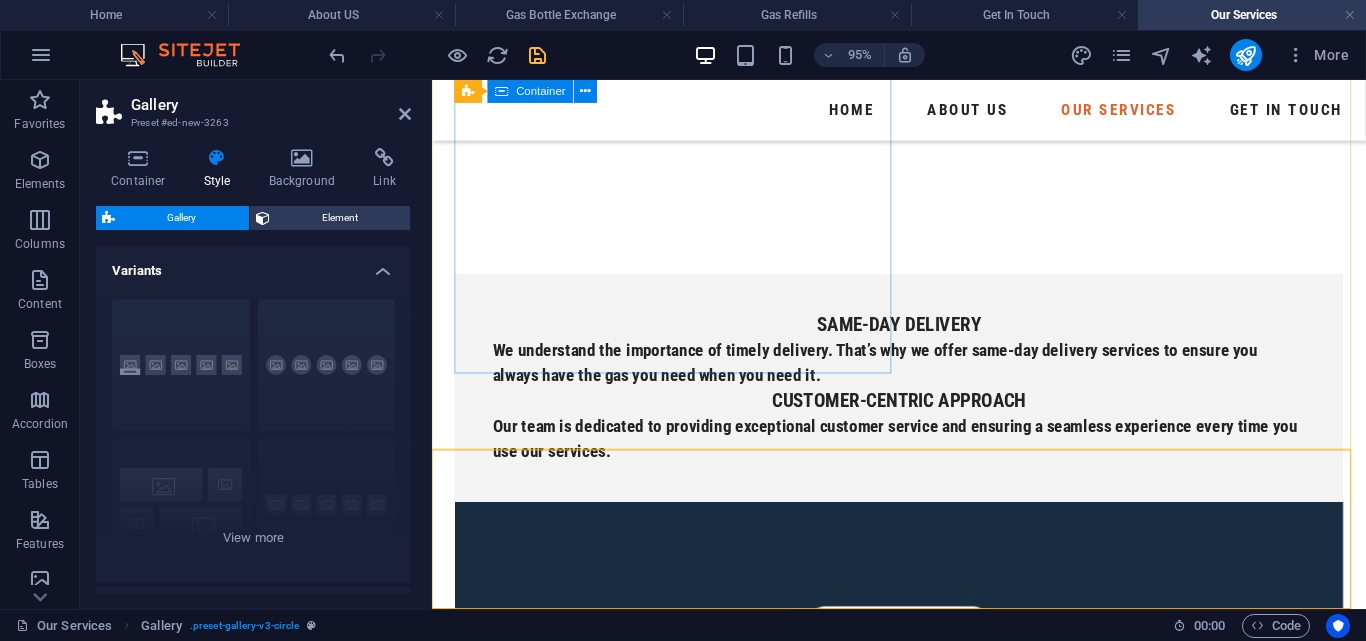click at bounding box center (923, 1771) 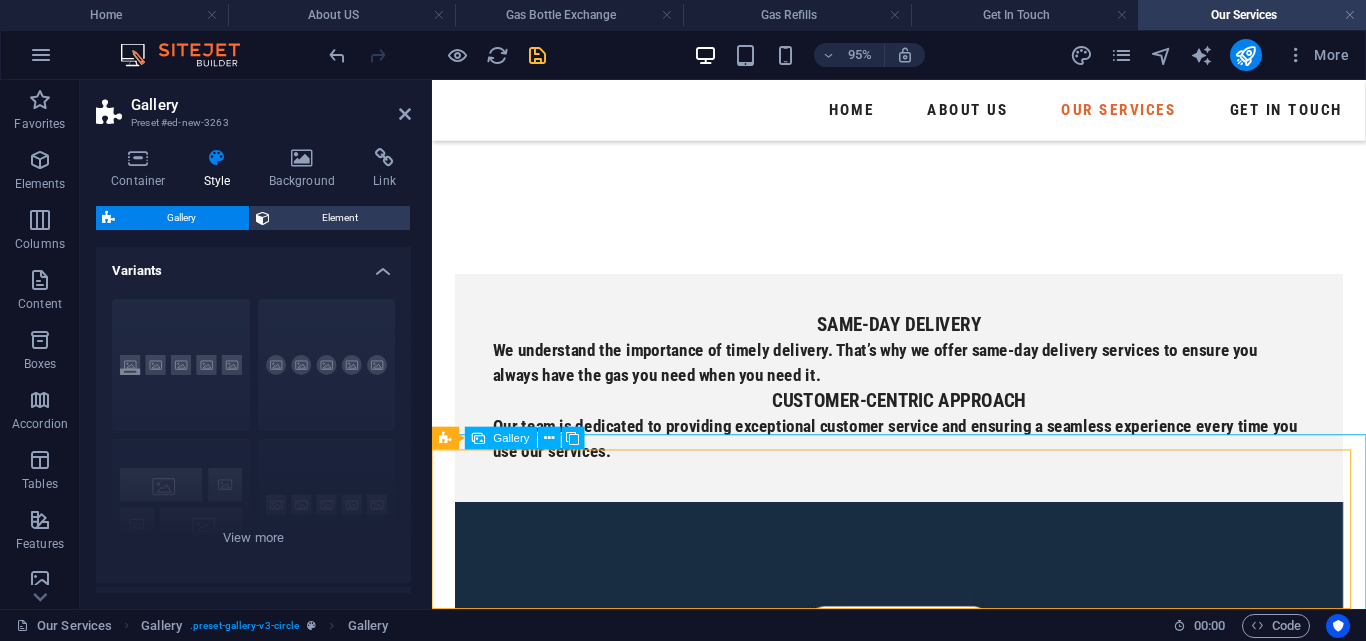 click at bounding box center (923, 1771) 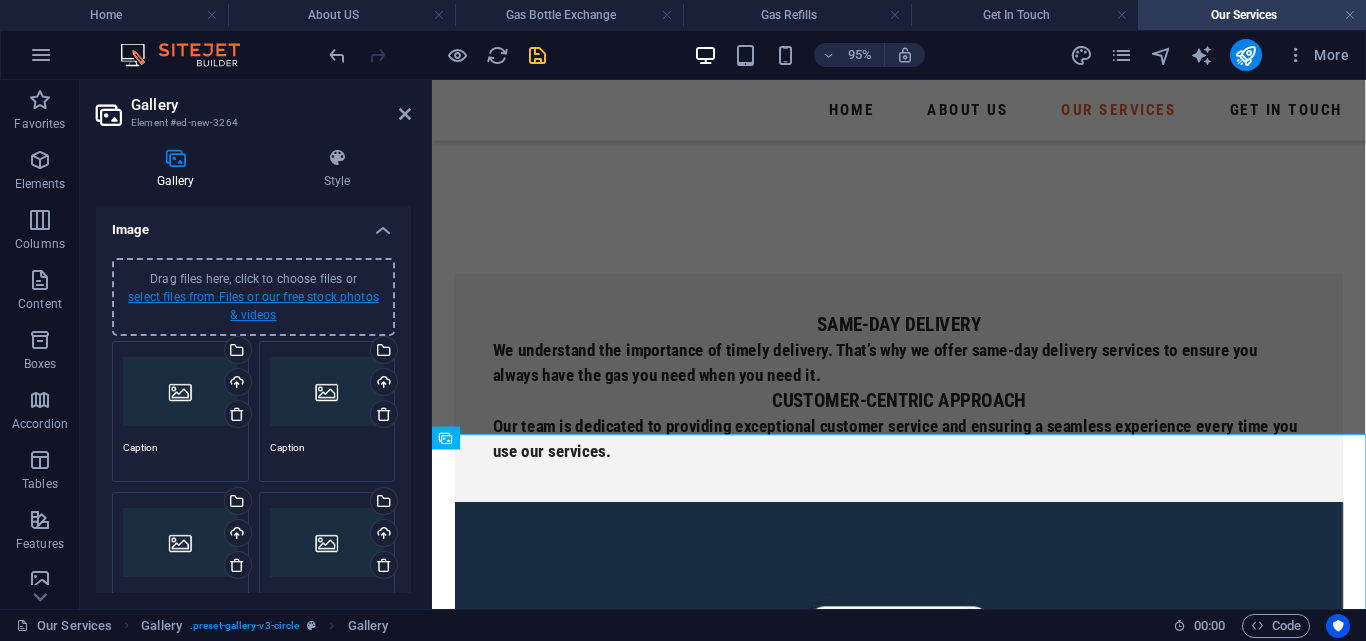 click on "select files from Files or our free stock photos & videos" at bounding box center (253, 306) 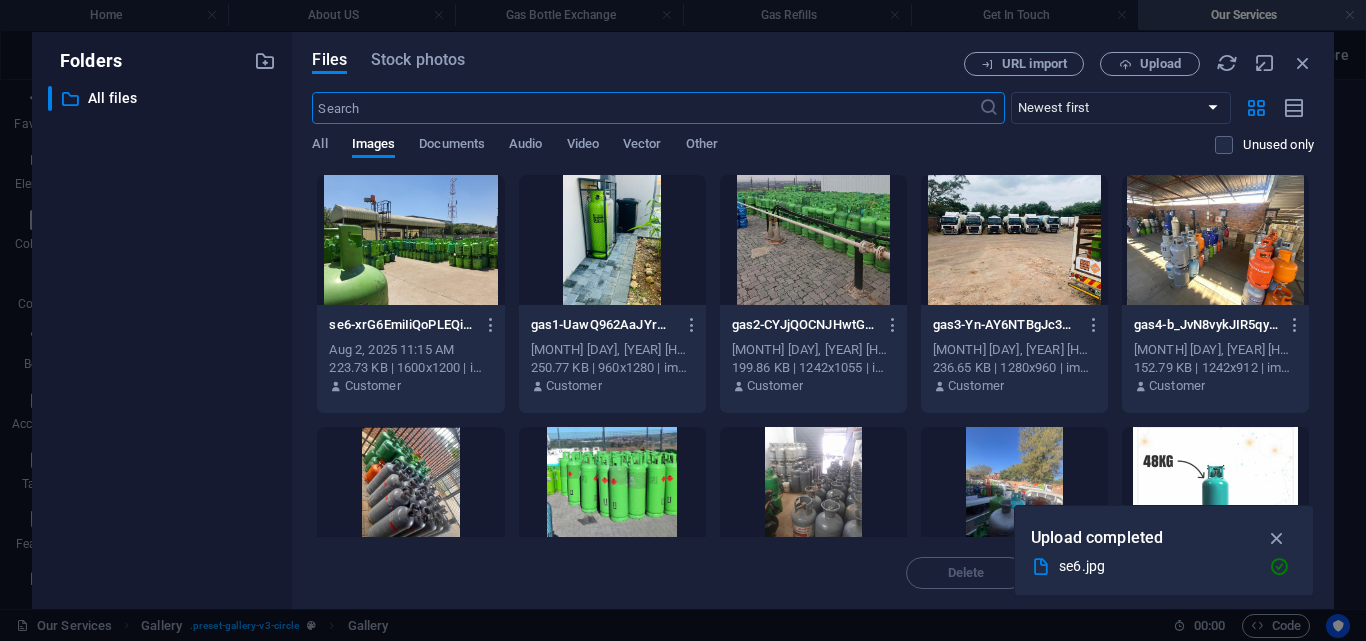 scroll, scrollTop: 558, scrollLeft: 0, axis: vertical 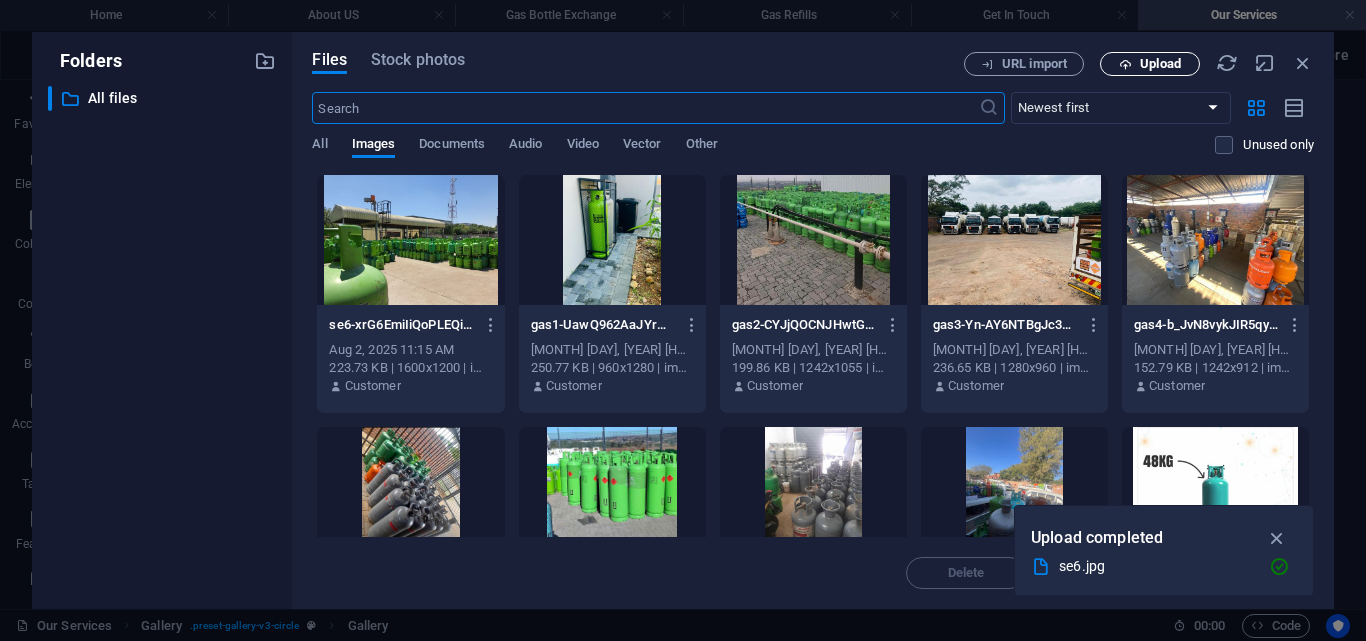 click on "Upload" at bounding box center [1160, 64] 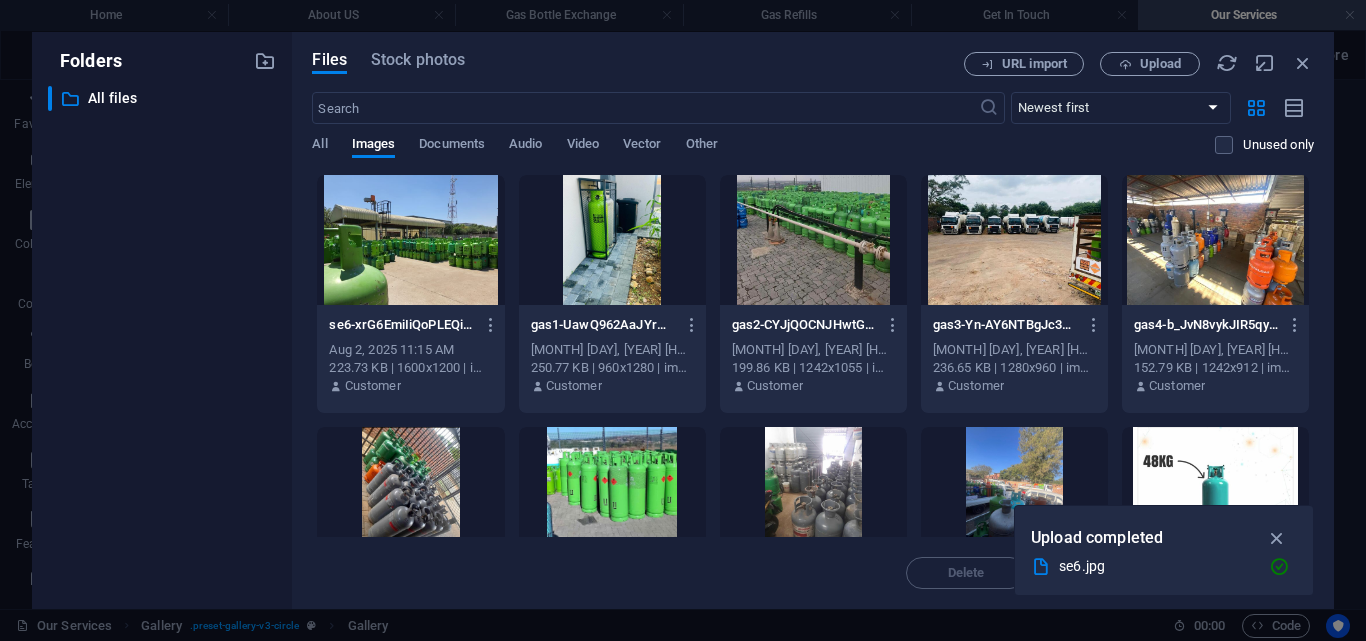 select on "4" 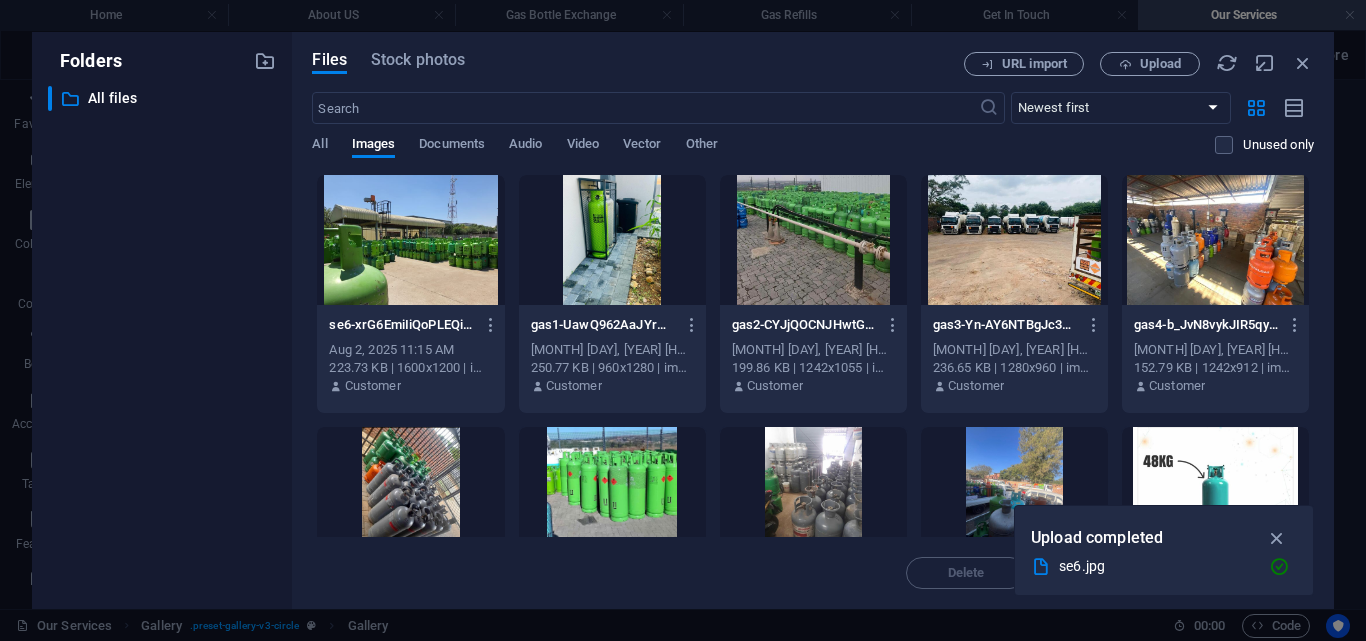 scroll, scrollTop: 558, scrollLeft: 0, axis: vertical 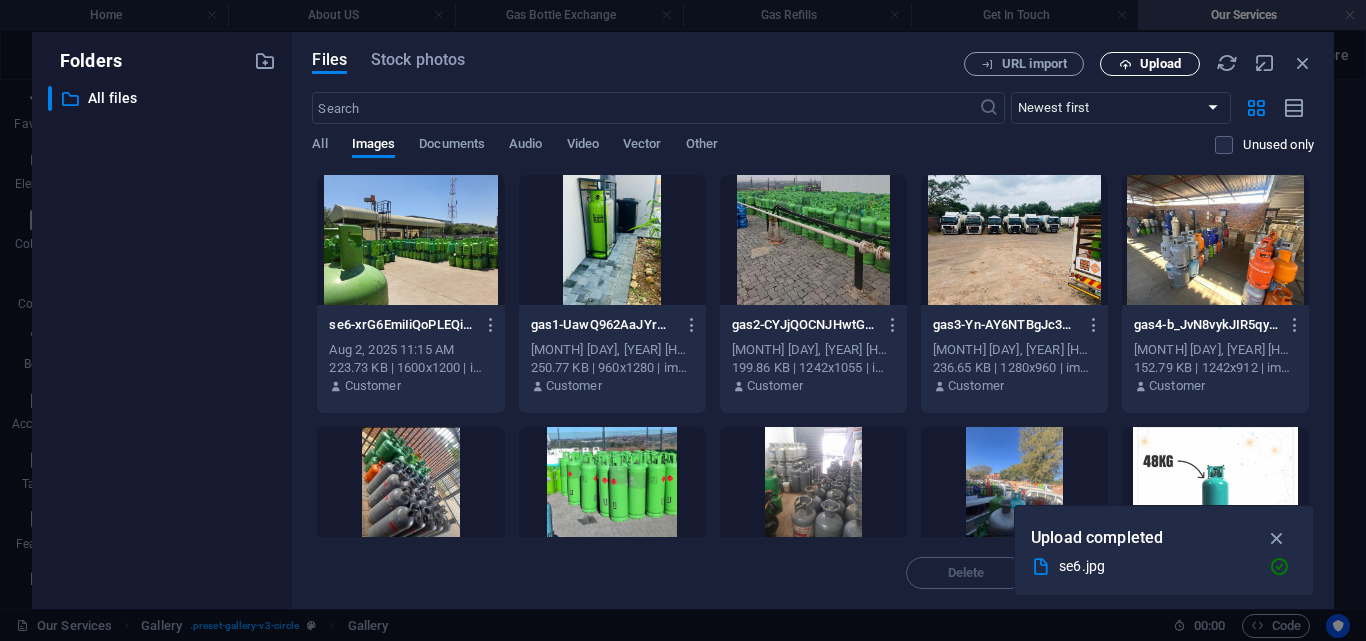 click on "Upload" at bounding box center [1160, 64] 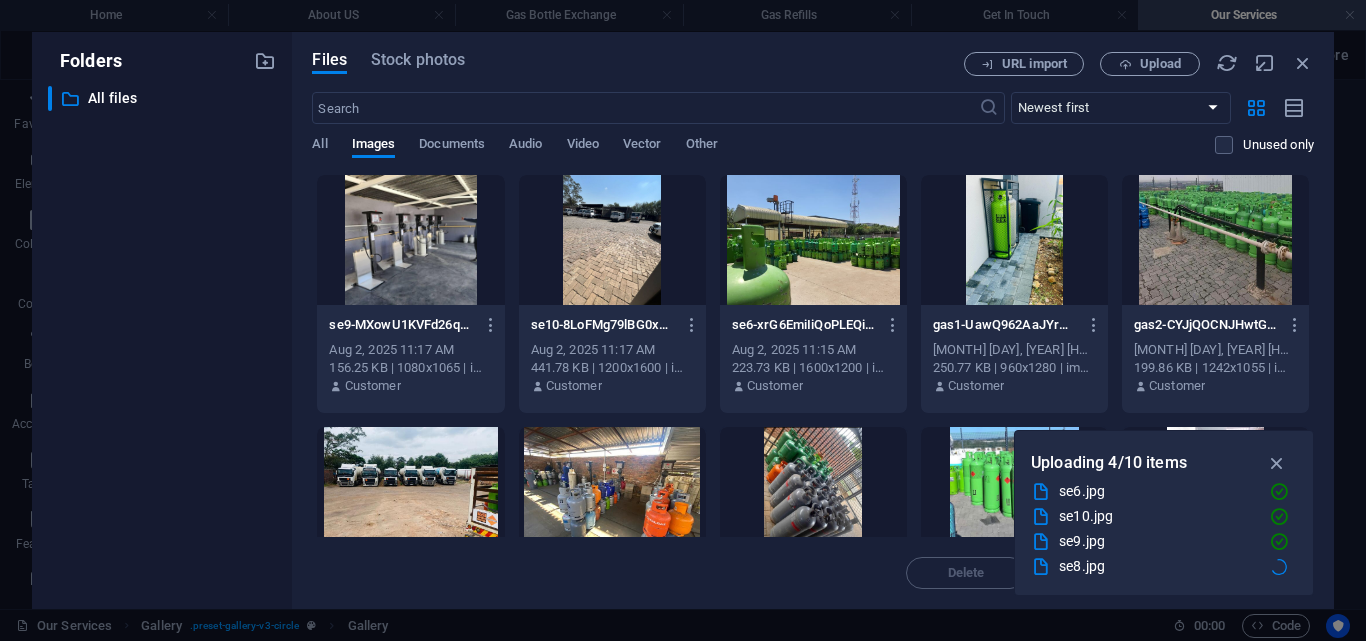 type 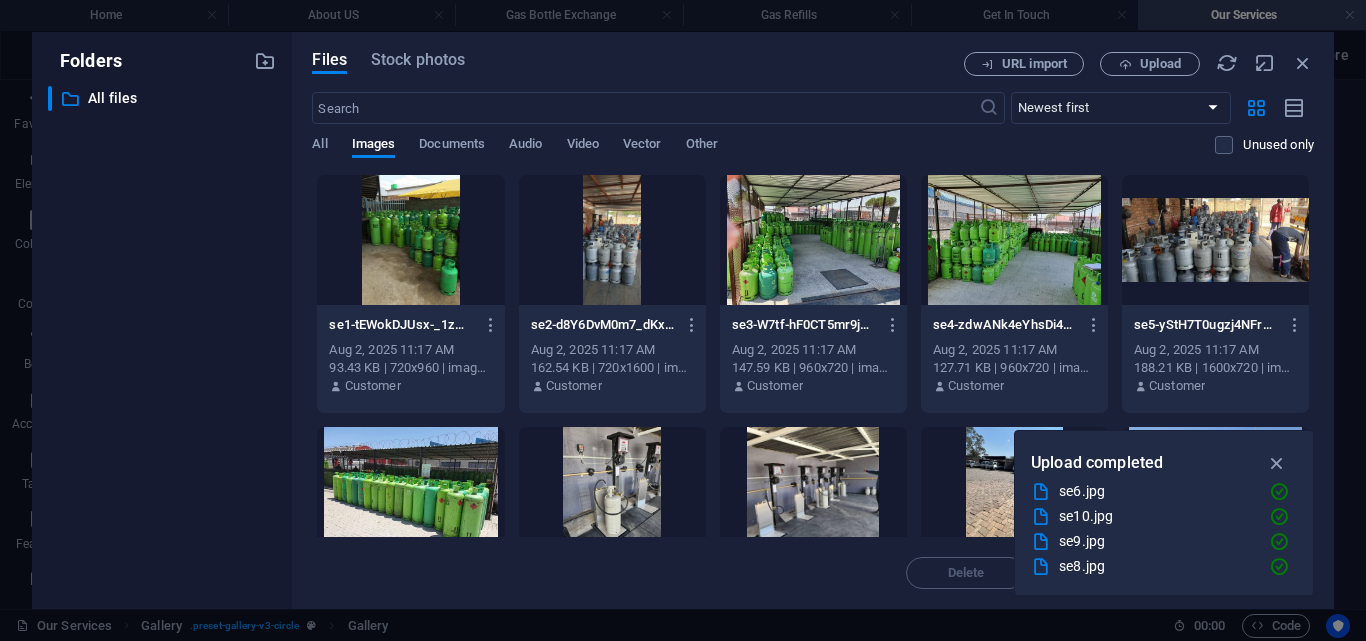 click at bounding box center (1277, 463) 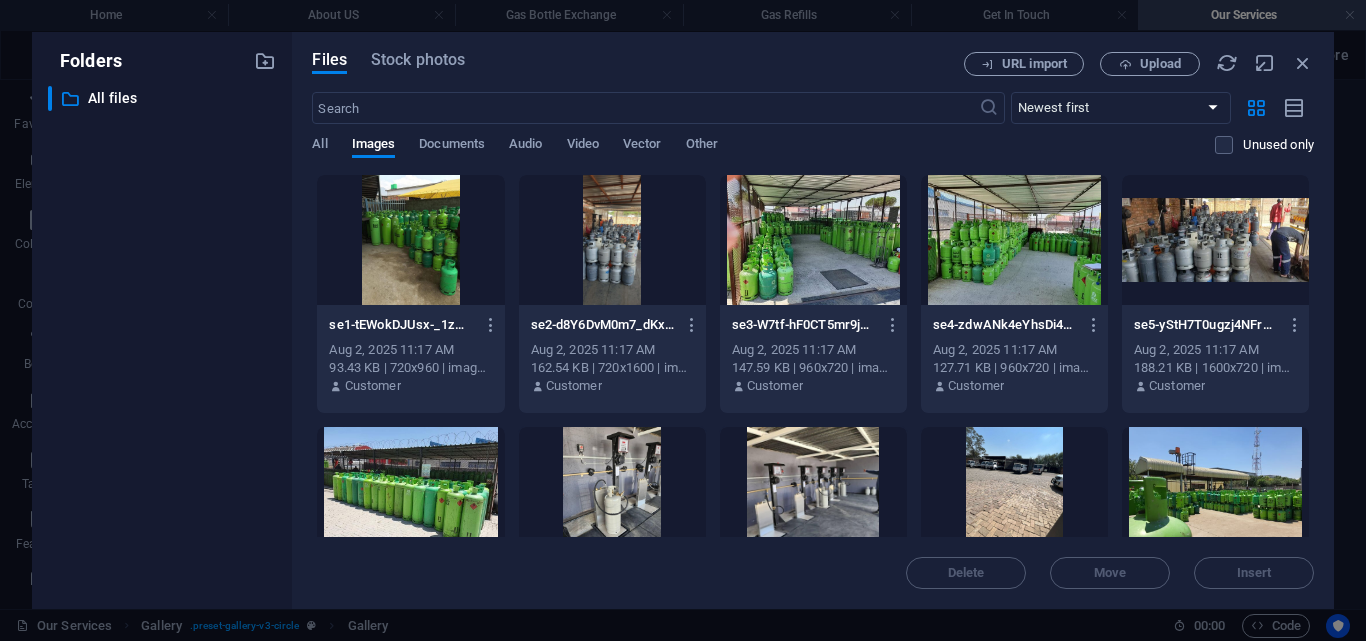 click at bounding box center (410, 240) 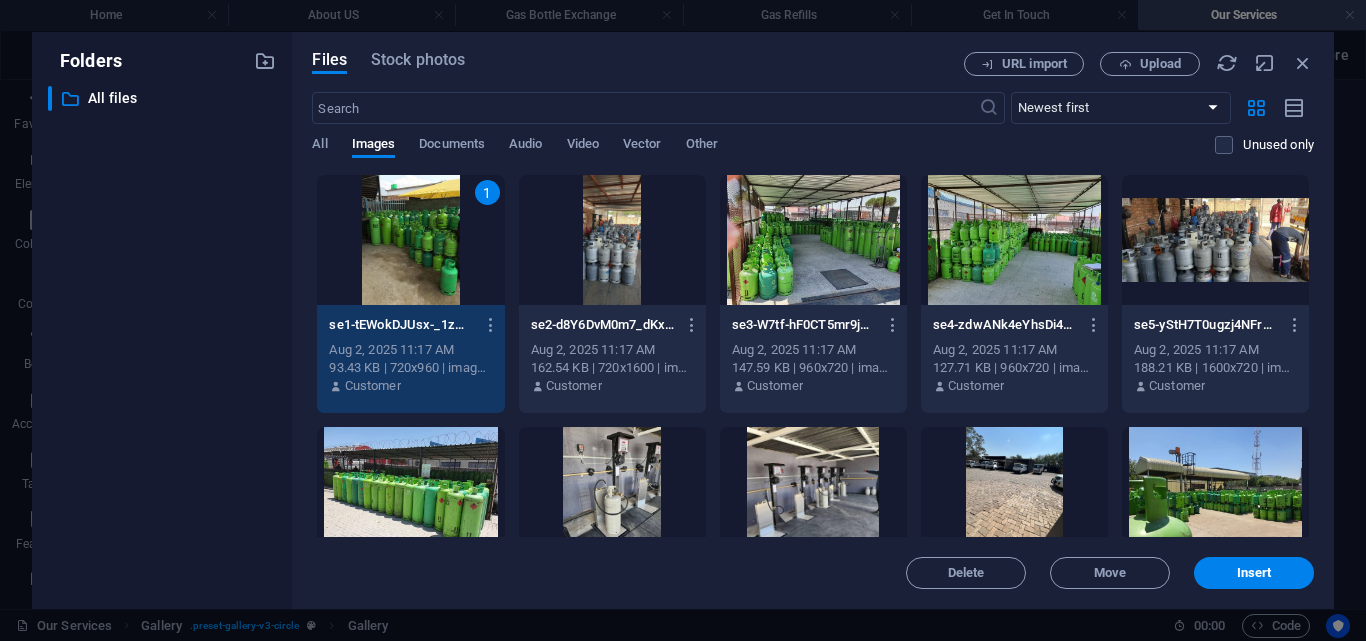 click at bounding box center [612, 240] 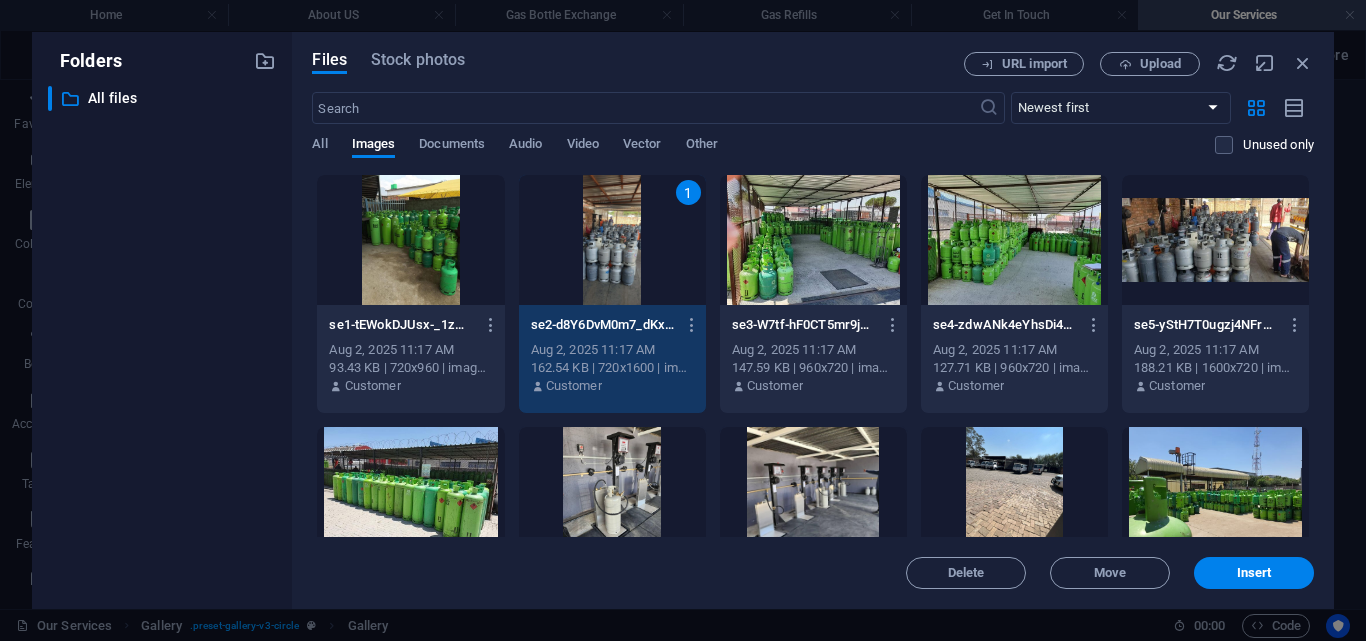 click at bounding box center (410, 240) 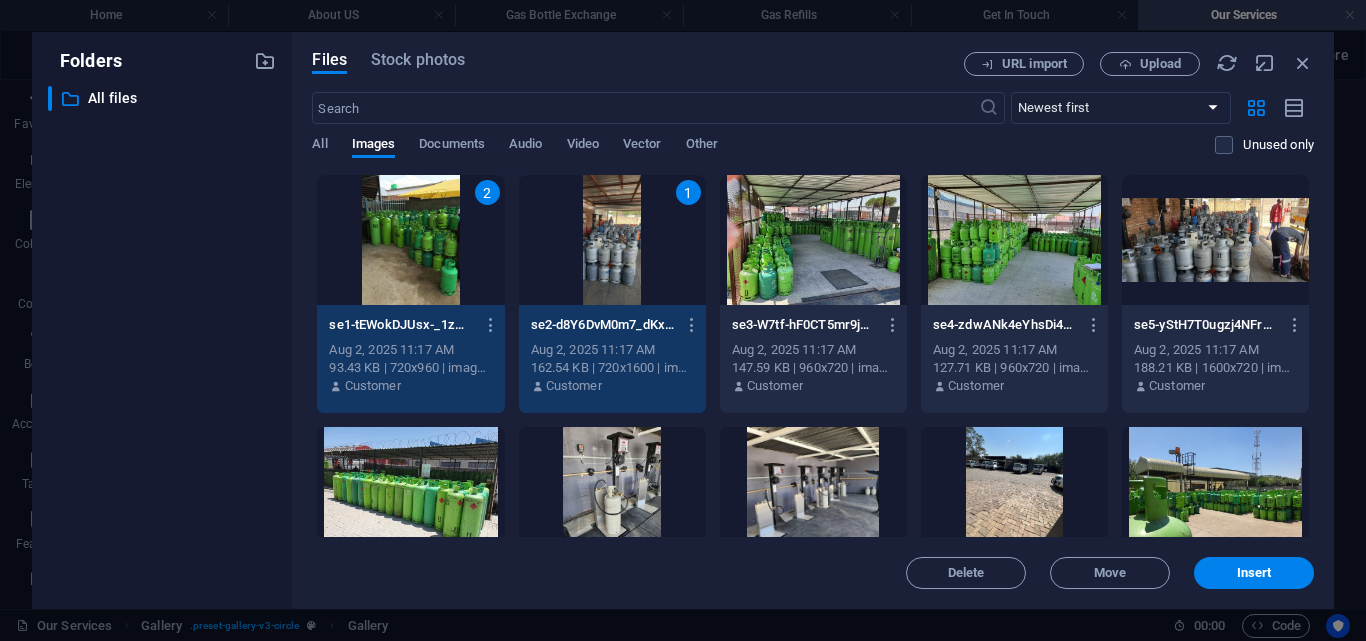 click at bounding box center [813, 240] 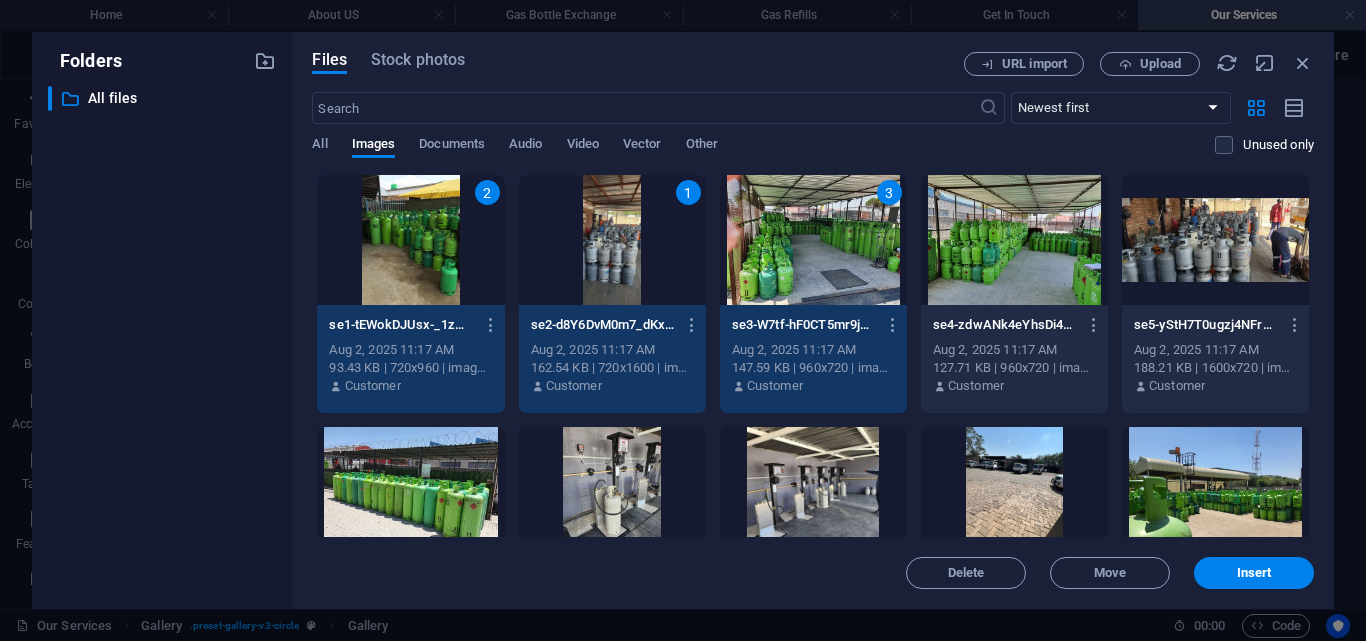 click at bounding box center [1014, 240] 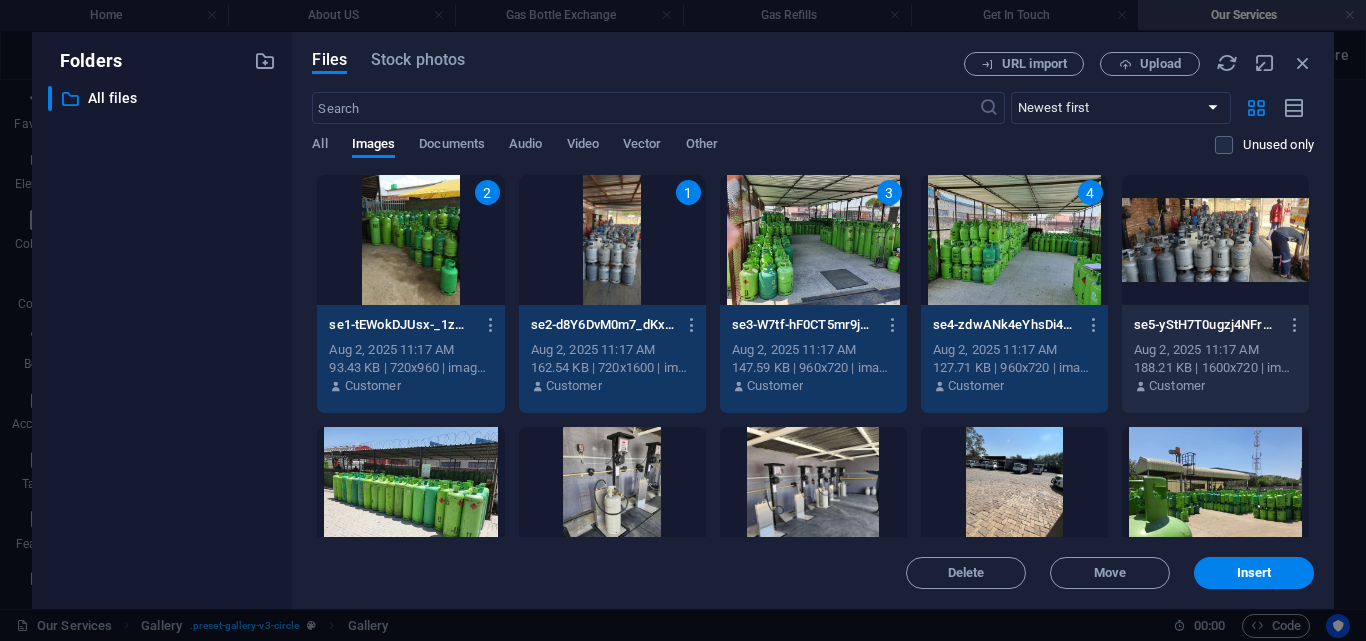 click at bounding box center [1215, 240] 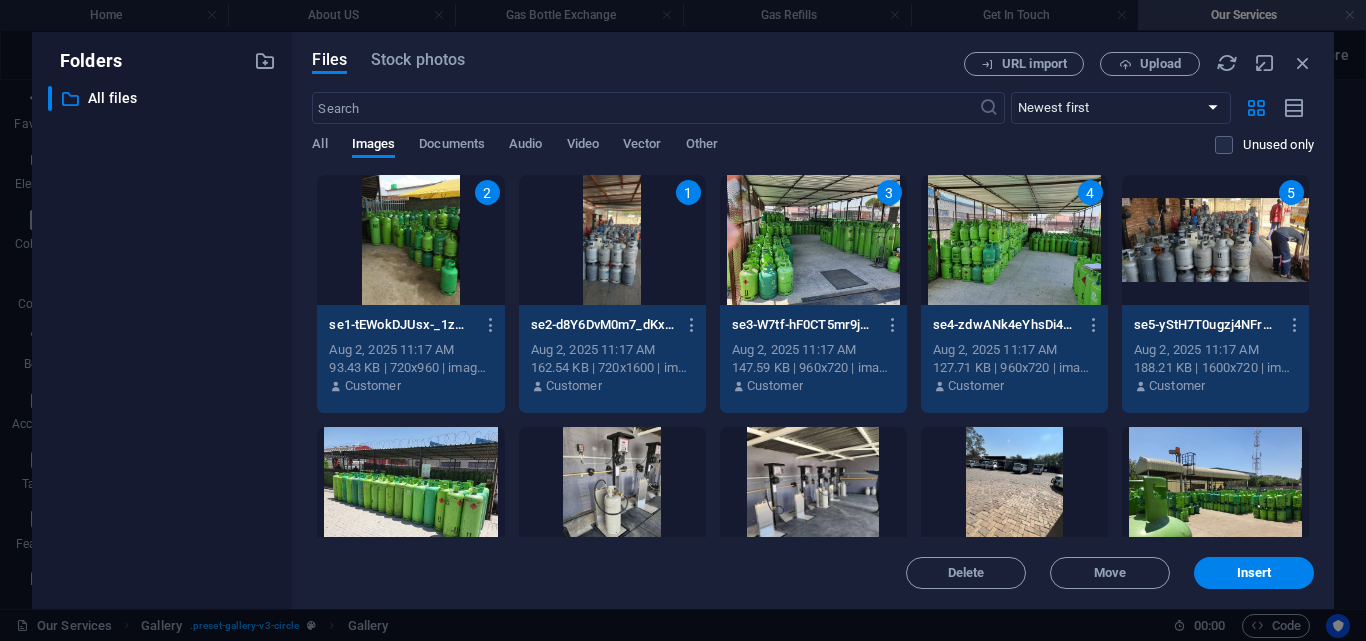 click at bounding box center [410, 492] 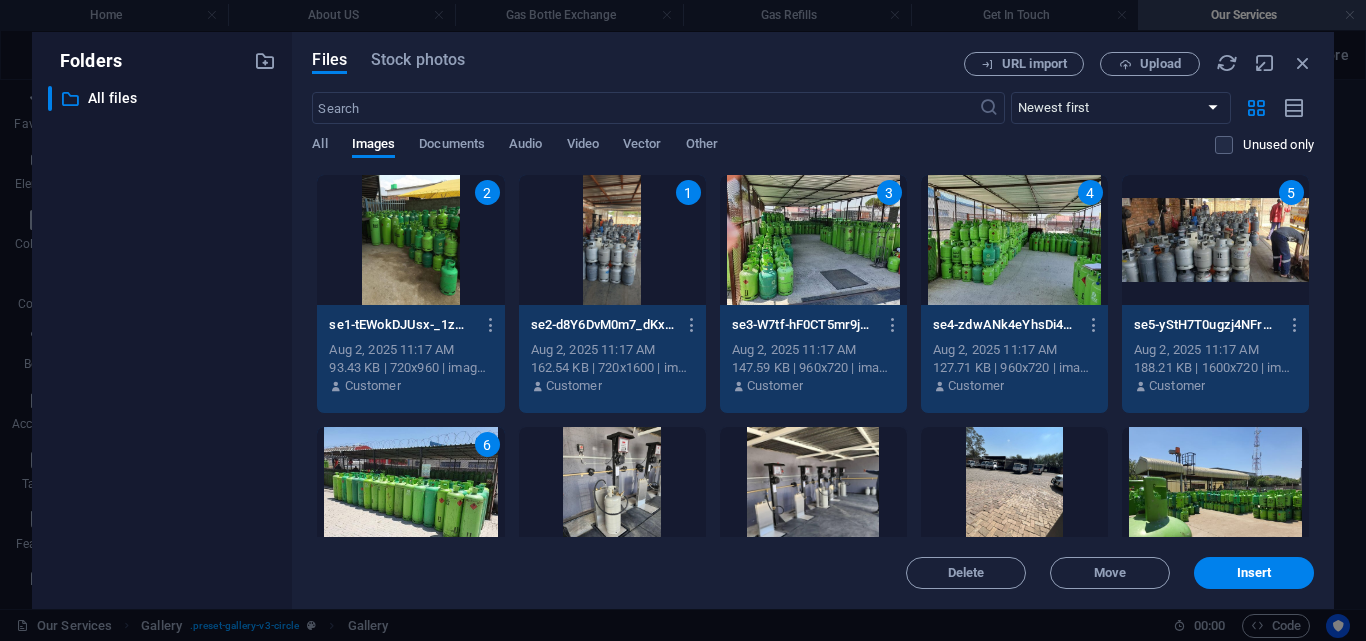 click at bounding box center (612, 492) 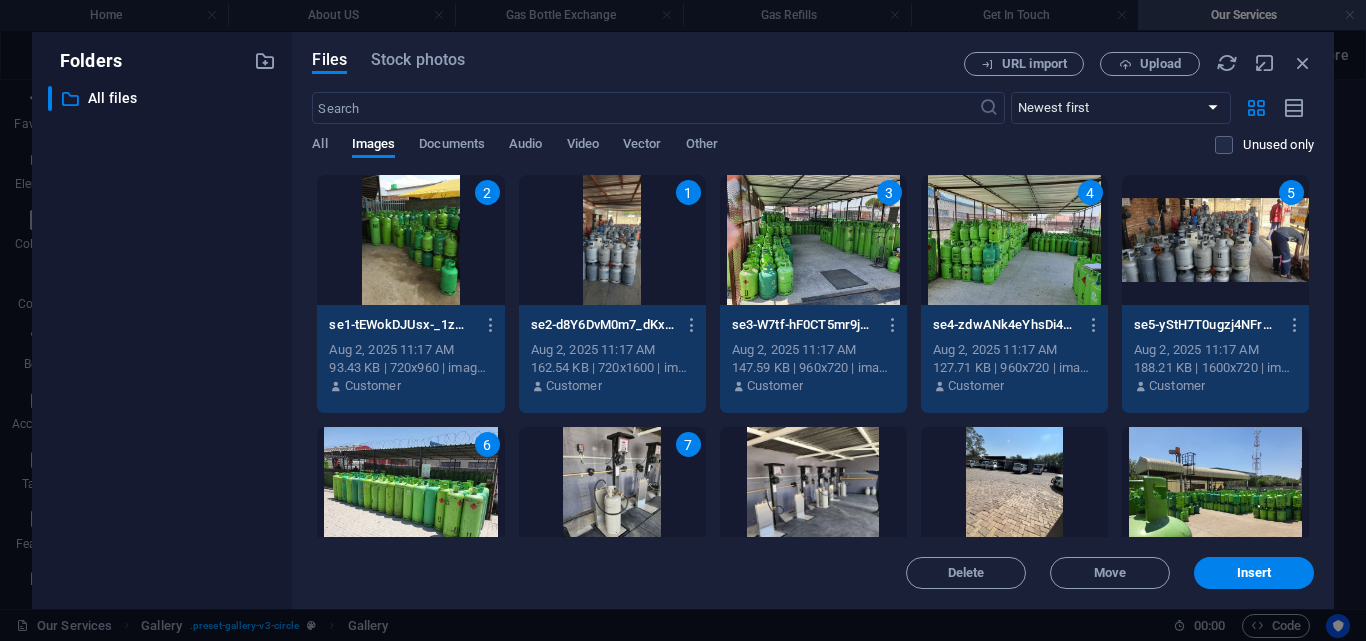 click at bounding box center [813, 492] 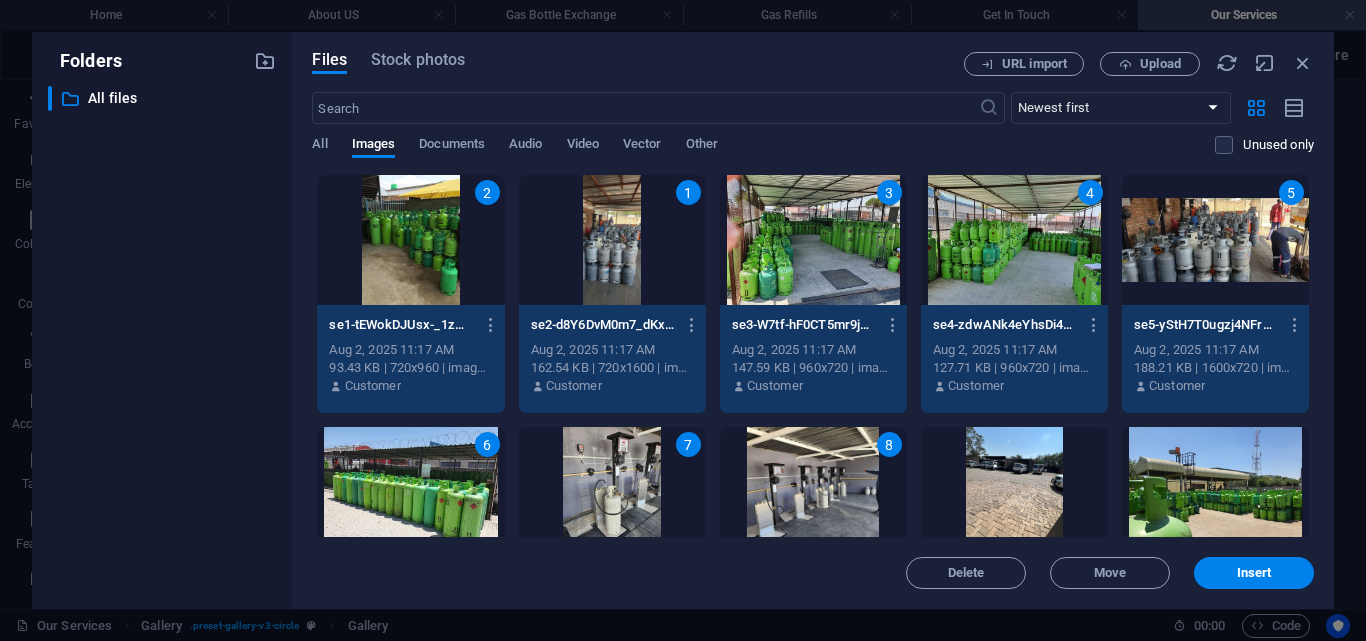 click at bounding box center (1014, 492) 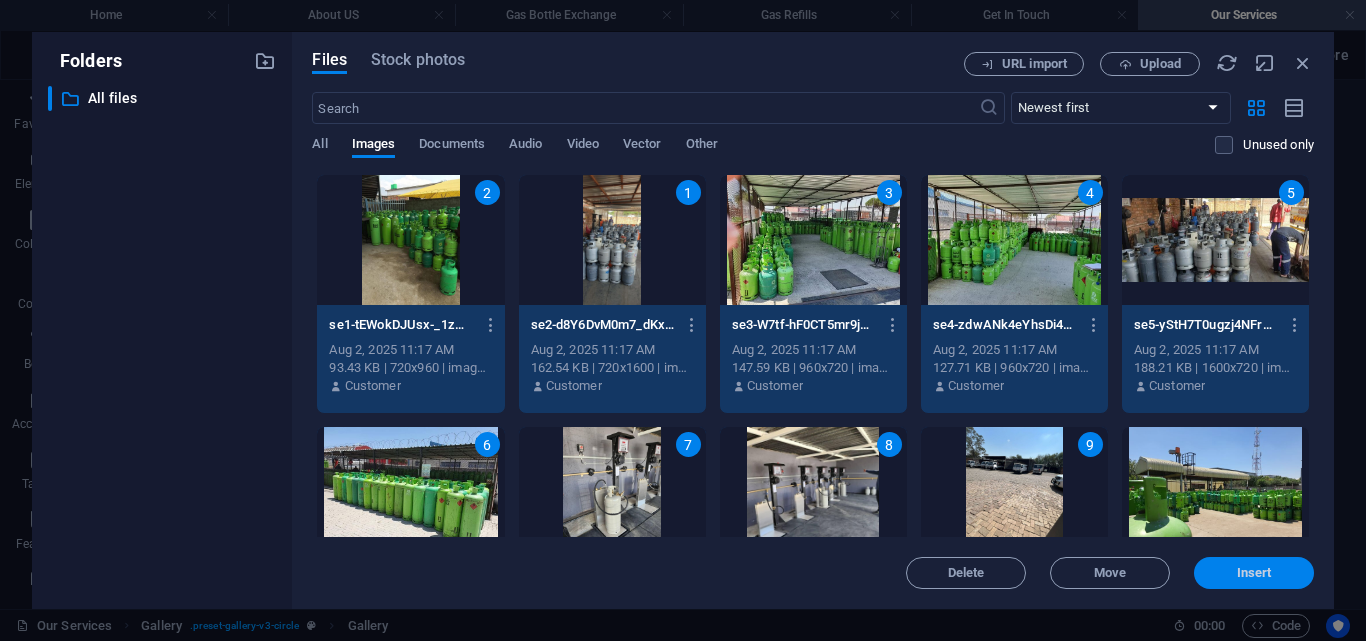 click on "Insert" at bounding box center (1254, 573) 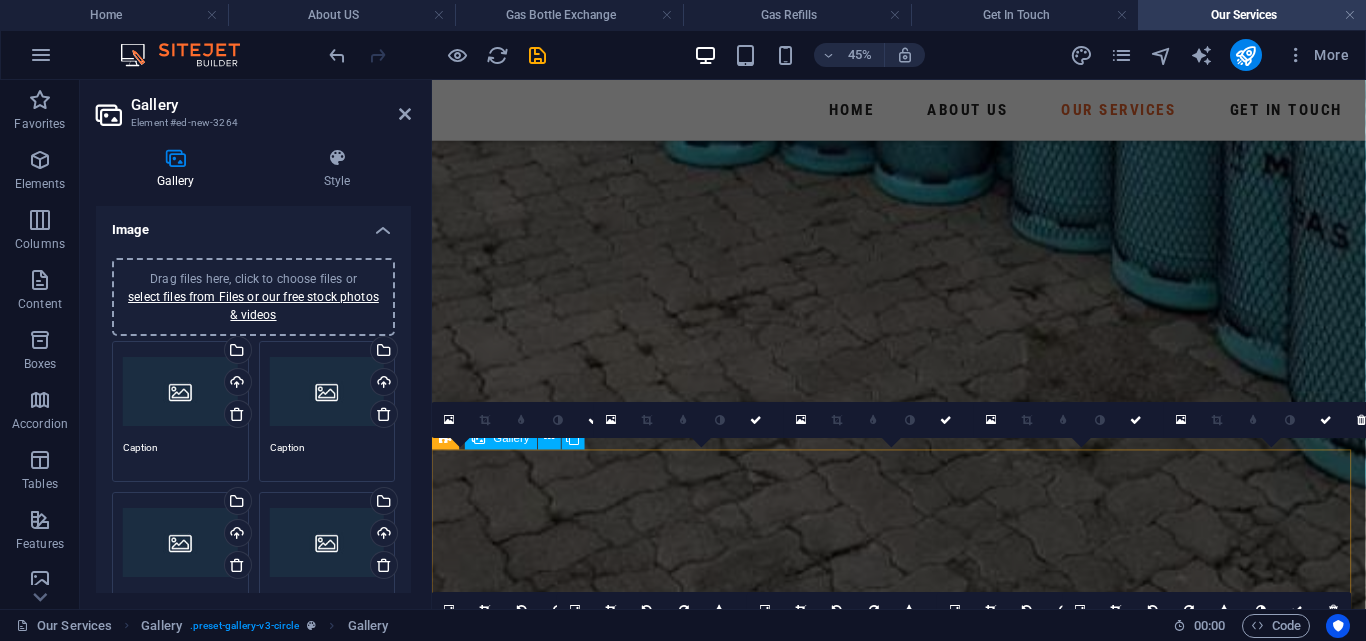 scroll, scrollTop: 617, scrollLeft: 0, axis: vertical 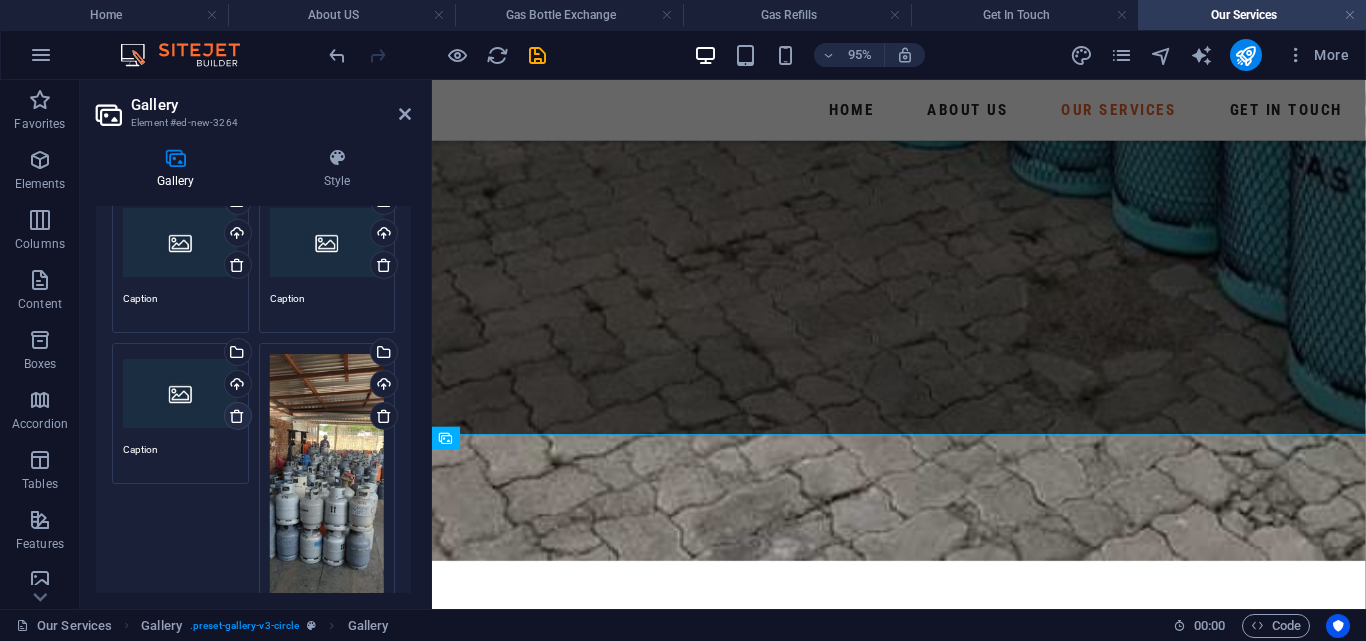 click at bounding box center [237, 416] 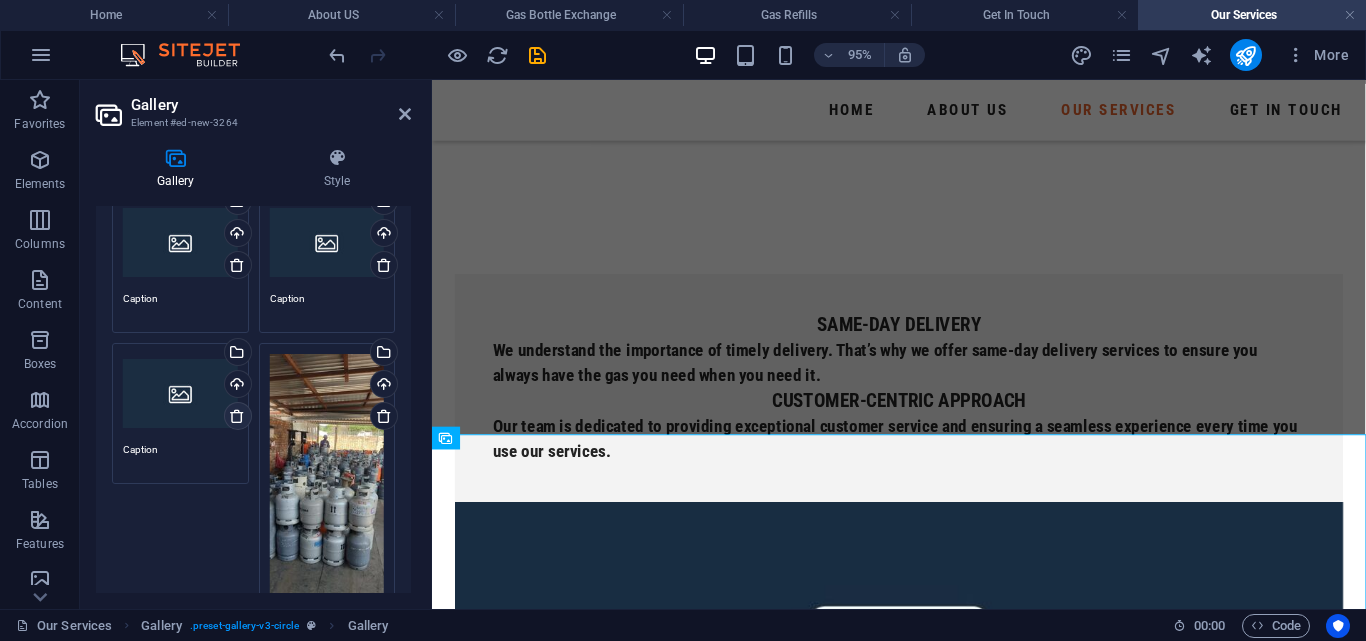 type 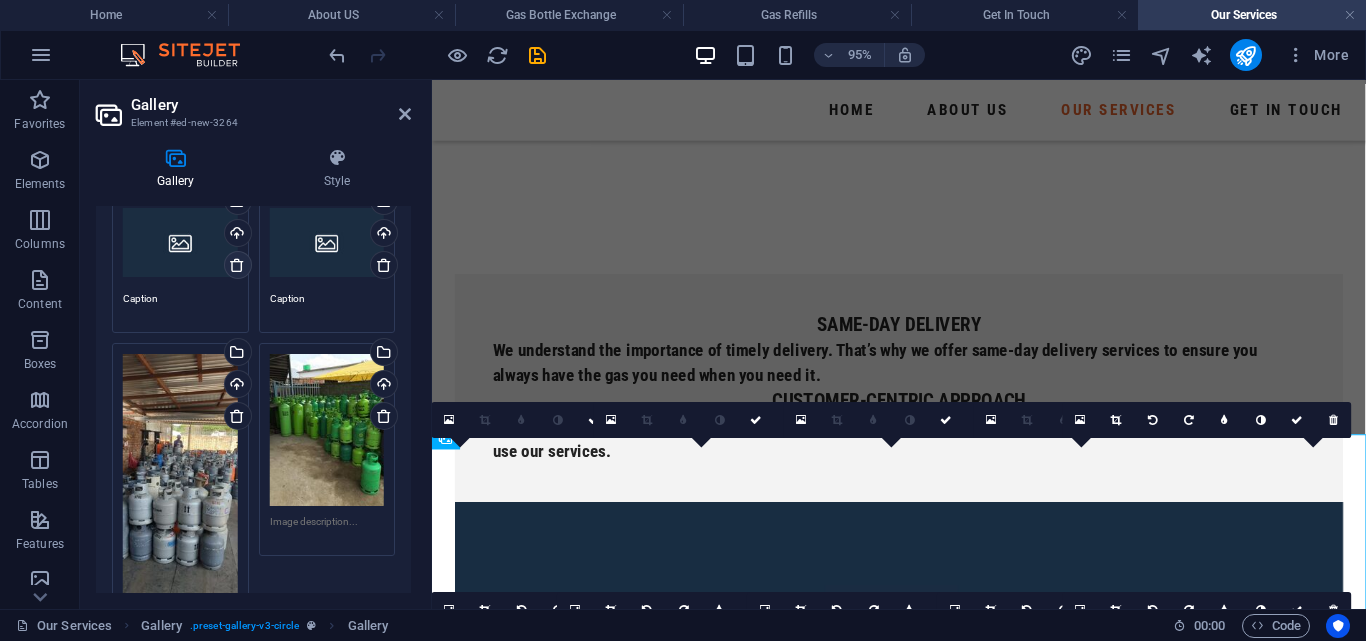 click at bounding box center (237, 265) 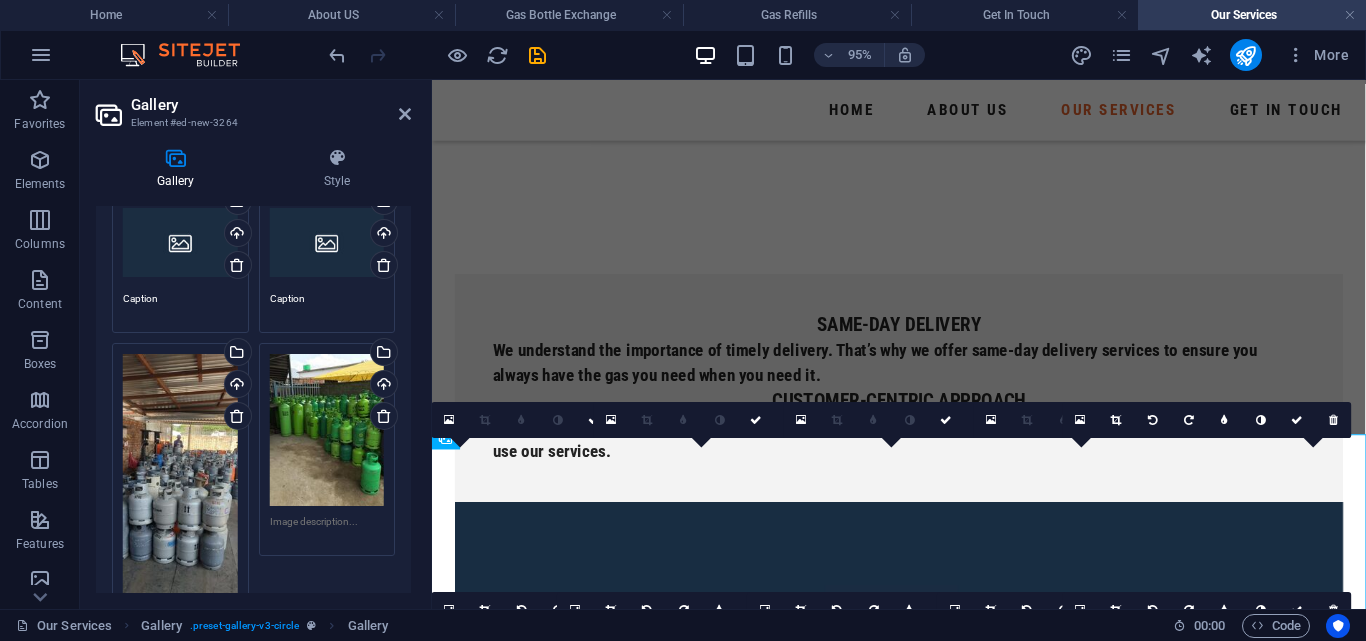 type 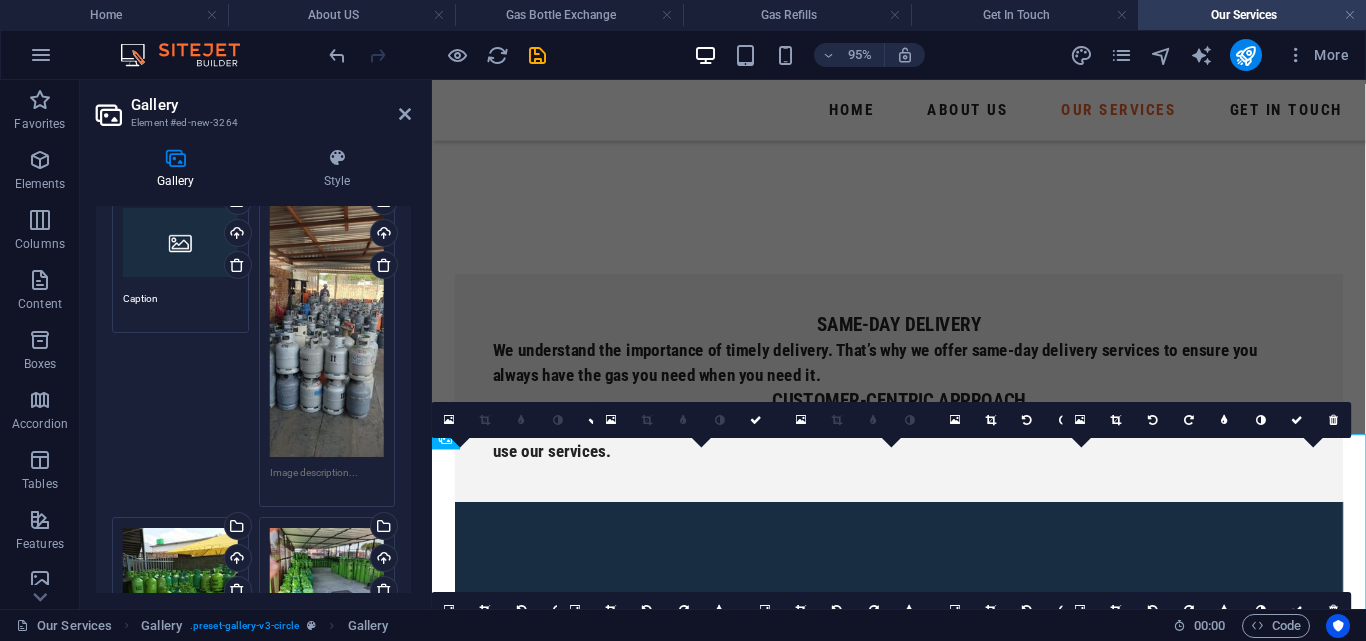 drag, startPoint x: 235, startPoint y: 268, endPoint x: 241, endPoint y: 293, distance: 25.70992 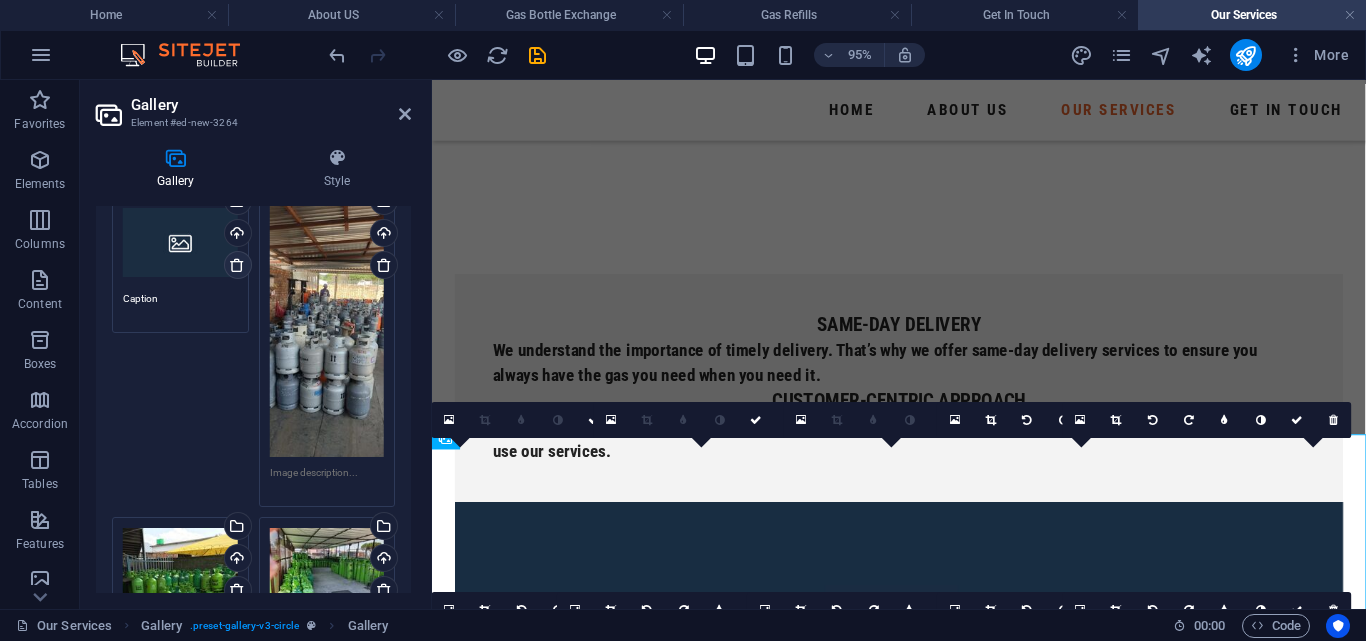 click at bounding box center [237, 265] 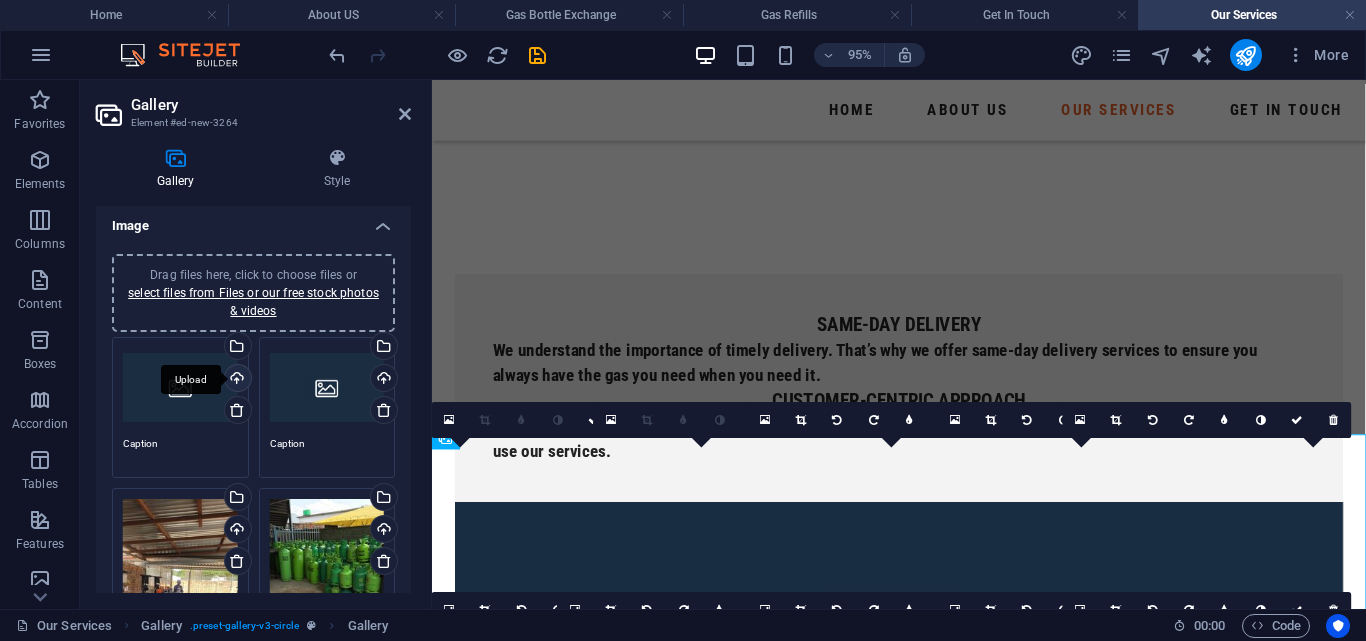 scroll, scrollTop: 0, scrollLeft: 0, axis: both 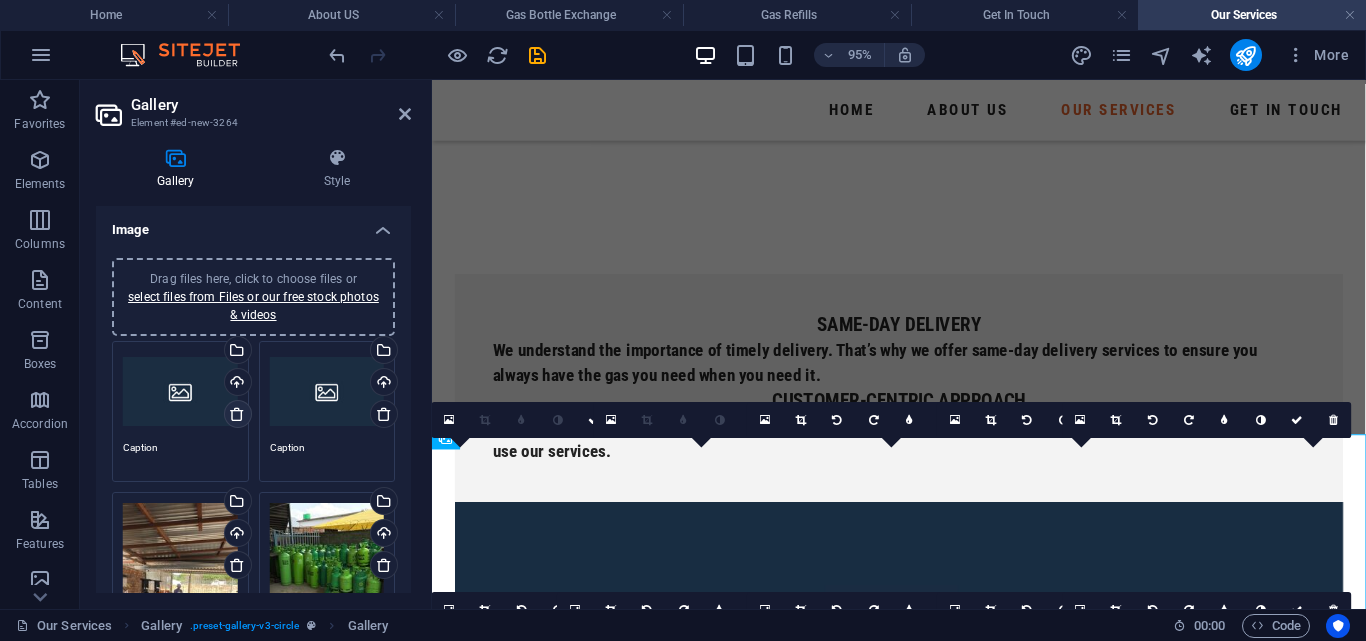 click at bounding box center (237, 414) 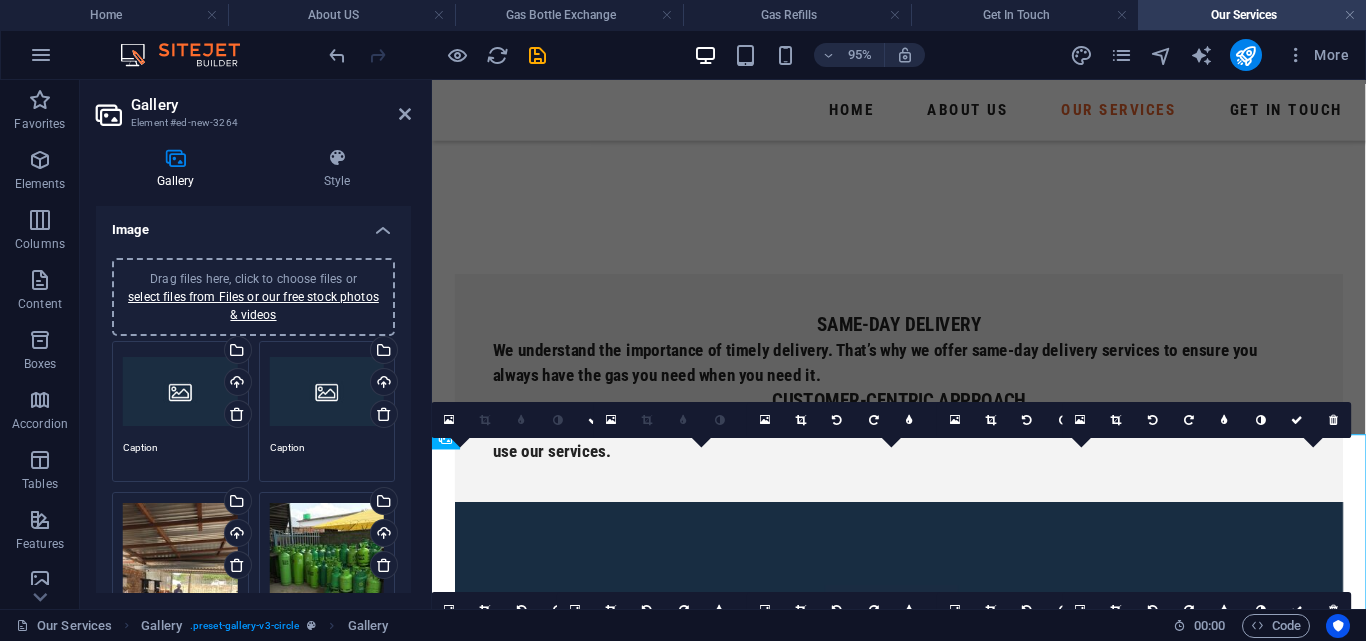 type 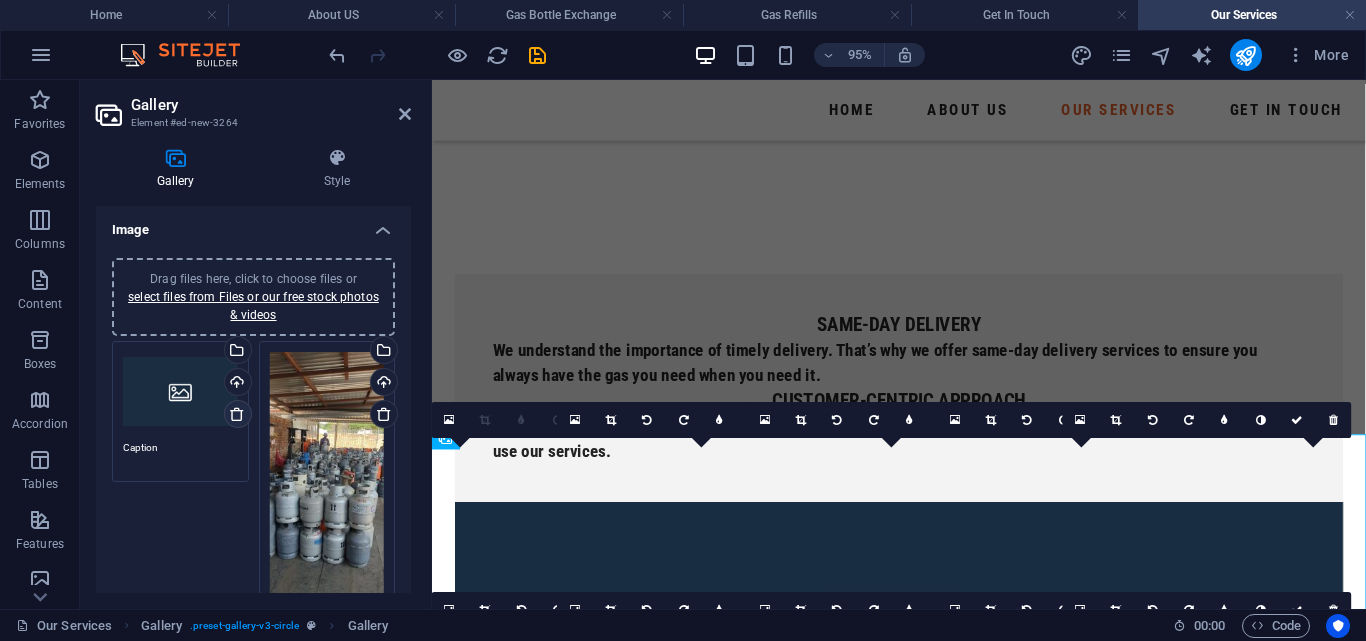 click at bounding box center [237, 414] 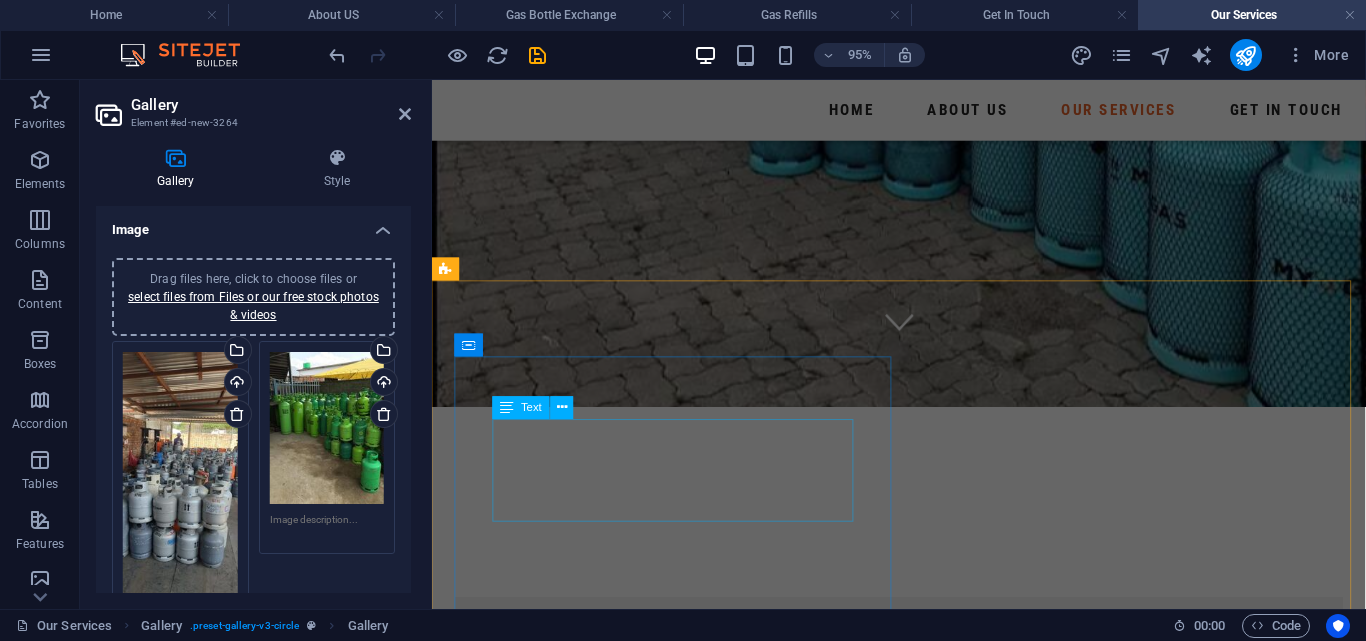scroll, scrollTop: 217, scrollLeft: 0, axis: vertical 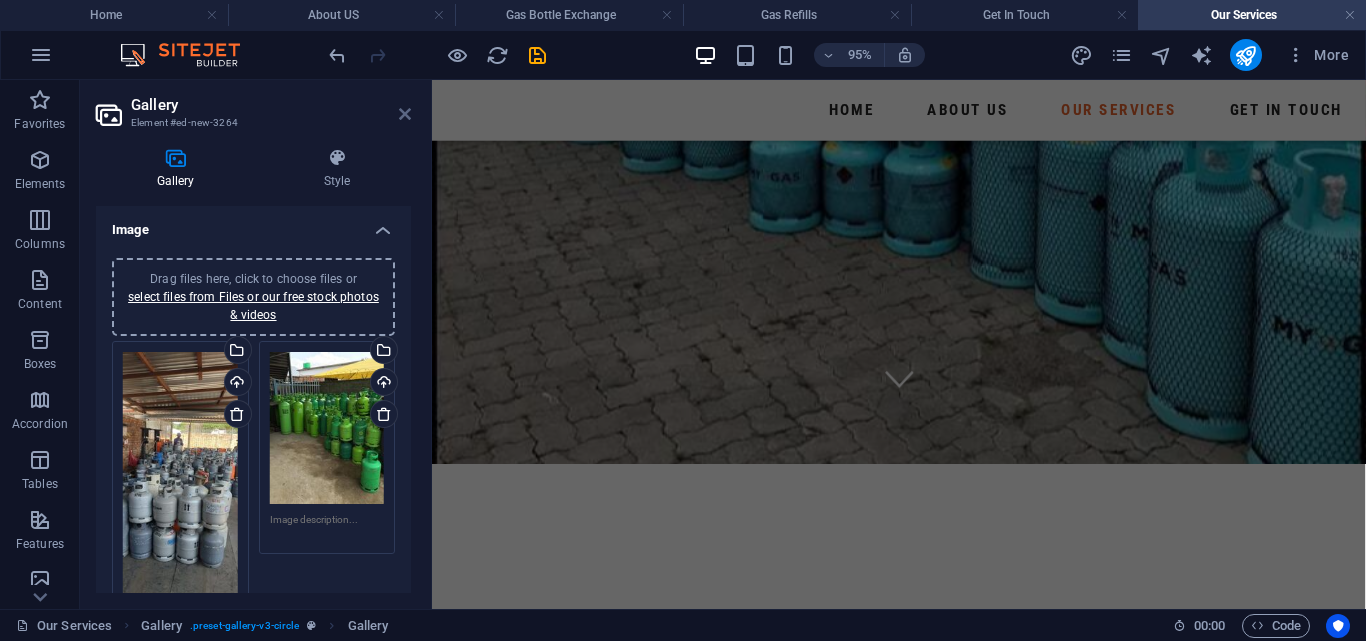 click at bounding box center [405, 114] 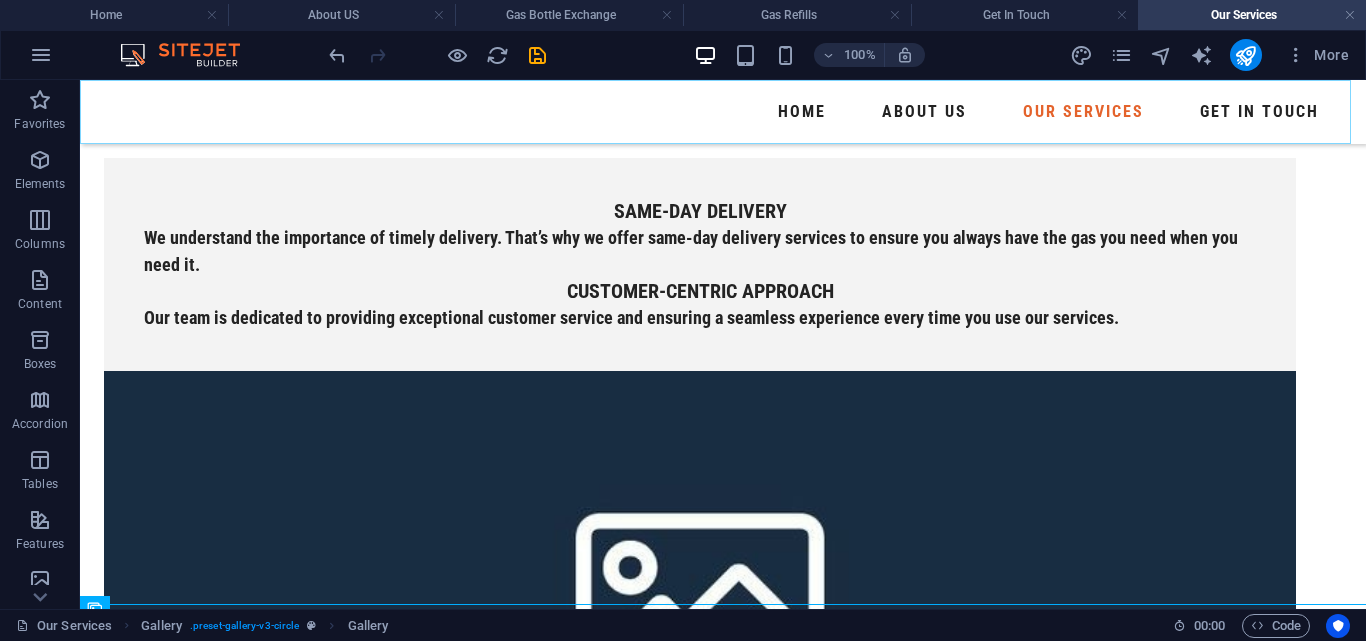 scroll, scrollTop: 543, scrollLeft: 0, axis: vertical 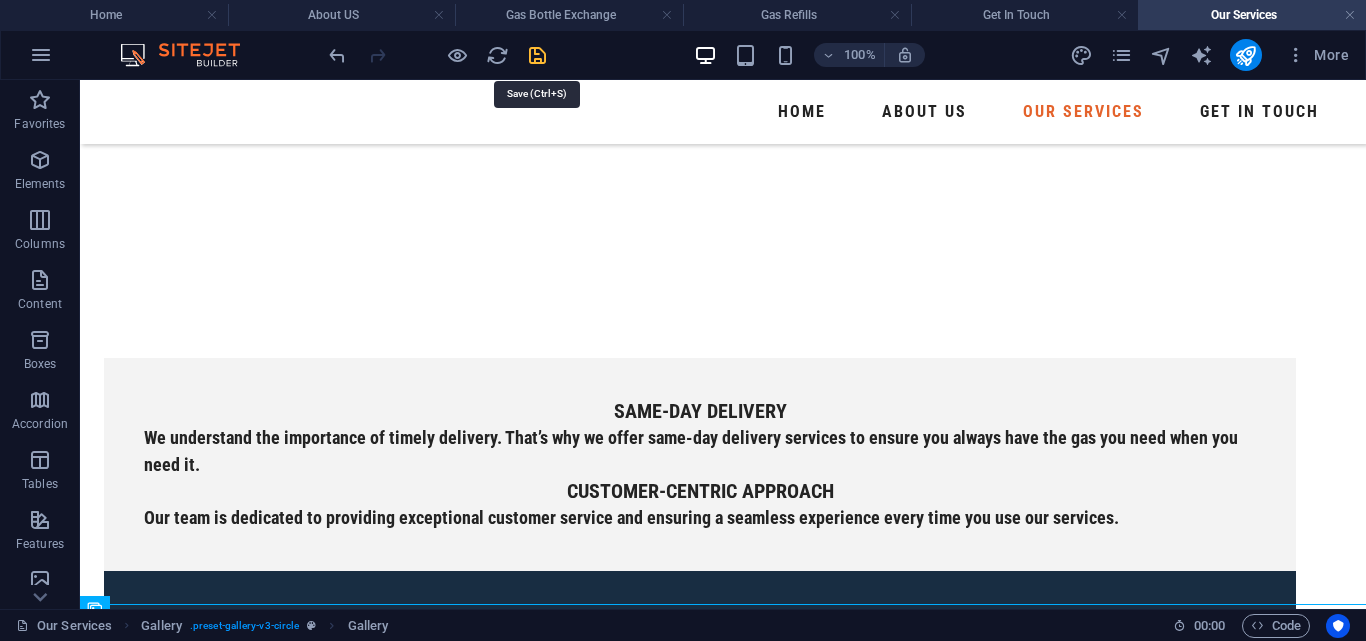 drag, startPoint x: 534, startPoint y: 58, endPoint x: 528, endPoint y: 208, distance: 150.11995 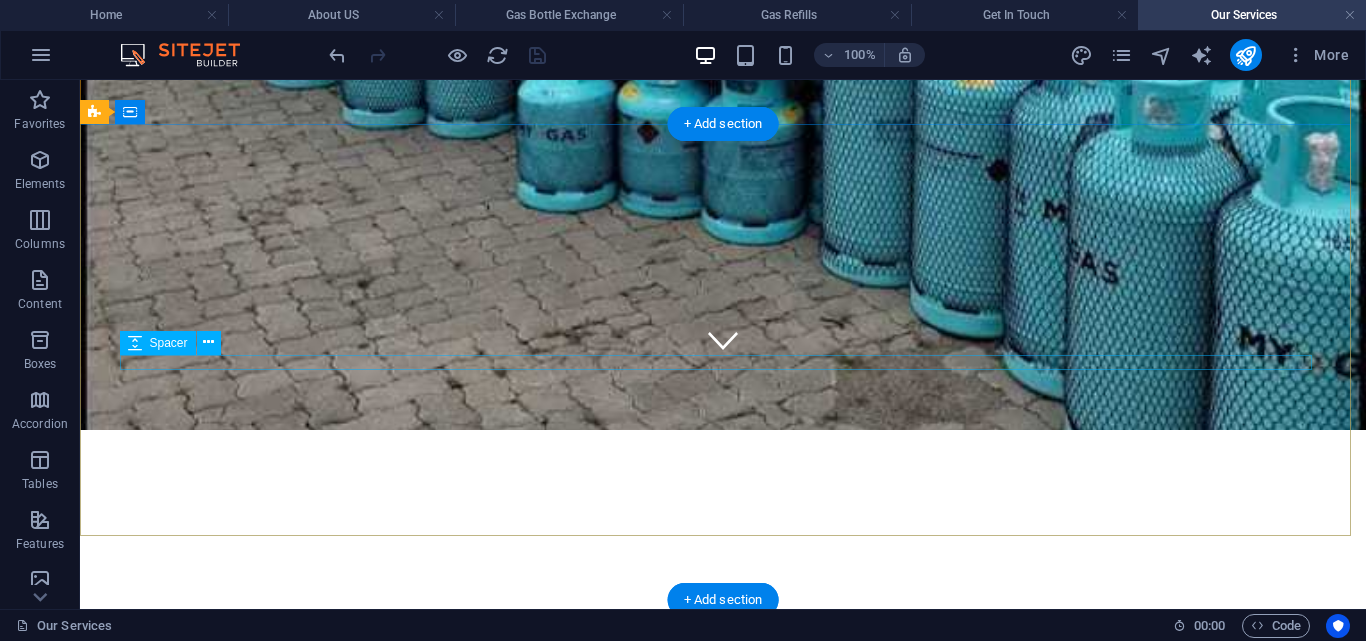 scroll, scrollTop: 0, scrollLeft: 0, axis: both 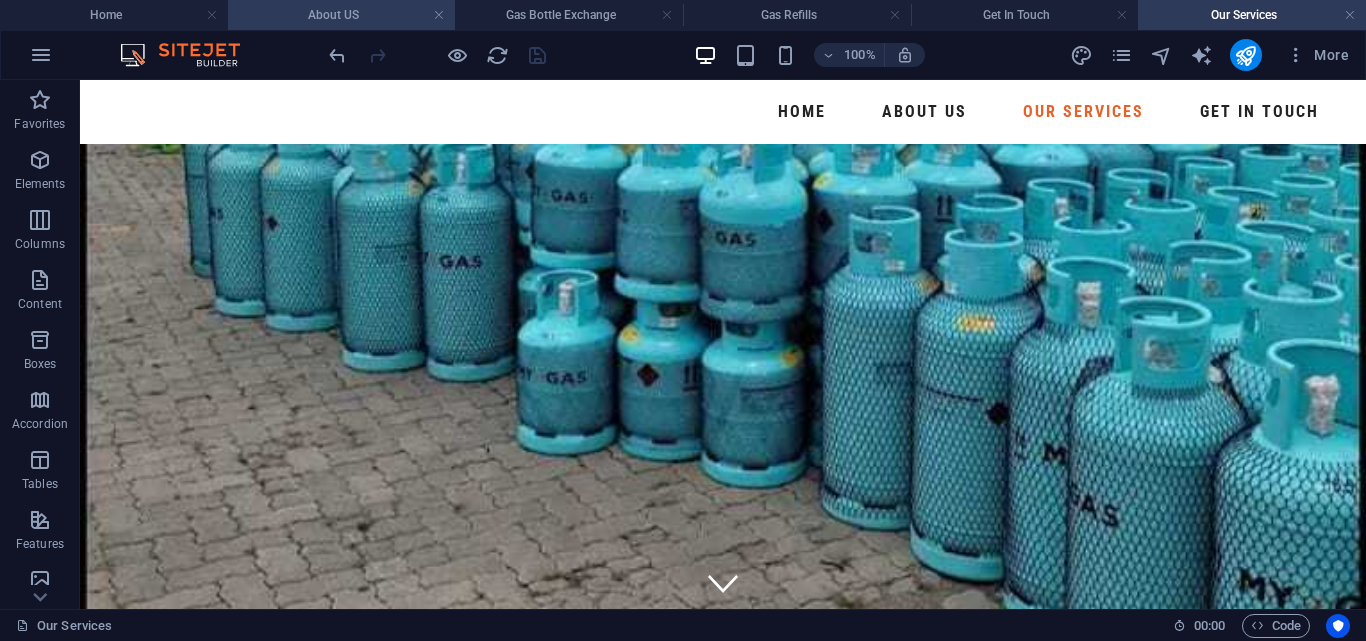 click on "About US" at bounding box center (342, 15) 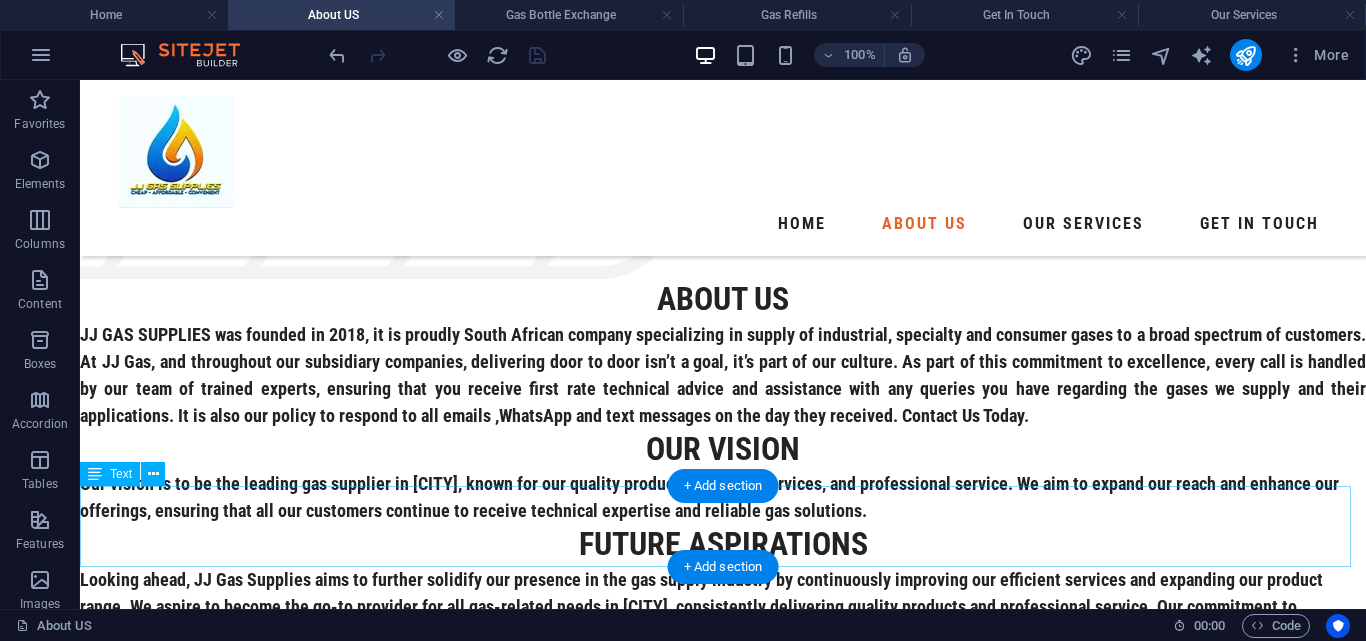 scroll, scrollTop: 598, scrollLeft: 0, axis: vertical 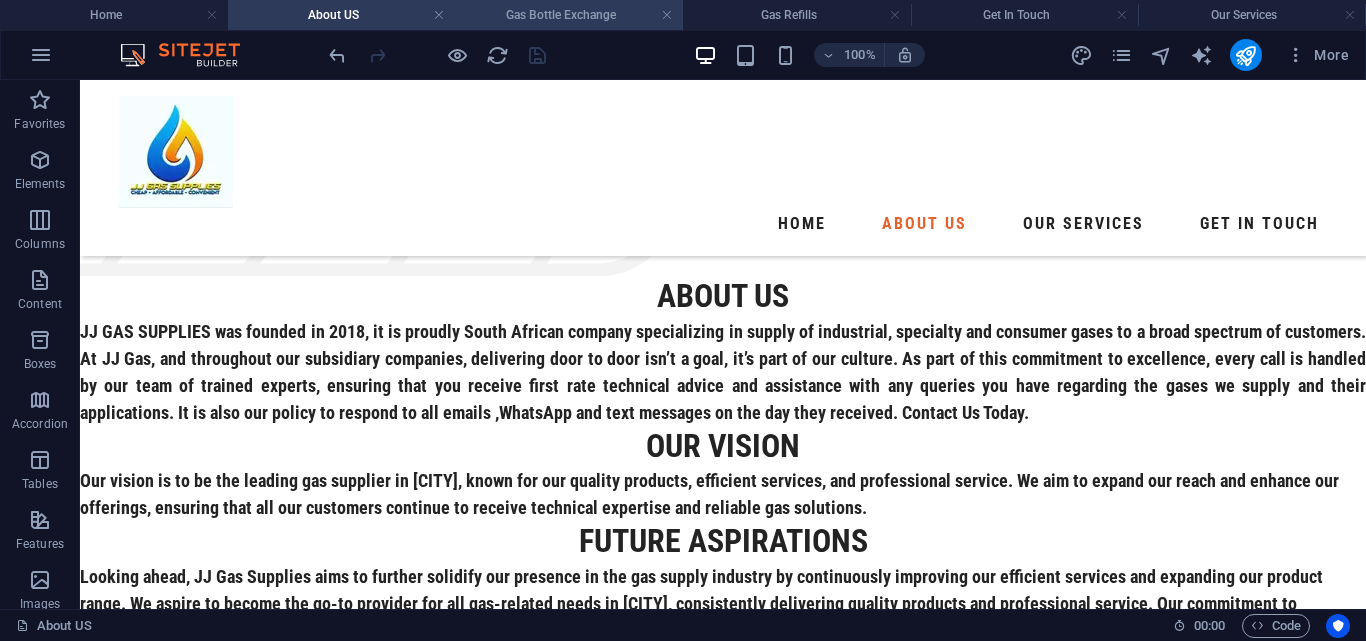 click on "Gas Bottle Exchange" at bounding box center (569, 15) 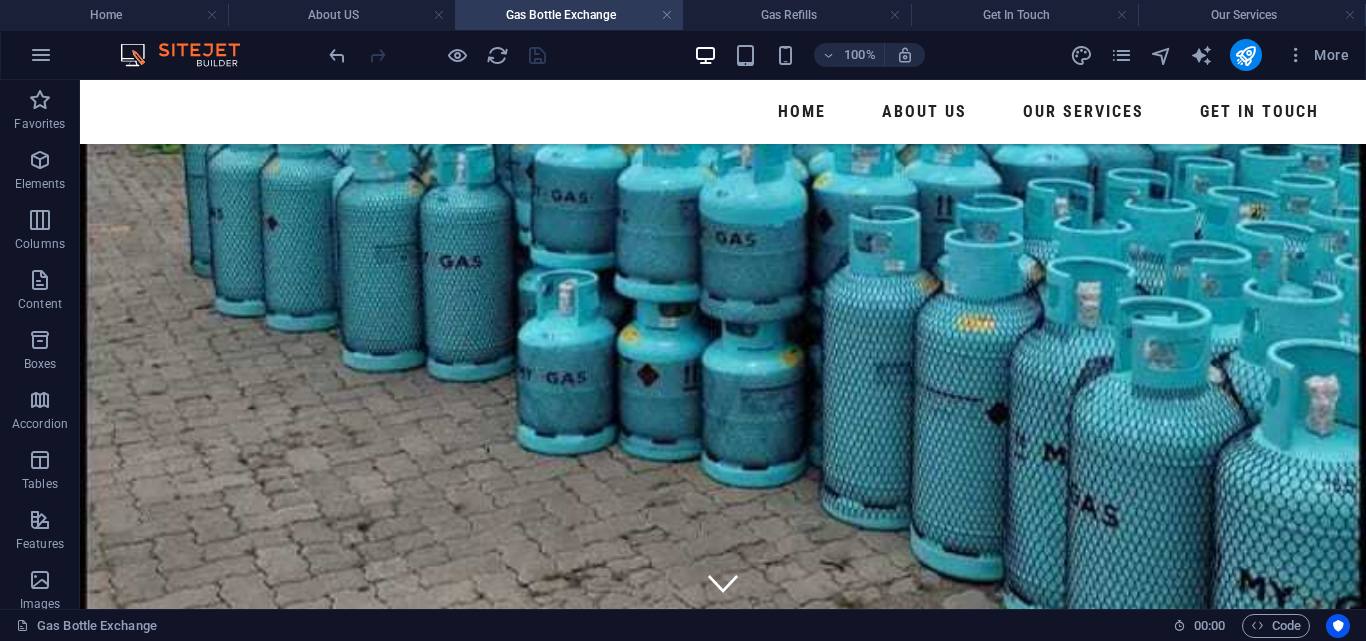 scroll, scrollTop: 117, scrollLeft: 0, axis: vertical 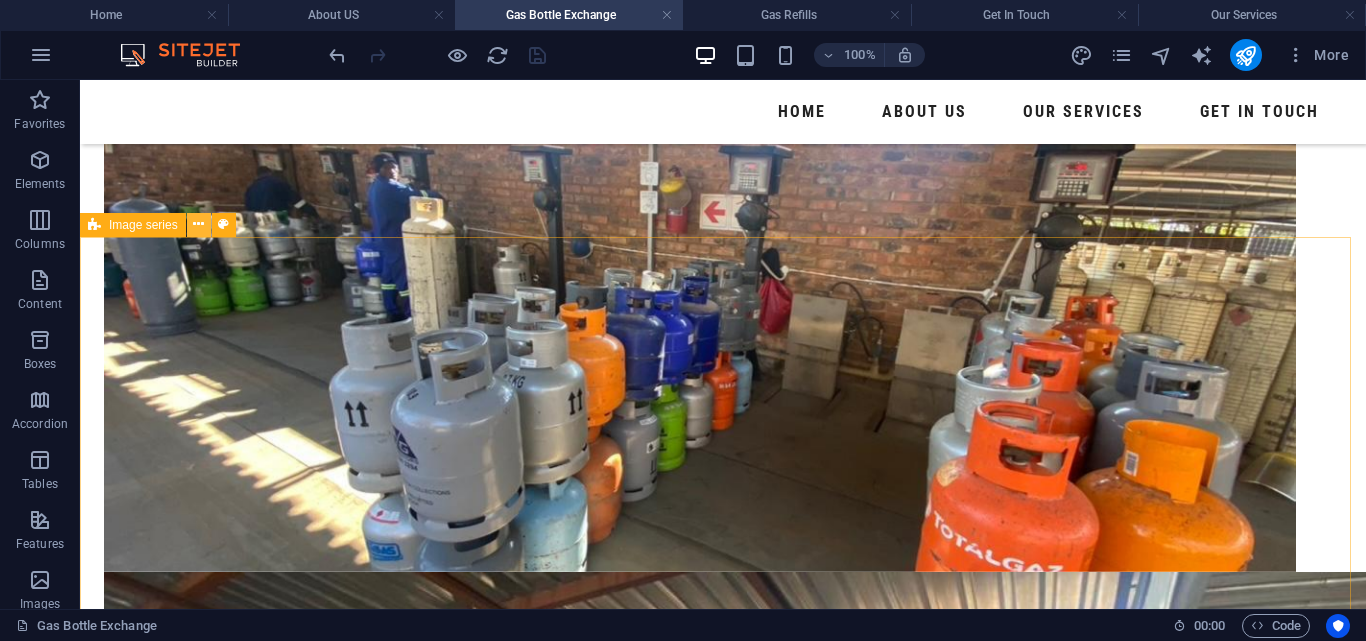 click at bounding box center [198, 224] 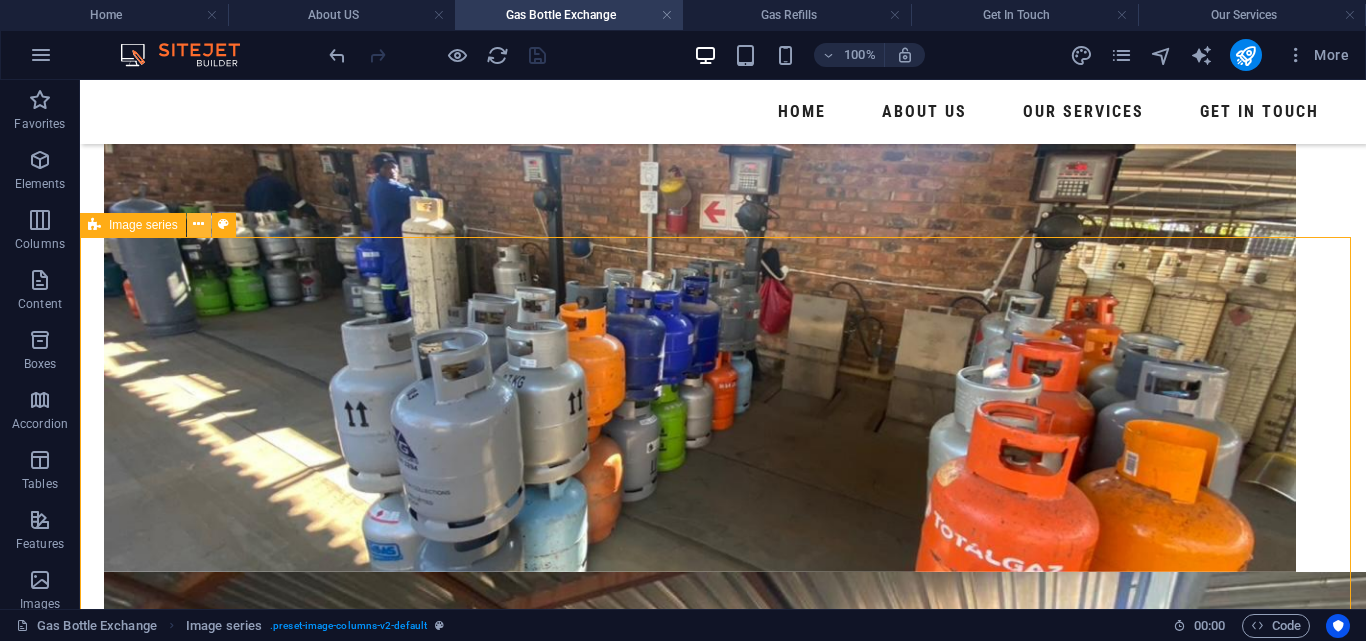 click at bounding box center (198, 224) 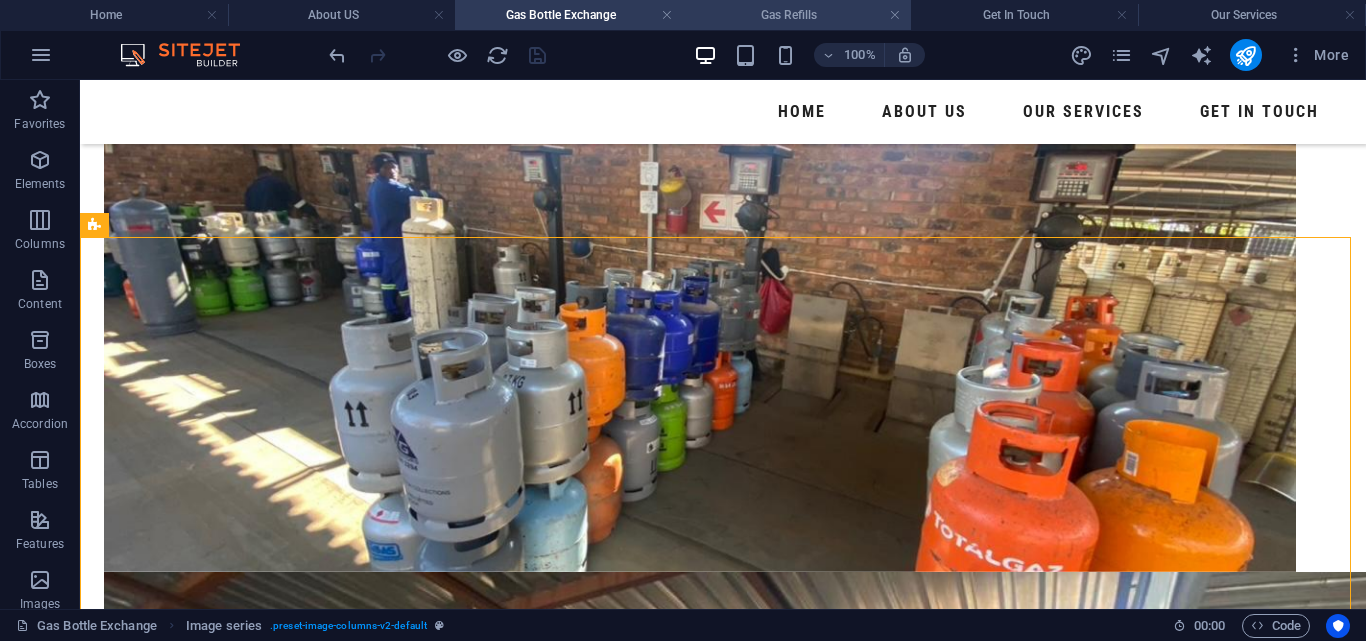 click on "Gas Refills" at bounding box center (797, 15) 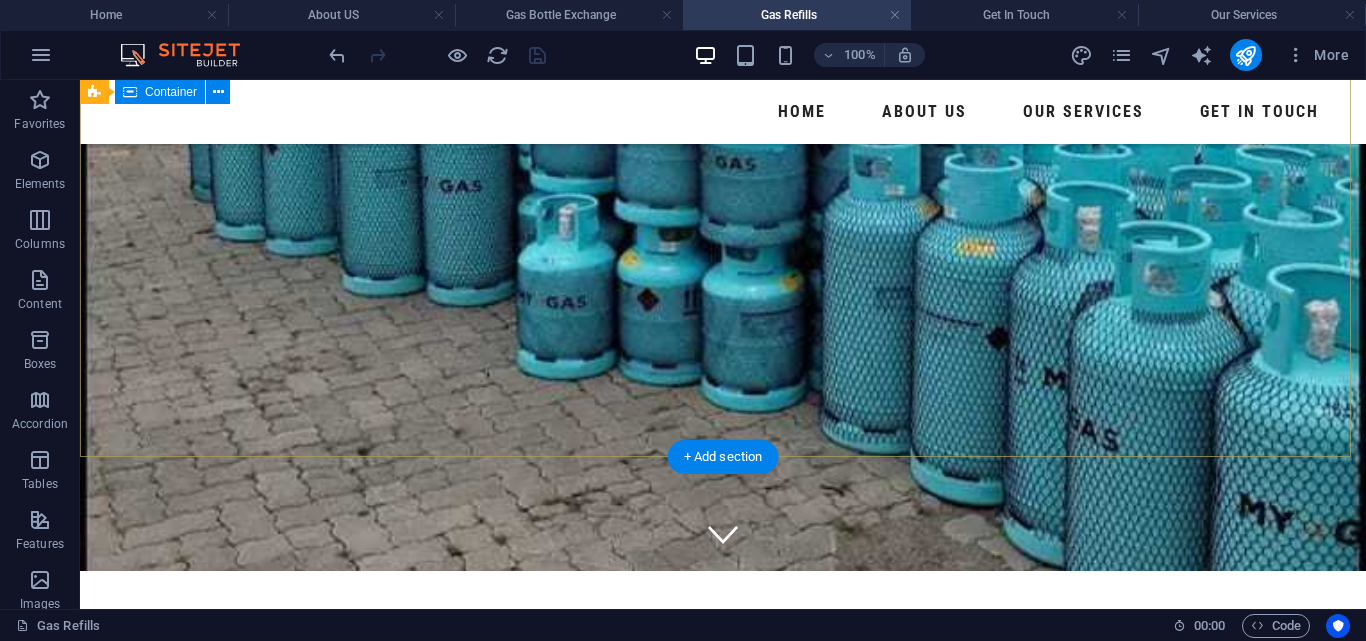 scroll, scrollTop: 35, scrollLeft: 0, axis: vertical 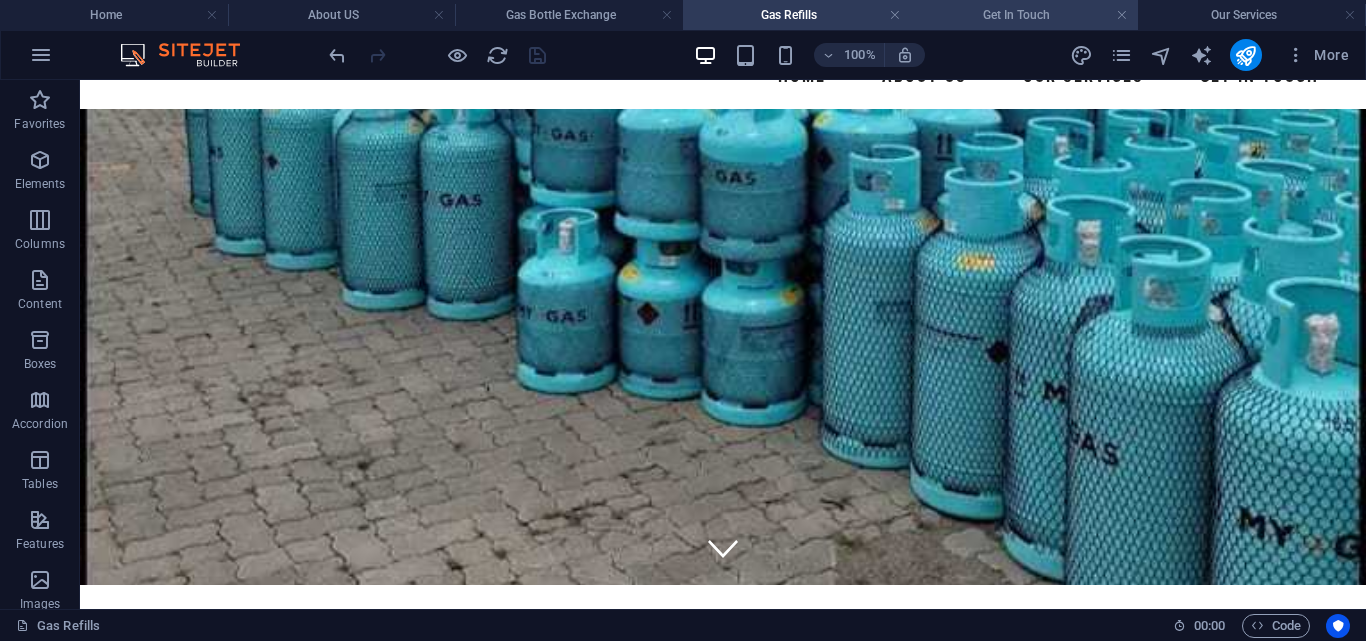 click on "Get In Touch" at bounding box center [1025, 15] 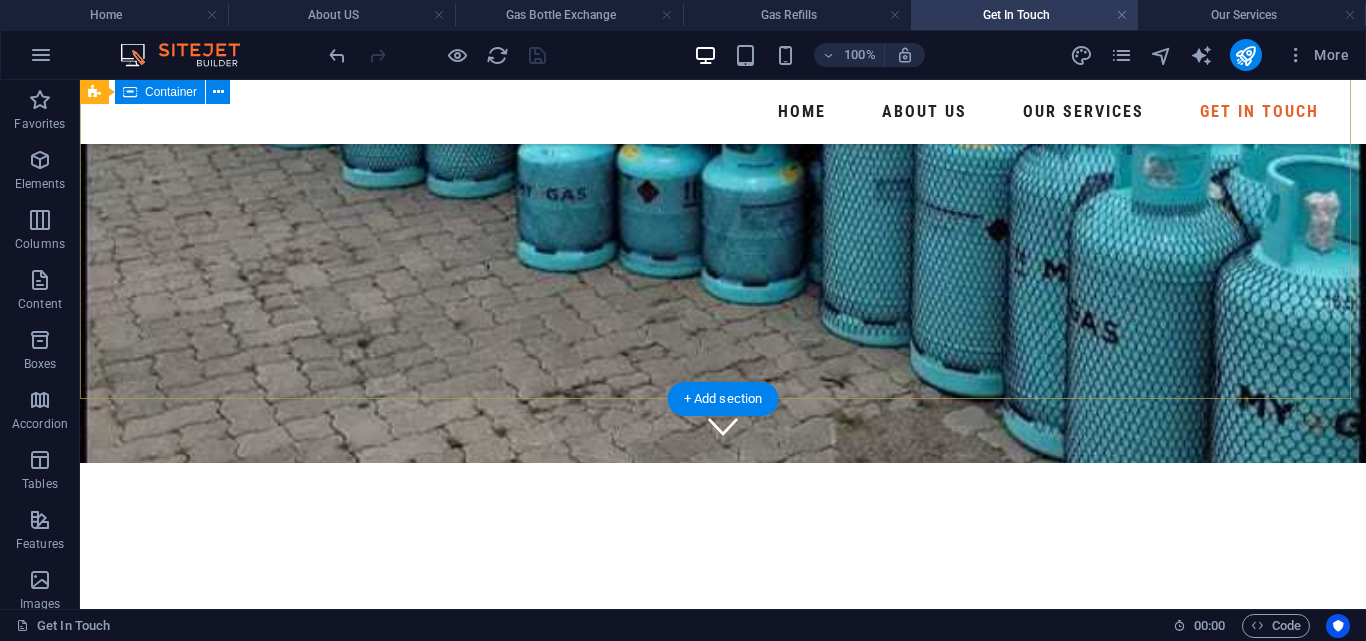 scroll, scrollTop: 91, scrollLeft: 0, axis: vertical 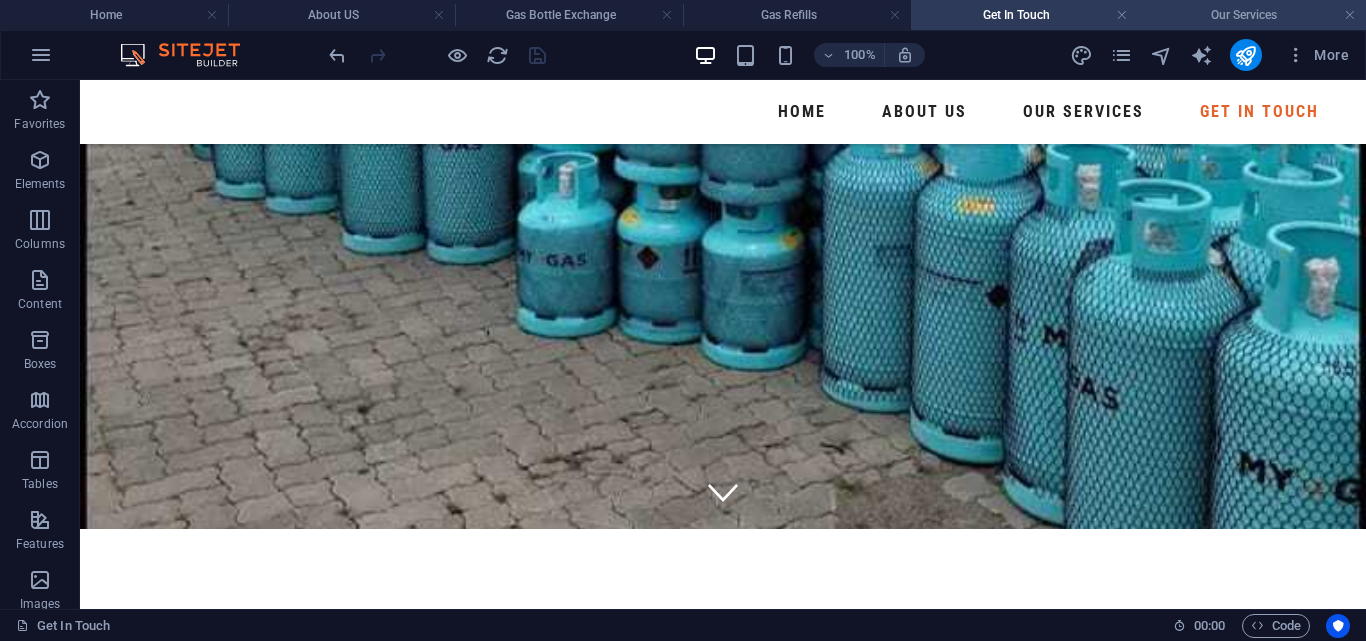 click on "Our Services" at bounding box center [1252, 15] 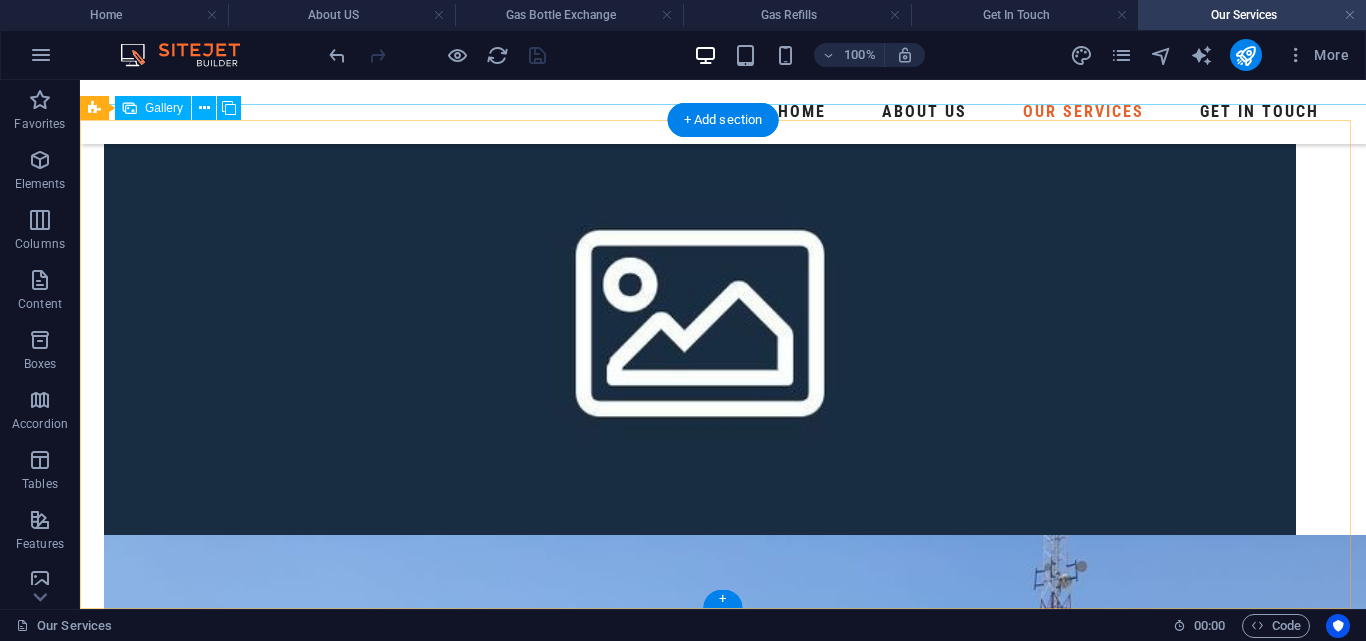 scroll, scrollTop: 1043, scrollLeft: 0, axis: vertical 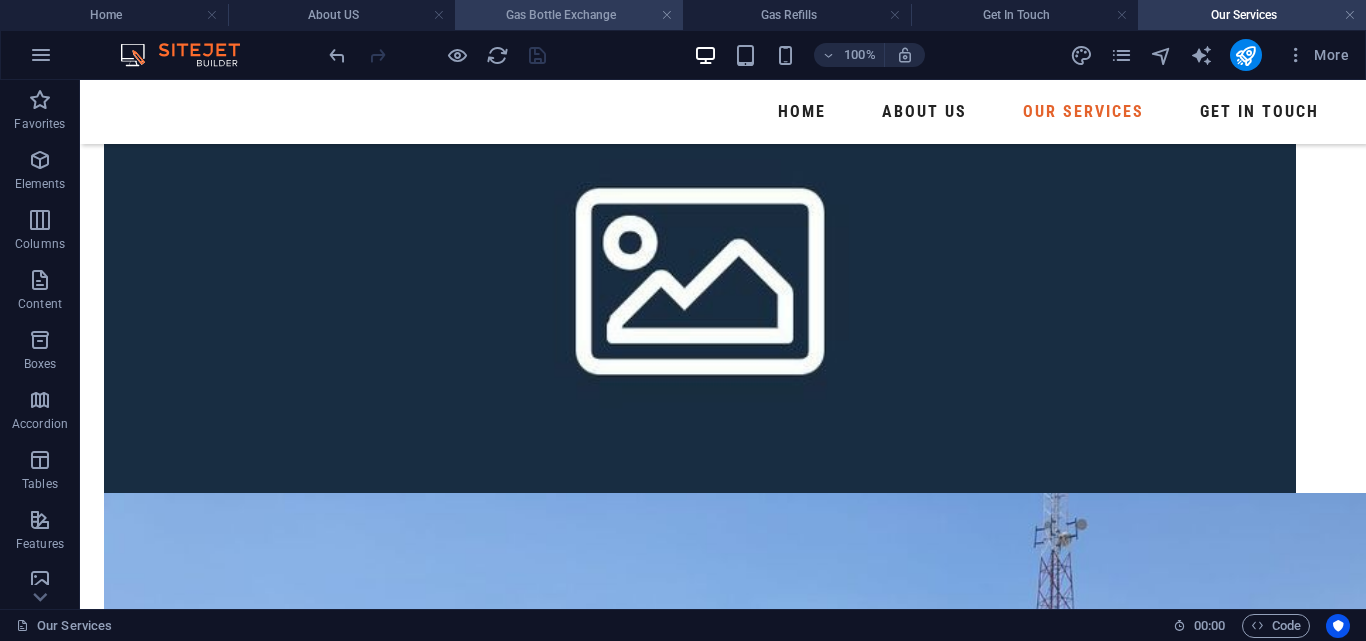 click on "Gas Bottle Exchange" at bounding box center [569, 15] 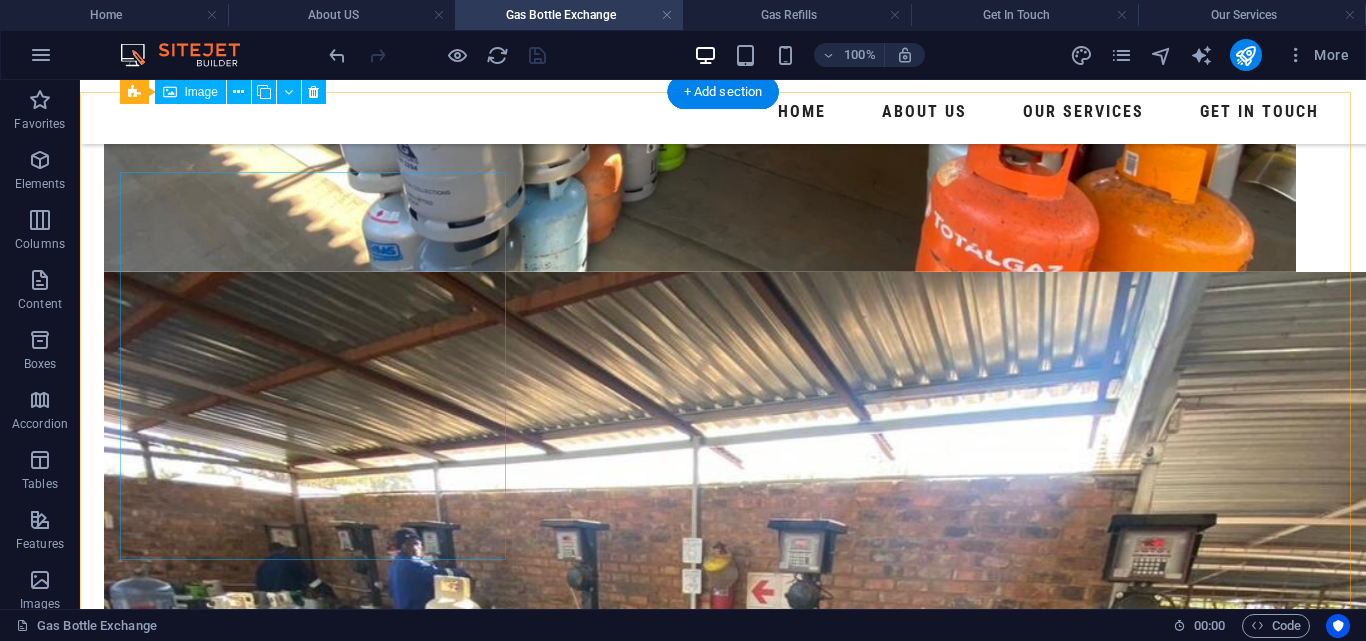 scroll, scrollTop: 1017, scrollLeft: 0, axis: vertical 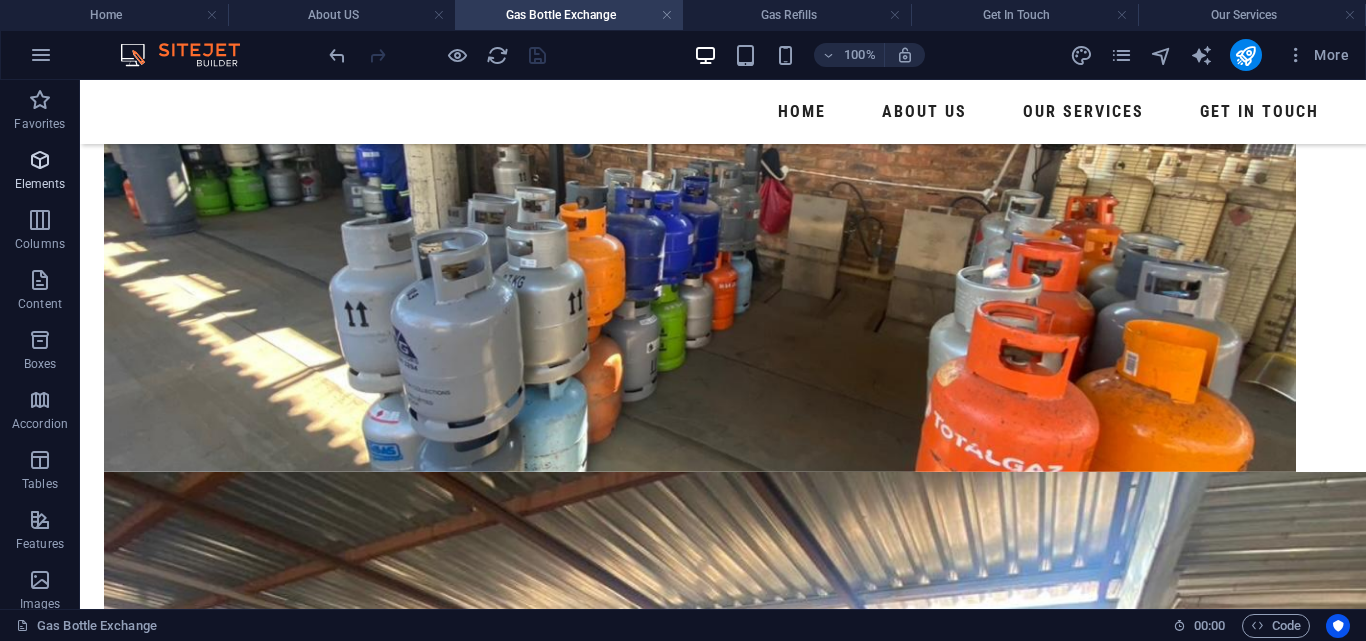 click at bounding box center [40, 160] 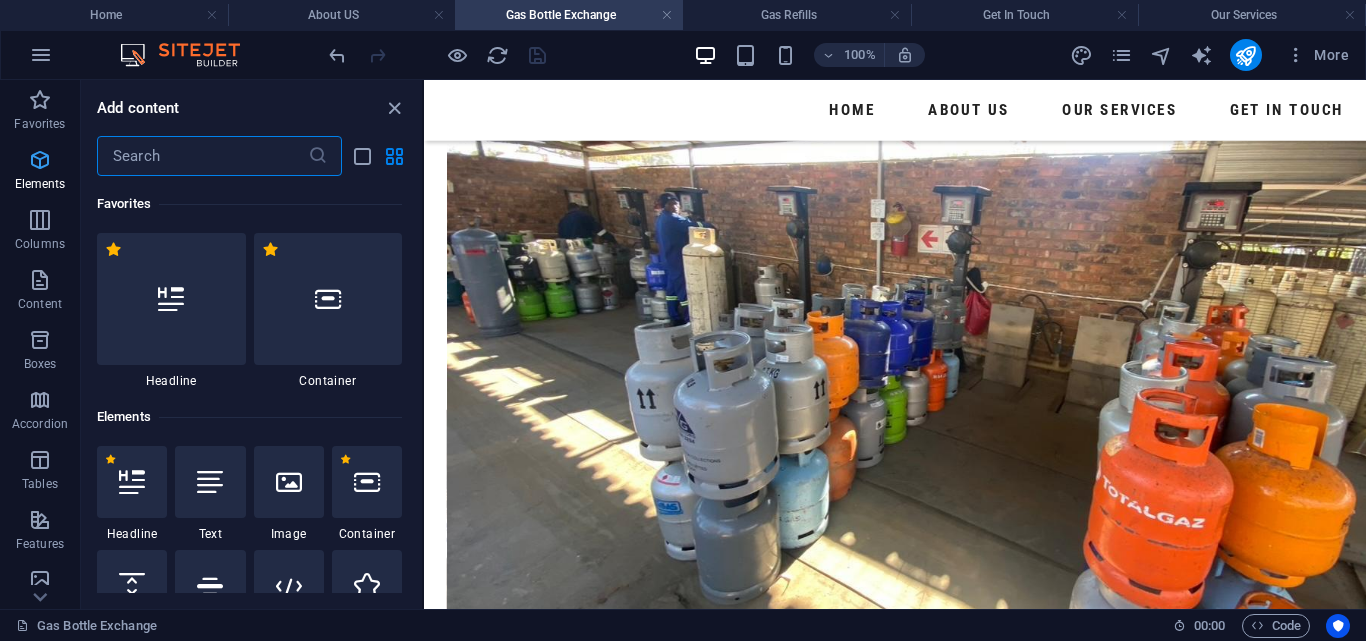 scroll, scrollTop: 1042, scrollLeft: 0, axis: vertical 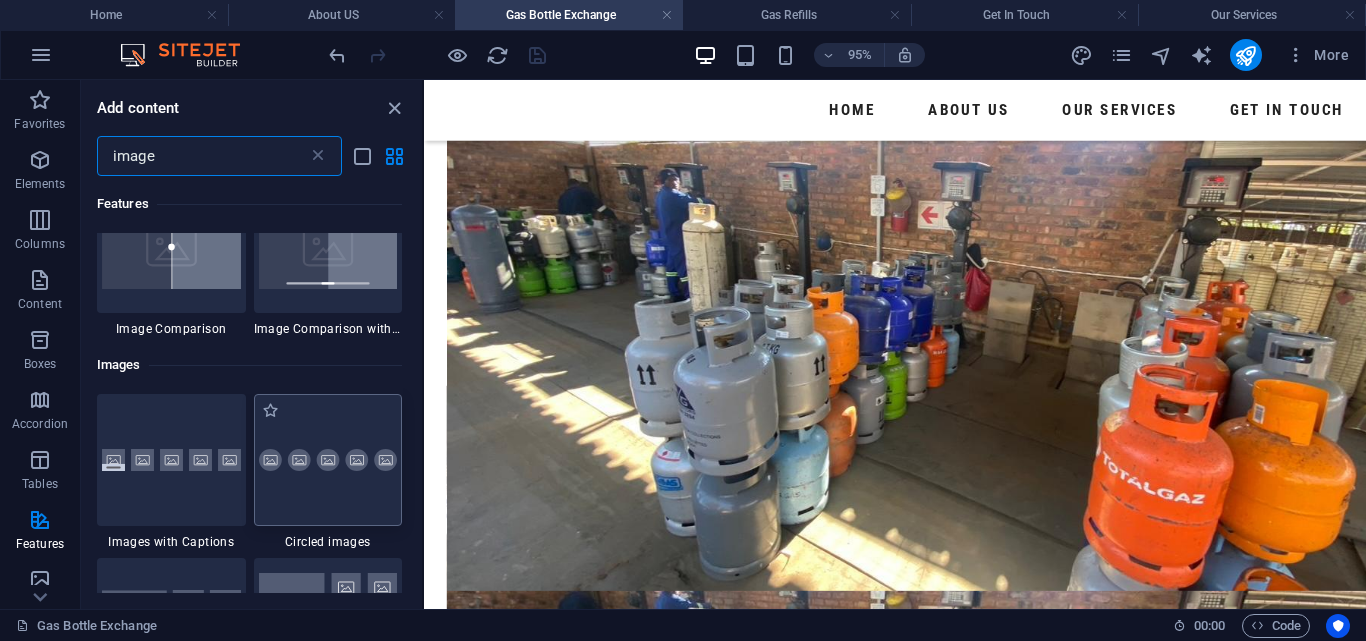 type on "image" 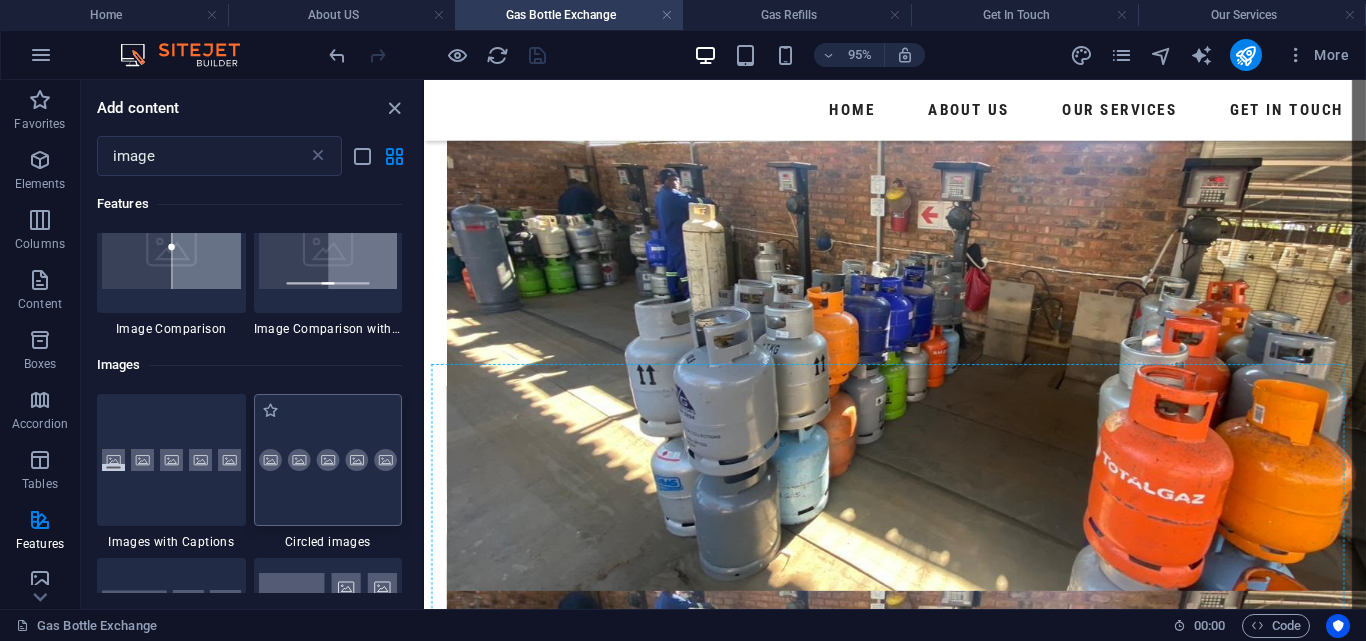scroll, scrollTop: 1098, scrollLeft: 0, axis: vertical 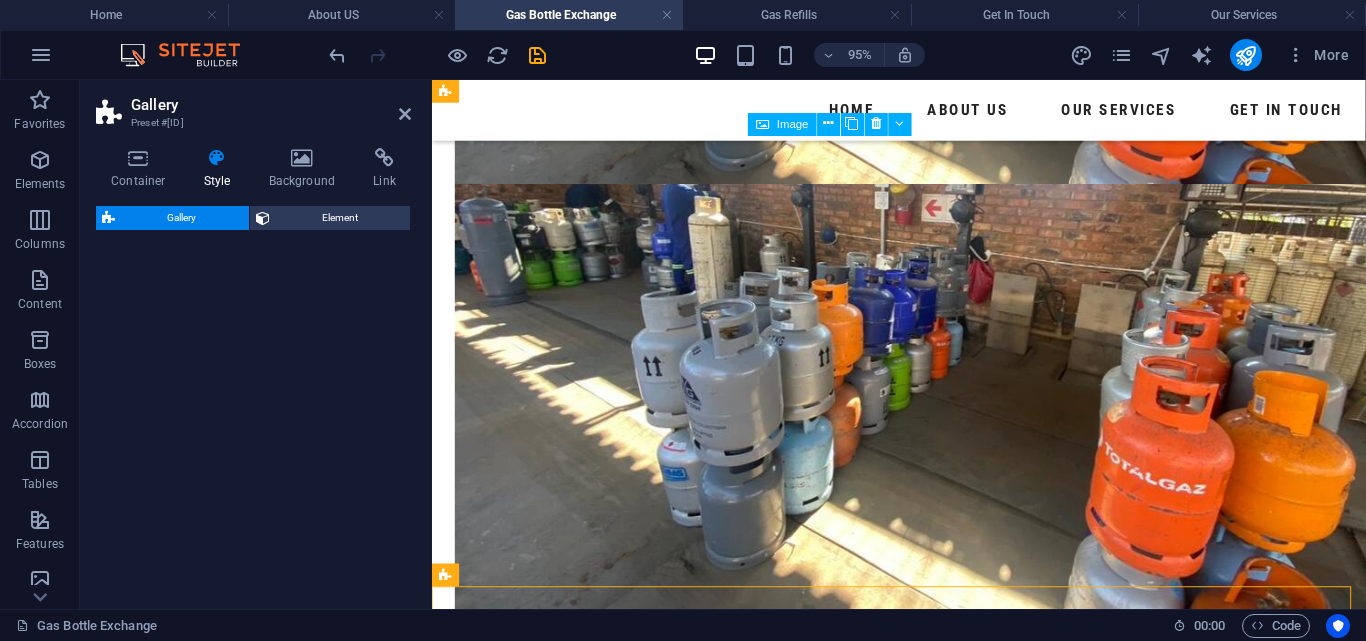 select on "rem" 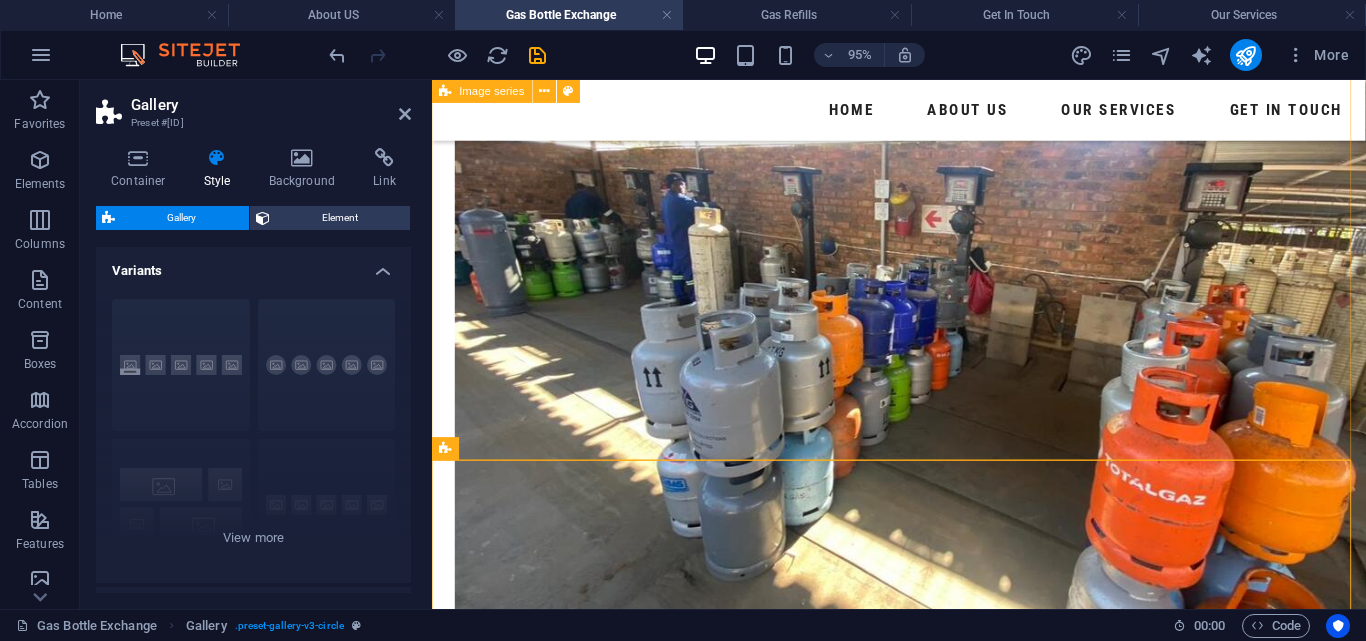 scroll, scrollTop: 1470, scrollLeft: 0, axis: vertical 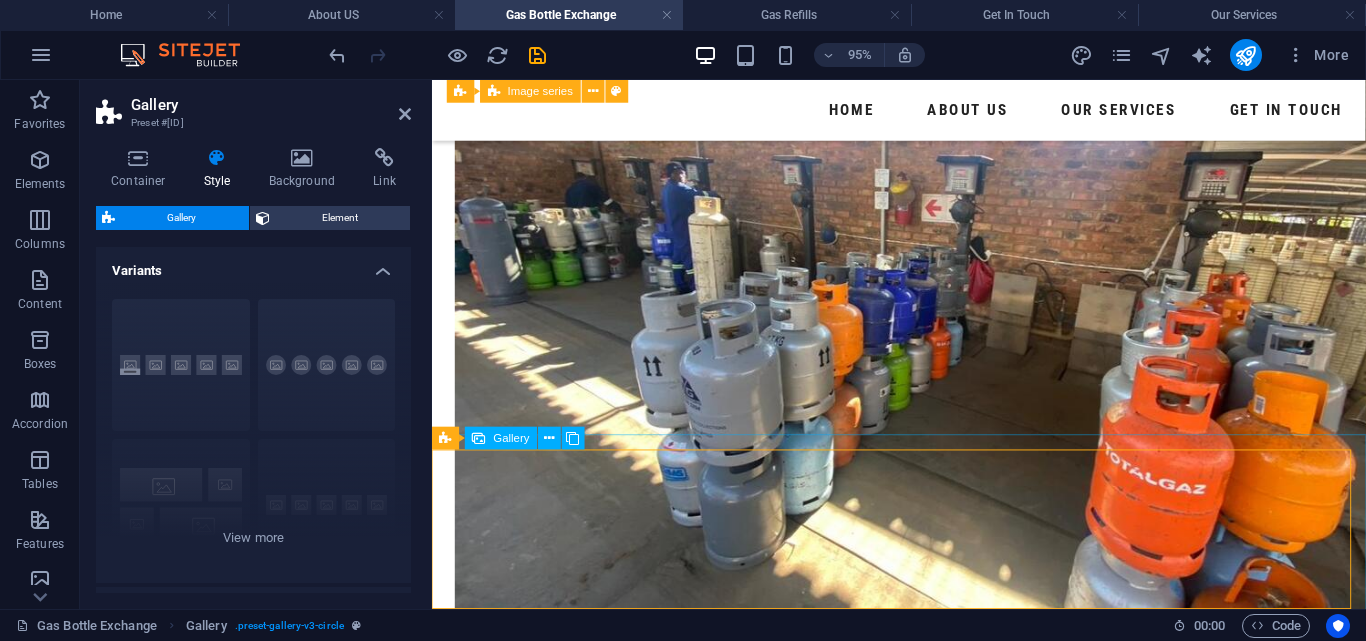 click at bounding box center [923, 3060] 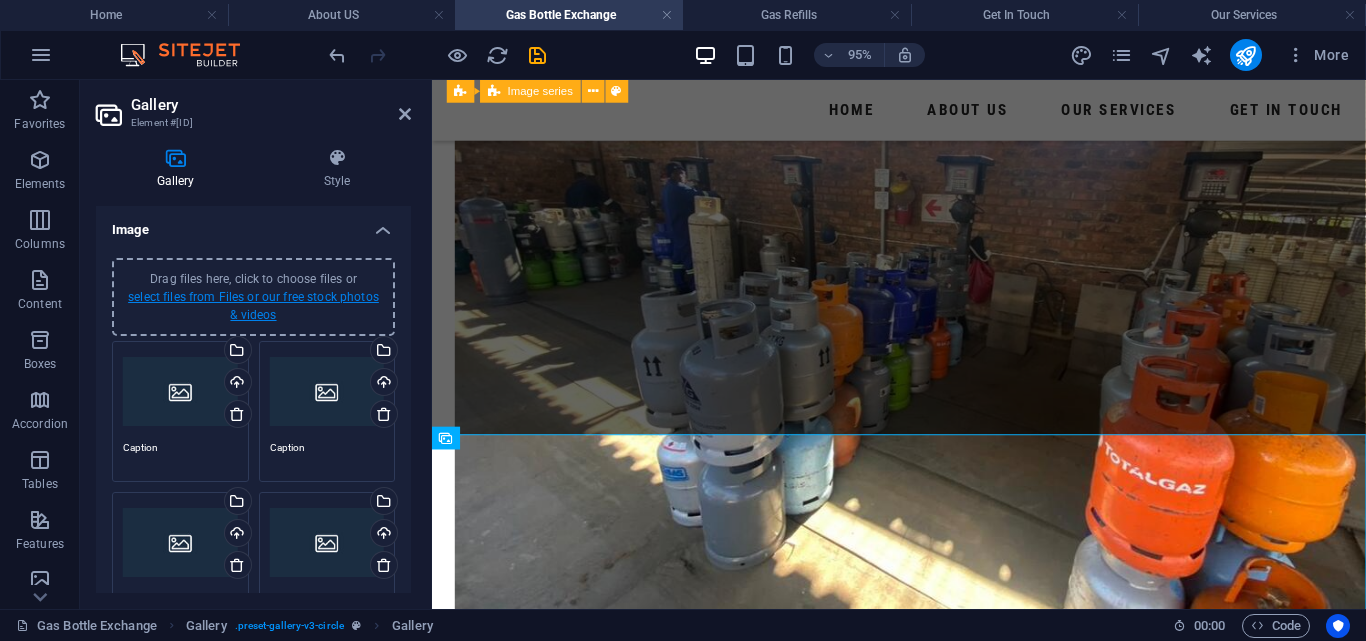 click on "select files from Files or our free stock photos & videos" at bounding box center (253, 306) 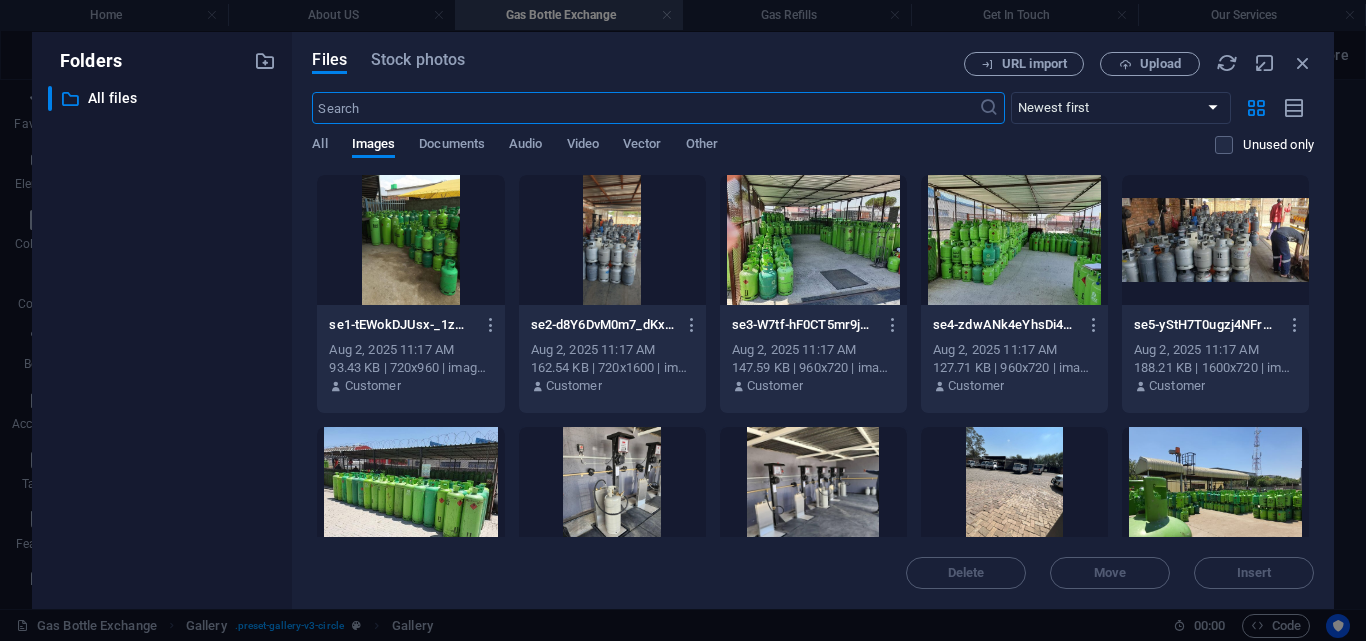 scroll, scrollTop: 1414, scrollLeft: 0, axis: vertical 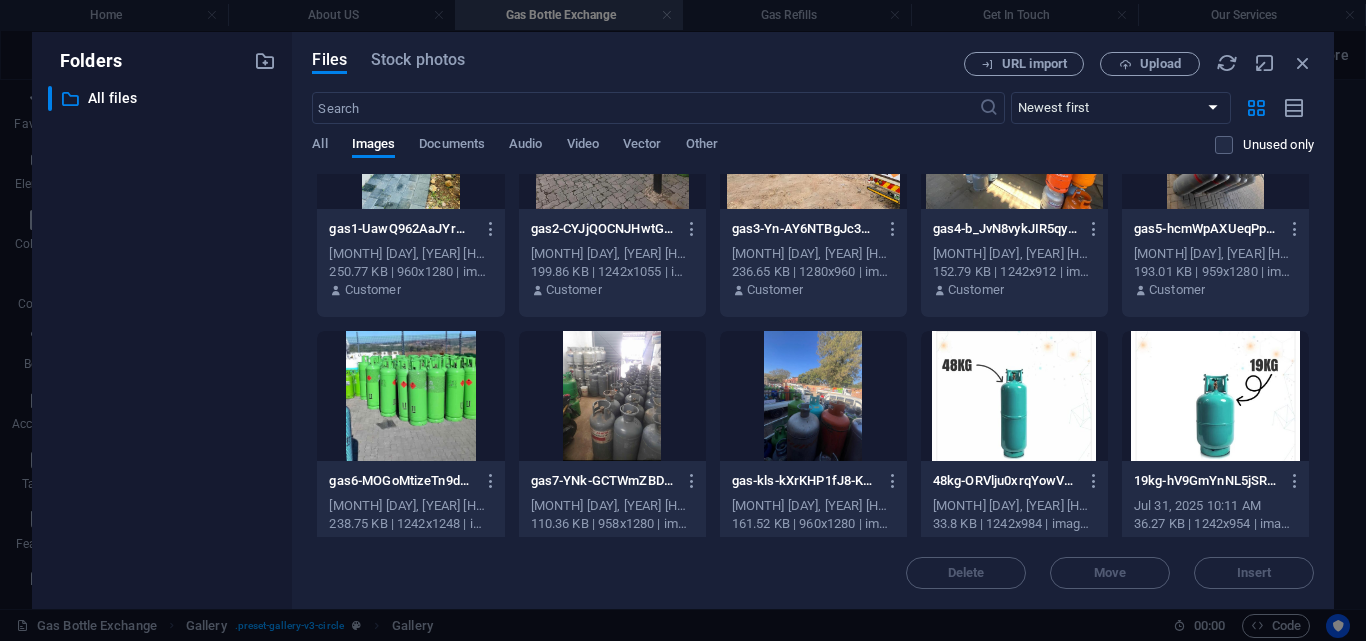 click at bounding box center (612, 396) 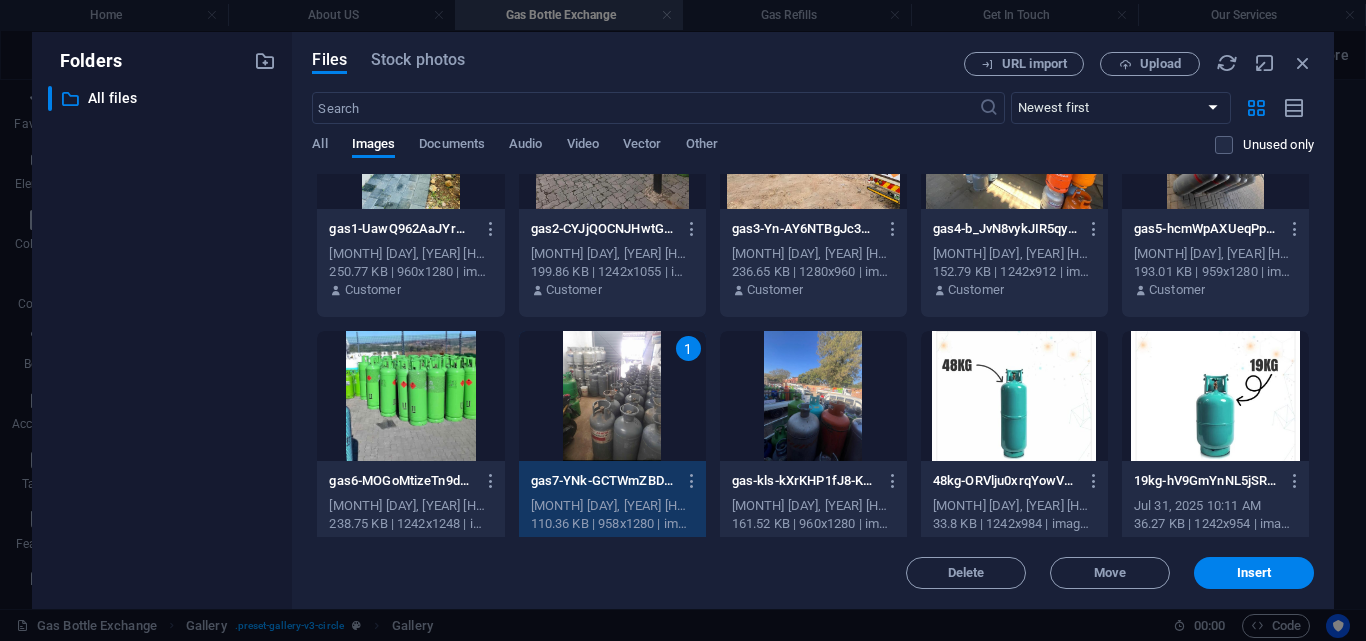 click at bounding box center (410, 396) 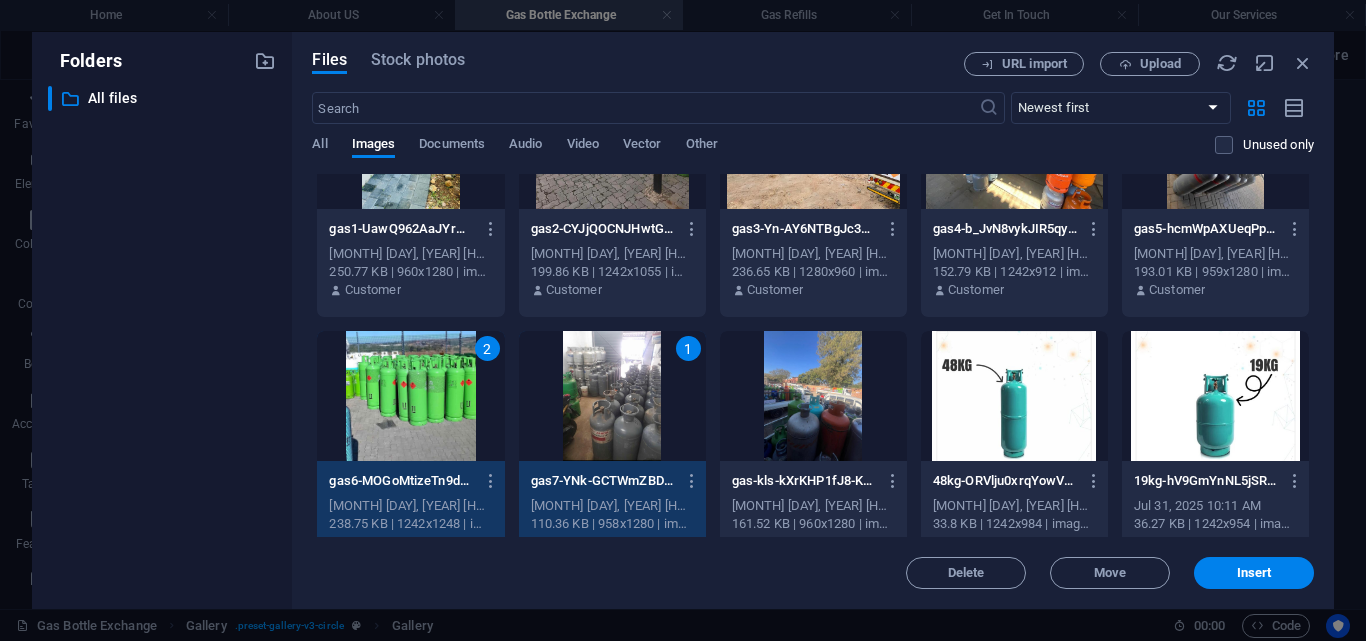 click at bounding box center [1215, 144] 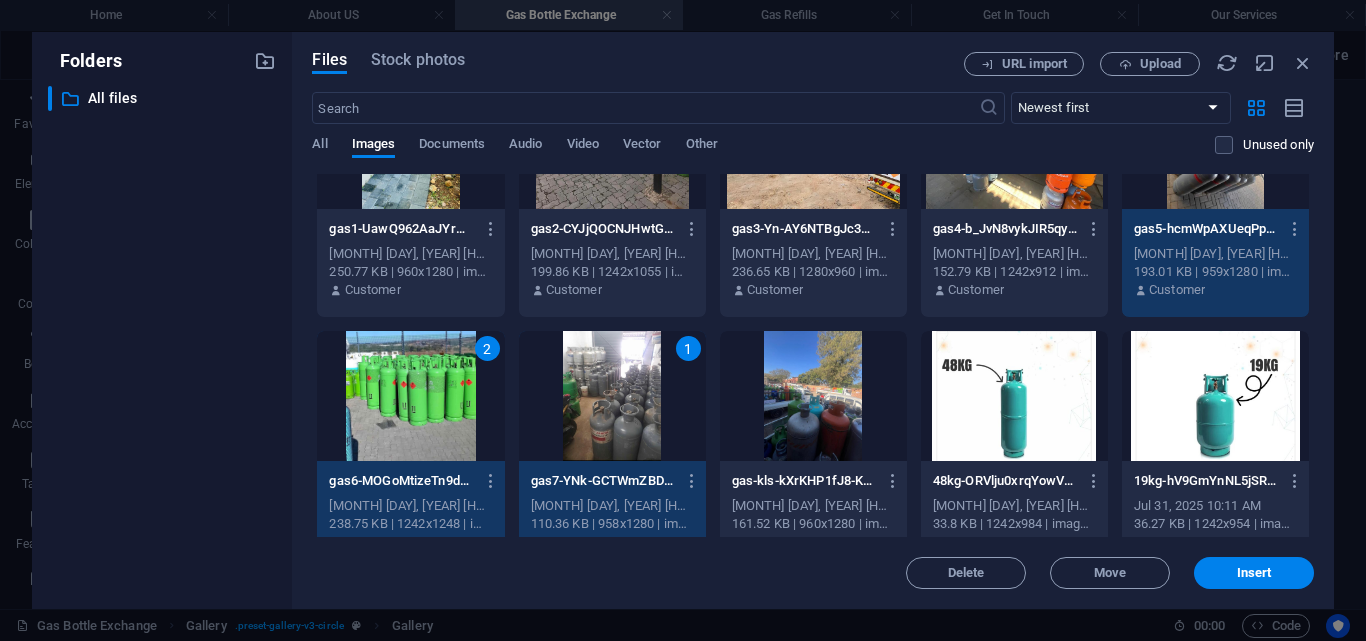 click at bounding box center [1014, 144] 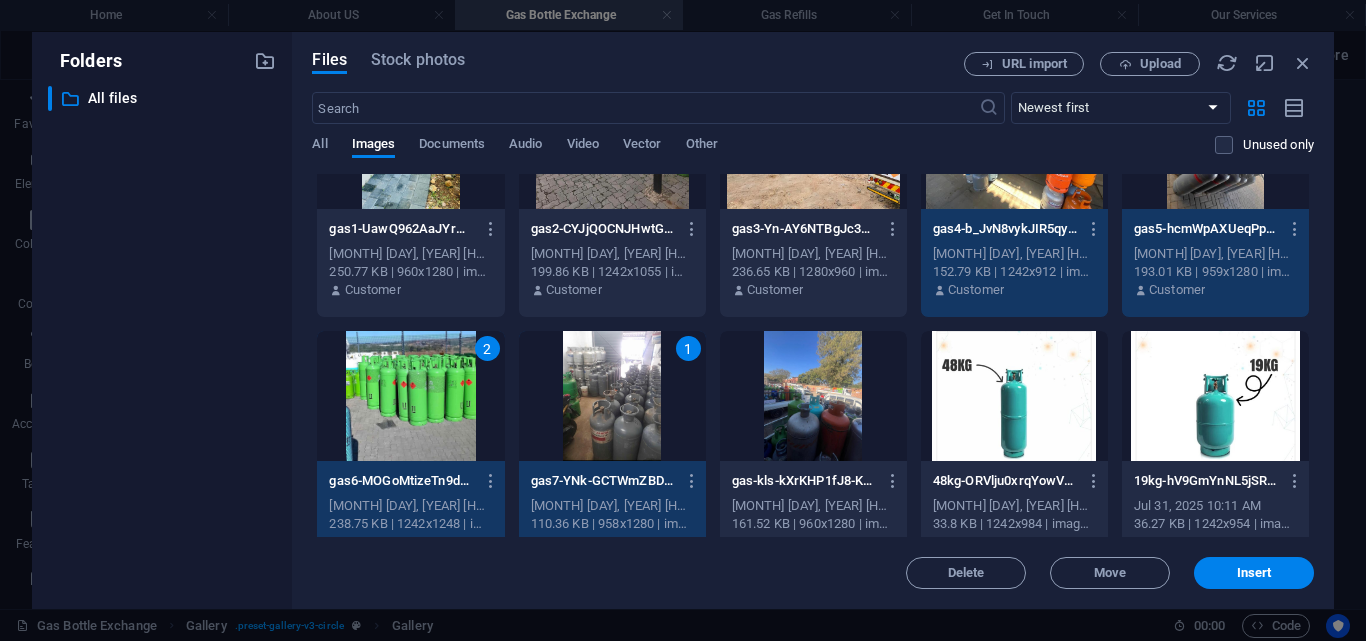 click at bounding box center [813, 144] 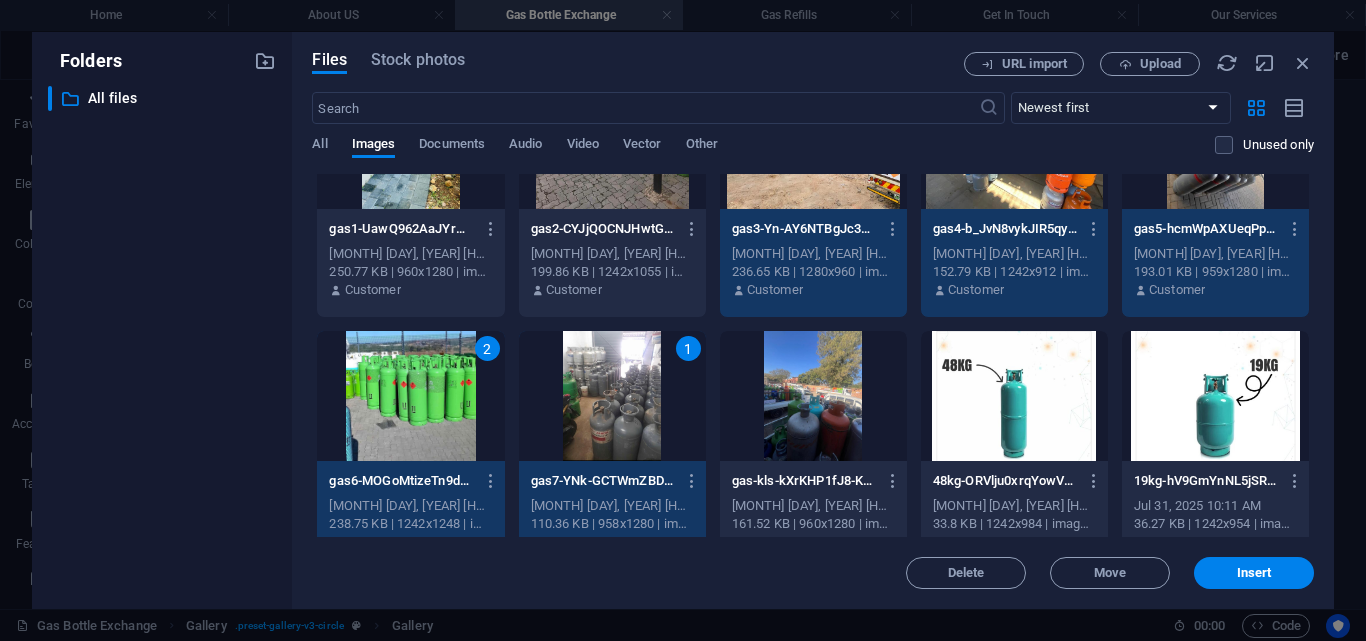 click on "gas2-CYJjQOCNJHwtGrhoEBGrog.jpg" at bounding box center [603, 229] 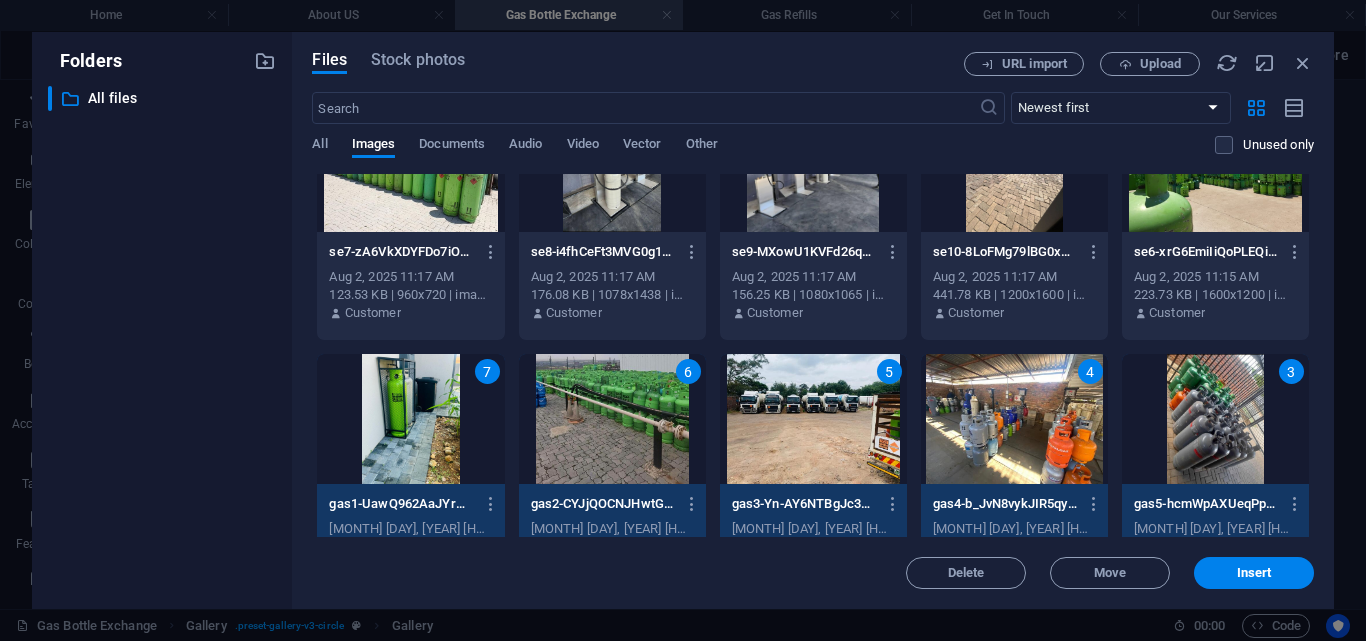 scroll, scrollTop: 300, scrollLeft: 0, axis: vertical 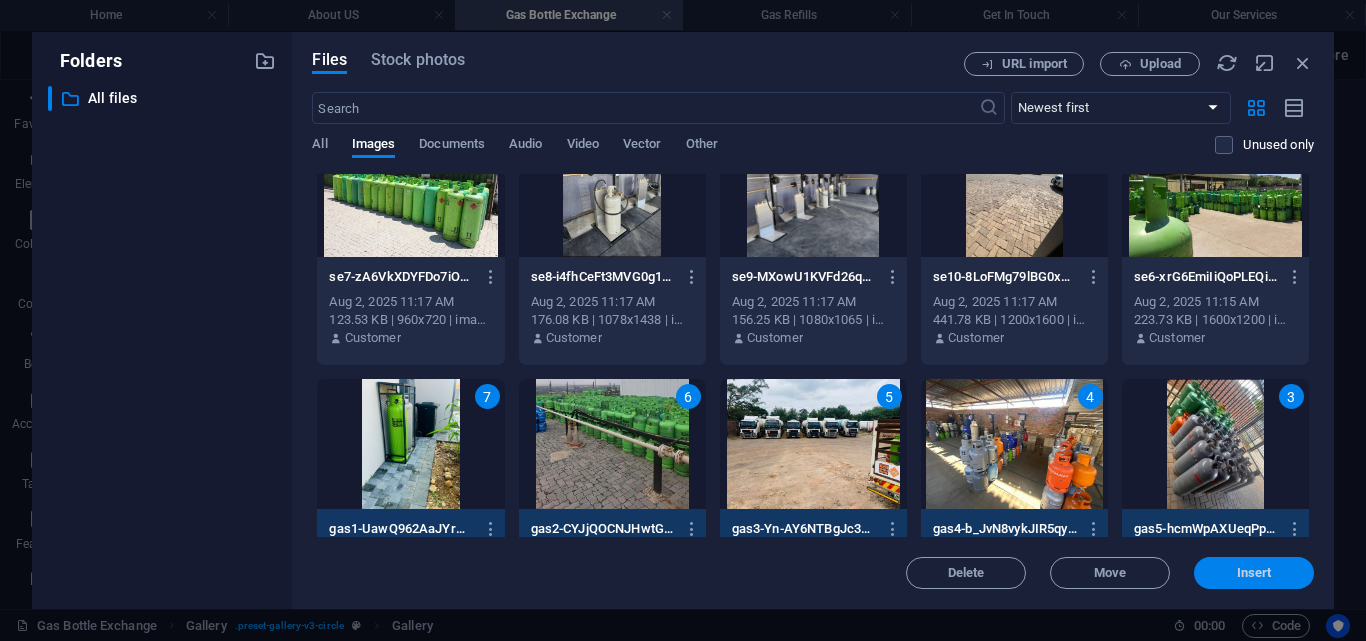 click on "Insert" at bounding box center [1254, 573] 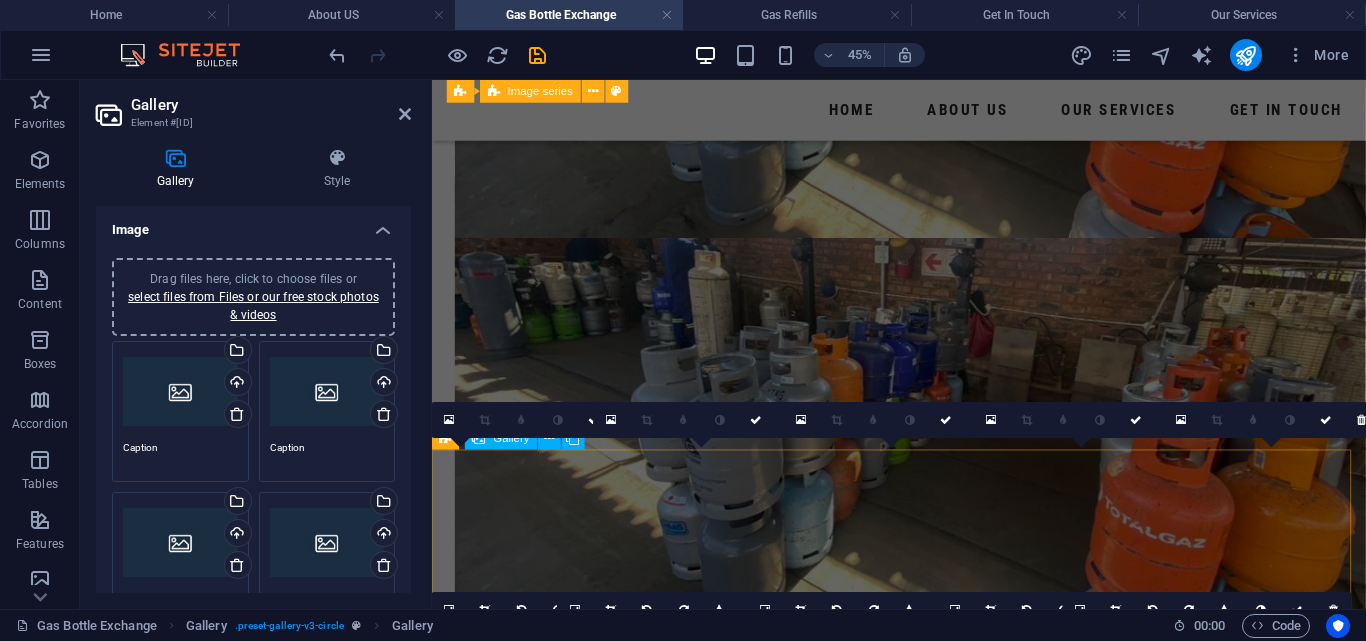 scroll, scrollTop: 1470, scrollLeft: 0, axis: vertical 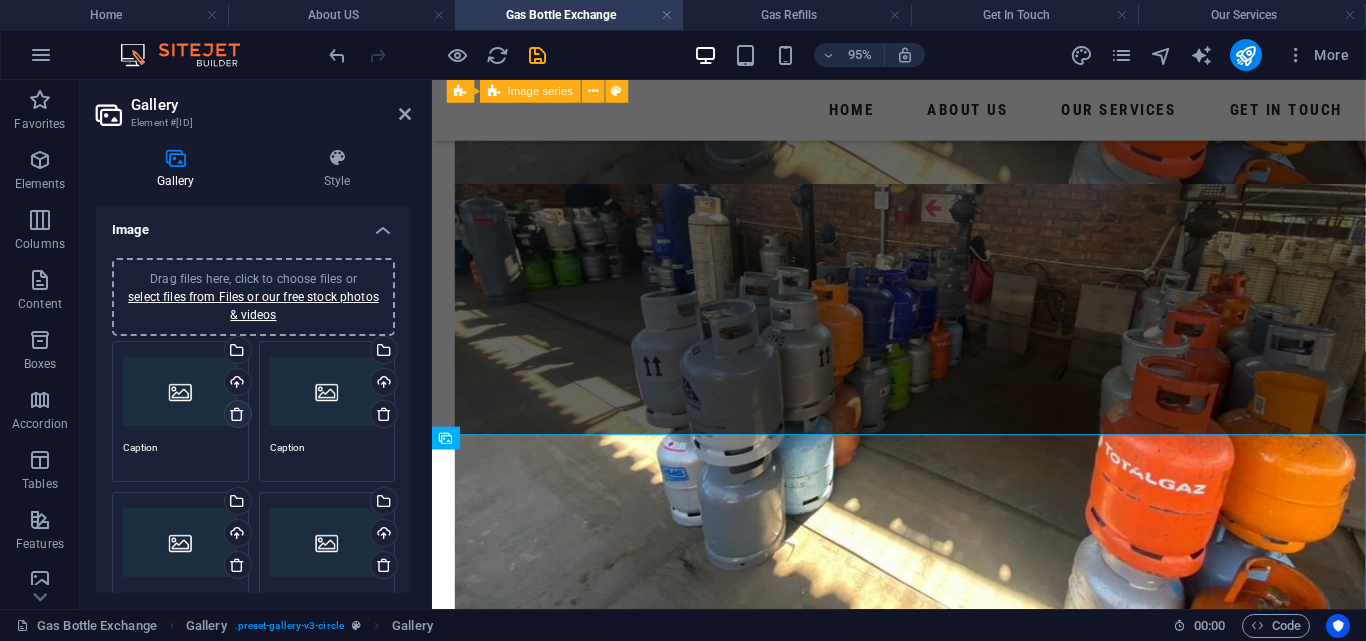 click at bounding box center (237, 414) 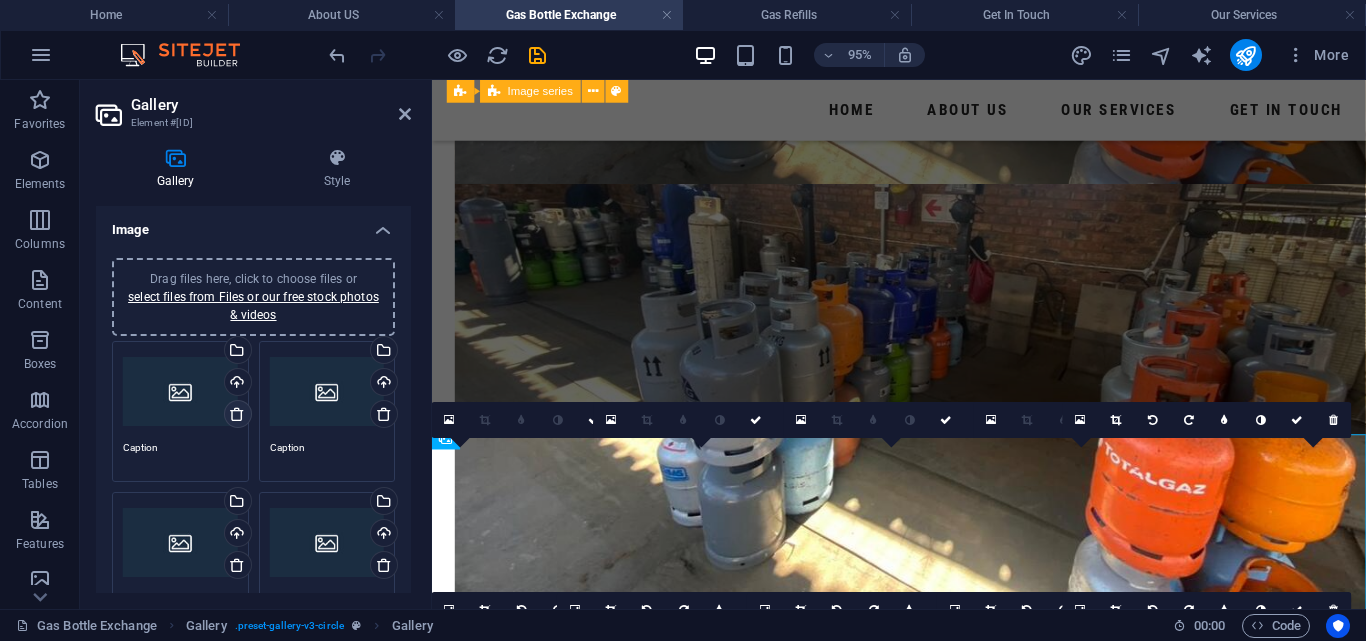 click at bounding box center [237, 414] 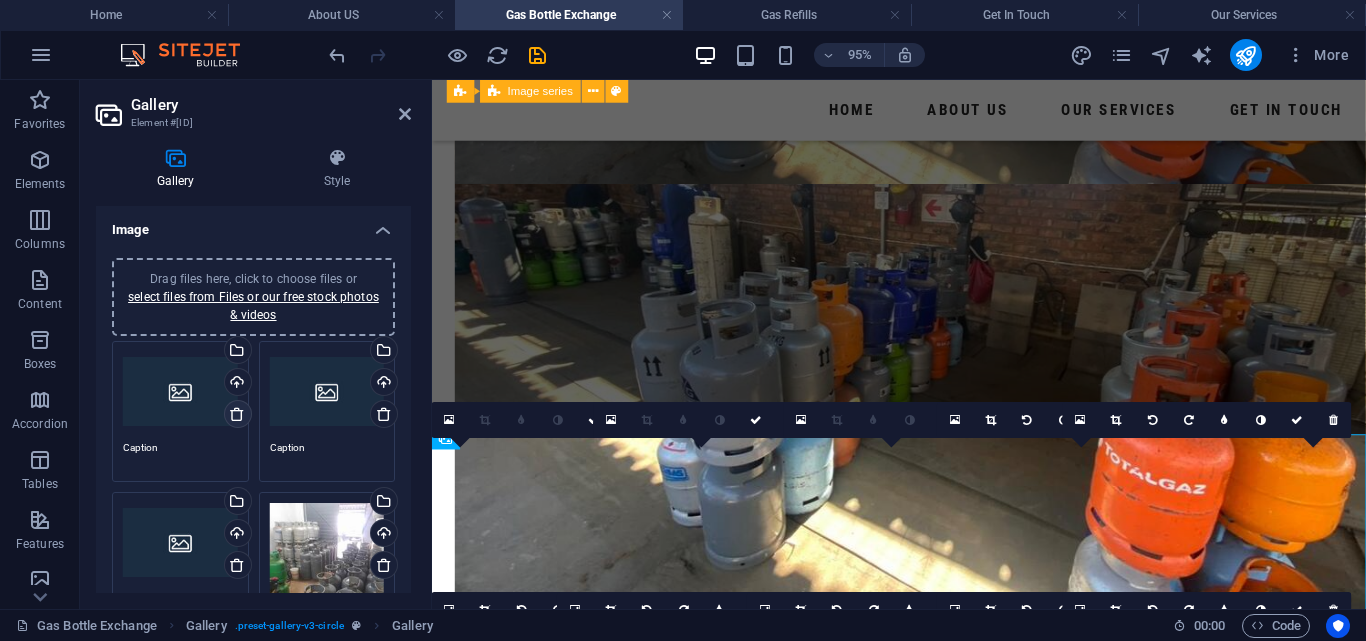 click at bounding box center [237, 414] 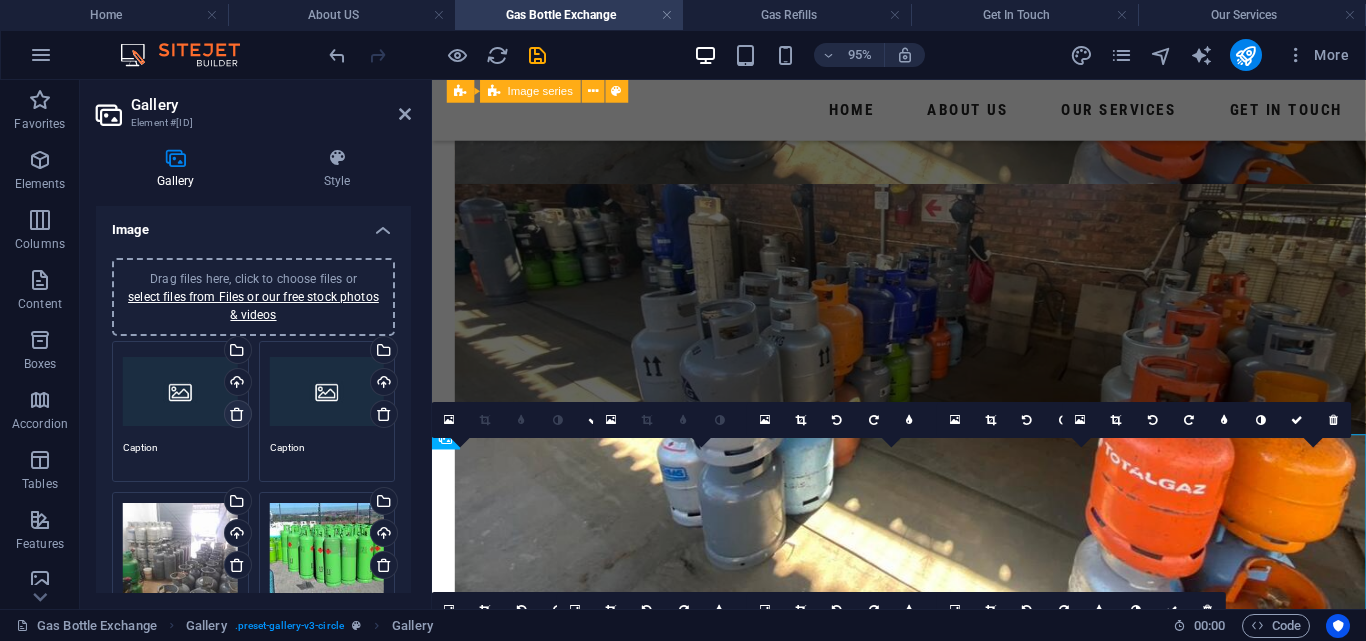 click at bounding box center (237, 414) 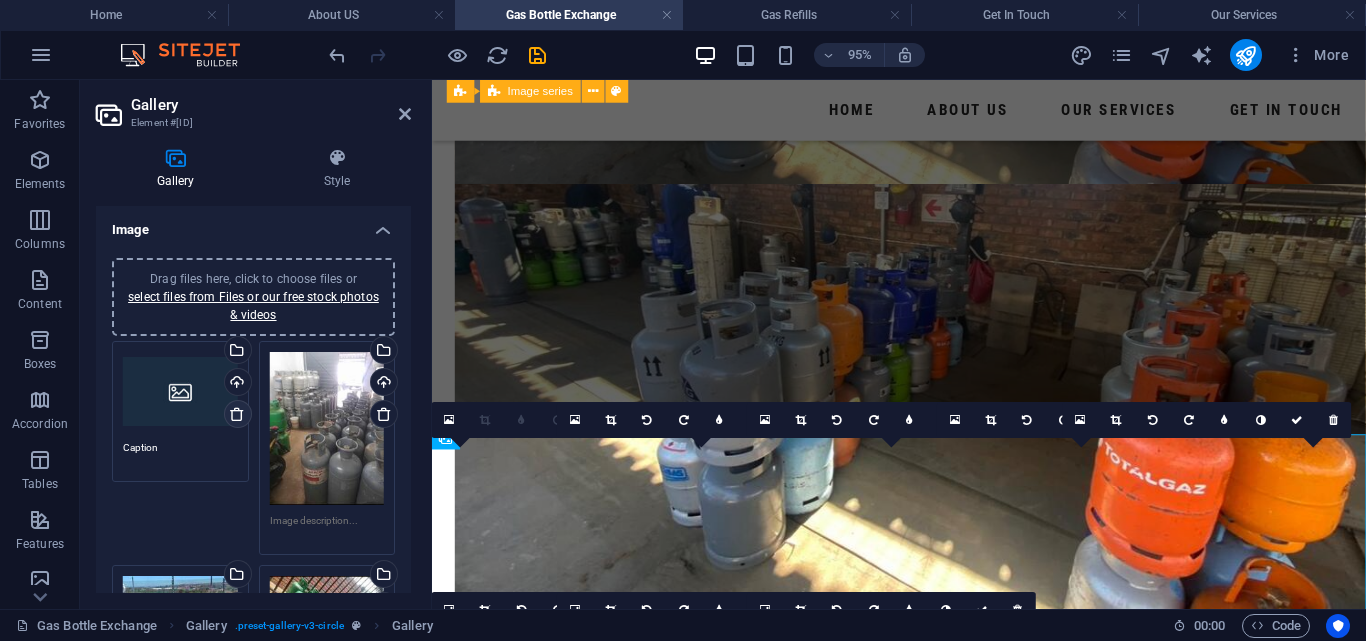 click at bounding box center [237, 414] 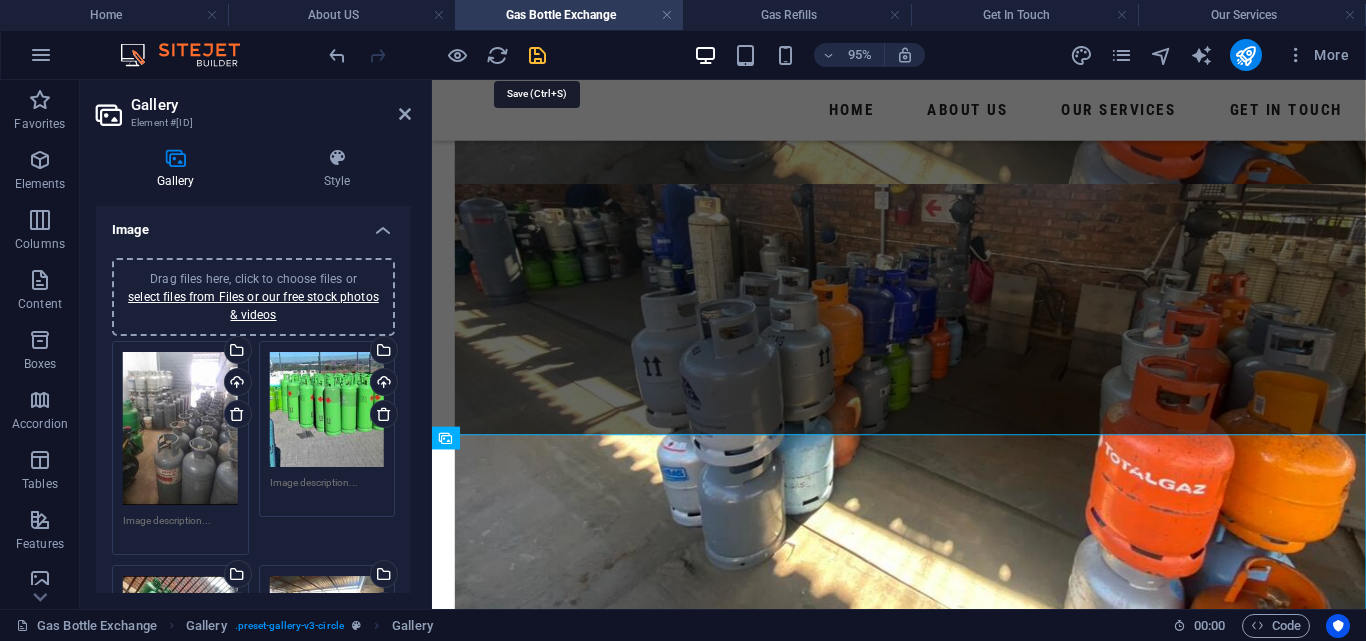 click at bounding box center [537, 55] 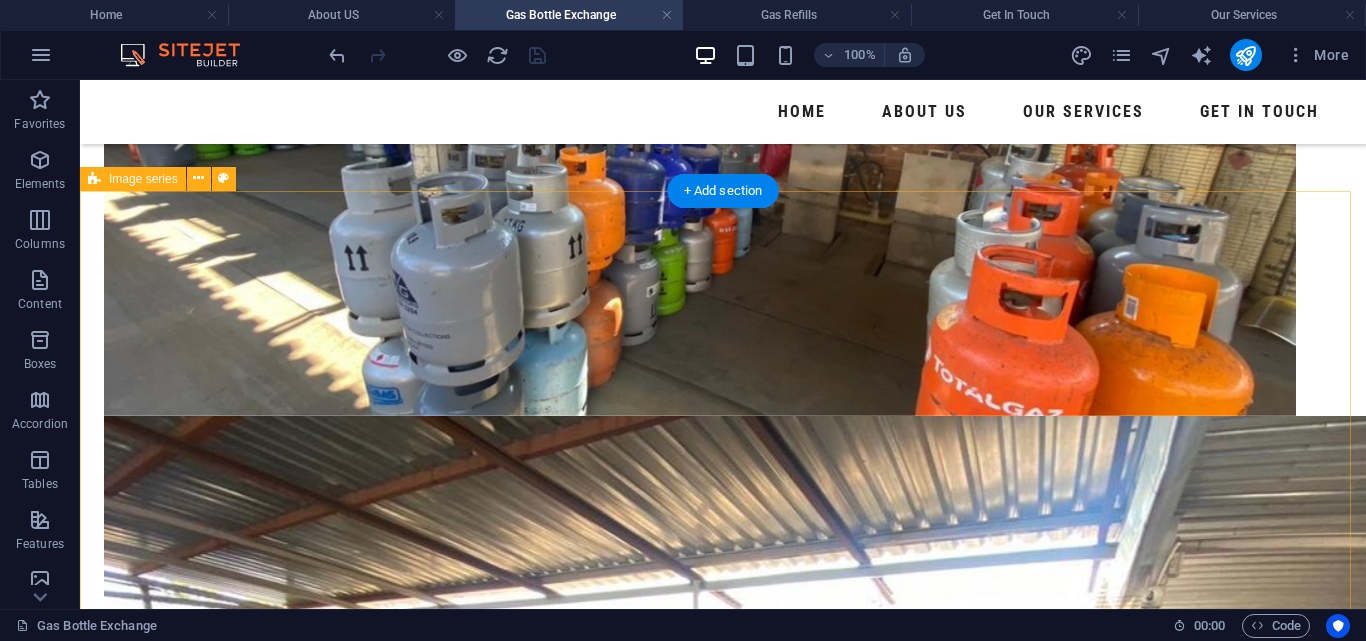 scroll, scrollTop: 935, scrollLeft: 0, axis: vertical 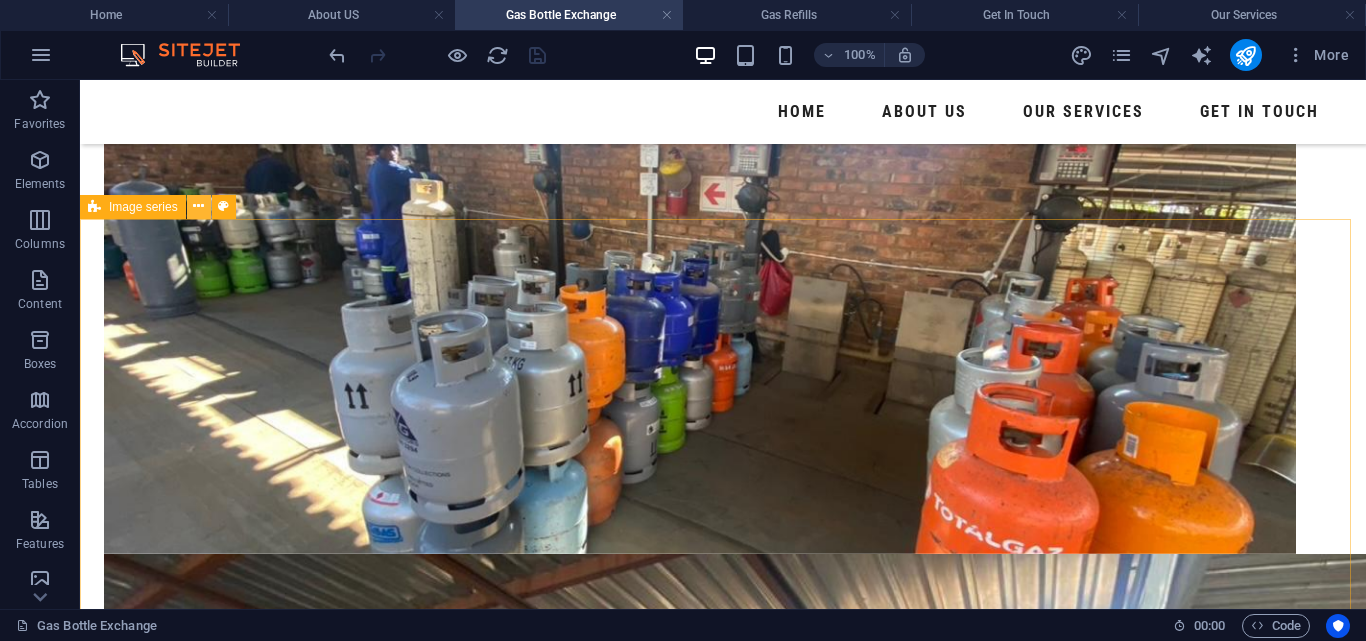 click at bounding box center (198, 206) 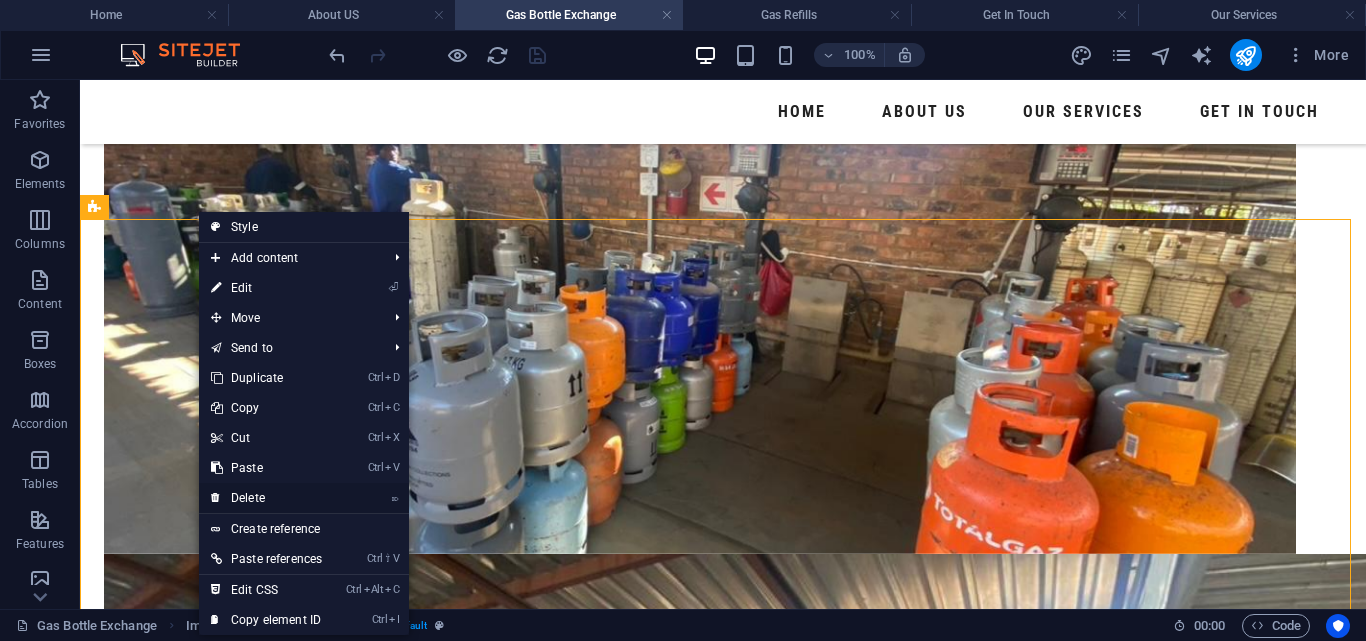 click on "⌦  Delete" at bounding box center (266, 498) 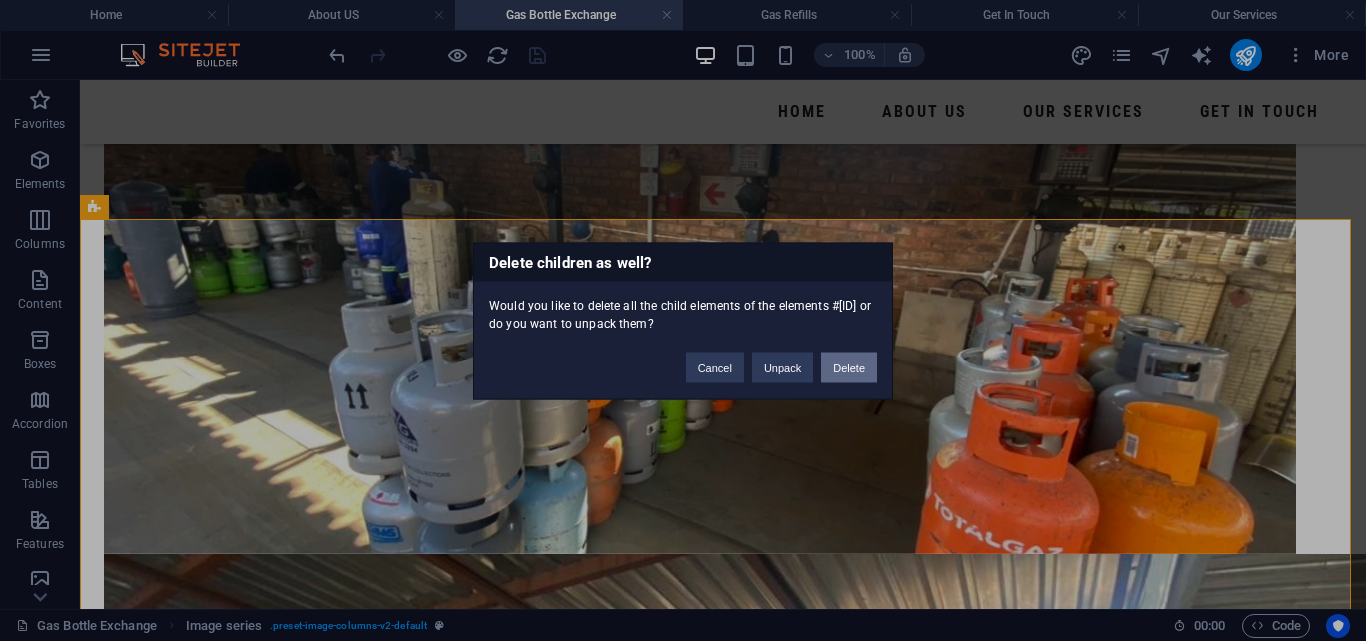 click on "Delete" at bounding box center [849, 367] 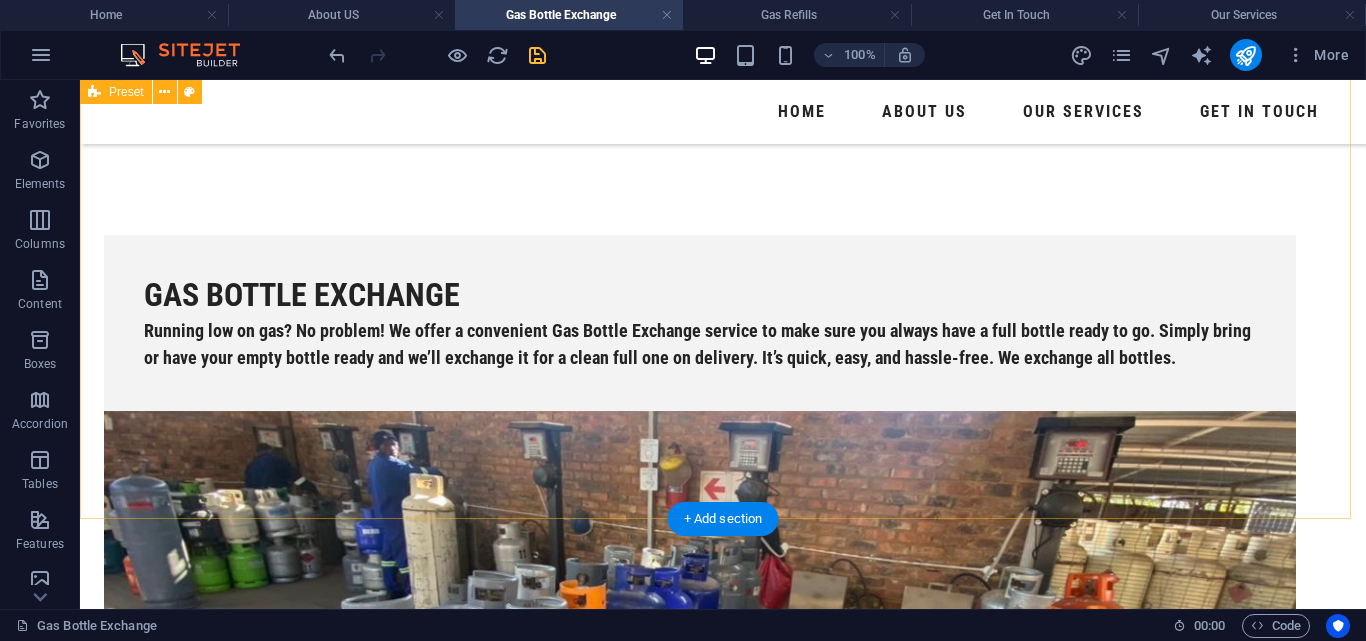 scroll, scrollTop: 635, scrollLeft: 0, axis: vertical 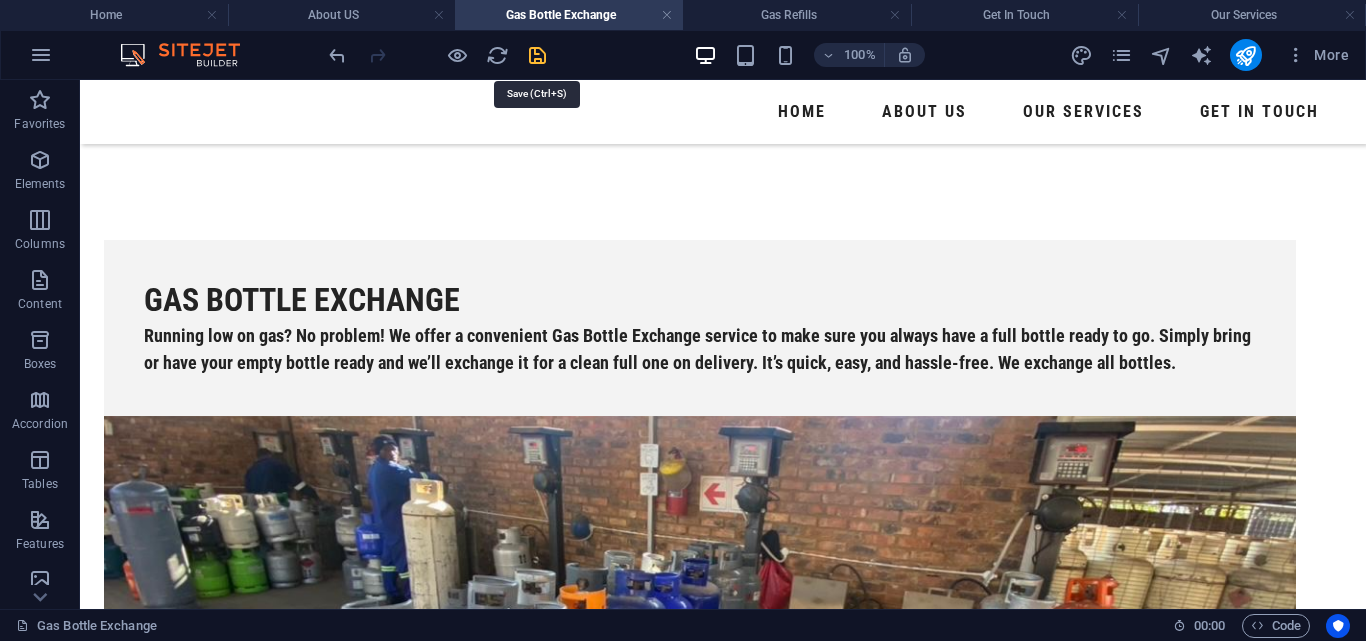 click at bounding box center [537, 55] 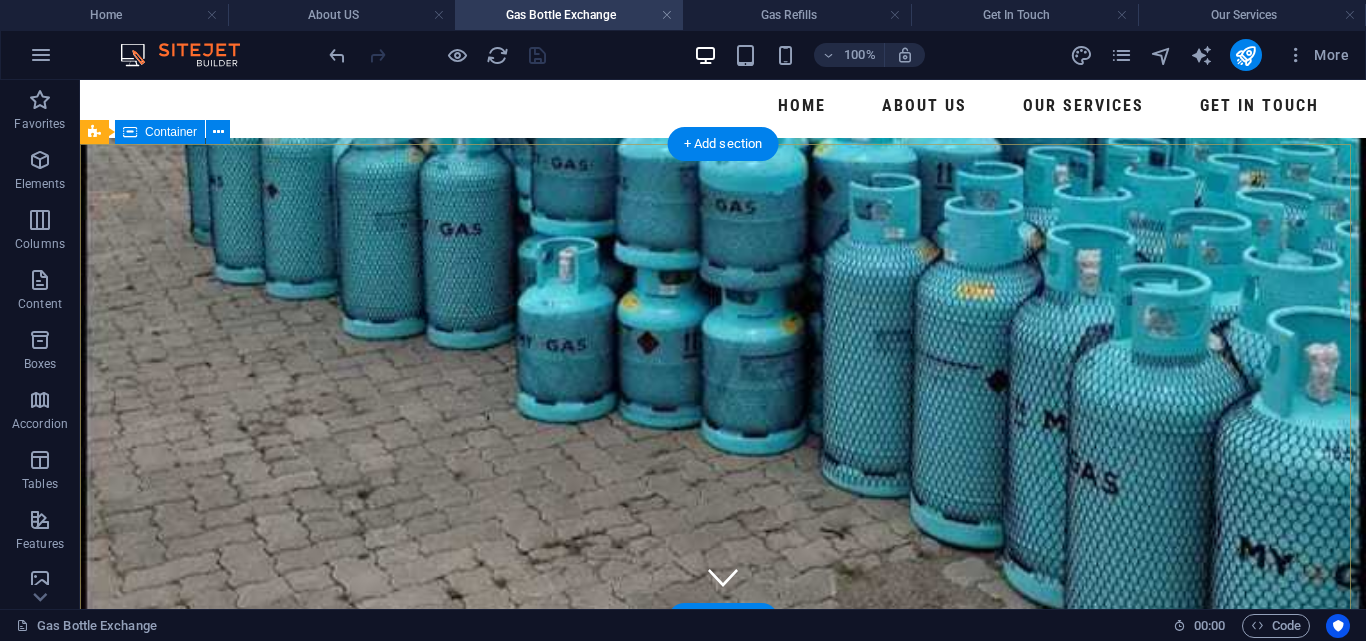 scroll, scrollTop: 0, scrollLeft: 0, axis: both 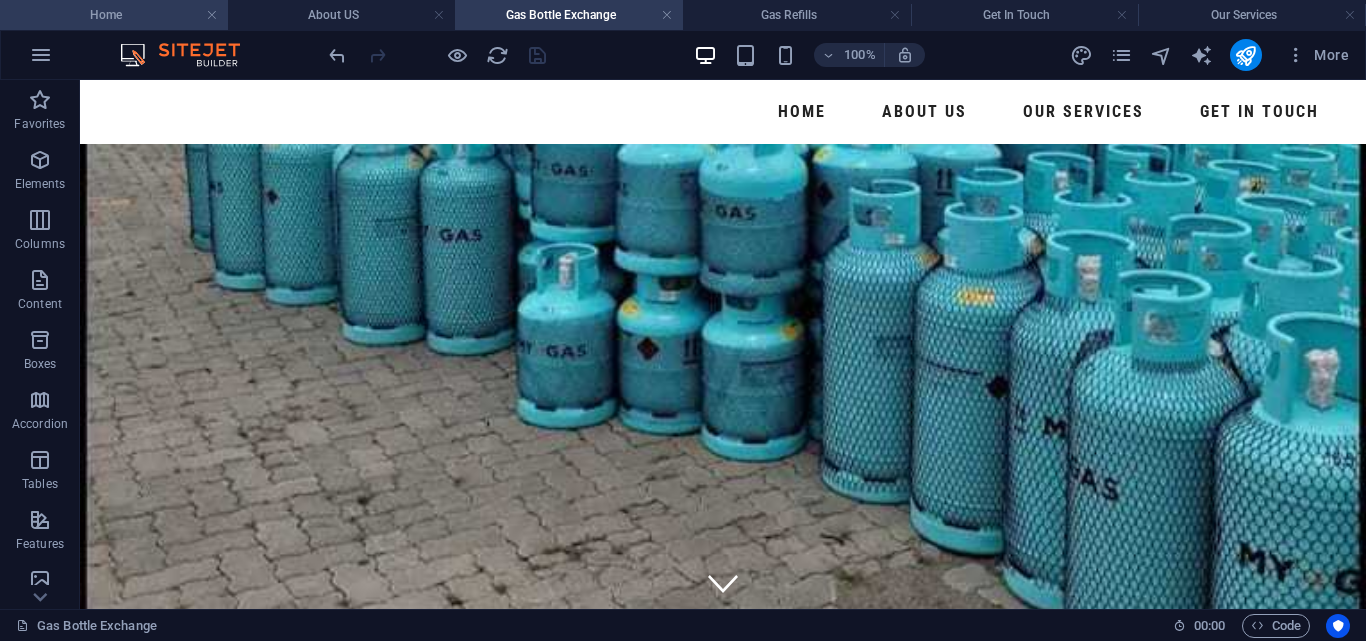 click on "Home" at bounding box center [114, 15] 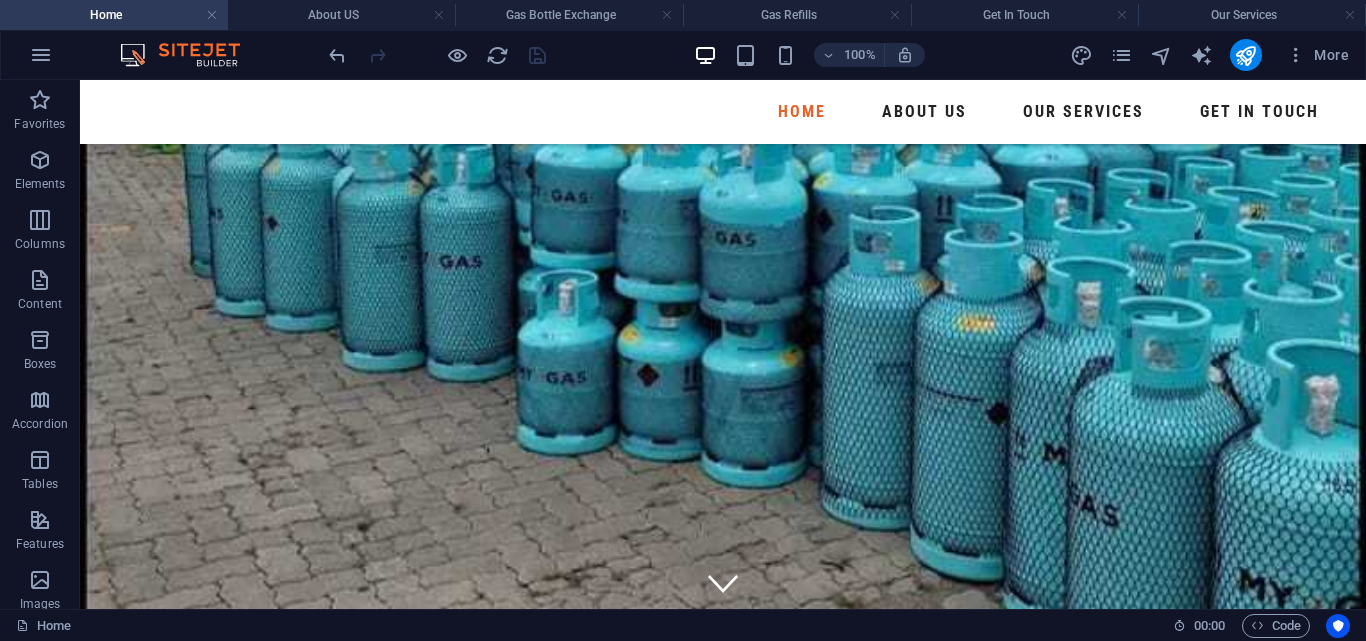 scroll, scrollTop: 46693, scrollLeft: 0, axis: vertical 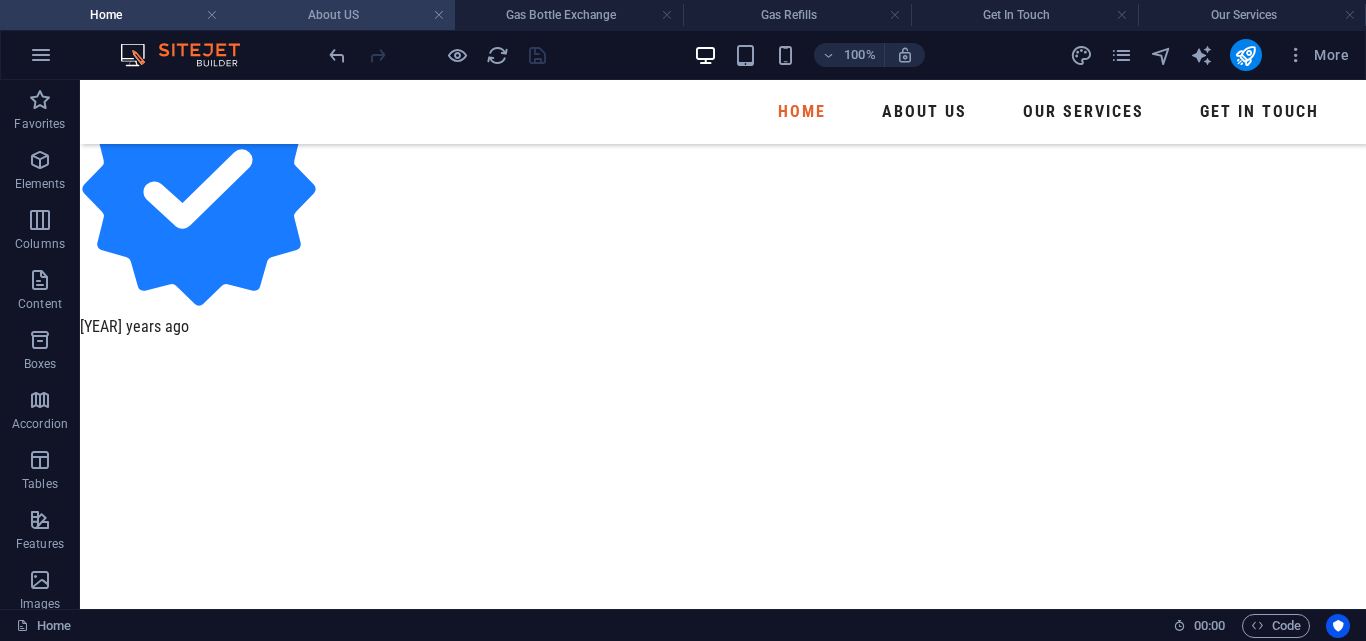 click on "About US" at bounding box center (342, 15) 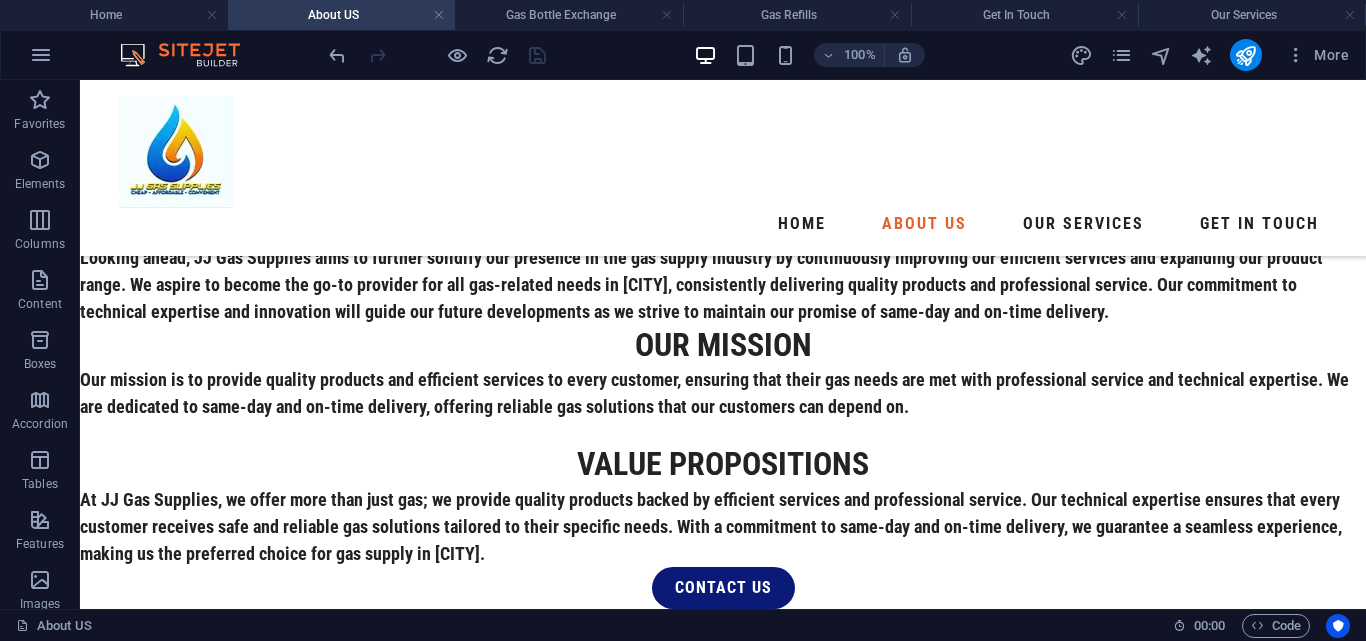 scroll, scrollTop: 0, scrollLeft: 0, axis: both 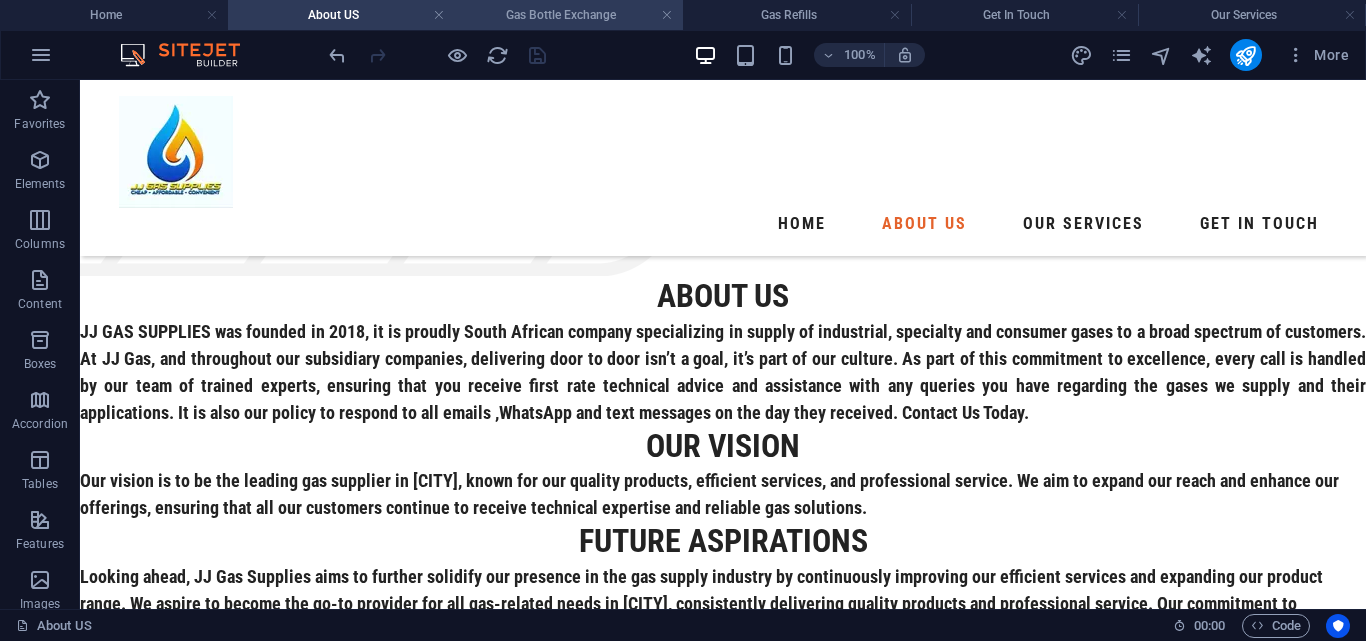 click on "Gas Bottle Exchange" at bounding box center [569, 15] 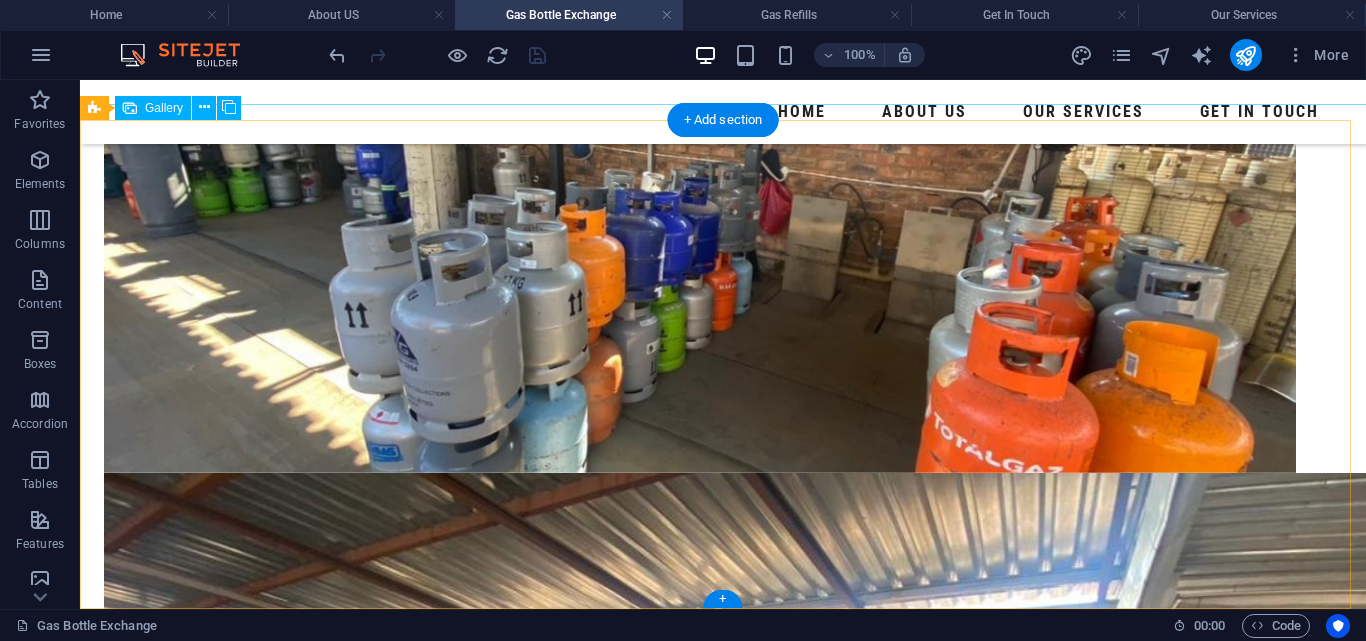scroll, scrollTop: 1034, scrollLeft: 0, axis: vertical 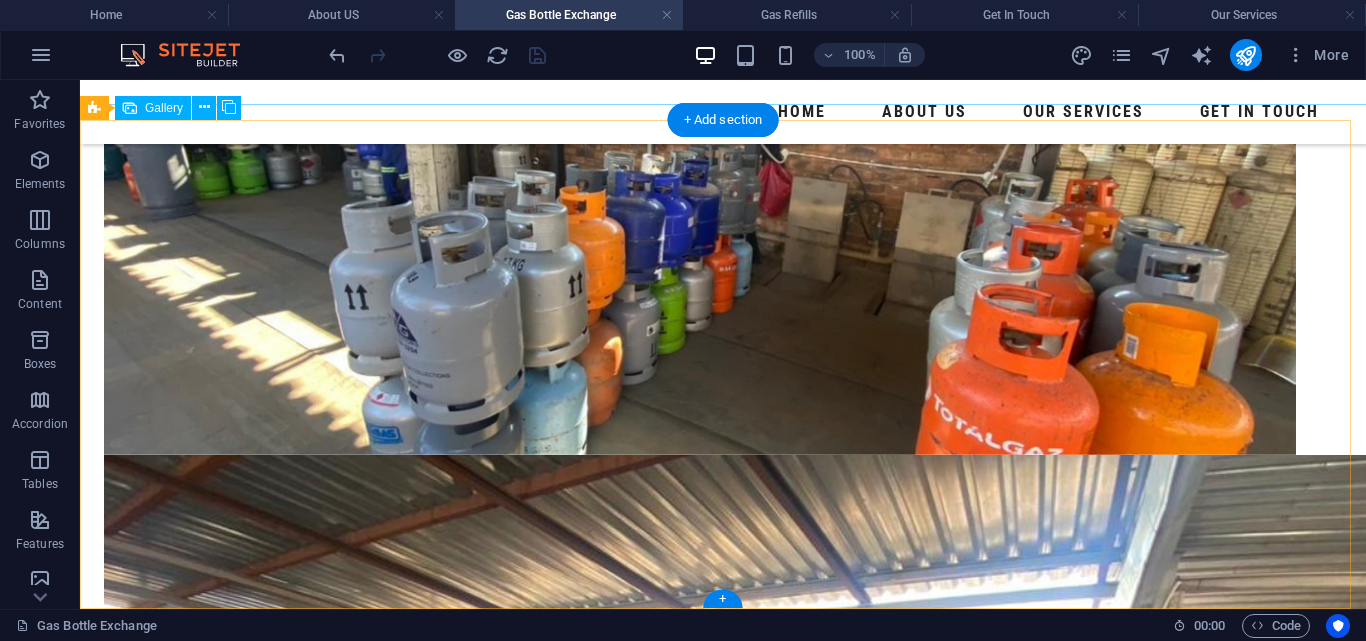 click at bounding box center (723, 1726) 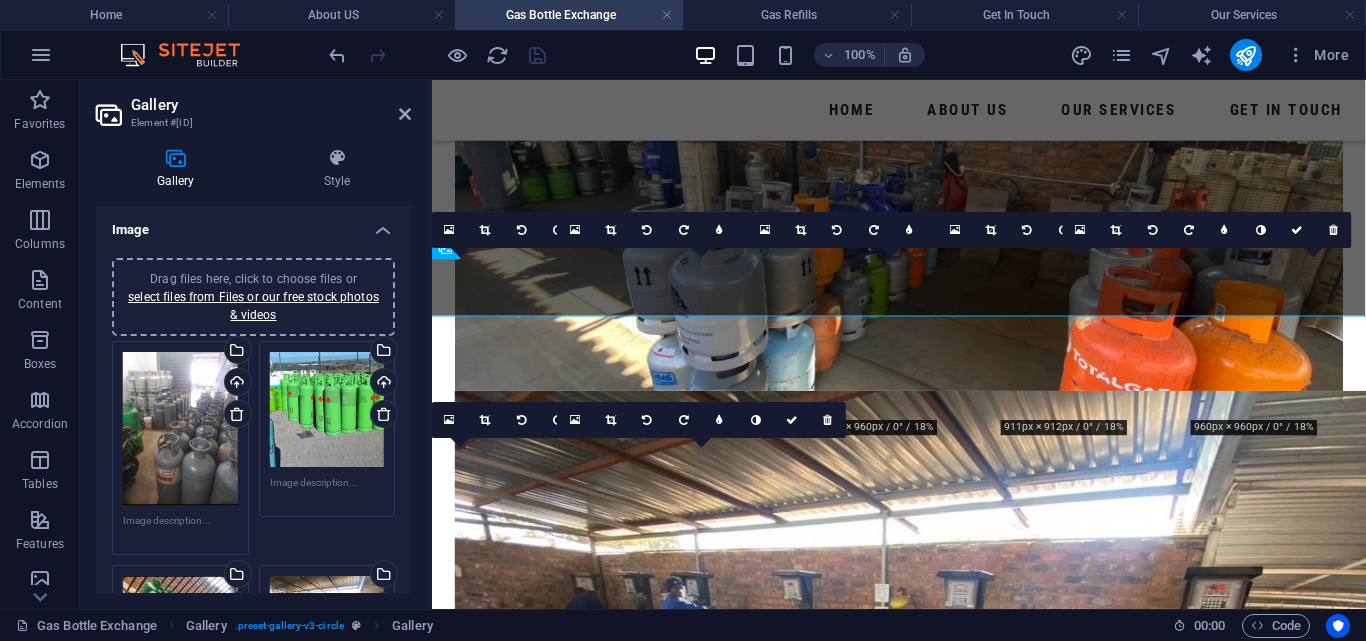scroll, scrollTop: 810, scrollLeft: 0, axis: vertical 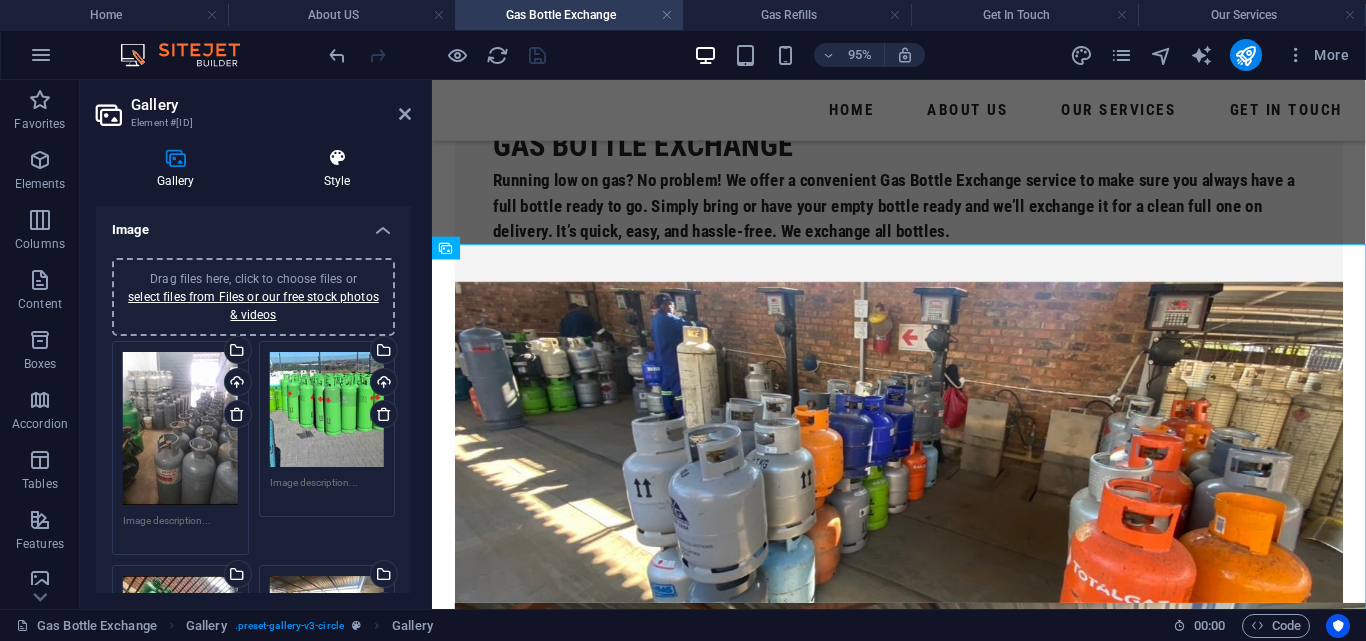click on "Style" at bounding box center (337, 169) 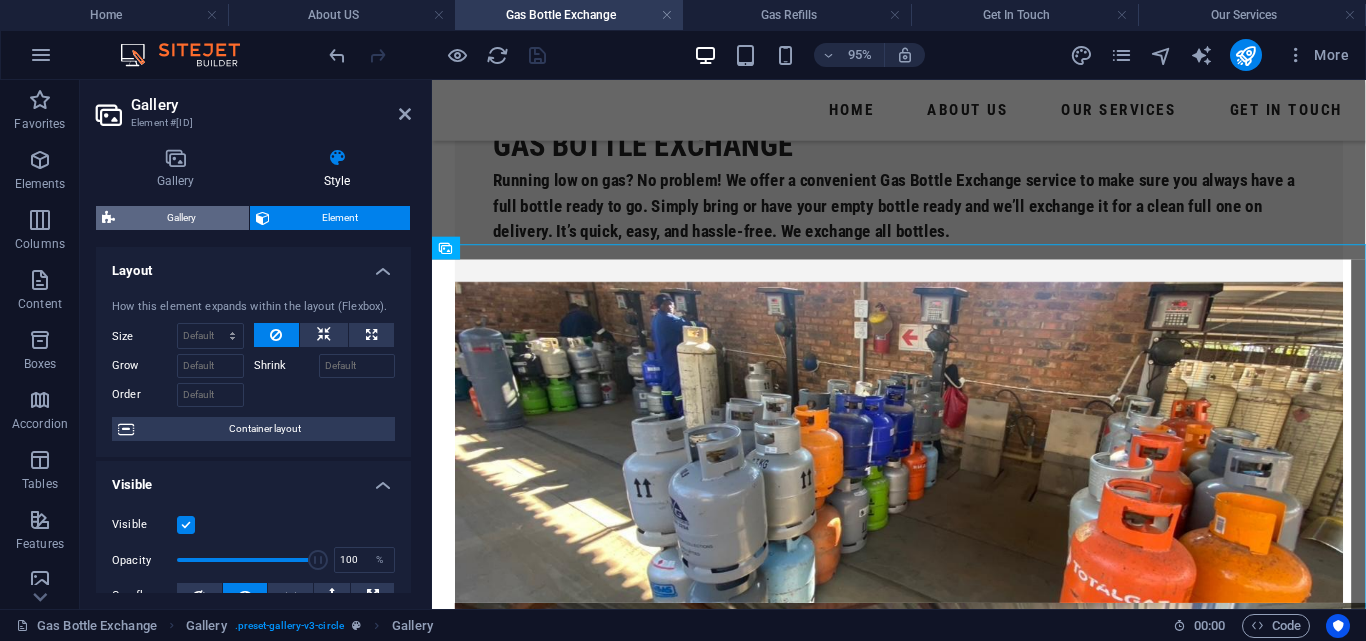 click on "Gallery" at bounding box center [182, 218] 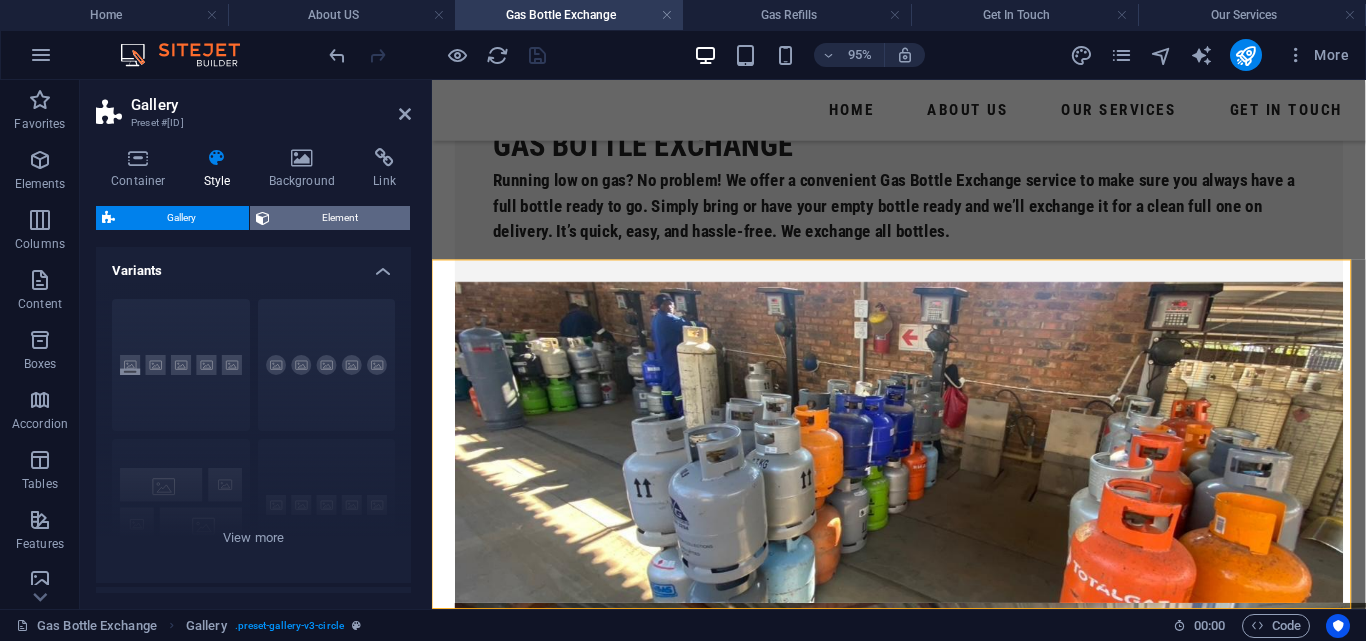 click on "Element" at bounding box center [340, 218] 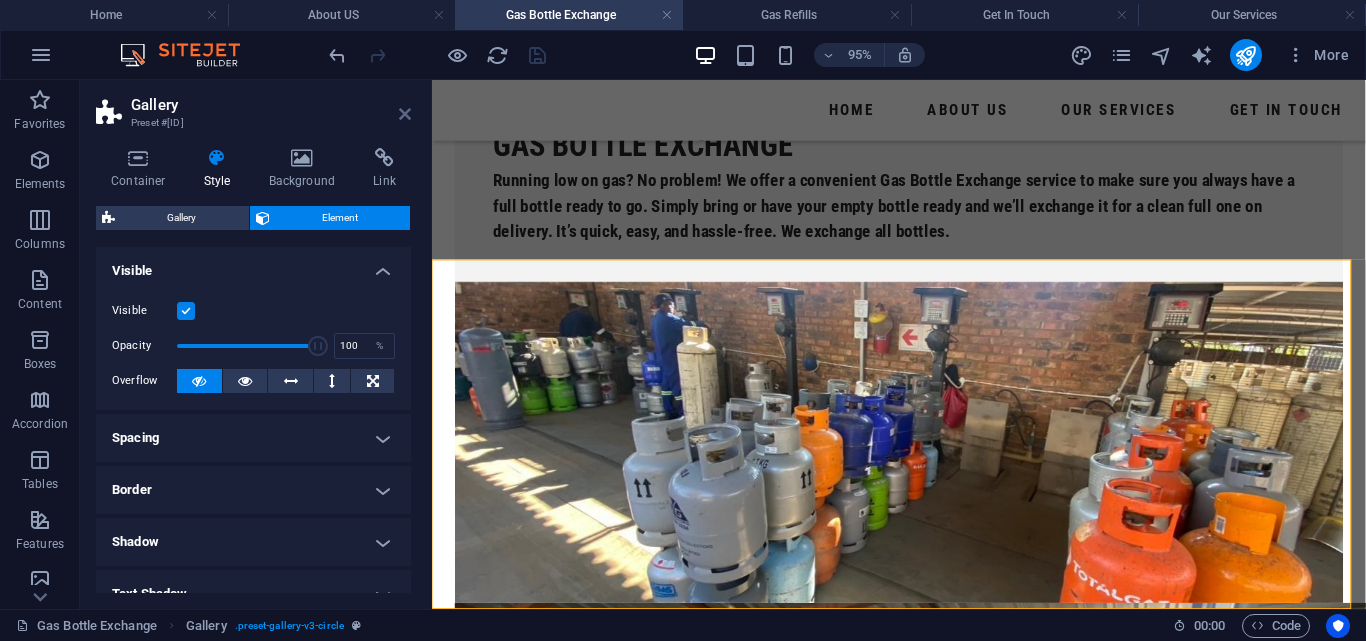 click at bounding box center [405, 114] 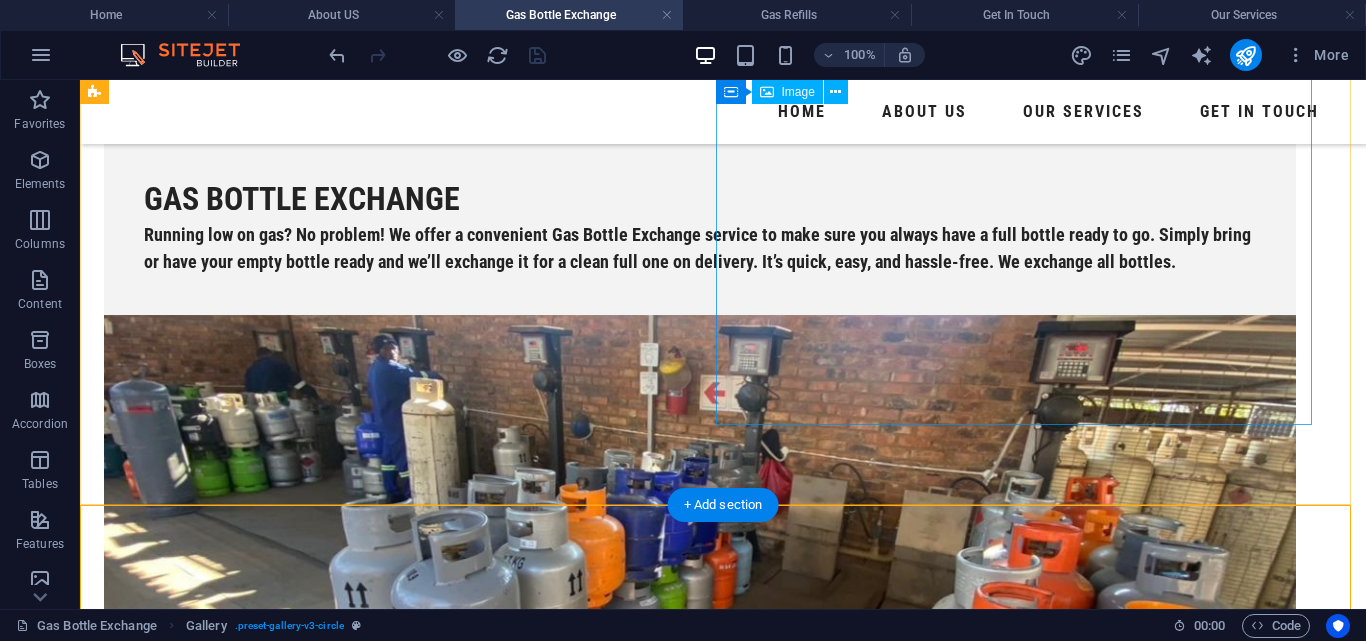 scroll, scrollTop: 634, scrollLeft: 0, axis: vertical 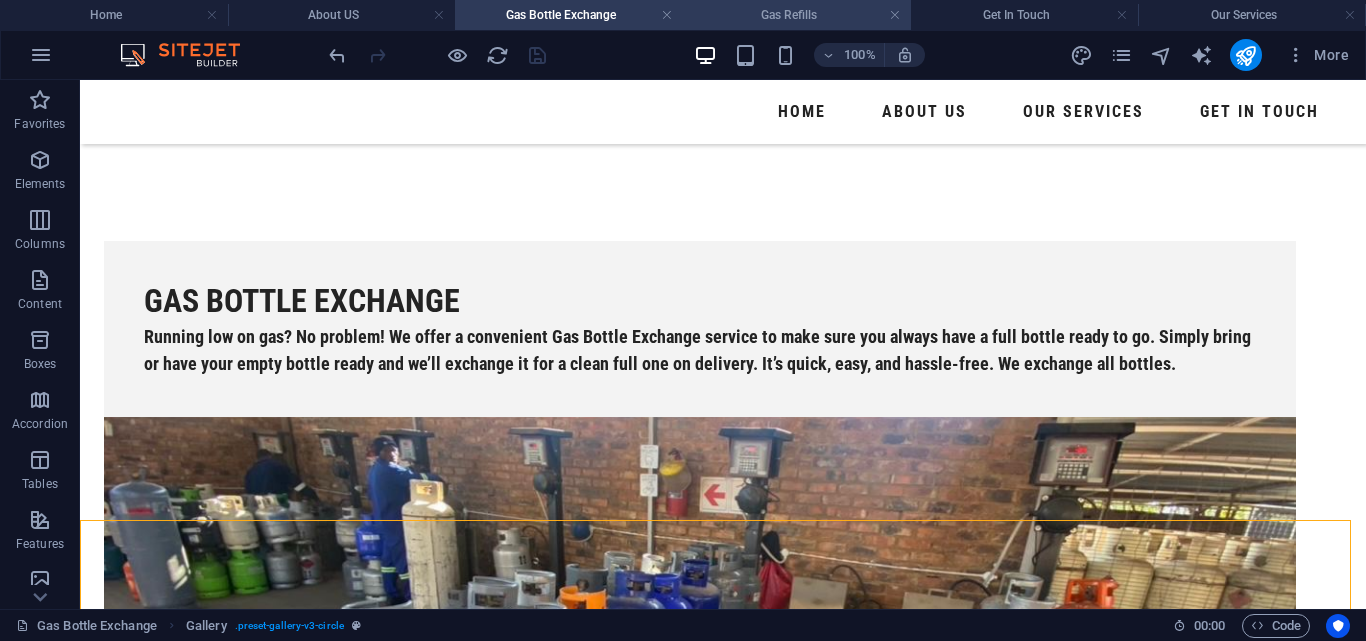 click on "Gas Refills" at bounding box center [797, 15] 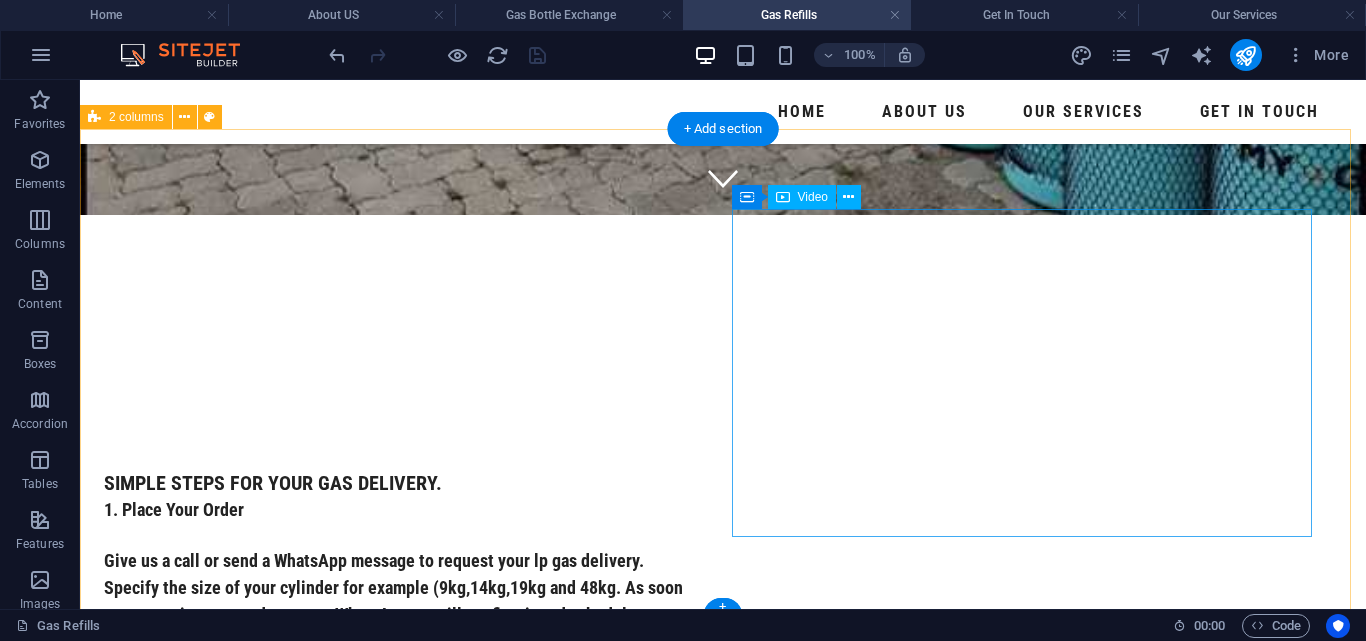 scroll, scrollTop: 435, scrollLeft: 0, axis: vertical 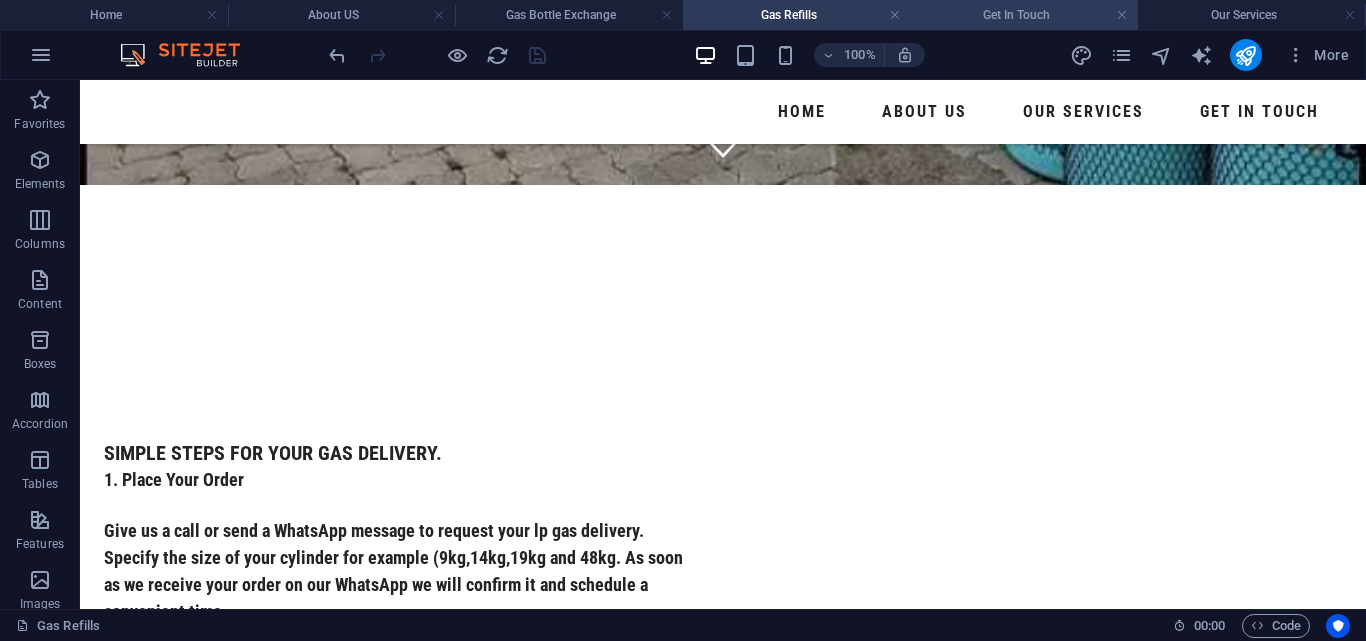 click on "Get In Touch" at bounding box center (1025, 15) 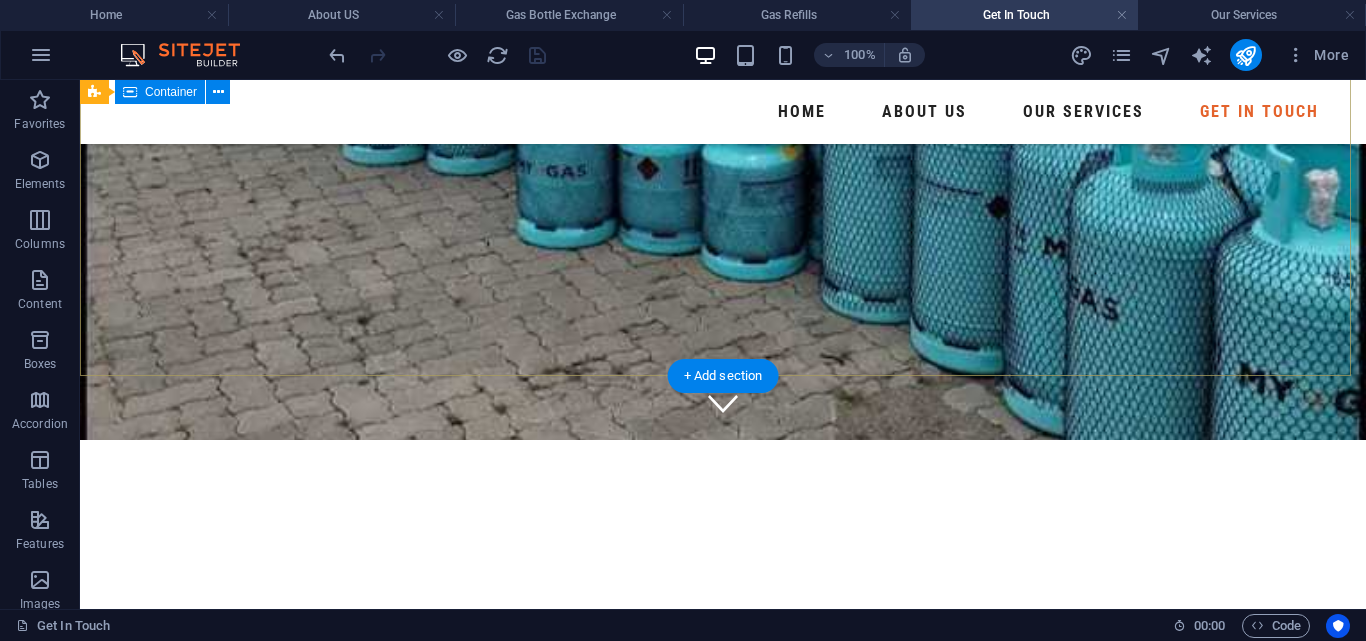 scroll, scrollTop: 391, scrollLeft: 0, axis: vertical 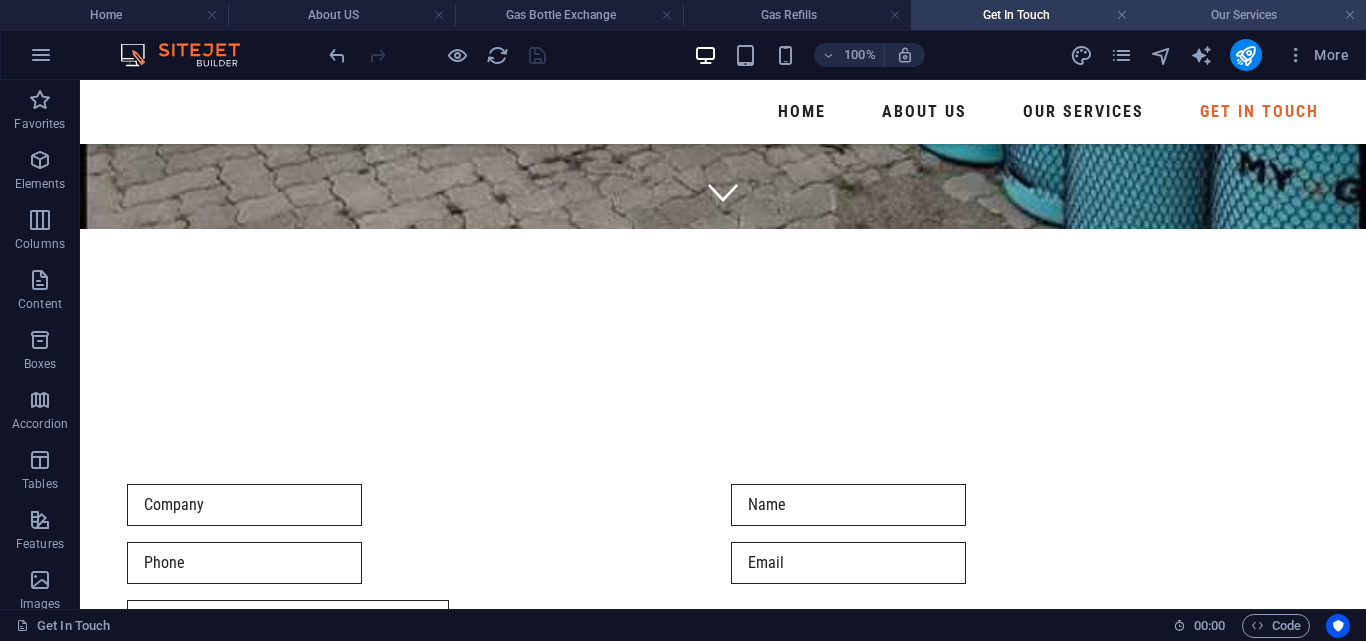 click on "Our Services" at bounding box center (1252, 15) 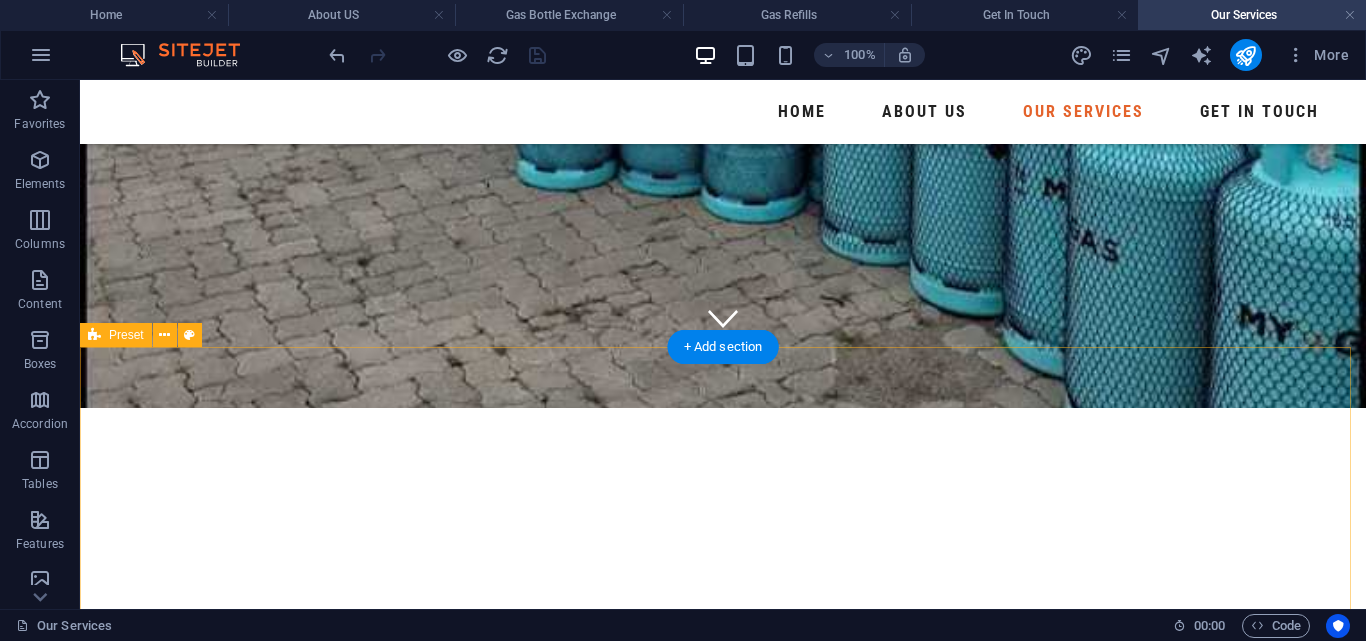 scroll, scrollTop: 143, scrollLeft: 0, axis: vertical 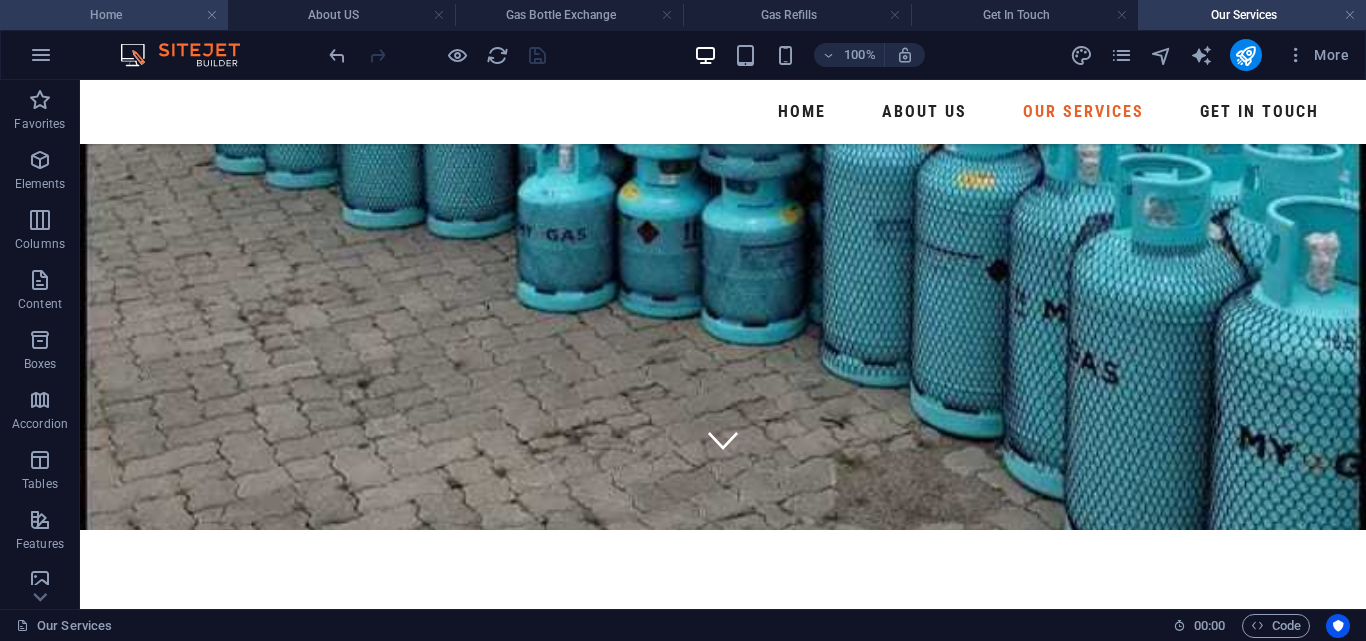 click on "Home" at bounding box center (114, 15) 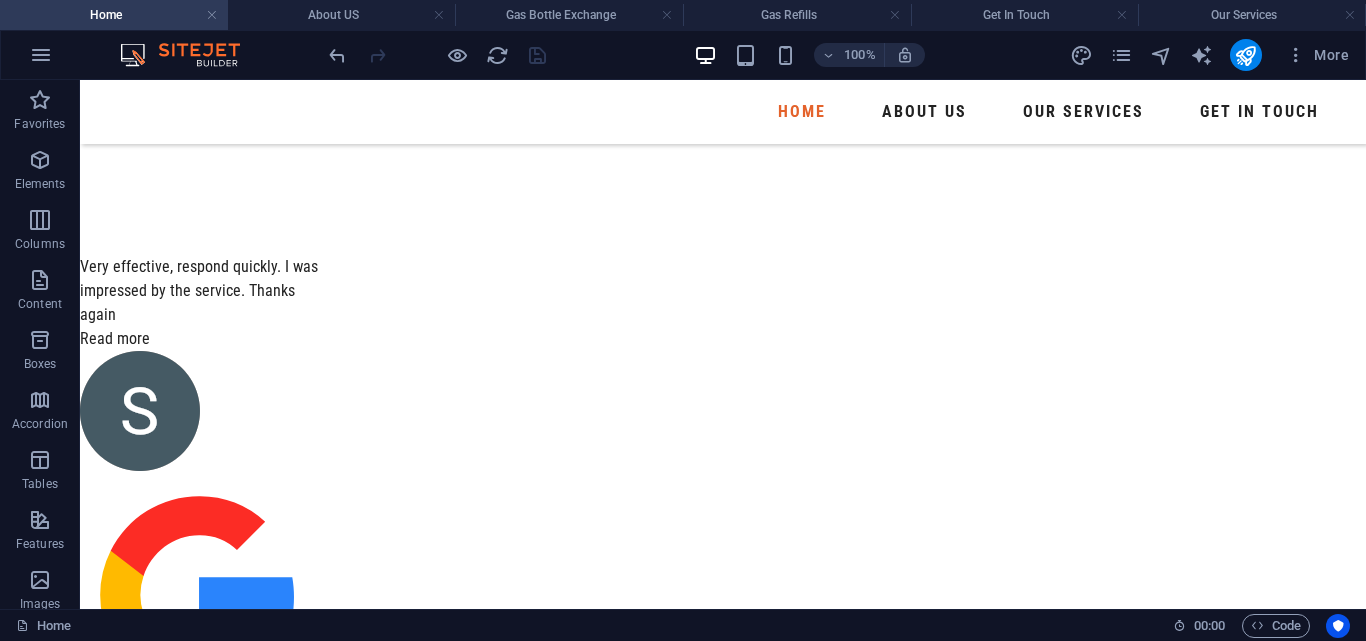 scroll, scrollTop: 45993, scrollLeft: 0, axis: vertical 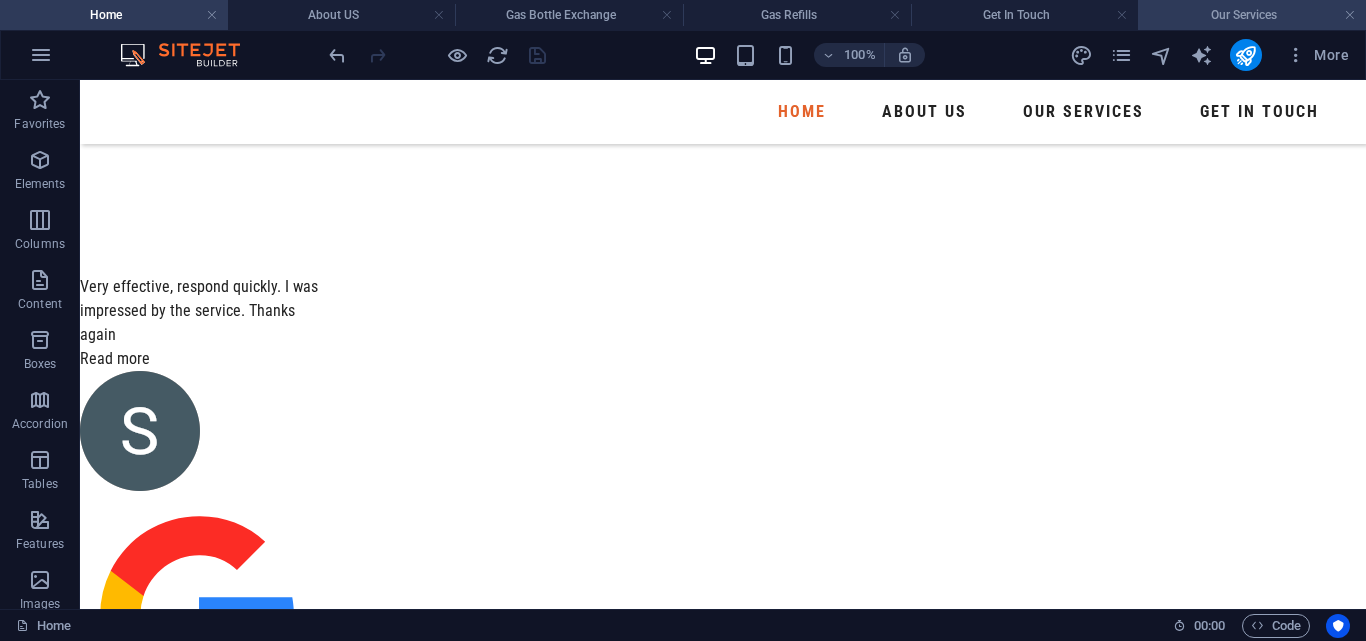 click on "Our Services" at bounding box center (1252, 15) 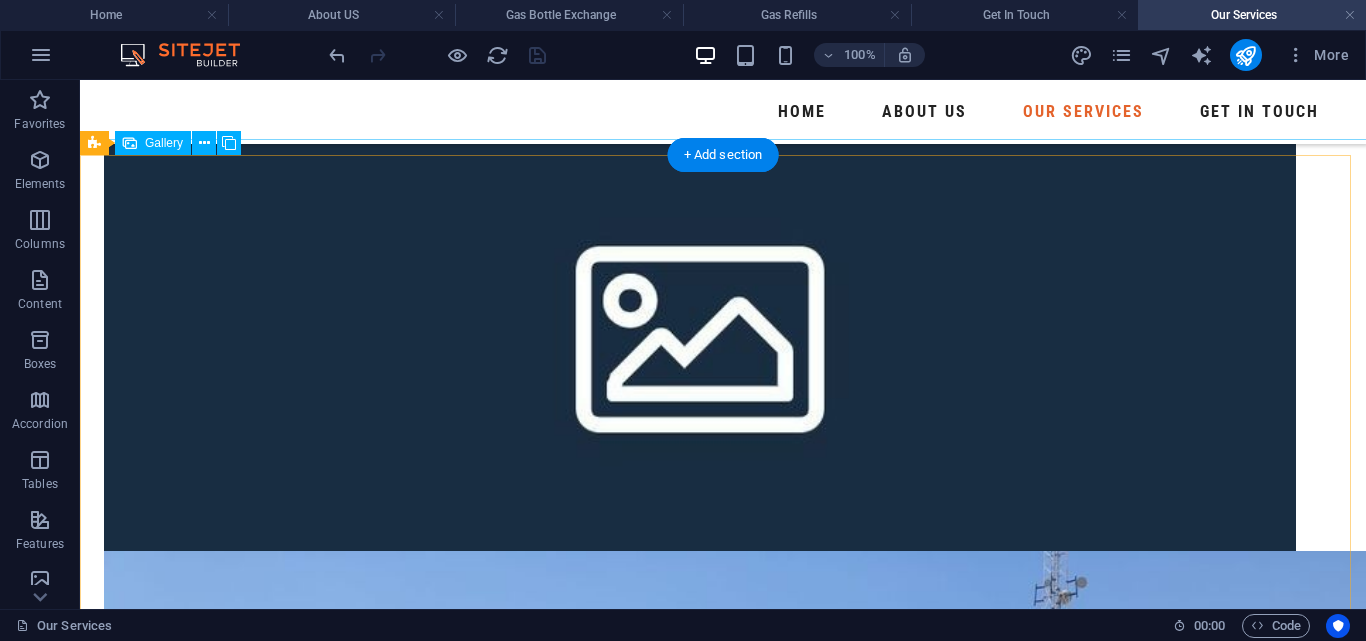 scroll, scrollTop: 1043, scrollLeft: 0, axis: vertical 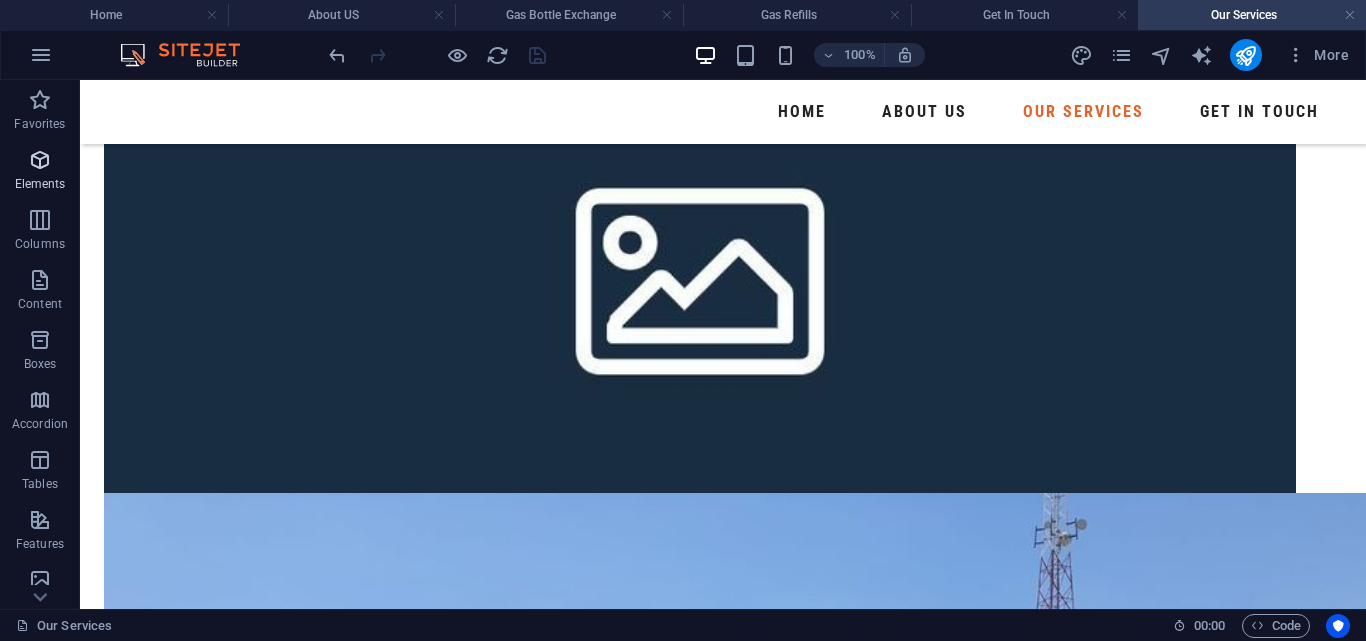 click at bounding box center (40, 160) 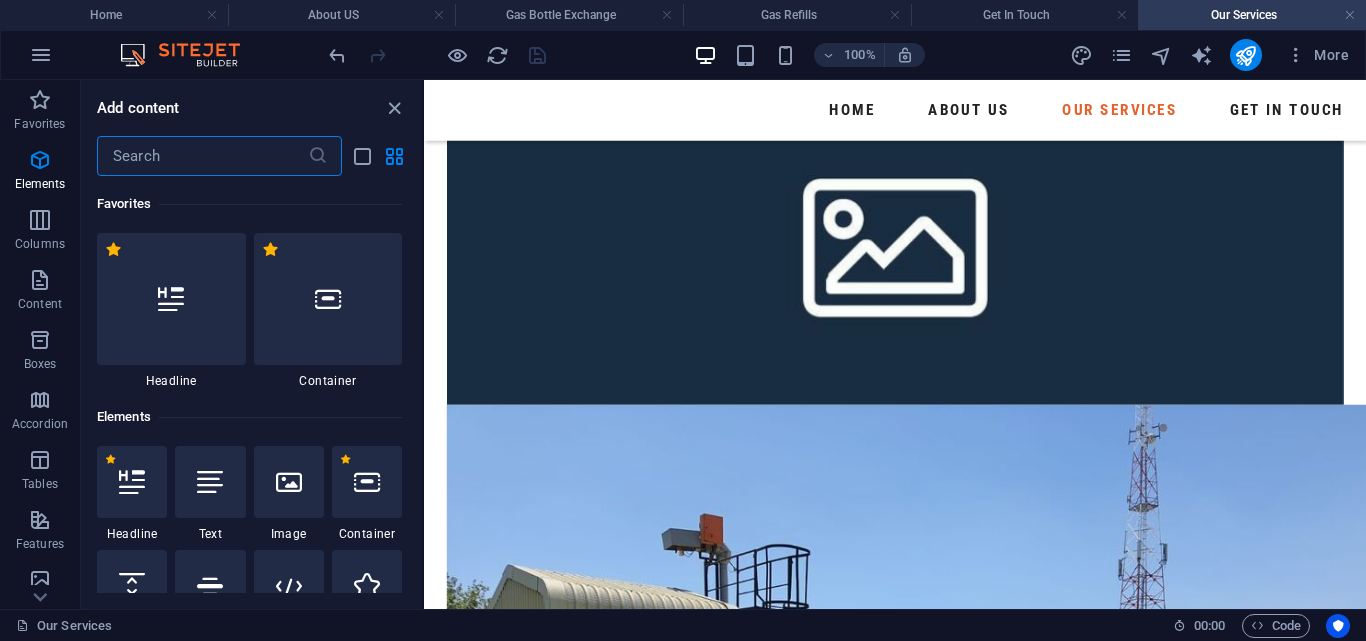scroll, scrollTop: 824, scrollLeft: 0, axis: vertical 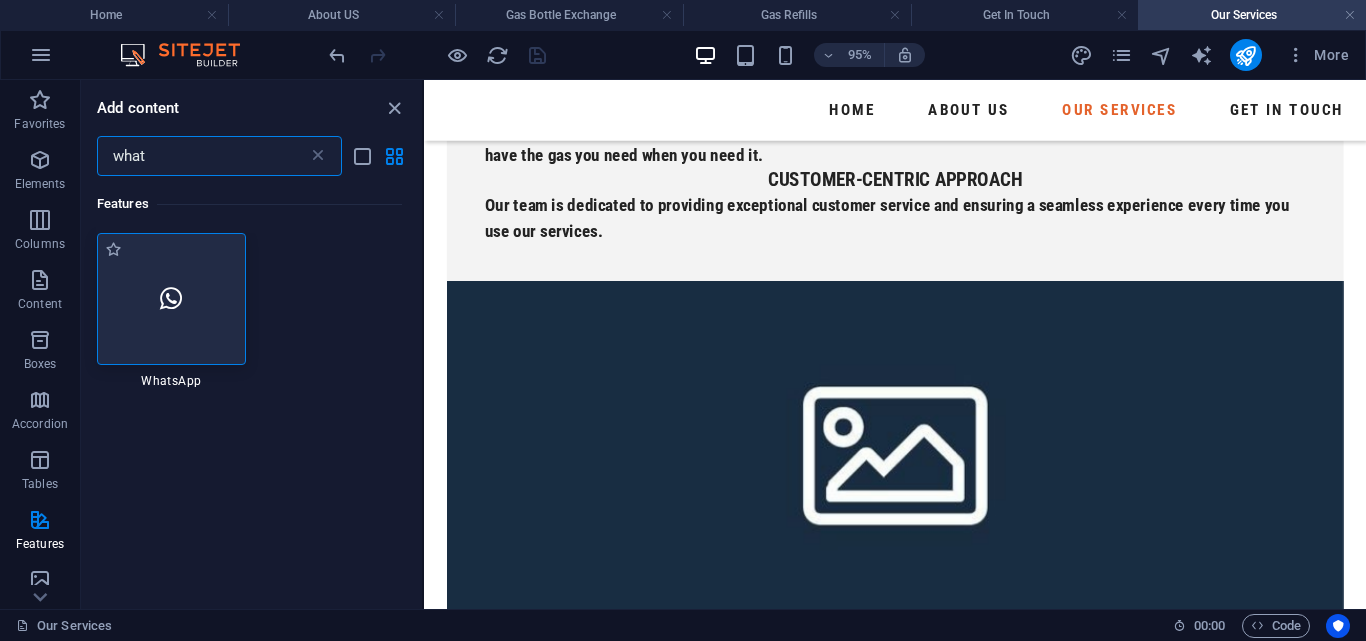 type on "what" 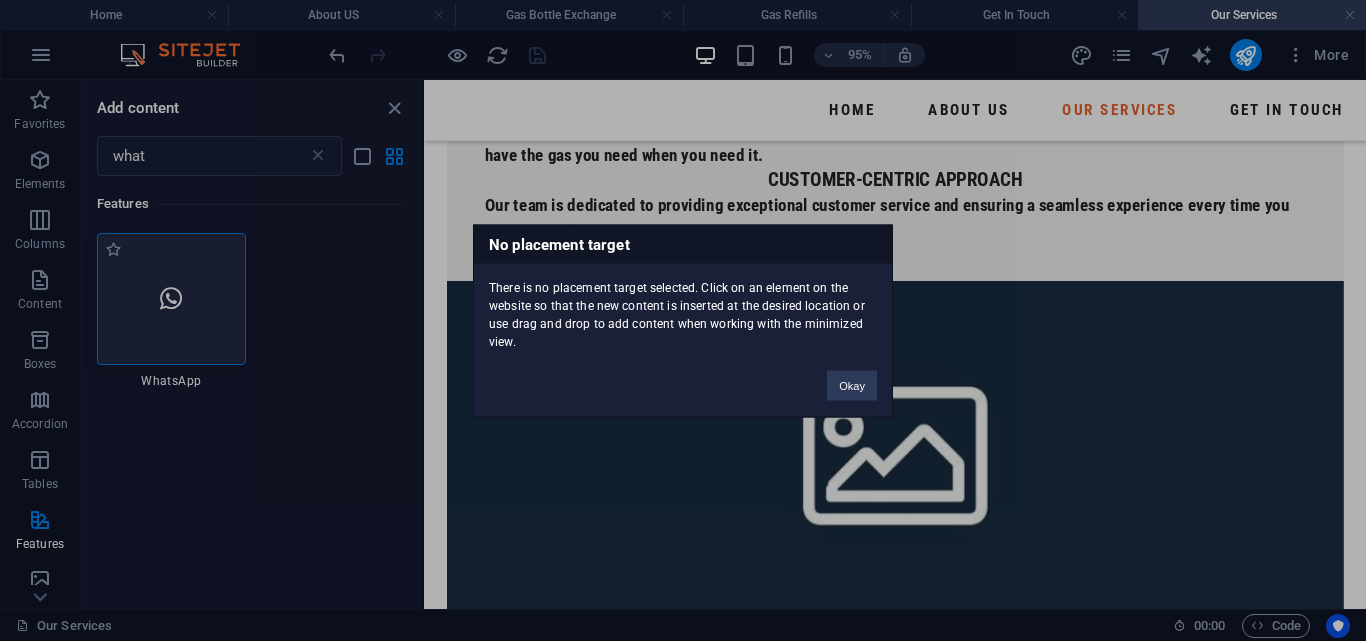 click on "No placement target There is no placement target selected. Click on an element on the website so that the new content is inserted at the desired location or use drag and drop to add content when working with the minimized view. Okay" at bounding box center [683, 320] 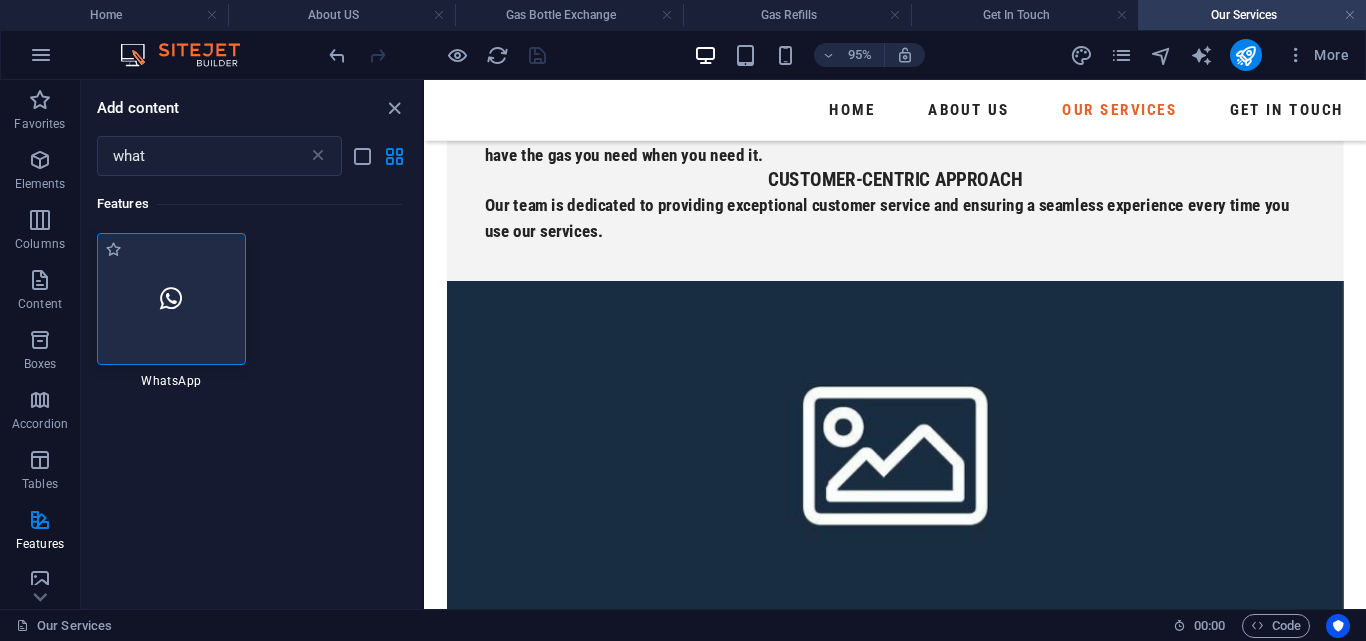 click at bounding box center (171, 299) 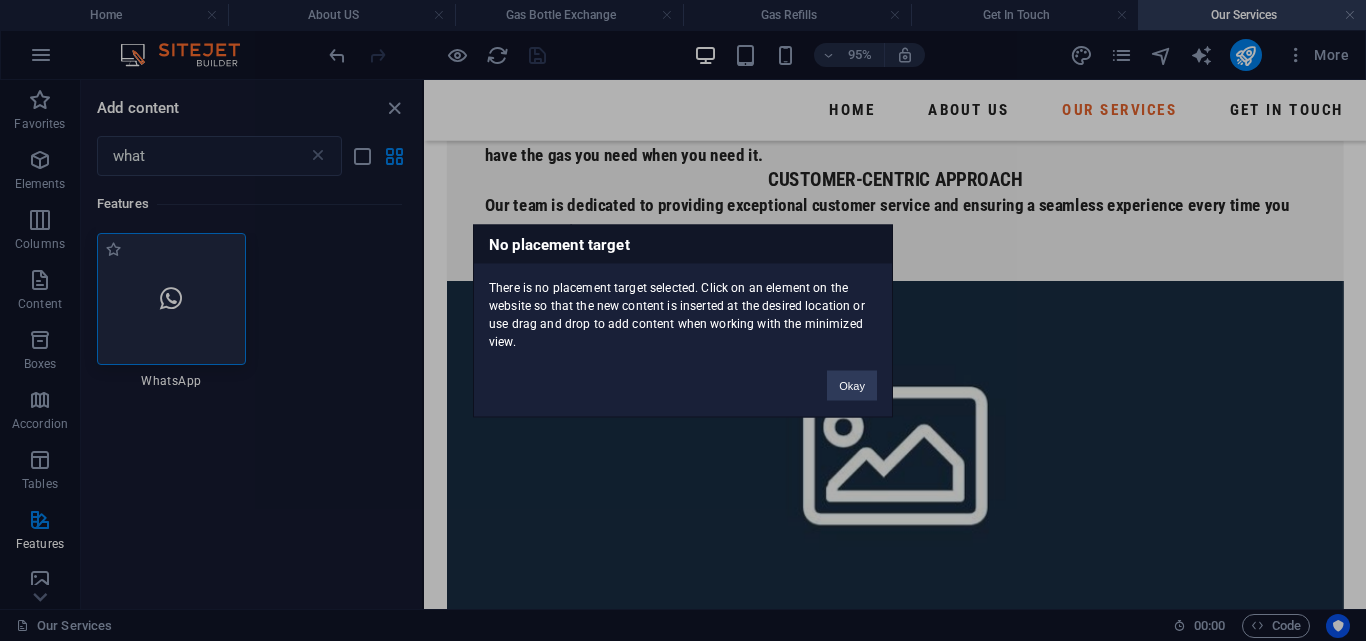 click on "No placement target There is no placement target selected. Click on an element on the website so that the new content is inserted at the desired location or use drag and drop to add content when working with the minimized view. Okay" at bounding box center [683, 320] 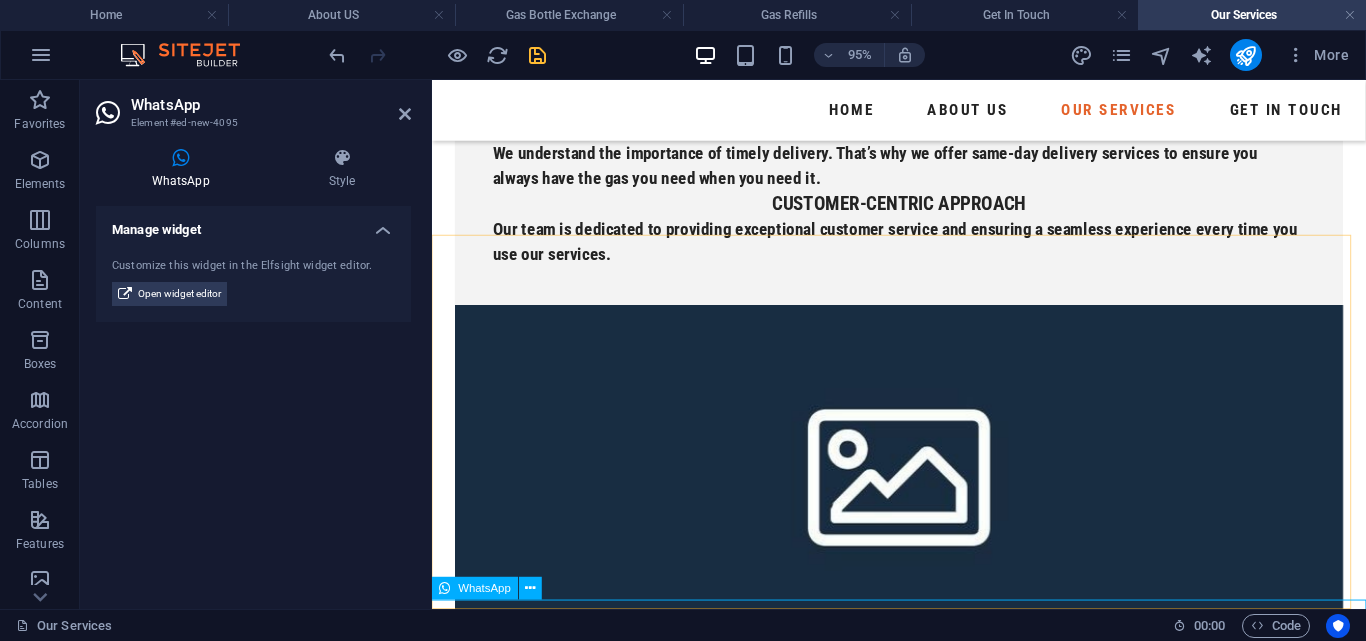 scroll, scrollTop: 843, scrollLeft: 0, axis: vertical 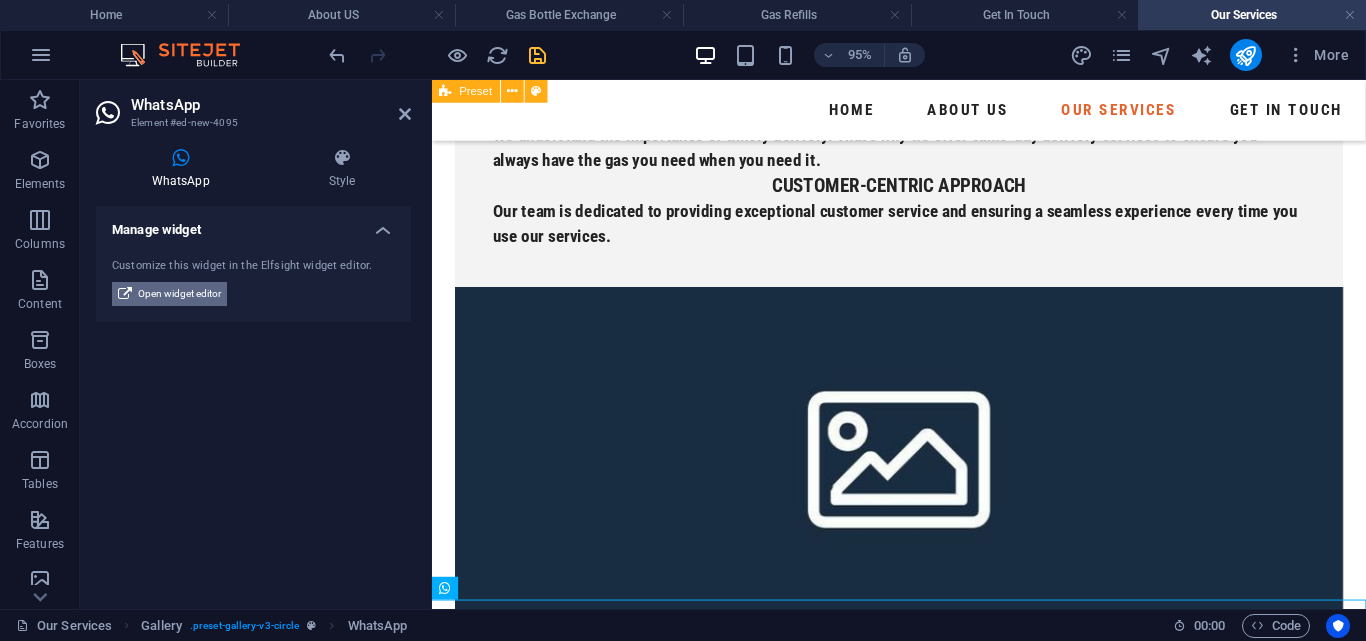 click on "Open widget editor" at bounding box center (179, 294) 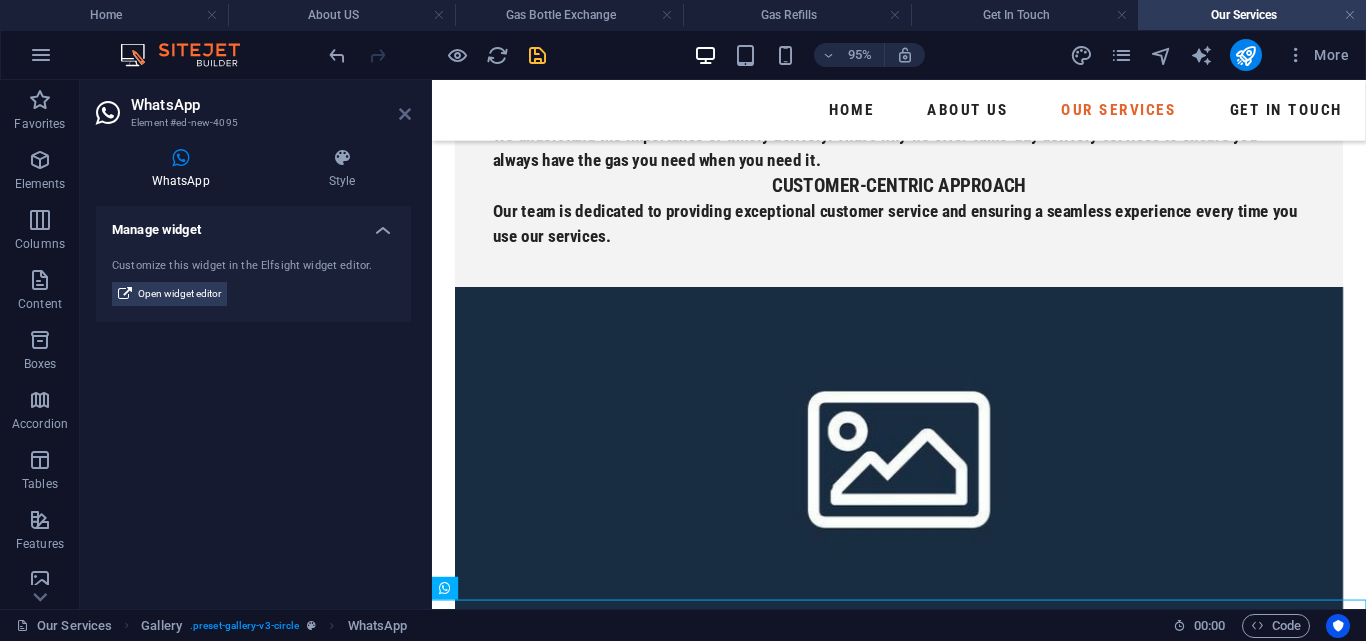 click at bounding box center (405, 114) 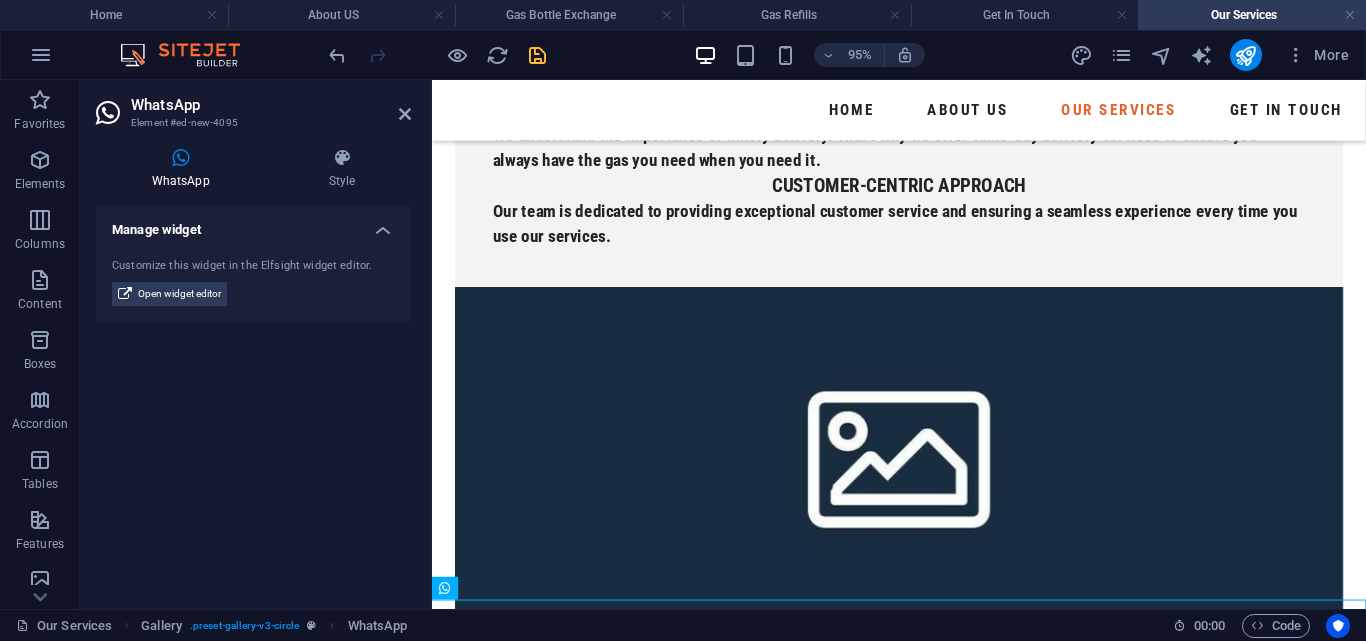 scroll, scrollTop: 1043, scrollLeft: 0, axis: vertical 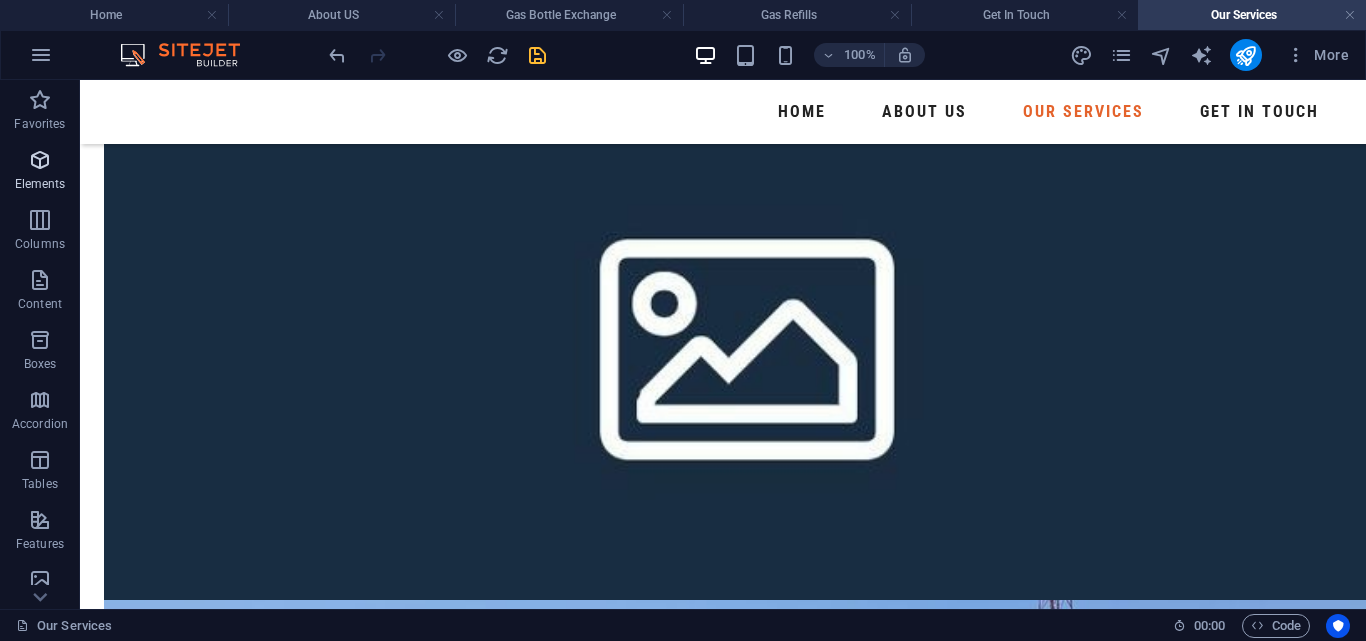 click at bounding box center [40, 160] 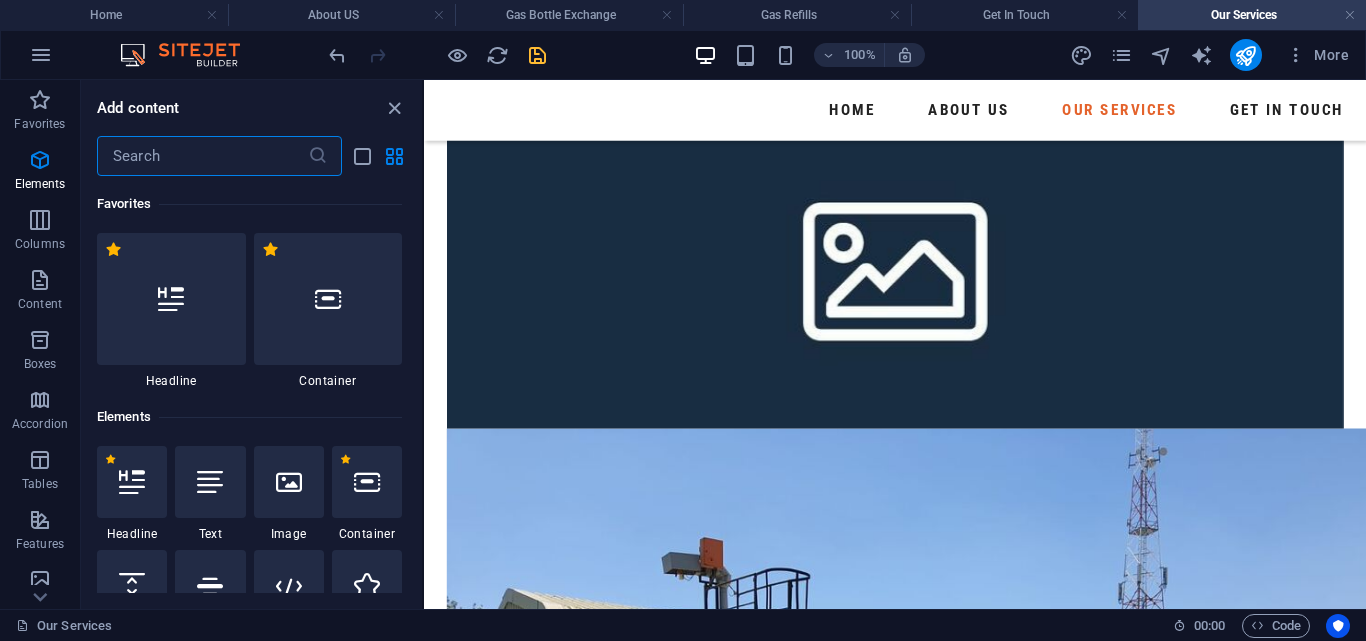 scroll, scrollTop: 824, scrollLeft: 0, axis: vertical 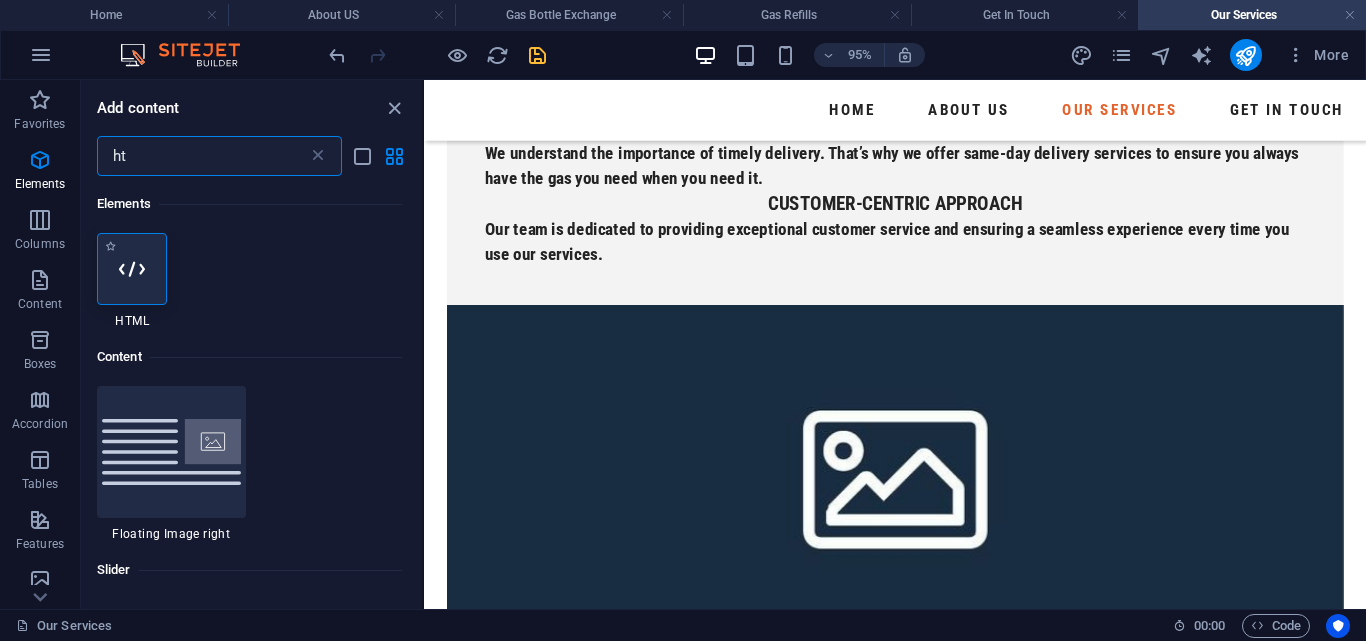 type on "ht" 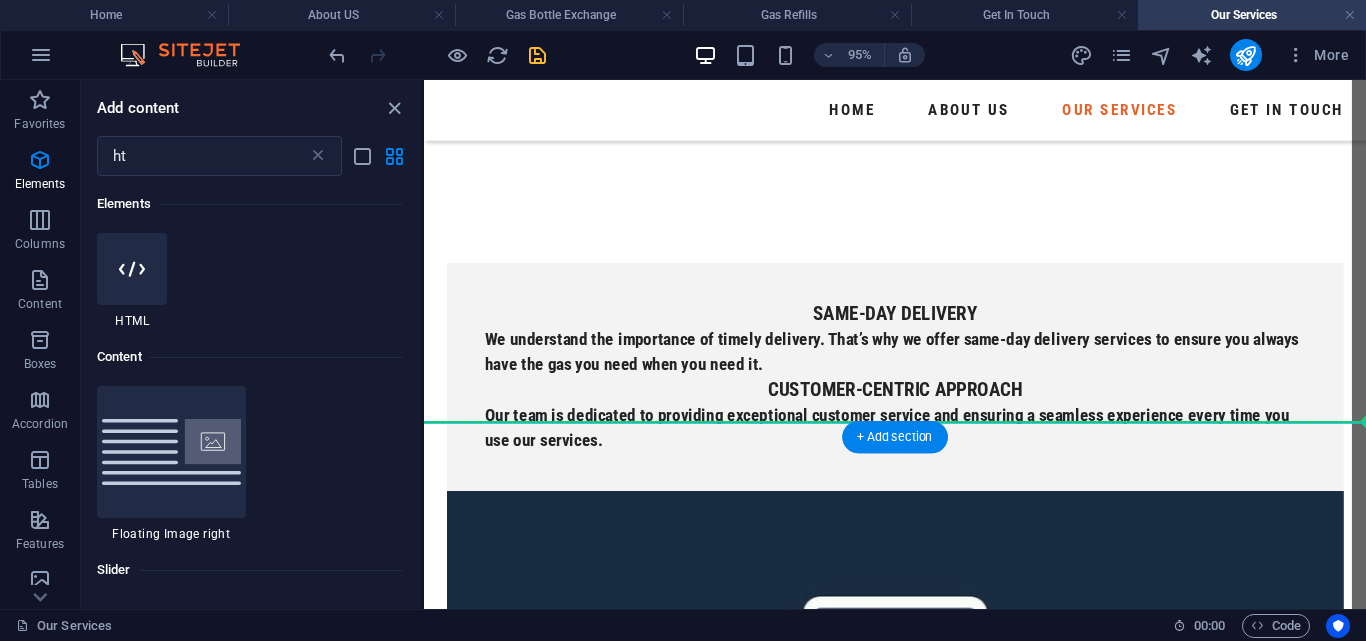scroll, scrollTop: 824, scrollLeft: 0, axis: vertical 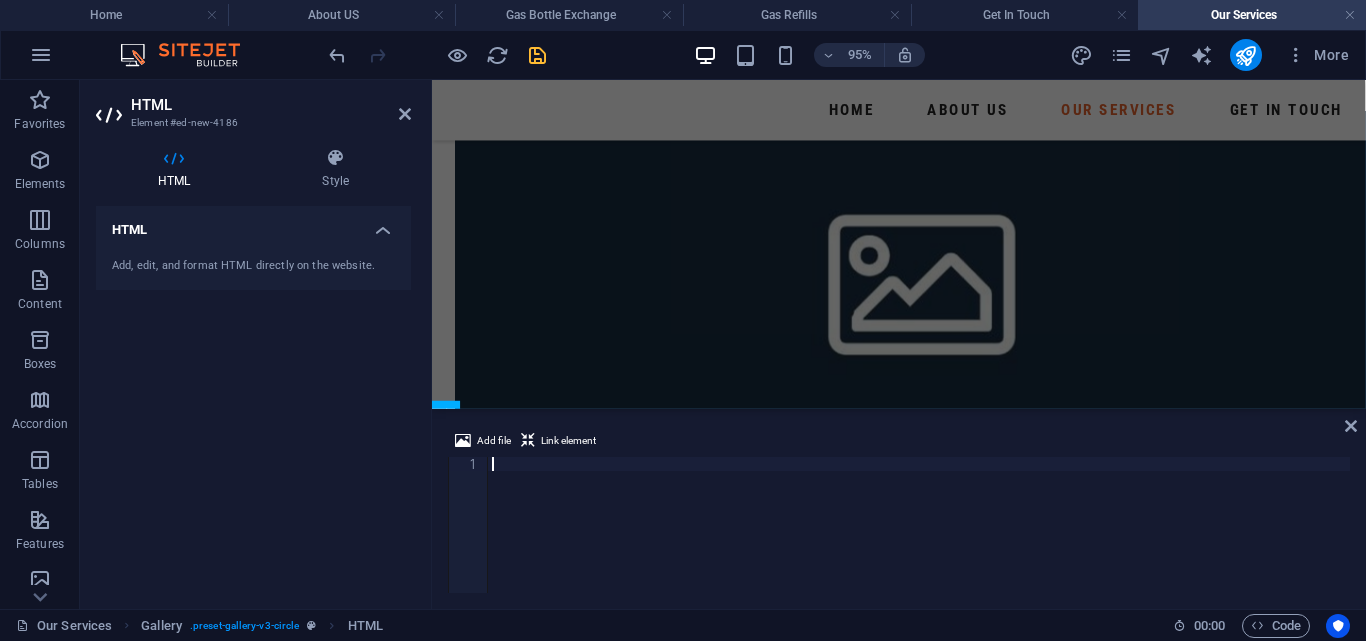 type on "<div class="elfsight-app-5af4acff-9bd1-4e7b-9e38-bbfe2374fa38" data-elfsight-app-lazy></div>" 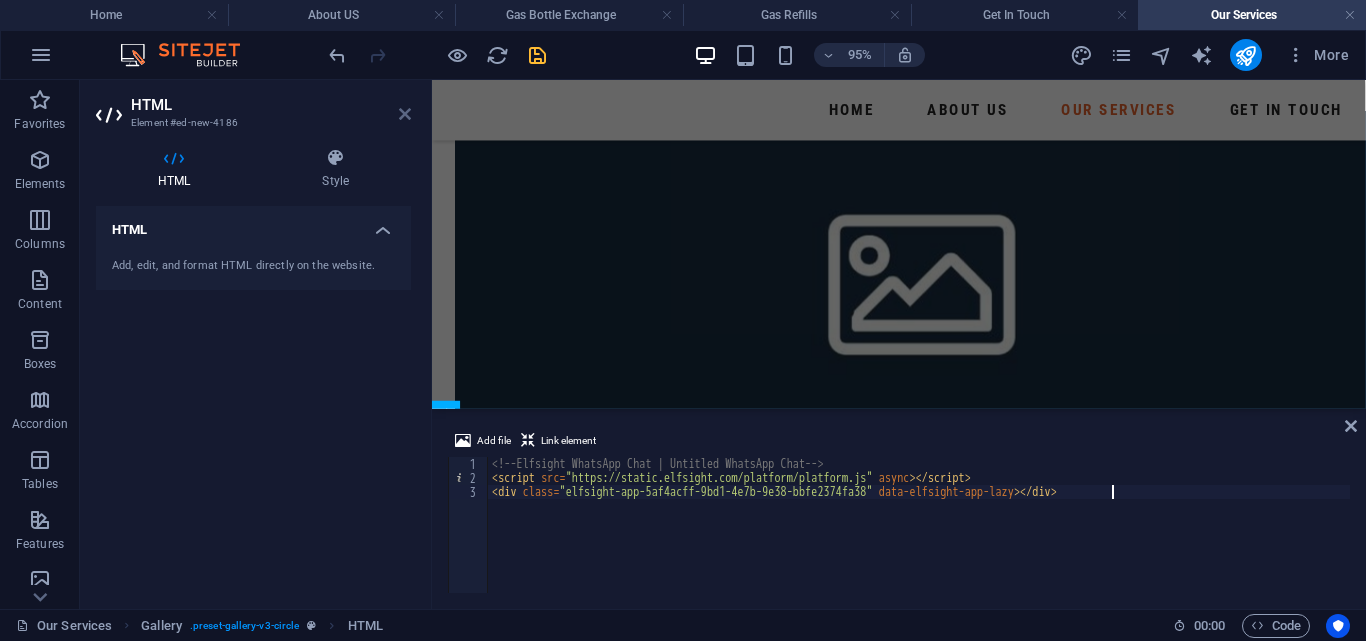 click at bounding box center (405, 114) 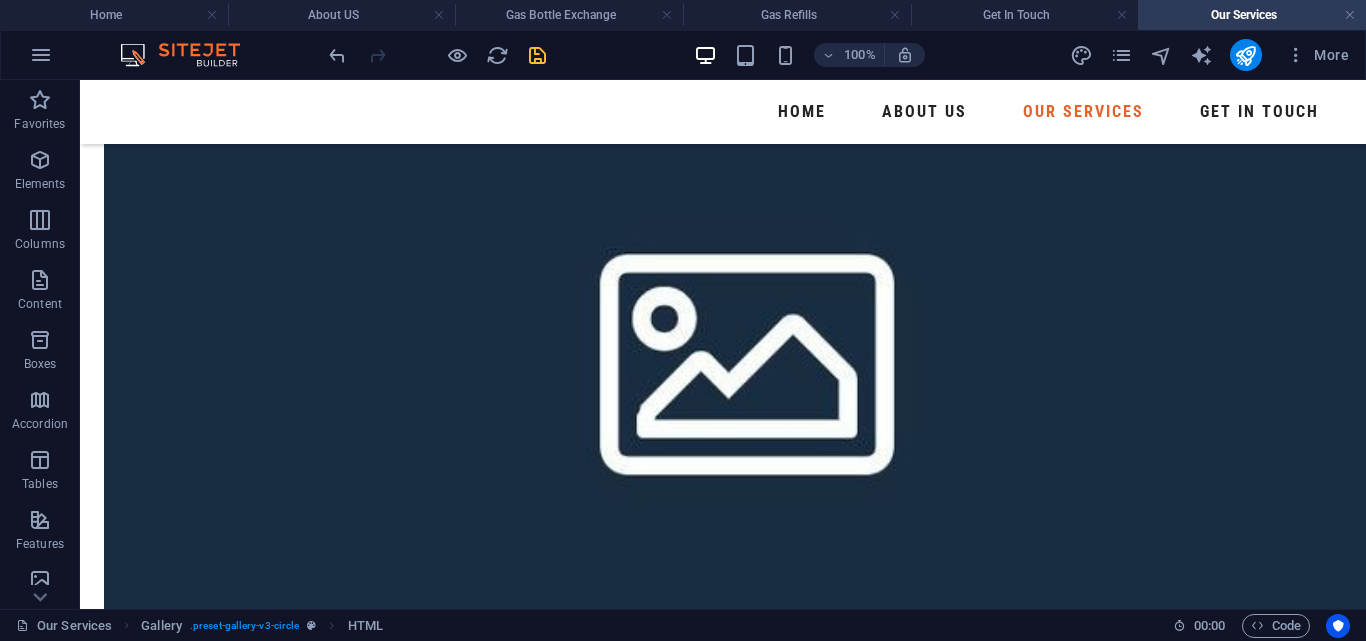 scroll, scrollTop: 1069, scrollLeft: 0, axis: vertical 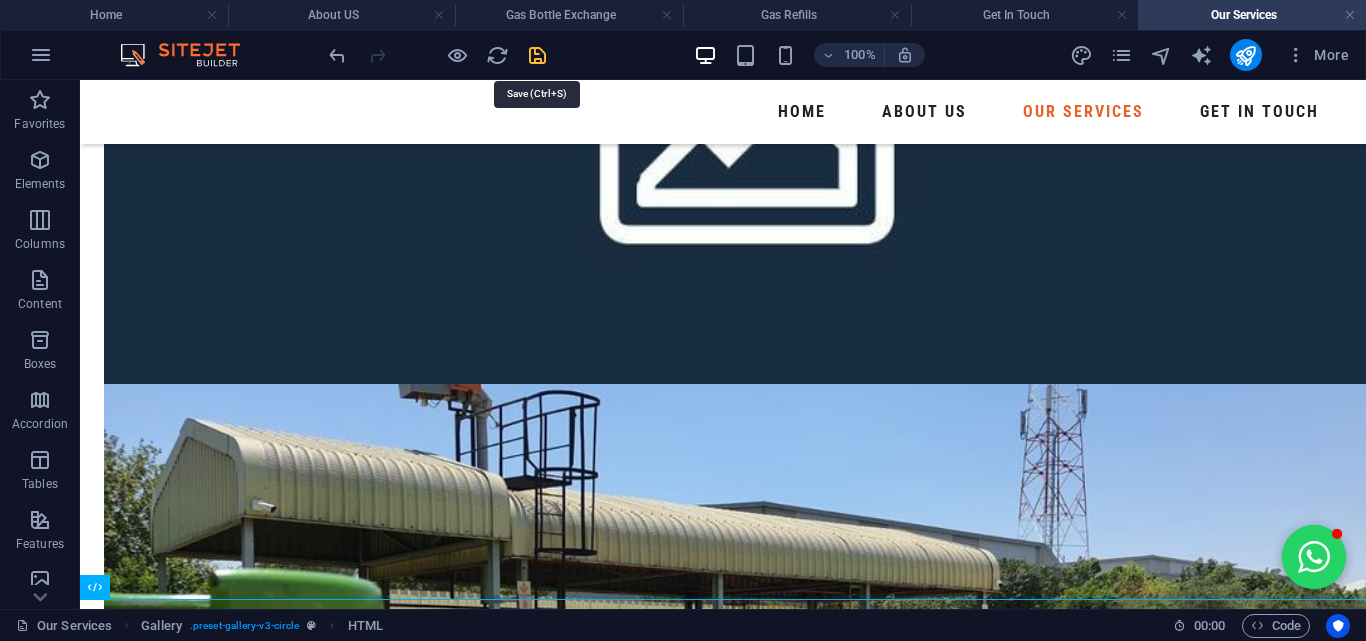click at bounding box center [537, 55] 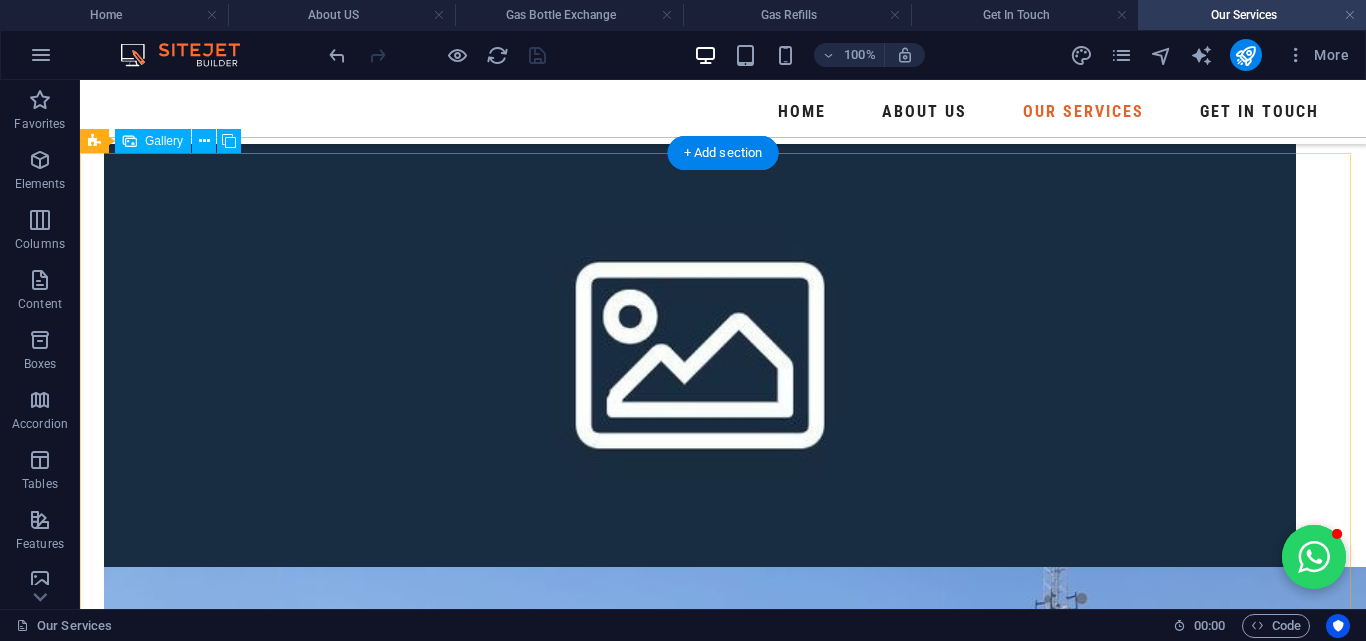 scroll, scrollTop: 1069, scrollLeft: 0, axis: vertical 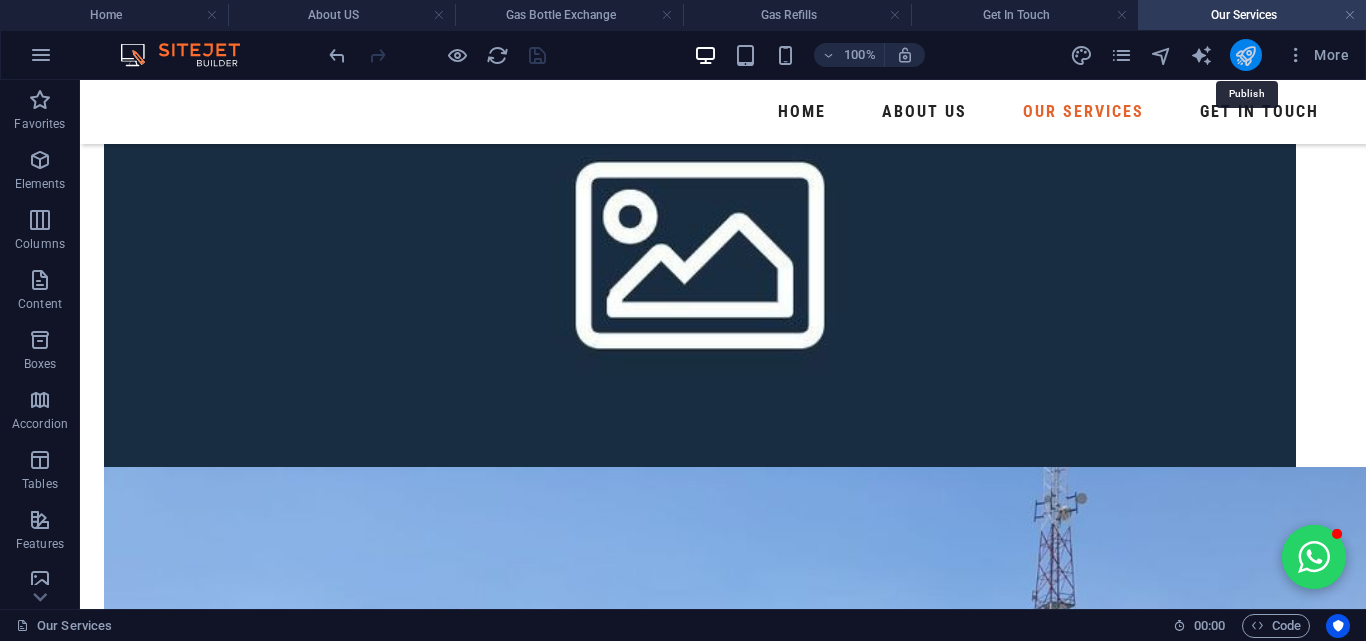 click at bounding box center [1245, 55] 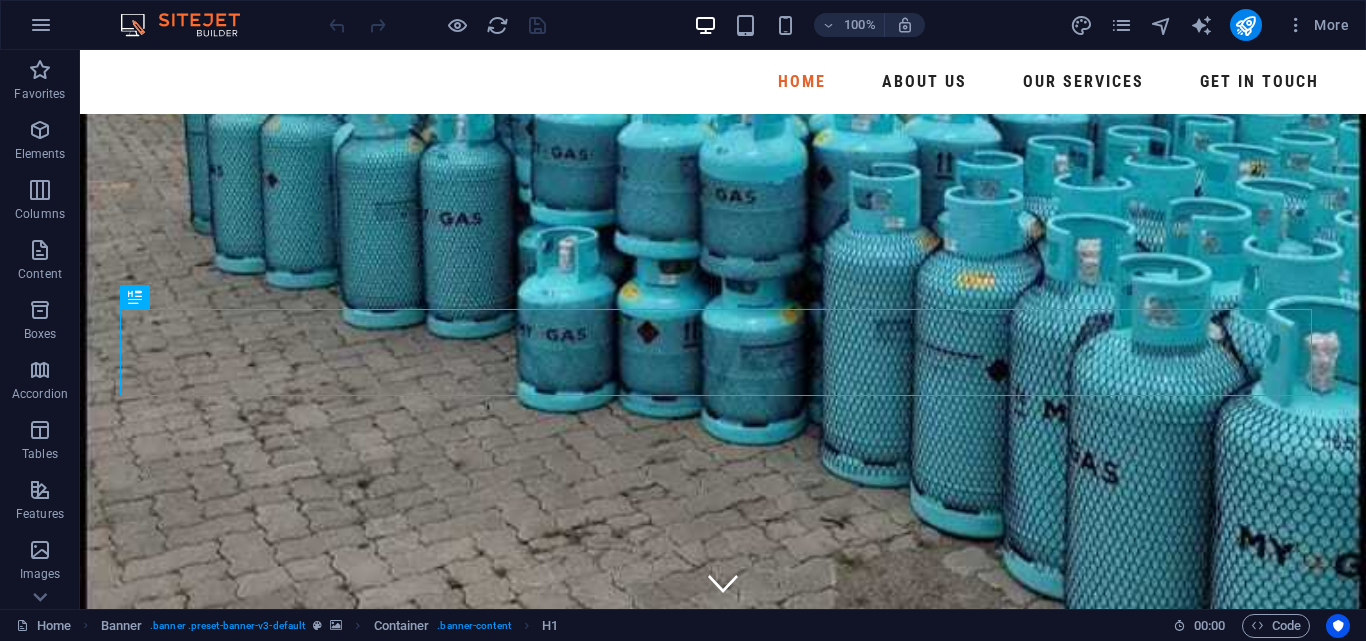 scroll, scrollTop: 0, scrollLeft: 0, axis: both 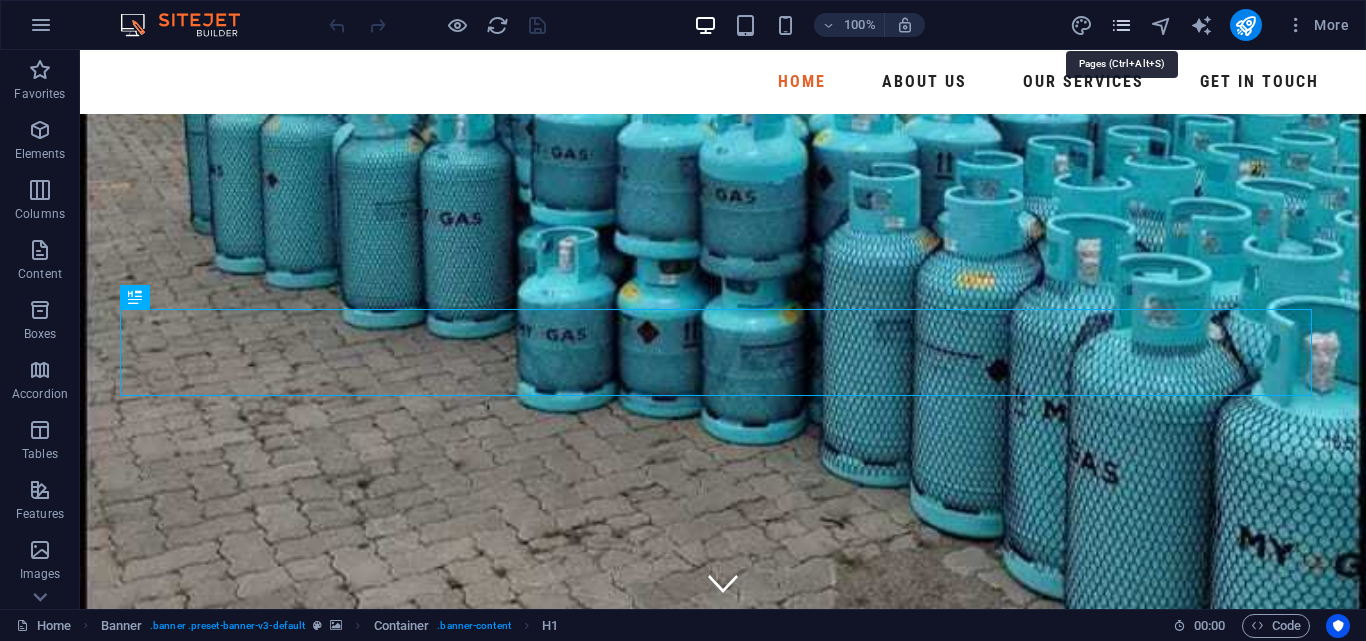 click at bounding box center (1121, 25) 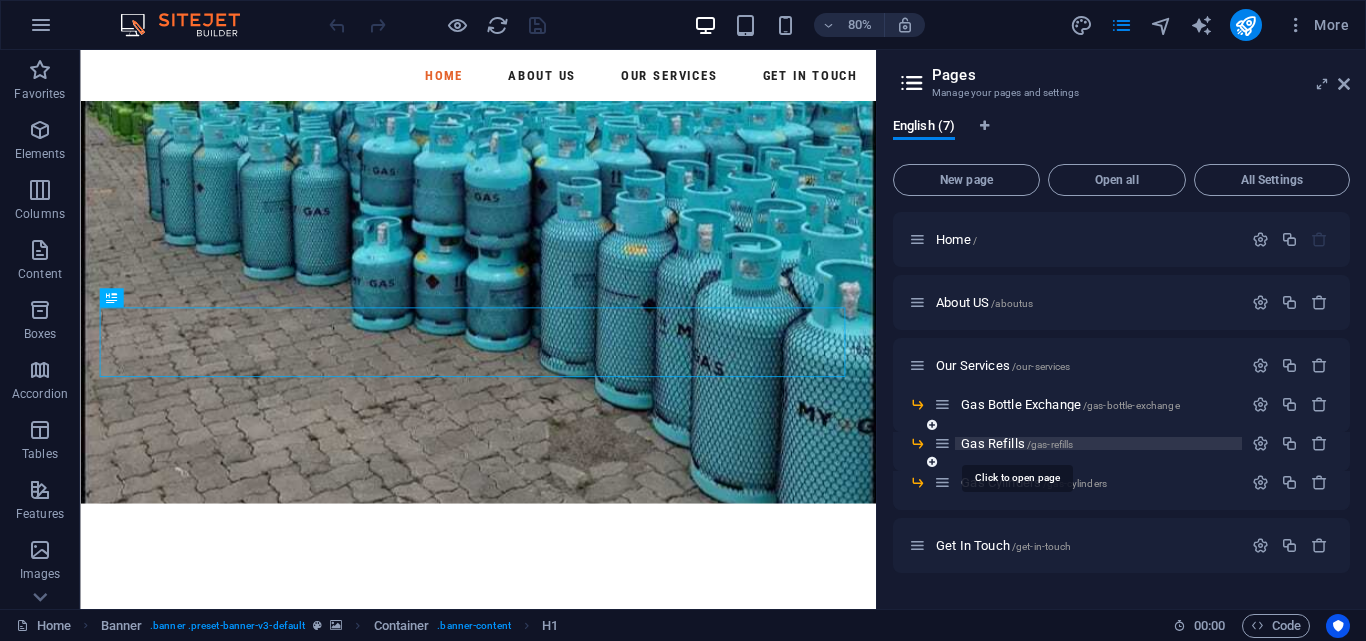 click on "Gas Refills /gas-refills" at bounding box center [1017, 443] 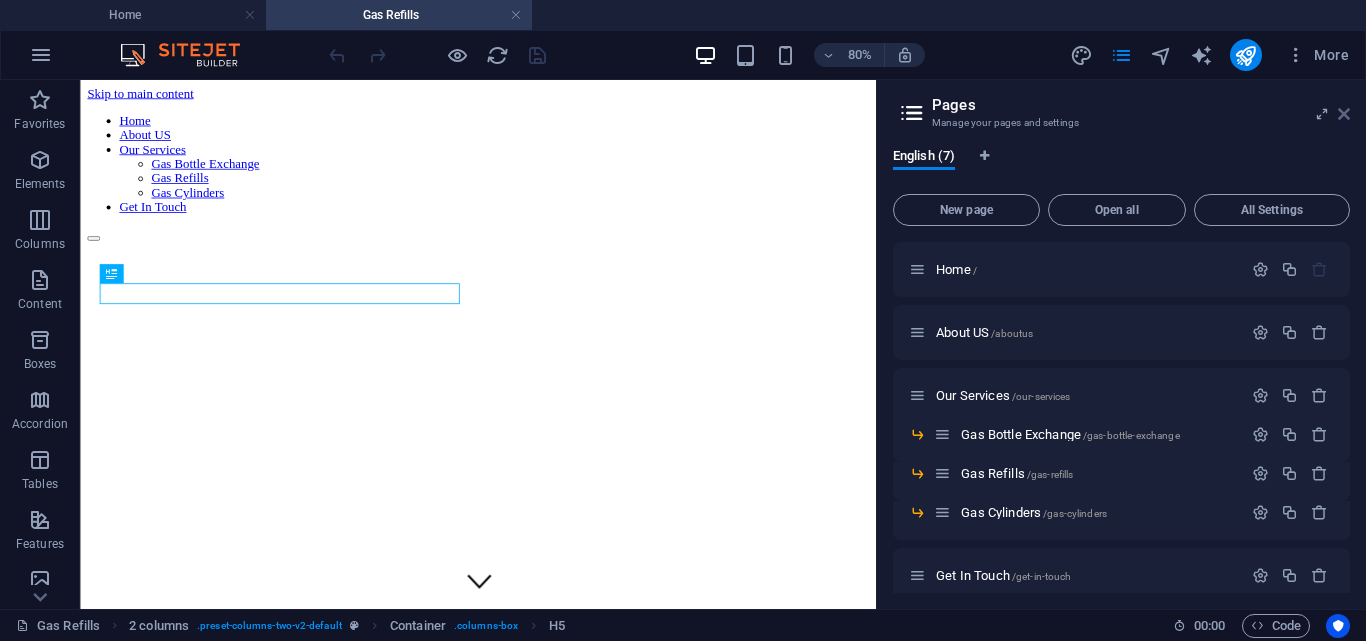 scroll, scrollTop: 421, scrollLeft: 0, axis: vertical 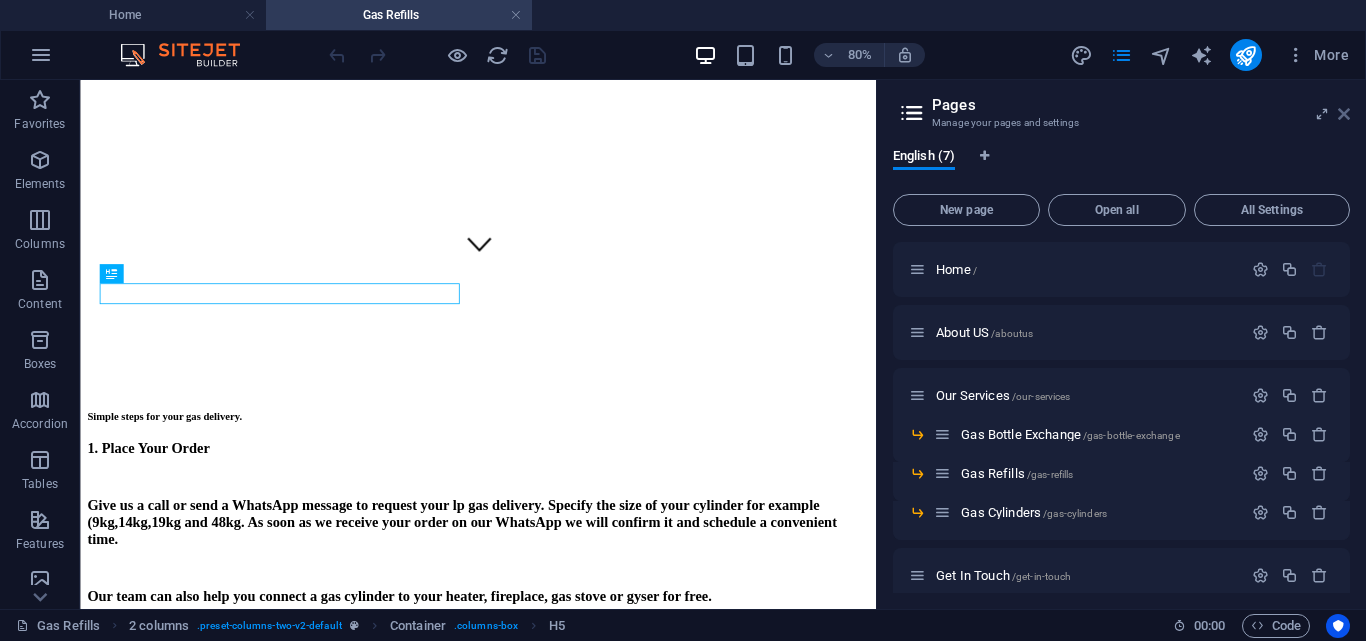 click at bounding box center (1344, 114) 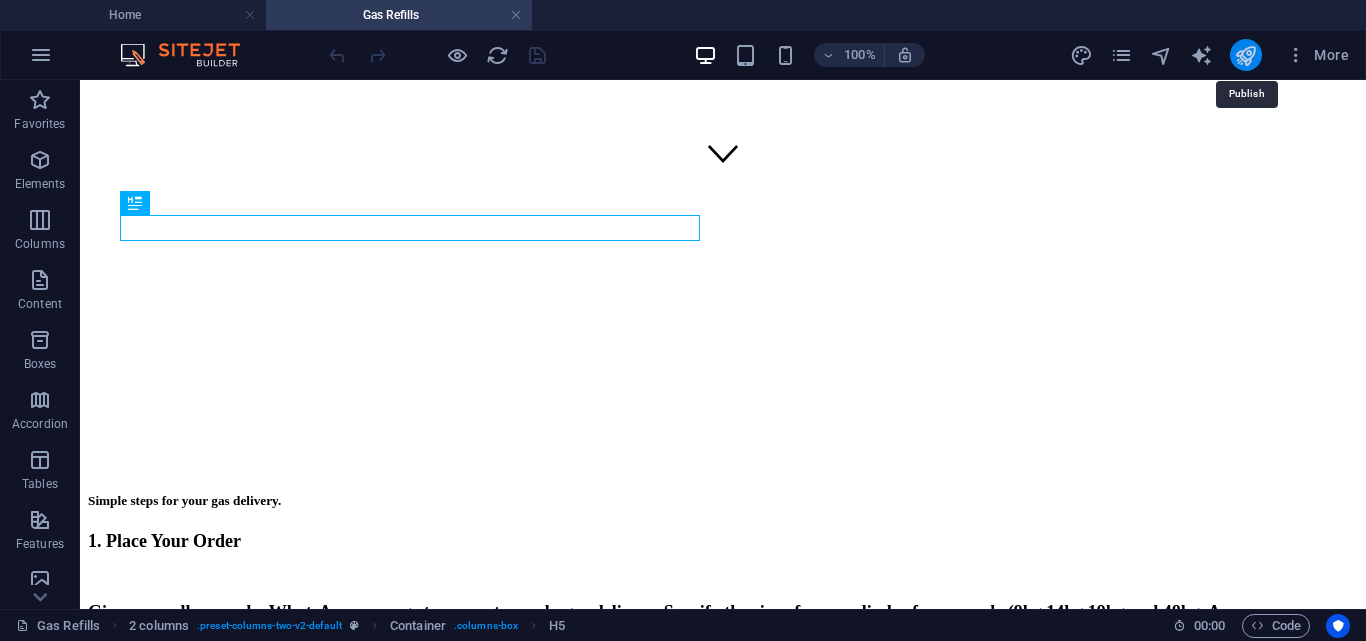 click at bounding box center [1245, 55] 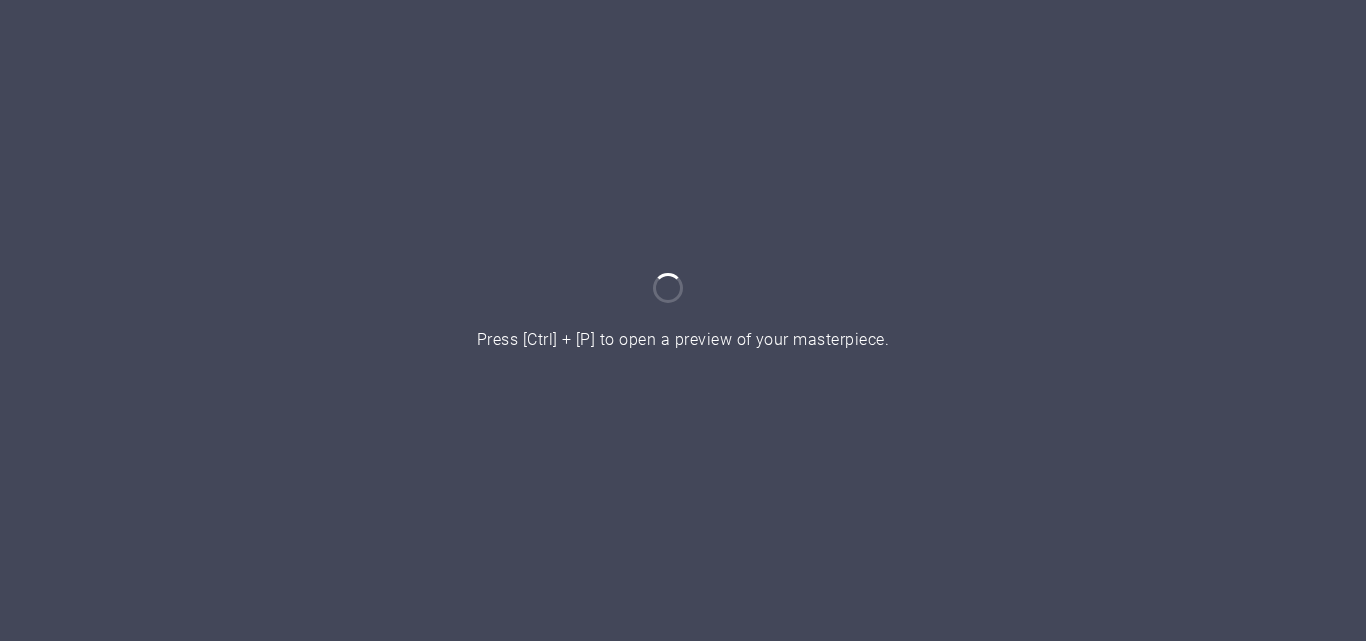 scroll, scrollTop: 0, scrollLeft: 0, axis: both 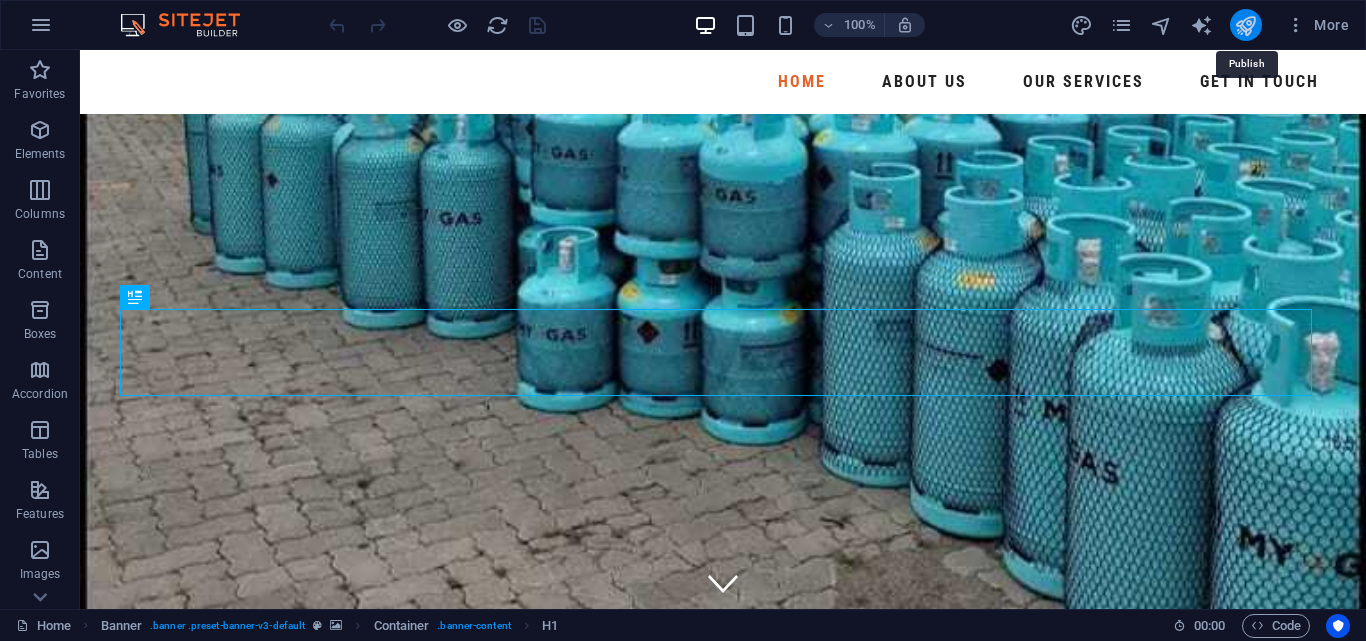 click at bounding box center [1245, 25] 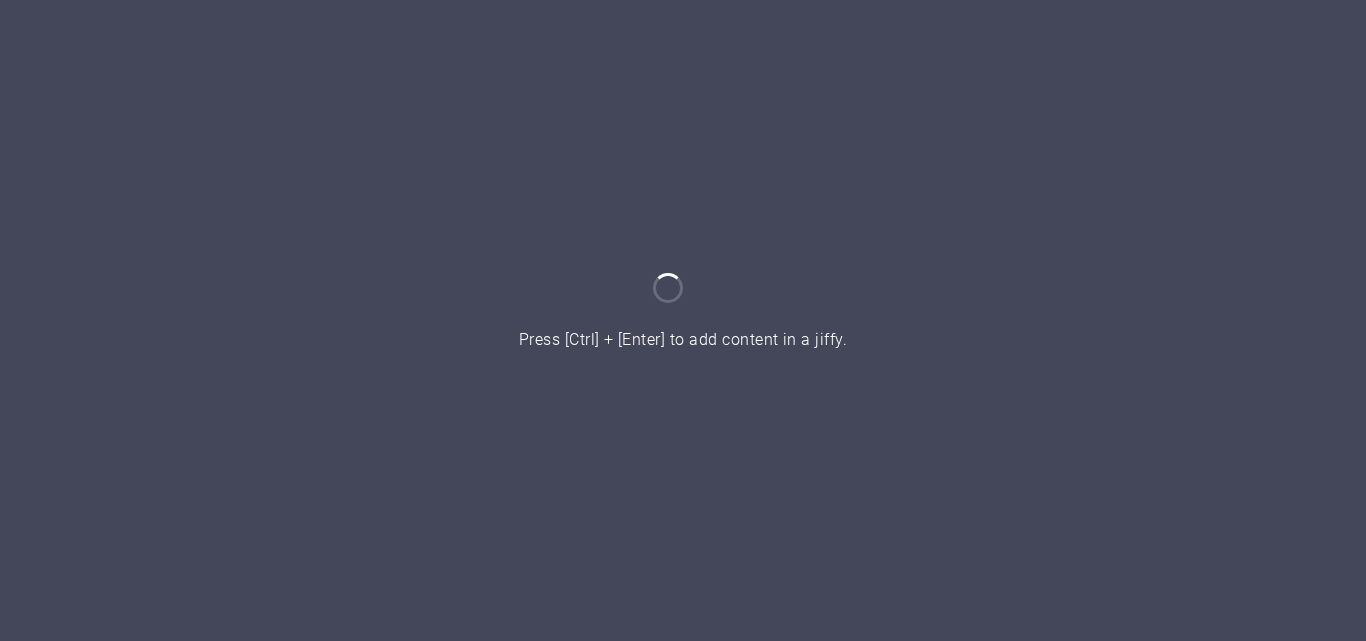 scroll, scrollTop: 0, scrollLeft: 0, axis: both 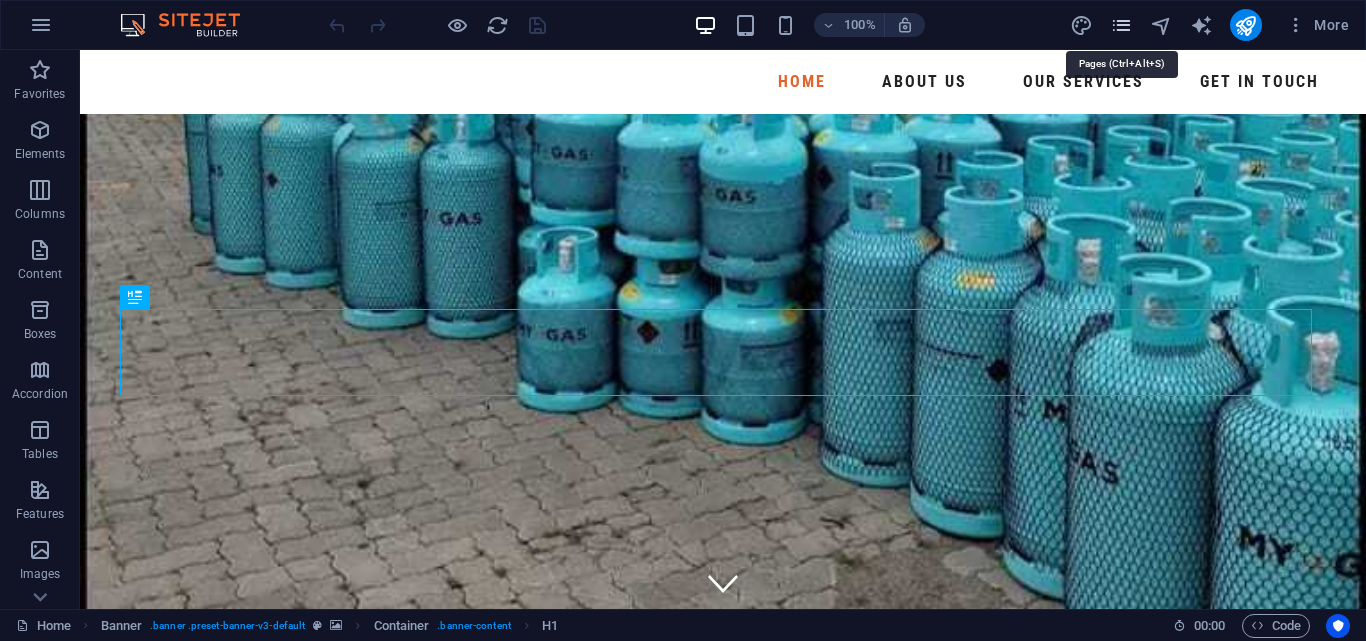 click at bounding box center [1121, 25] 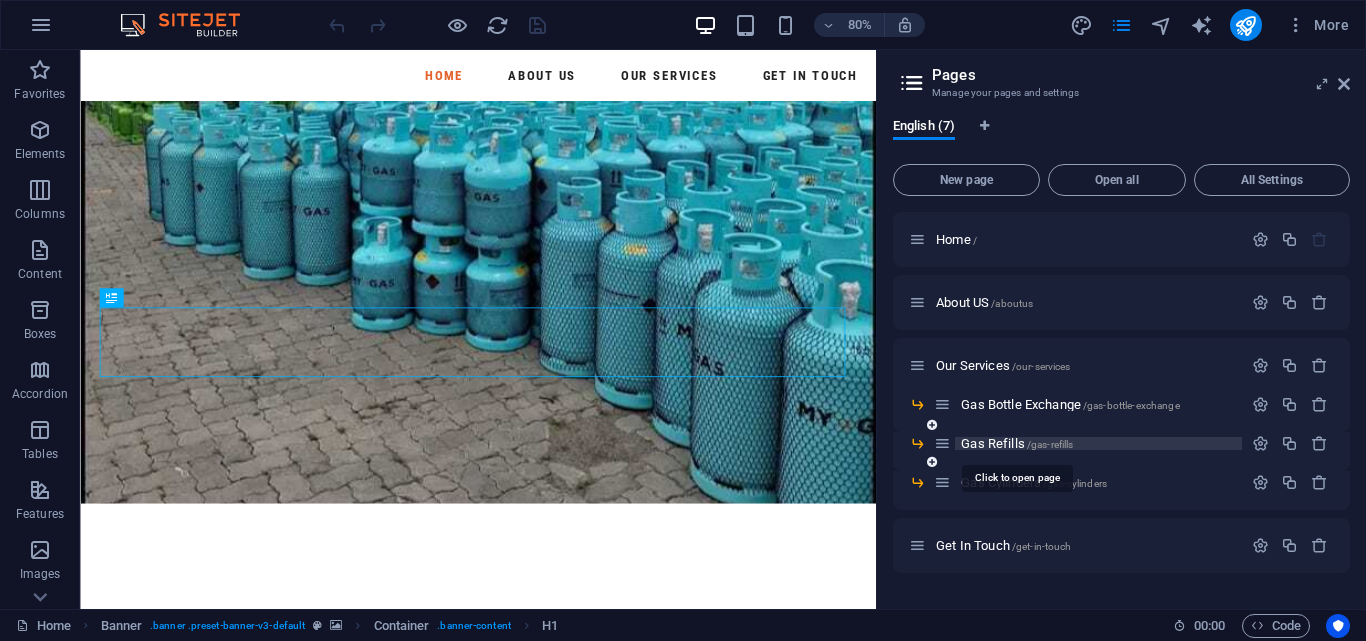 click on "Gas Refills /gas-refills" at bounding box center [1017, 443] 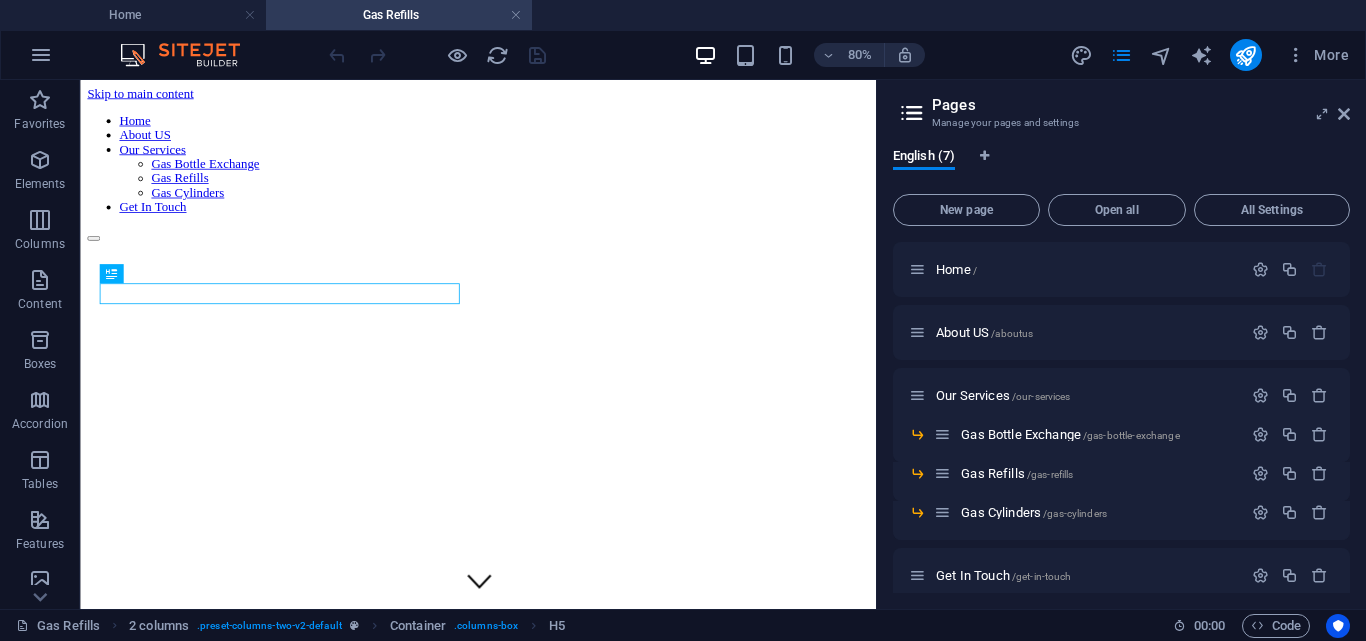 scroll, scrollTop: 421, scrollLeft: 0, axis: vertical 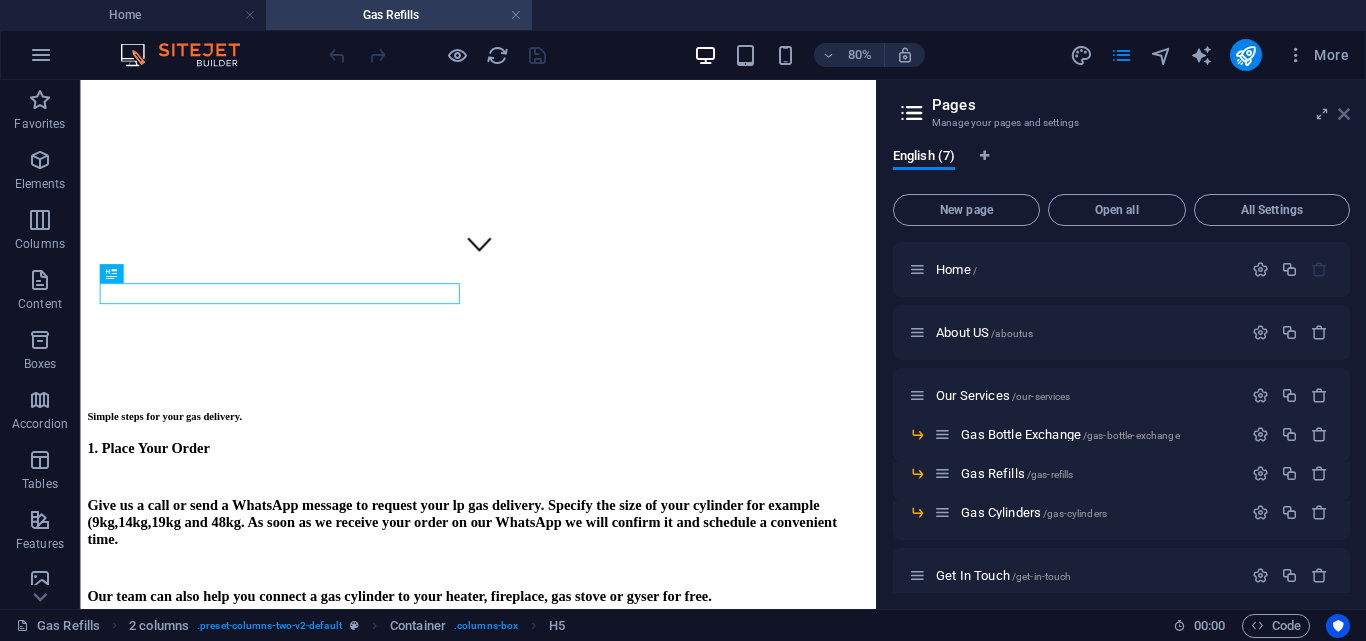 click at bounding box center (1344, 114) 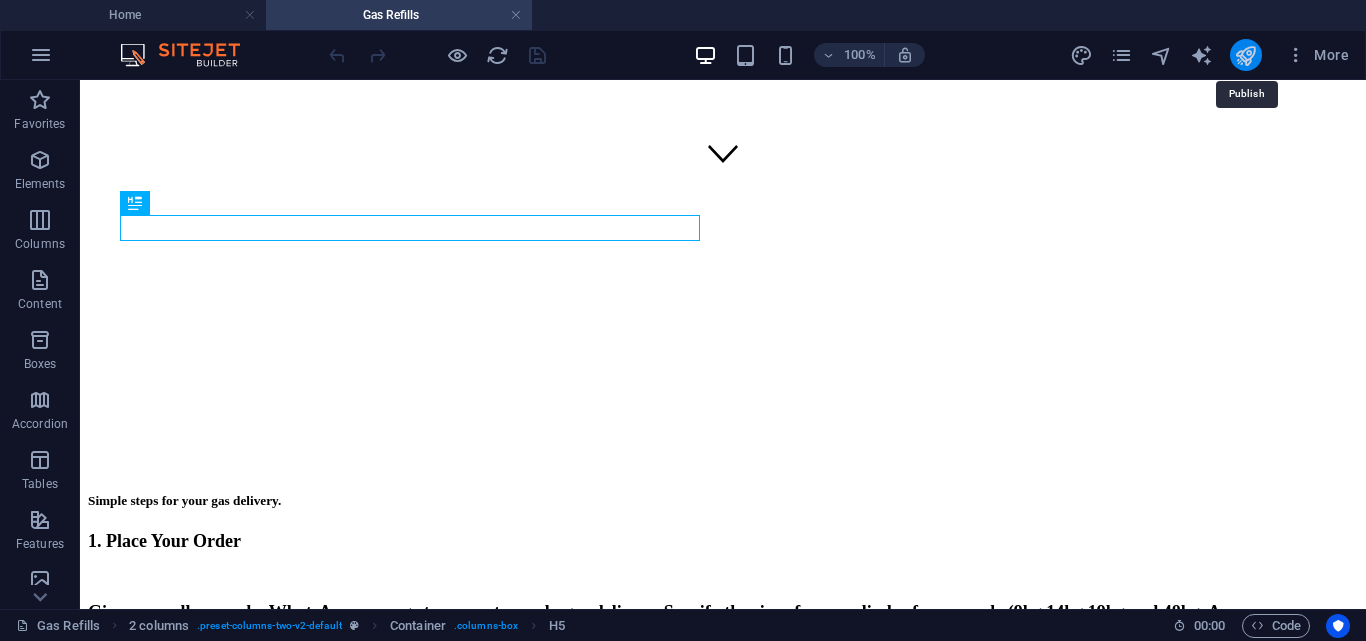 click at bounding box center (1245, 55) 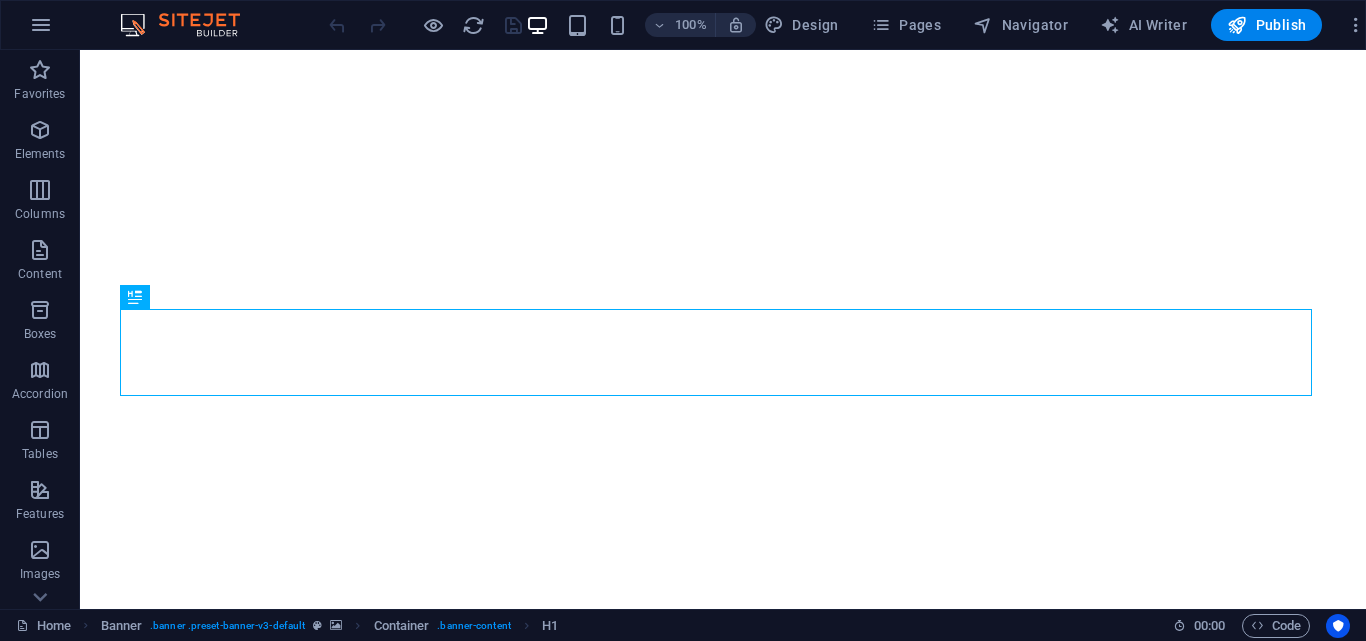 scroll, scrollTop: 0, scrollLeft: 0, axis: both 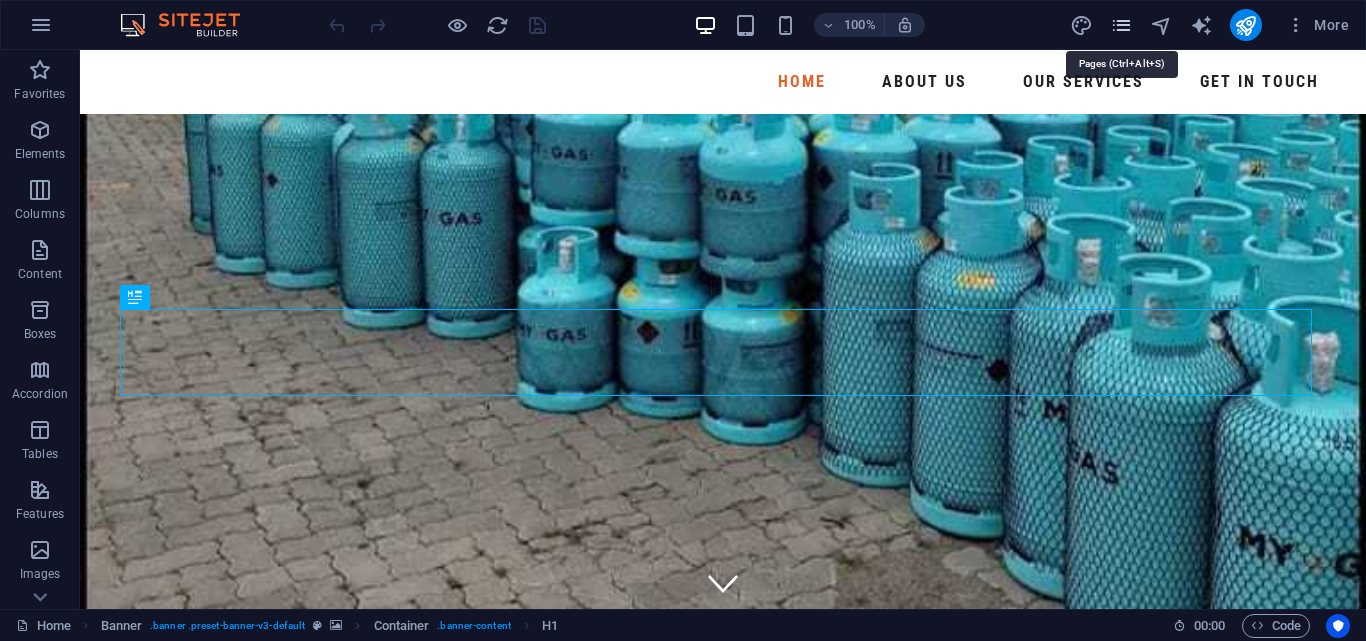 click at bounding box center [1121, 25] 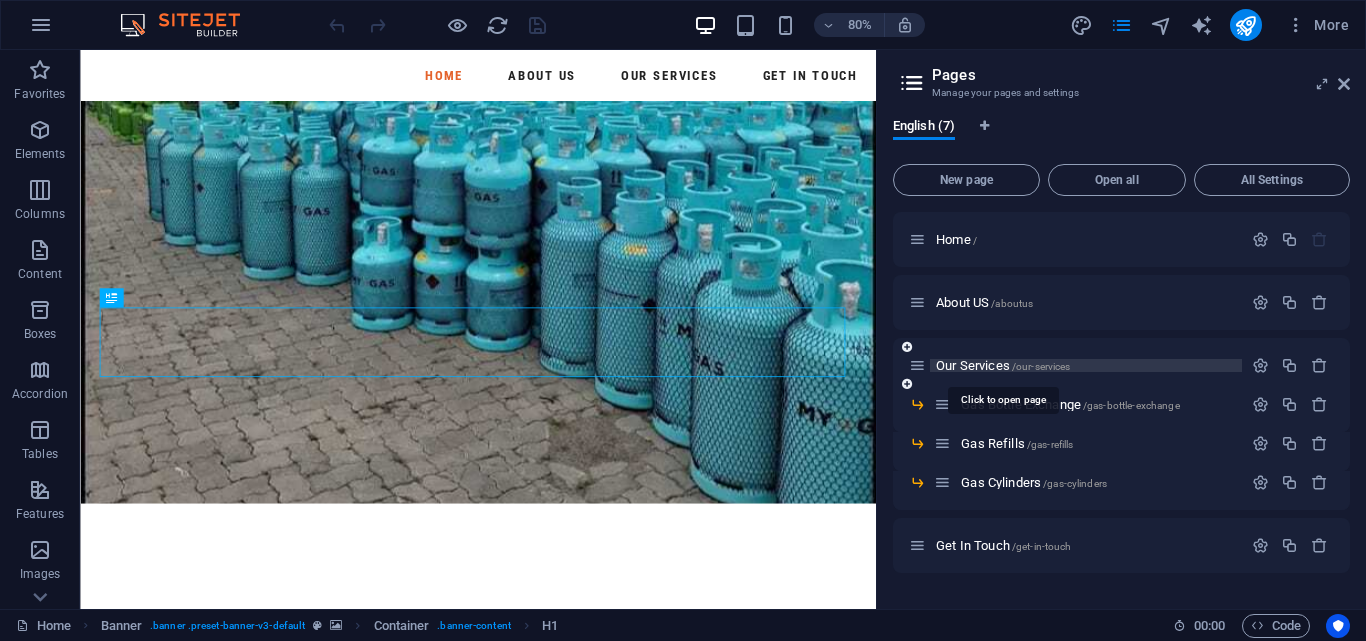 click on "Our Services /our-services" at bounding box center [1003, 365] 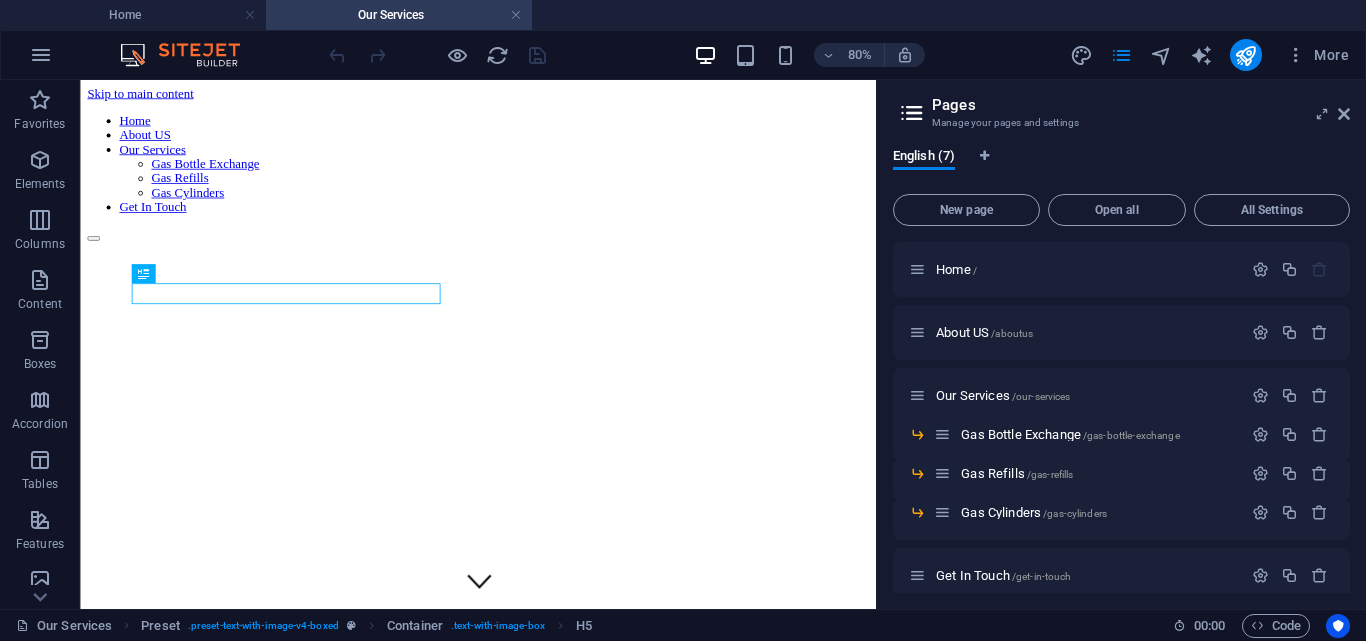 scroll, scrollTop: 461, scrollLeft: 0, axis: vertical 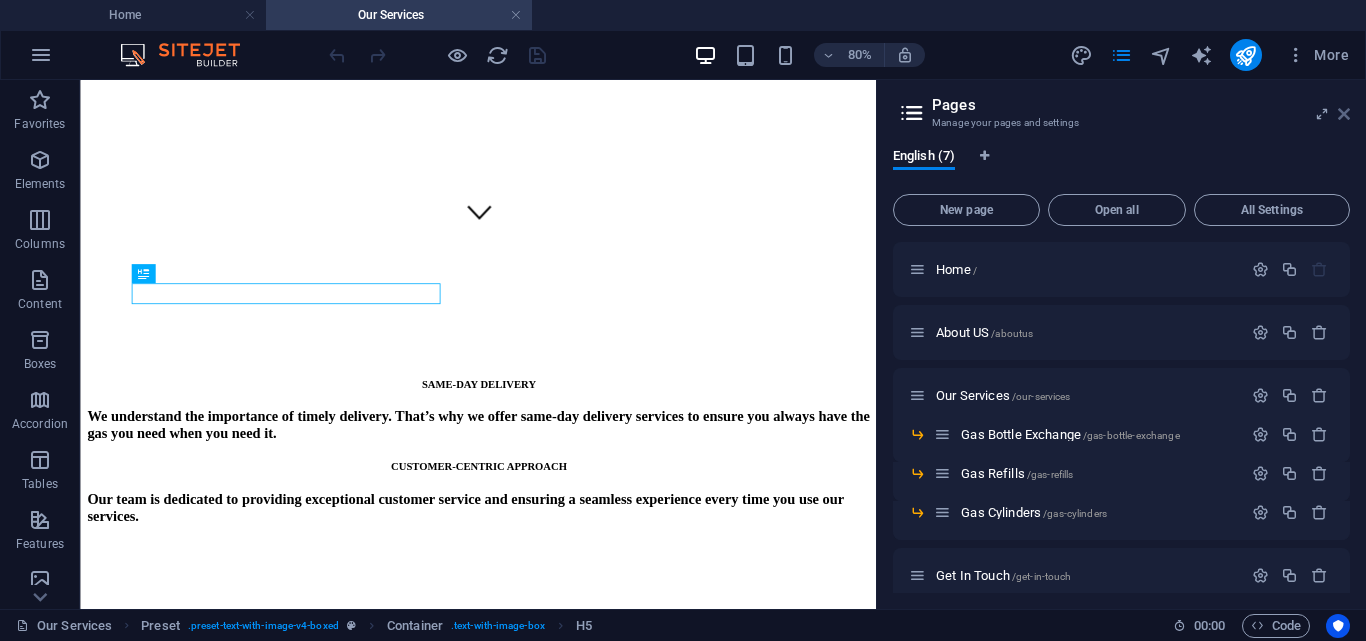 drag, startPoint x: 1341, startPoint y: 116, endPoint x: 618, endPoint y: 295, distance: 744.82886 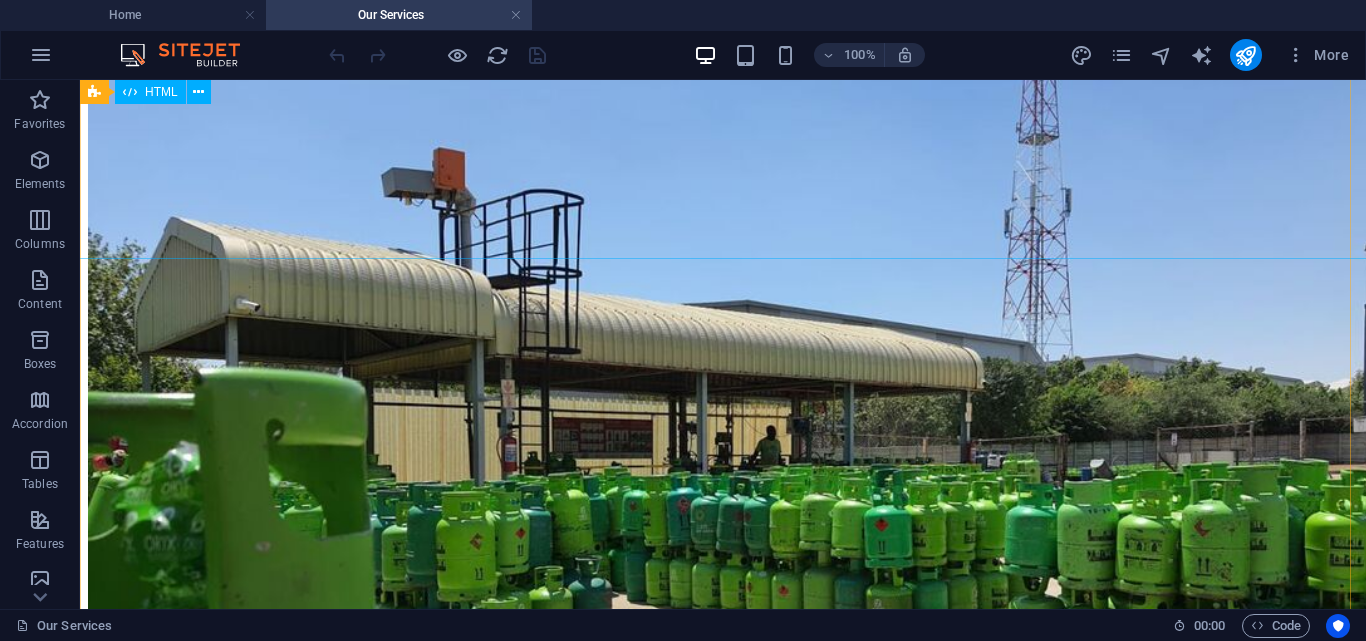 scroll, scrollTop: 1300, scrollLeft: 0, axis: vertical 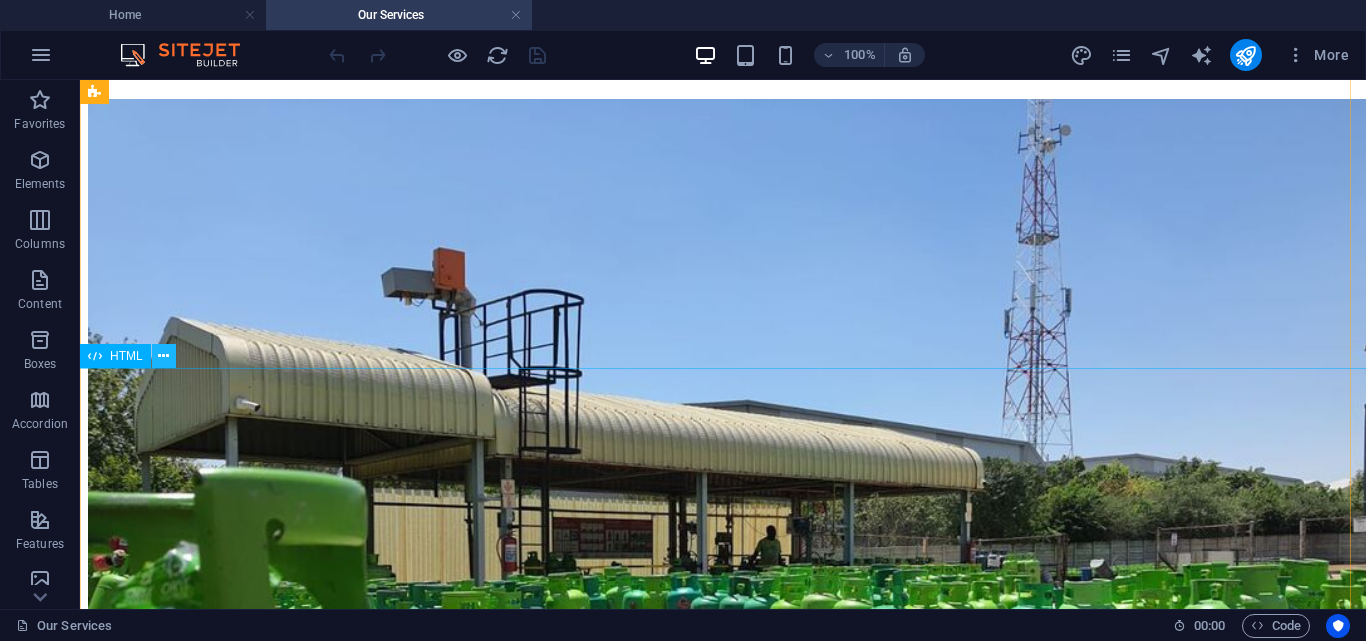click at bounding box center [163, 356] 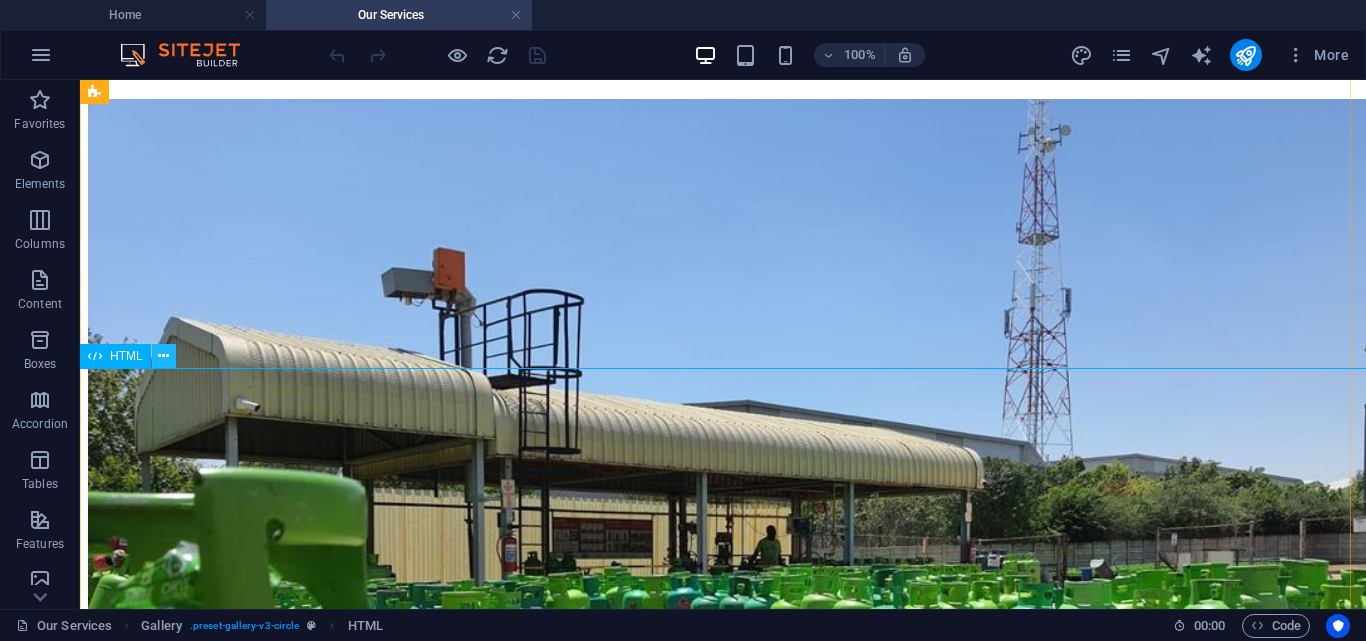 click at bounding box center (163, 356) 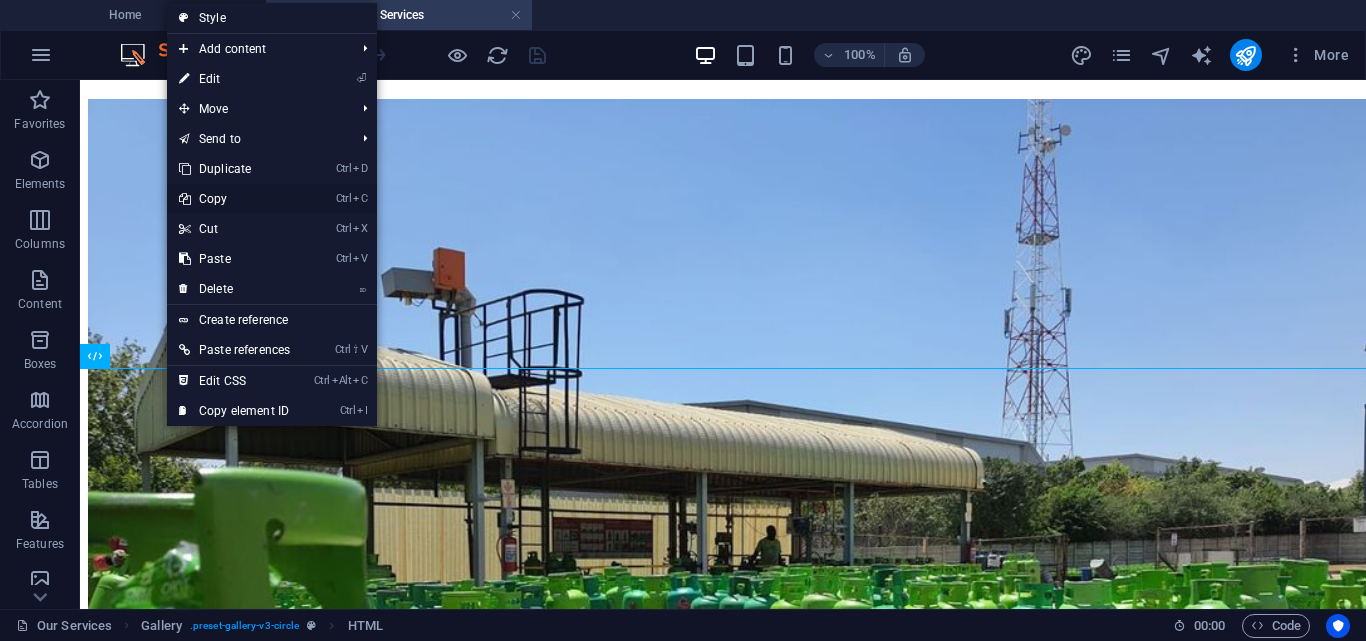 click on "Ctrl C  Copy" at bounding box center (234, 199) 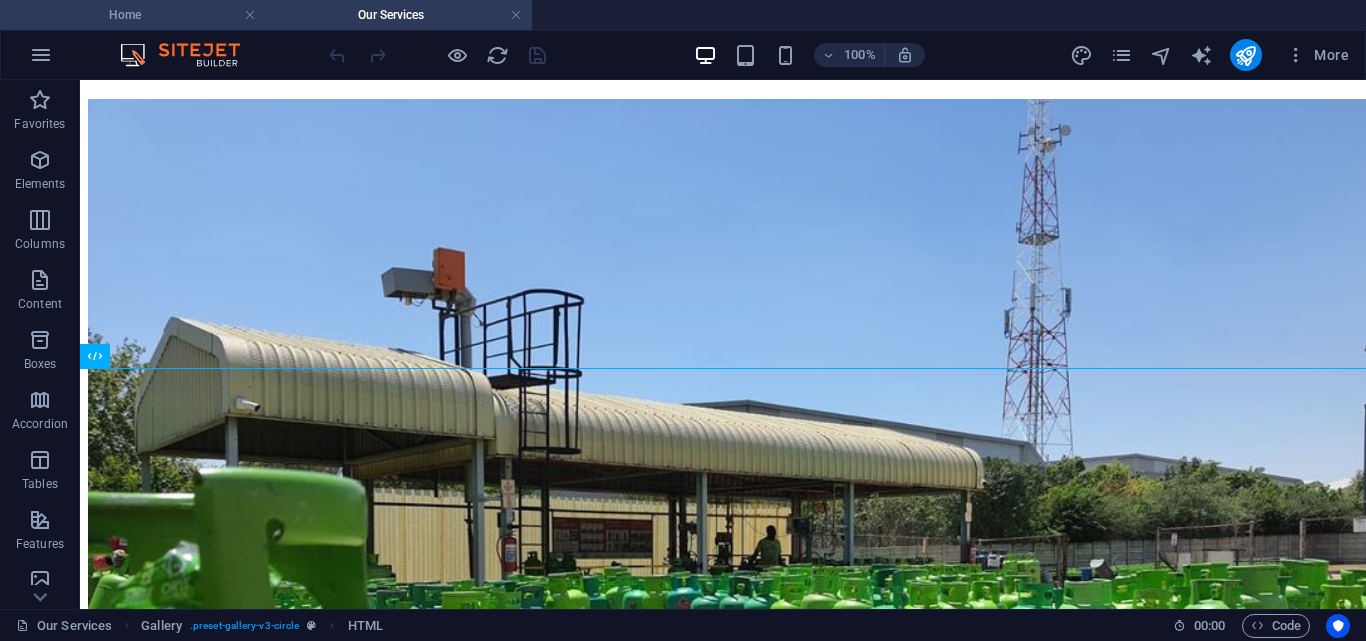 click on "Home" at bounding box center (133, 15) 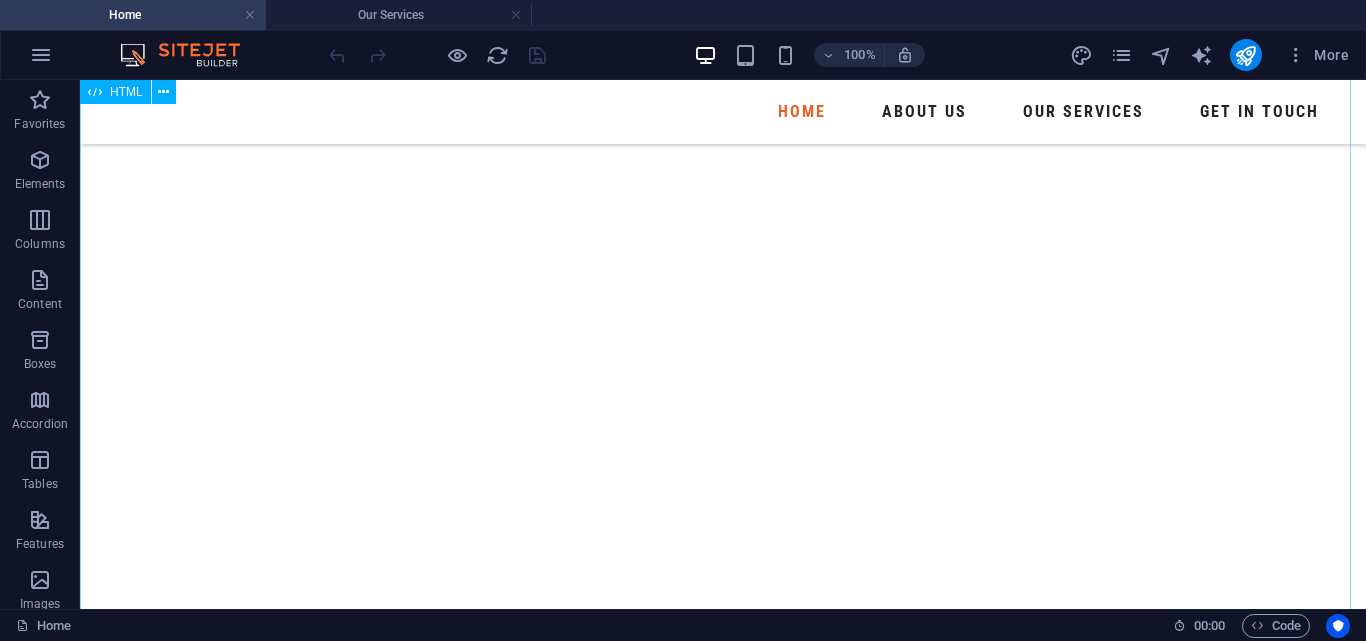 scroll, scrollTop: 4400, scrollLeft: 0, axis: vertical 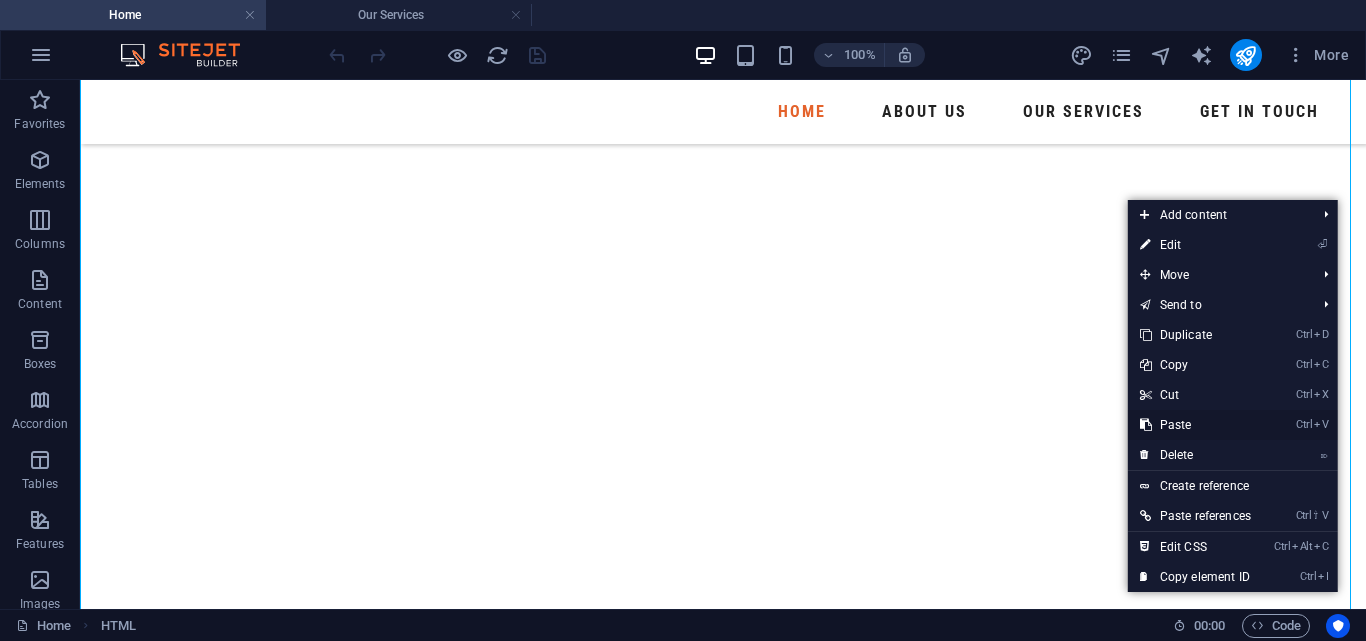 click on "Ctrl V  Paste" at bounding box center [1195, 425] 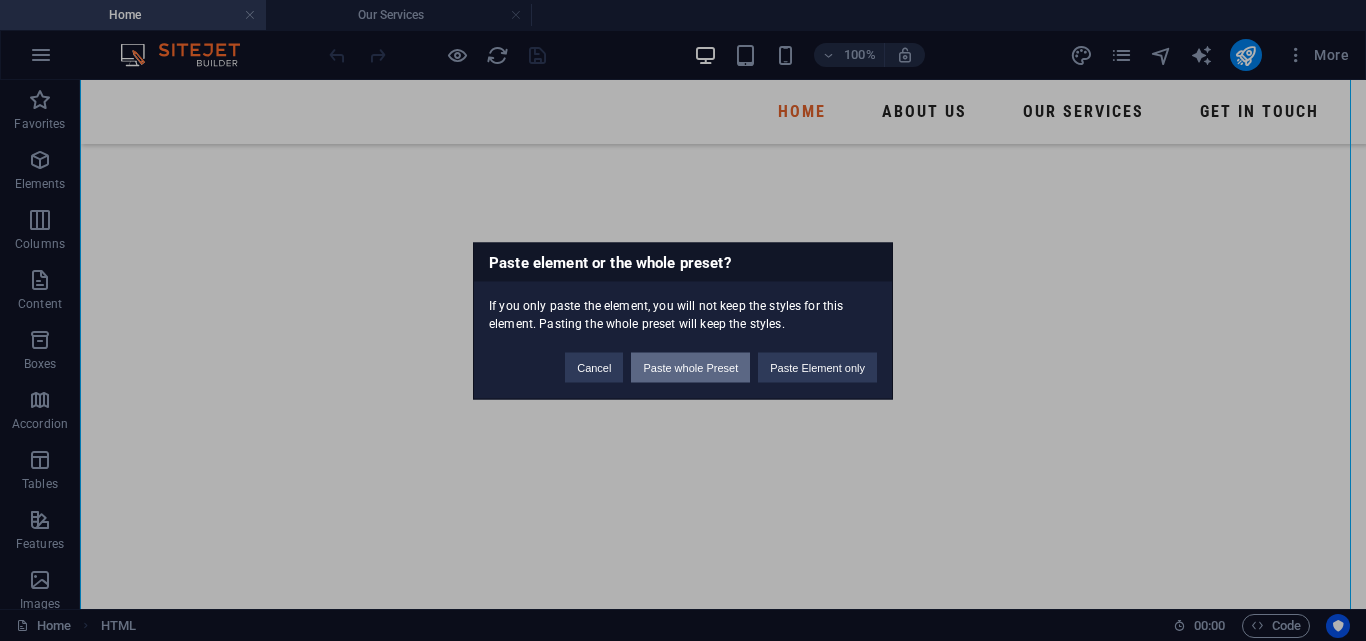 drag, startPoint x: 711, startPoint y: 368, endPoint x: 638, endPoint y: 288, distance: 108.30051 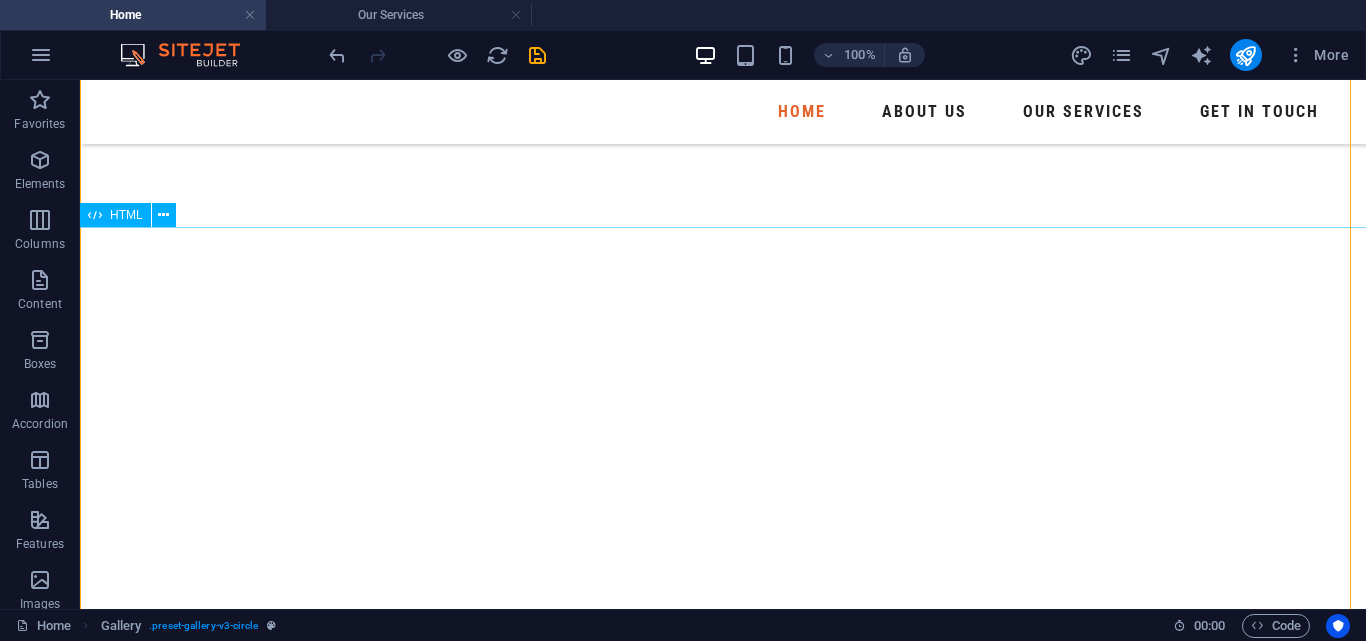 scroll, scrollTop: 16617, scrollLeft: 0, axis: vertical 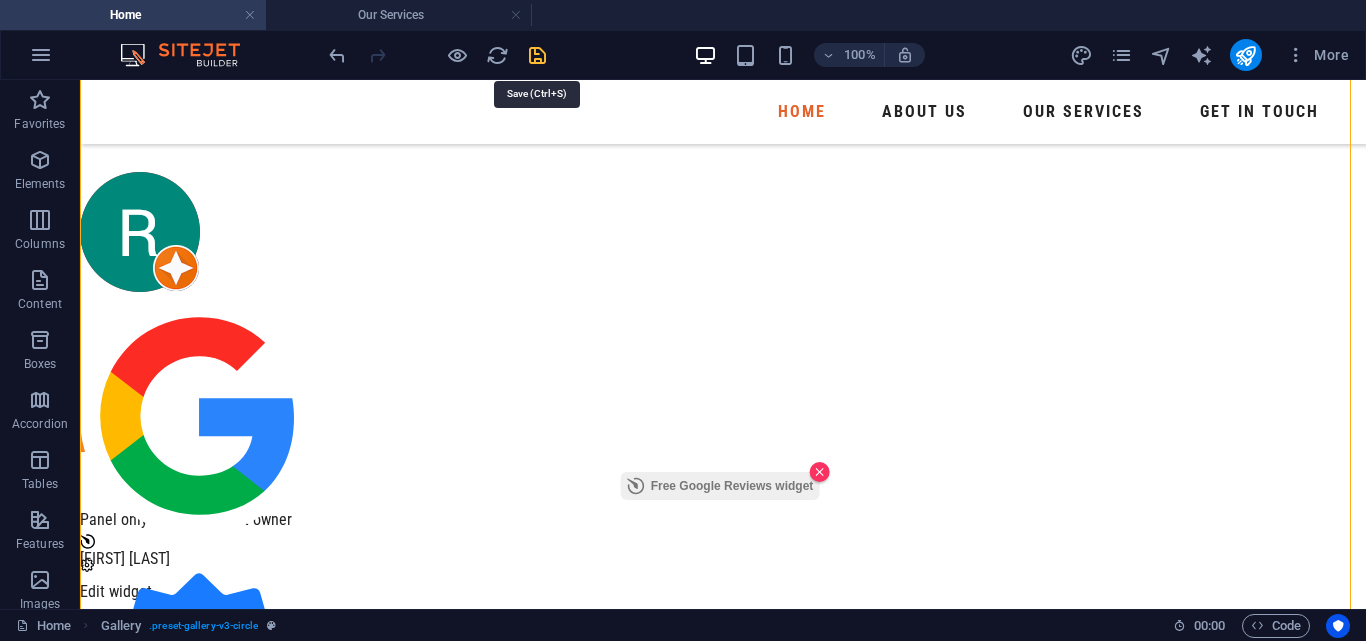 click at bounding box center (537, 55) 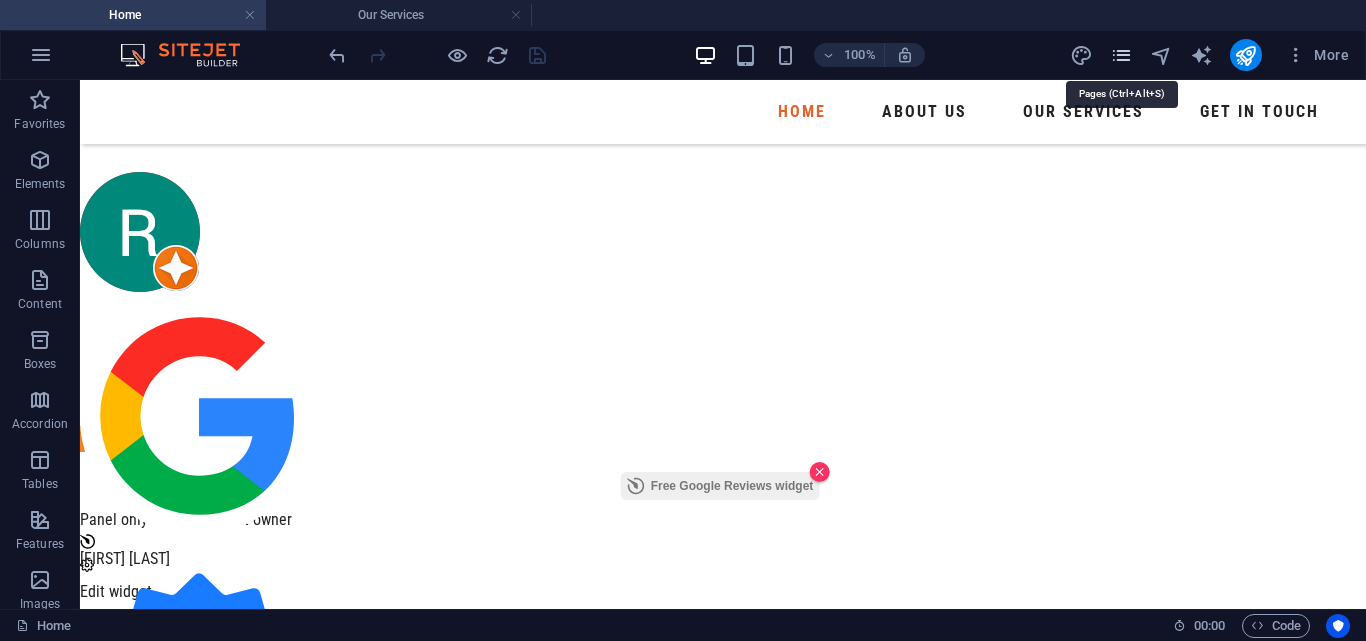 click at bounding box center (1121, 55) 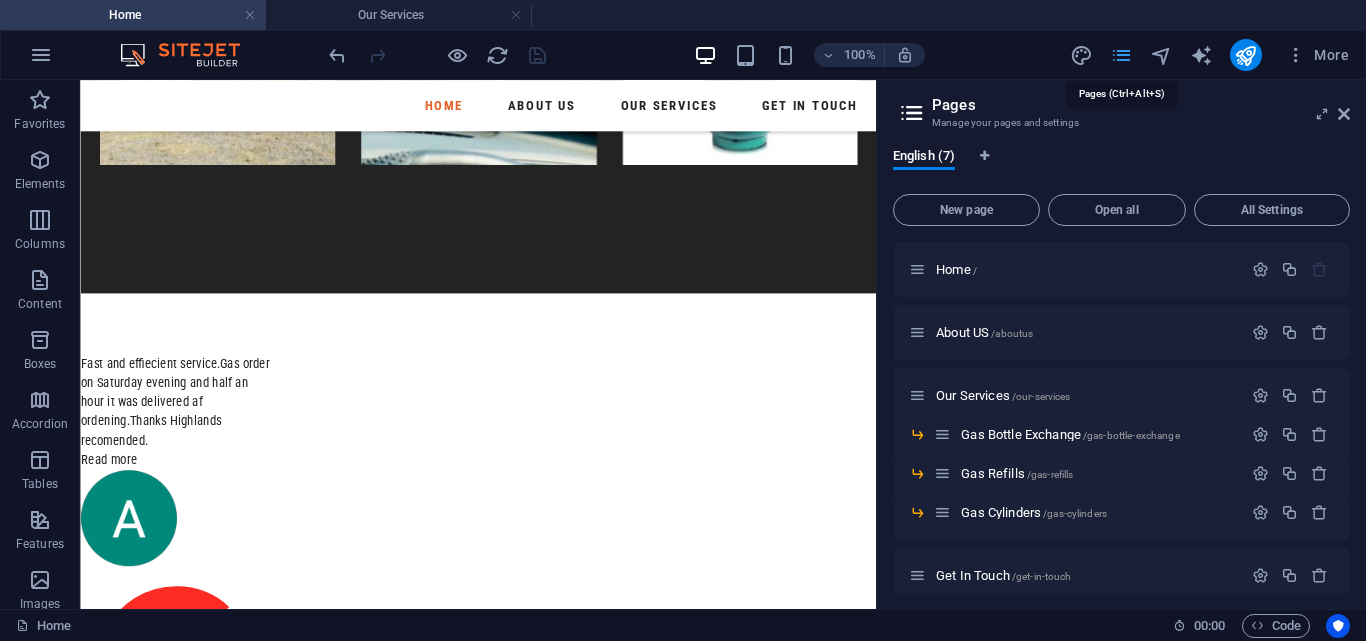 scroll, scrollTop: 13610, scrollLeft: 0, axis: vertical 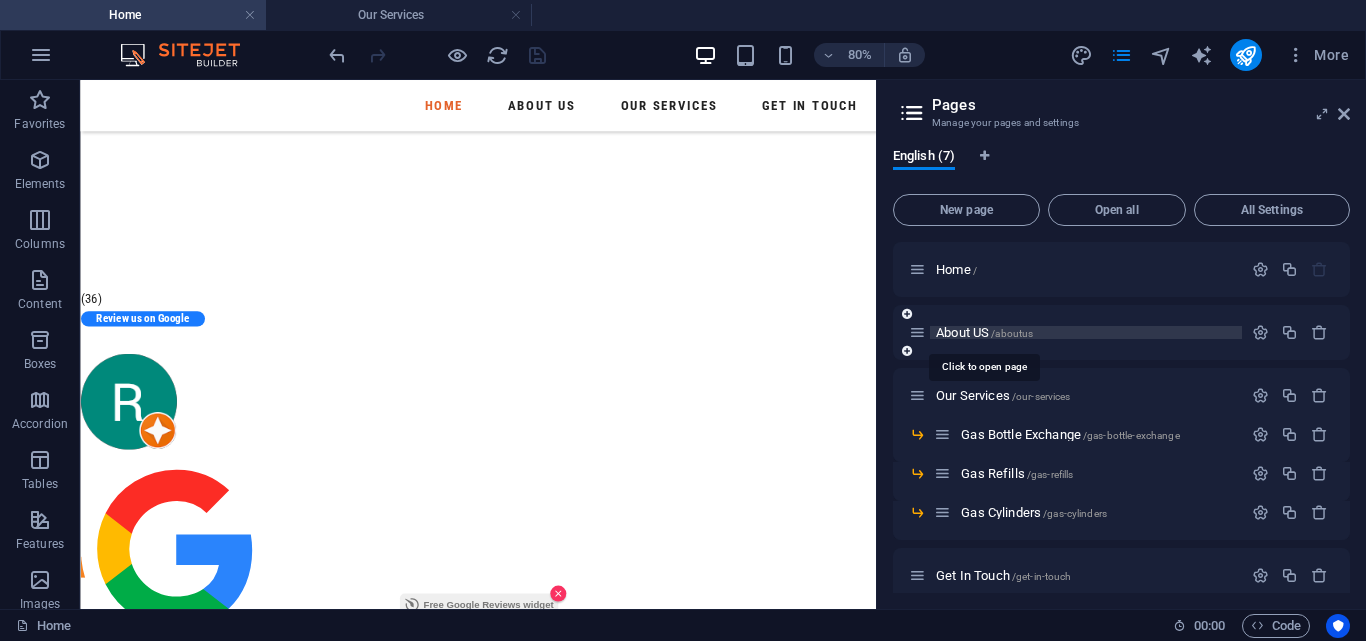 click on "About US /aboutus" at bounding box center [984, 332] 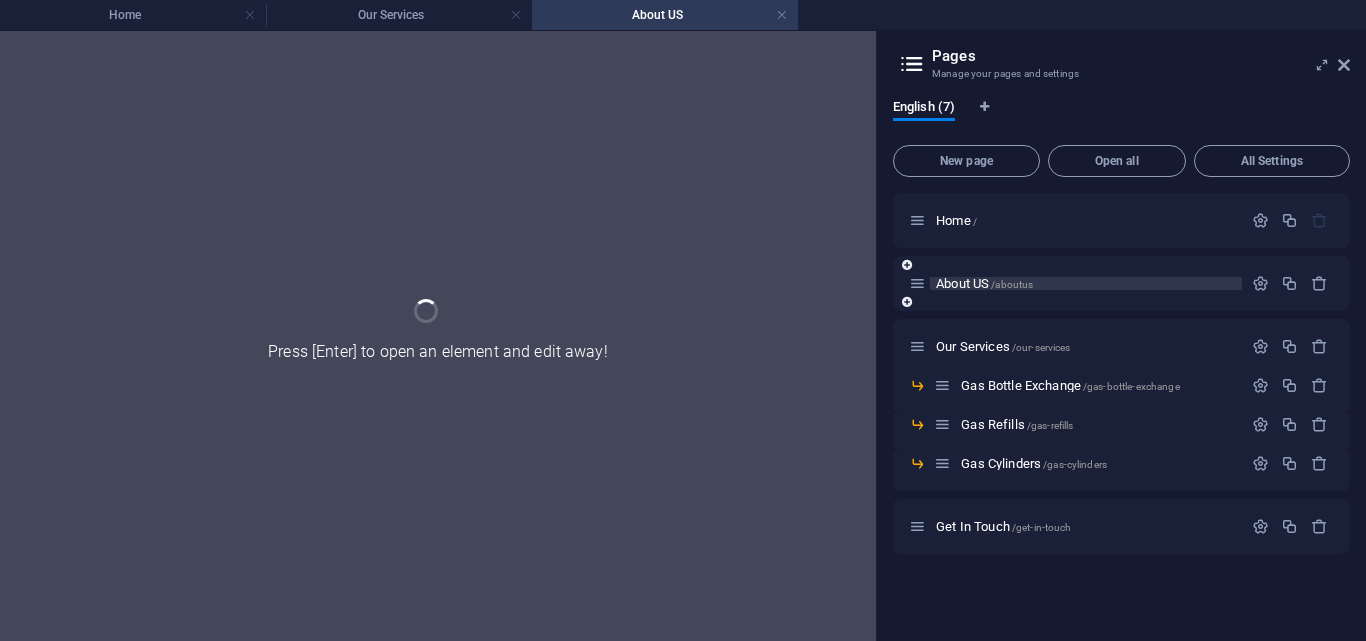 scroll, scrollTop: 0, scrollLeft: 0, axis: both 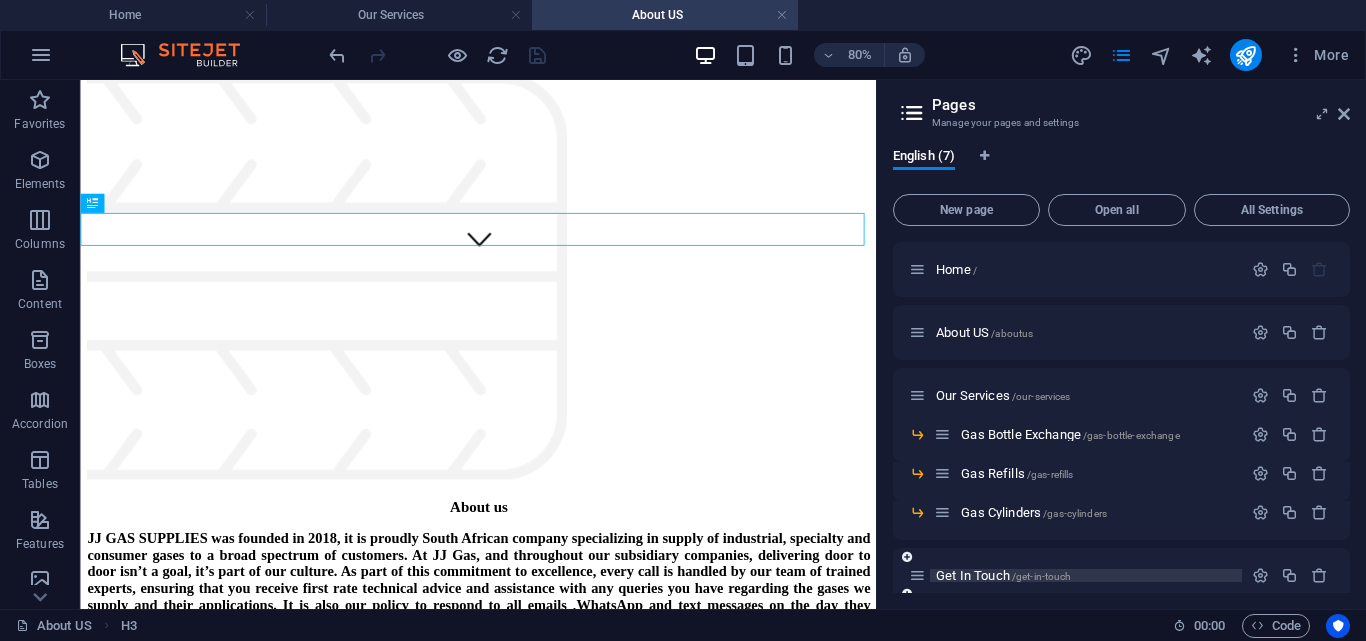click on "Get In Touch /get-in-touch" at bounding box center (1003, 575) 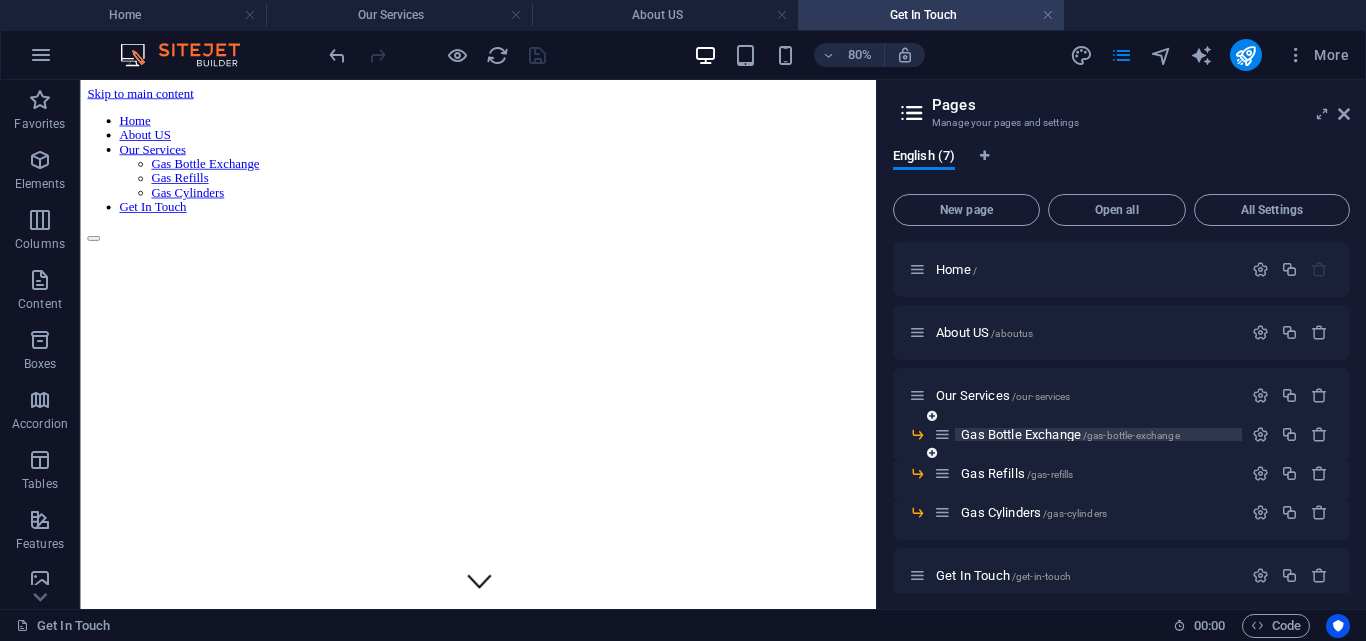 scroll, scrollTop: 0, scrollLeft: 0, axis: both 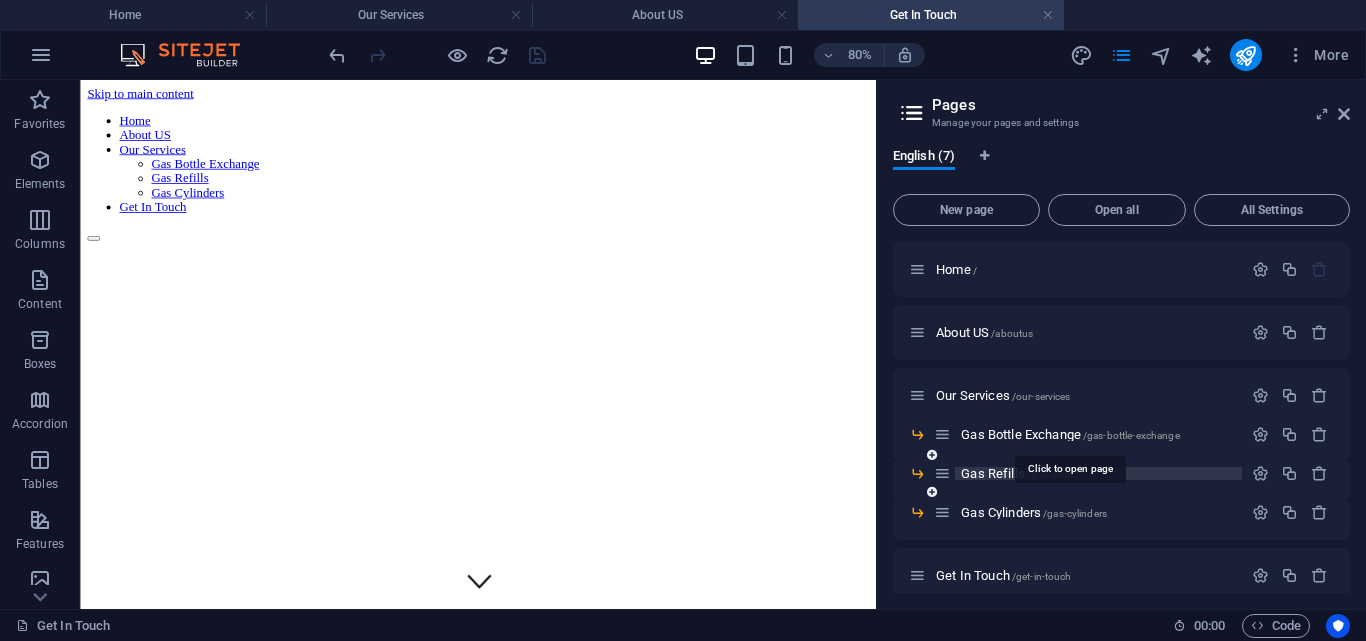 click on "Gas Bottle Exchange /gas-bottle-exchange" at bounding box center [1070, 434] 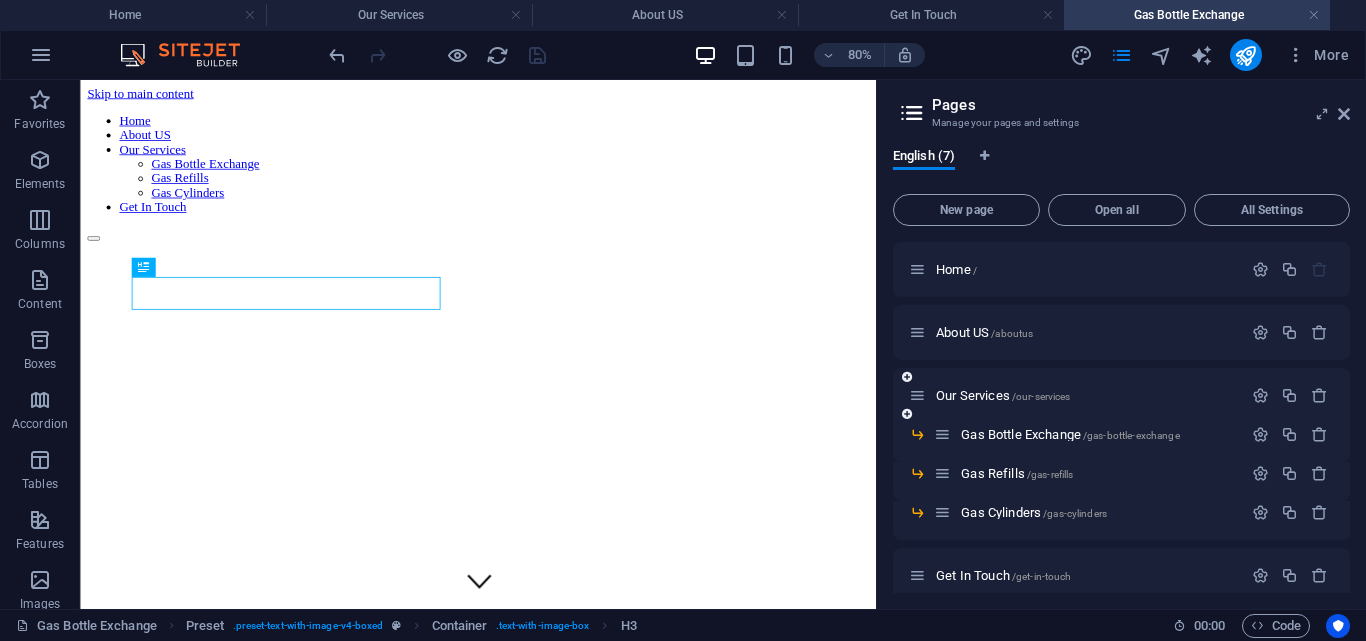 scroll, scrollTop: 469, scrollLeft: 0, axis: vertical 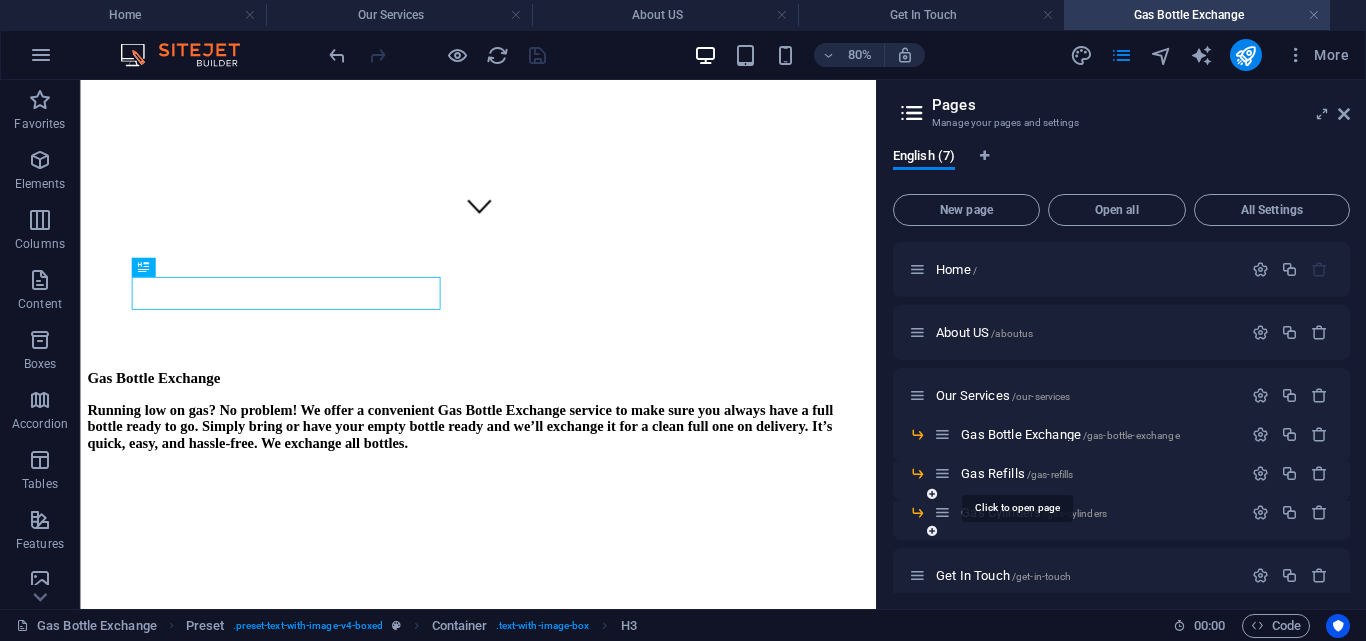 click on "Gas Refills /gas-refills" at bounding box center [1017, 473] 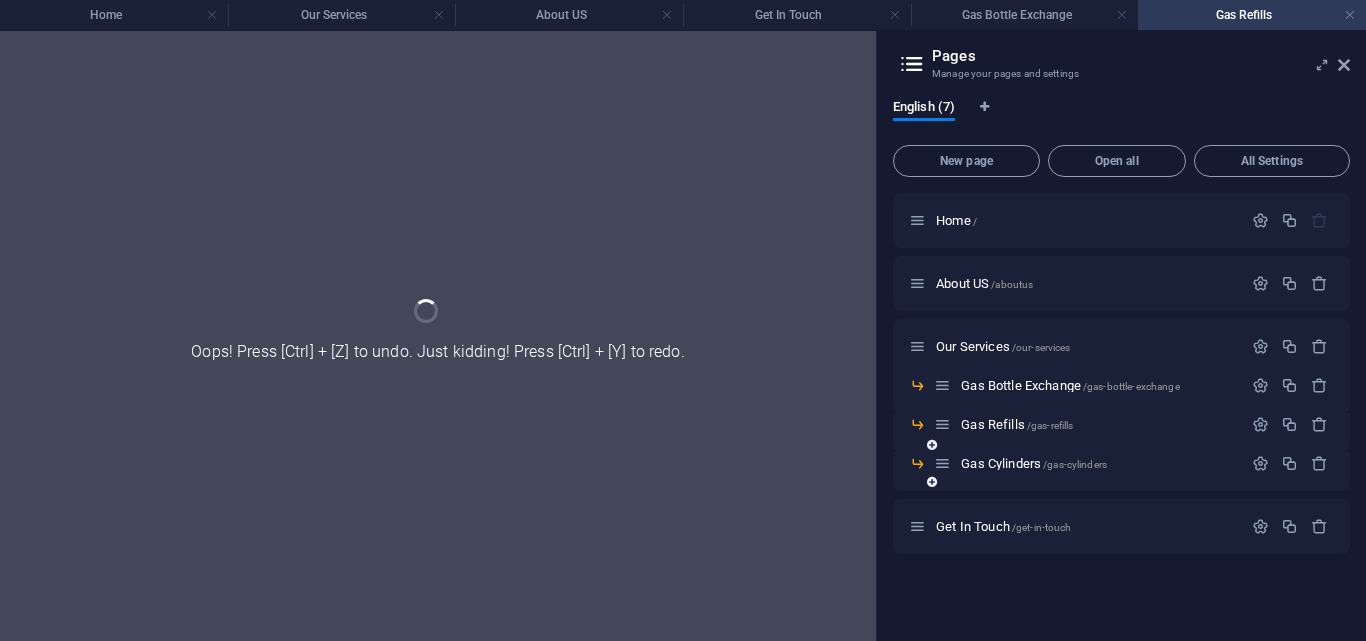 scroll, scrollTop: 0, scrollLeft: 0, axis: both 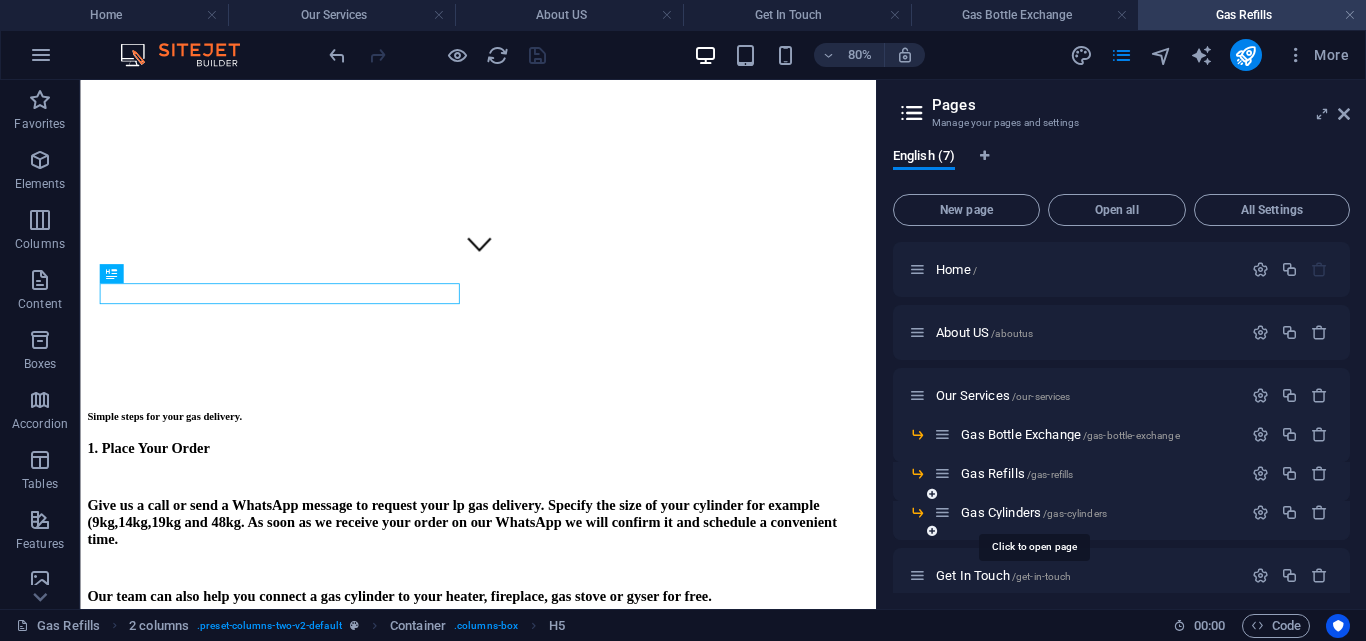 click on "Gas Cylinders /gas-cylinders" at bounding box center (1088, 512) 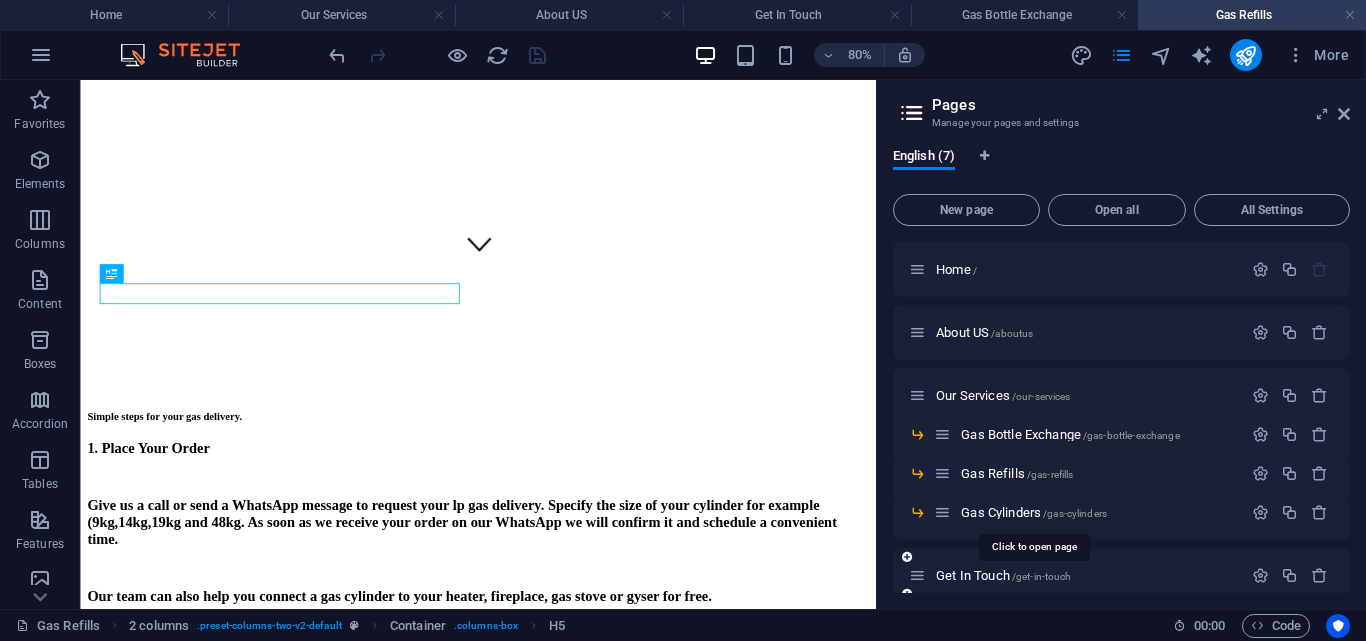 click on "Gas Cylinders /gas-cylinders" at bounding box center (1034, 512) 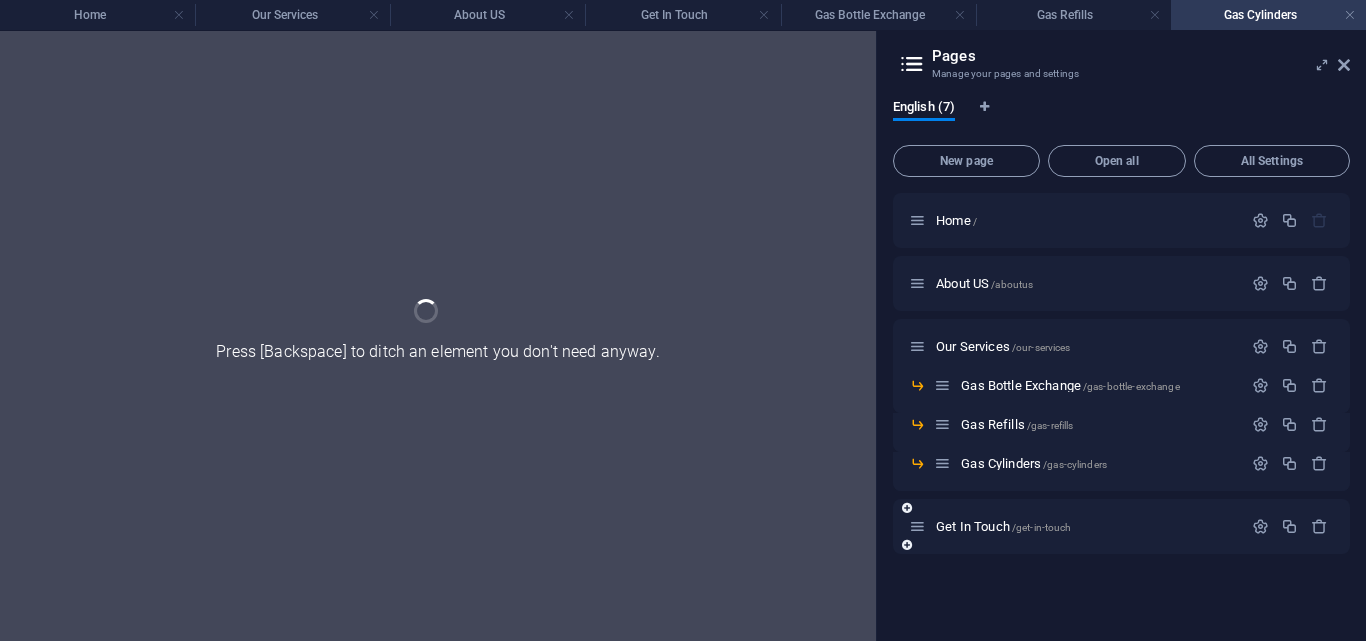 scroll, scrollTop: 0, scrollLeft: 0, axis: both 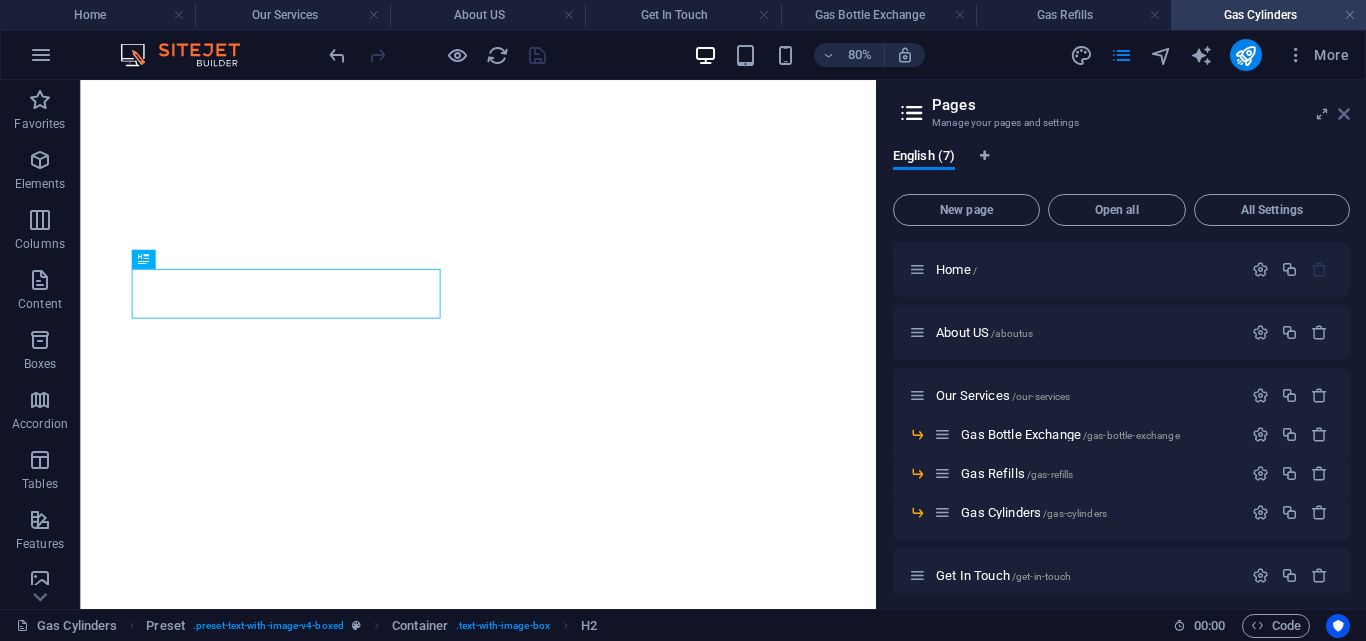 click at bounding box center [1344, 114] 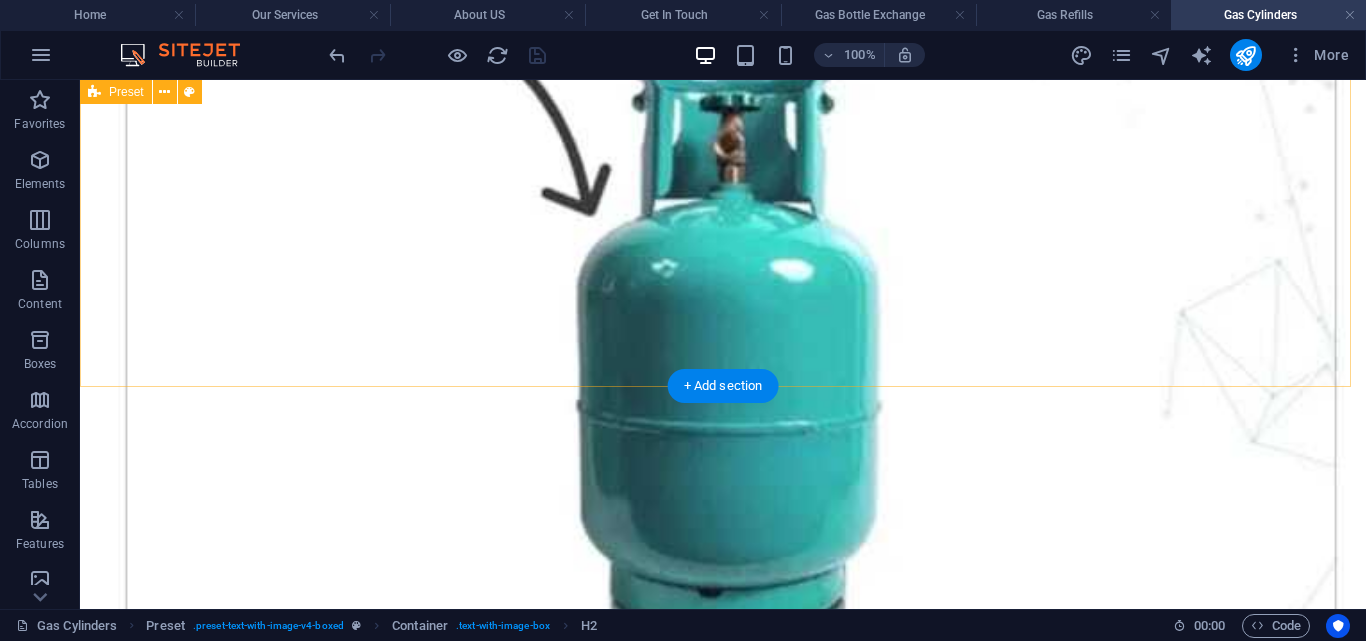 scroll, scrollTop: 1832, scrollLeft: 0, axis: vertical 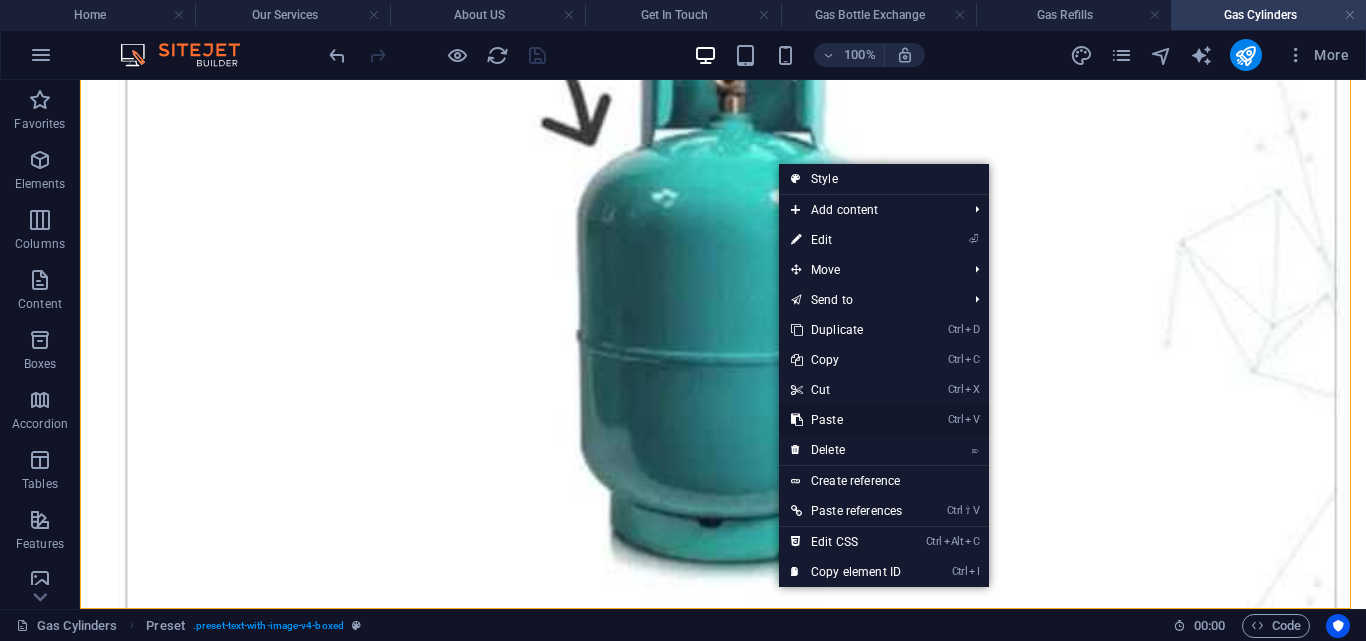 click on "Ctrl V  Paste" at bounding box center (846, 420) 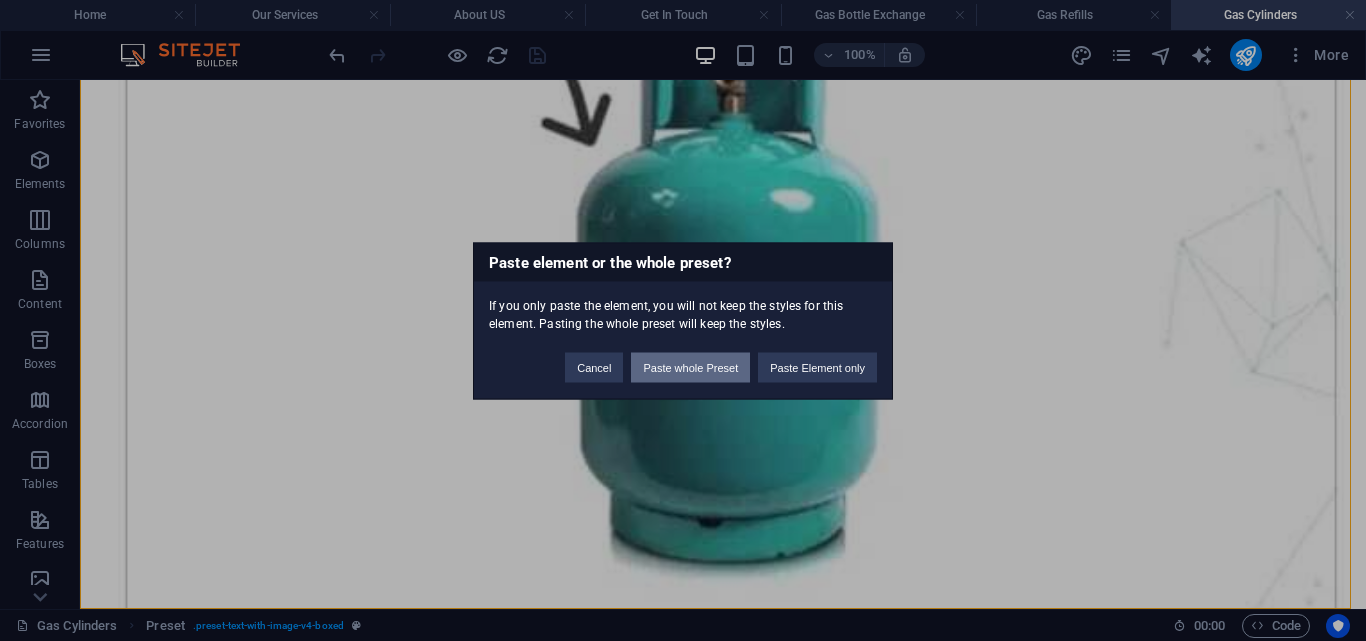 click on "Paste whole Preset" at bounding box center (690, 367) 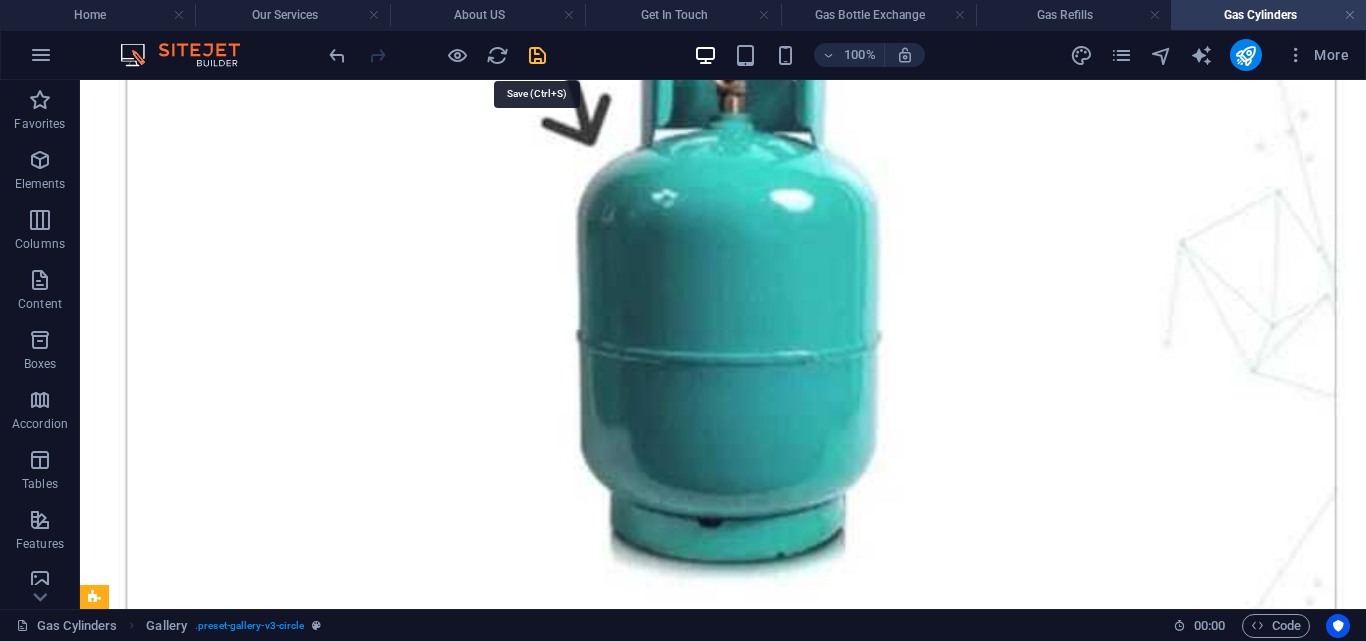 click at bounding box center (537, 55) 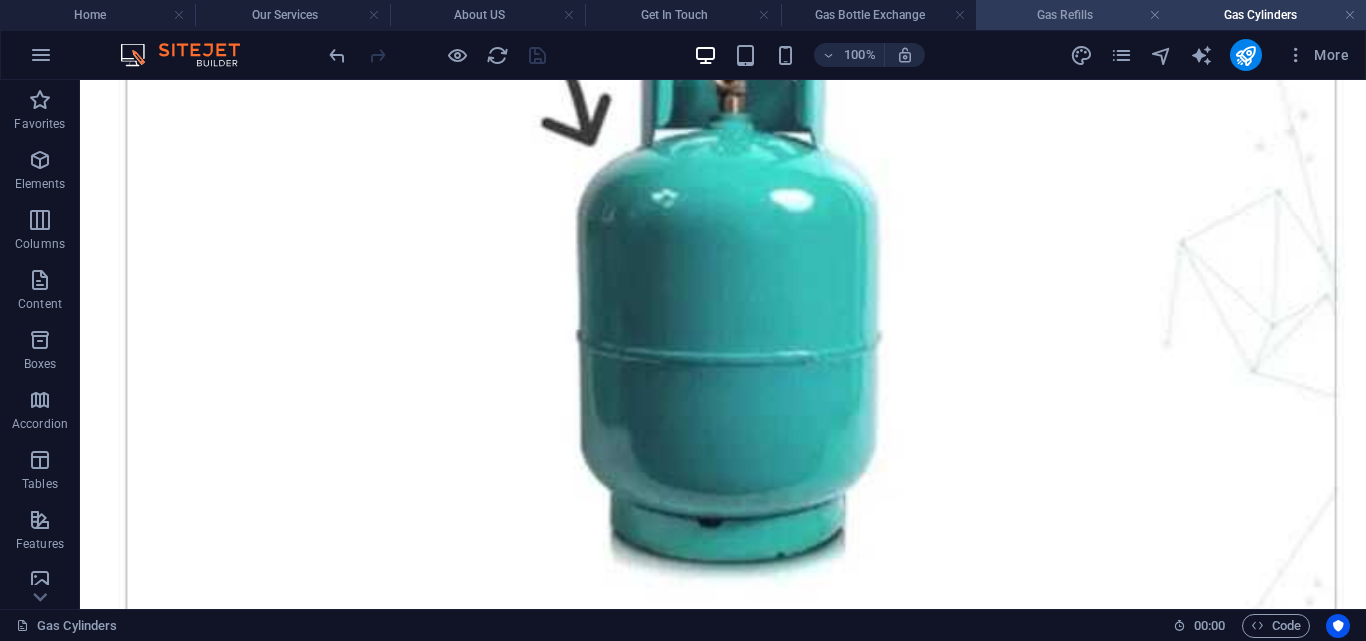 click on "Gas Refills" at bounding box center [1073, 15] 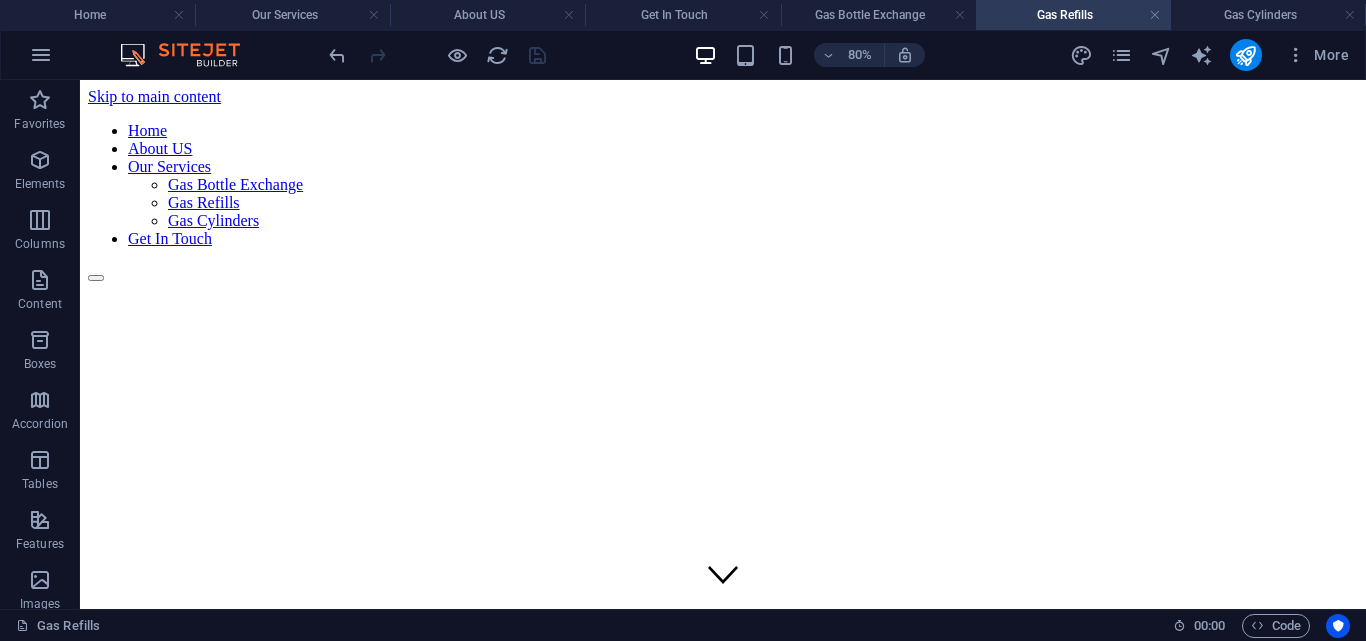 scroll, scrollTop: 416, scrollLeft: 0, axis: vertical 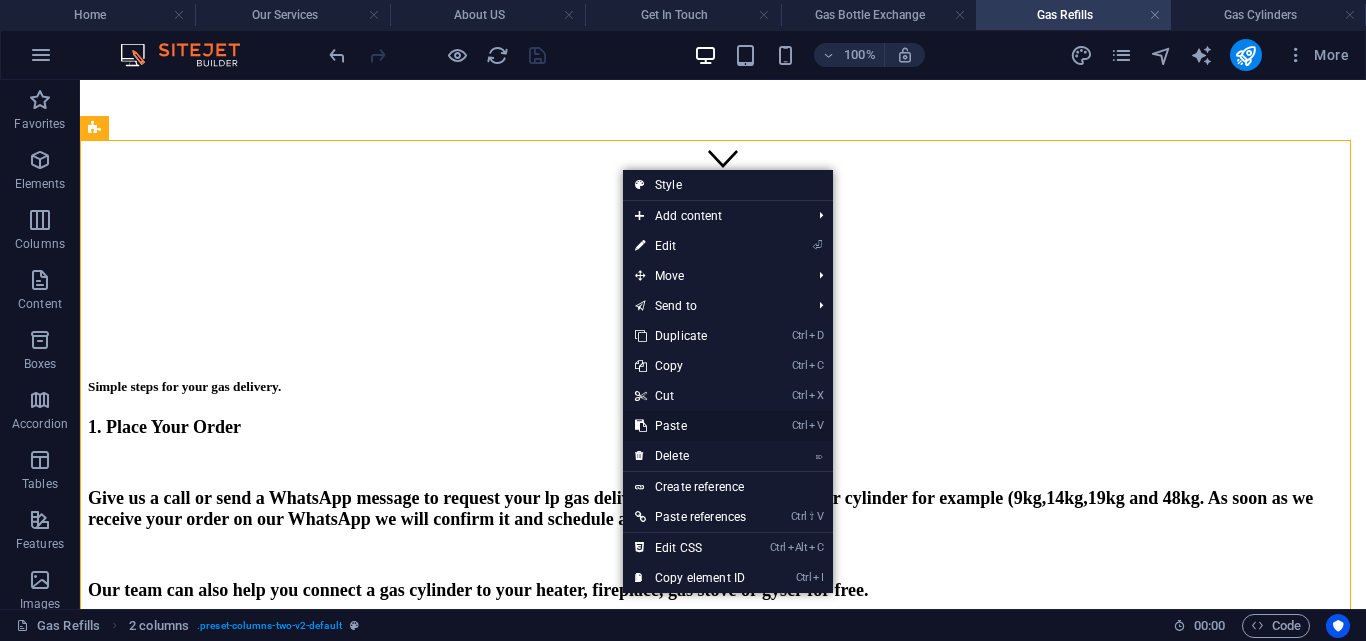 click on "Ctrl V  Paste" at bounding box center (690, 426) 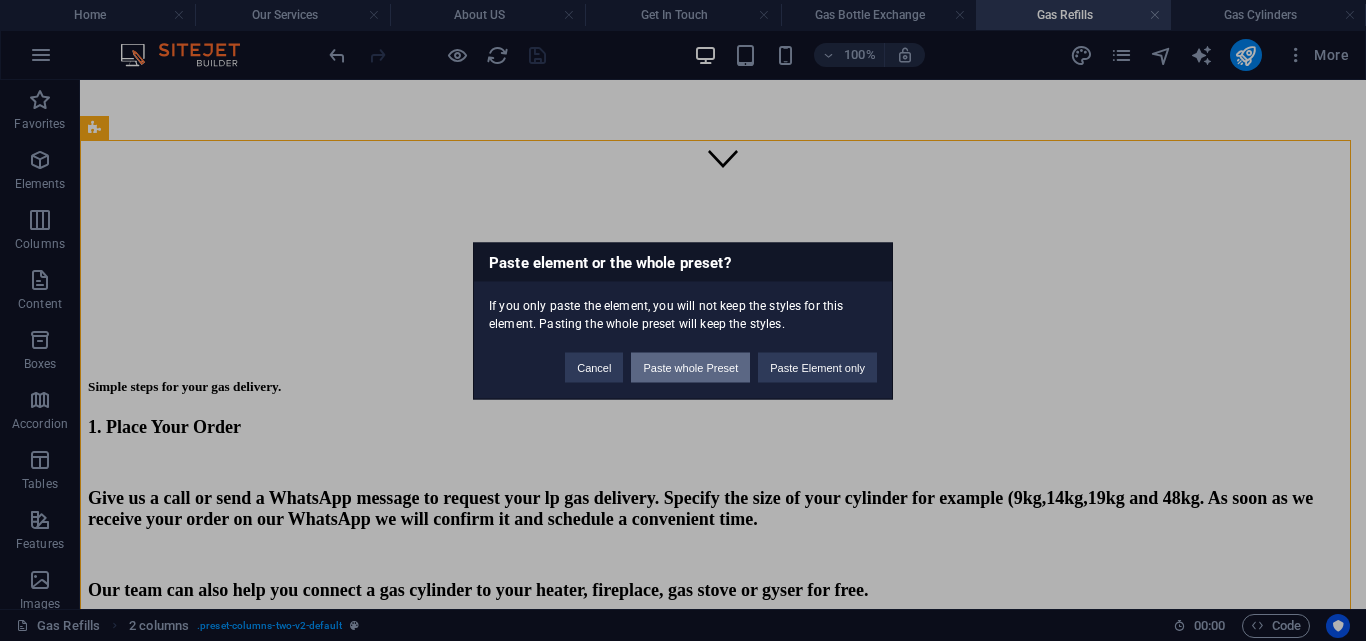 click on "Paste whole Preset" at bounding box center [690, 367] 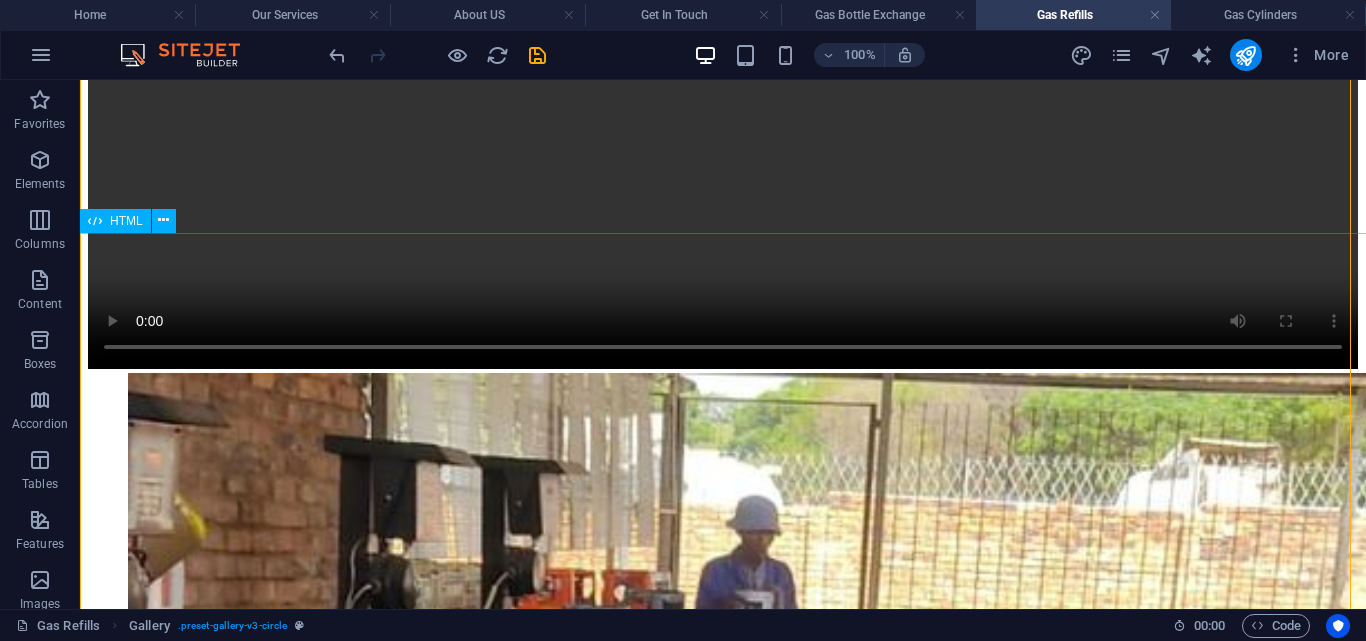 scroll, scrollTop: 1323, scrollLeft: 0, axis: vertical 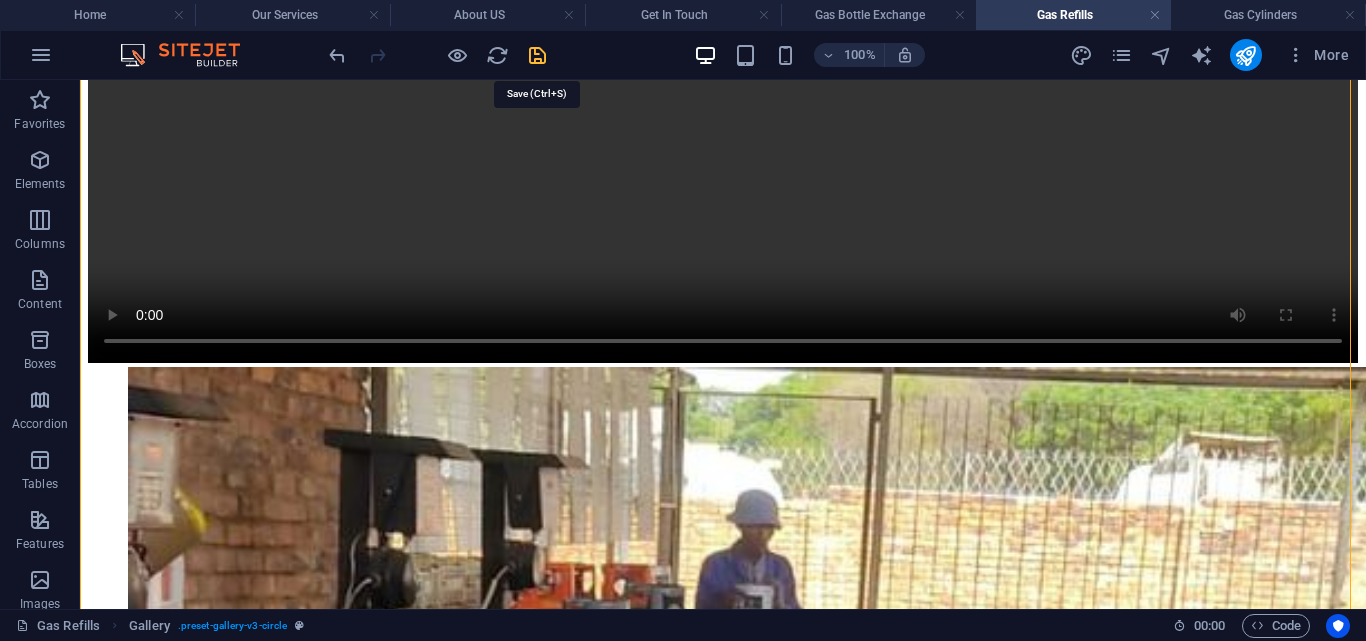 drag, startPoint x: 538, startPoint y: 50, endPoint x: 658, endPoint y: 105, distance: 132.00378 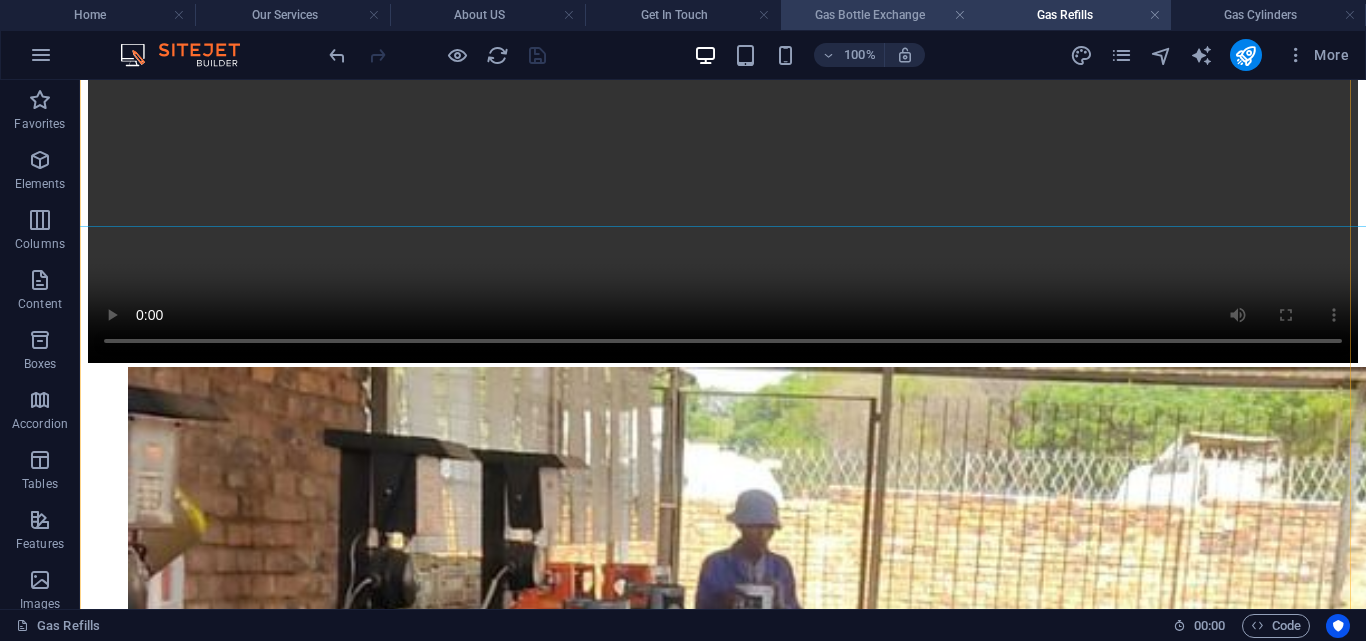 click on "Gas Bottle Exchange" at bounding box center [878, 15] 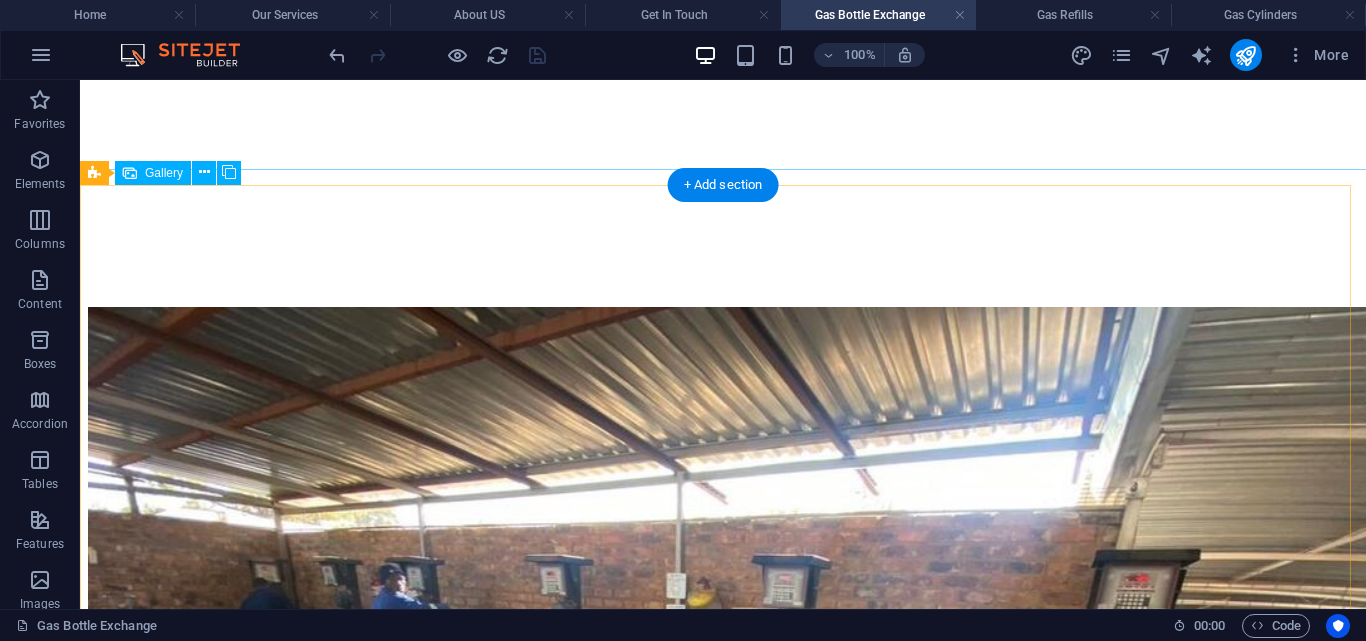 scroll, scrollTop: 1034, scrollLeft: 0, axis: vertical 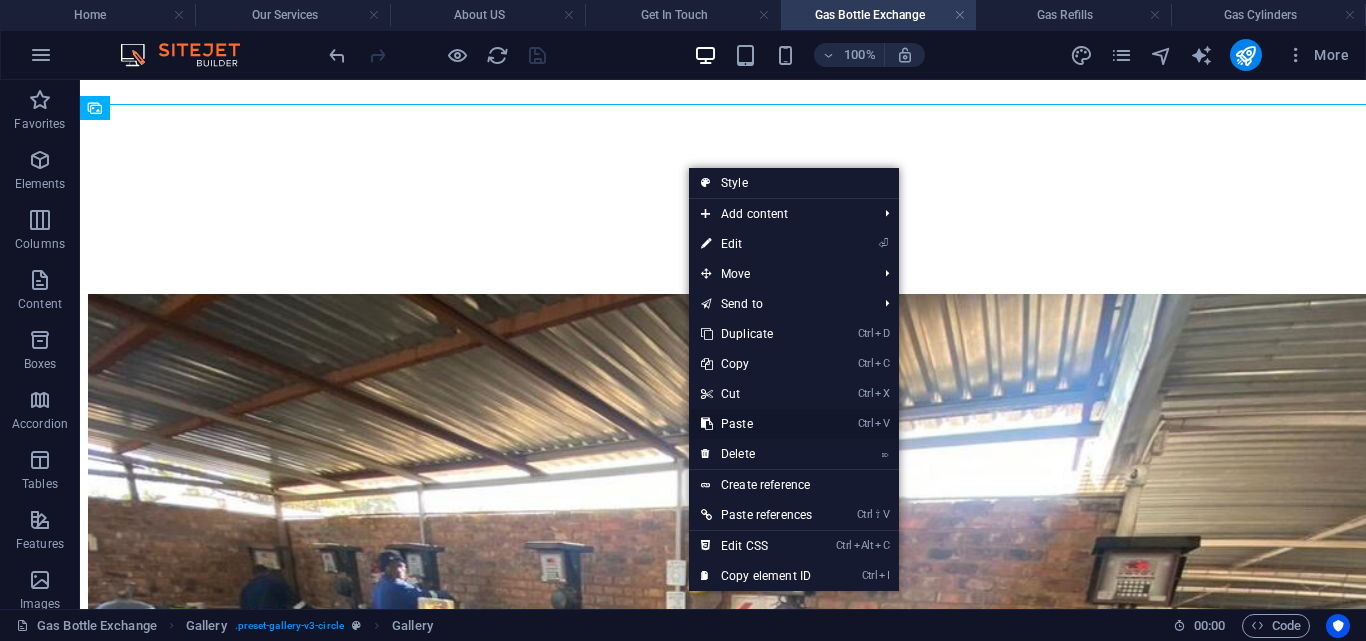 click on "Ctrl V  Paste" at bounding box center (756, 424) 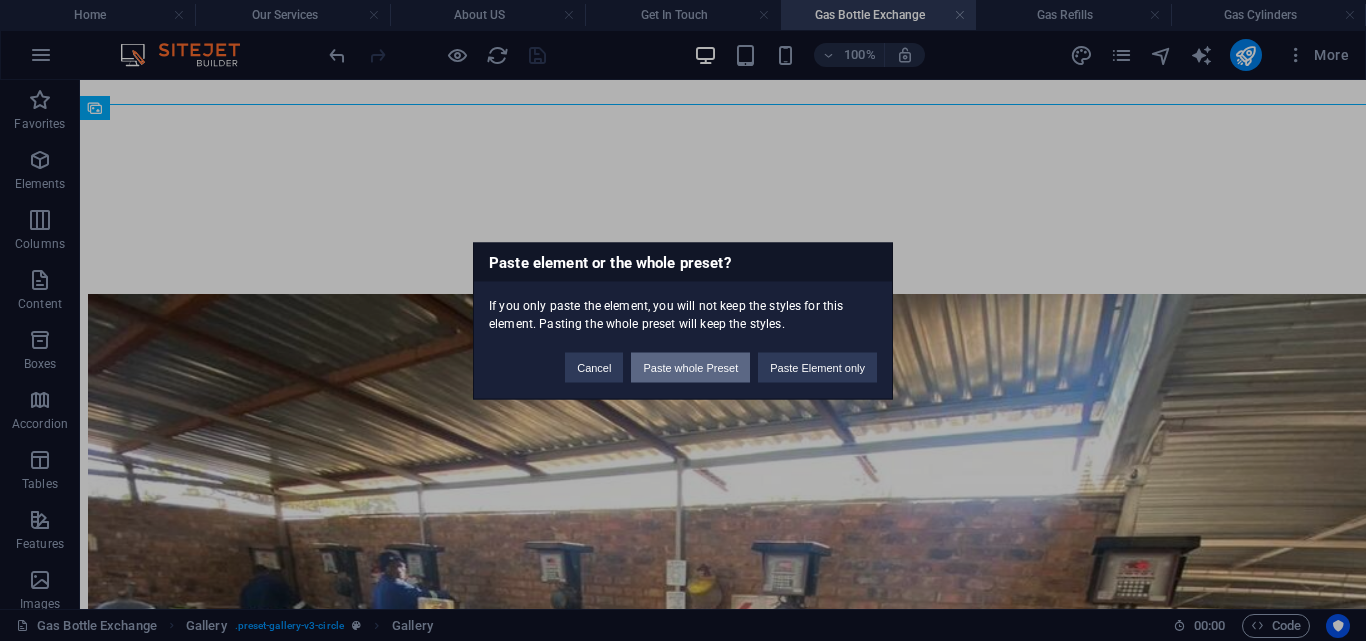 click on "Paste whole Preset" at bounding box center (690, 367) 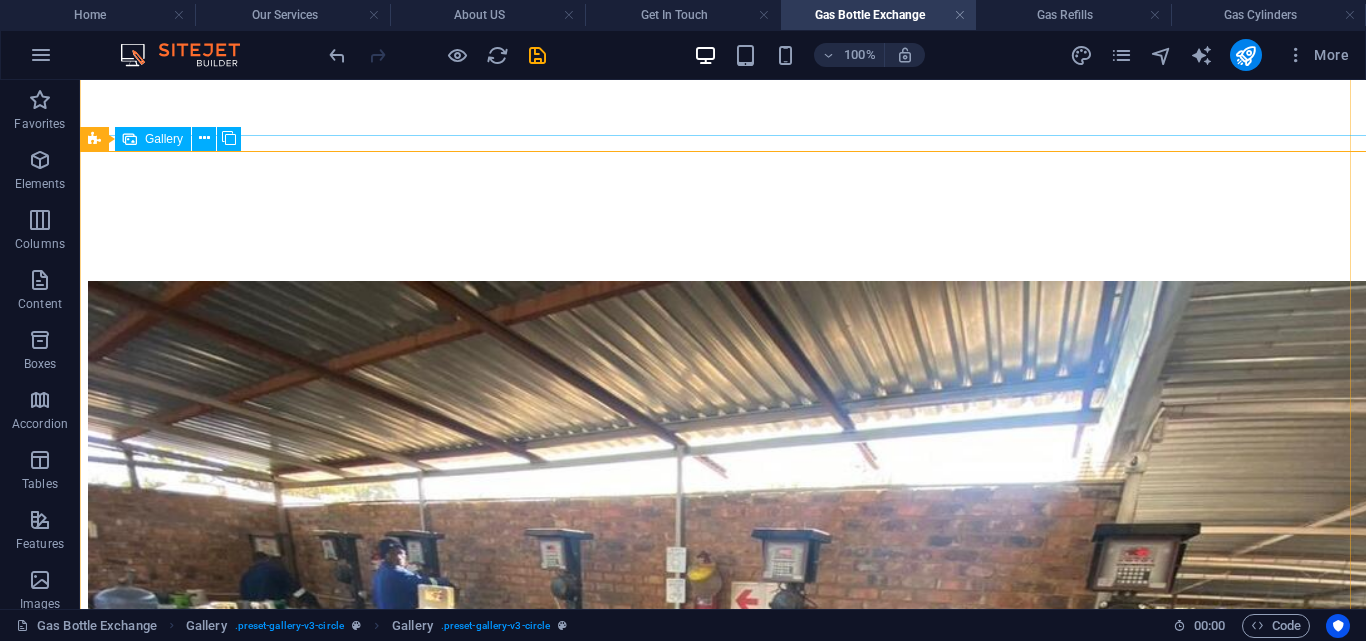 scroll, scrollTop: 1943, scrollLeft: 0, axis: vertical 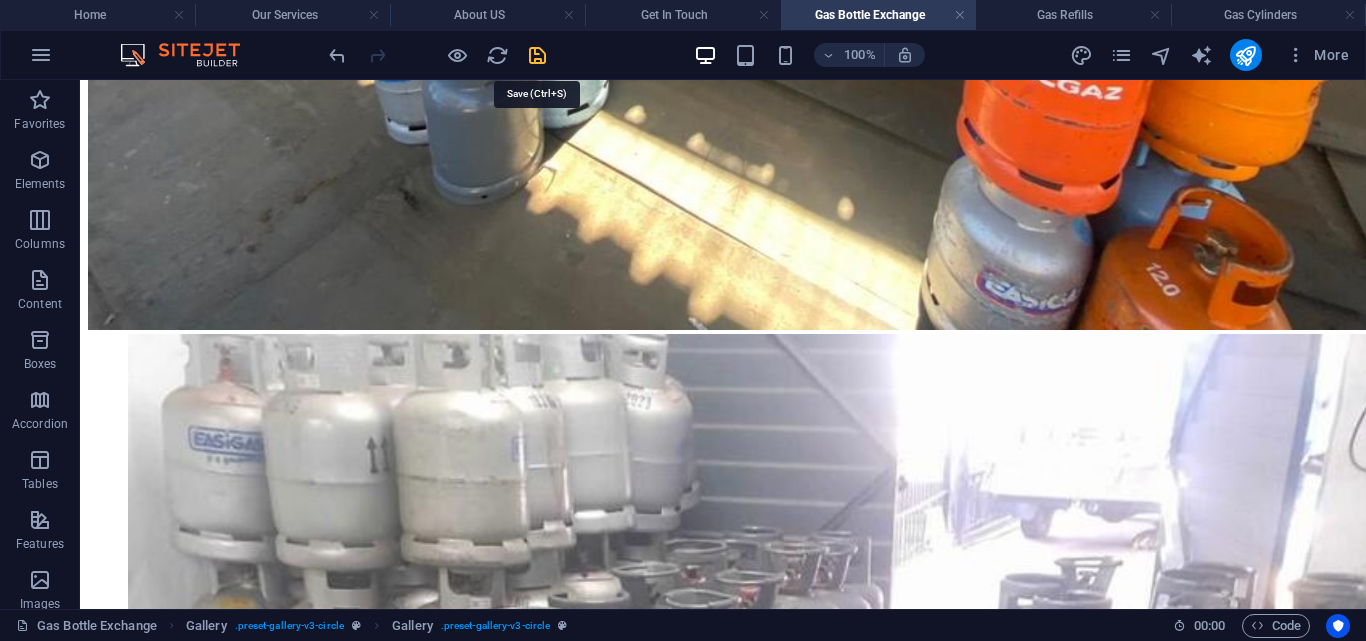 click at bounding box center (537, 55) 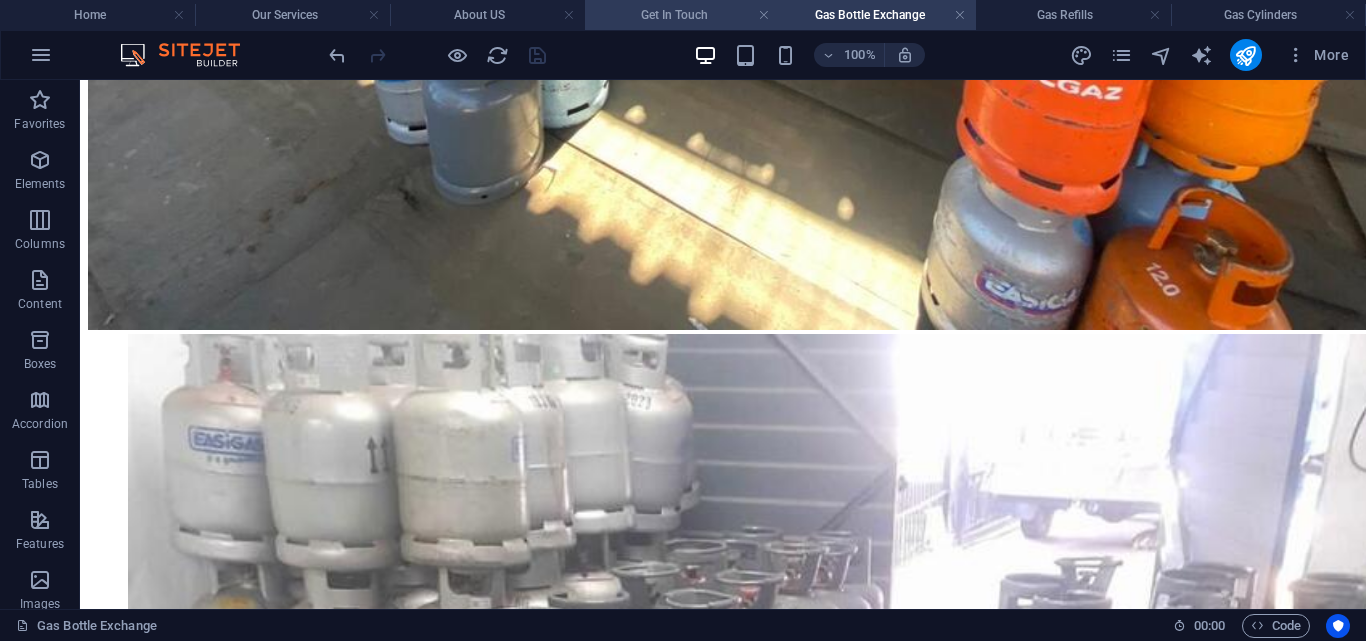 click on "Get In Touch" at bounding box center (682, 15) 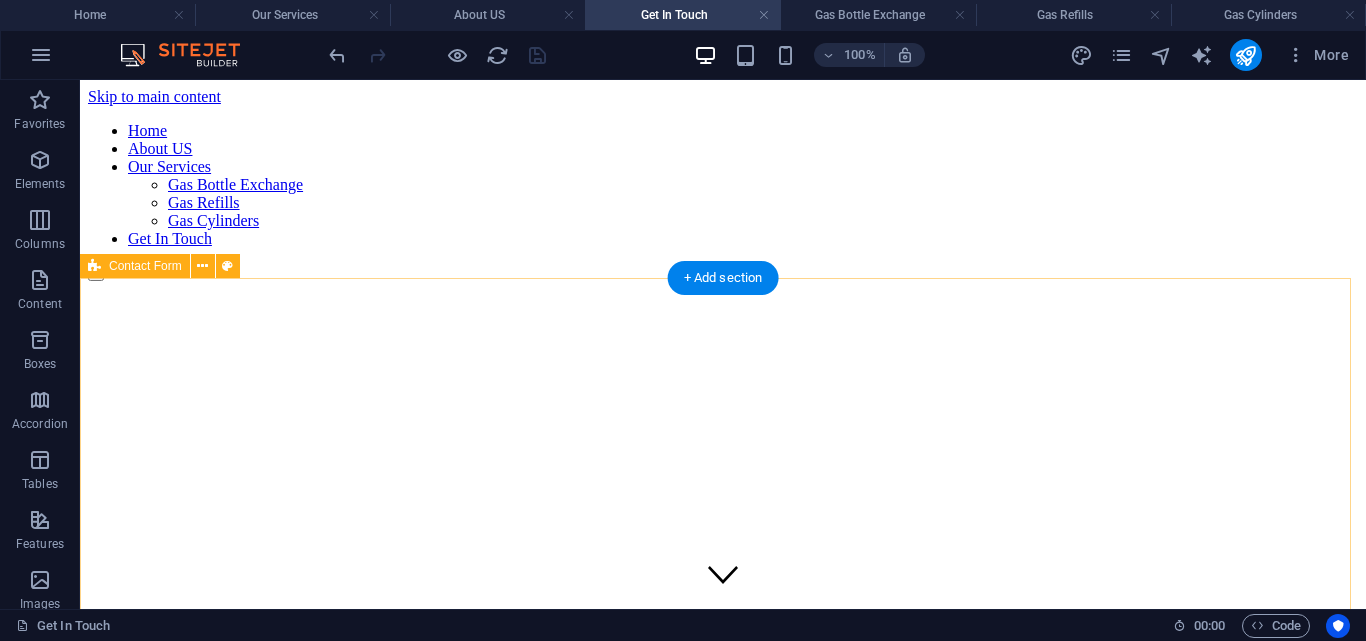 scroll, scrollTop: 391, scrollLeft: 0, axis: vertical 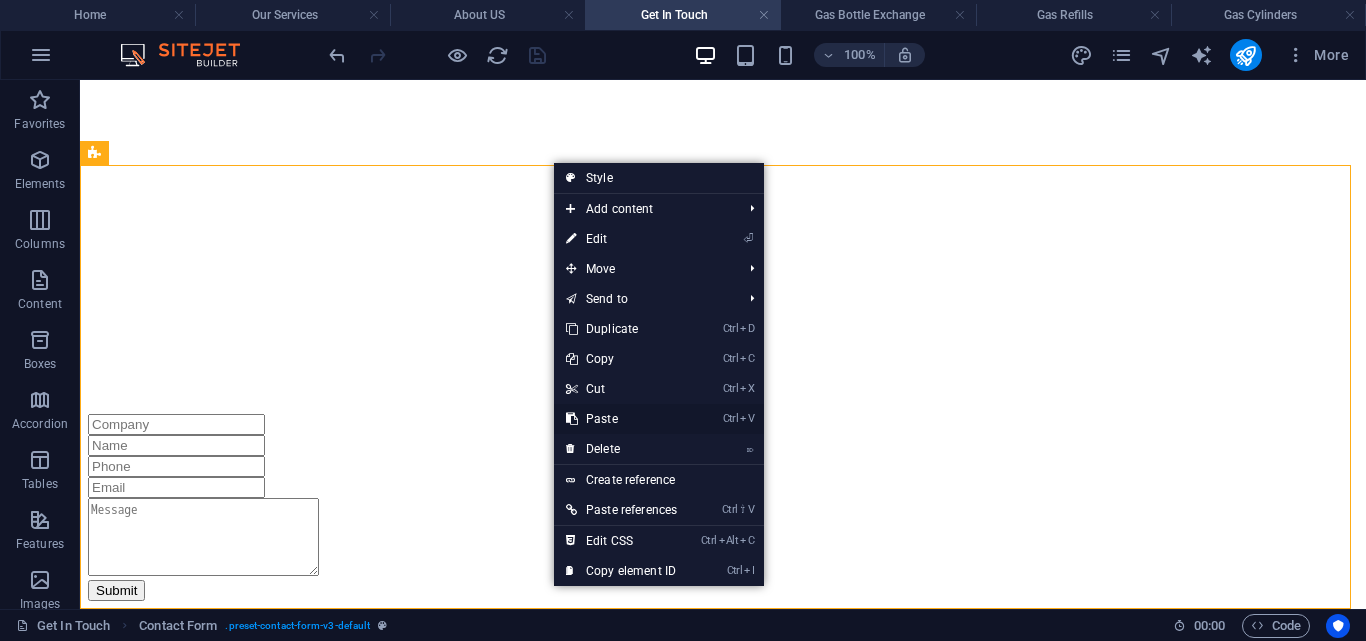 click on "Ctrl V  Paste" at bounding box center (621, 419) 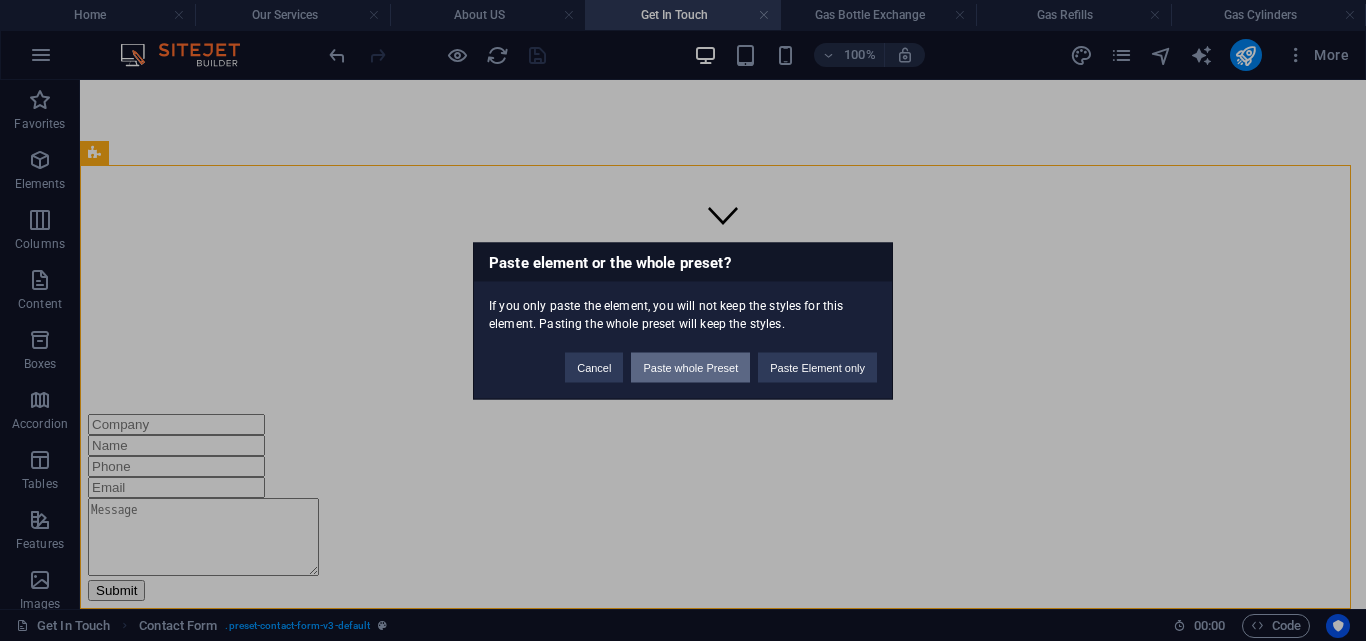click on "Paste whole Preset" at bounding box center (690, 367) 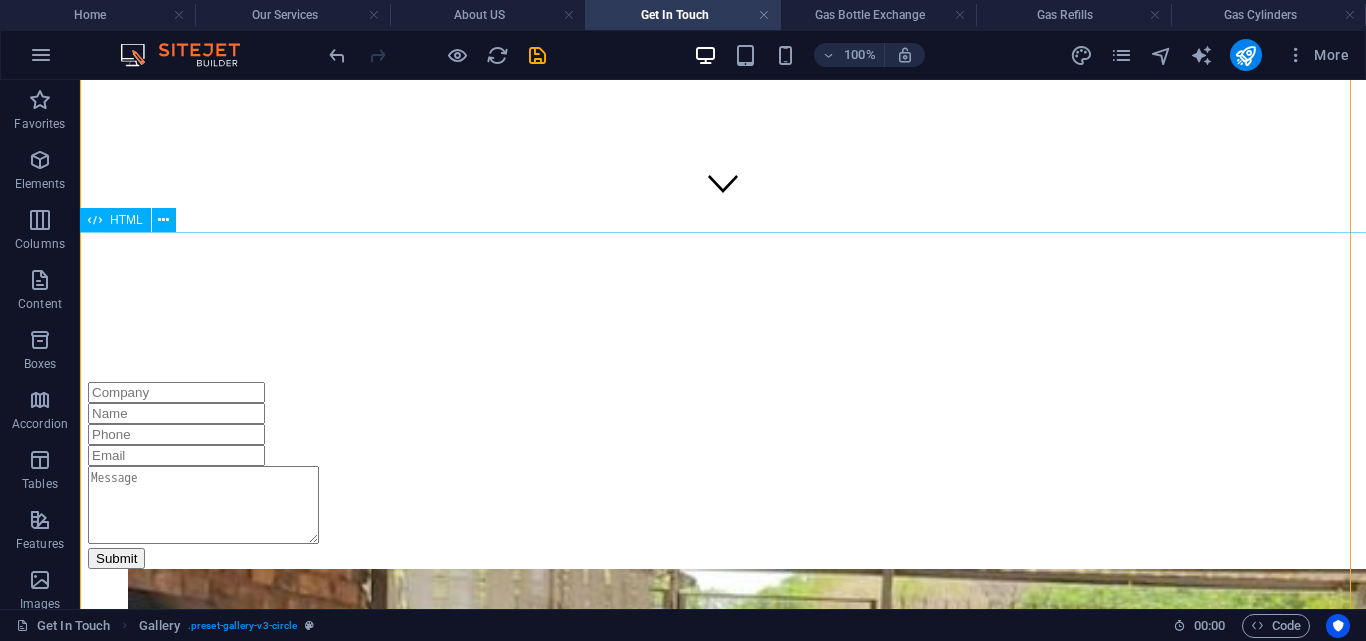 scroll, scrollTop: 1279, scrollLeft: 0, axis: vertical 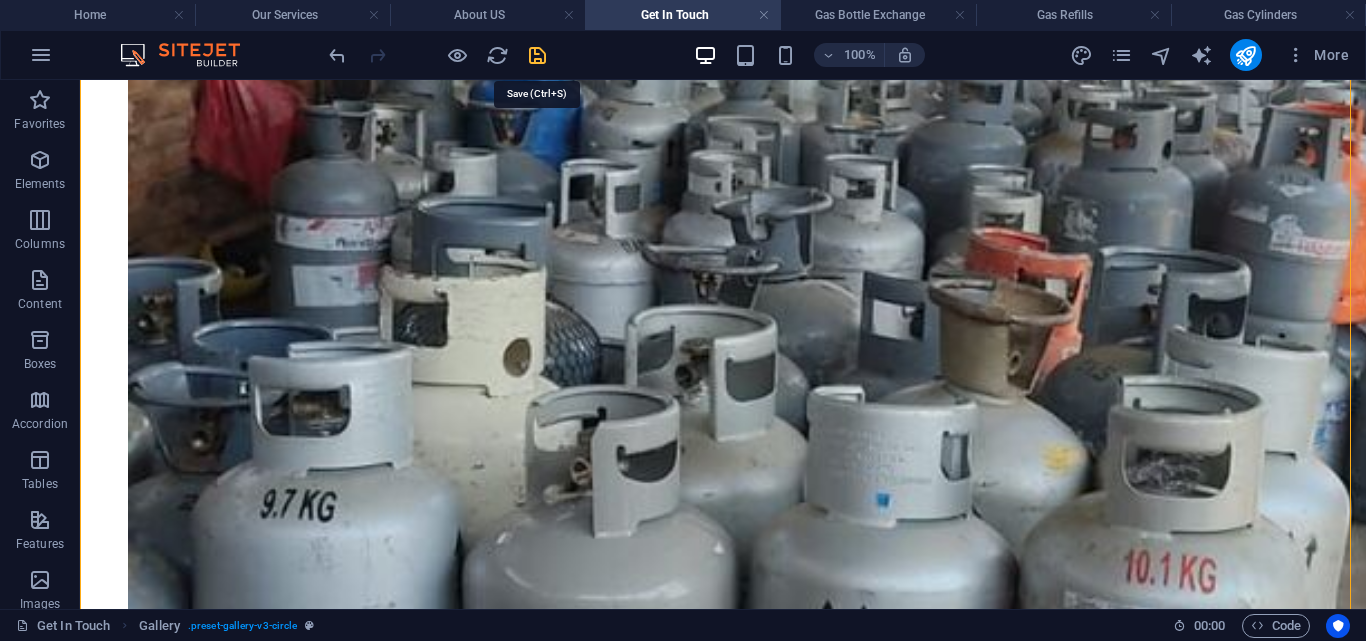 click at bounding box center (537, 55) 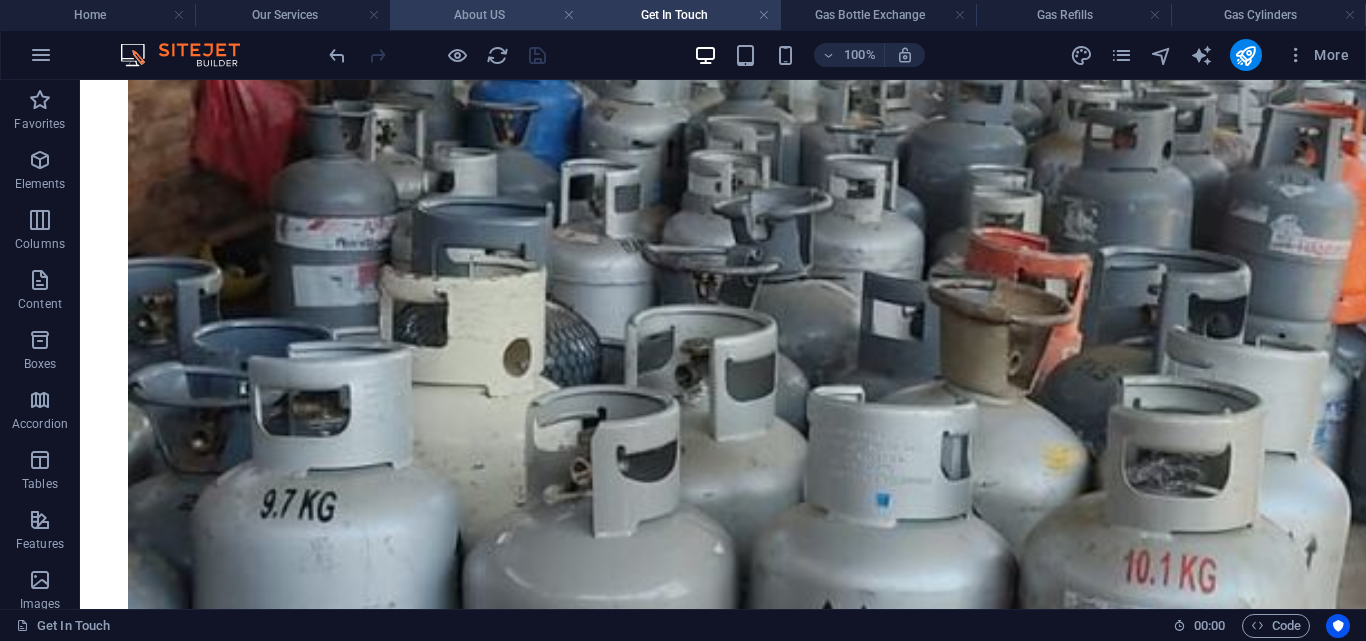 click on "About US" at bounding box center [487, 15] 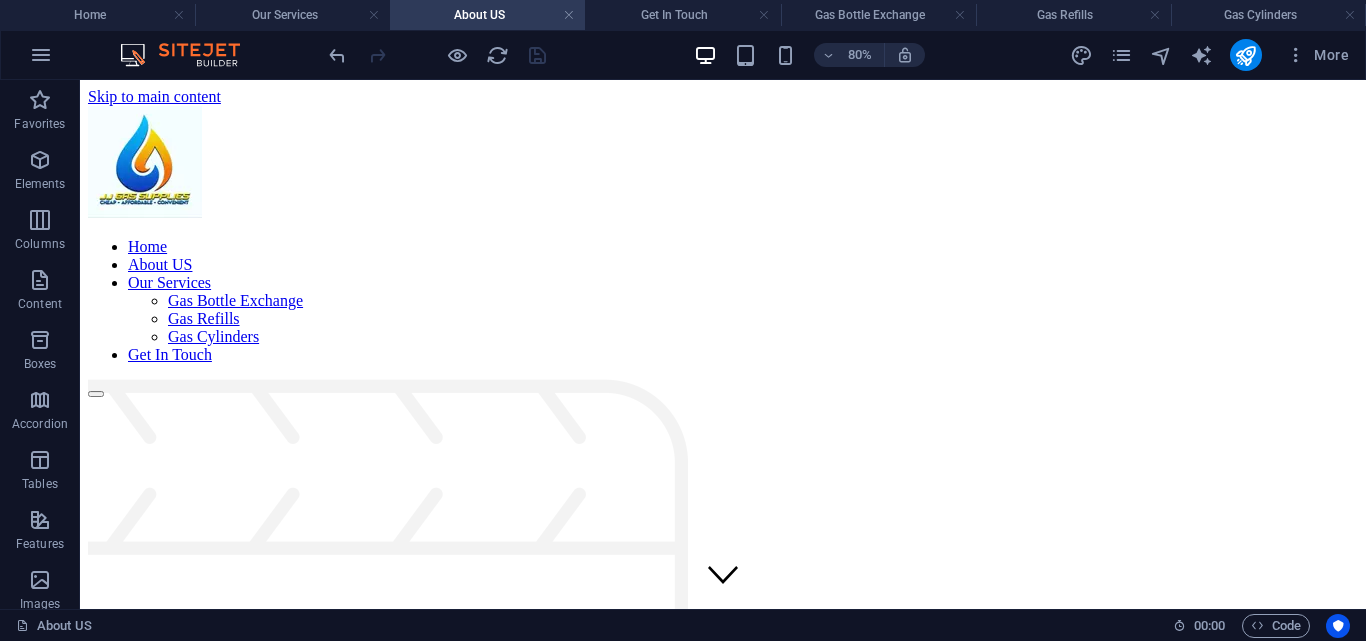 scroll, scrollTop: 428, scrollLeft: 0, axis: vertical 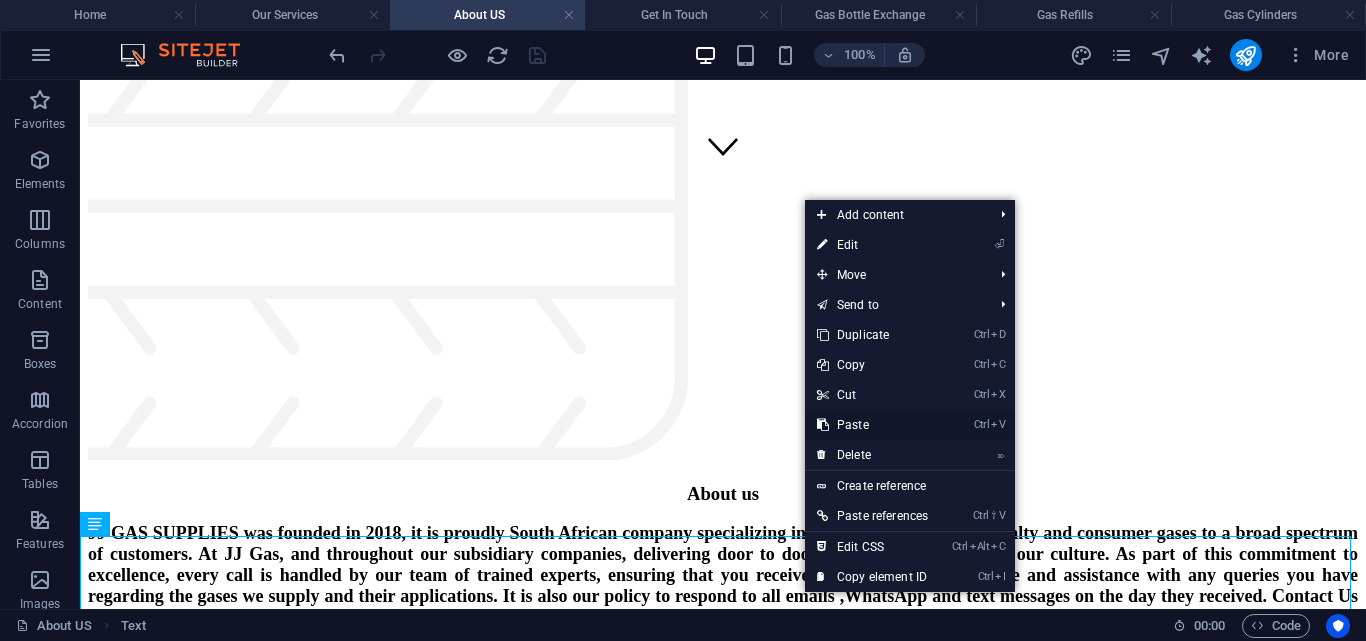 click on "Ctrl V  Paste" at bounding box center (872, 425) 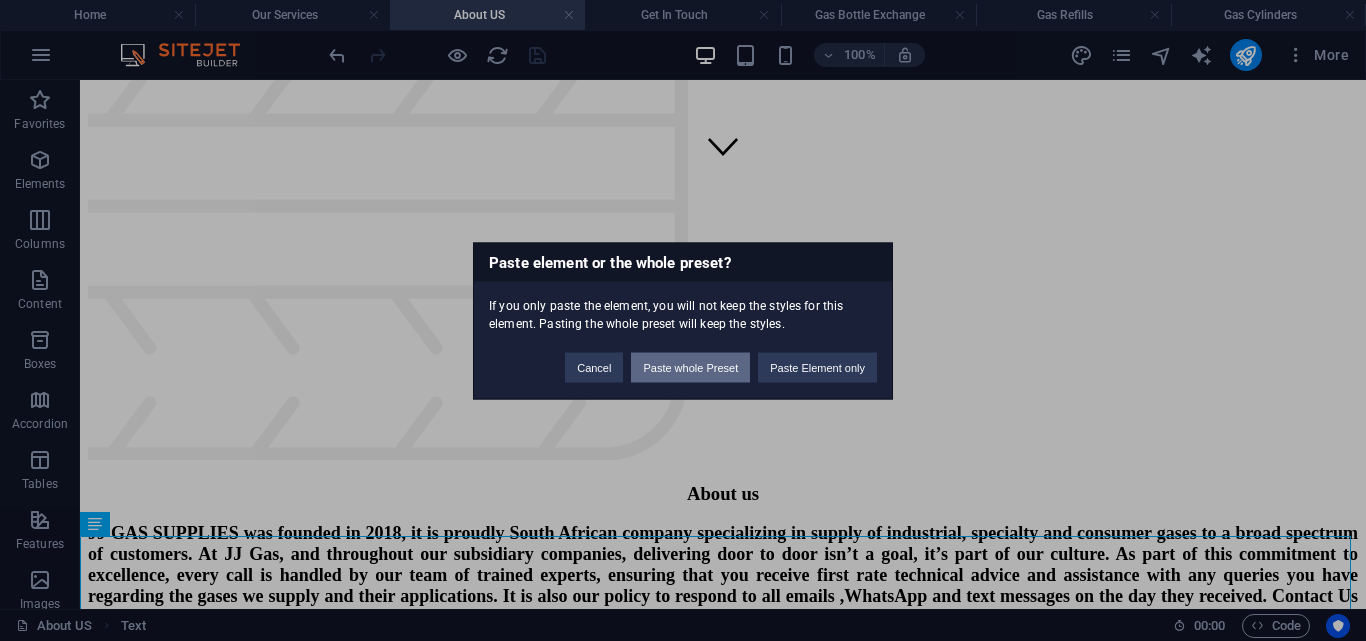 drag, startPoint x: 718, startPoint y: 360, endPoint x: 651, endPoint y: 268, distance: 113.81125 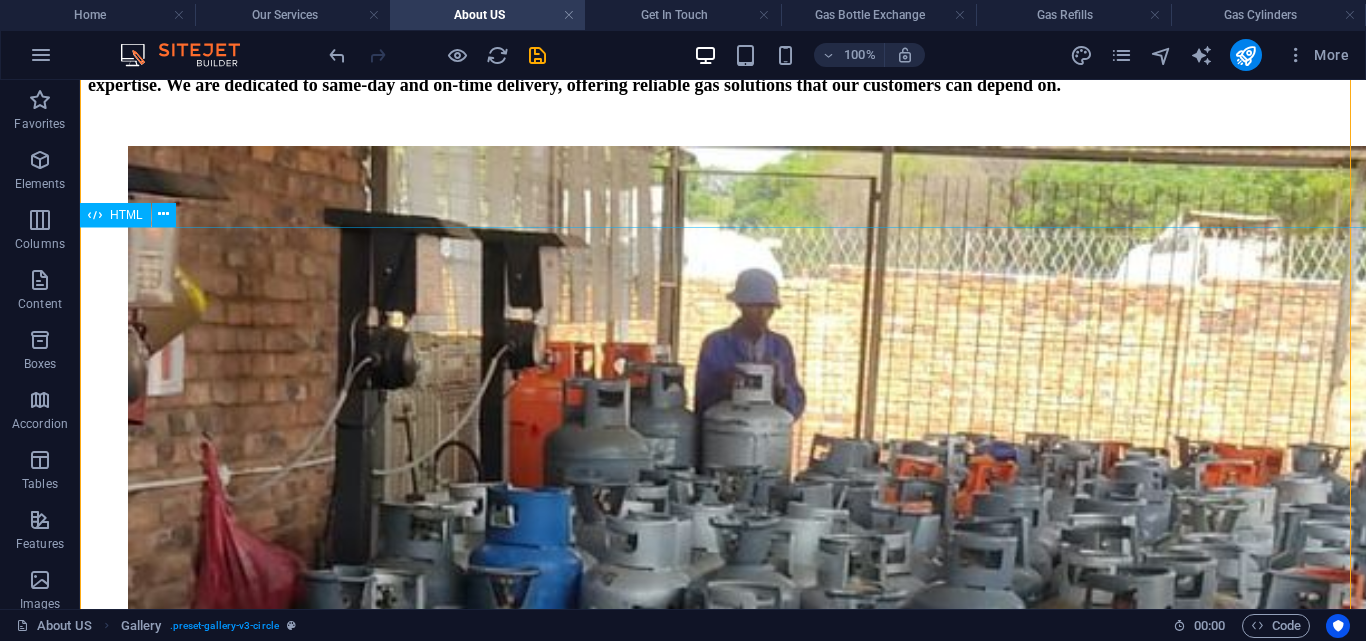 scroll, scrollTop: 1321, scrollLeft: 0, axis: vertical 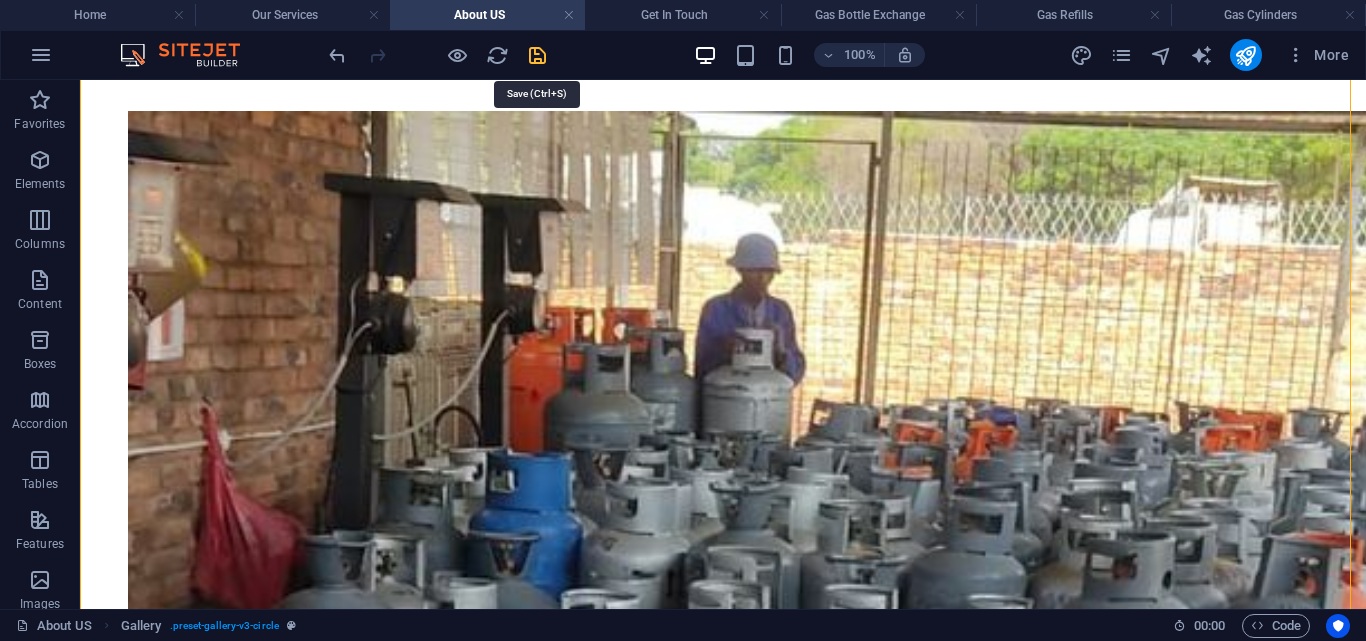 click at bounding box center [537, 55] 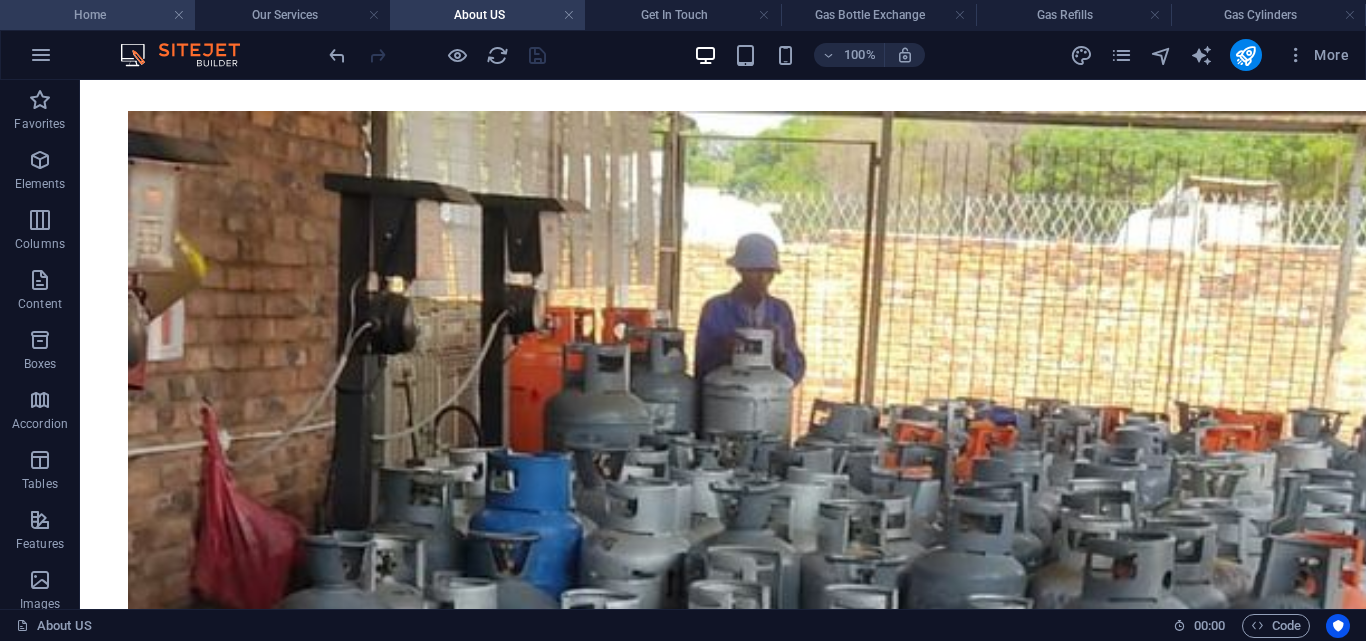 click on "Home" at bounding box center (97, 15) 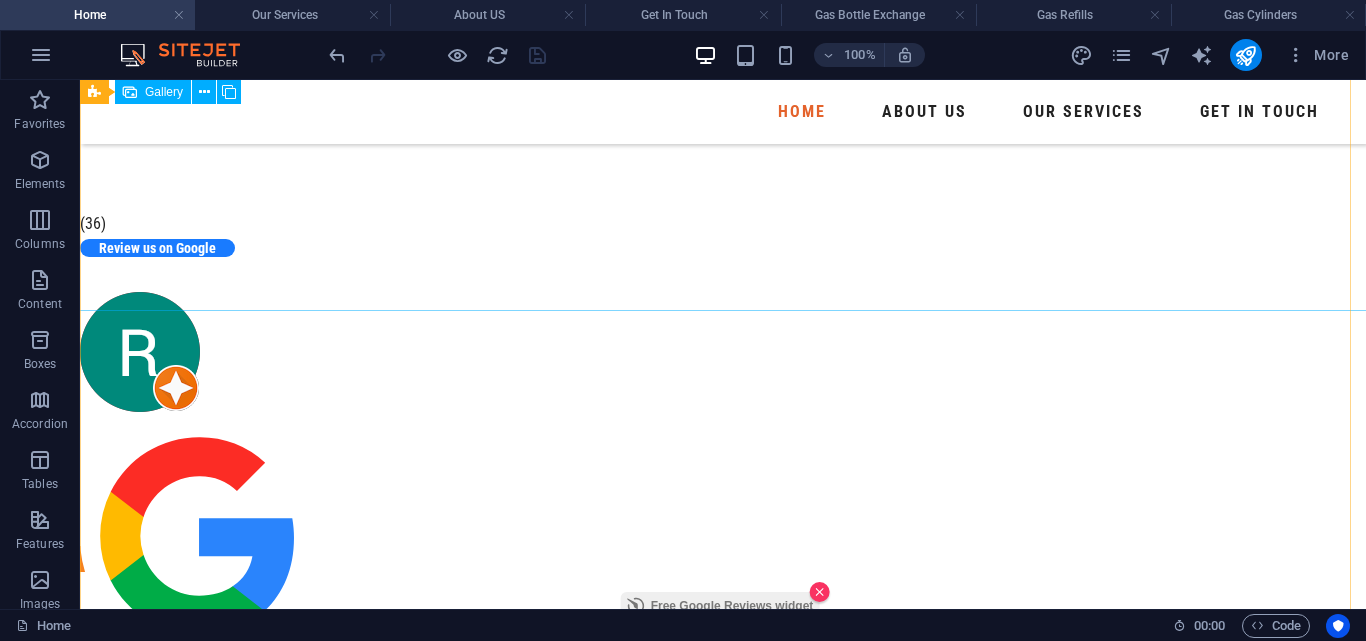 scroll, scrollTop: 16541, scrollLeft: 0, axis: vertical 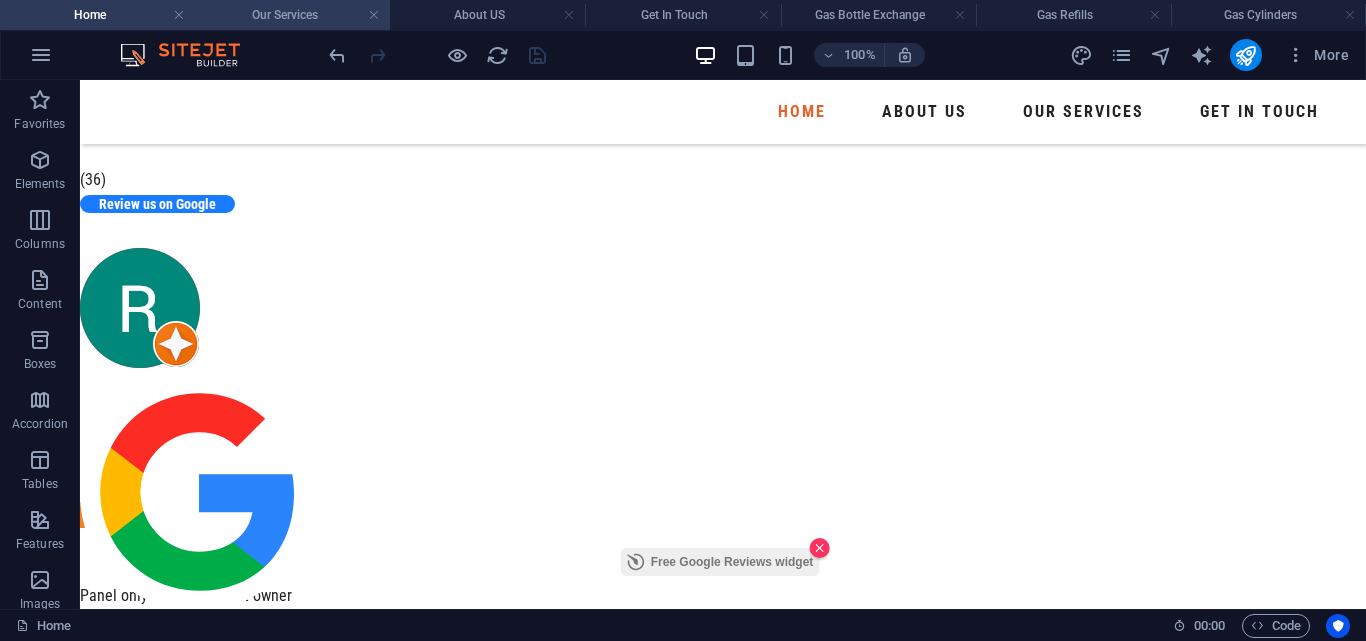 click on "Our Services" at bounding box center (292, 15) 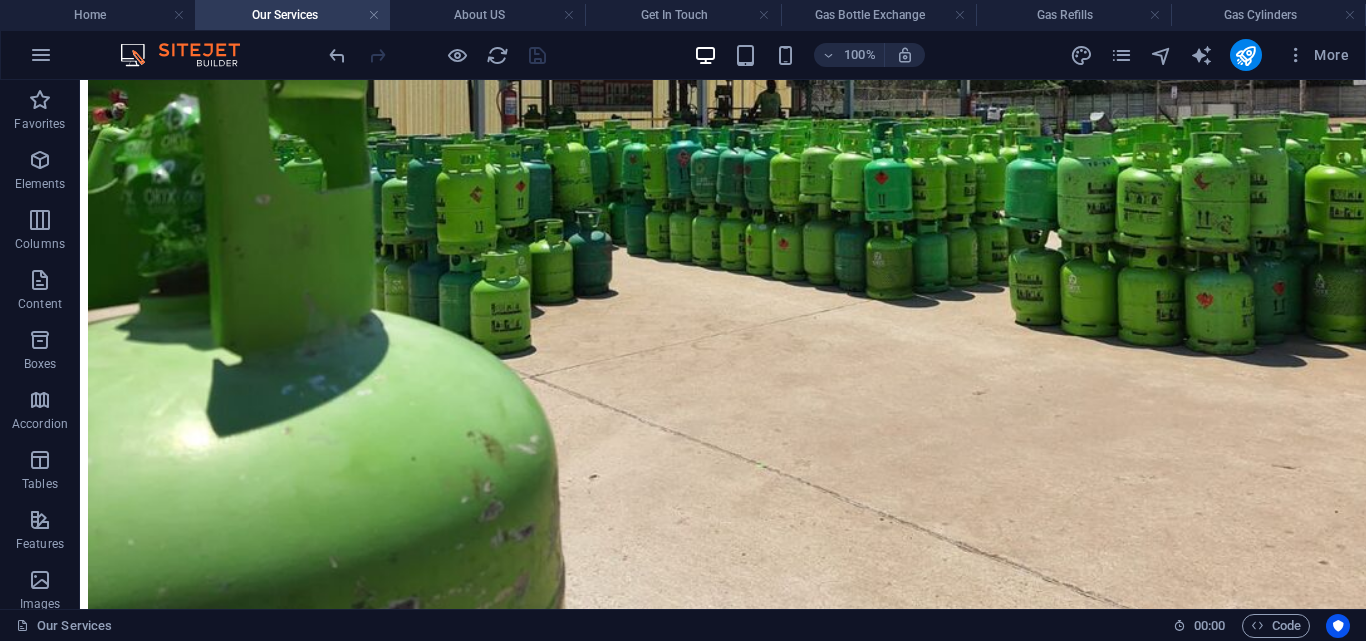 scroll, scrollTop: 0, scrollLeft: 0, axis: both 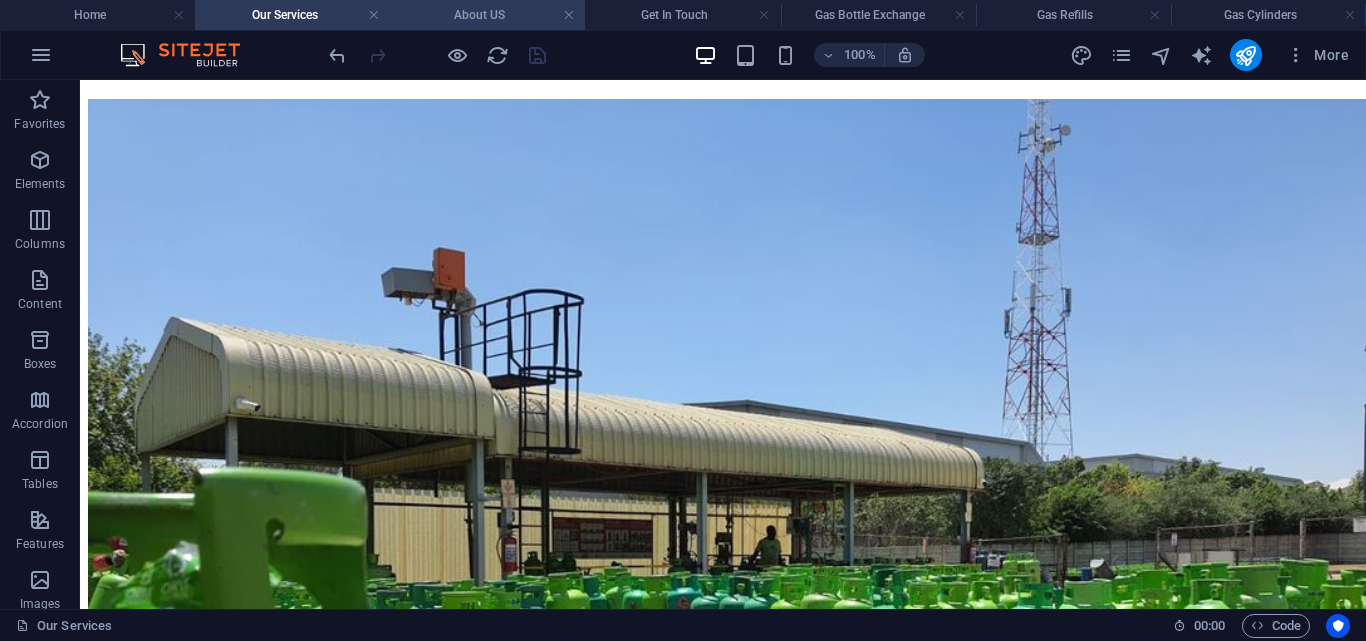 click on "About US" at bounding box center (487, 15) 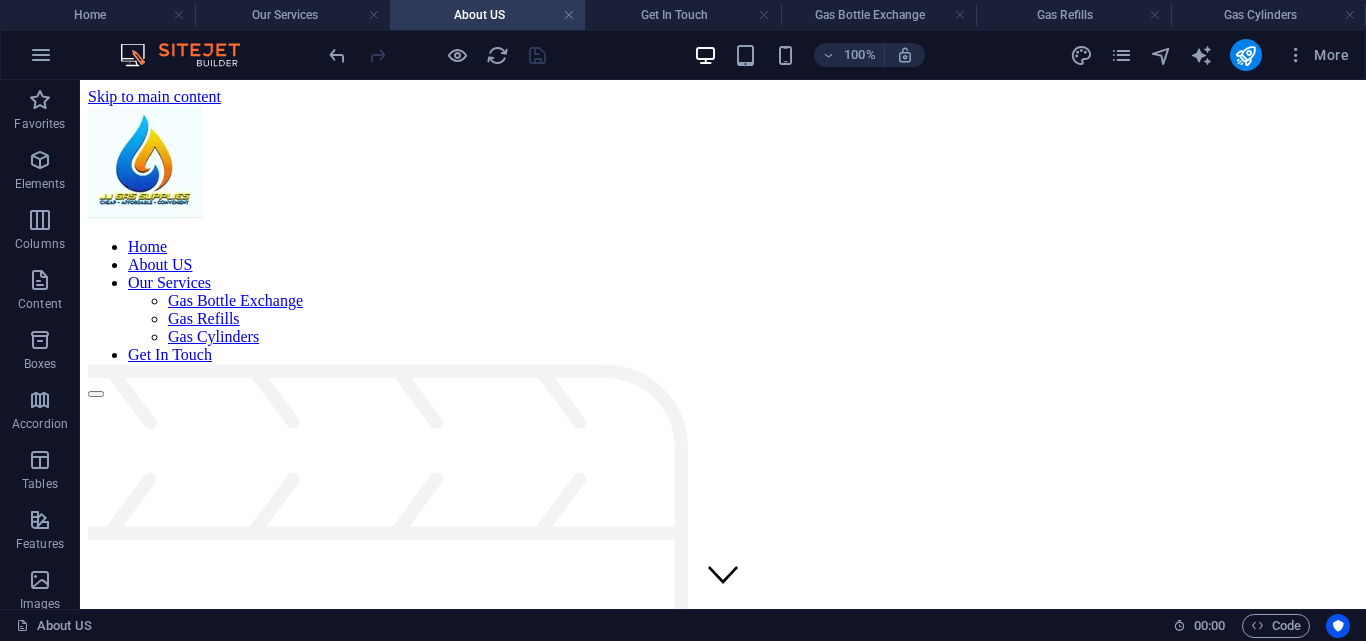 scroll, scrollTop: 1321, scrollLeft: 0, axis: vertical 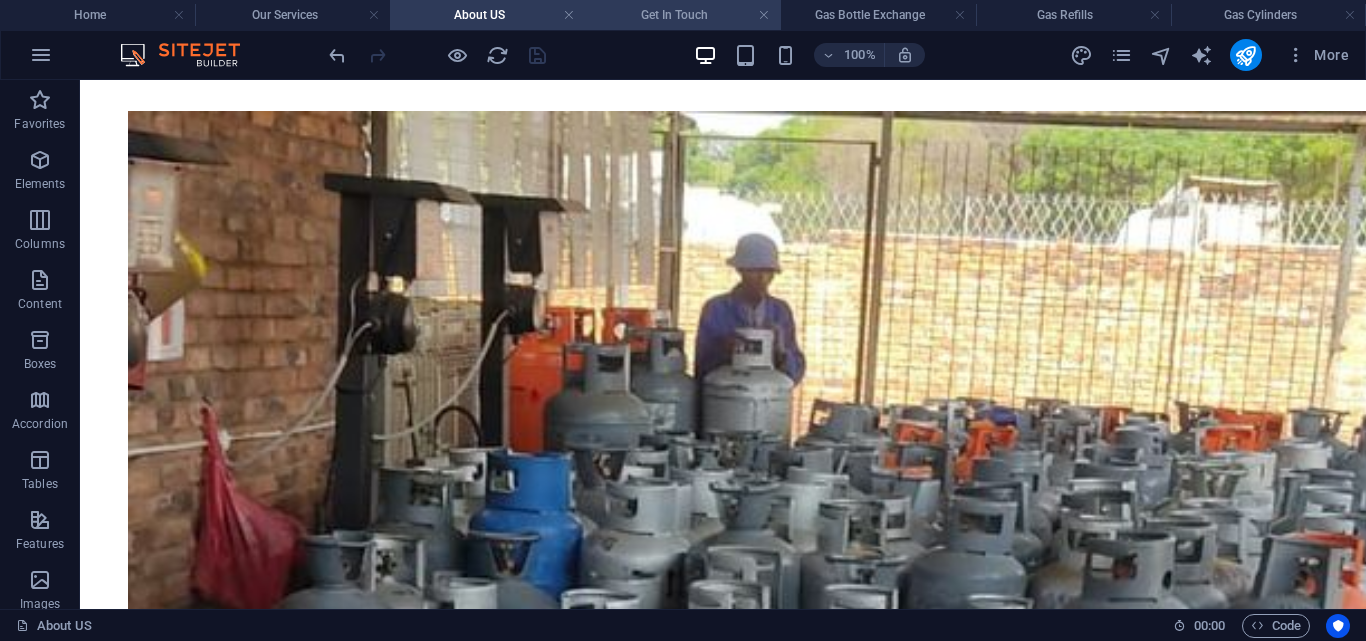 click on "Get In Touch" at bounding box center (682, 15) 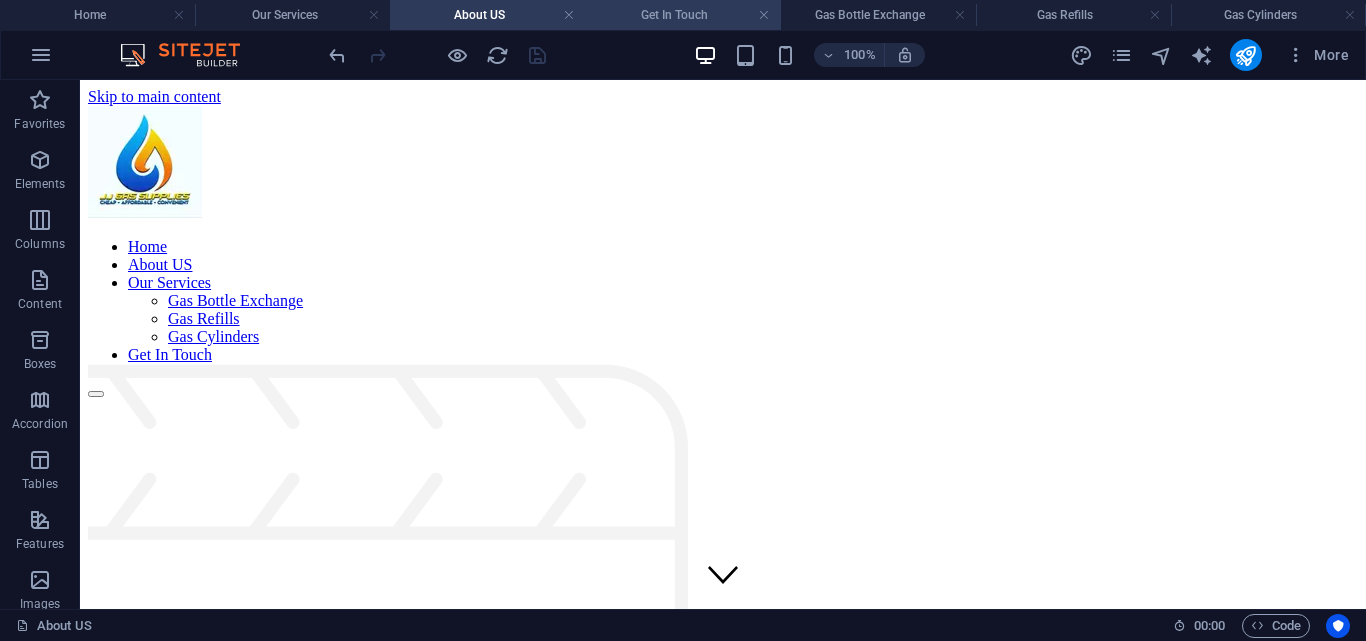 scroll, scrollTop: 1279, scrollLeft: 0, axis: vertical 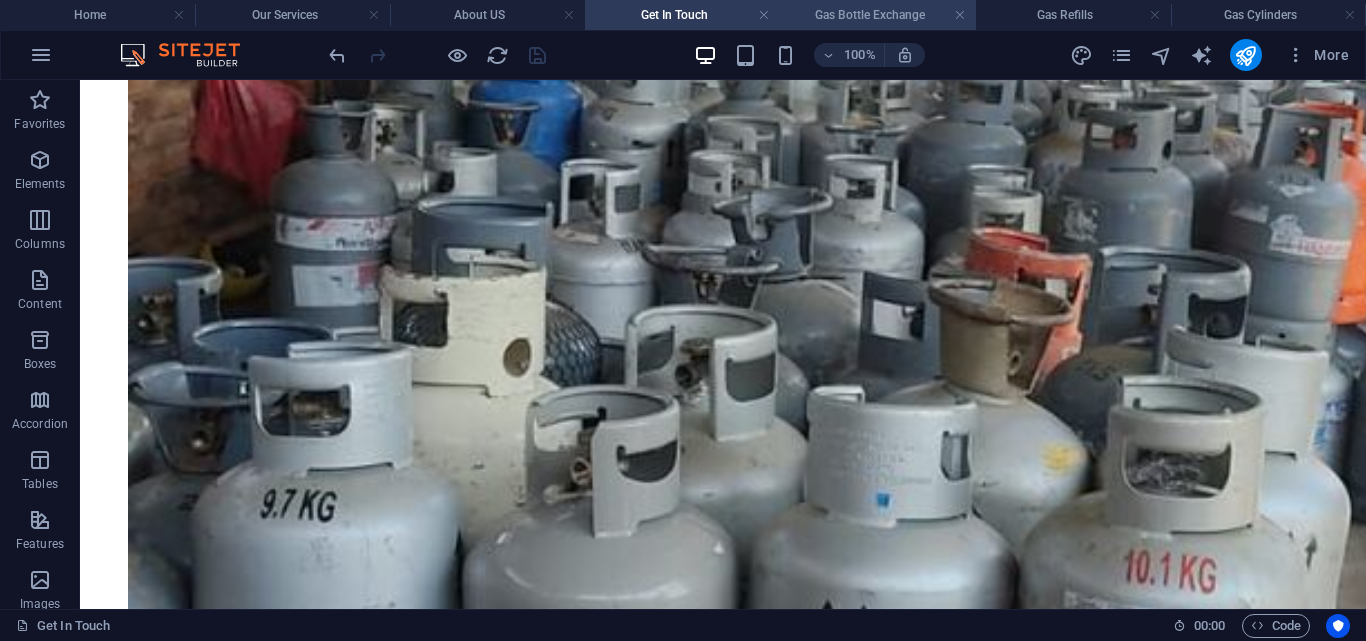 click on "Gas Bottle Exchange" at bounding box center (878, 15) 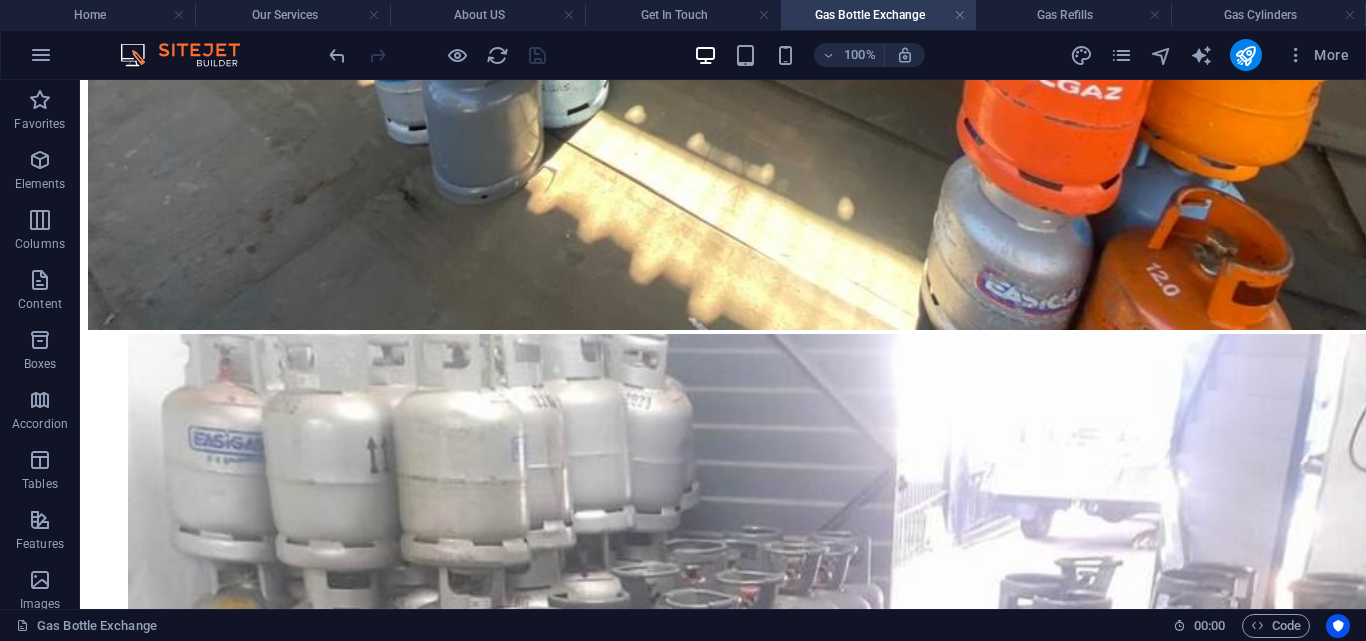 scroll, scrollTop: 0, scrollLeft: 0, axis: both 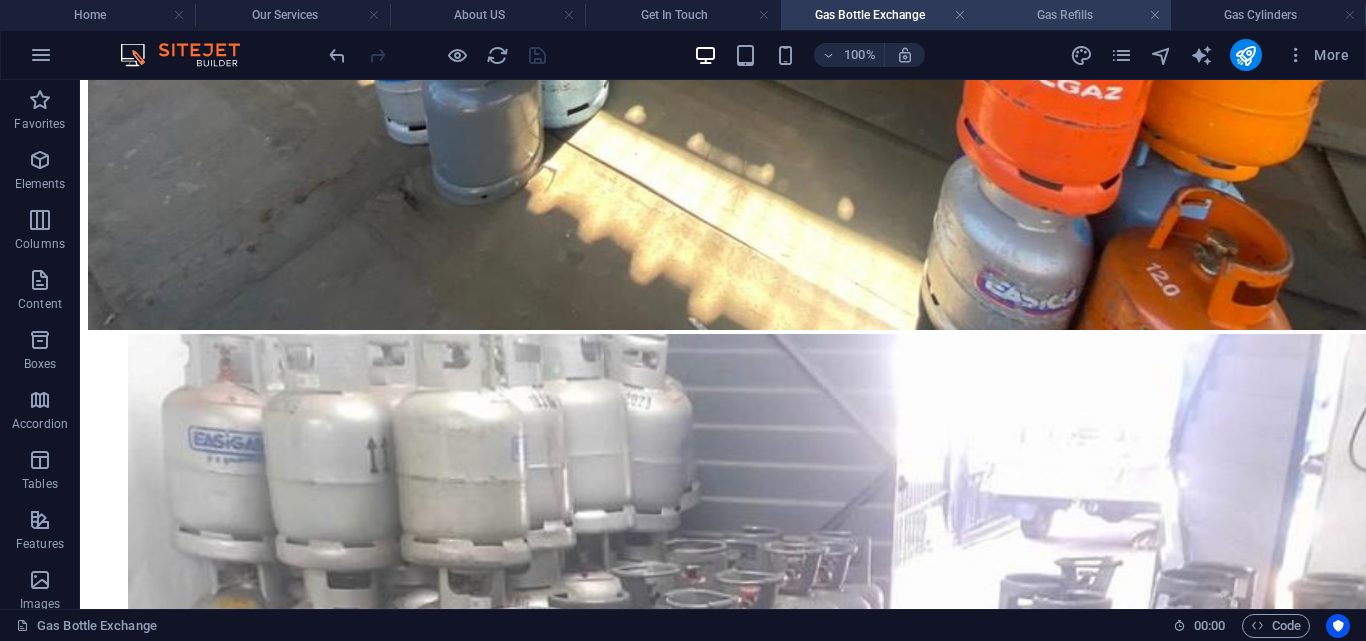 click on "Gas Refills" at bounding box center [1073, 15] 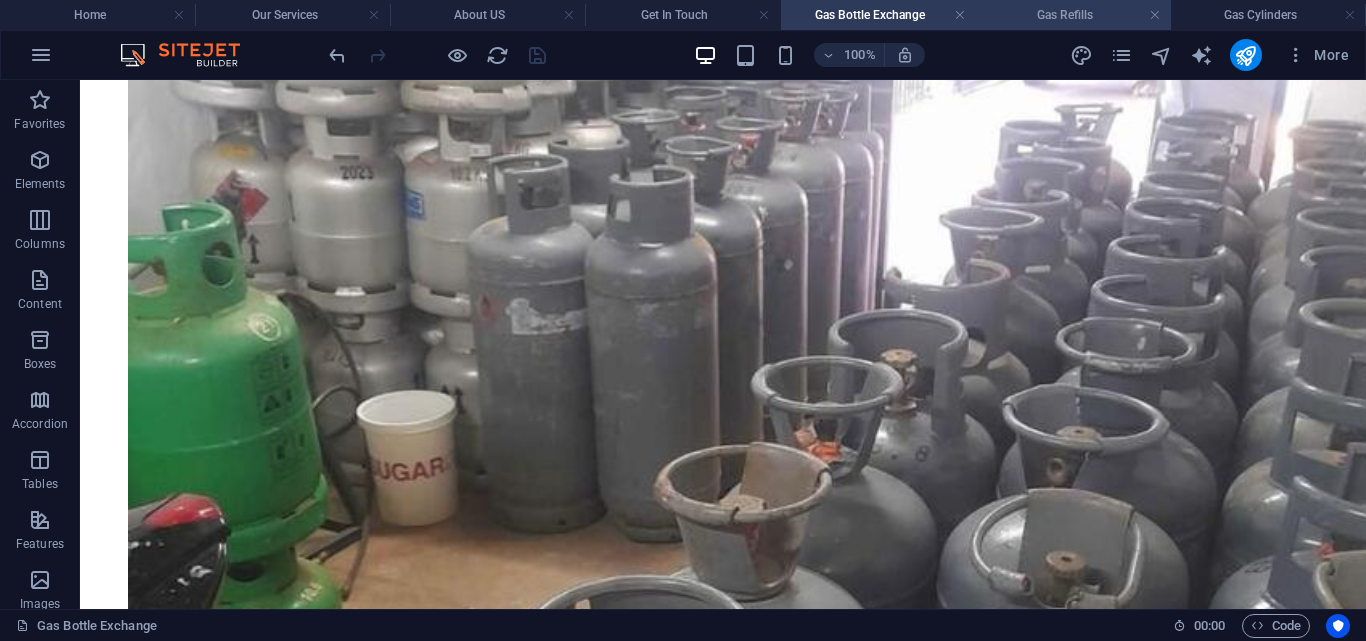 scroll, scrollTop: 1323, scrollLeft: 0, axis: vertical 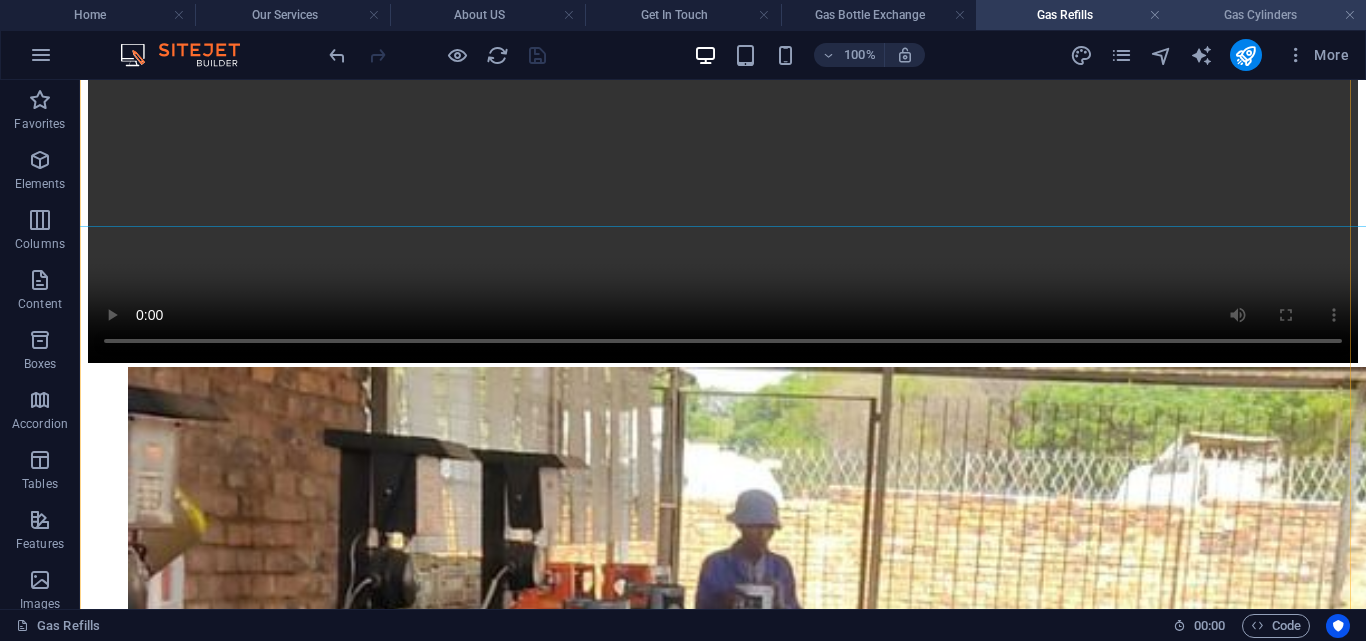 click on "Gas Cylinders" at bounding box center (1268, 15) 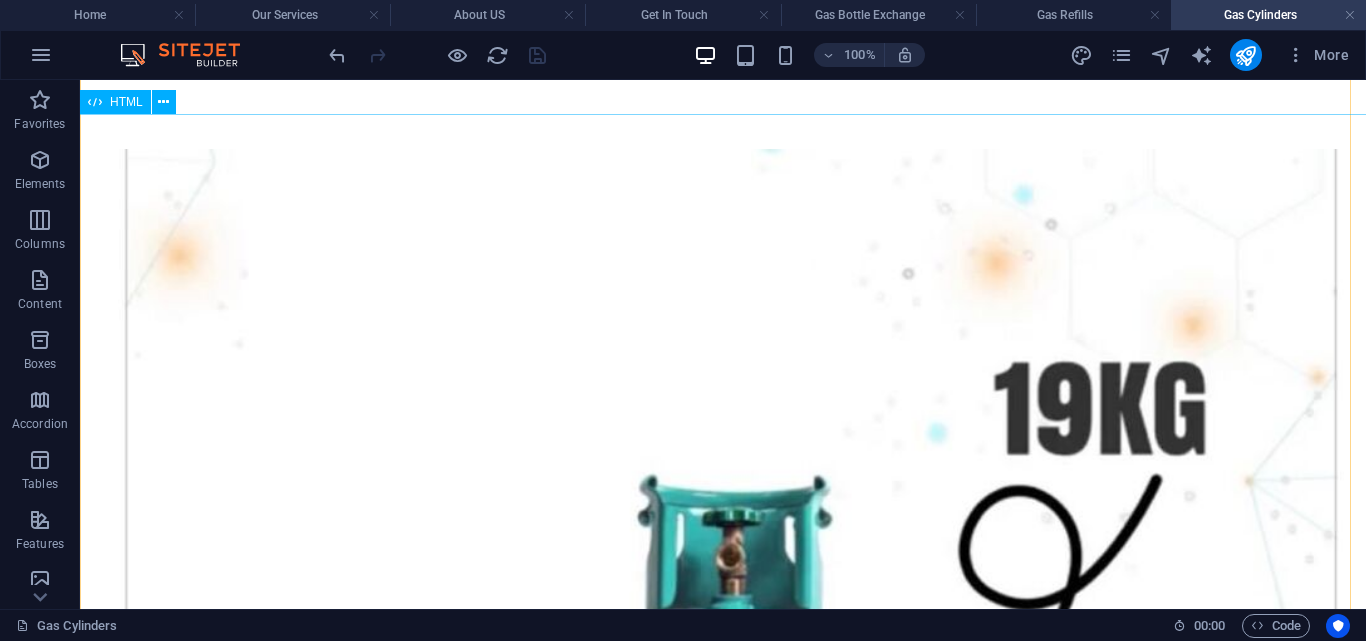 scroll, scrollTop: 3077, scrollLeft: 0, axis: vertical 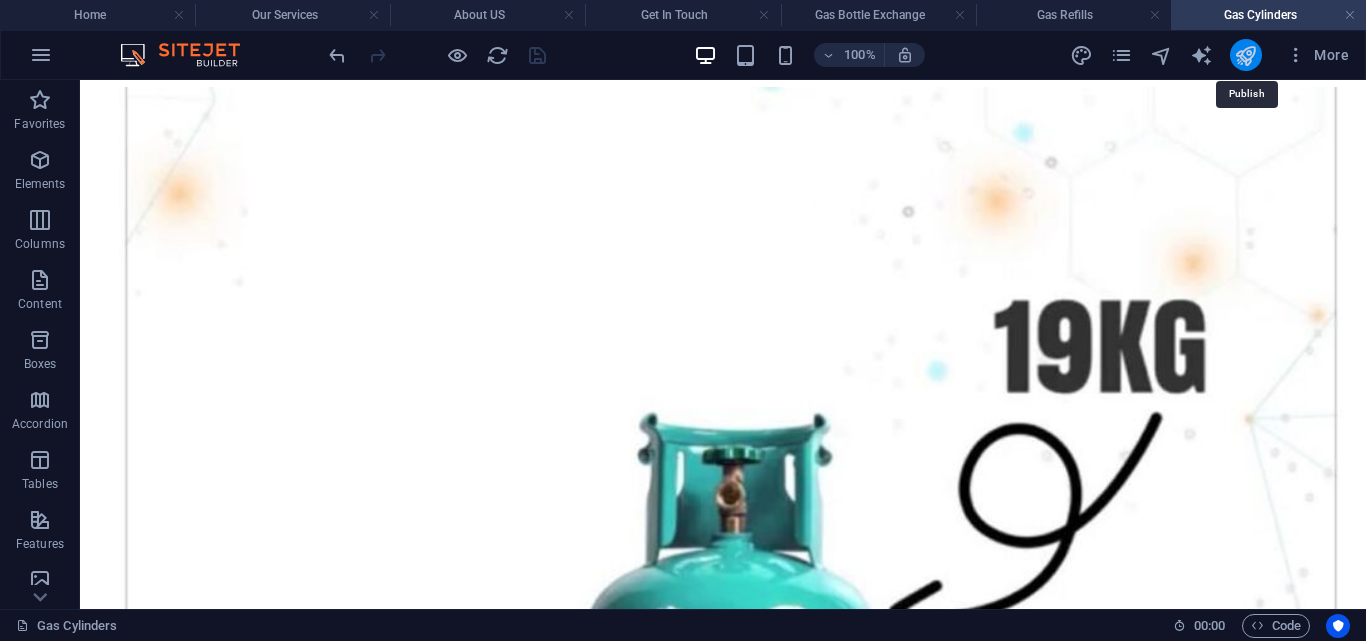 drag, startPoint x: 1242, startPoint y: 46, endPoint x: 842, endPoint y: 196, distance: 427.2002 